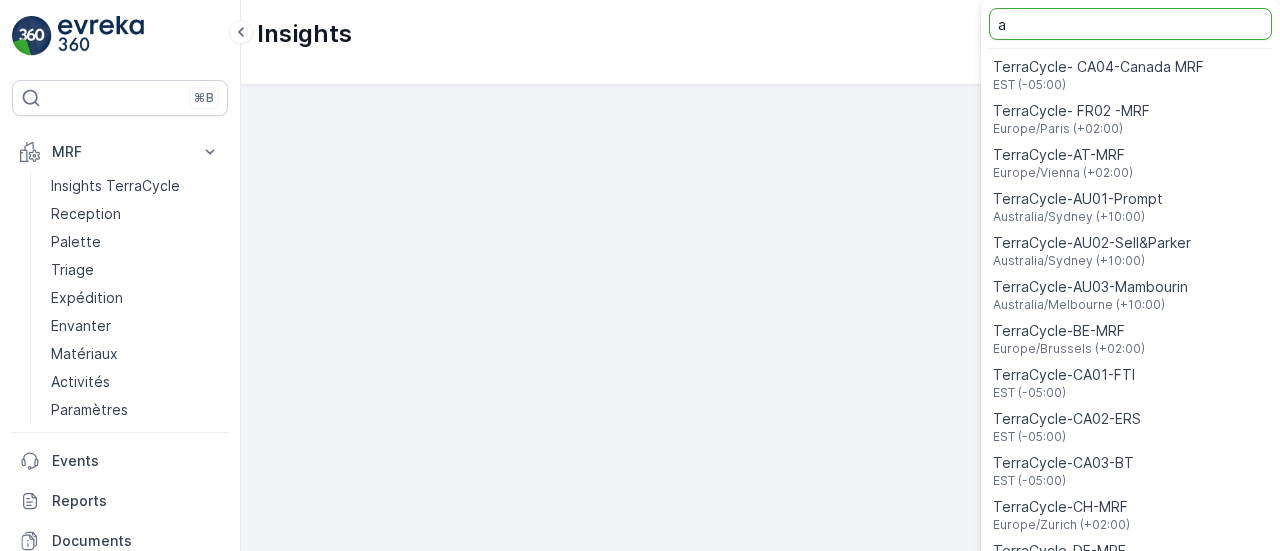 scroll, scrollTop: 0, scrollLeft: 0, axis: both 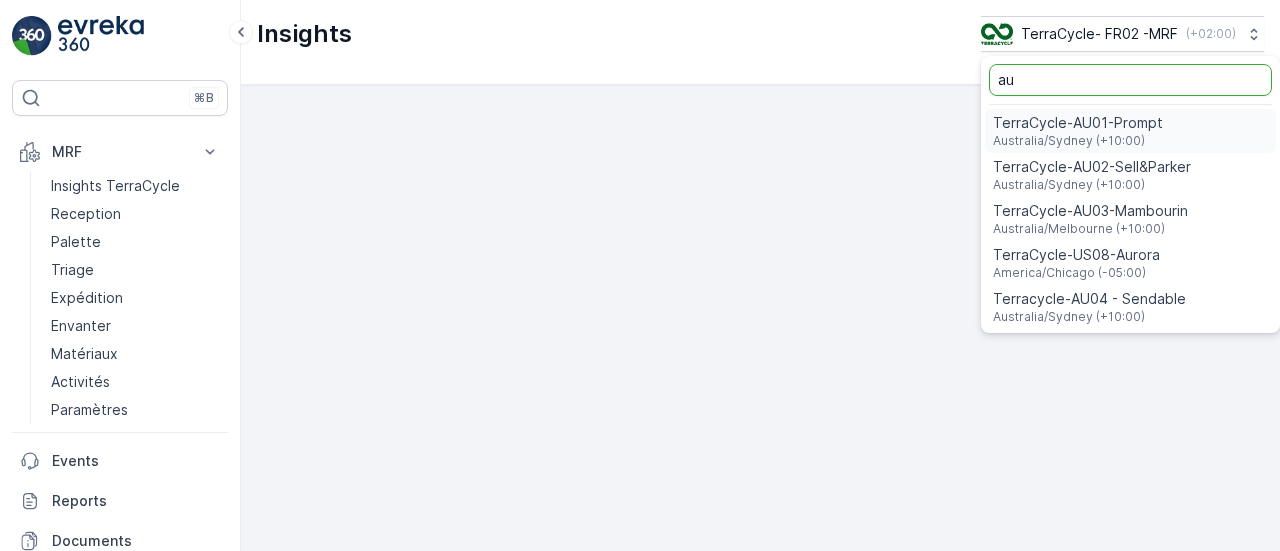 type on "au" 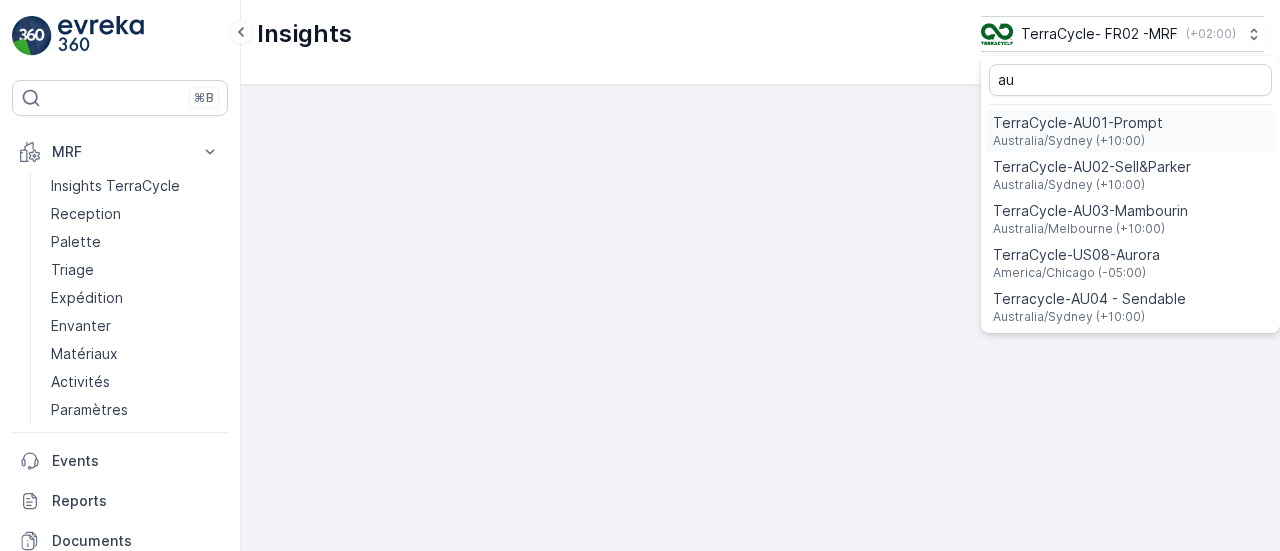 click on "TerraCycle-AU01-Prompt" at bounding box center [1078, 123] 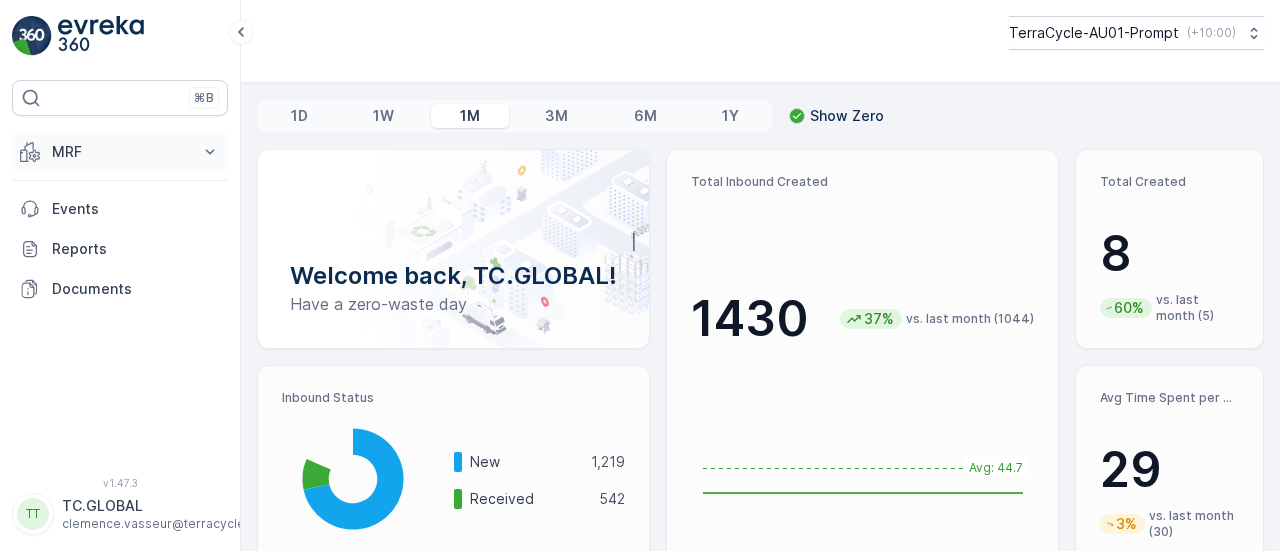 click on "MRF" at bounding box center (120, 152) 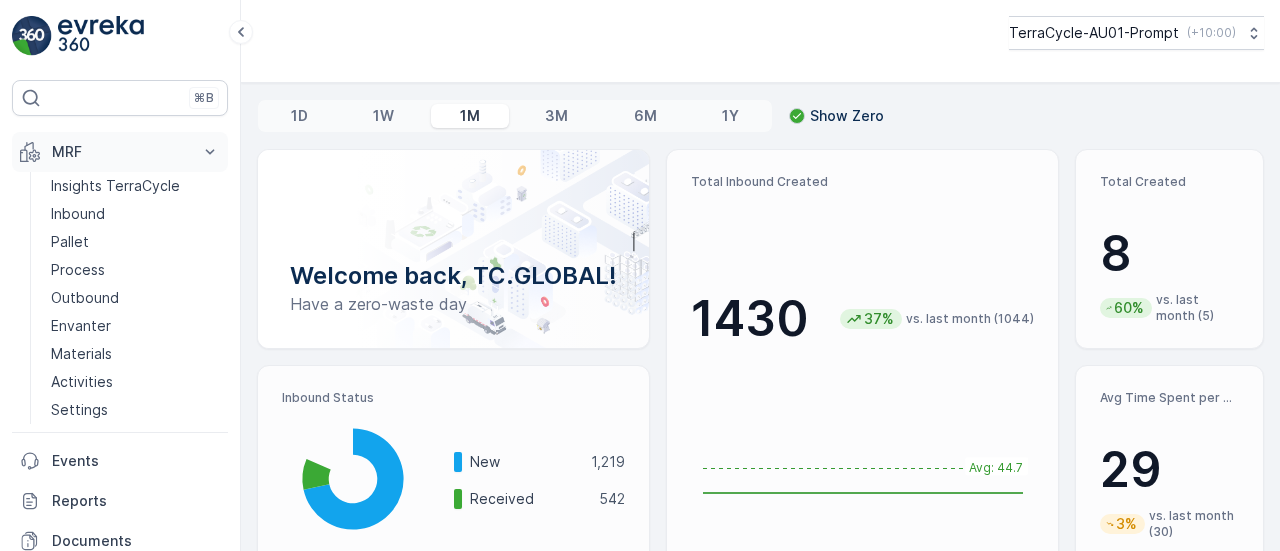 scroll, scrollTop: 0, scrollLeft: 0, axis: both 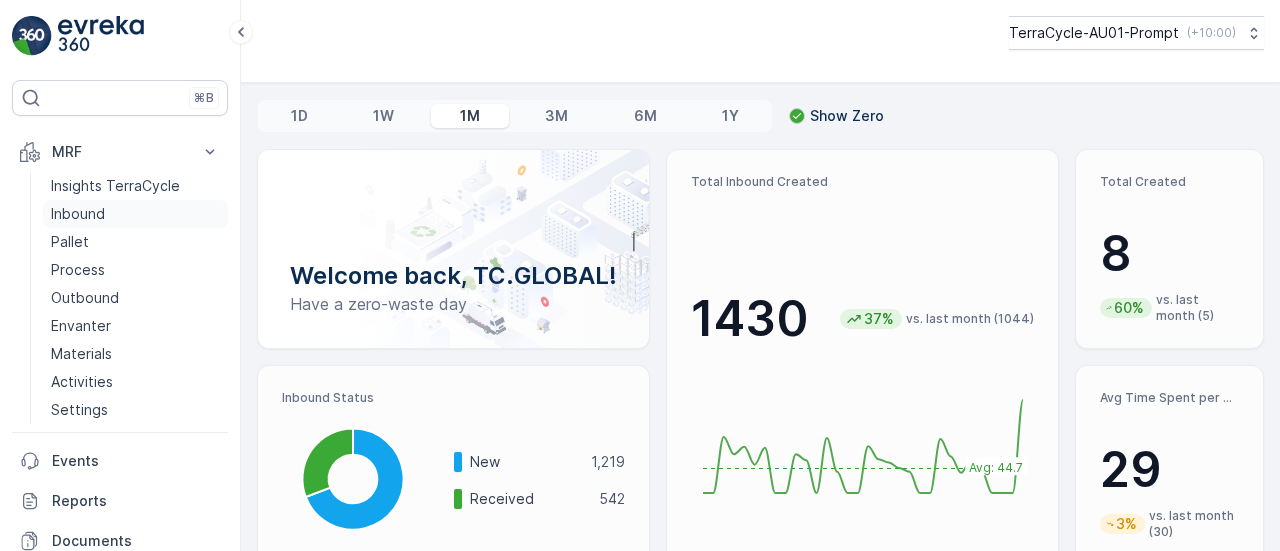 click on "Inbound" at bounding box center [78, 214] 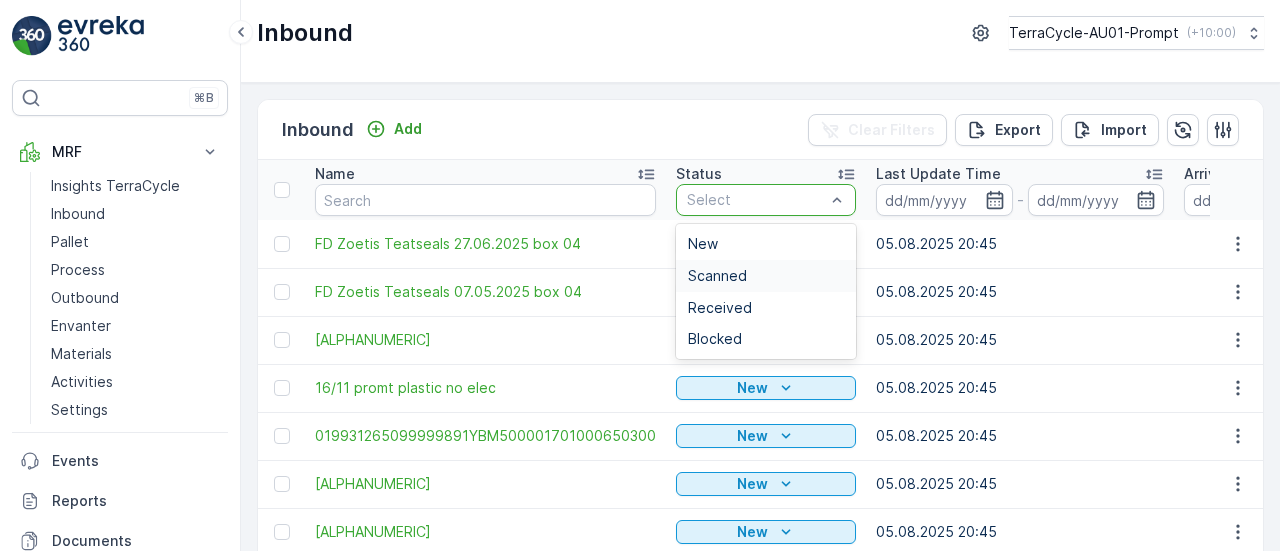 click on "Scanned" at bounding box center (766, 276) 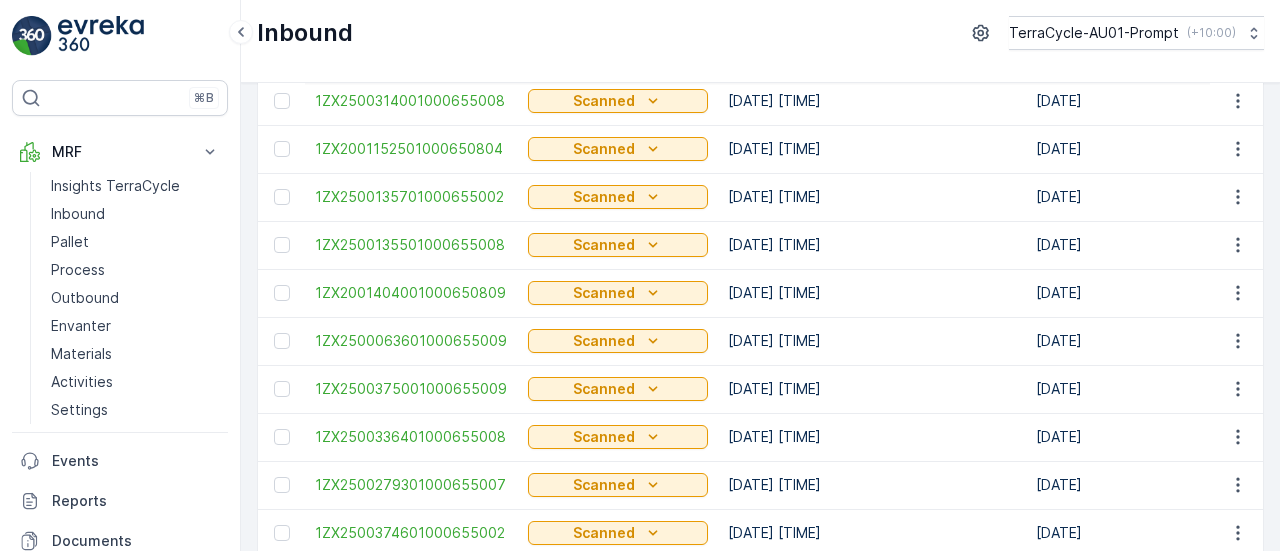 scroll, scrollTop: 2151, scrollLeft: 0, axis: vertical 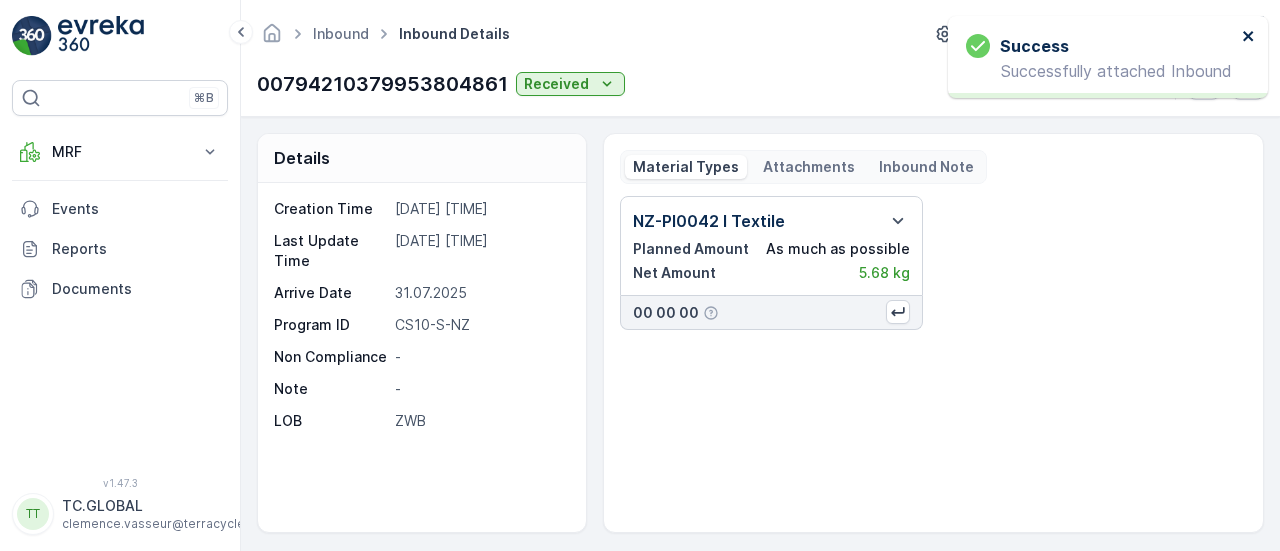 click 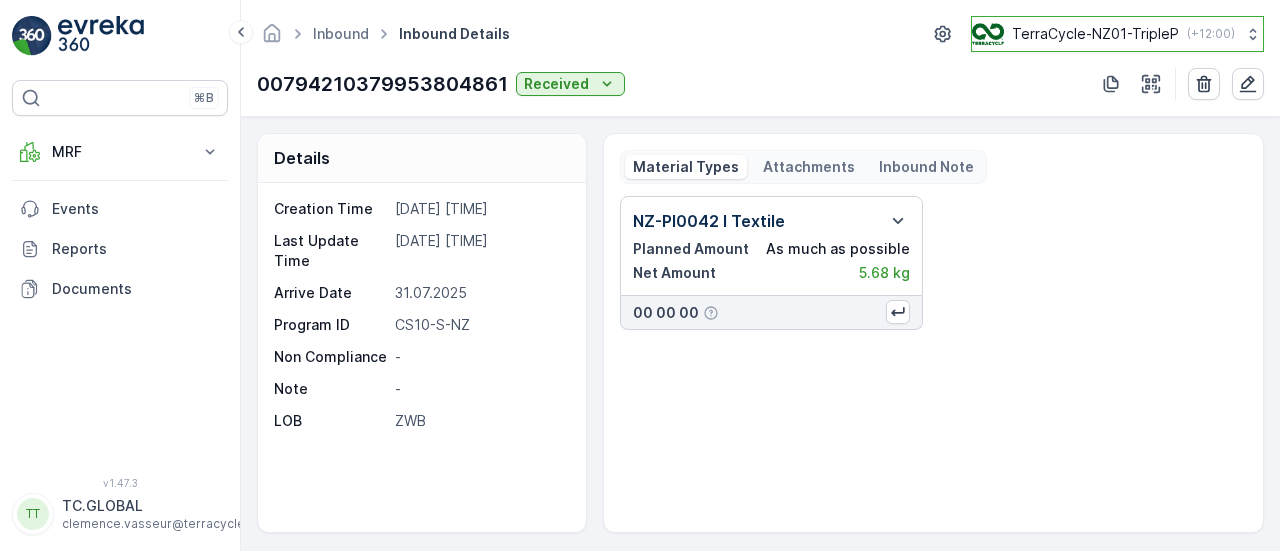 click on "TerraCycle-NZ01-TripleP" at bounding box center [1095, 34] 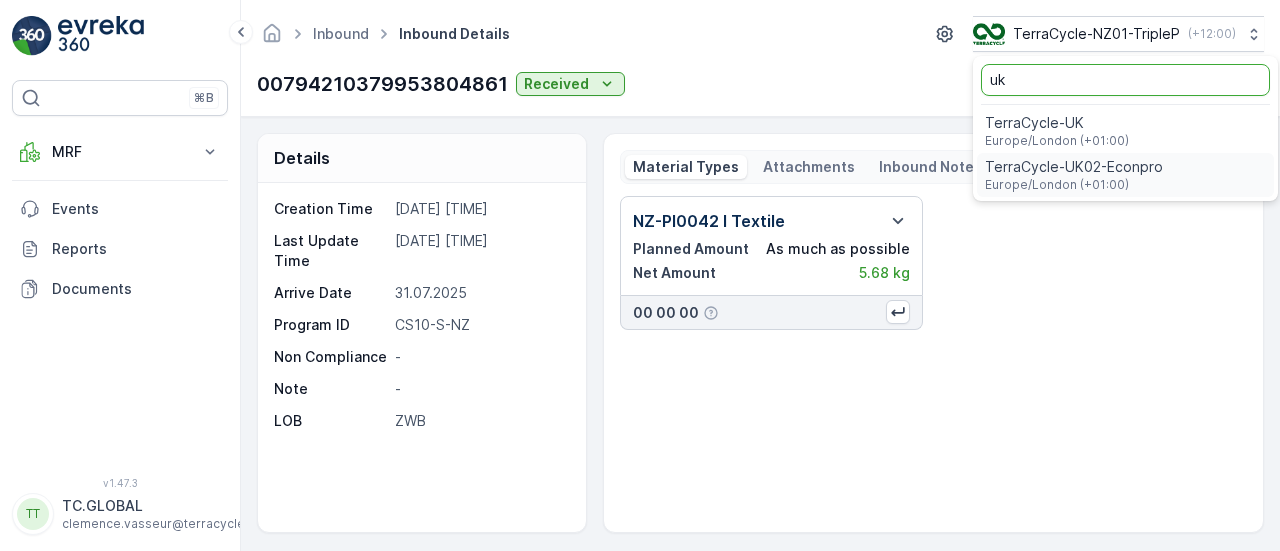 type on "uk" 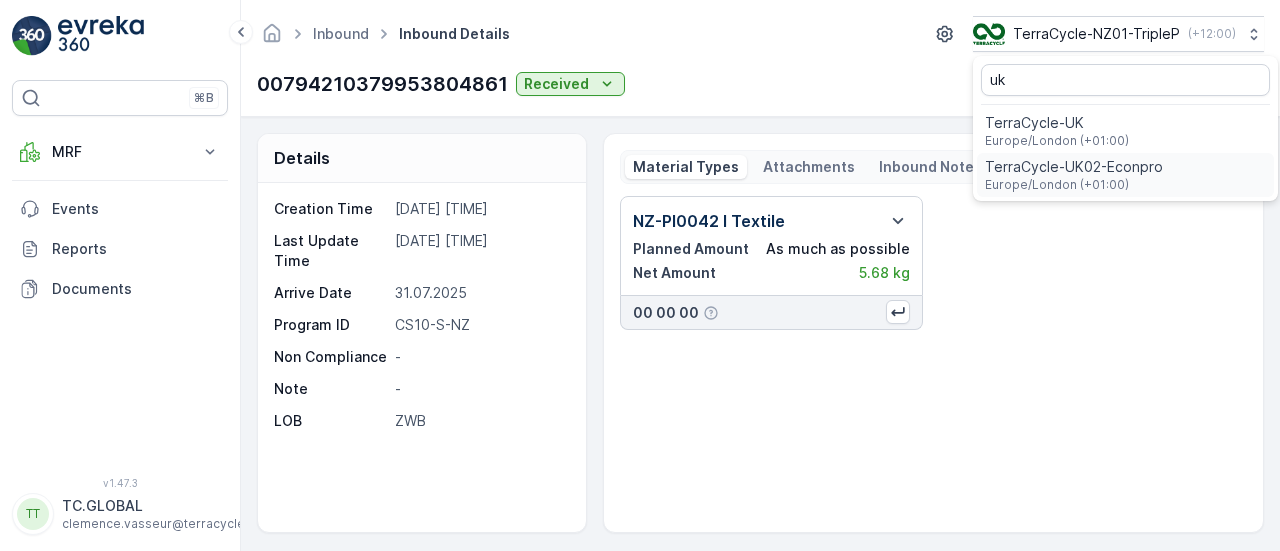 click on "Europe/London (+01:00)" at bounding box center [1074, 185] 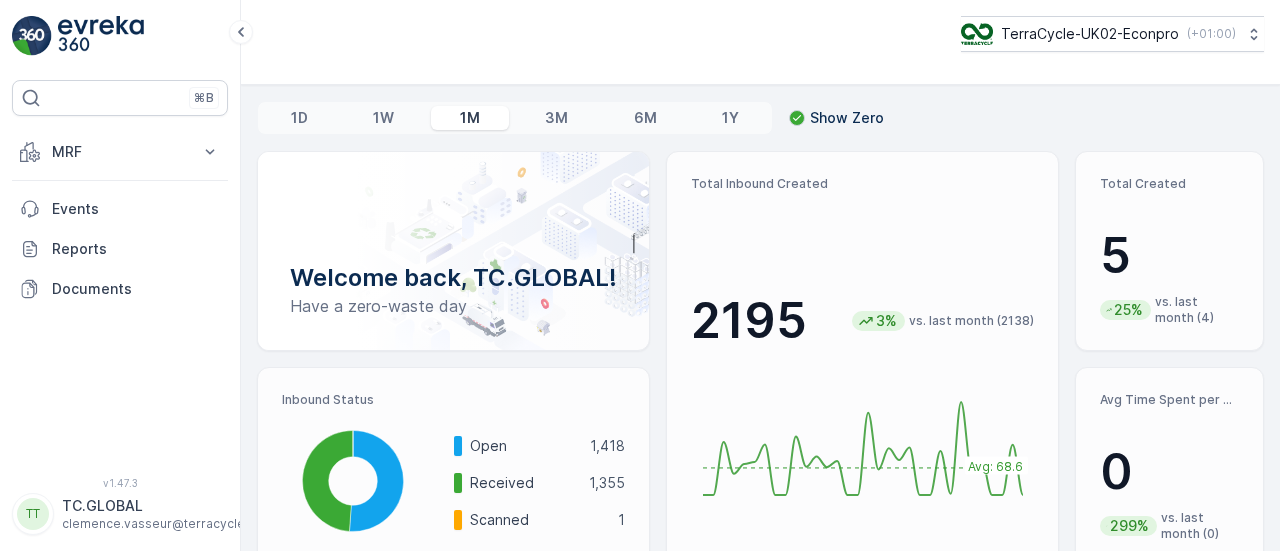 scroll, scrollTop: 0, scrollLeft: 0, axis: both 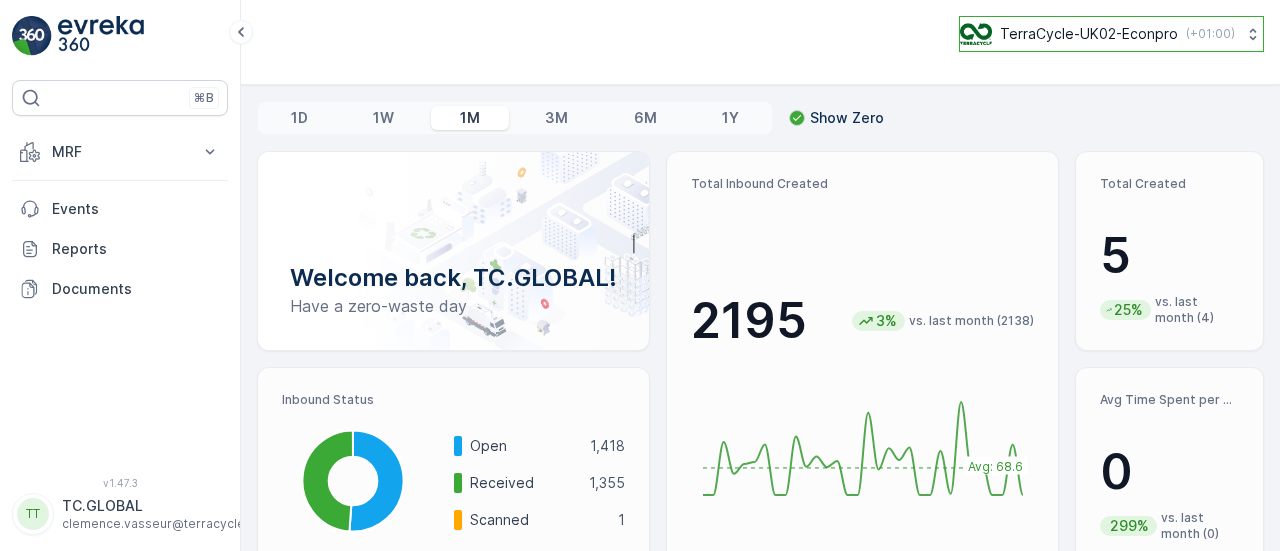 click on "TerraCycle-UK02-Econpro" at bounding box center [1089, 34] 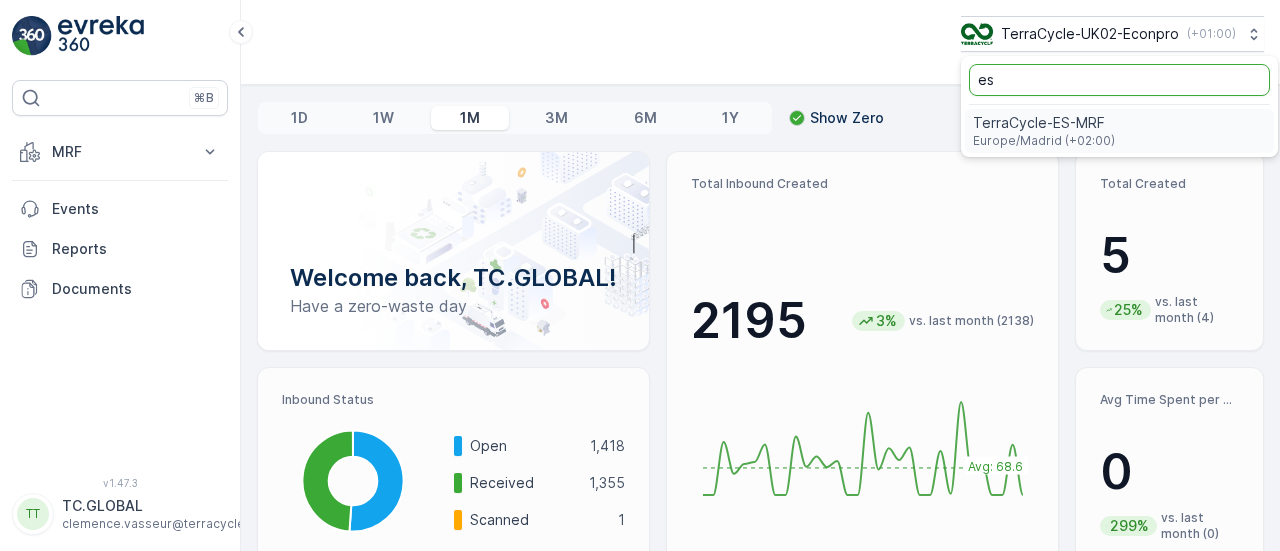type on "es" 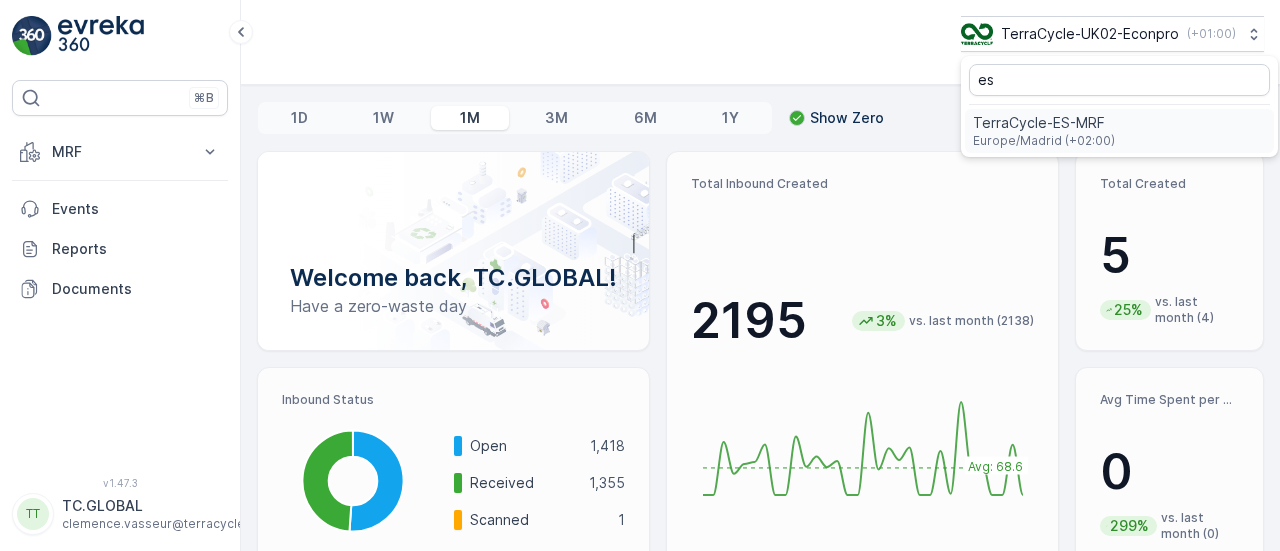 click on "TerraCycle-ES-MRF" at bounding box center [1044, 123] 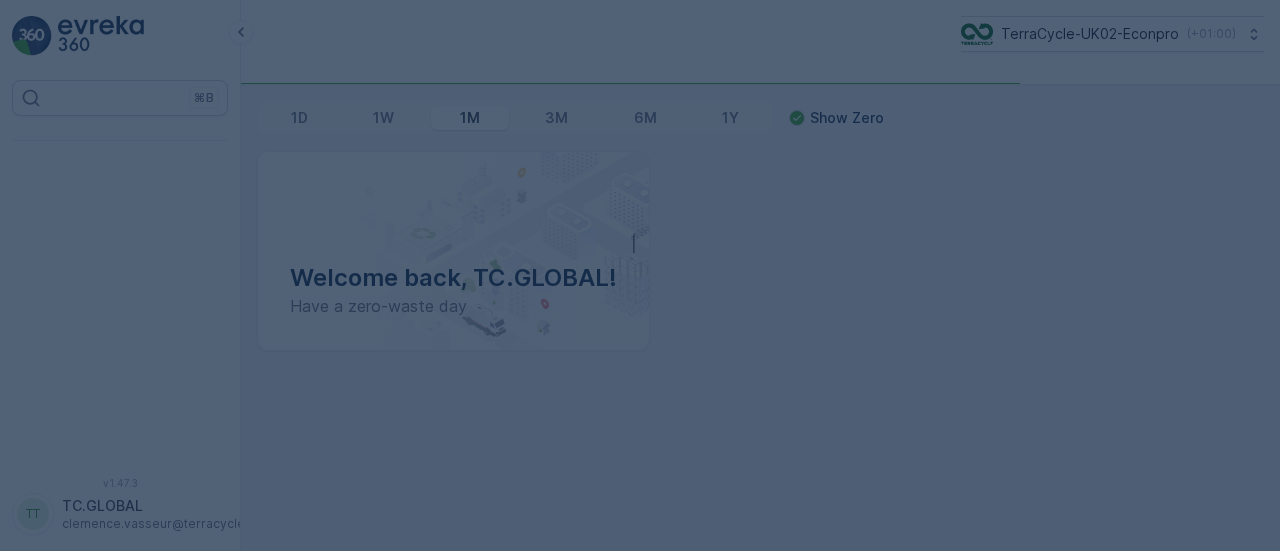 scroll, scrollTop: 0, scrollLeft: 0, axis: both 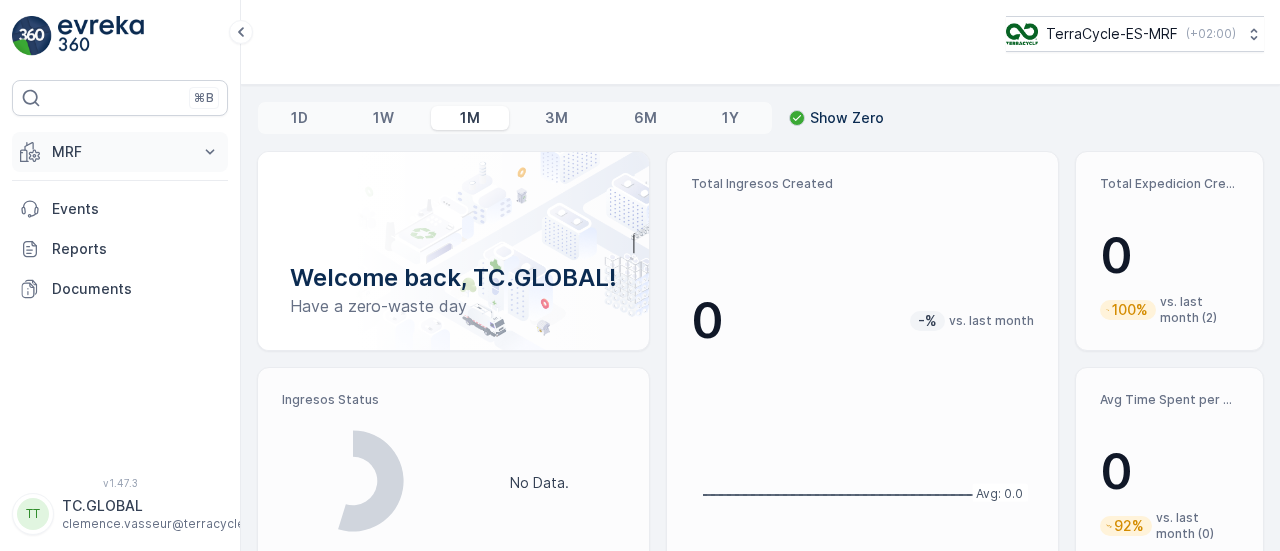 click on "MRF" at bounding box center [120, 152] 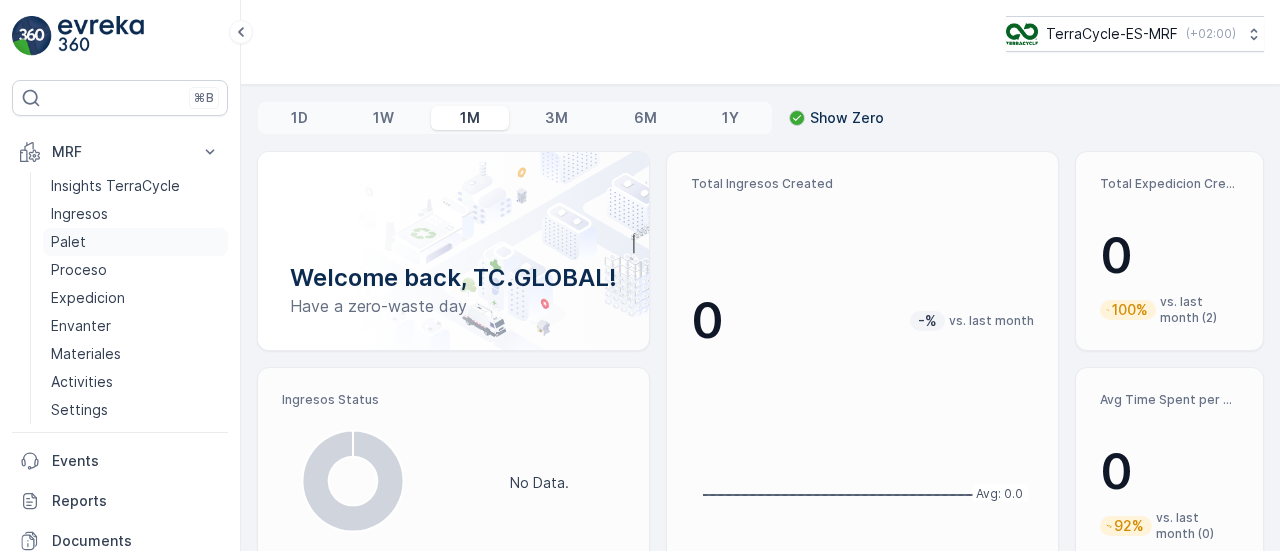click on "Palet" at bounding box center (68, 242) 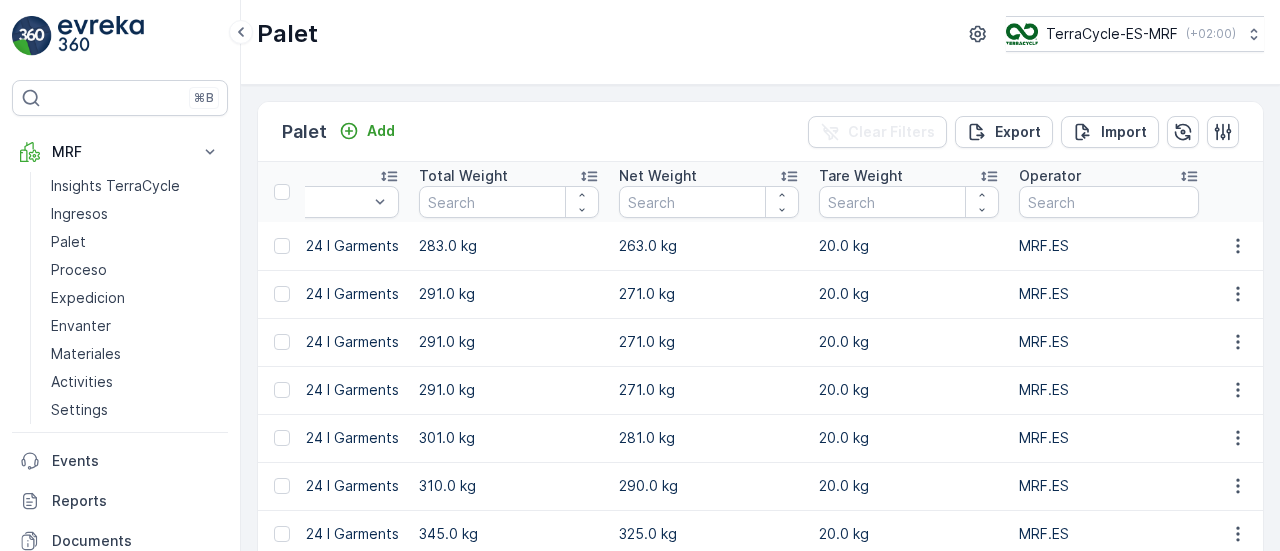 scroll, scrollTop: 0, scrollLeft: 1572, axis: horizontal 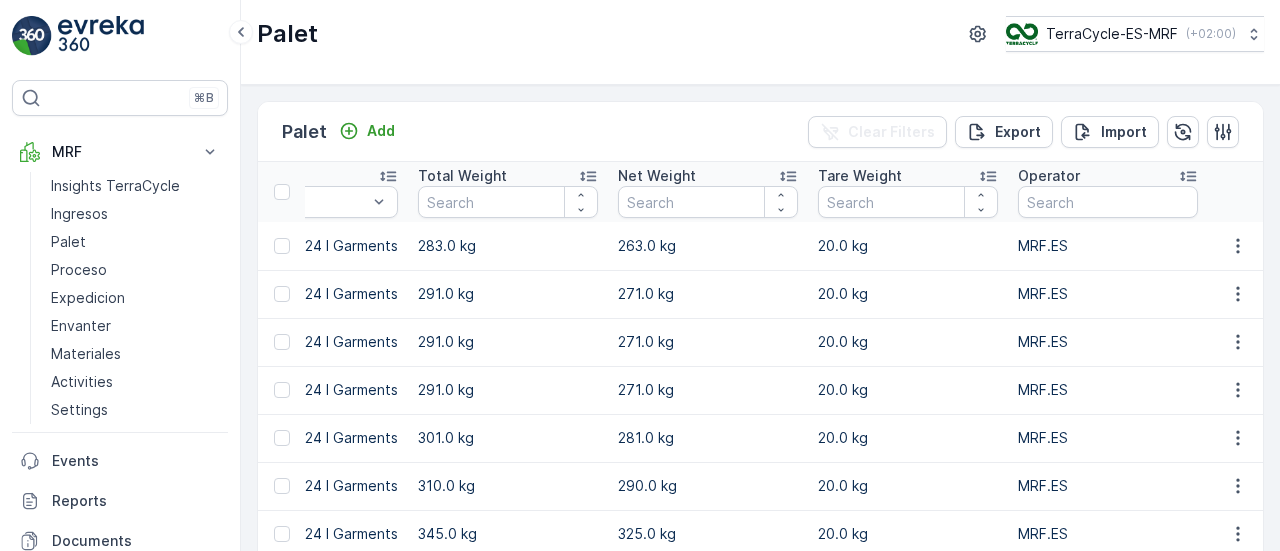 click 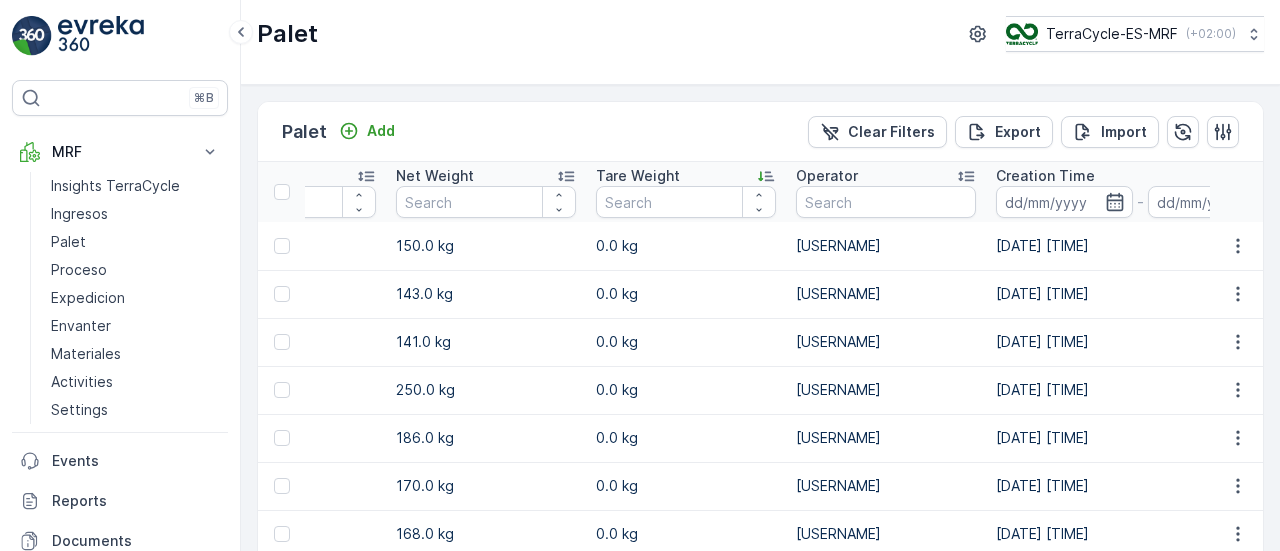 click 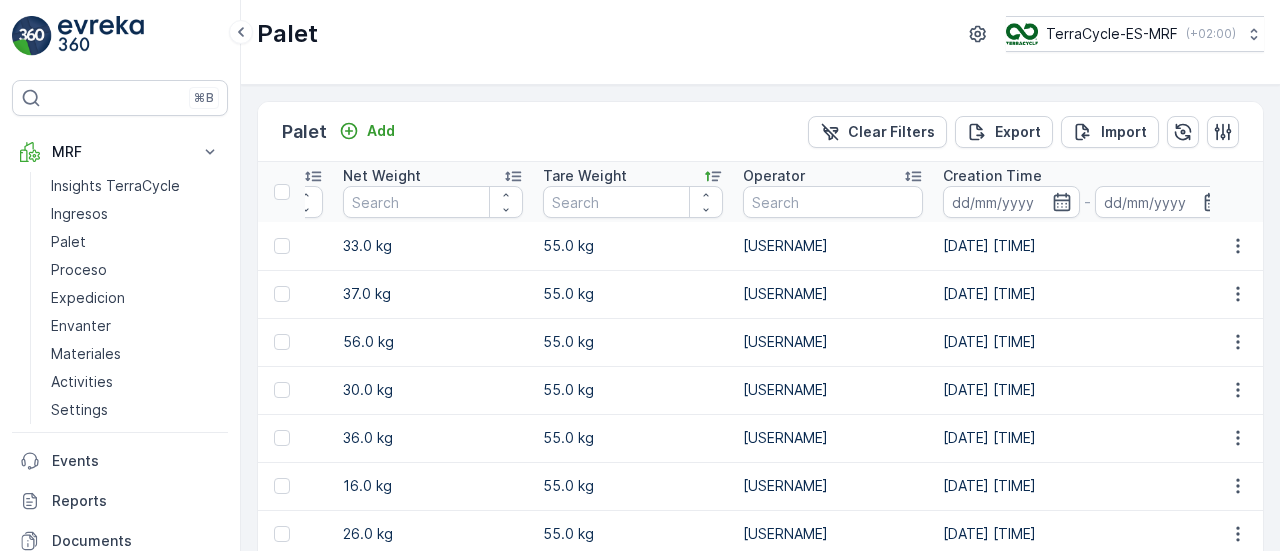 scroll, scrollTop: 233, scrollLeft: 0, axis: vertical 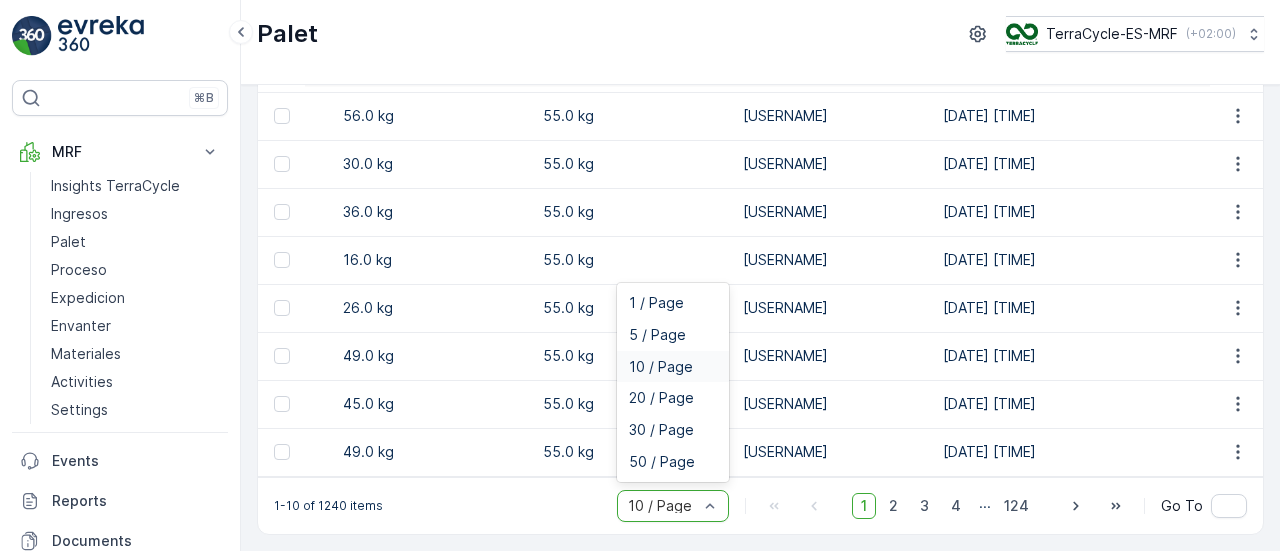 click at bounding box center [663, 506] 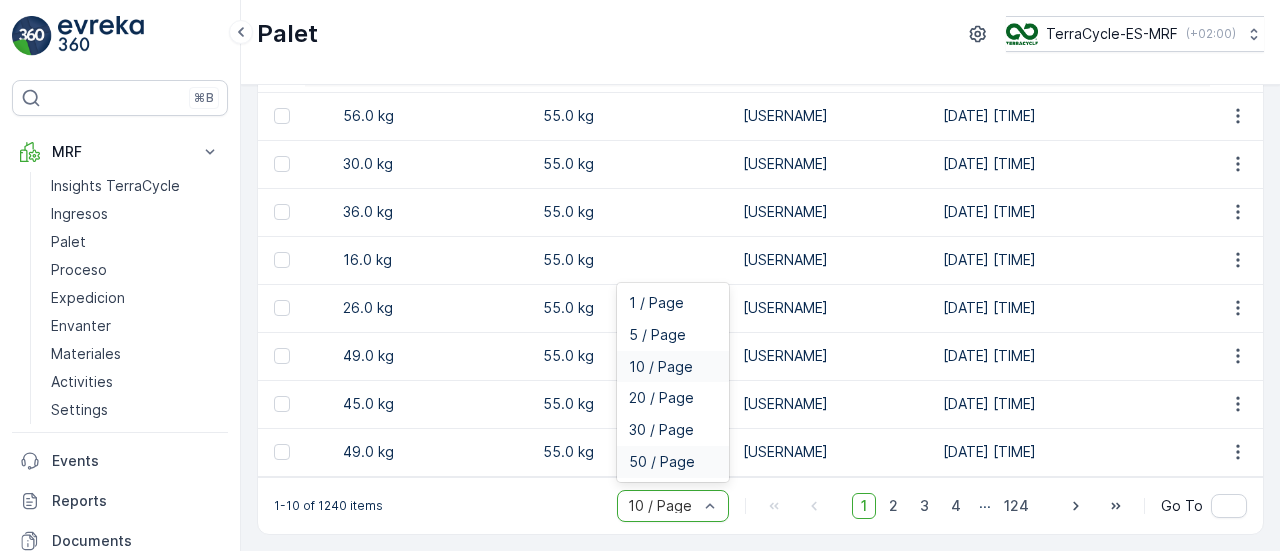 click on "50 / Page" at bounding box center [662, 462] 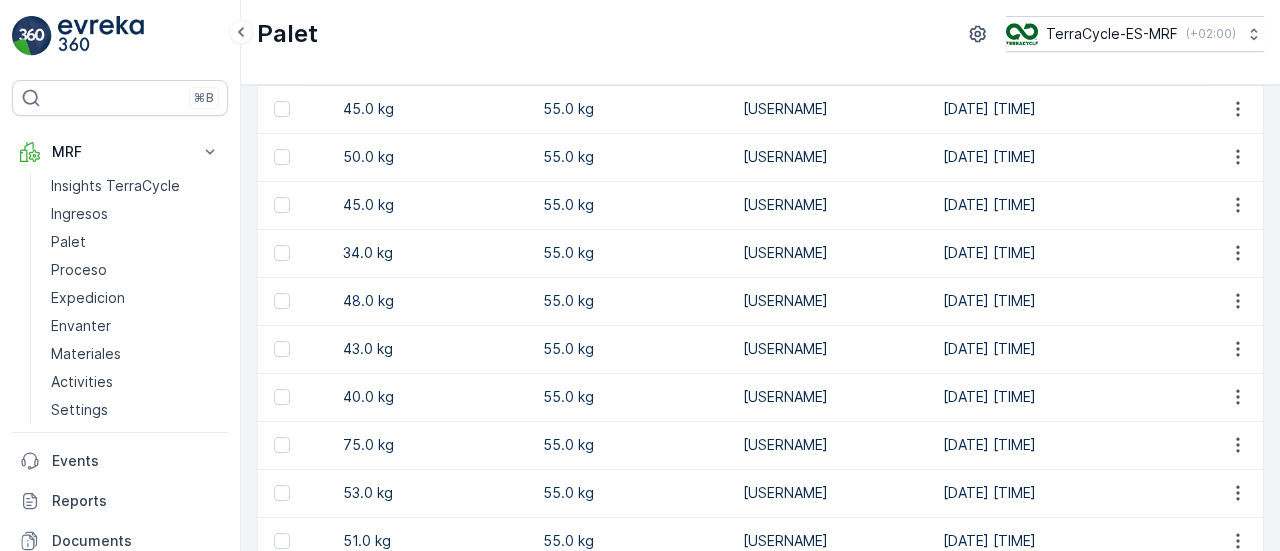 scroll, scrollTop: 2153, scrollLeft: 0, axis: vertical 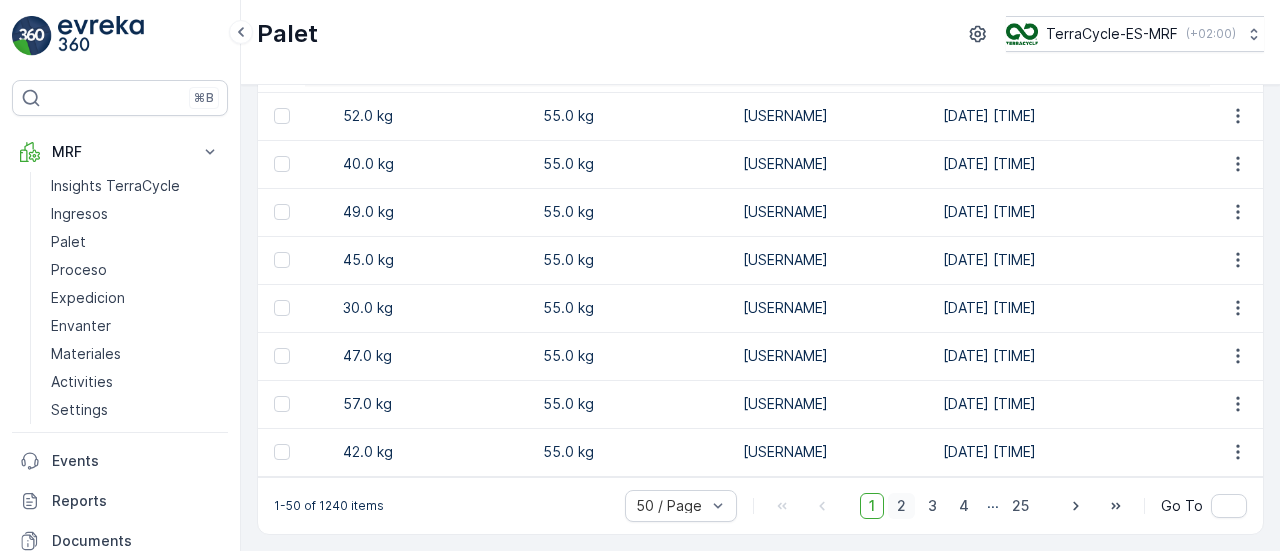 click on "2" at bounding box center (901, 506) 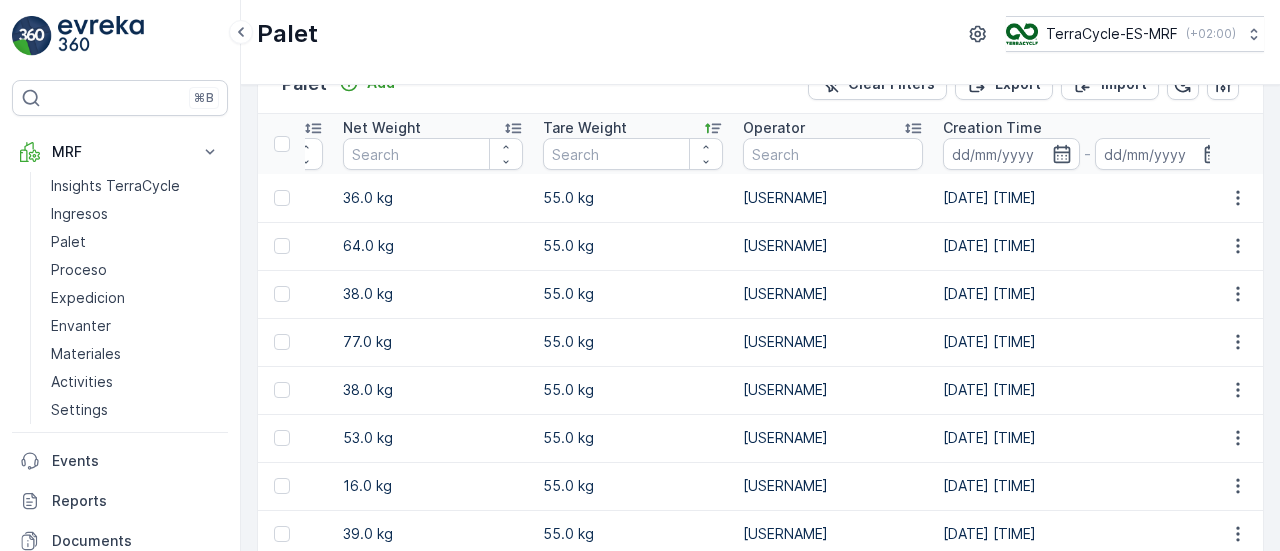 scroll, scrollTop: 49, scrollLeft: 0, axis: vertical 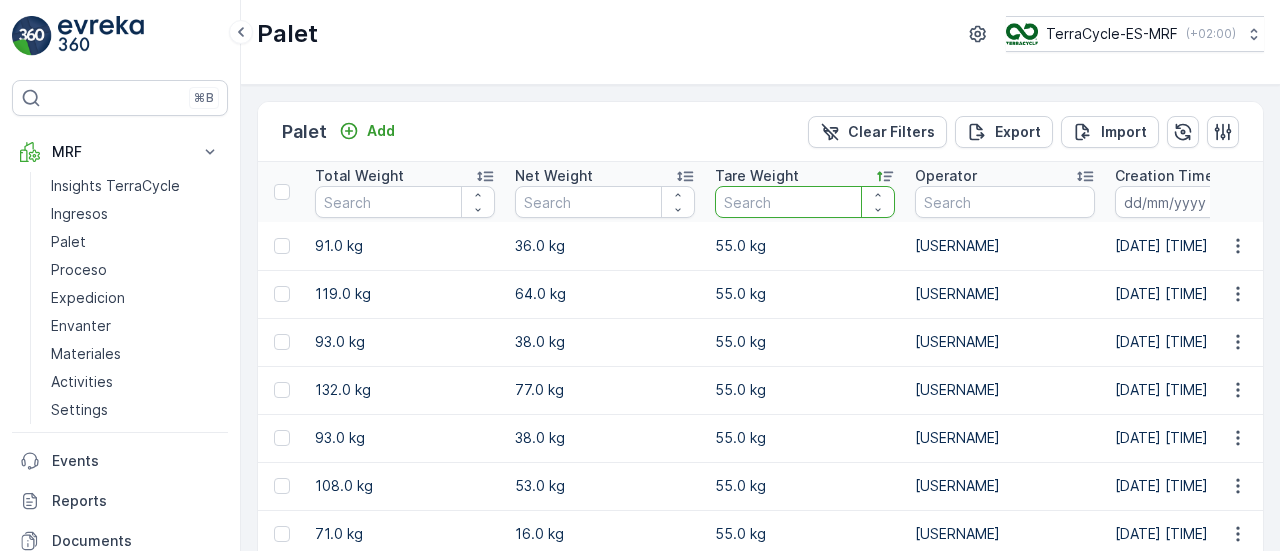 click at bounding box center [805, 202] 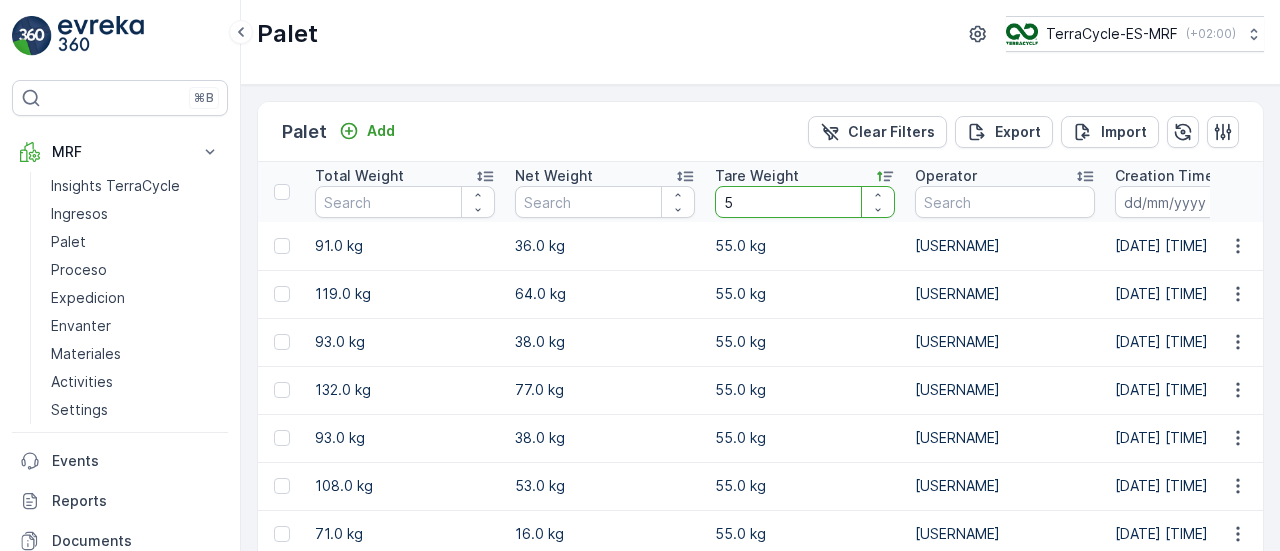 type on "55" 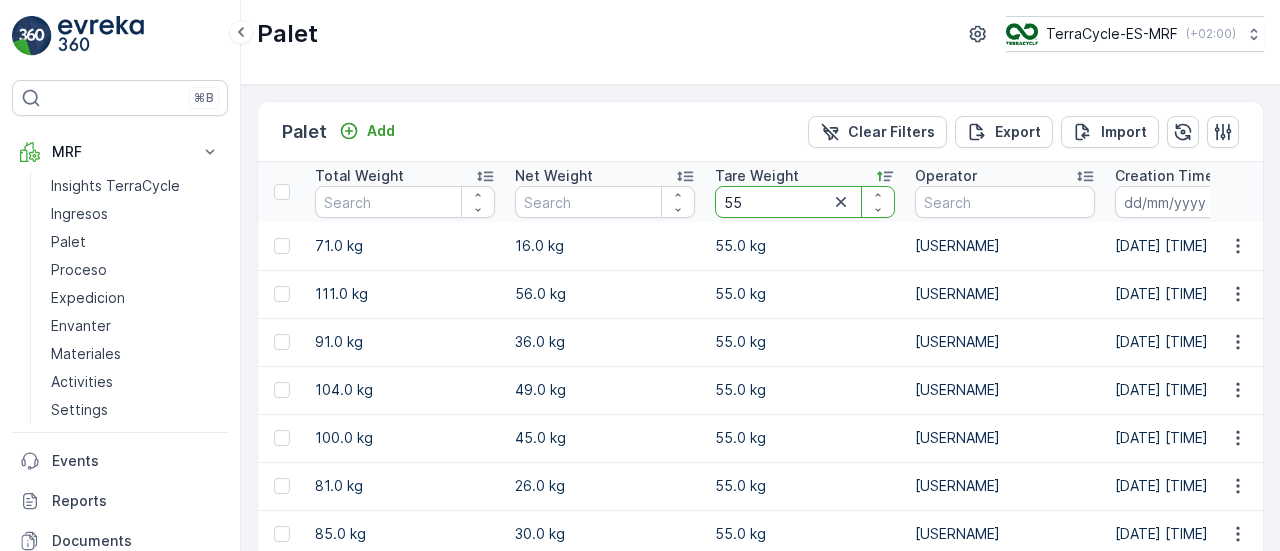 type on "55.0" 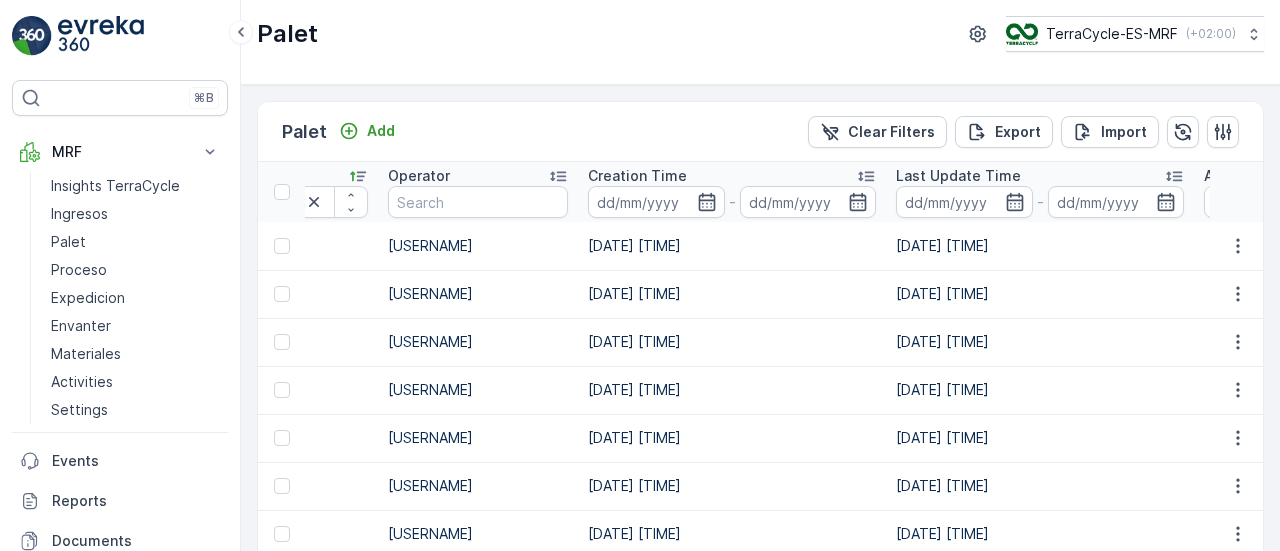 scroll, scrollTop: 0, scrollLeft: 1966, axis: horizontal 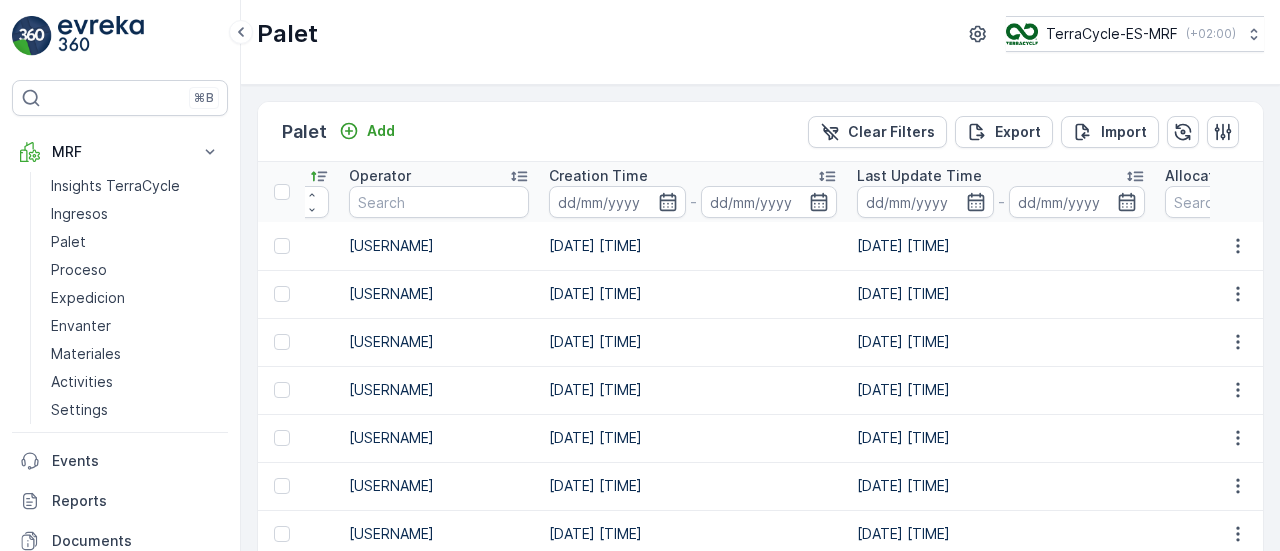 click 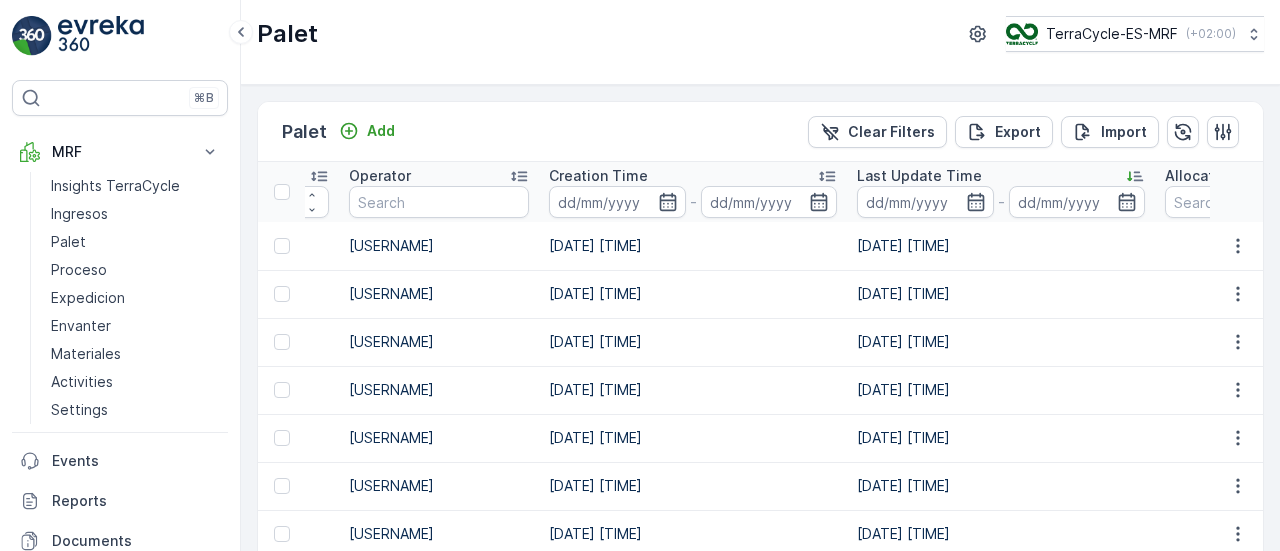click 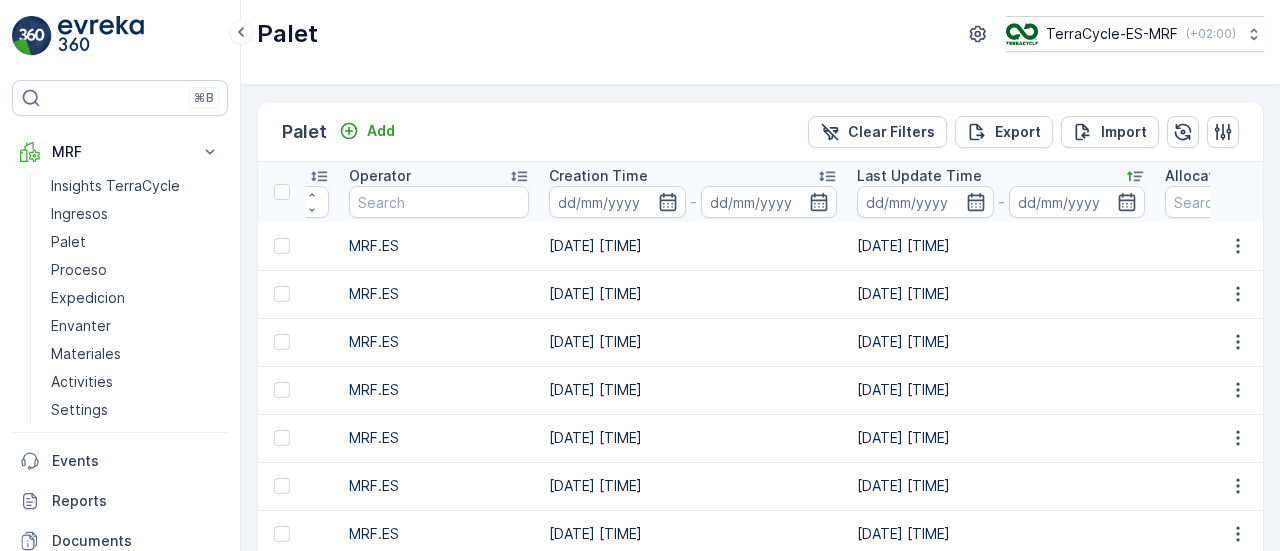 click 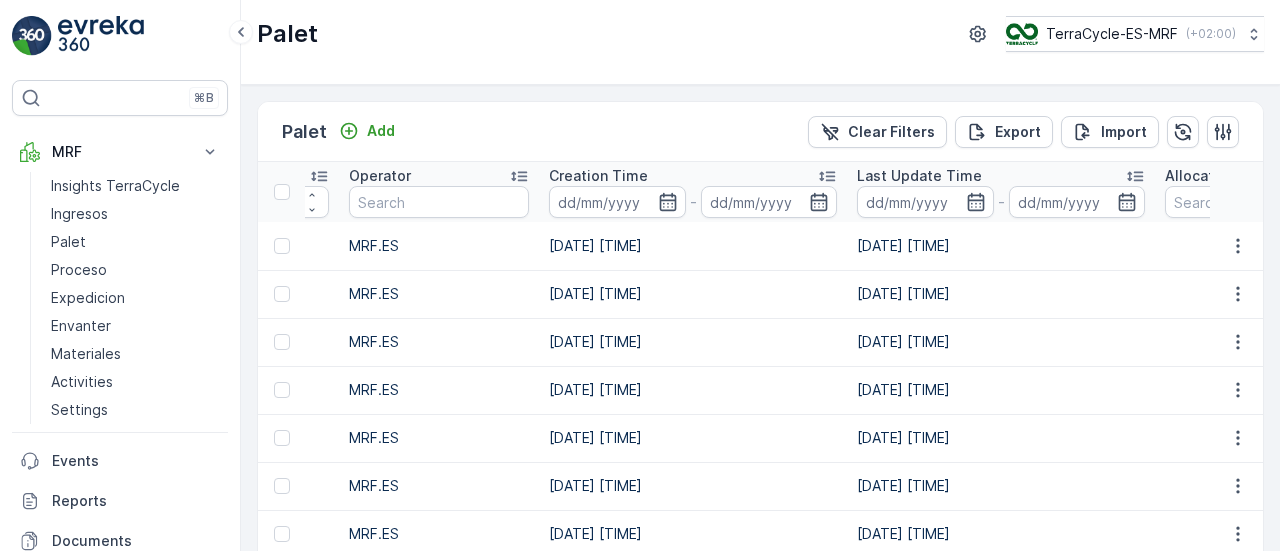 click 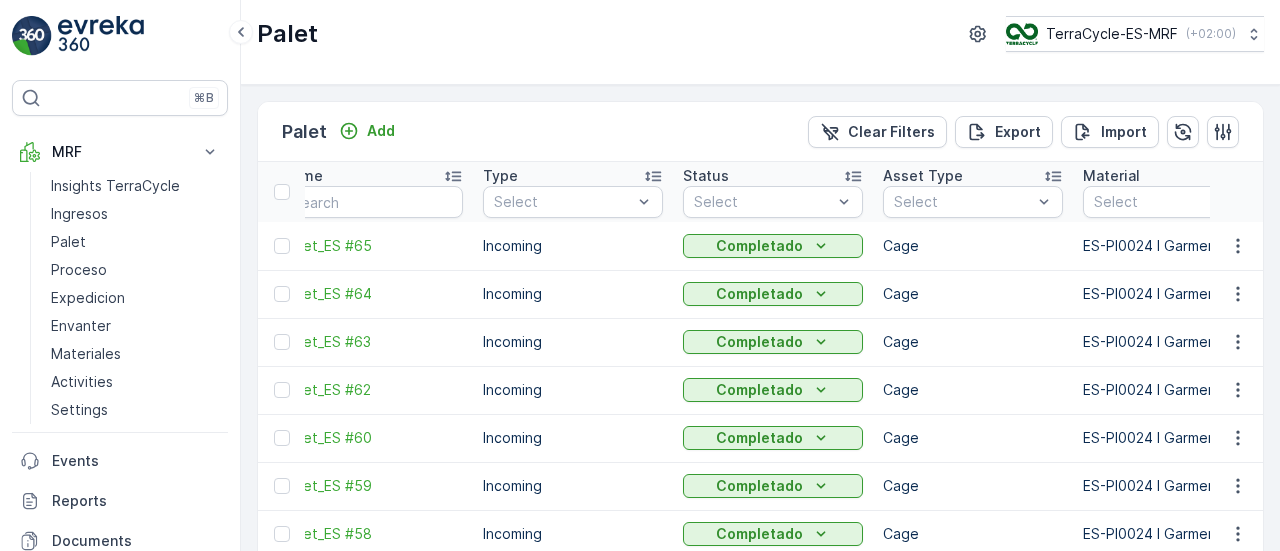scroll, scrollTop: 0, scrollLeft: 0, axis: both 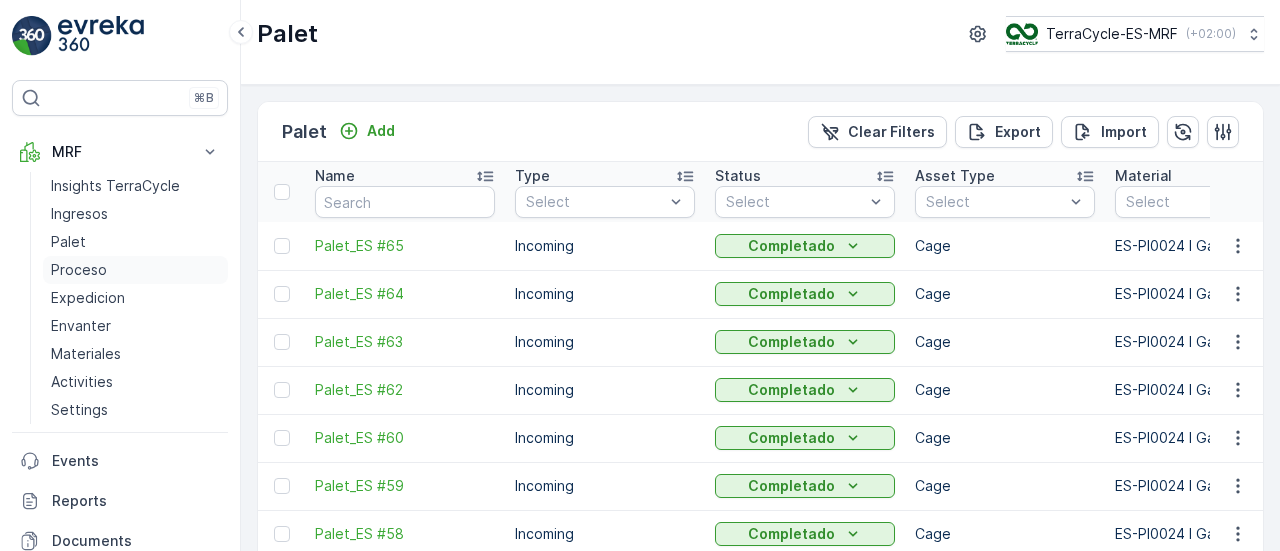 click on "Proceso" at bounding box center [79, 270] 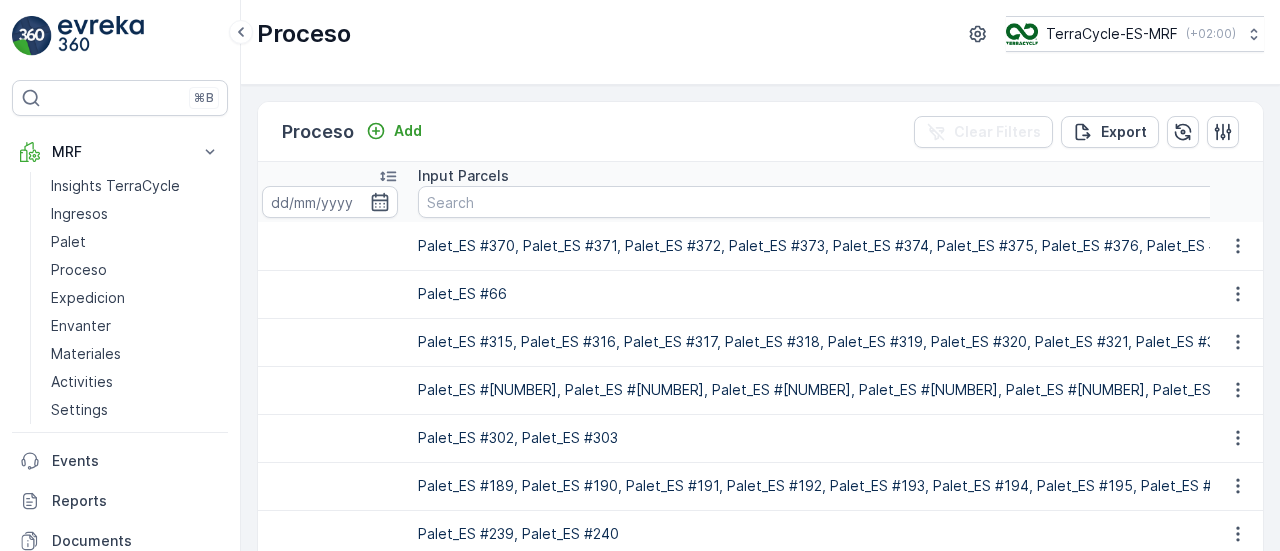 scroll, scrollTop: 0, scrollLeft: 0, axis: both 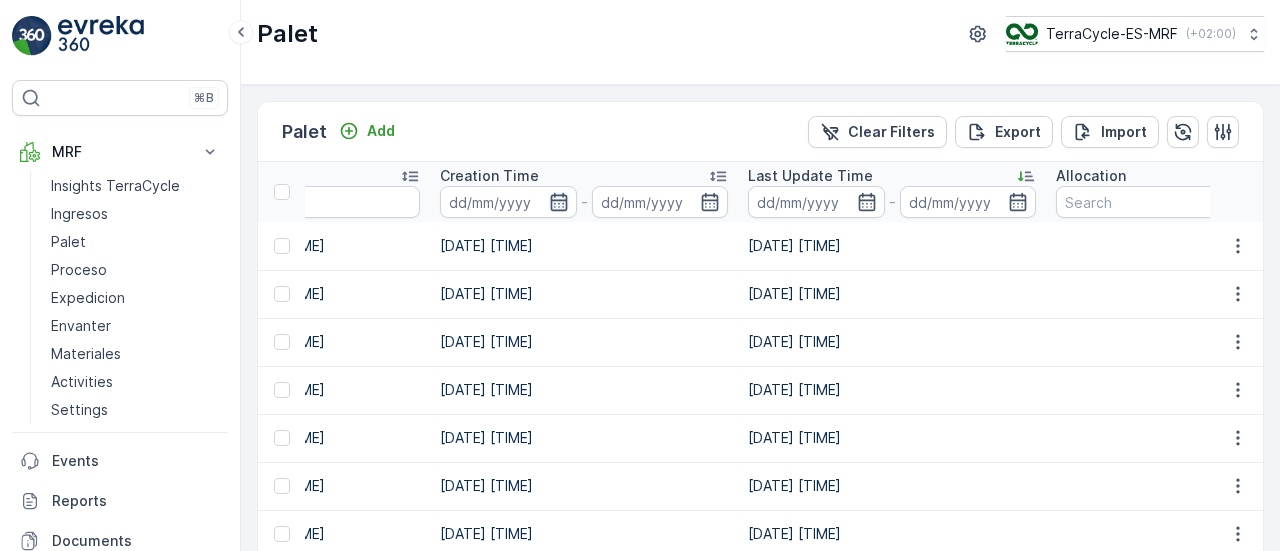click 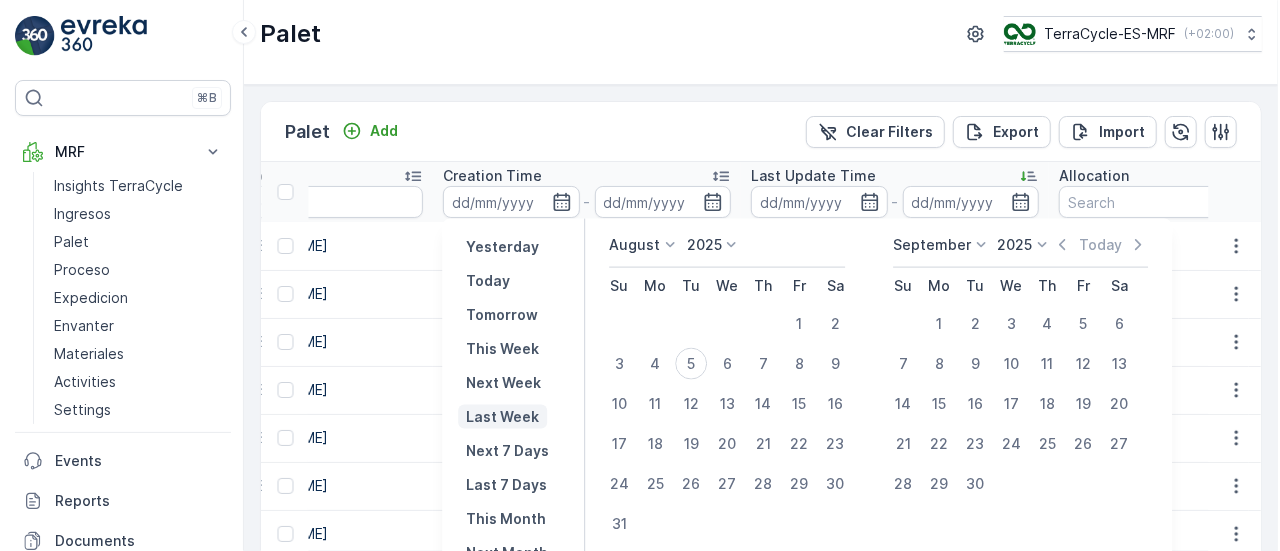 scroll, scrollTop: 141, scrollLeft: 0, axis: vertical 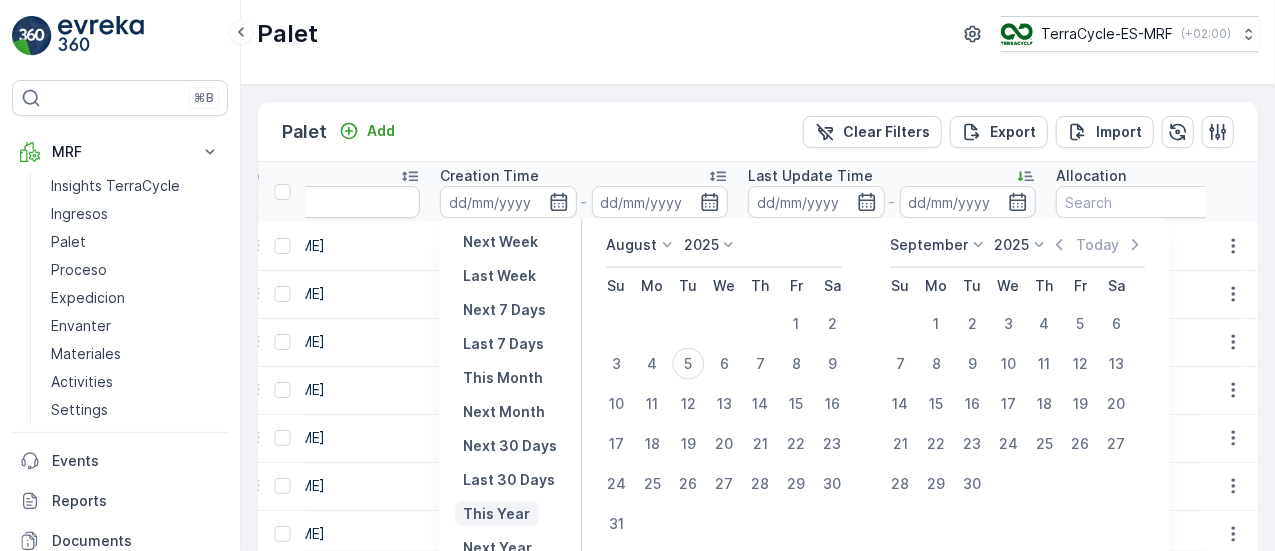 click on "This Year" at bounding box center [496, 514] 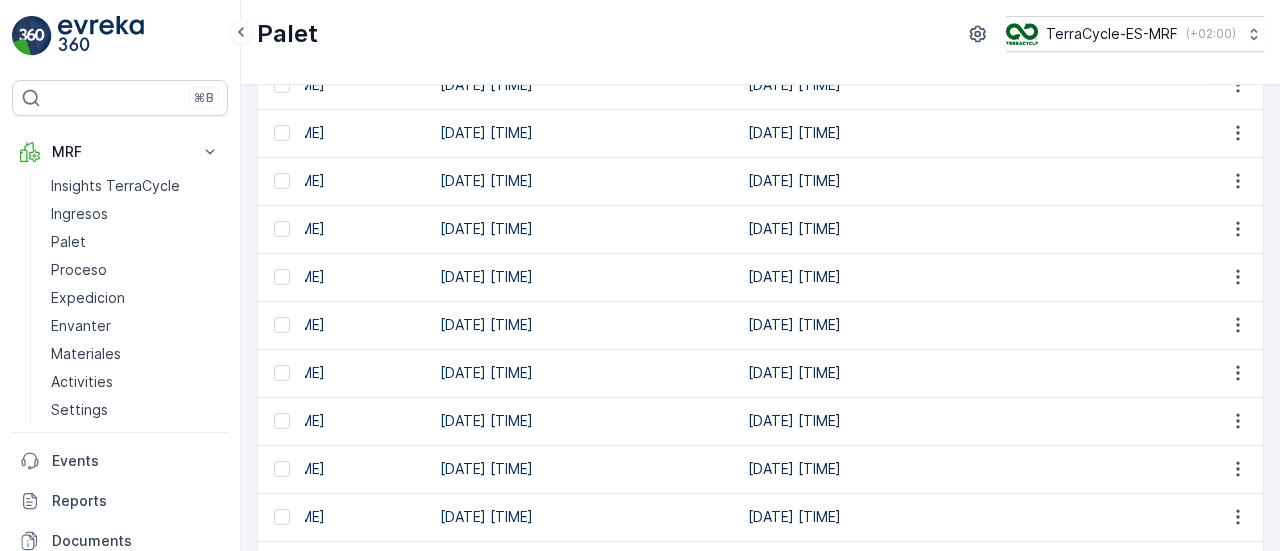 scroll, scrollTop: 164, scrollLeft: 0, axis: vertical 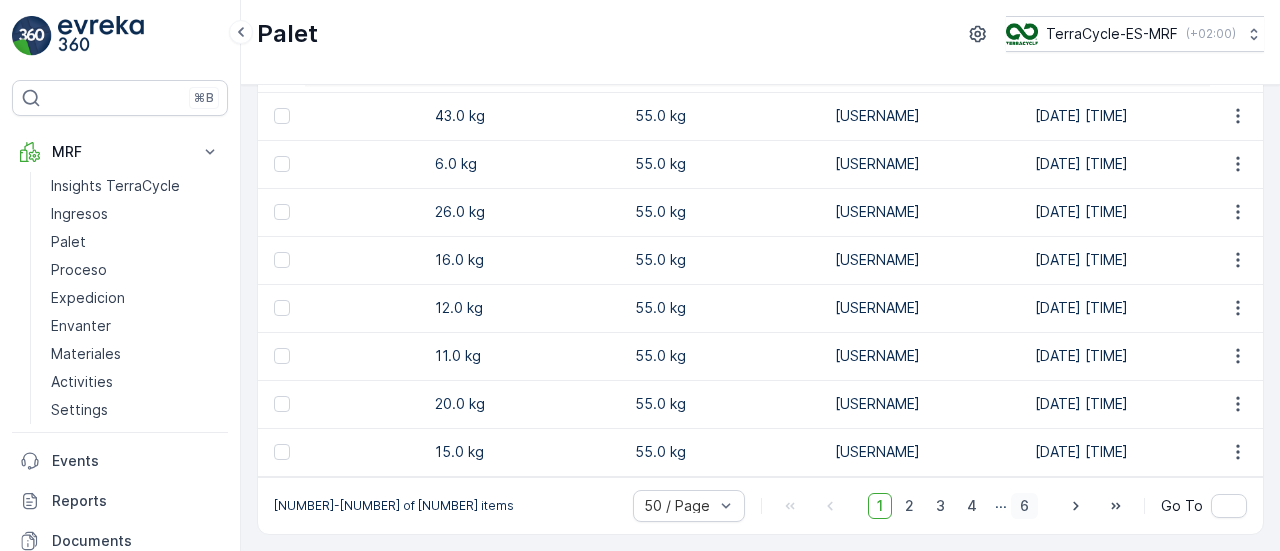 click on "6" at bounding box center [1024, 506] 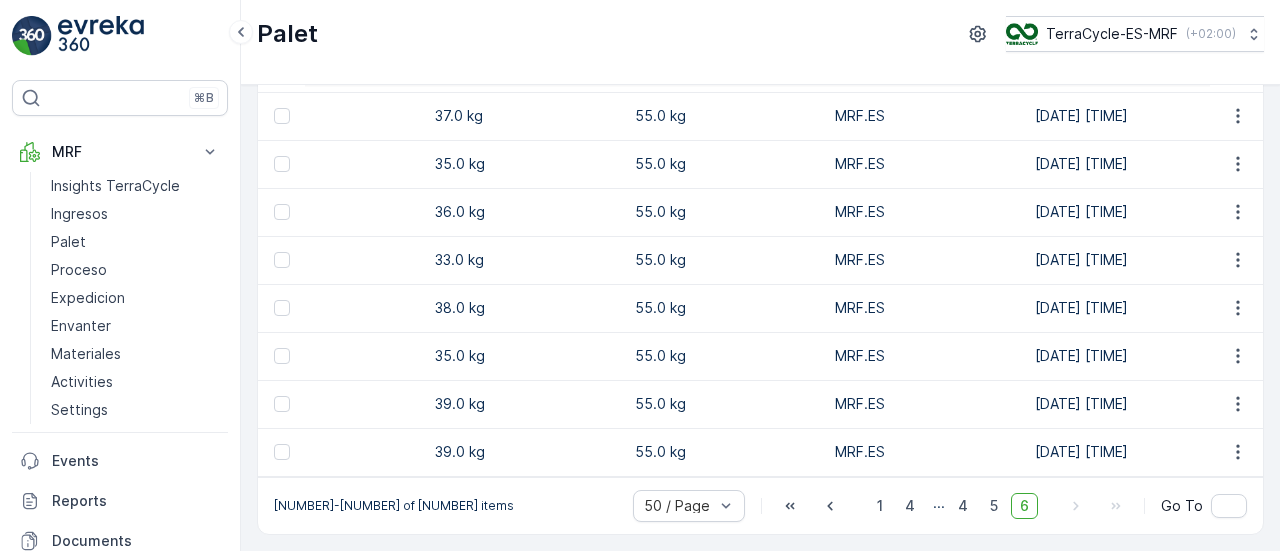 scroll, scrollTop: 1433, scrollLeft: 0, axis: vertical 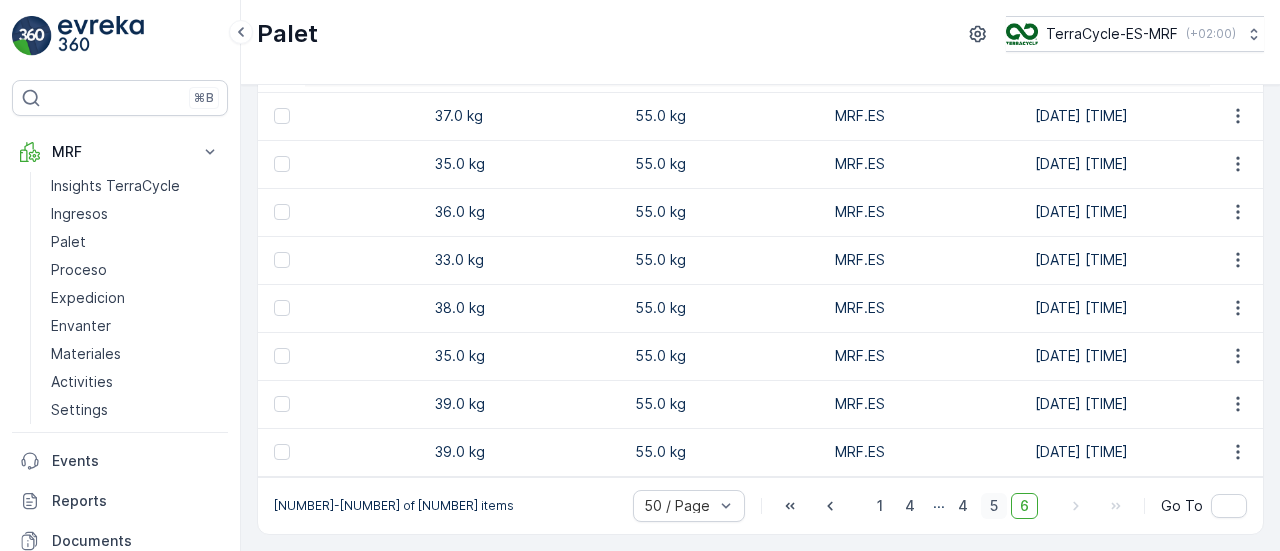 click on "5" at bounding box center (994, 506) 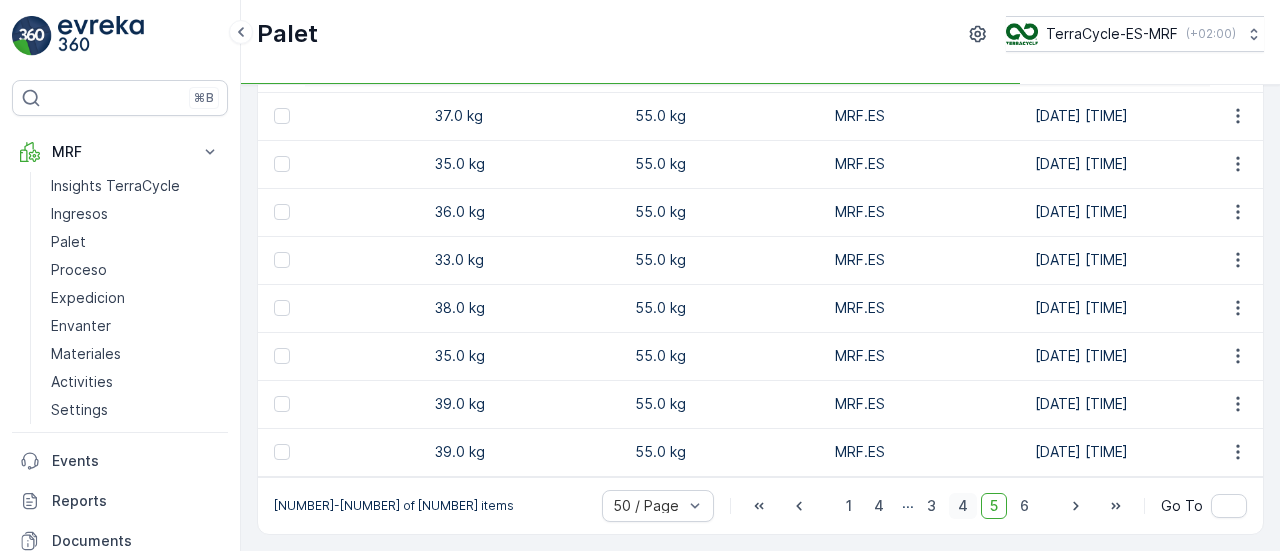 click on "4" at bounding box center (963, 506) 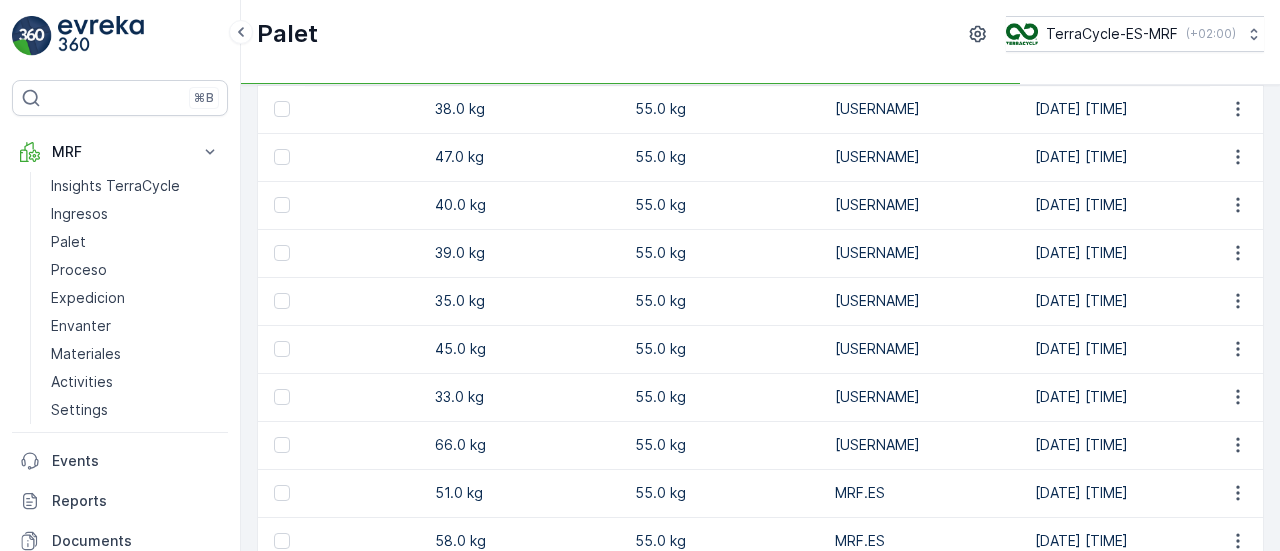 scroll, scrollTop: 2153, scrollLeft: 0, axis: vertical 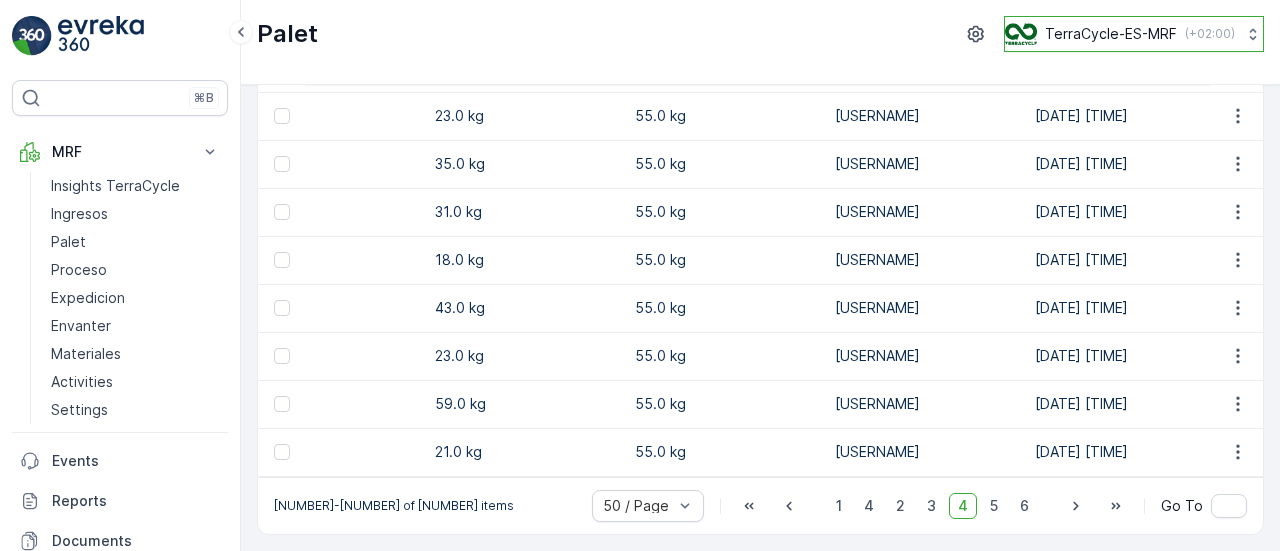 click on "TerraCycle-ES-MRF" at bounding box center [1111, 34] 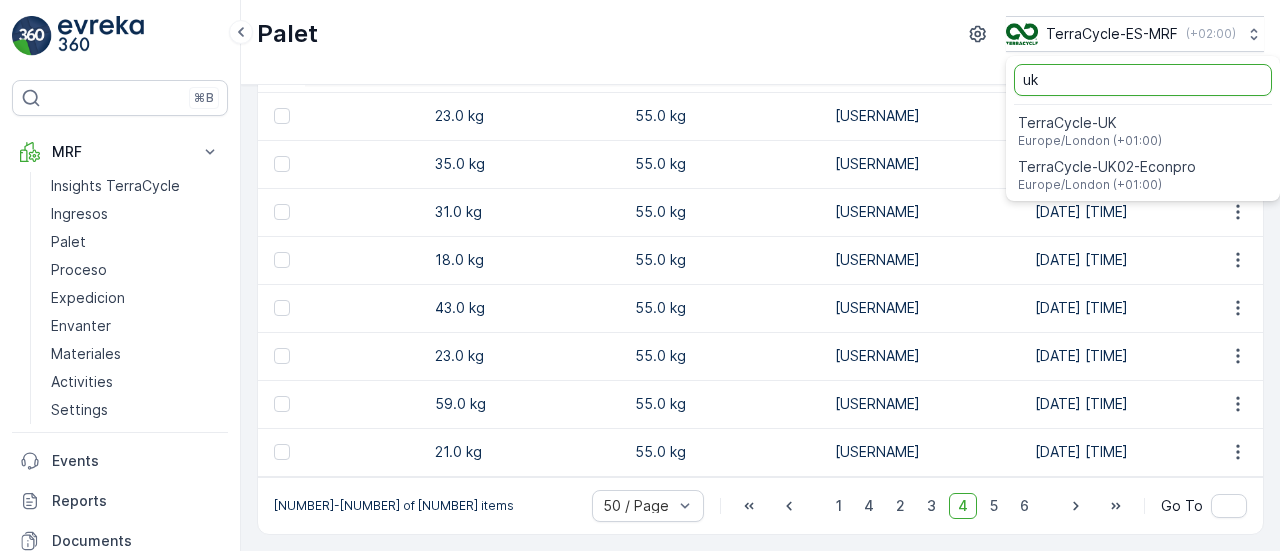 type on "uk" 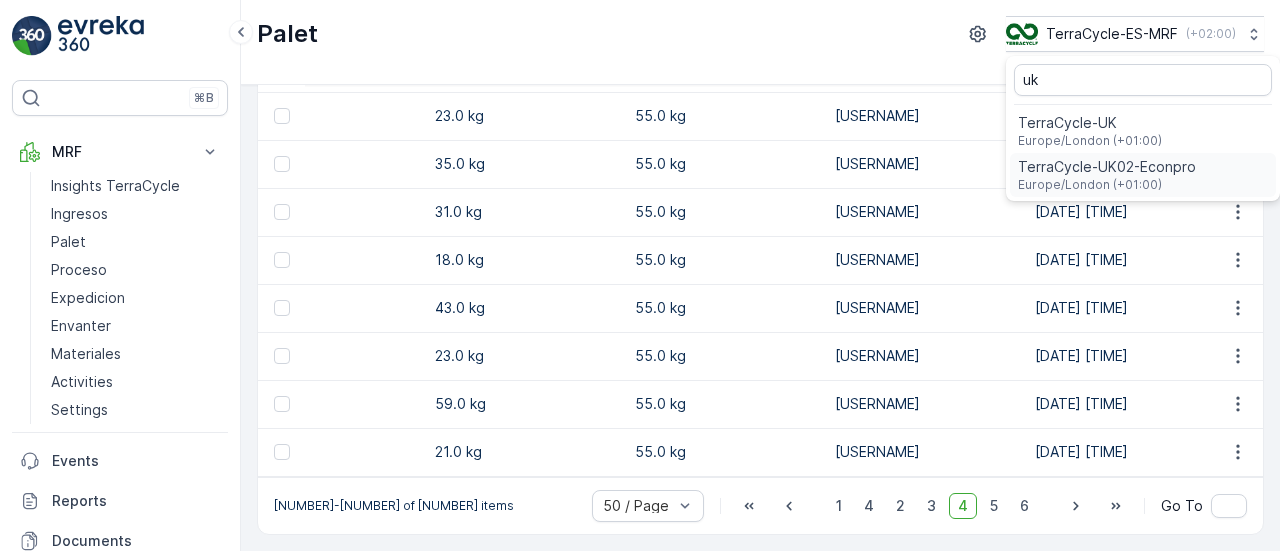 click on "TerraCycle-UK02-Econpro" at bounding box center (1107, 167) 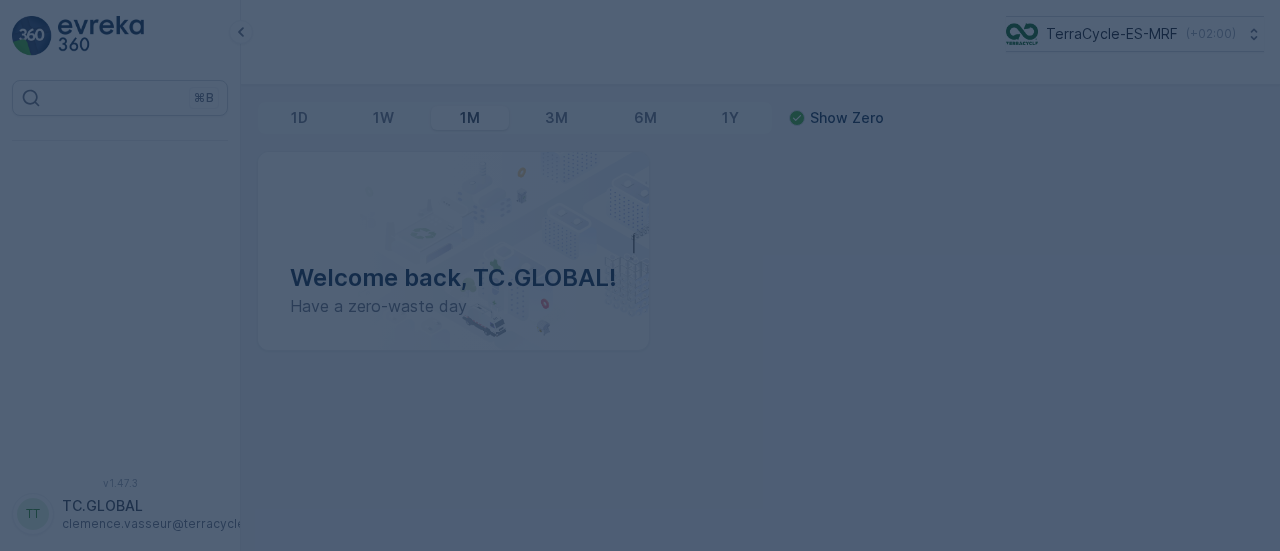 scroll, scrollTop: 0, scrollLeft: 0, axis: both 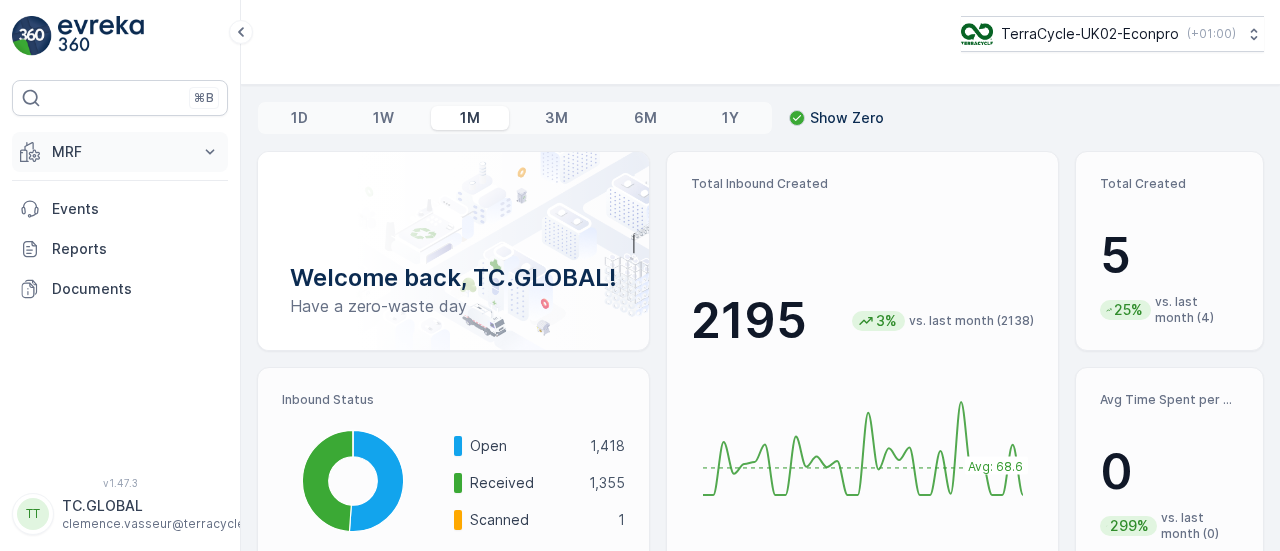 click on "MRF" at bounding box center (120, 152) 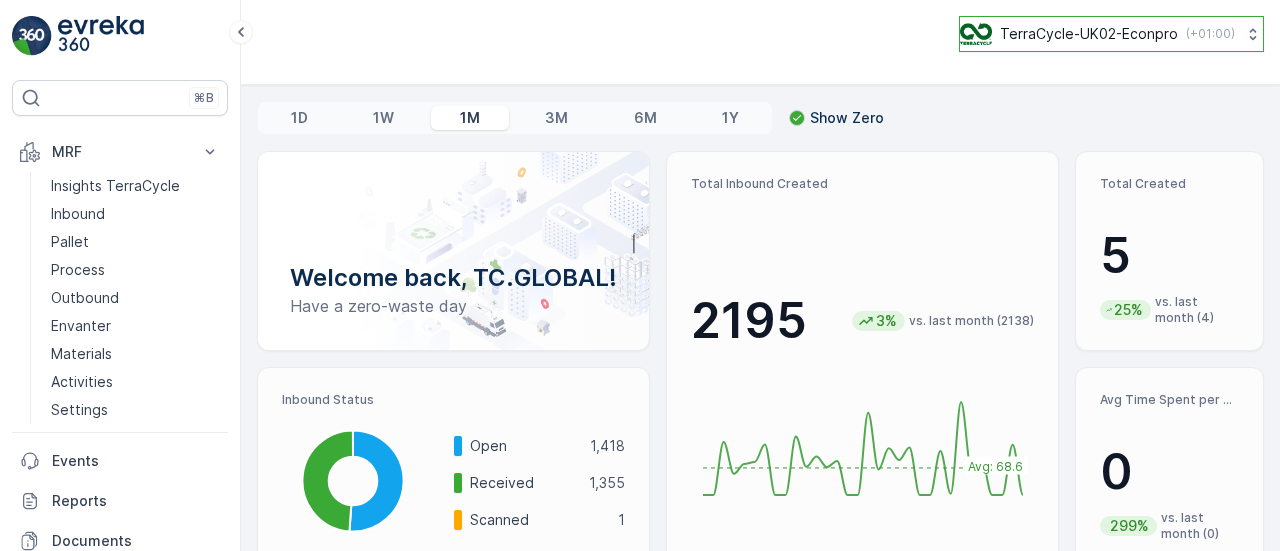 click on "TerraCycle-UK02-Econpro" at bounding box center [1089, 34] 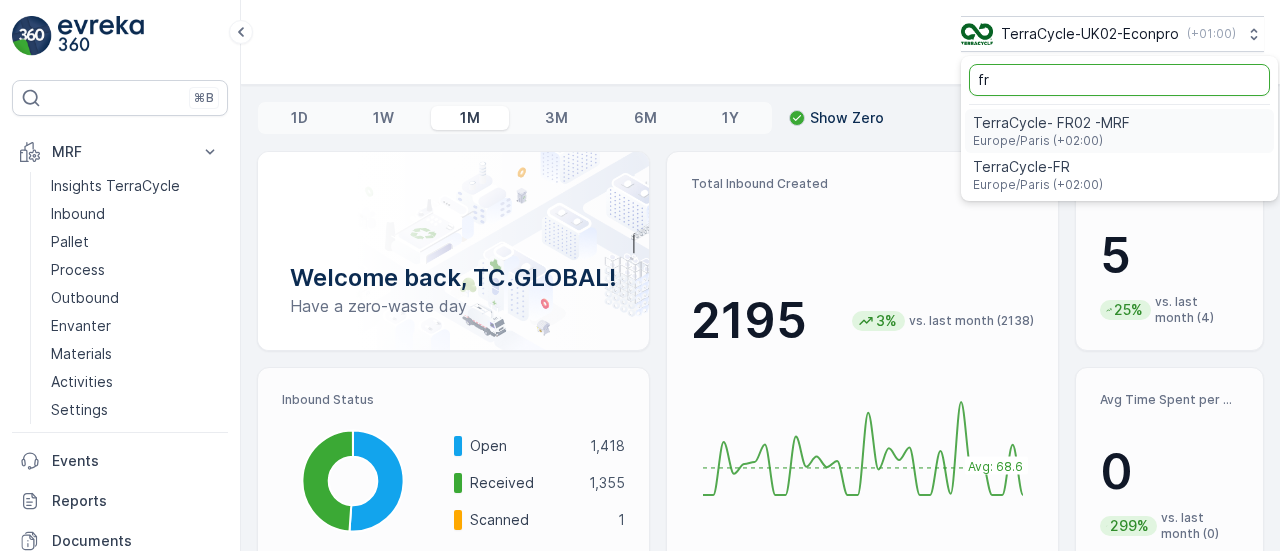 type on "fr" 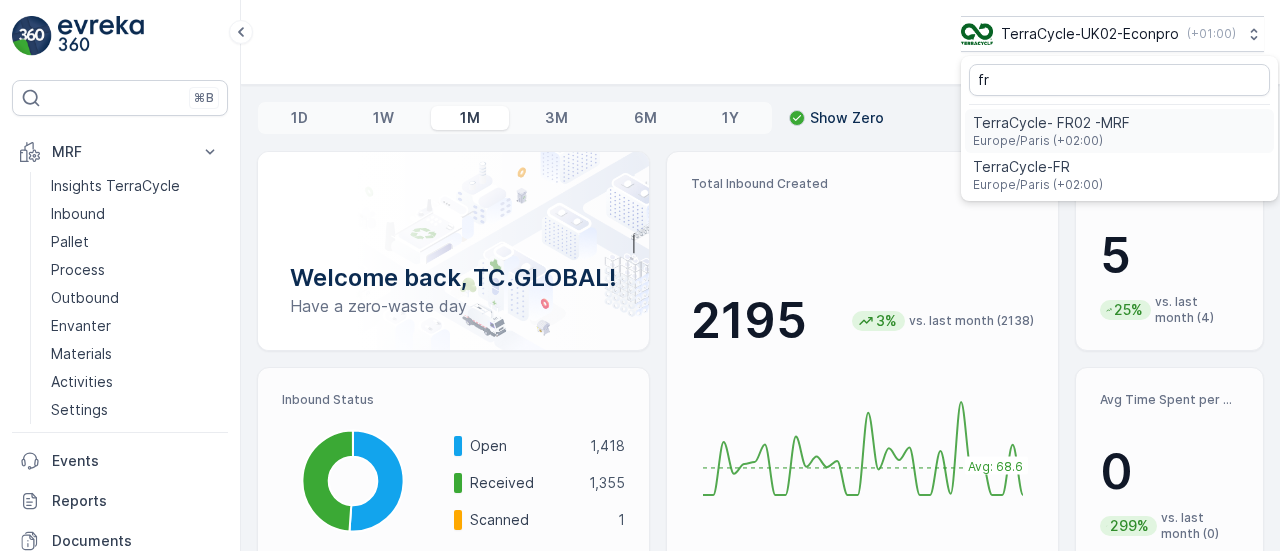 click on "TerraCycle- FR02 -MRF" at bounding box center (1051, 123) 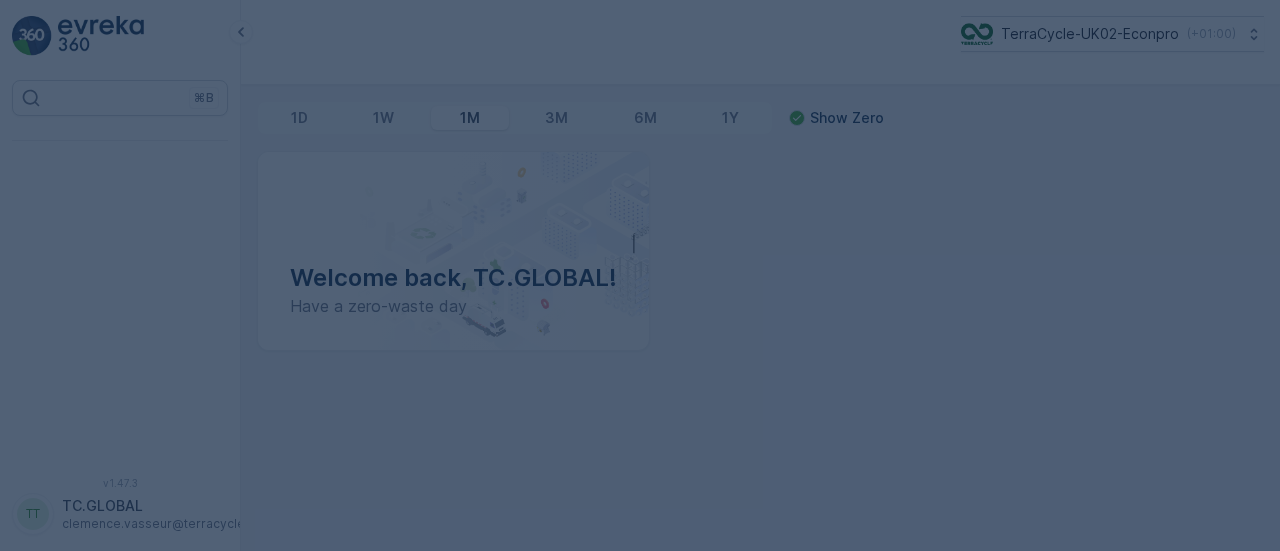 scroll, scrollTop: 0, scrollLeft: 0, axis: both 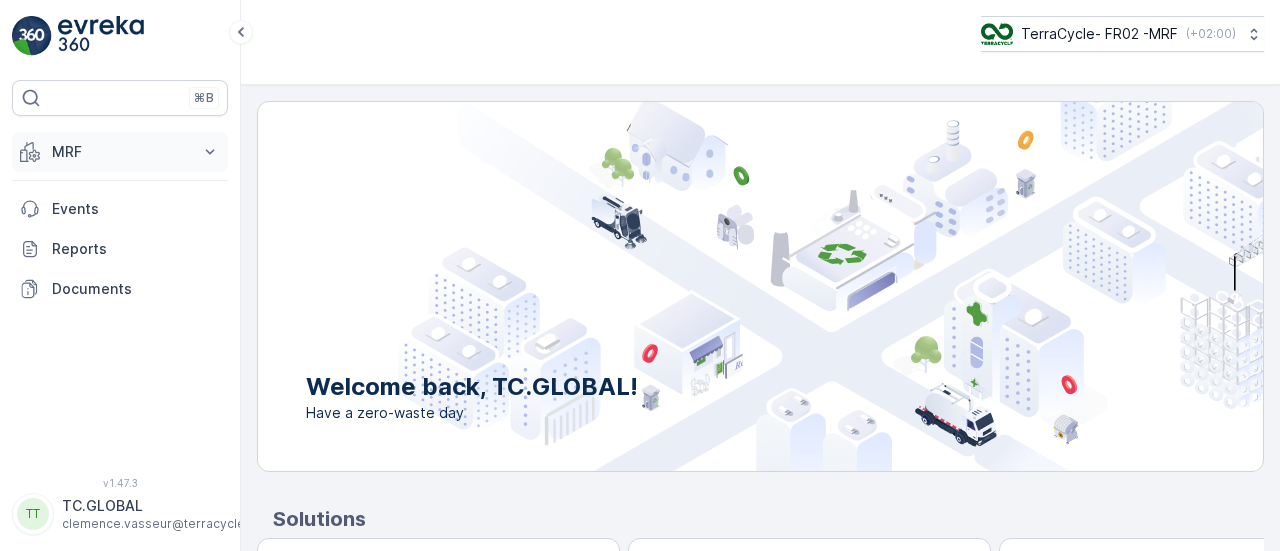 click on "MRF" at bounding box center [120, 152] 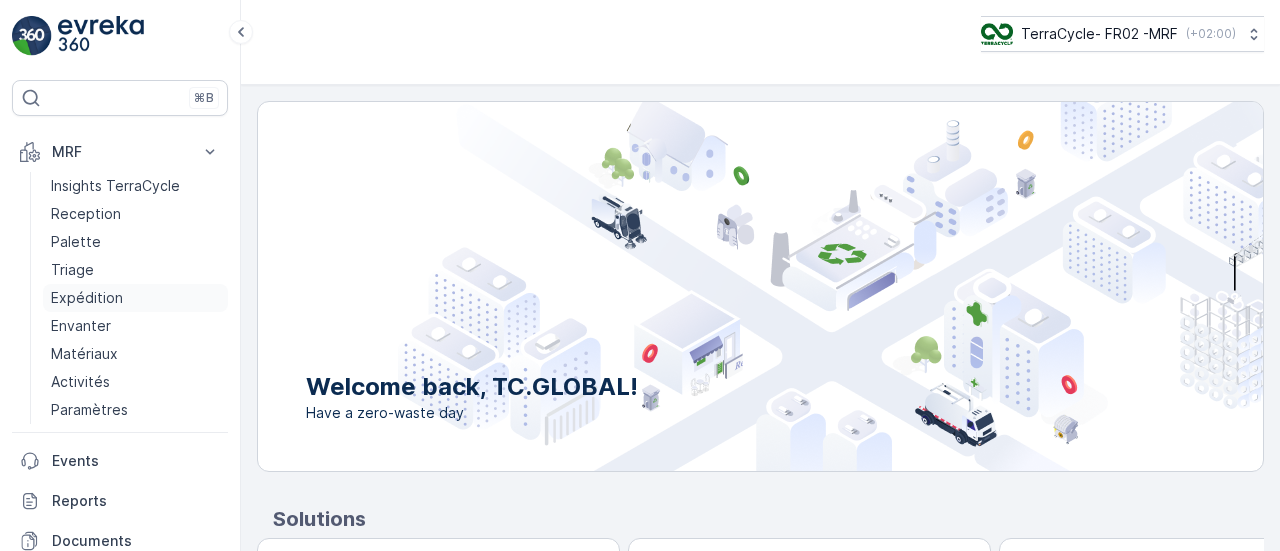 click on "Expédition" at bounding box center [87, 298] 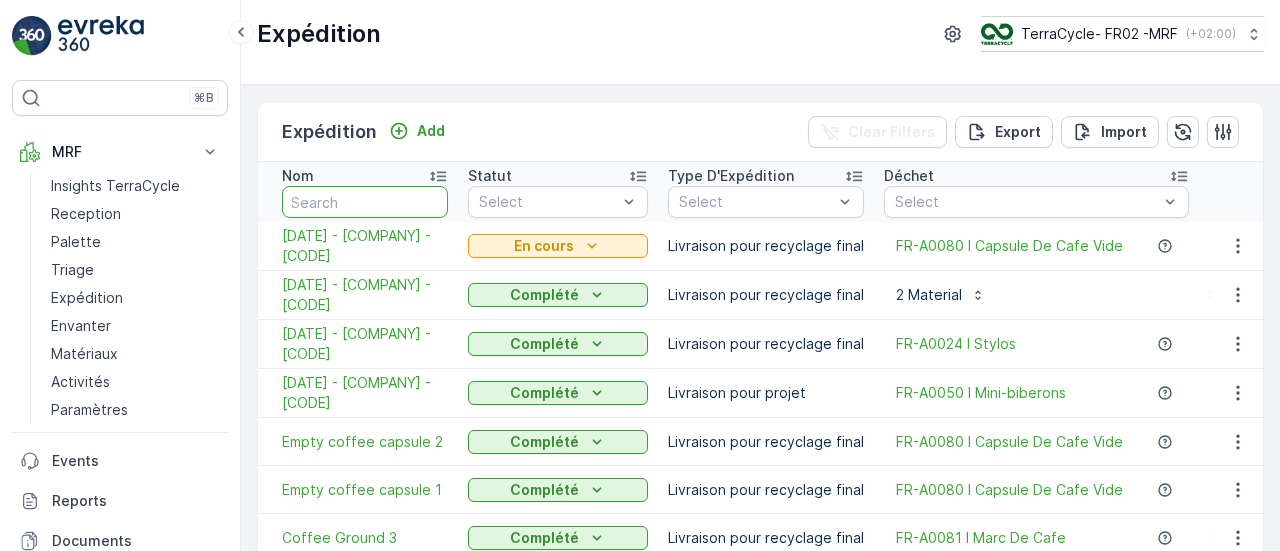 click at bounding box center (365, 202) 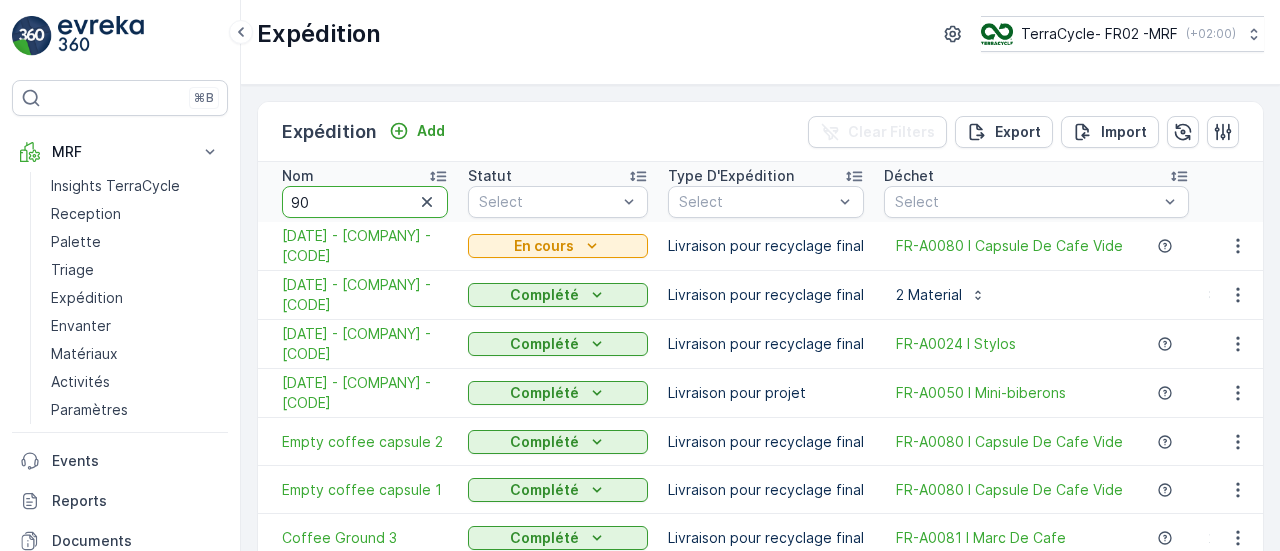 type on "905" 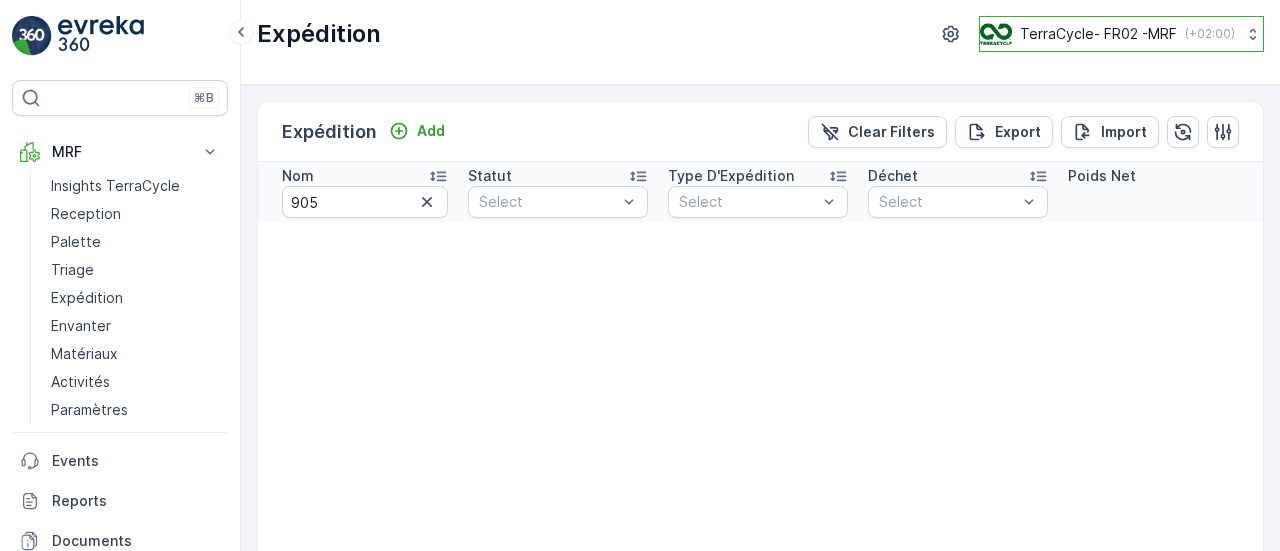 click on "TerraCycle- FR02 -MRF" at bounding box center (1098, 34) 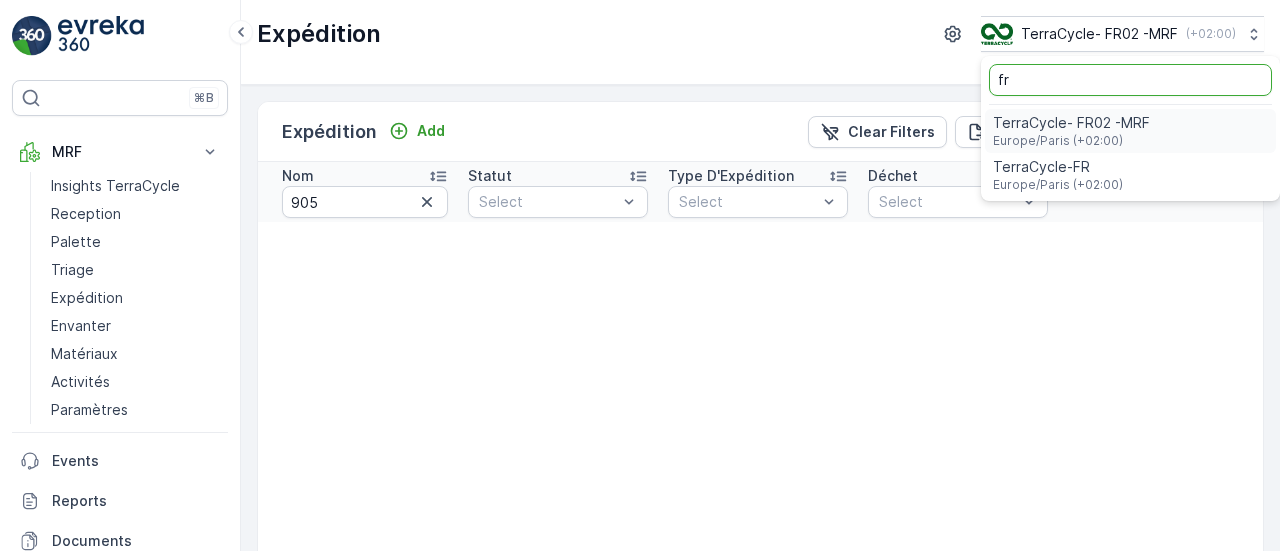 type on "fr" 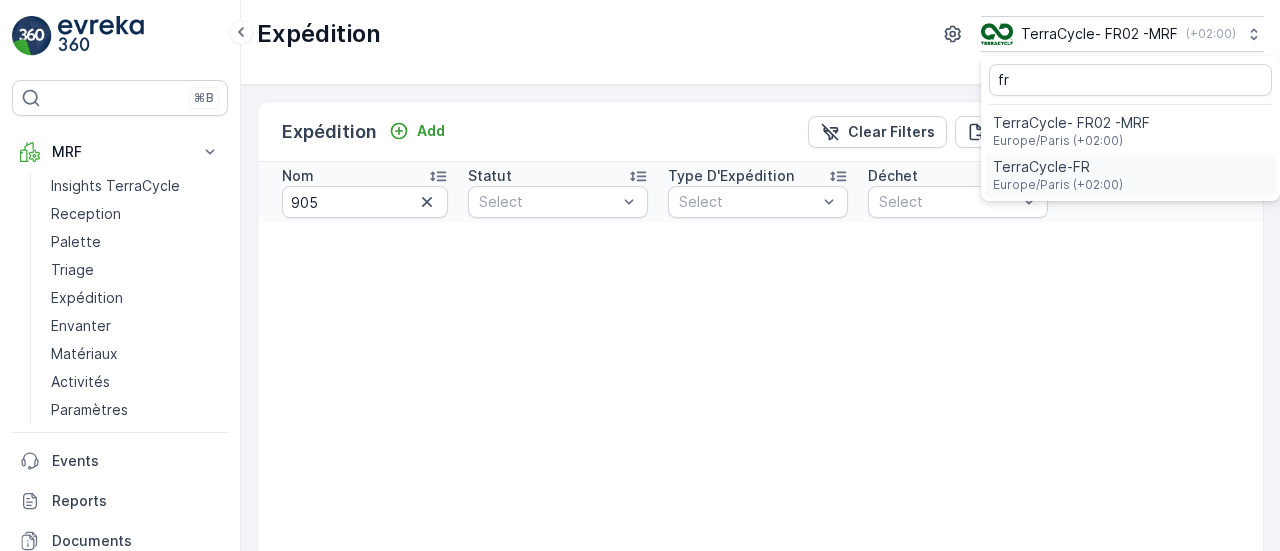 click on "TerraCycle-FR" at bounding box center (1058, 167) 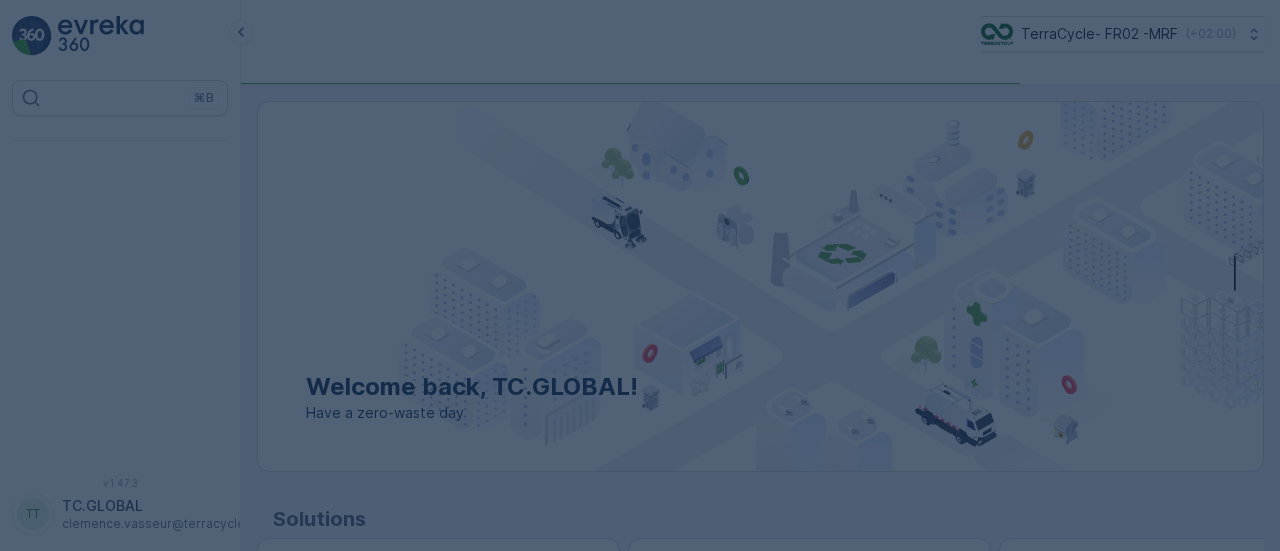scroll, scrollTop: 0, scrollLeft: 0, axis: both 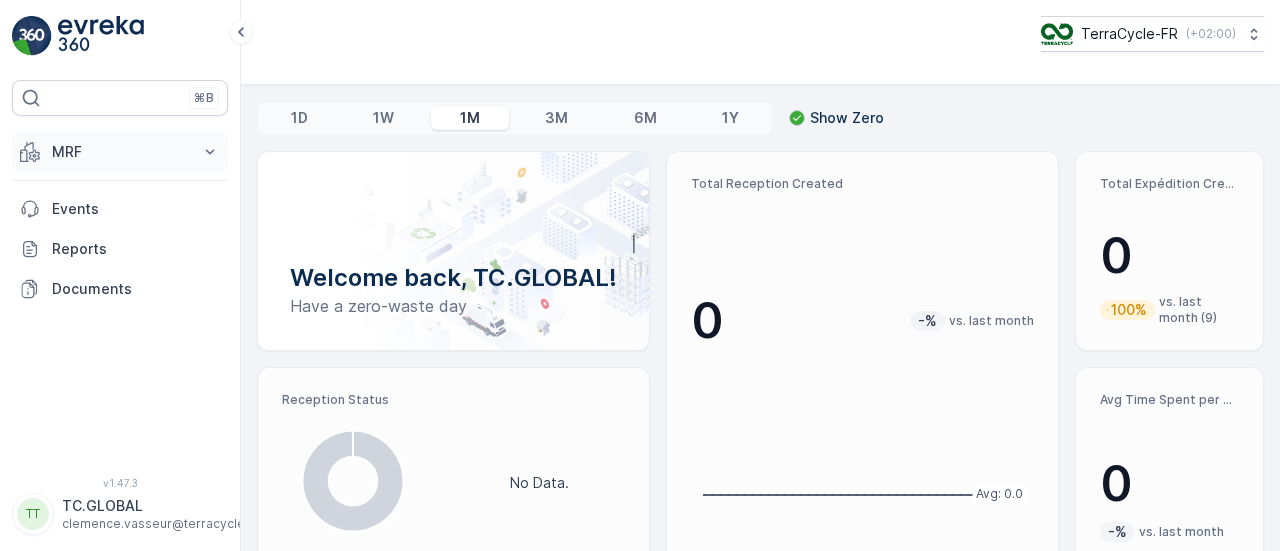 click on "MRF" at bounding box center [120, 152] 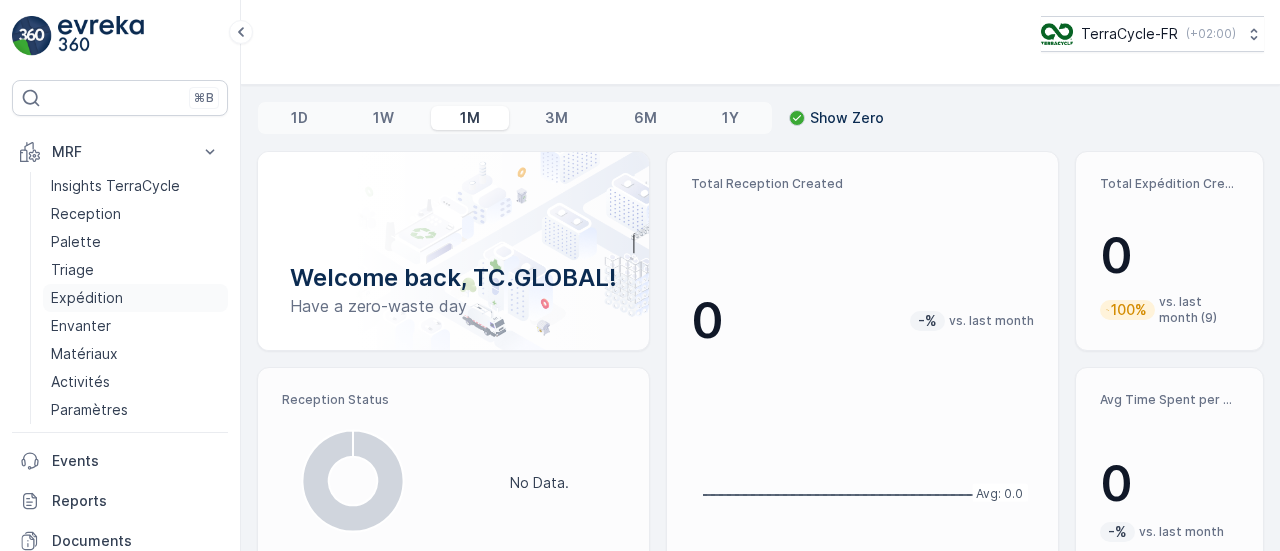 click on "Expédition" at bounding box center [87, 298] 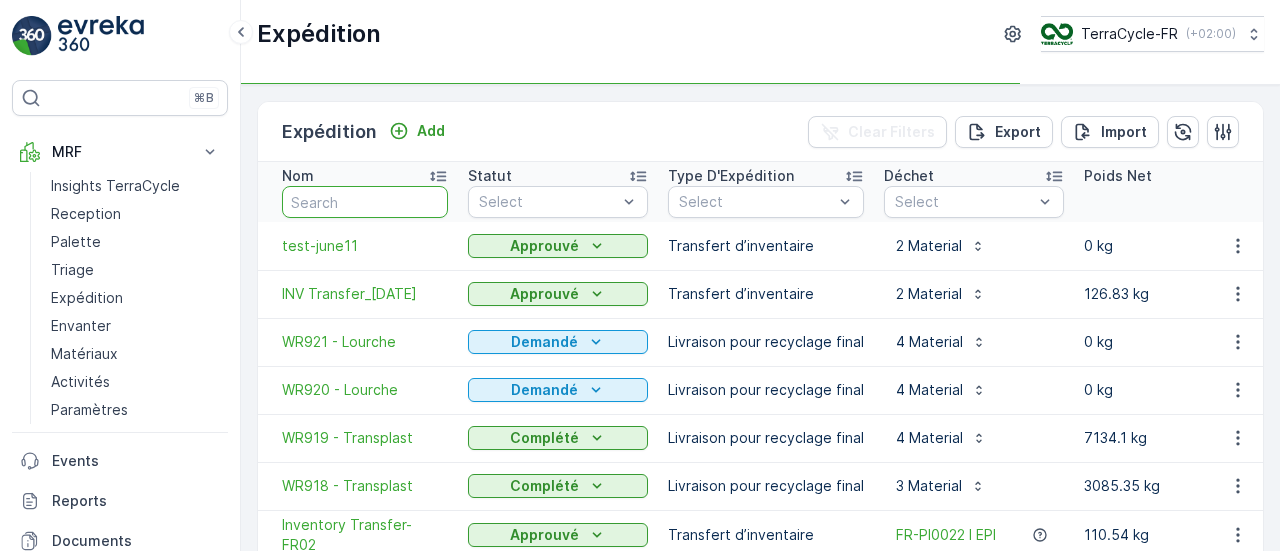 click at bounding box center [365, 202] 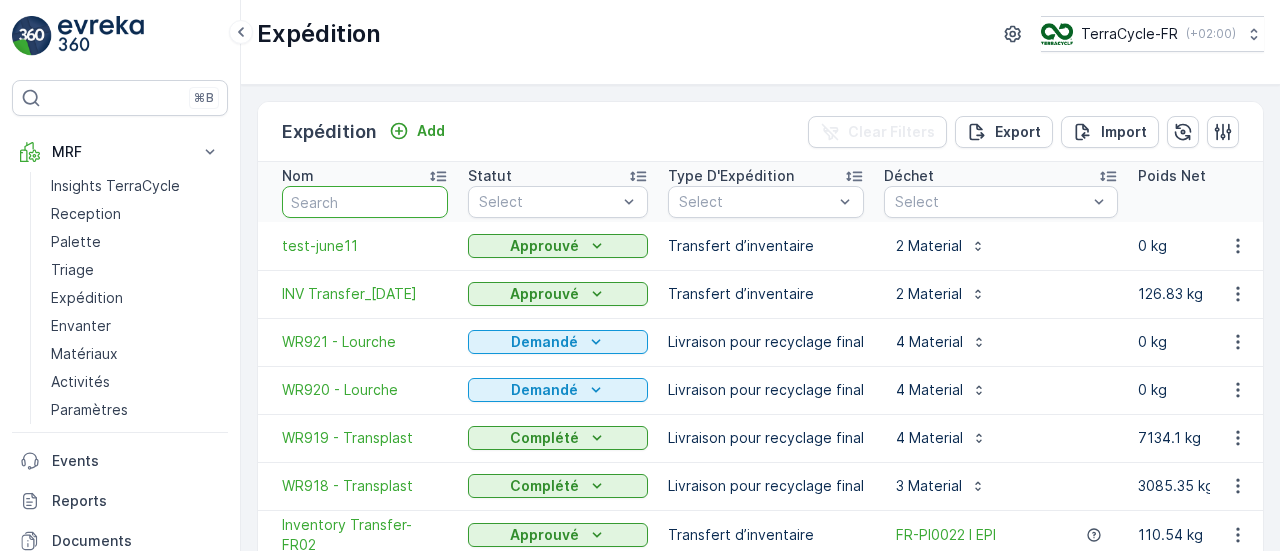 click at bounding box center [365, 202] 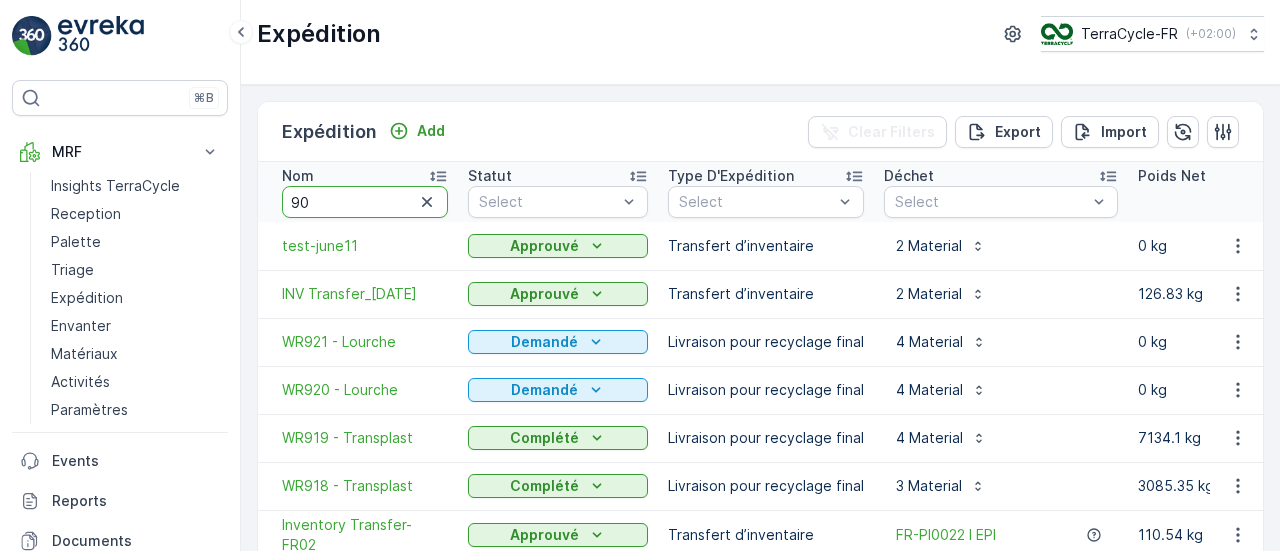 type on "905" 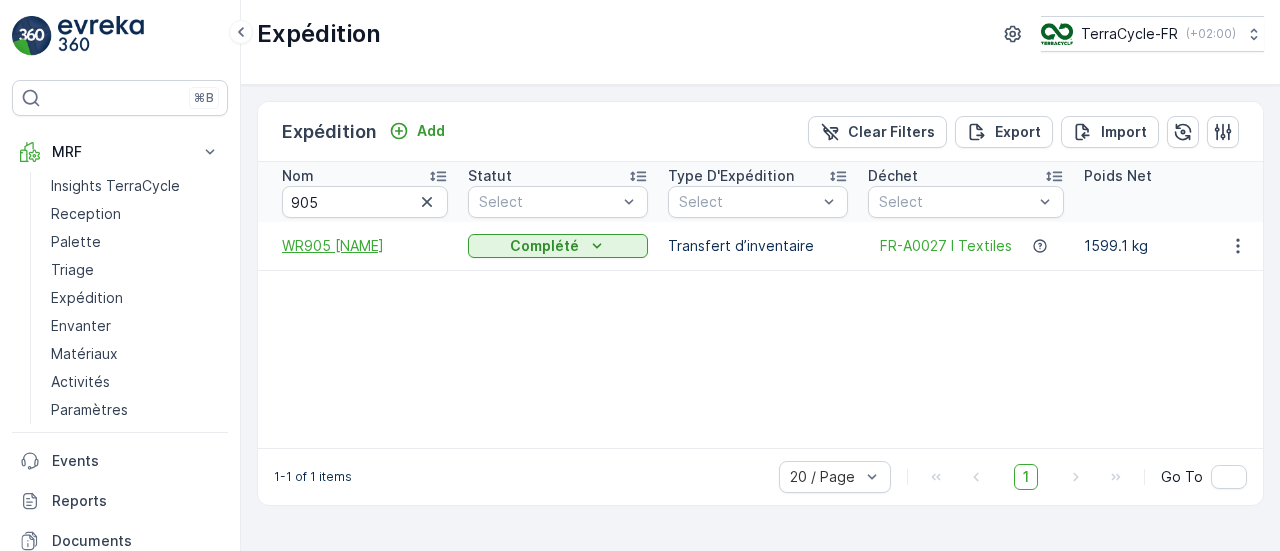 click on "WR905 Malaquin" at bounding box center [365, 246] 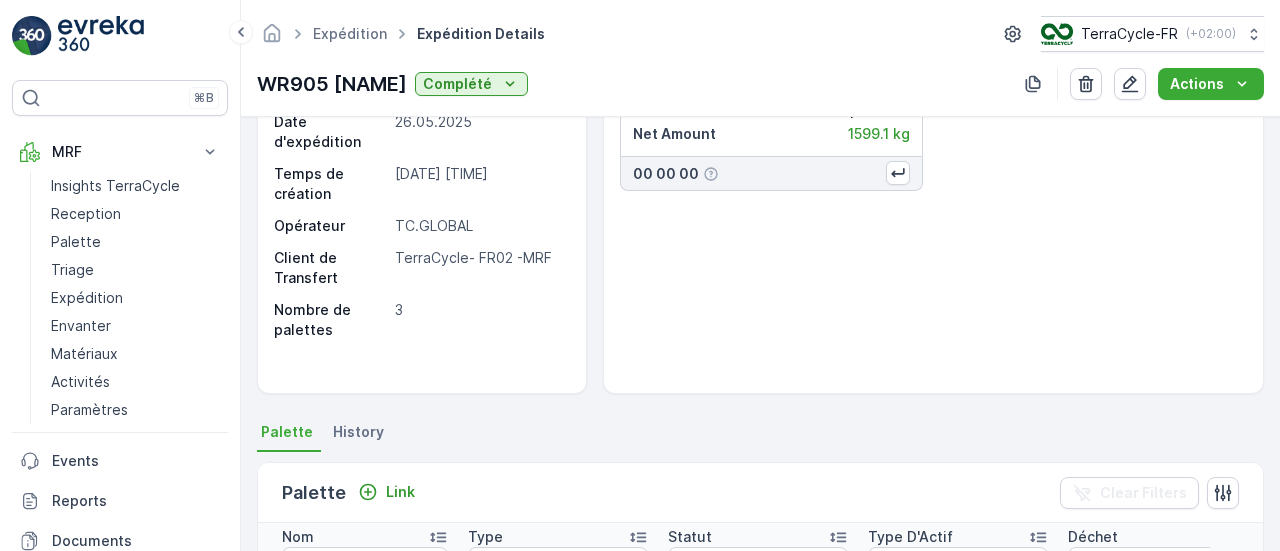 scroll, scrollTop: 231, scrollLeft: 0, axis: vertical 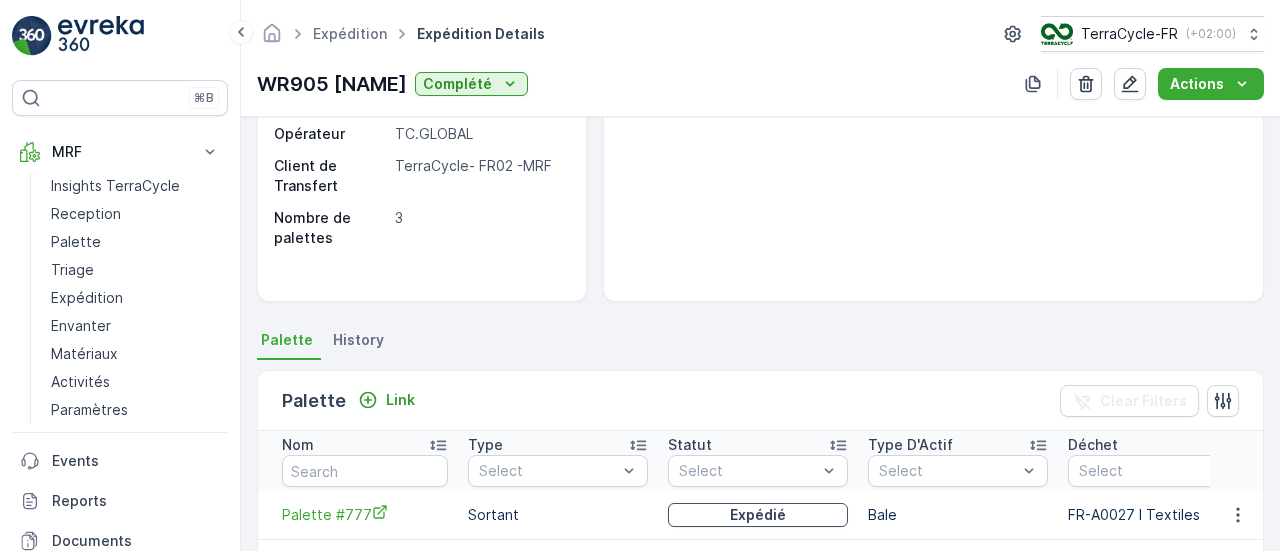 click on "History" at bounding box center [358, 340] 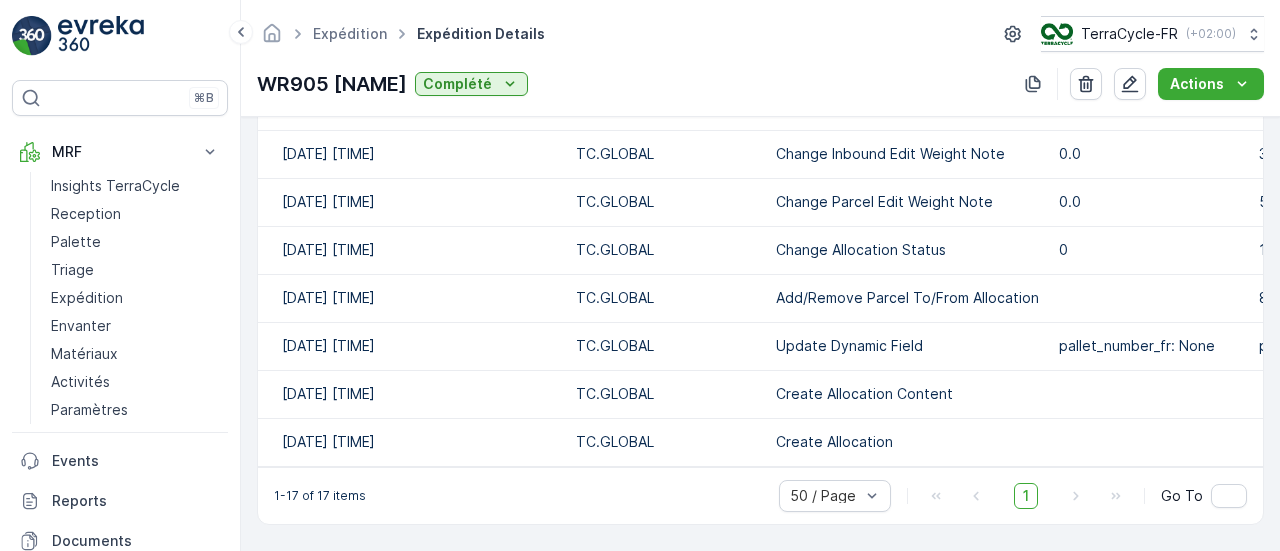 scroll, scrollTop: 0, scrollLeft: 0, axis: both 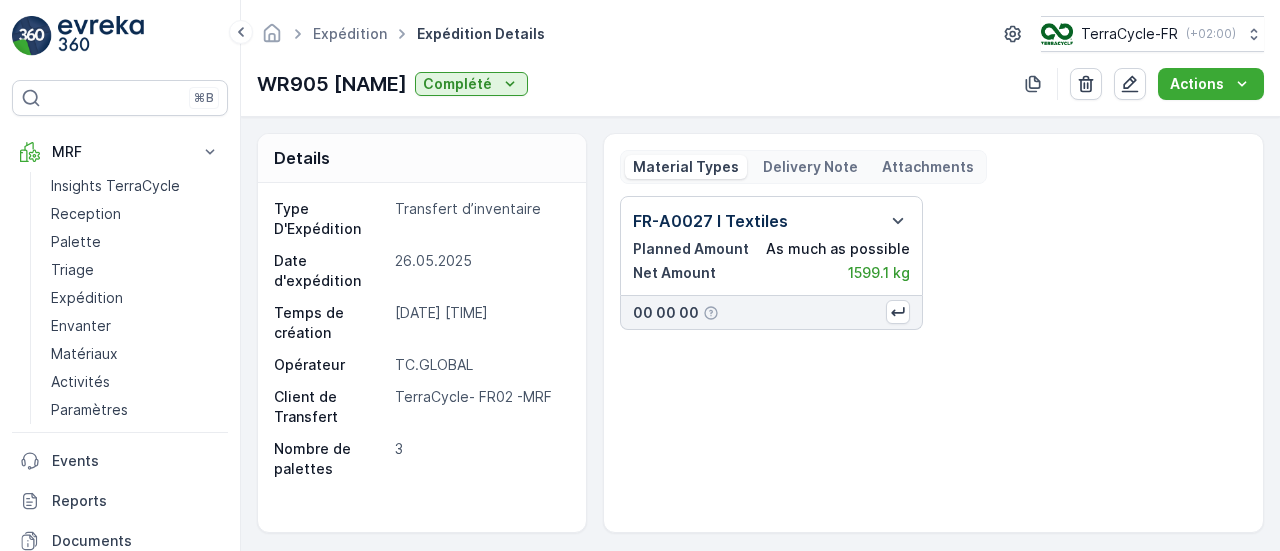 drag, startPoint x: 260, startPoint y: 79, endPoint x: 412, endPoint y: 75, distance: 152.05263 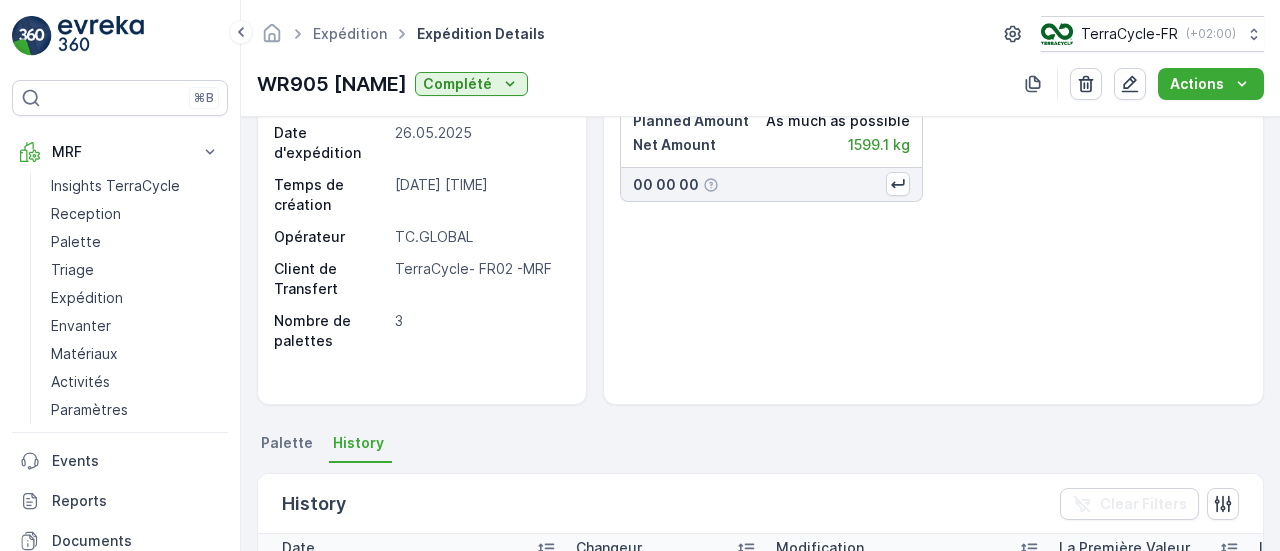 scroll, scrollTop: 127, scrollLeft: 0, axis: vertical 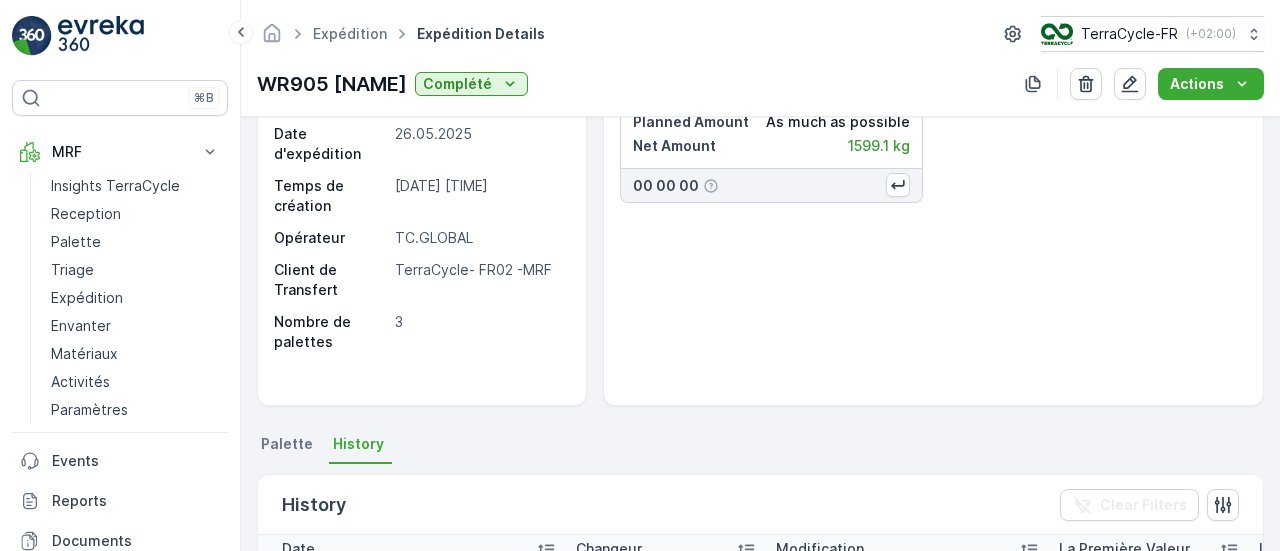 click on "Palette" at bounding box center (287, 444) 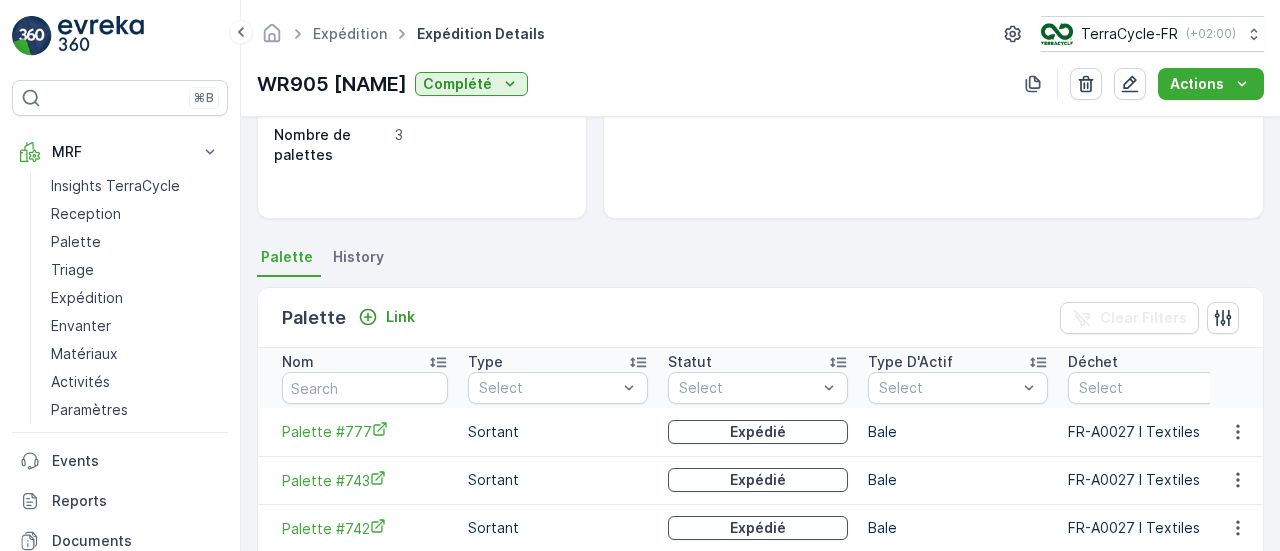 scroll, scrollTop: 478, scrollLeft: 0, axis: vertical 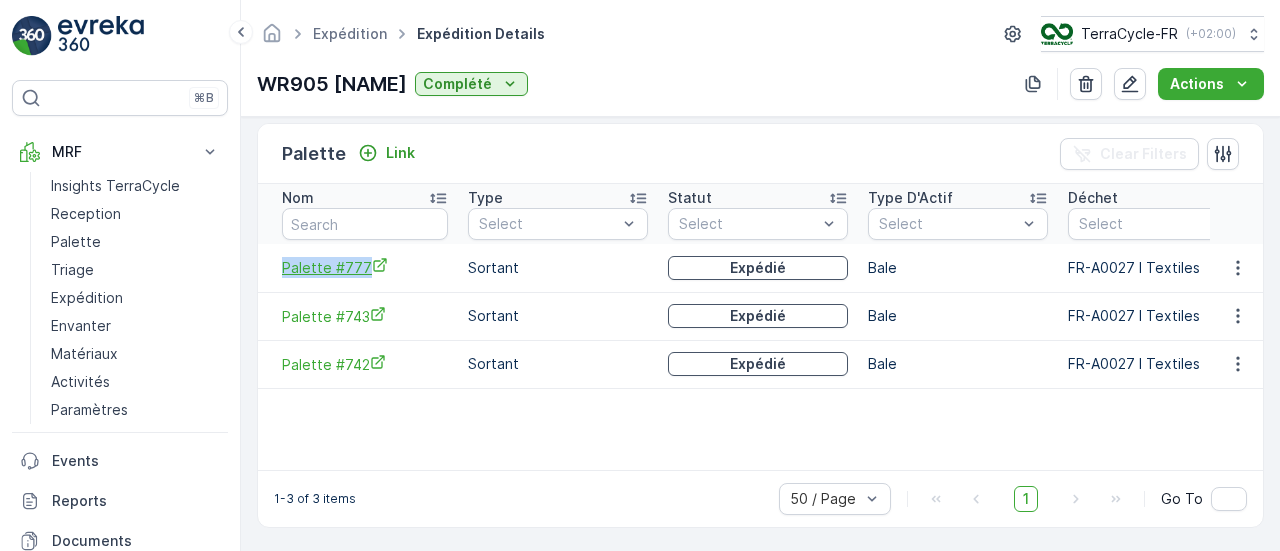 drag, startPoint x: 273, startPoint y: 272, endPoint x: 363, endPoint y: 265, distance: 90.27181 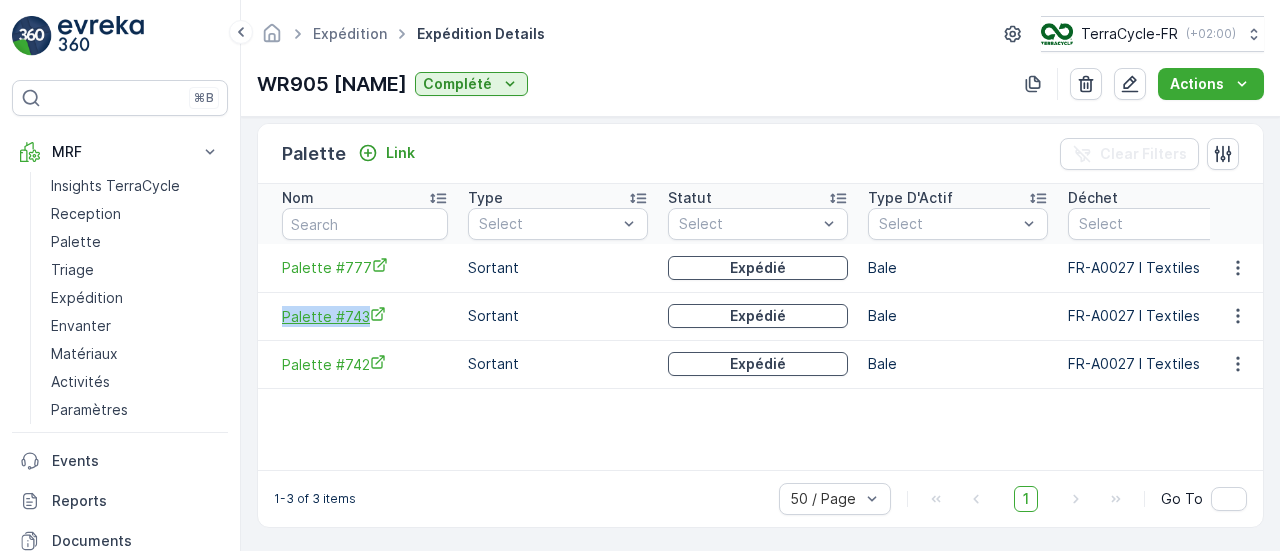 drag, startPoint x: 274, startPoint y: 316, endPoint x: 365, endPoint y: 319, distance: 91.04944 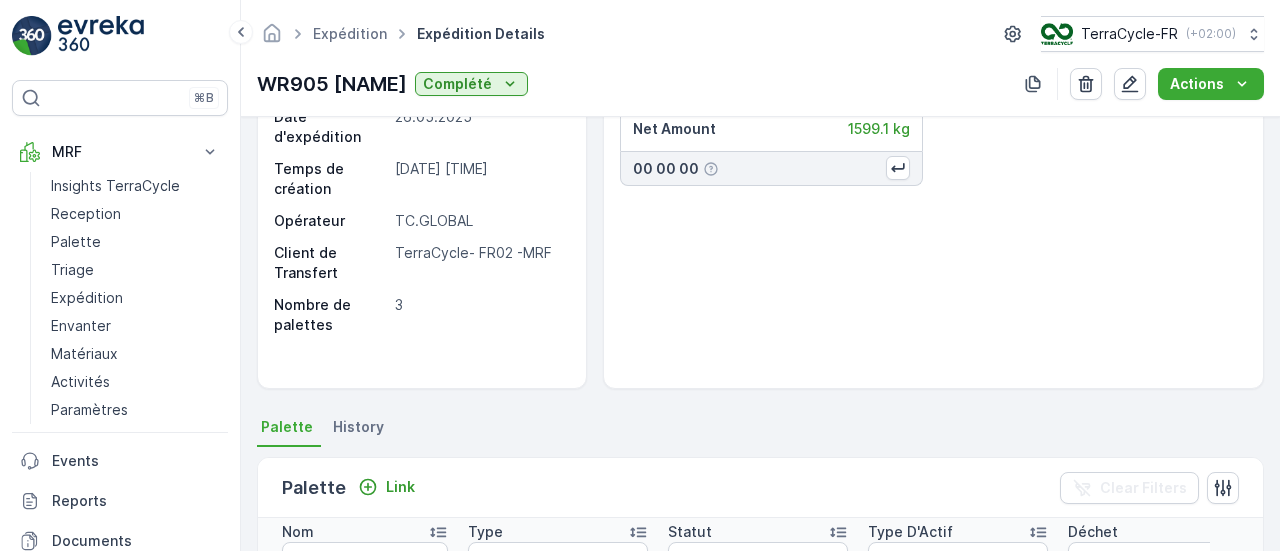scroll, scrollTop: 144, scrollLeft: 0, axis: vertical 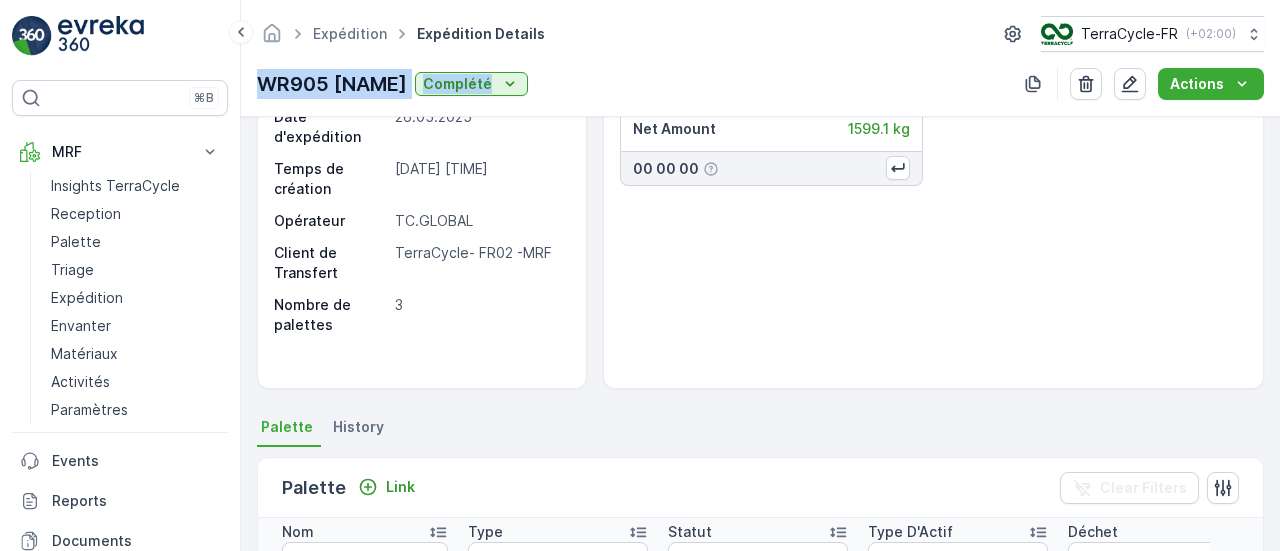 drag, startPoint x: 257, startPoint y: 86, endPoint x: 430, endPoint y: 96, distance: 173.28877 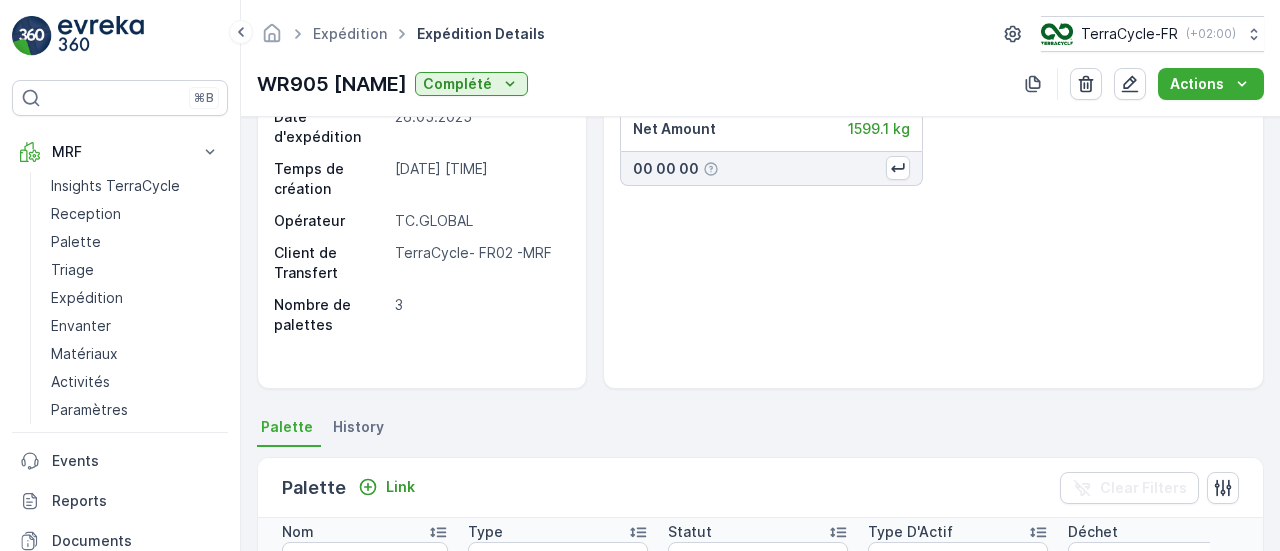 click on "WR905 Malaquin Complété" at bounding box center (392, 84) 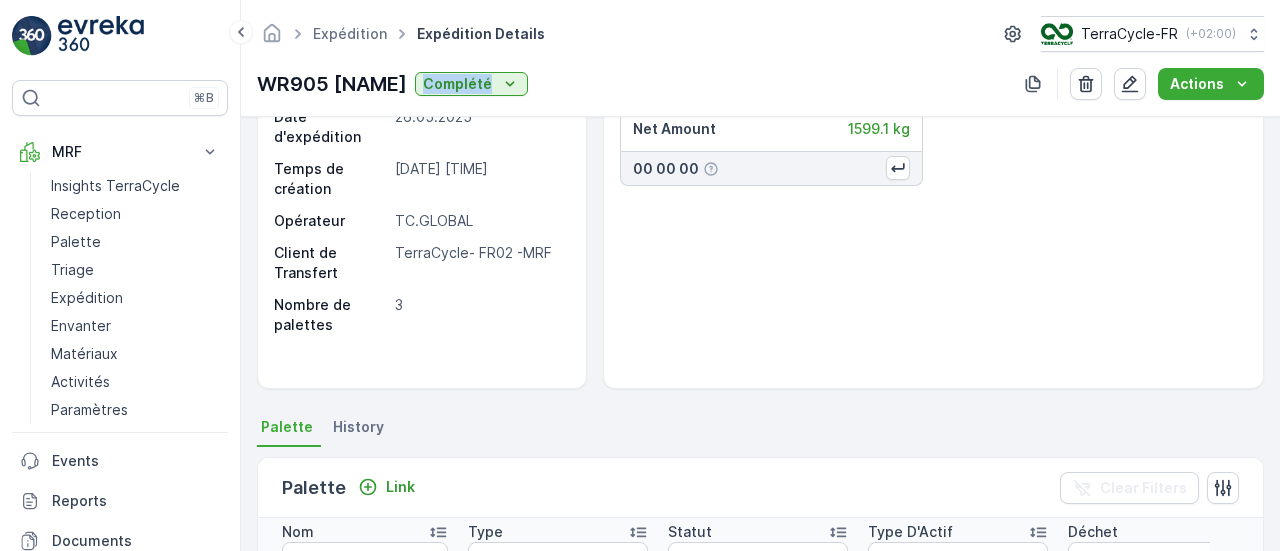 drag, startPoint x: 250, startPoint y: 83, endPoint x: 420, endPoint y: 81, distance: 170.01176 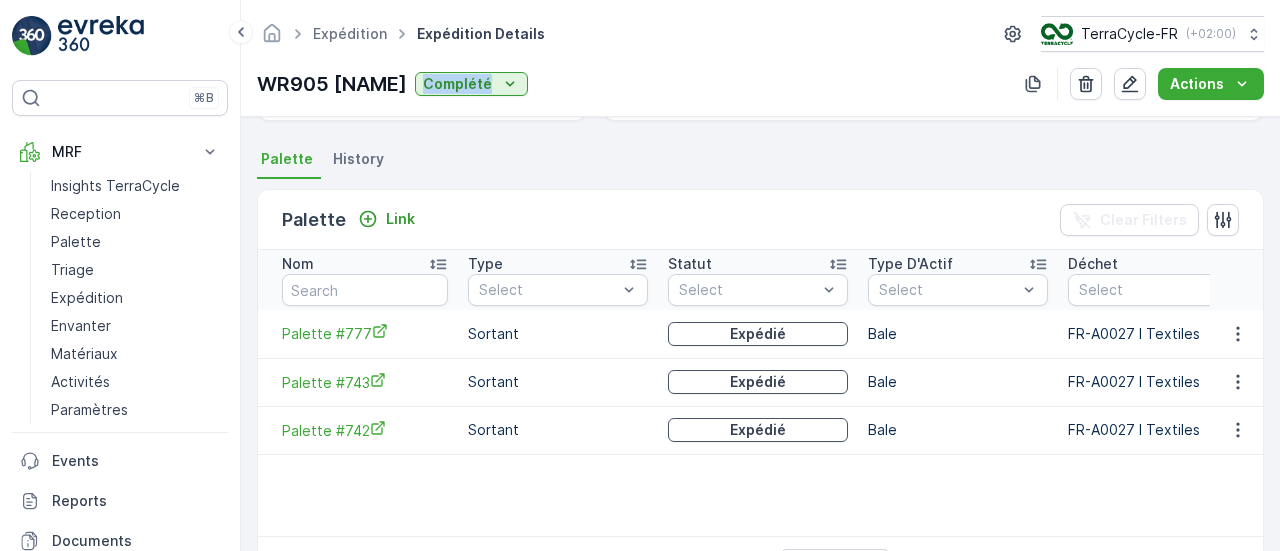 scroll, scrollTop: 412, scrollLeft: 0, axis: vertical 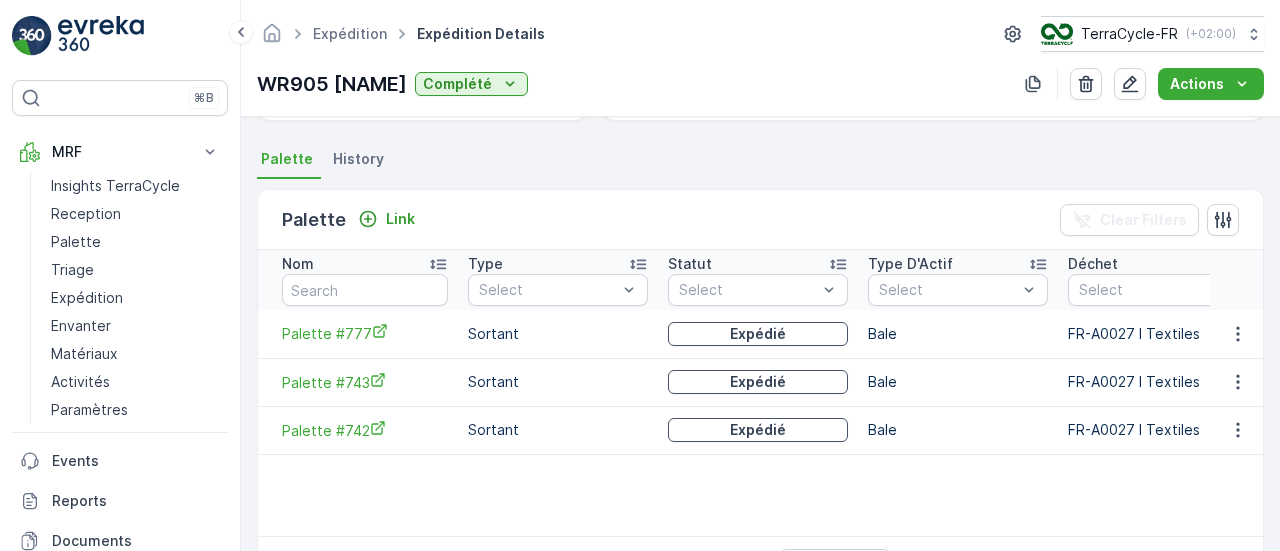 click on "History" at bounding box center [358, 159] 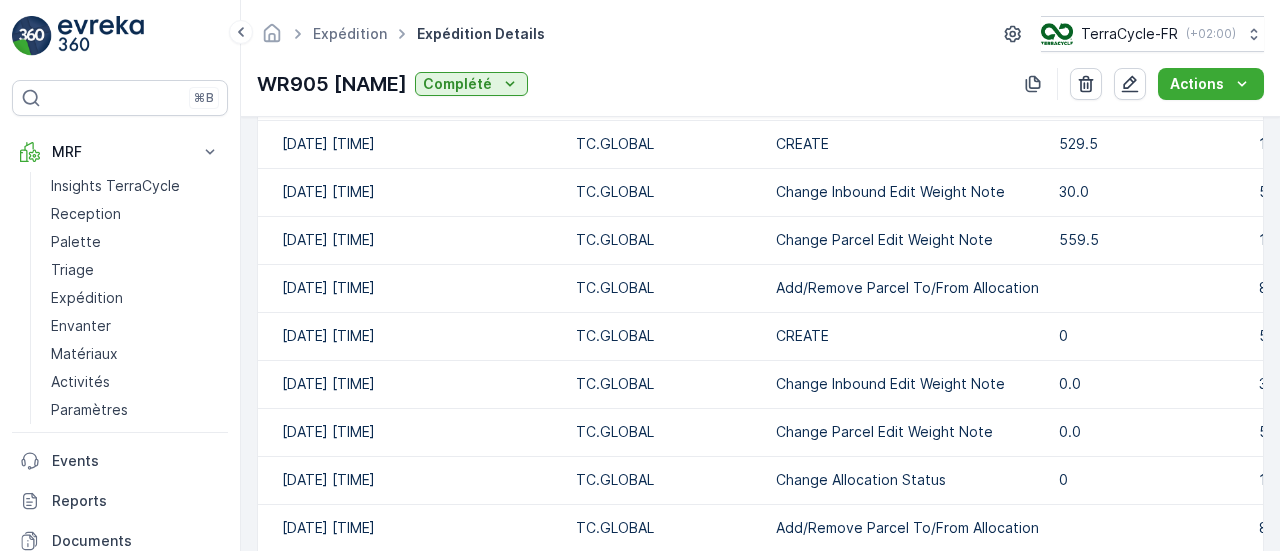 scroll, scrollTop: 1079, scrollLeft: 0, axis: vertical 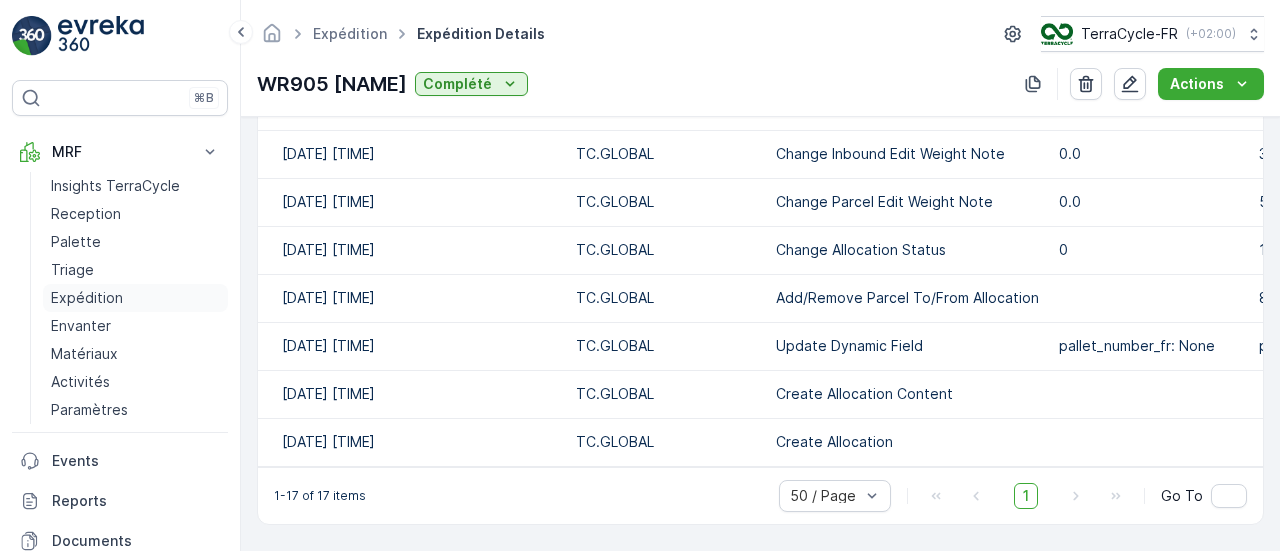 click on "Expédition" at bounding box center [87, 298] 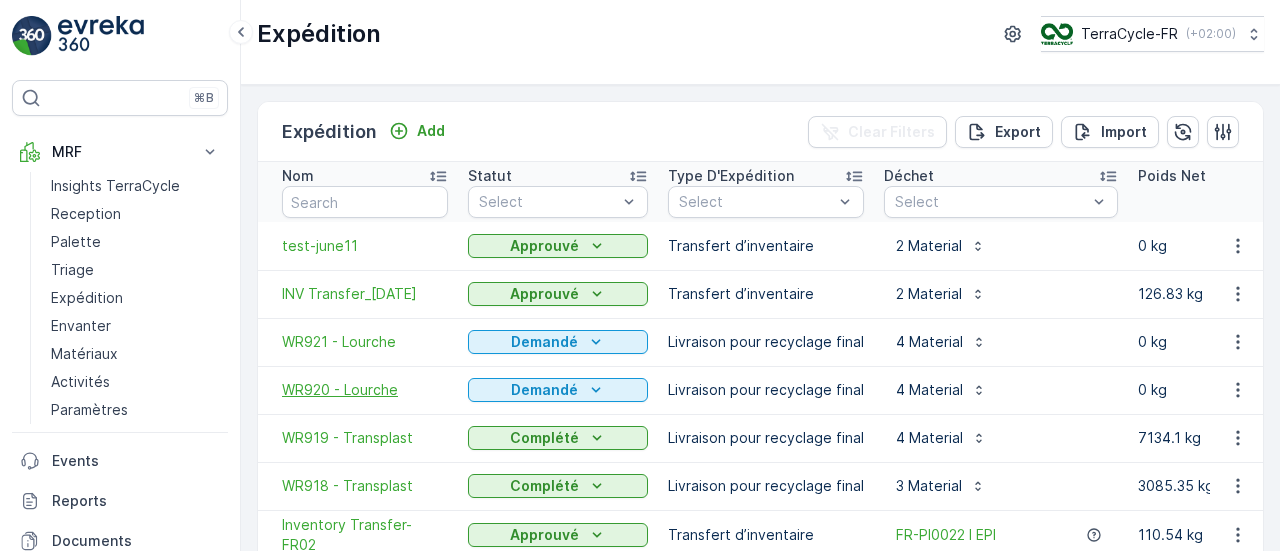 click on "WR920 - Lourche" at bounding box center (365, 390) 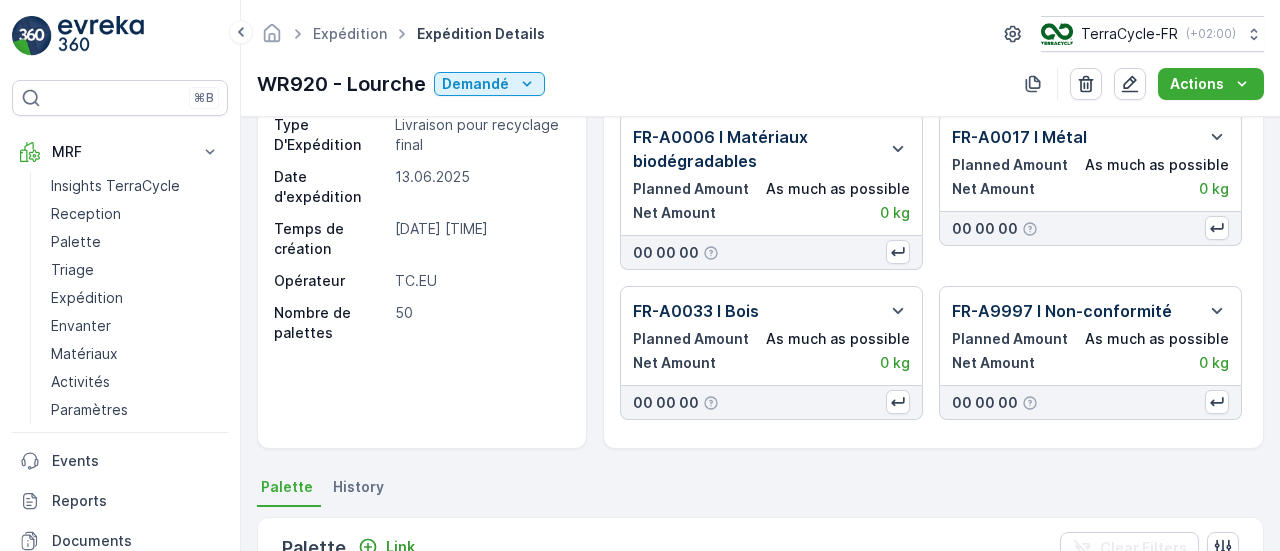 scroll, scrollTop: 82, scrollLeft: 0, axis: vertical 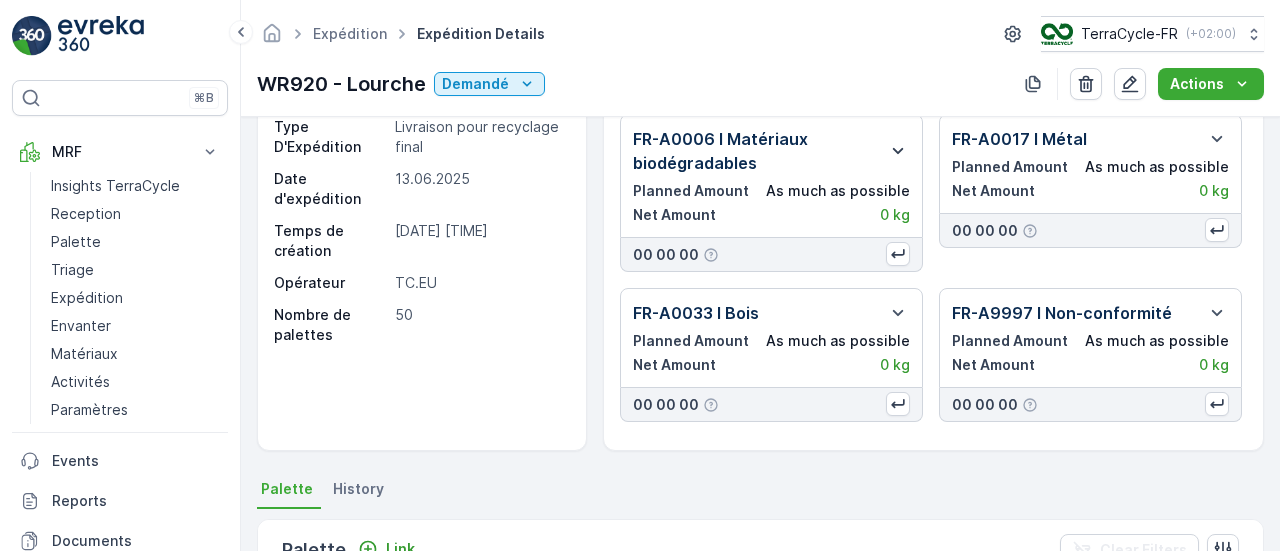click 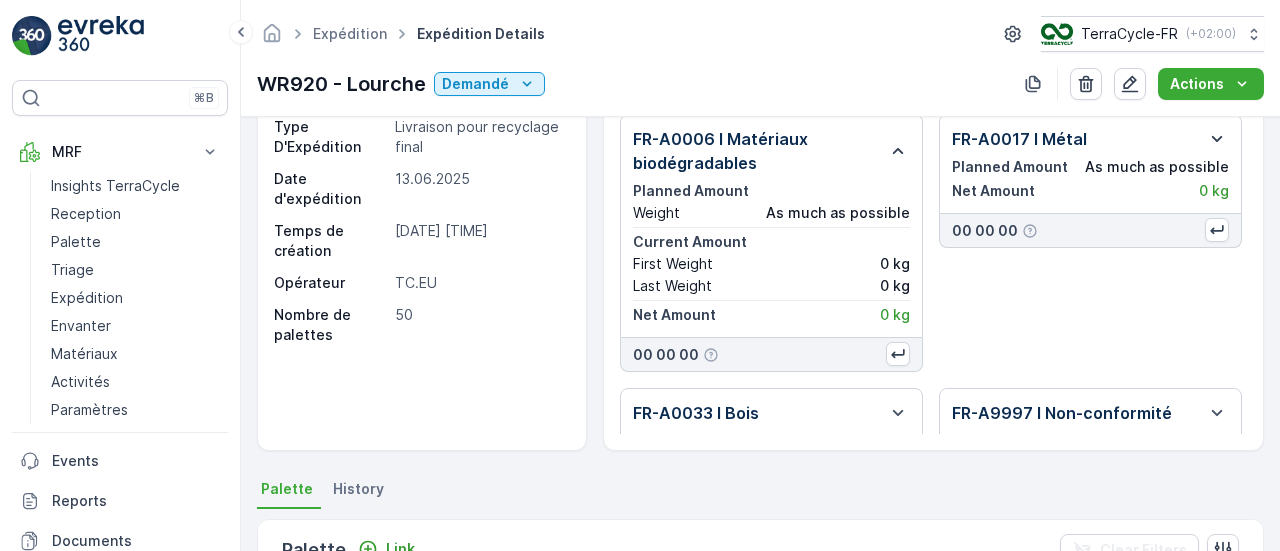 click 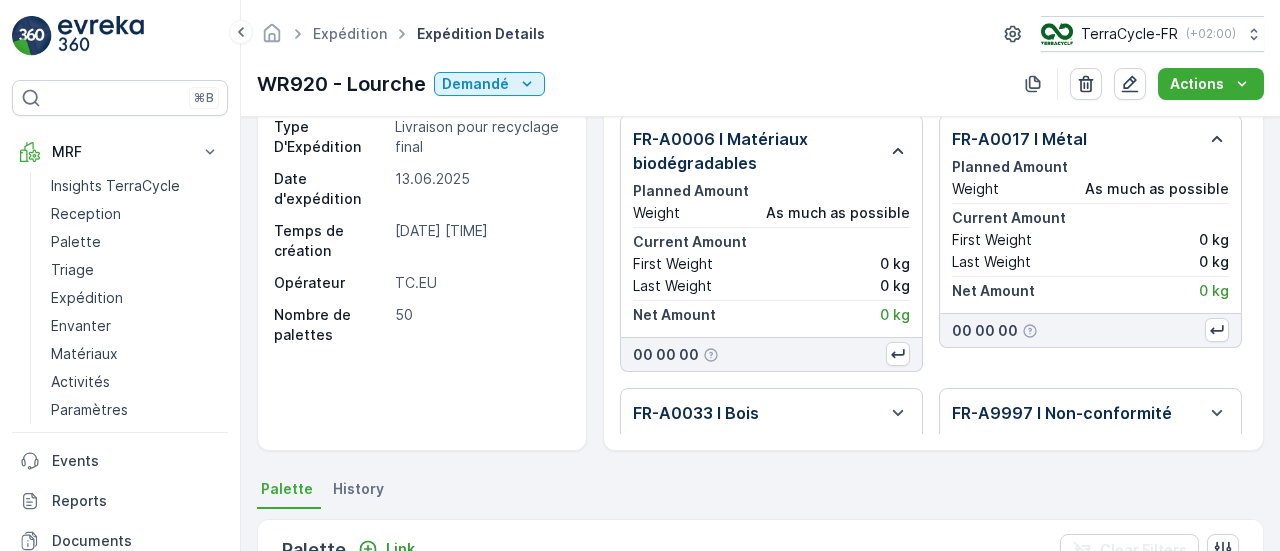 scroll, scrollTop: 84, scrollLeft: 0, axis: vertical 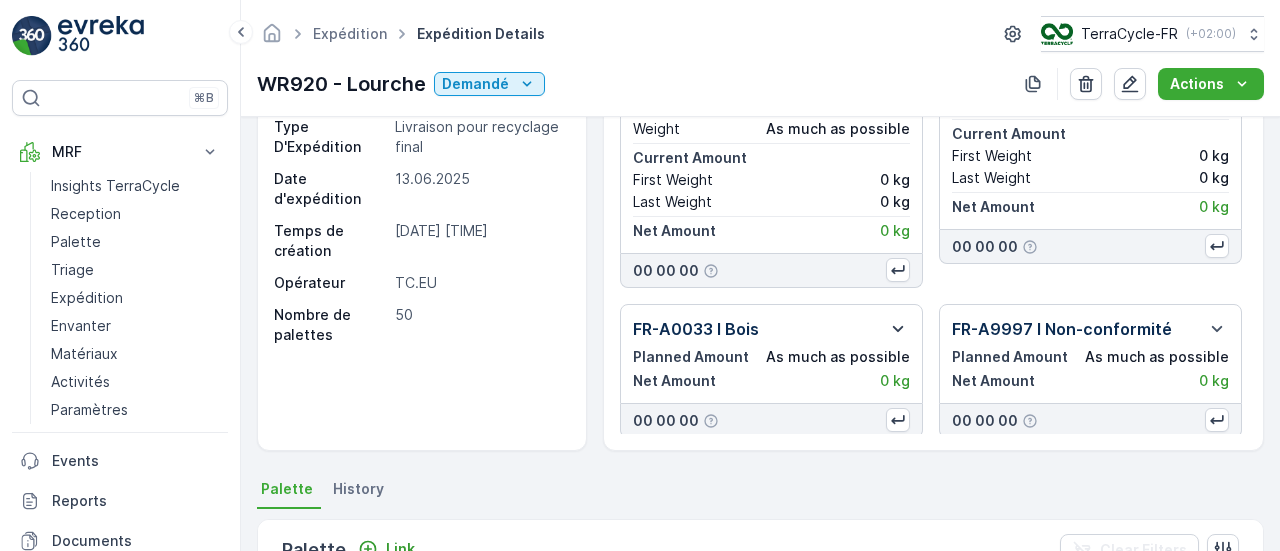 click 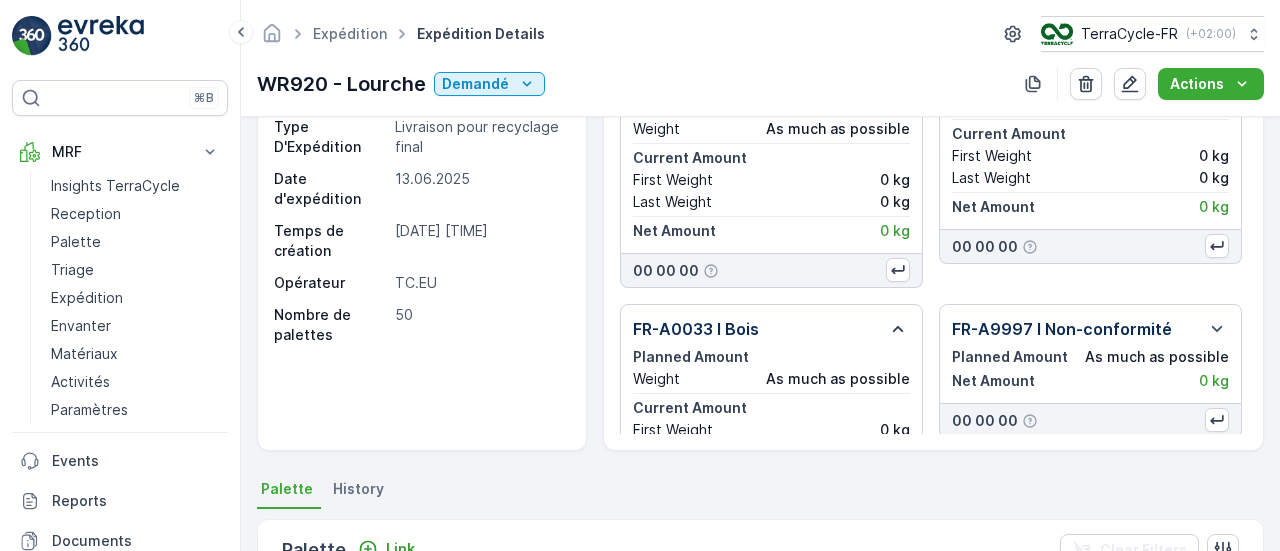 scroll, scrollTop: 184, scrollLeft: 0, axis: vertical 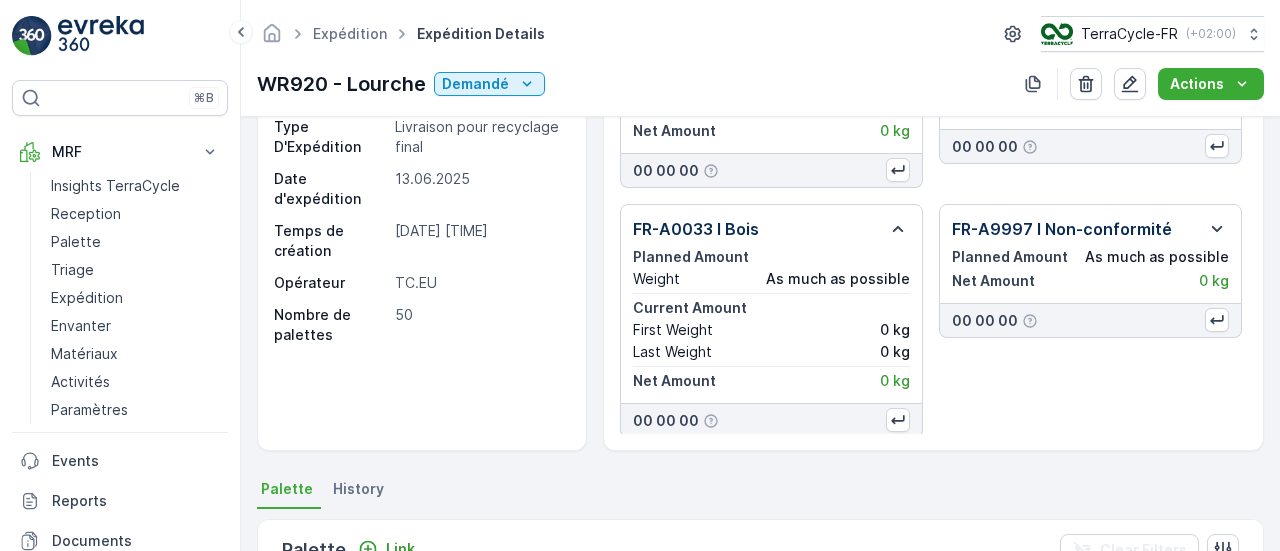 click 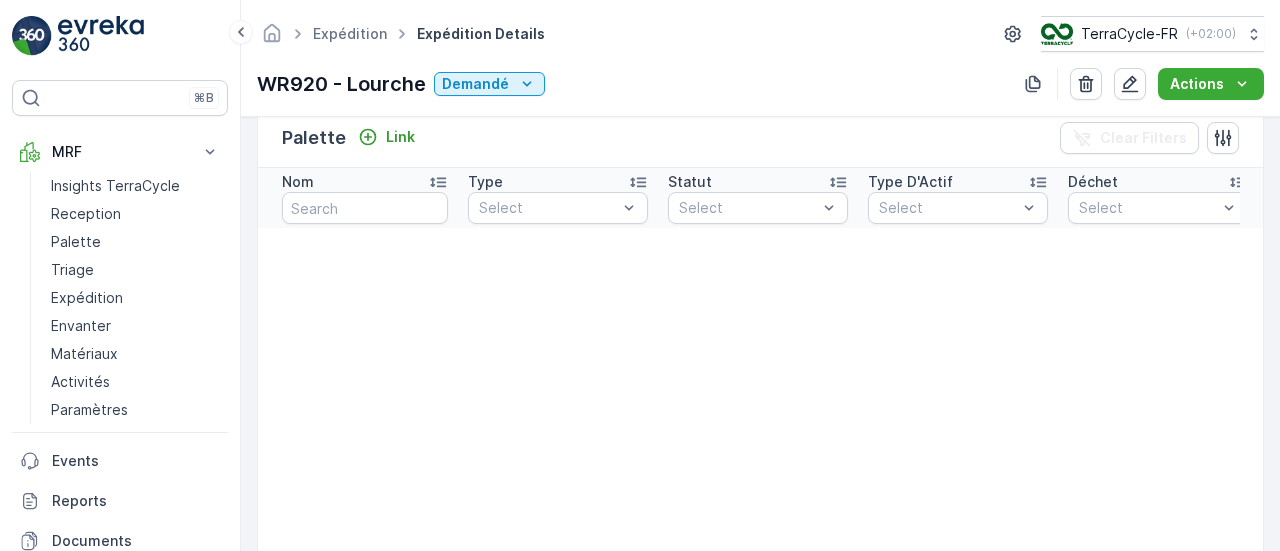 scroll, scrollTop: 495, scrollLeft: 0, axis: vertical 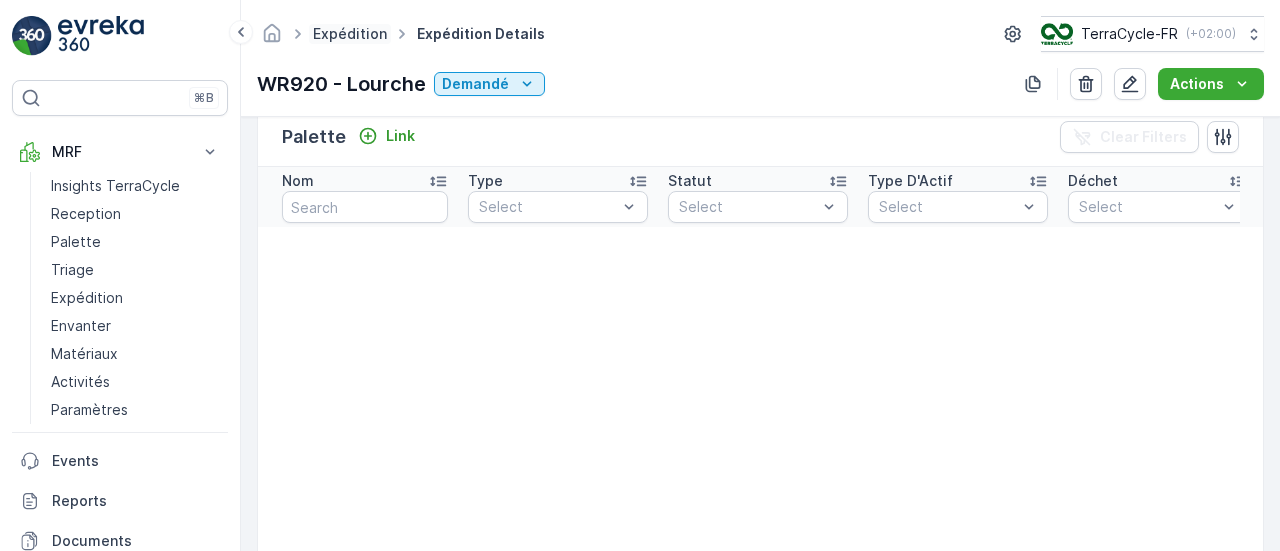 click on "Expédition" at bounding box center (350, 33) 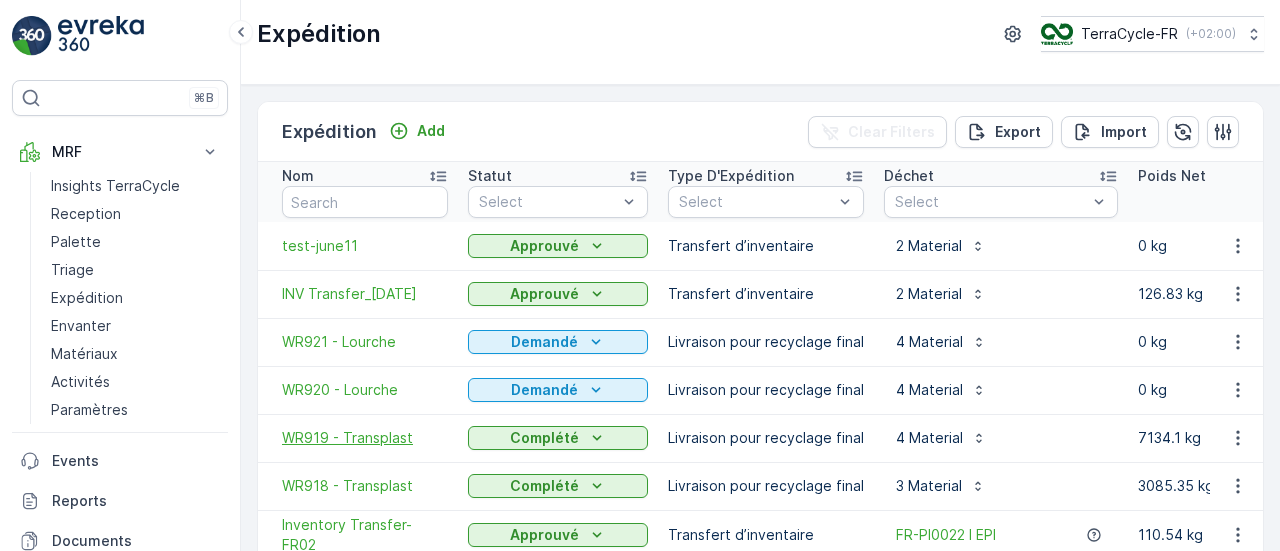 click on "WR919 - Transplast" at bounding box center (365, 438) 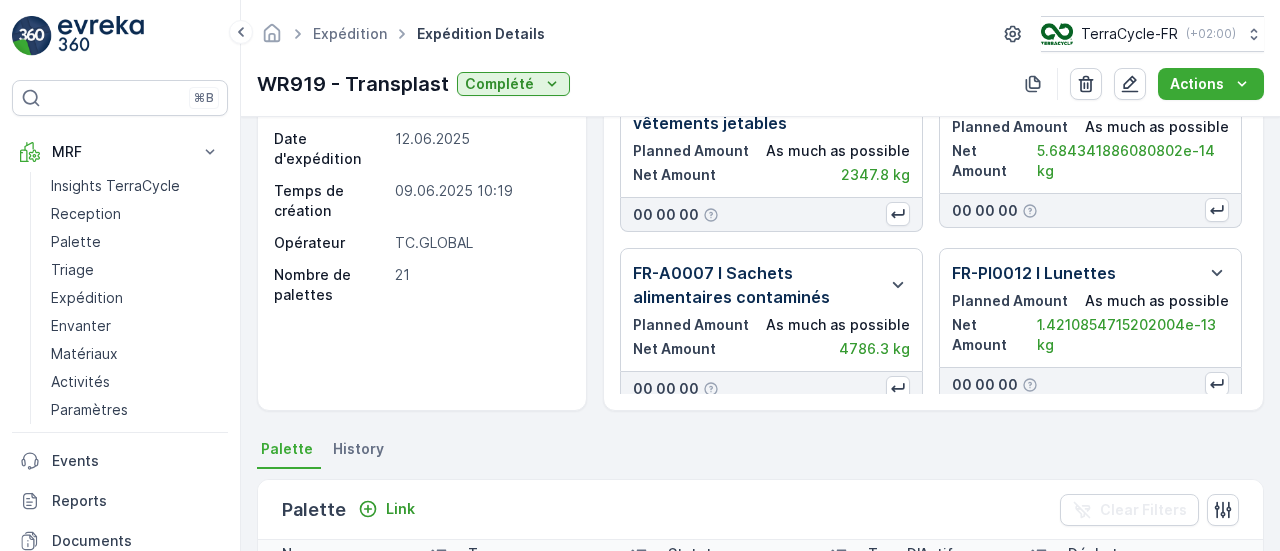 scroll, scrollTop: 44, scrollLeft: 0, axis: vertical 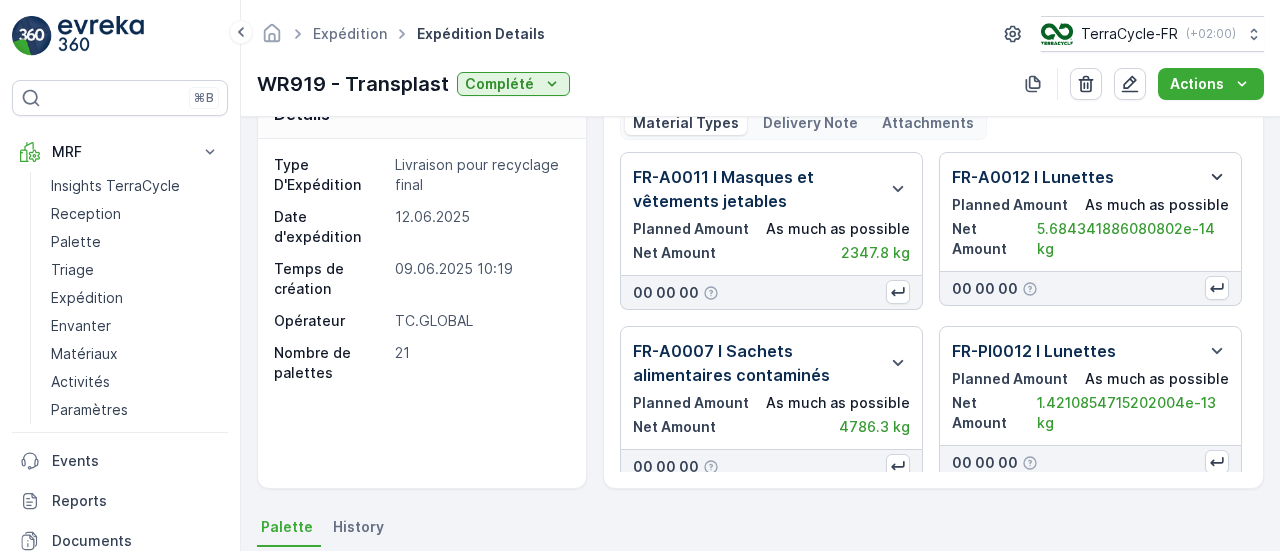 click 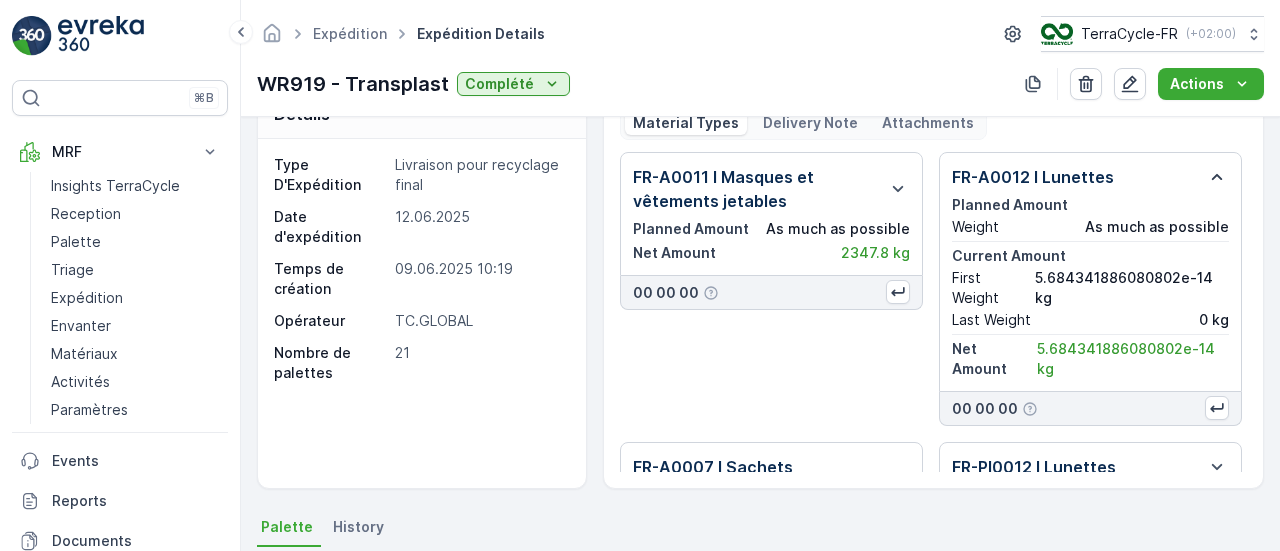scroll, scrollTop: 124, scrollLeft: 0, axis: vertical 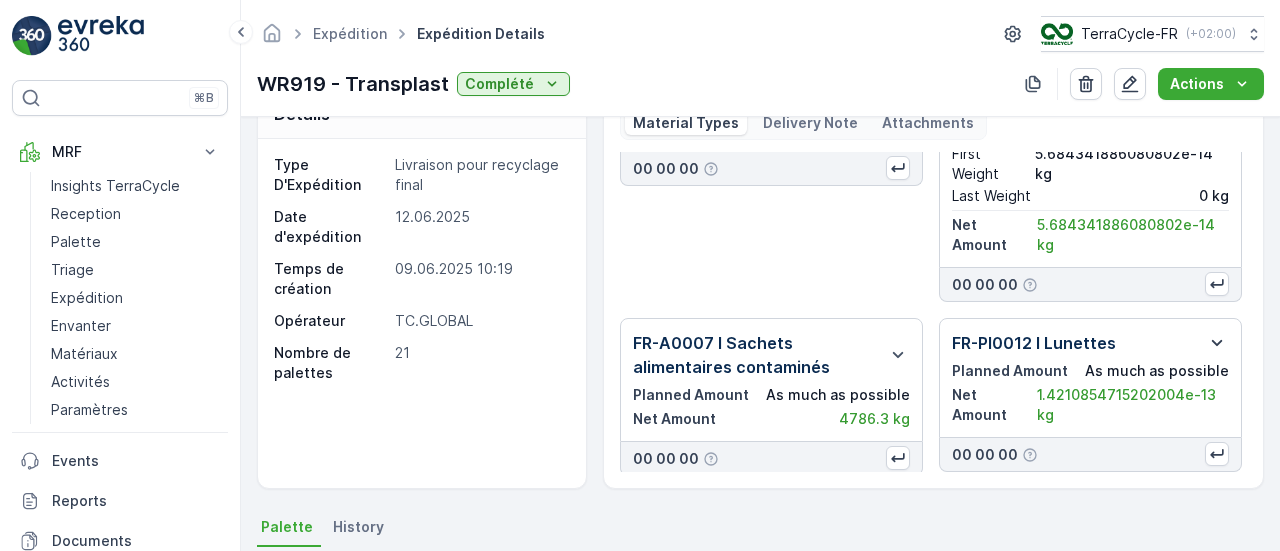 click 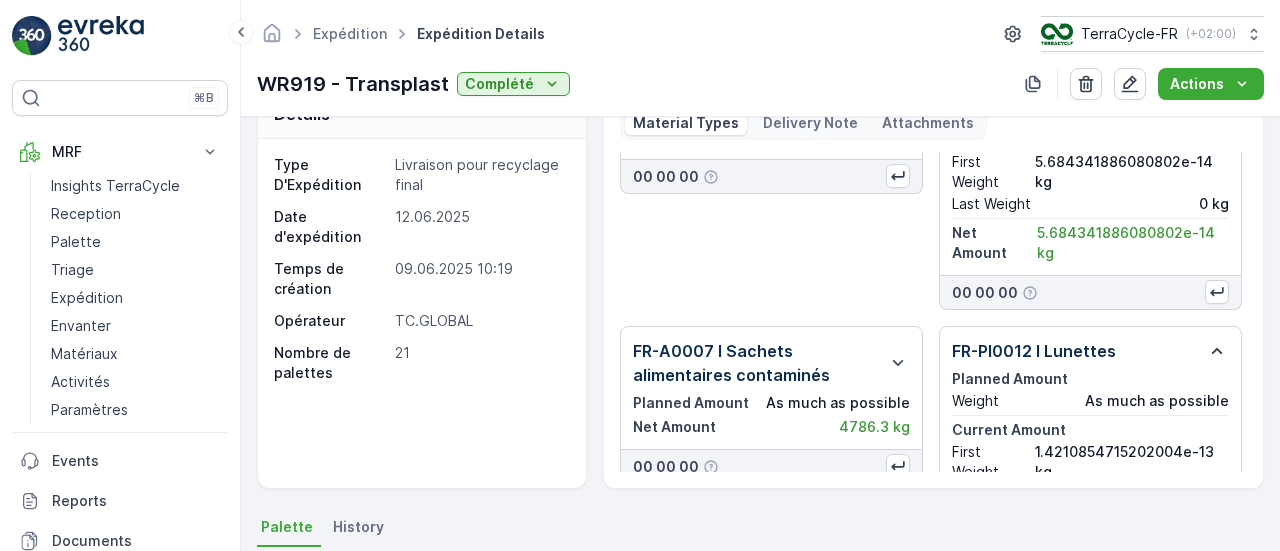 scroll, scrollTop: 0, scrollLeft: 0, axis: both 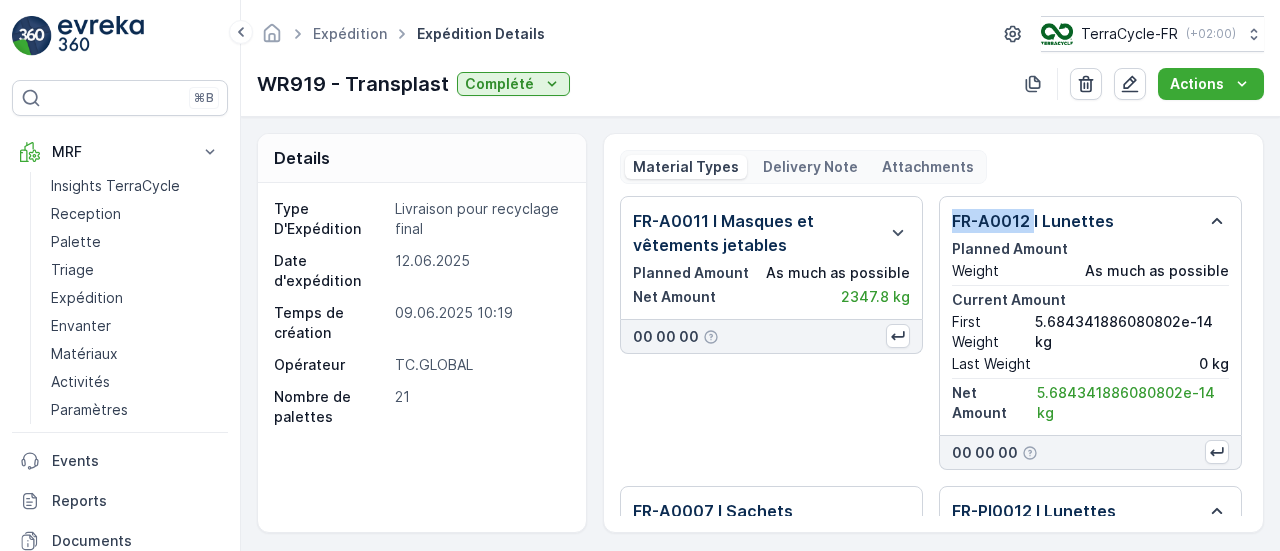 drag, startPoint x: 946, startPoint y: 213, endPoint x: 1031, endPoint y: 217, distance: 85.09406 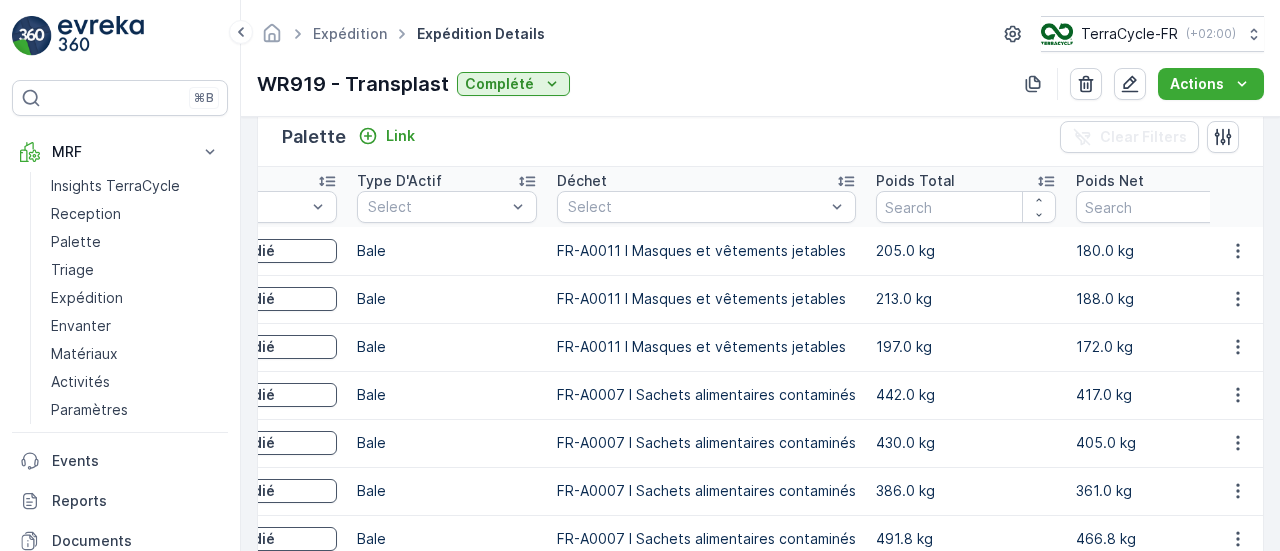 scroll, scrollTop: 514, scrollLeft: 0, axis: vertical 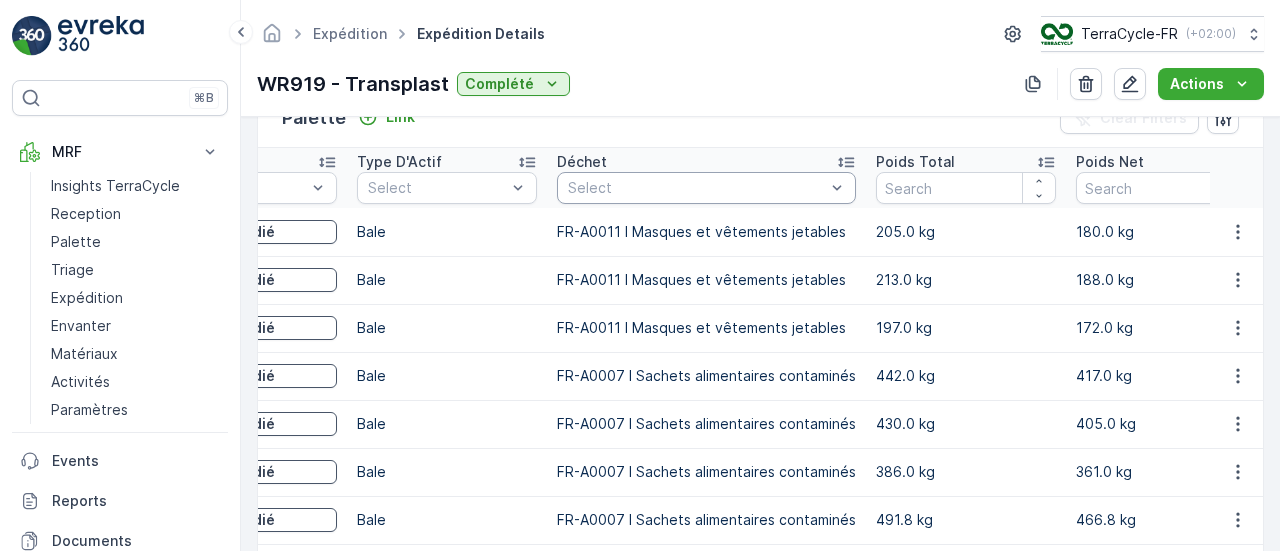 click at bounding box center (696, 188) 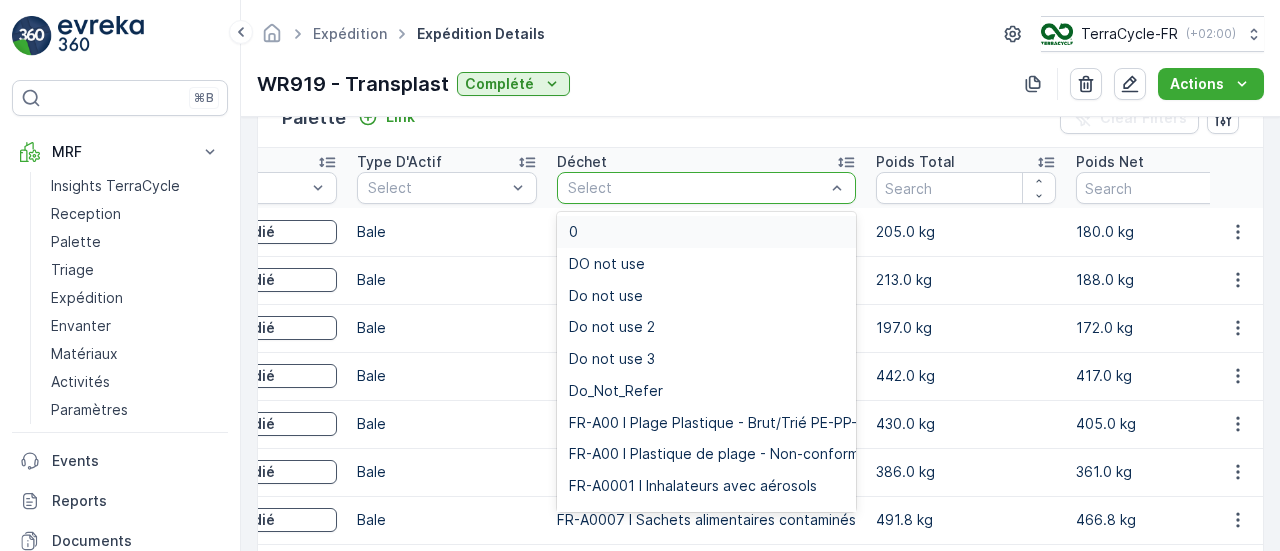 paste on "FR-A0012" 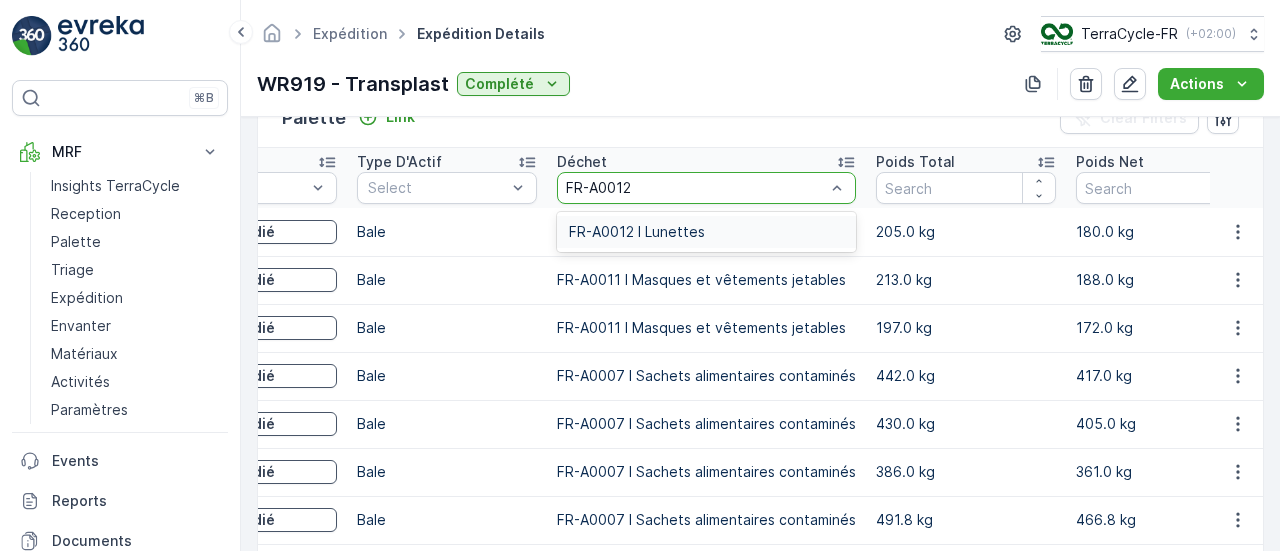 click on "FR-A0012 I Lunettes" at bounding box center [637, 232] 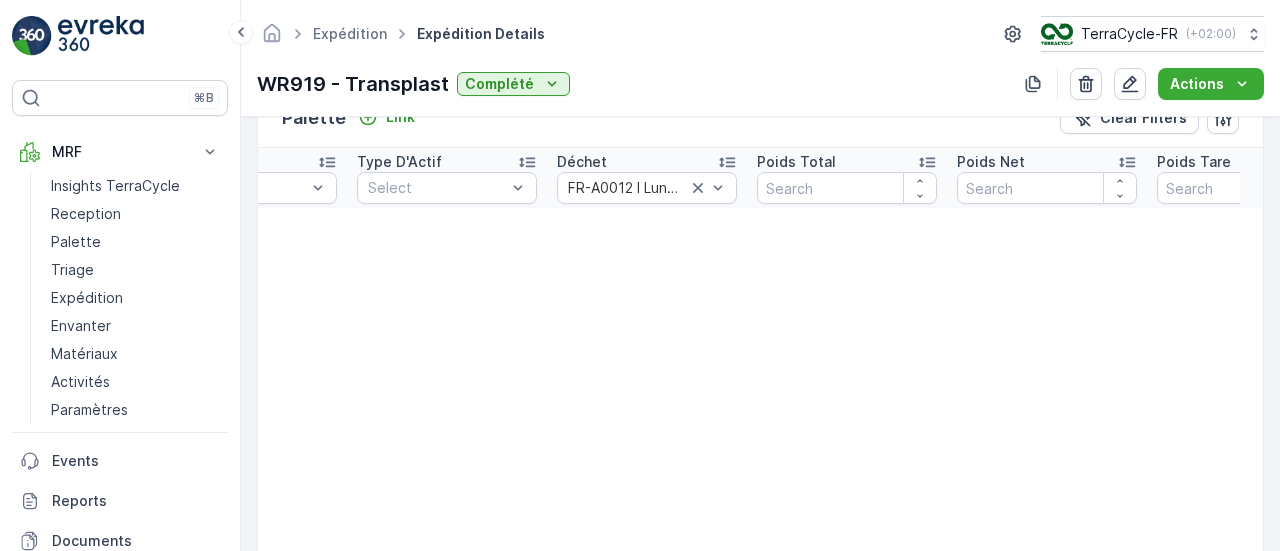 scroll, scrollTop: 0, scrollLeft: 0, axis: both 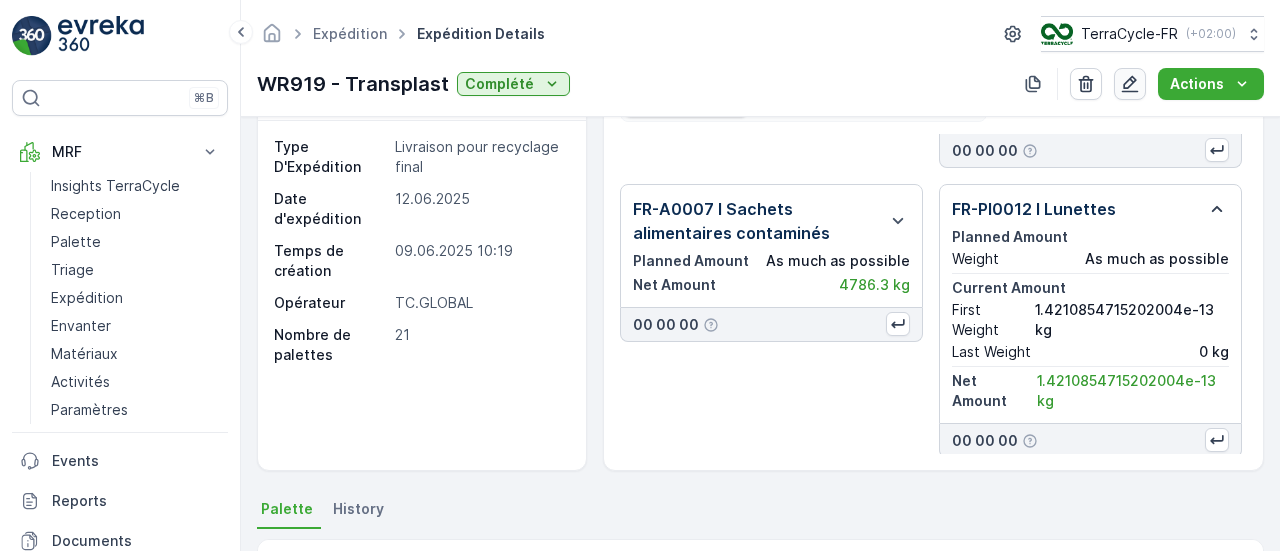 click 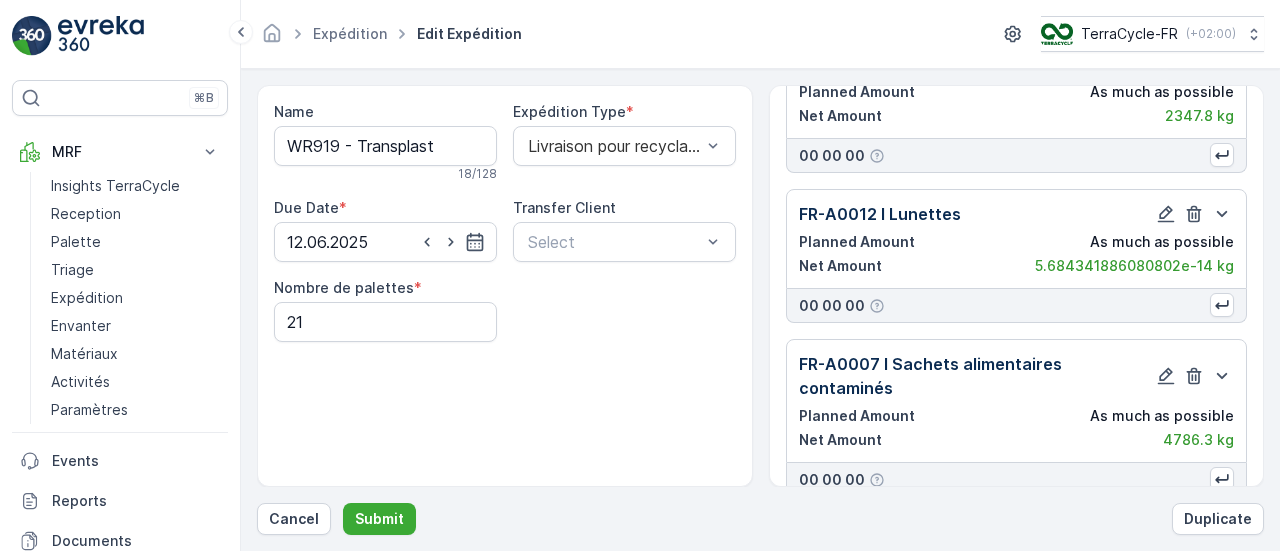 scroll, scrollTop: 105, scrollLeft: 0, axis: vertical 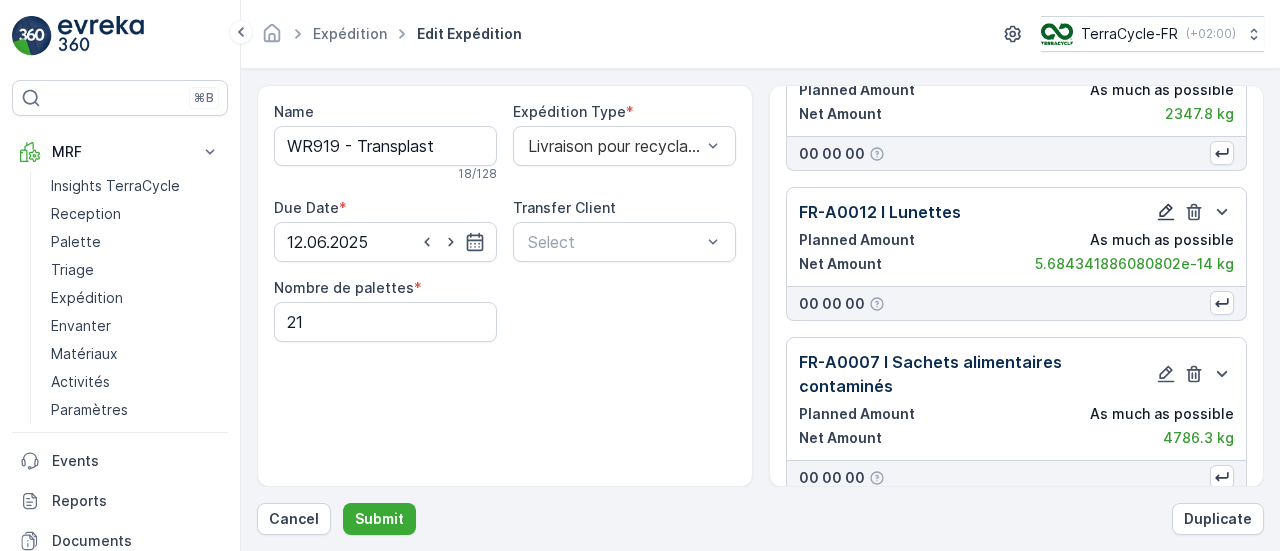 click 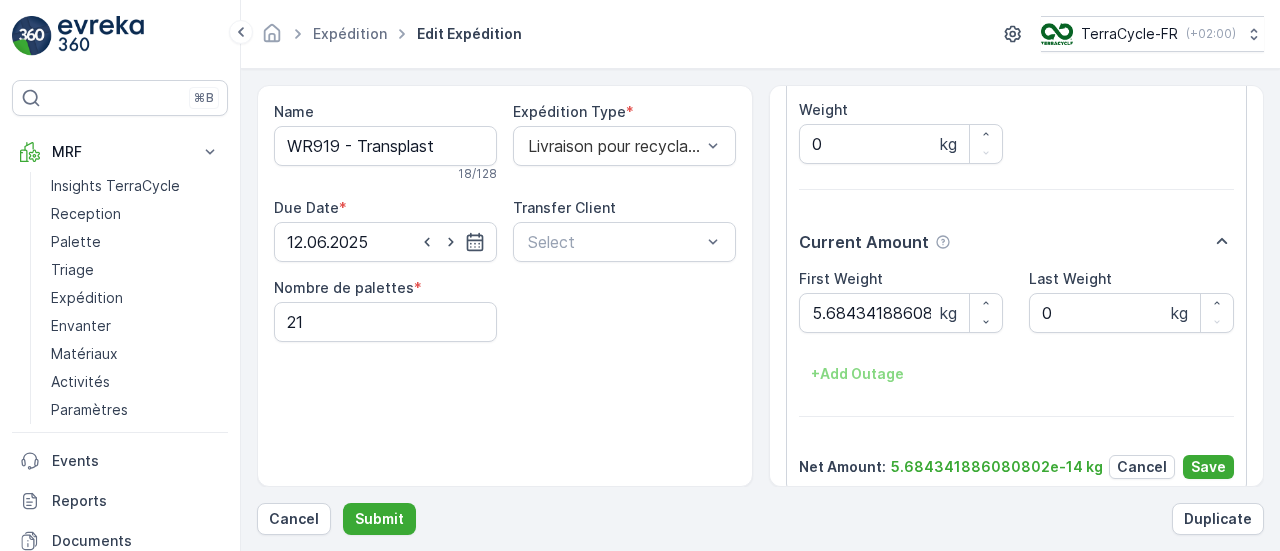 scroll, scrollTop: 477, scrollLeft: 0, axis: vertical 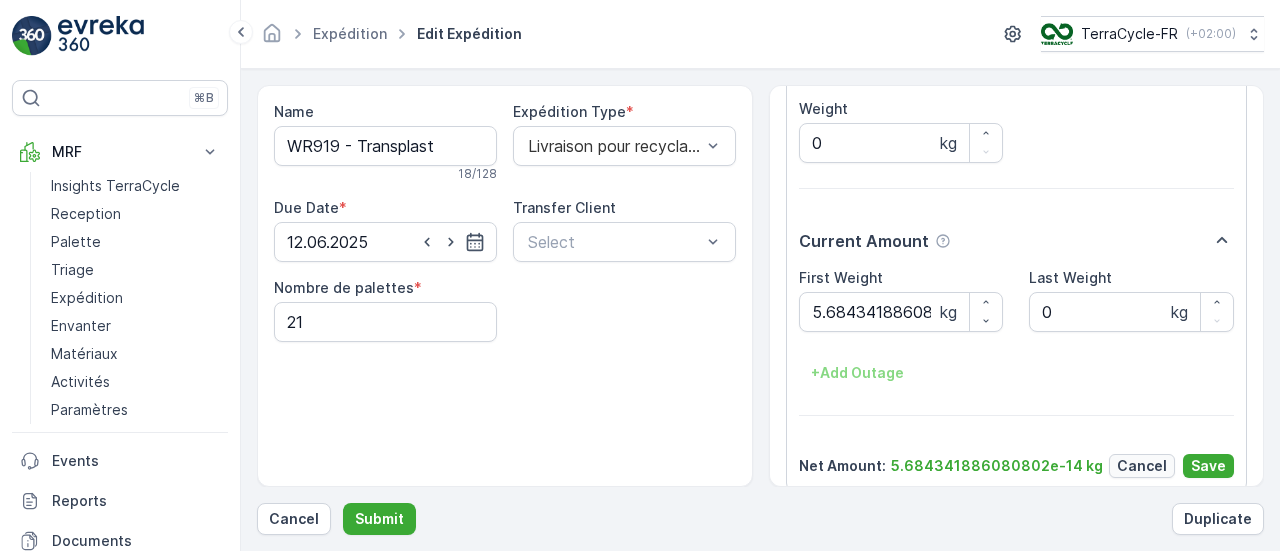 click on "Cancel" at bounding box center [1142, 466] 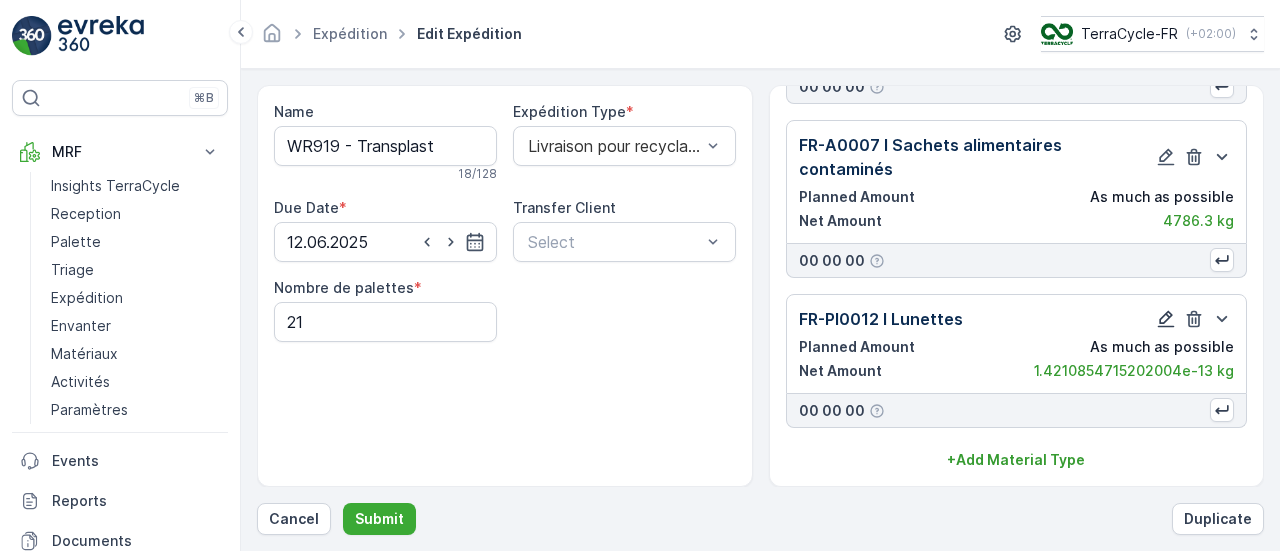 click 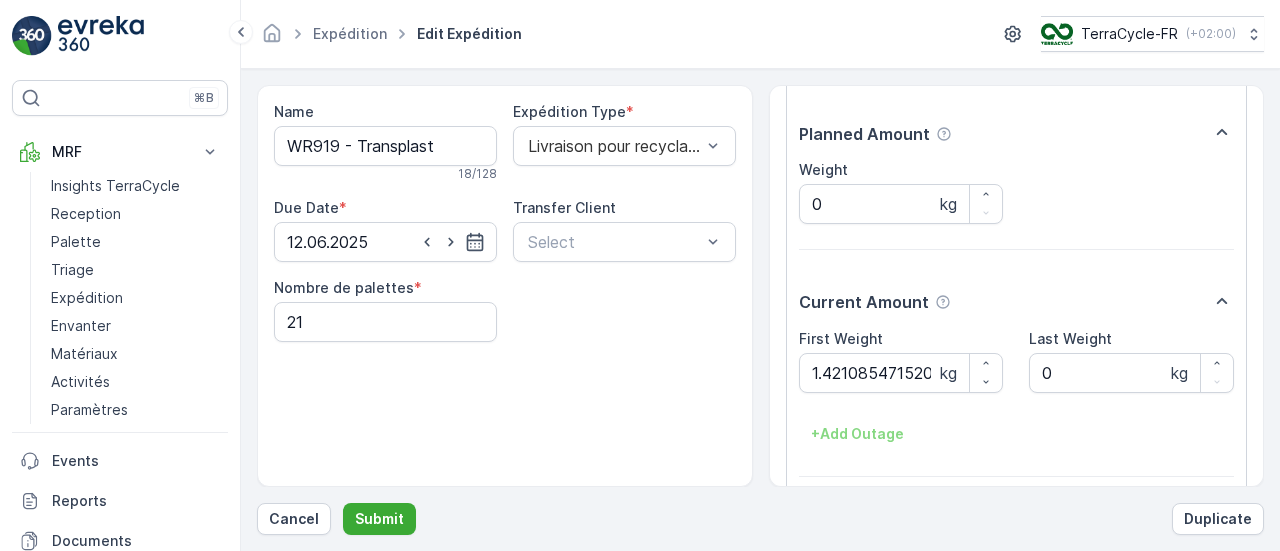 scroll, scrollTop: 806, scrollLeft: 0, axis: vertical 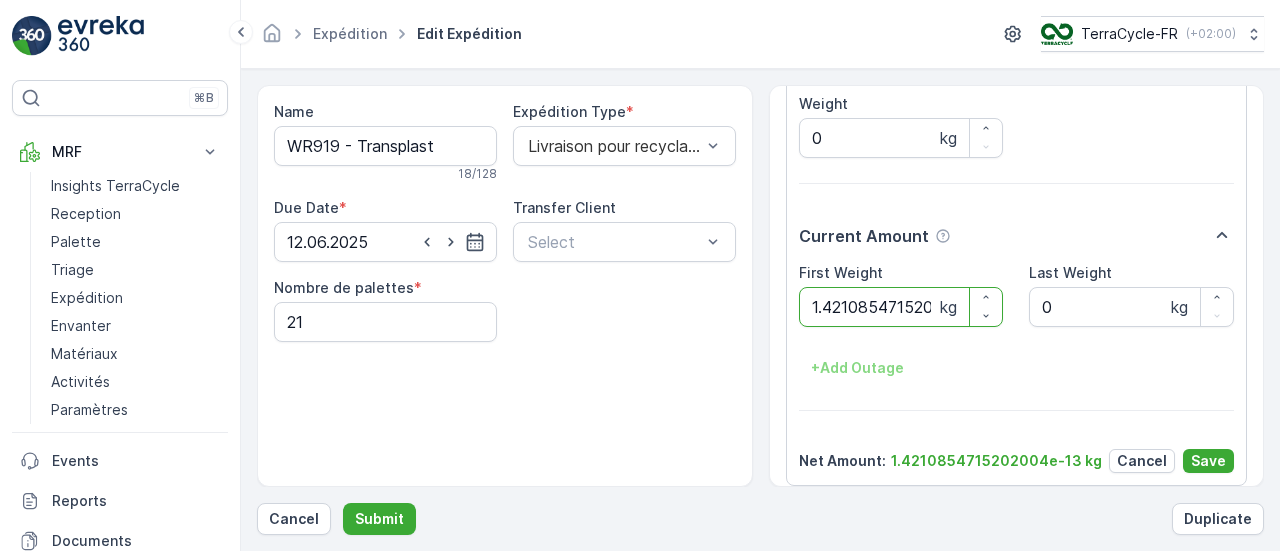 click on "1.4210854715202004e-13" at bounding box center [901, 307] 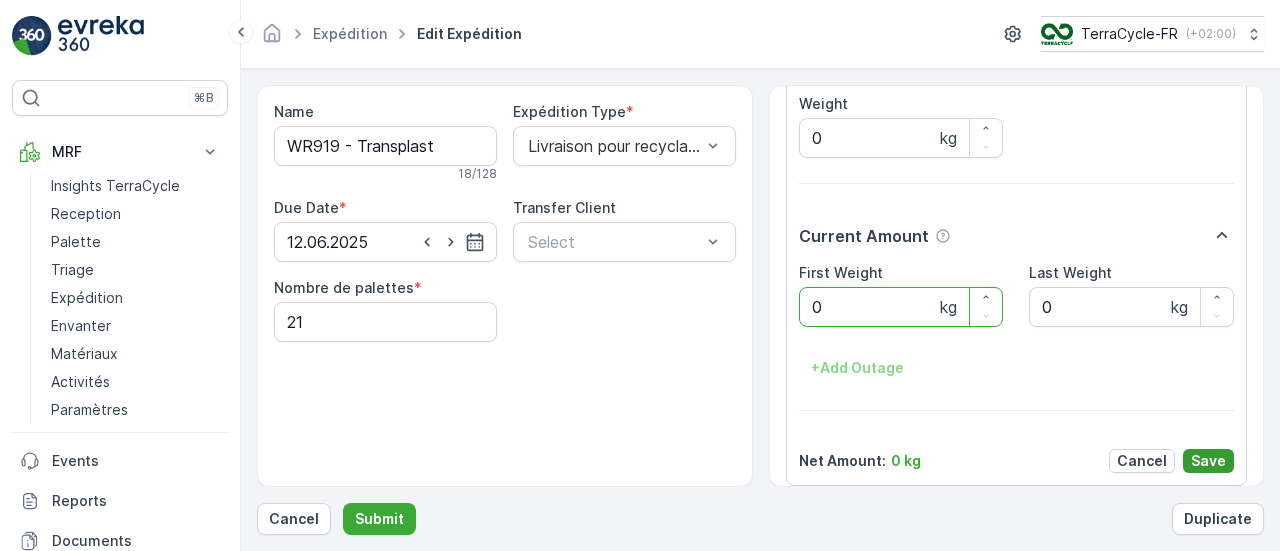 type on "0" 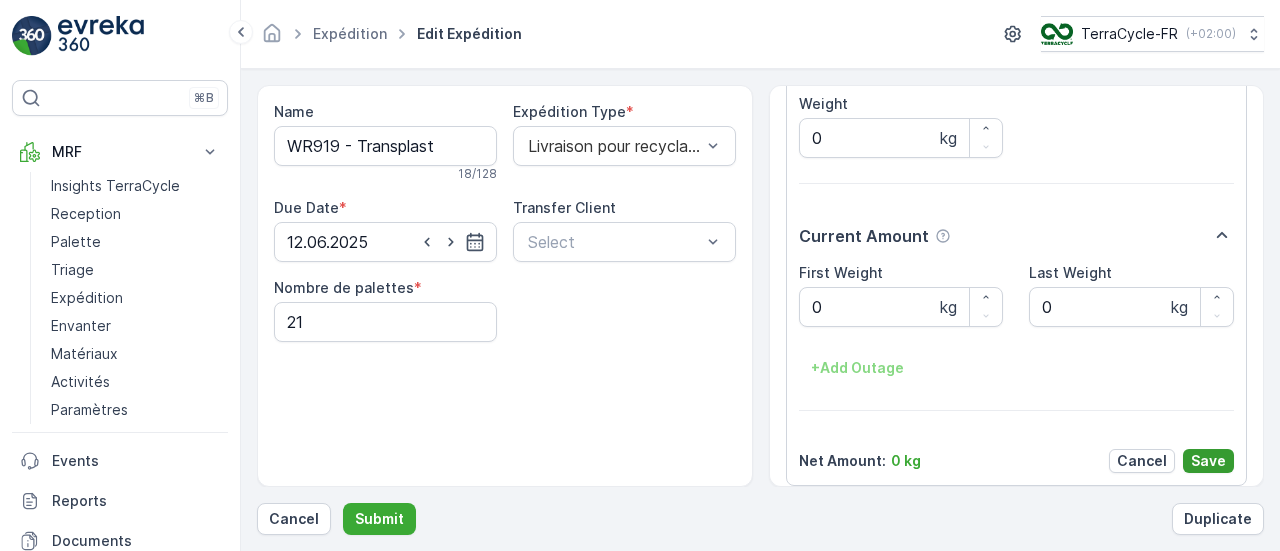 click on "Save" at bounding box center [1208, 461] 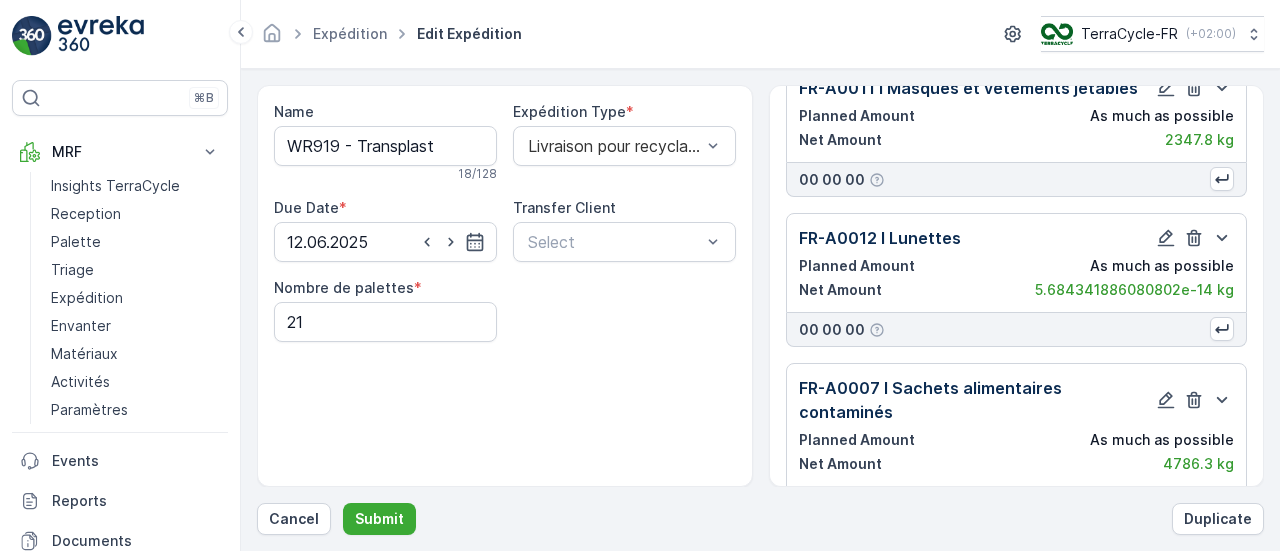 scroll, scrollTop: 58, scrollLeft: 0, axis: vertical 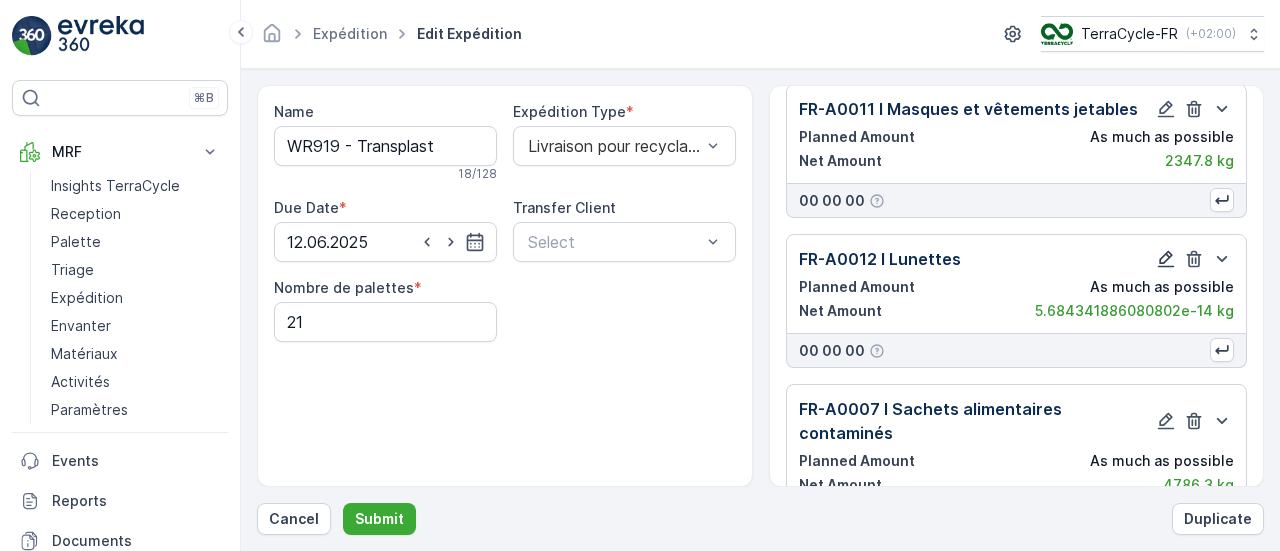 click 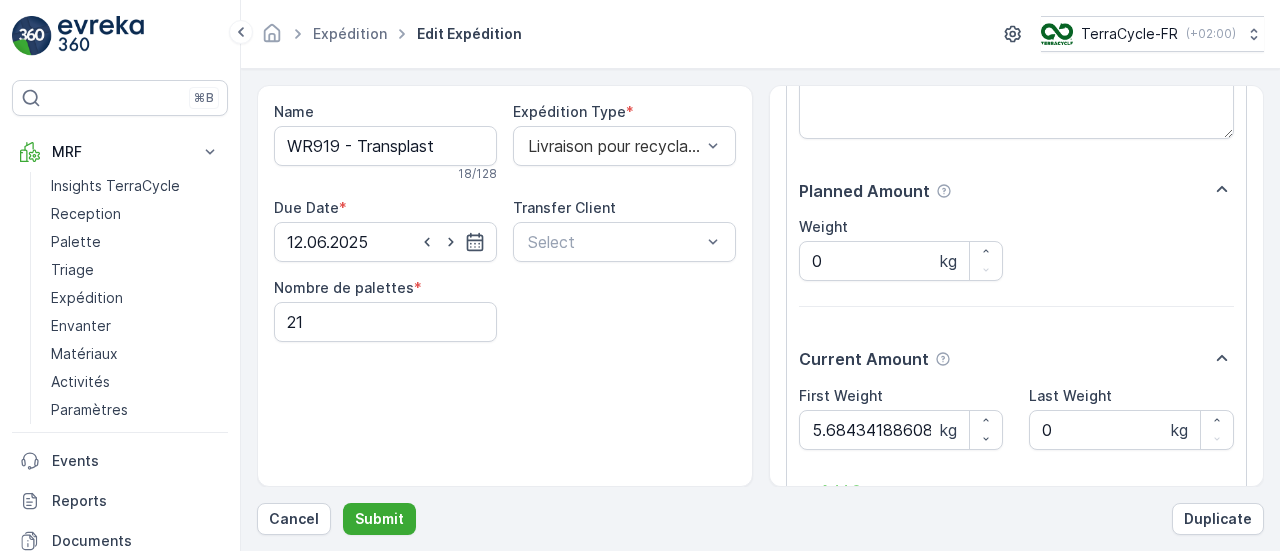 scroll, scrollTop: 360, scrollLeft: 0, axis: vertical 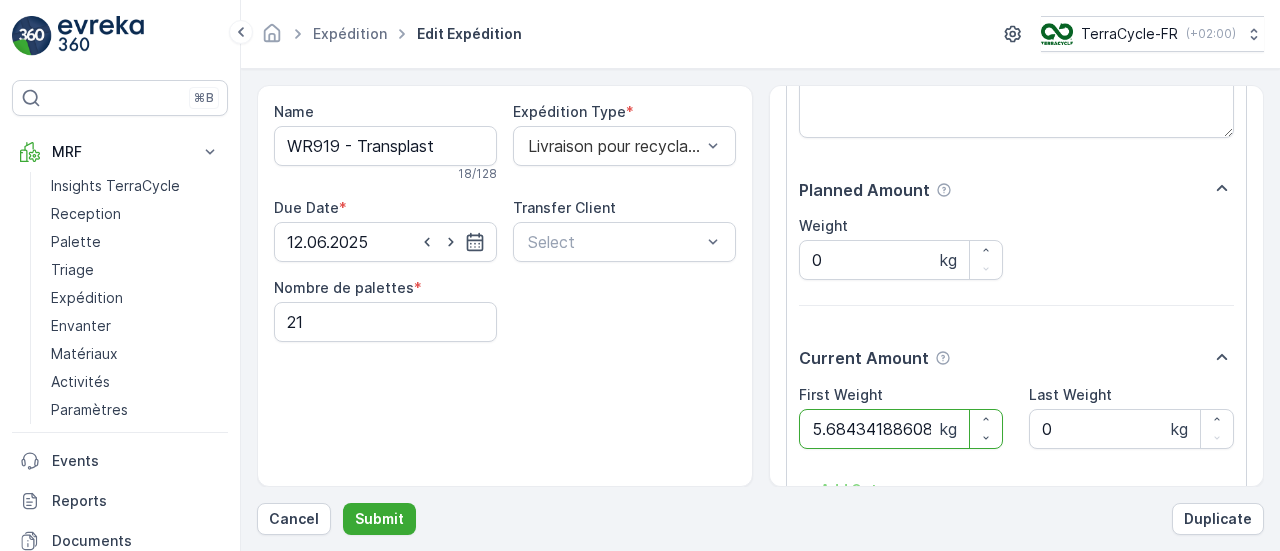 click on "5.684341886080802e-14" at bounding box center [901, 429] 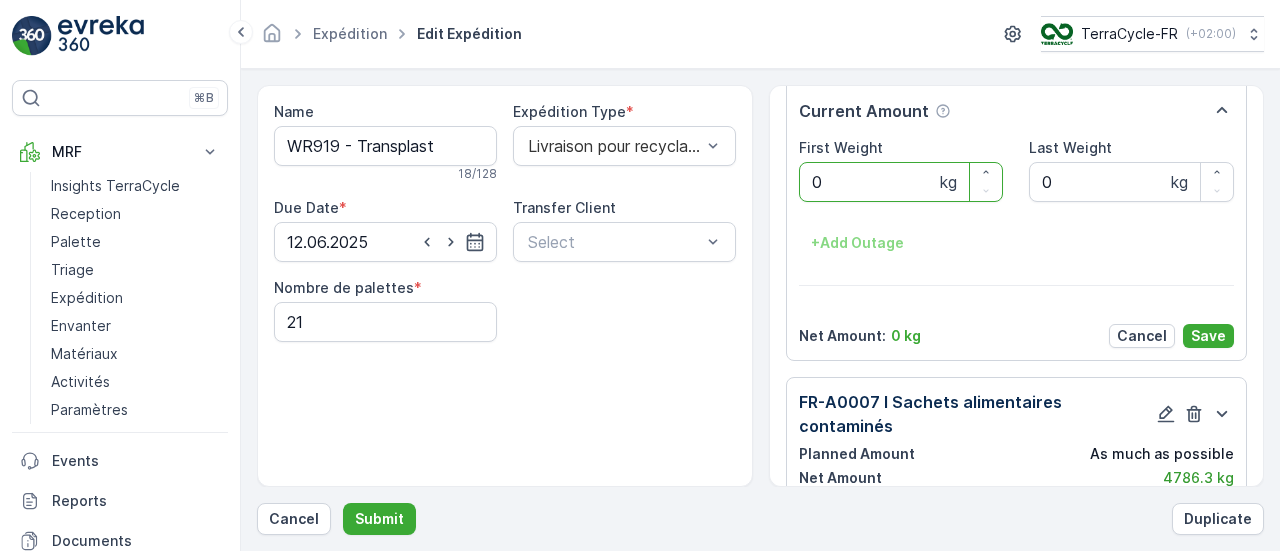 scroll, scrollTop: 608, scrollLeft: 0, axis: vertical 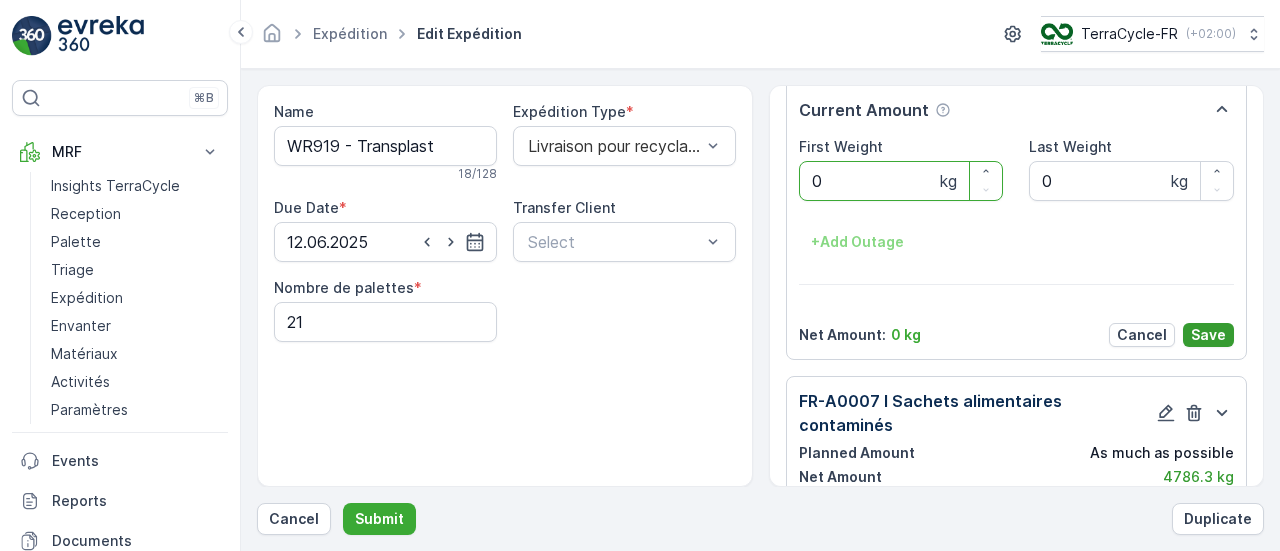 type on "0" 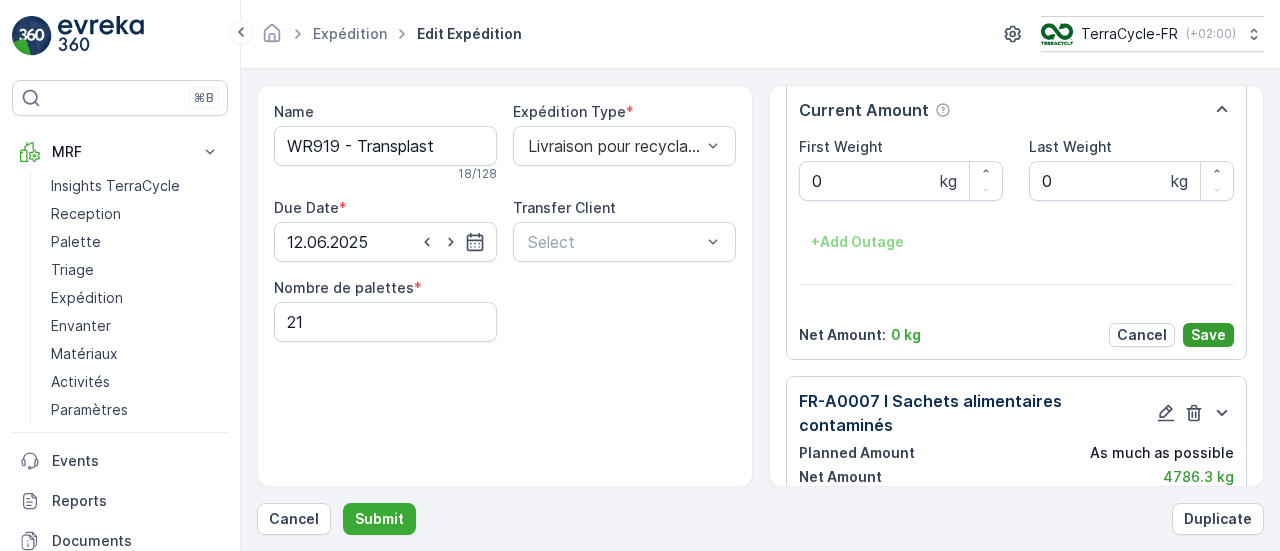 click on "Save" at bounding box center (1208, 335) 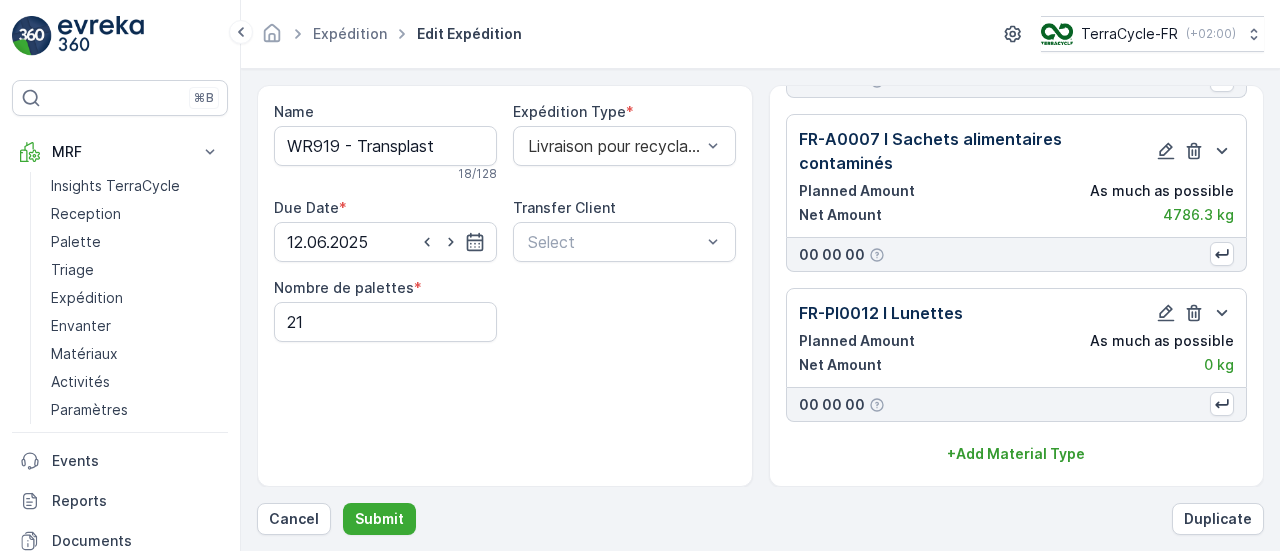 scroll, scrollTop: 65, scrollLeft: 0, axis: vertical 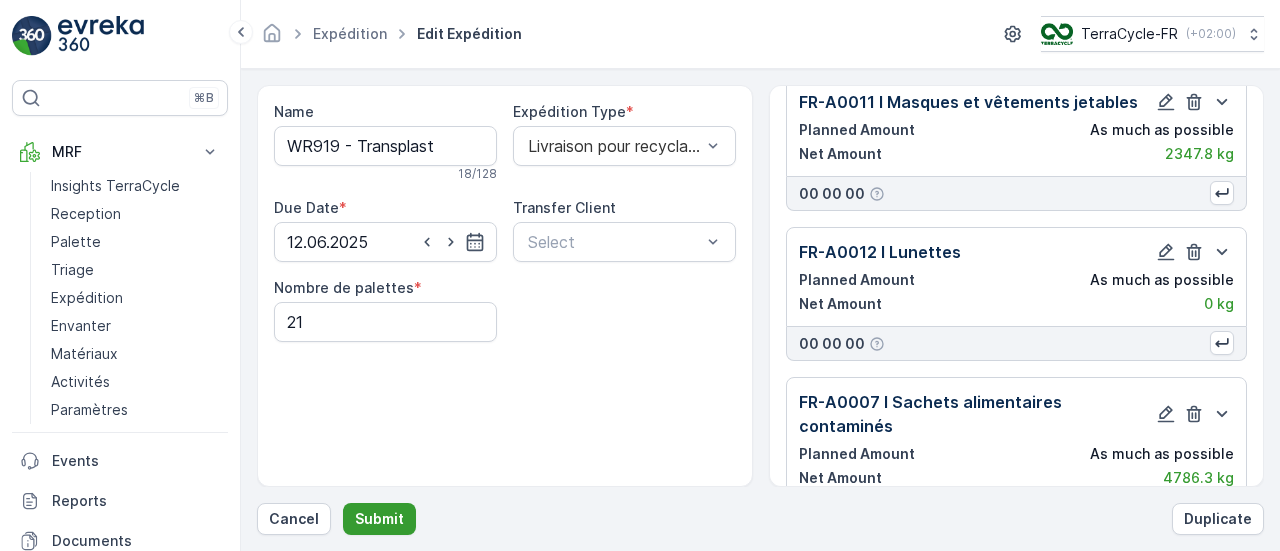 click on "Submit" at bounding box center (379, 519) 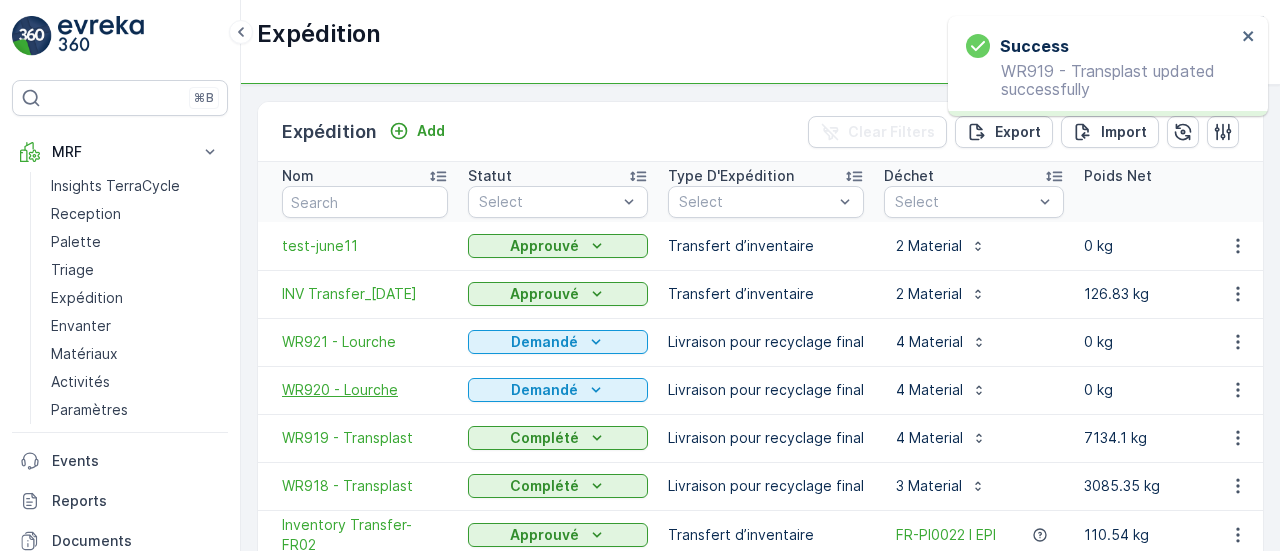 click on "WR920 - Lourche" at bounding box center [365, 390] 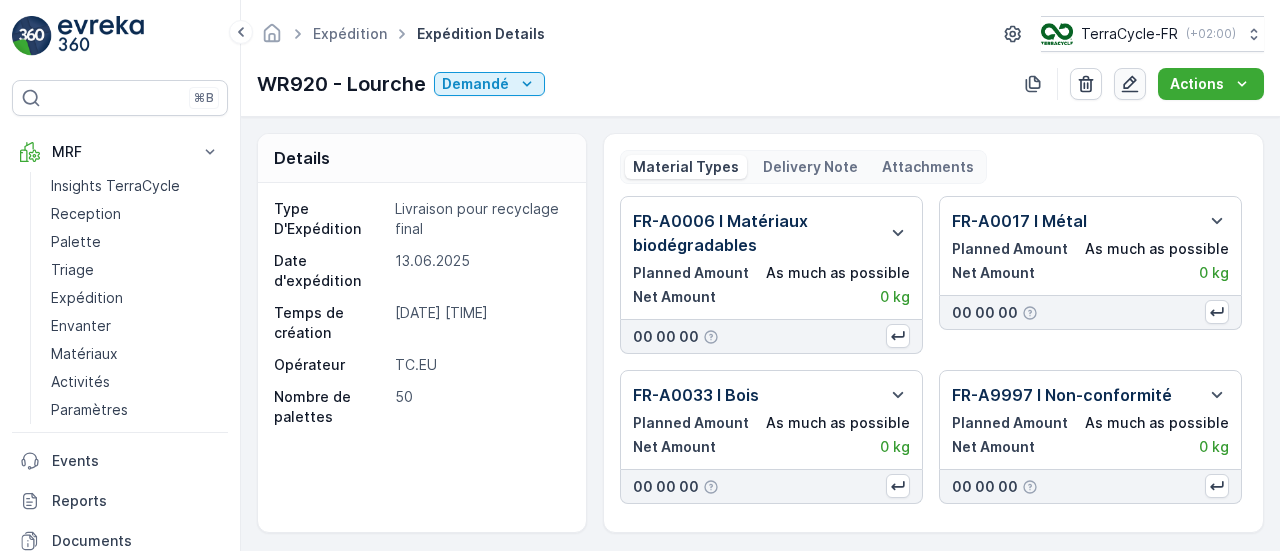 click 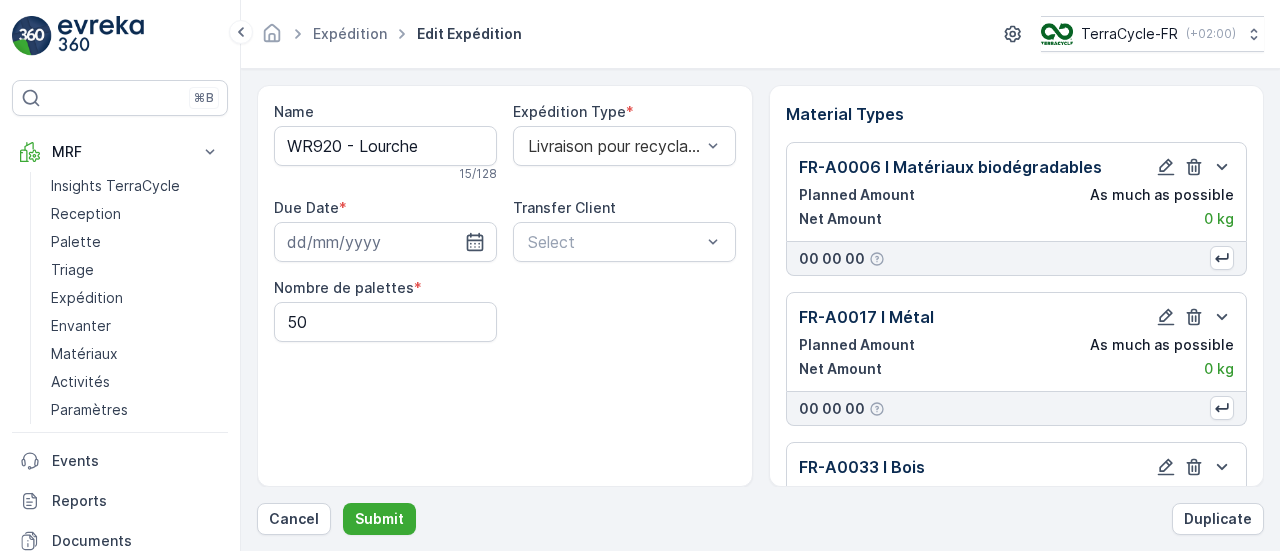 type on "13.06.2025" 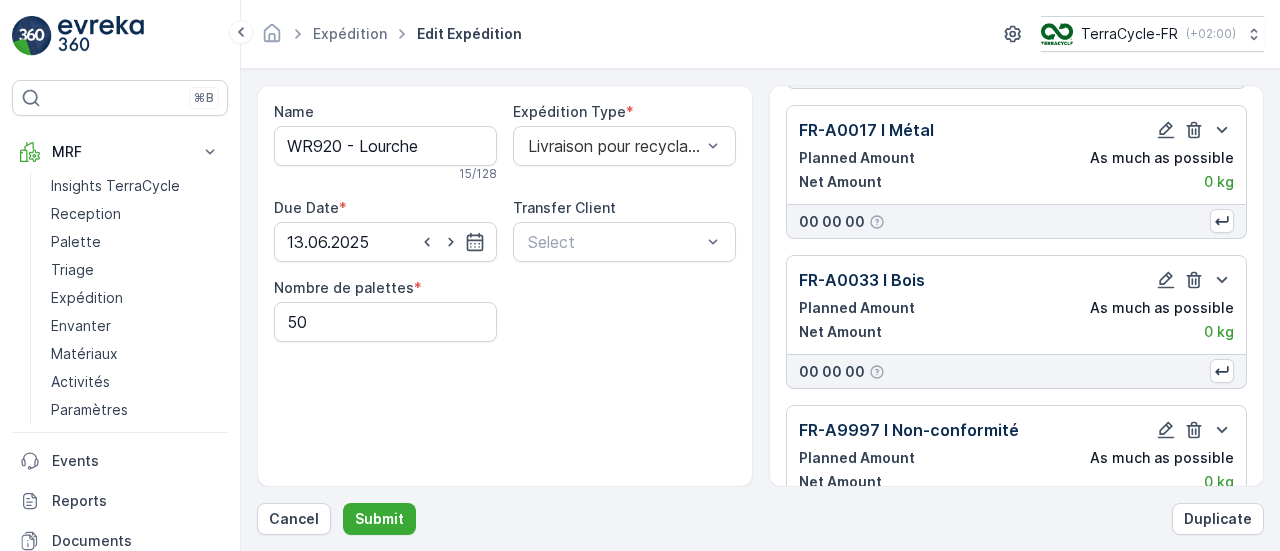 scroll, scrollTop: 298, scrollLeft: 0, axis: vertical 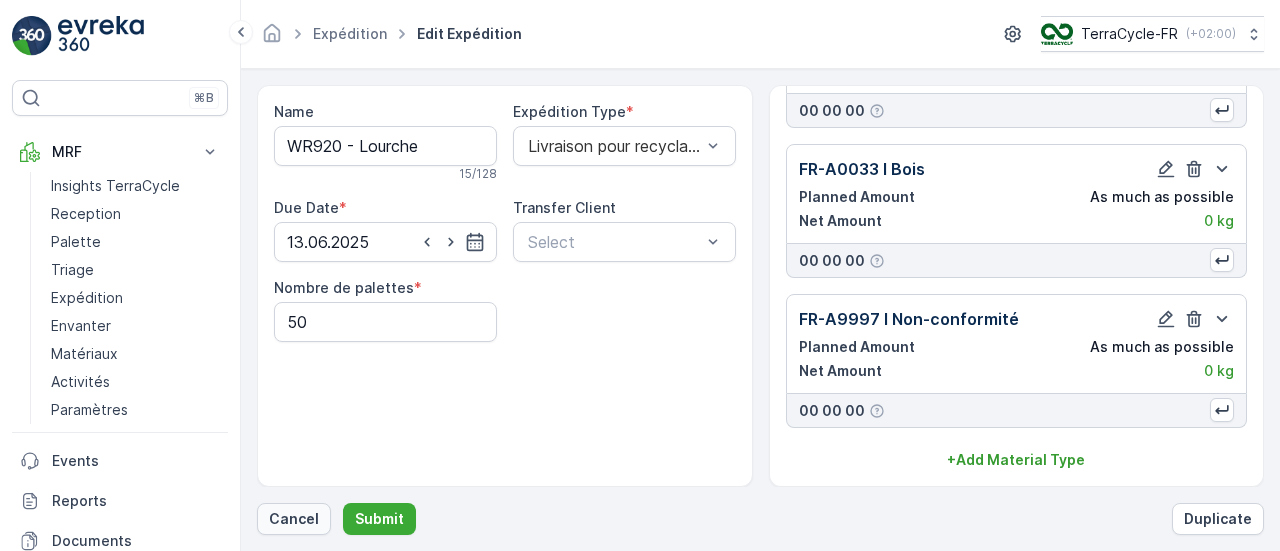click on "Cancel" at bounding box center (294, 519) 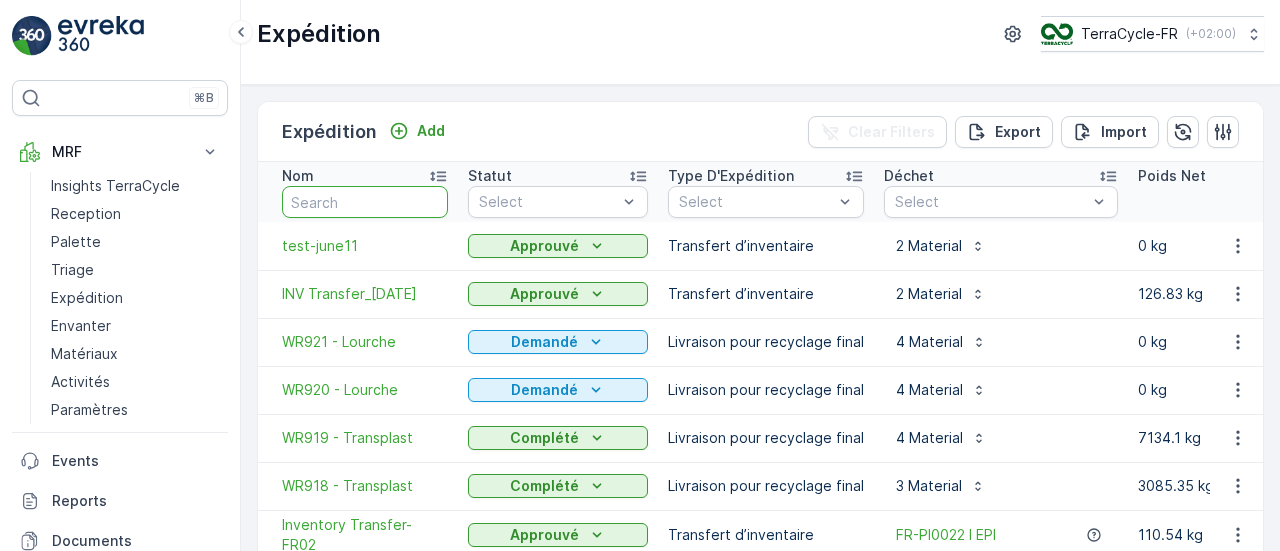 click at bounding box center [365, 202] 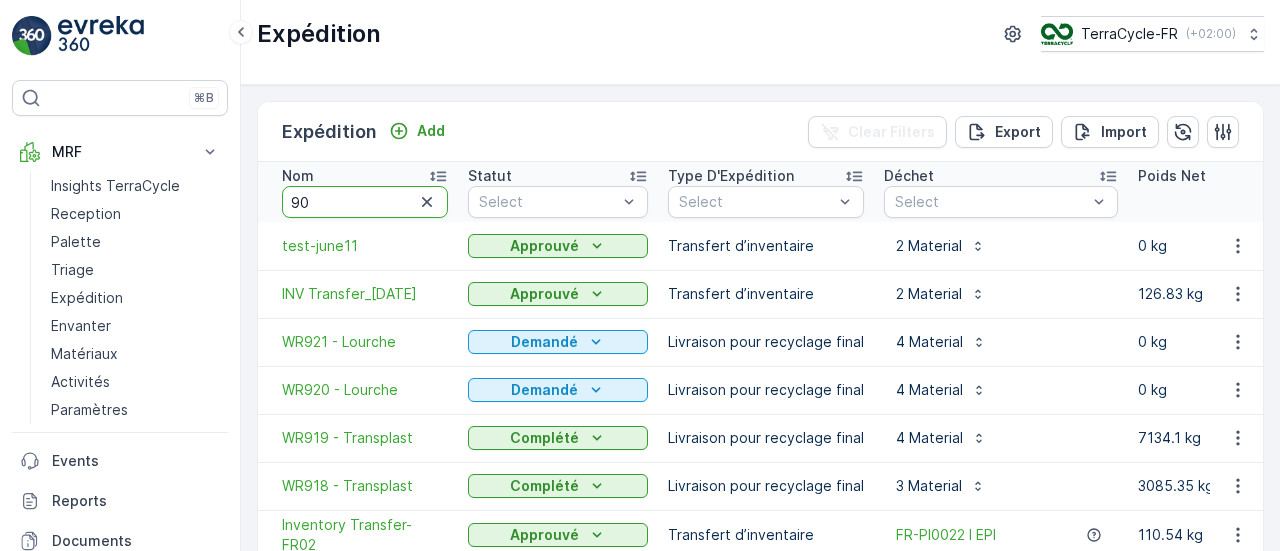 type on "905" 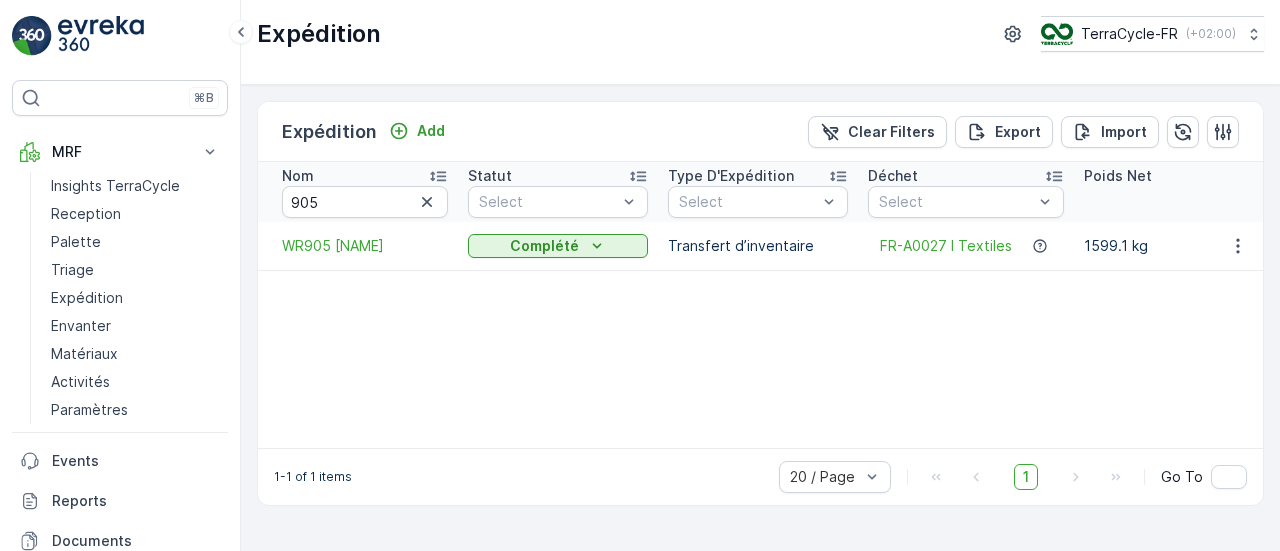 click on "WR905 Malaquin" at bounding box center [365, 246] 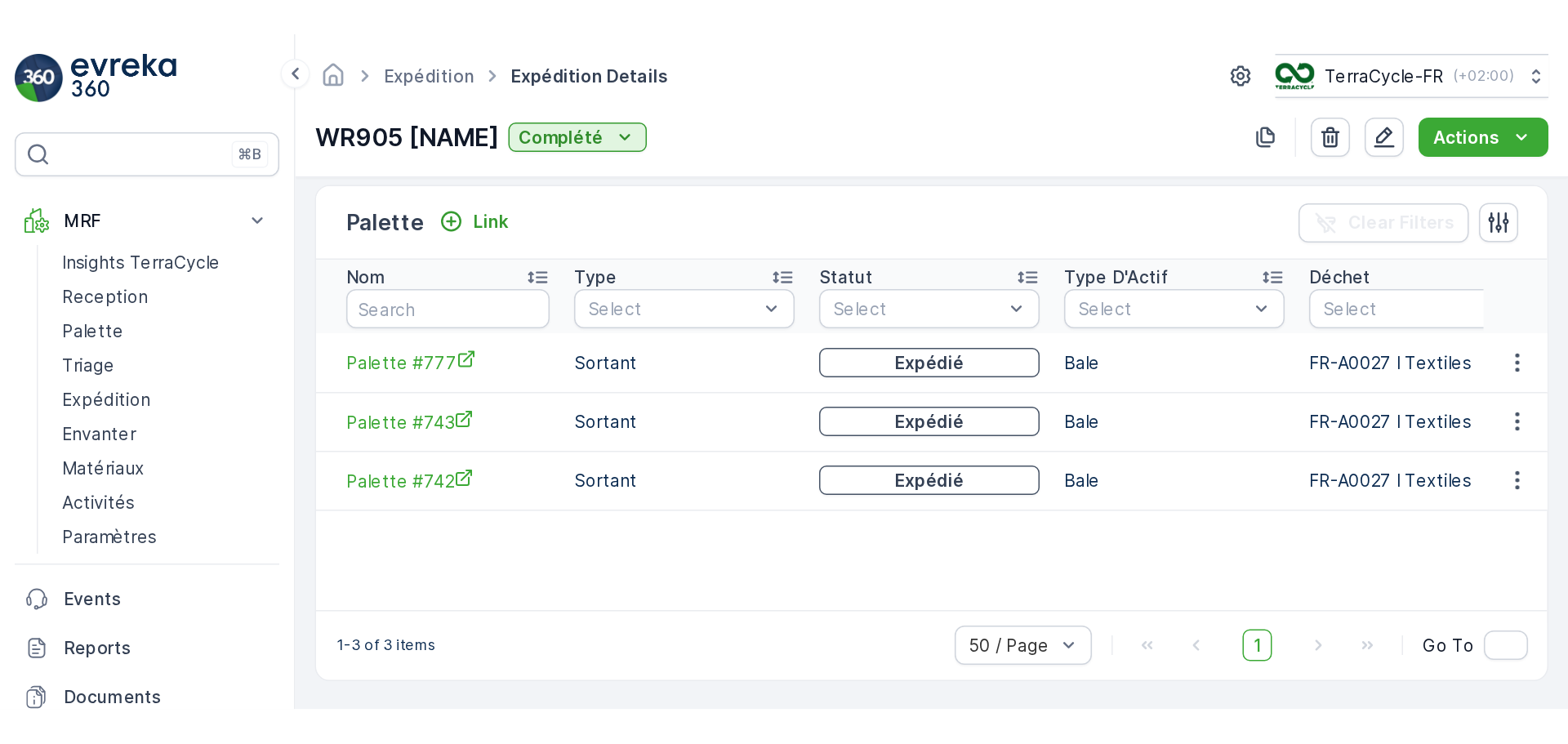 scroll, scrollTop: 0, scrollLeft: 0, axis: both 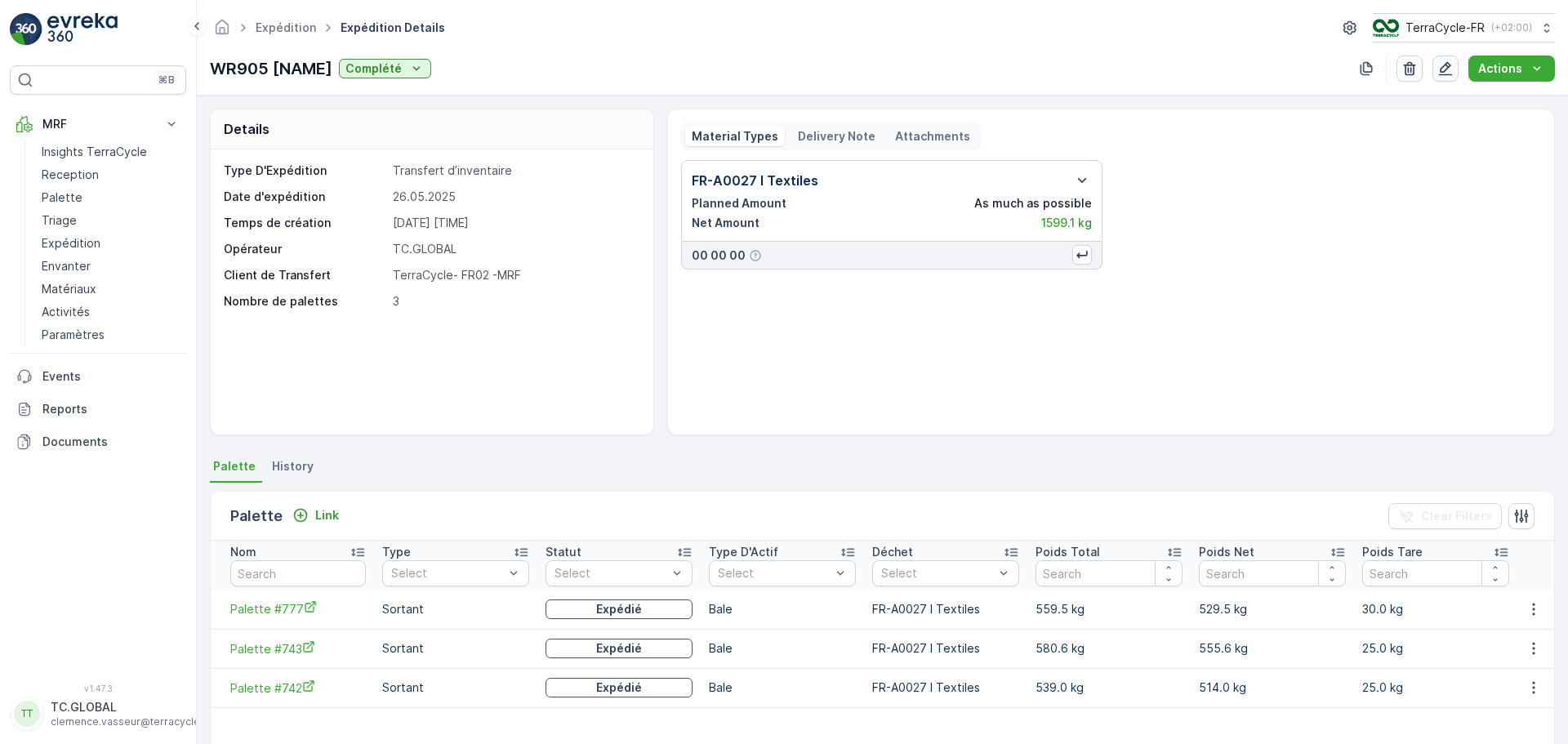 click 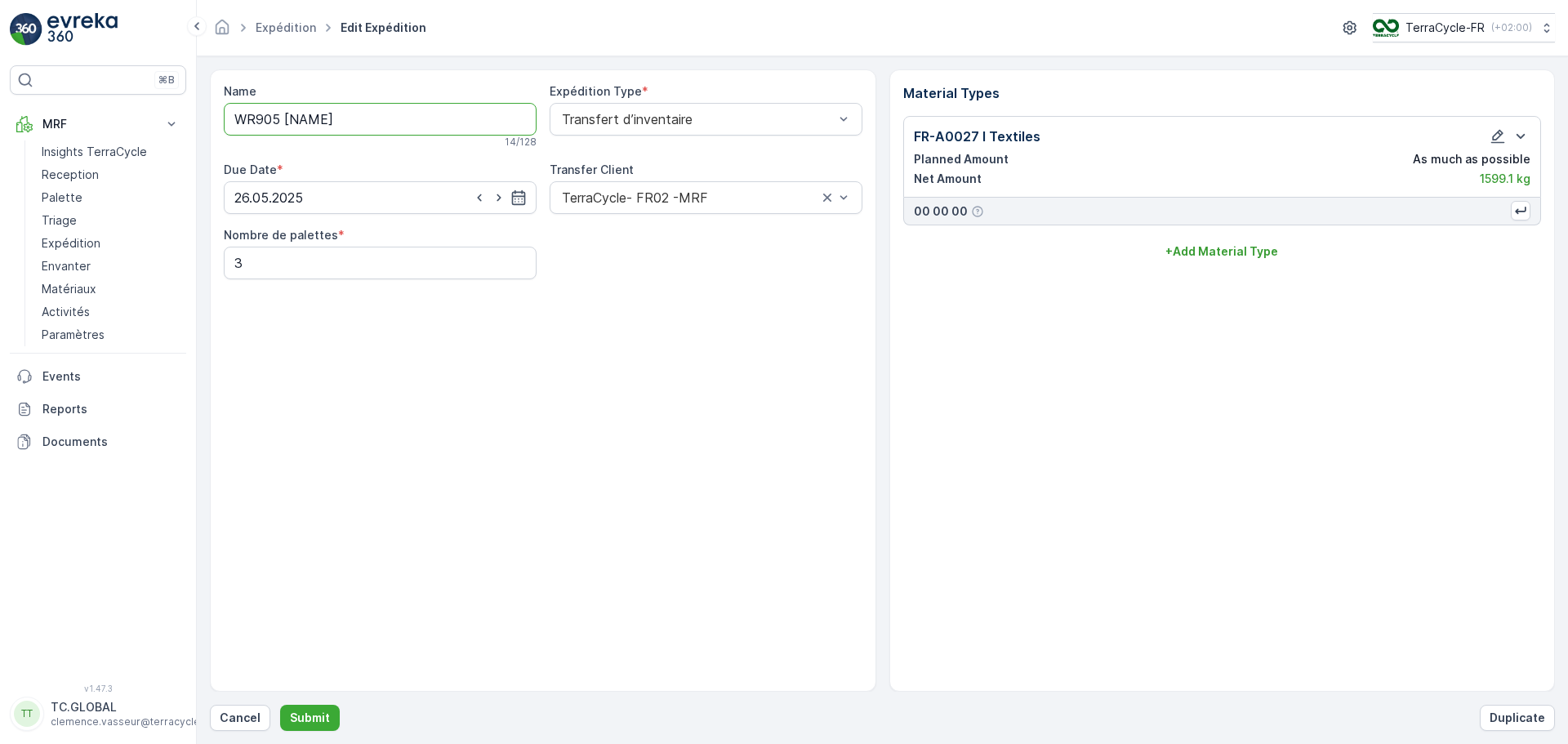 drag, startPoint x: 357, startPoint y: 115, endPoint x: 234, endPoint y: 113, distance: 123.02 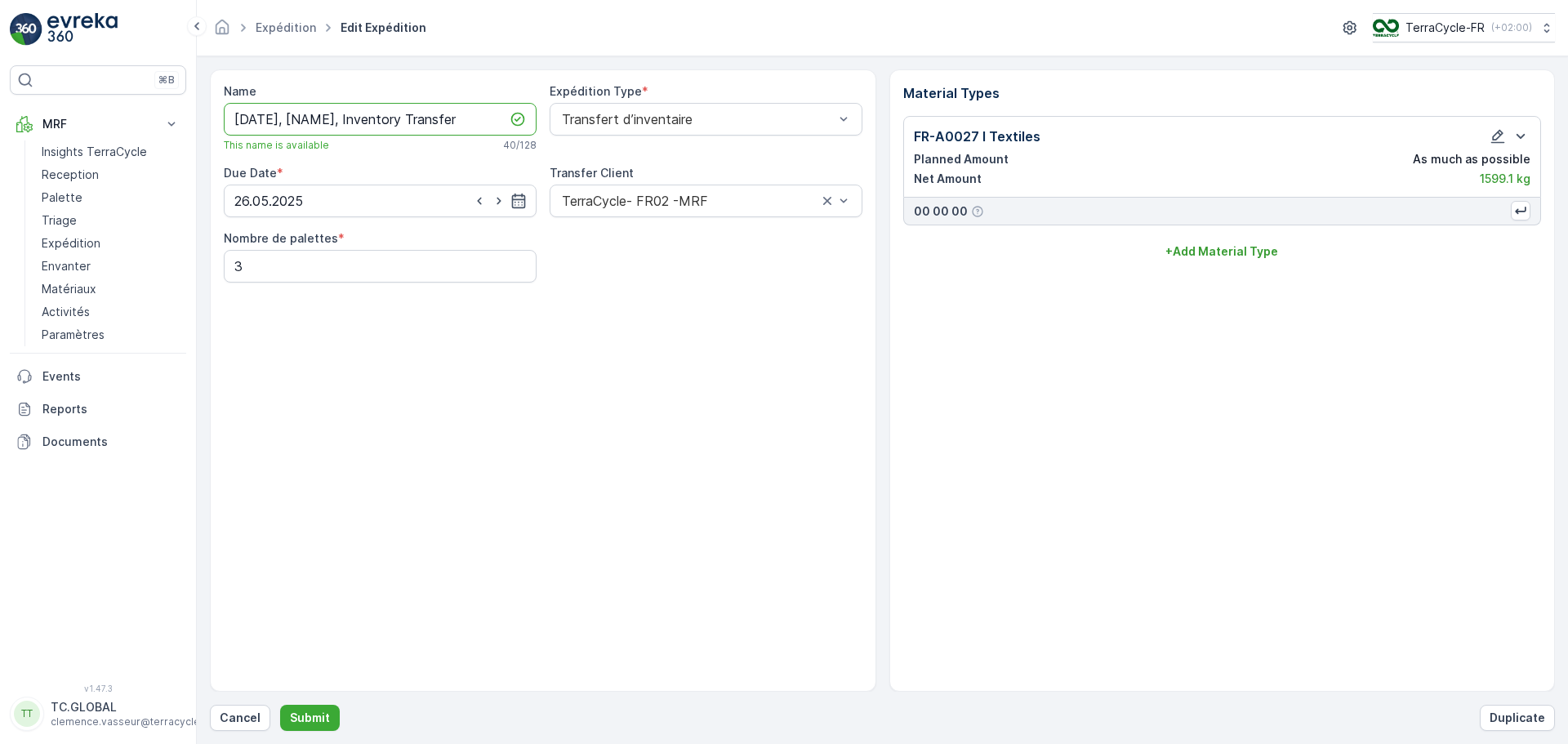 type on "26/05/2025, Malaquin, Inventory Transfer" 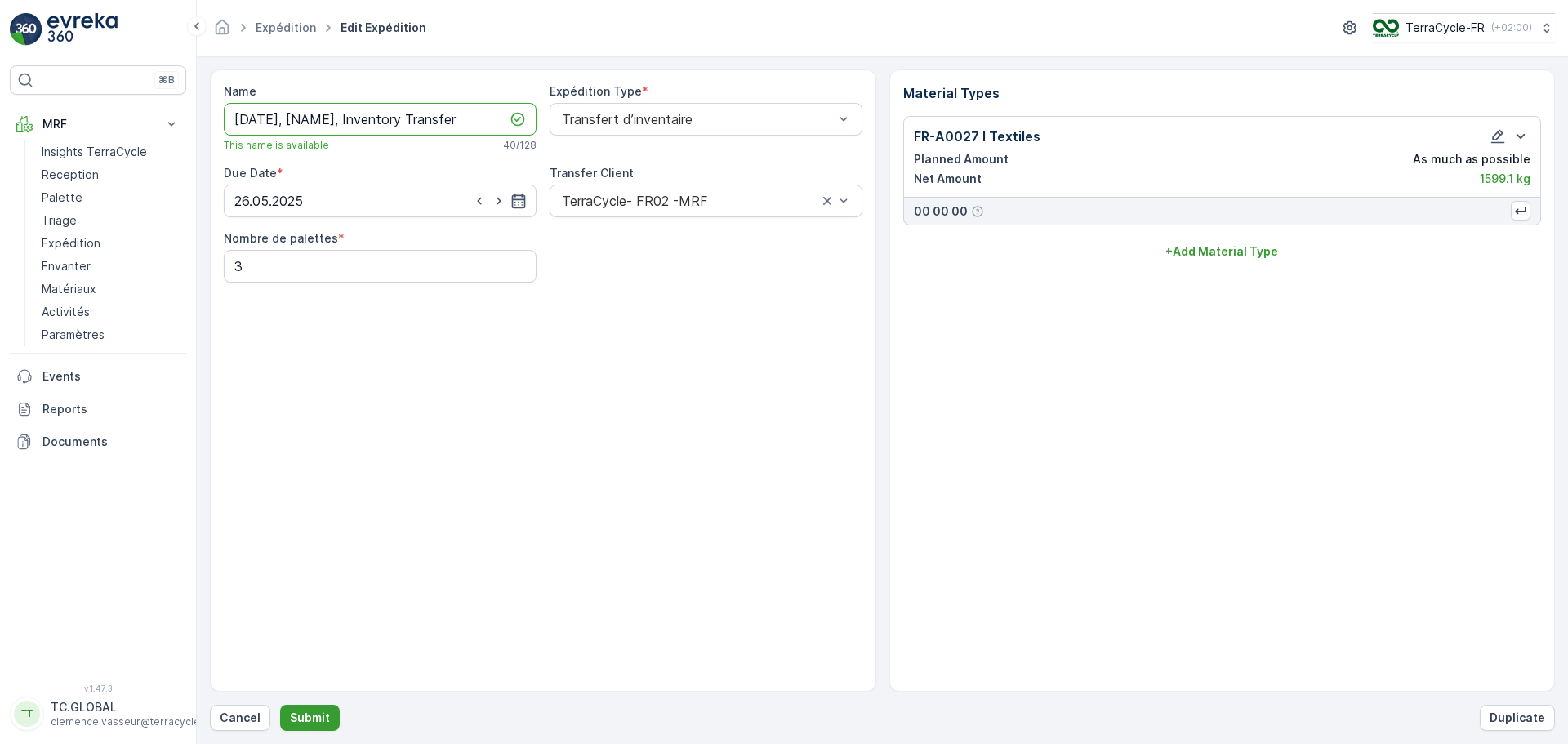 click on "Submit" at bounding box center [310, 718] 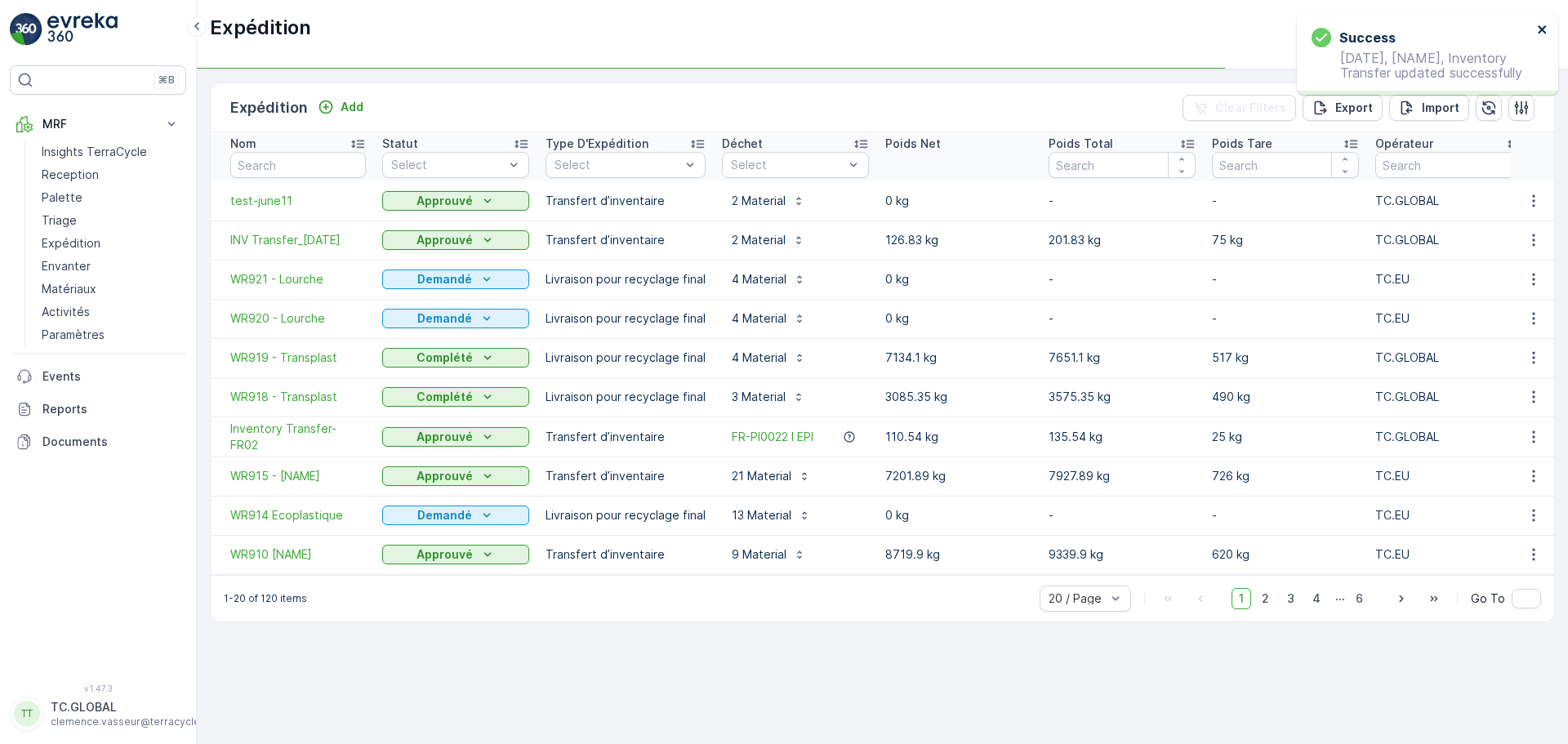 click 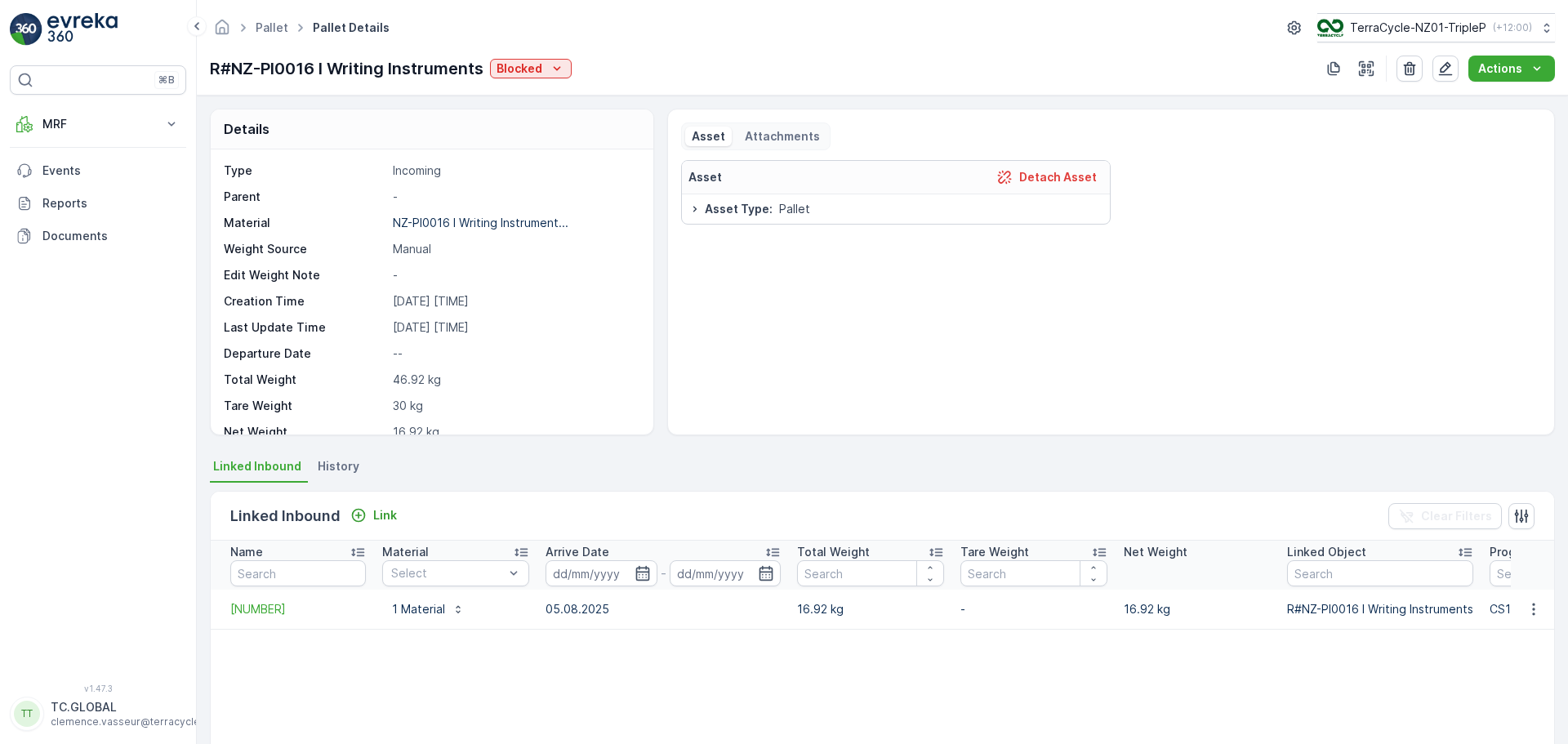 scroll, scrollTop: 0, scrollLeft: 0, axis: both 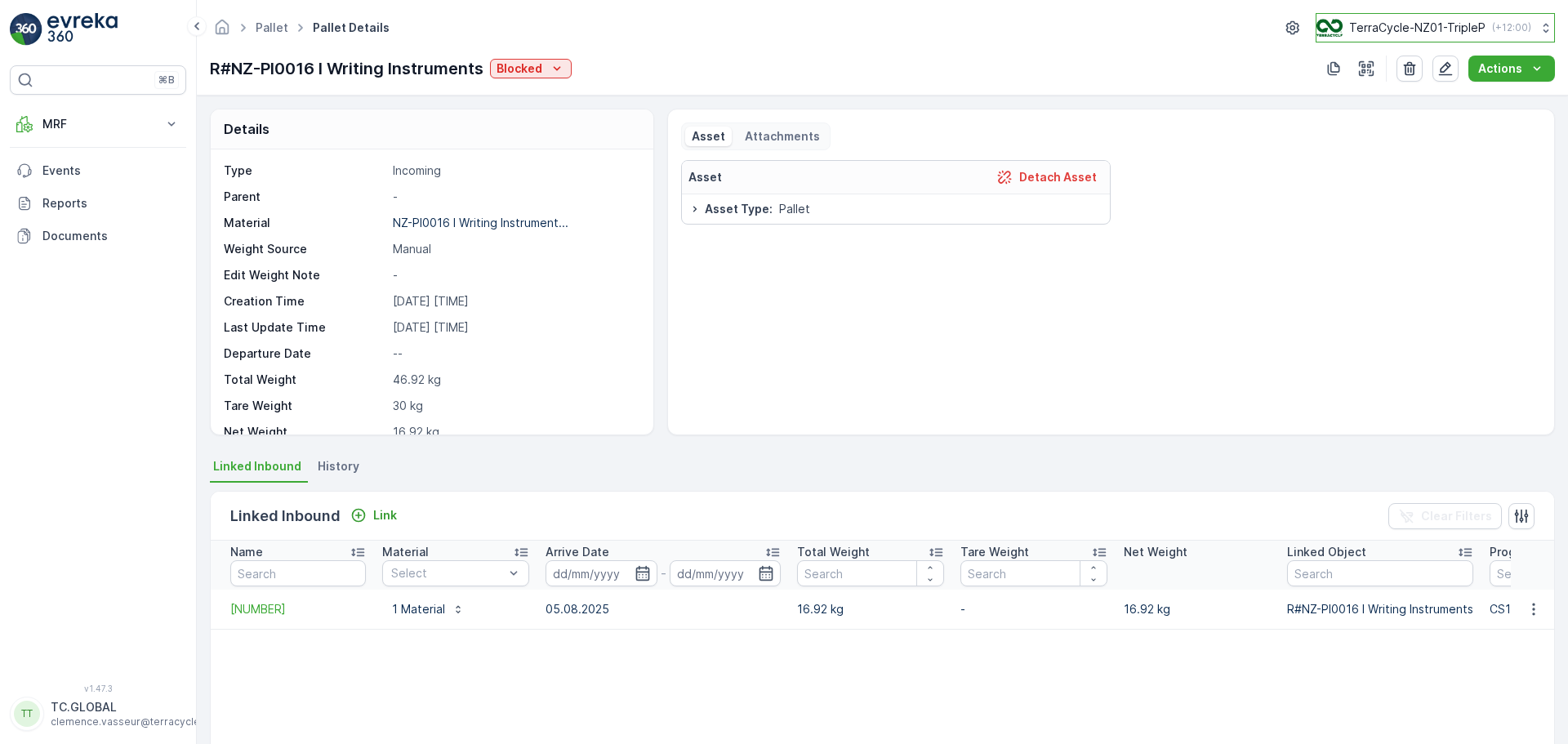 click on "TerraCycle-NZ01-TripleP" at bounding box center [1417, 28] 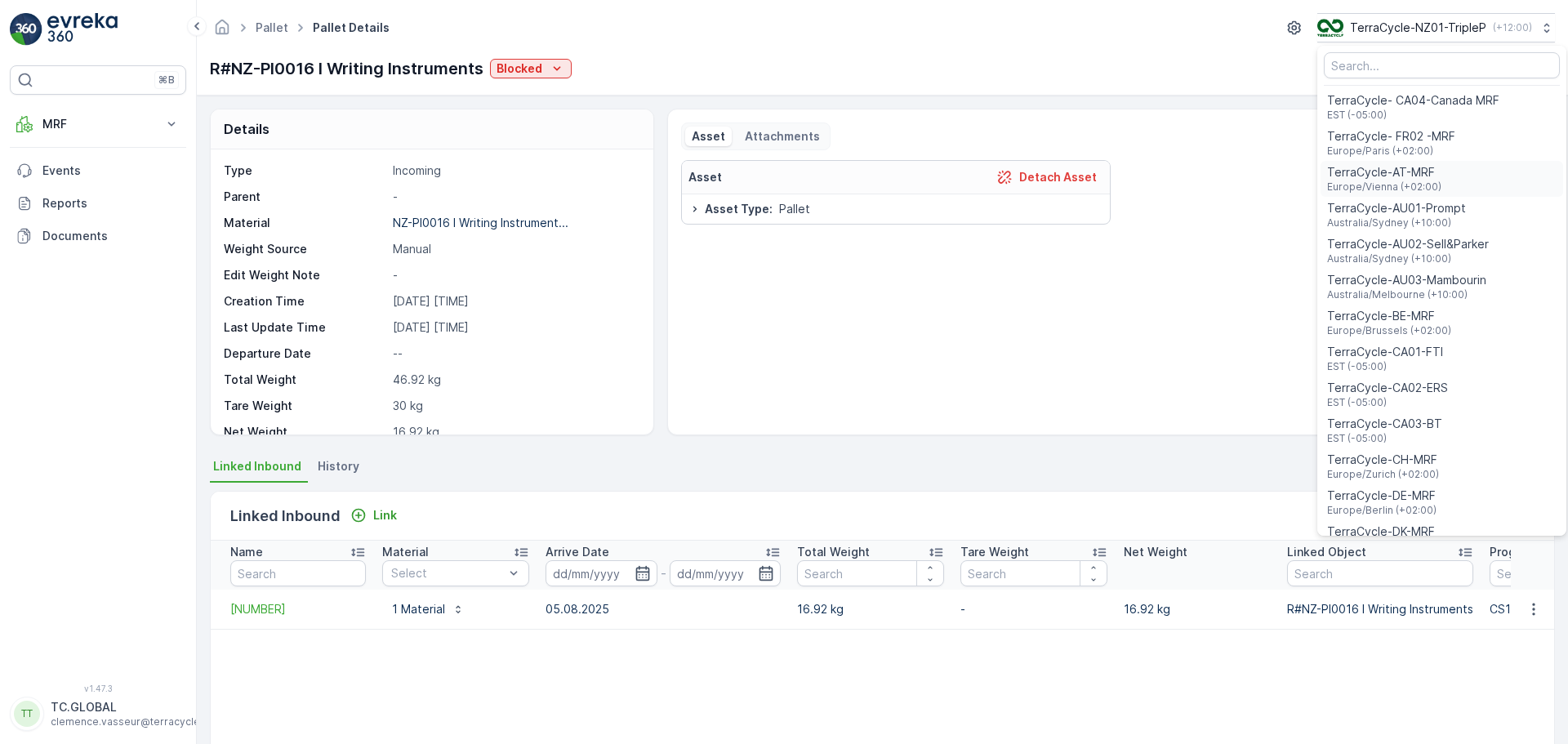 type 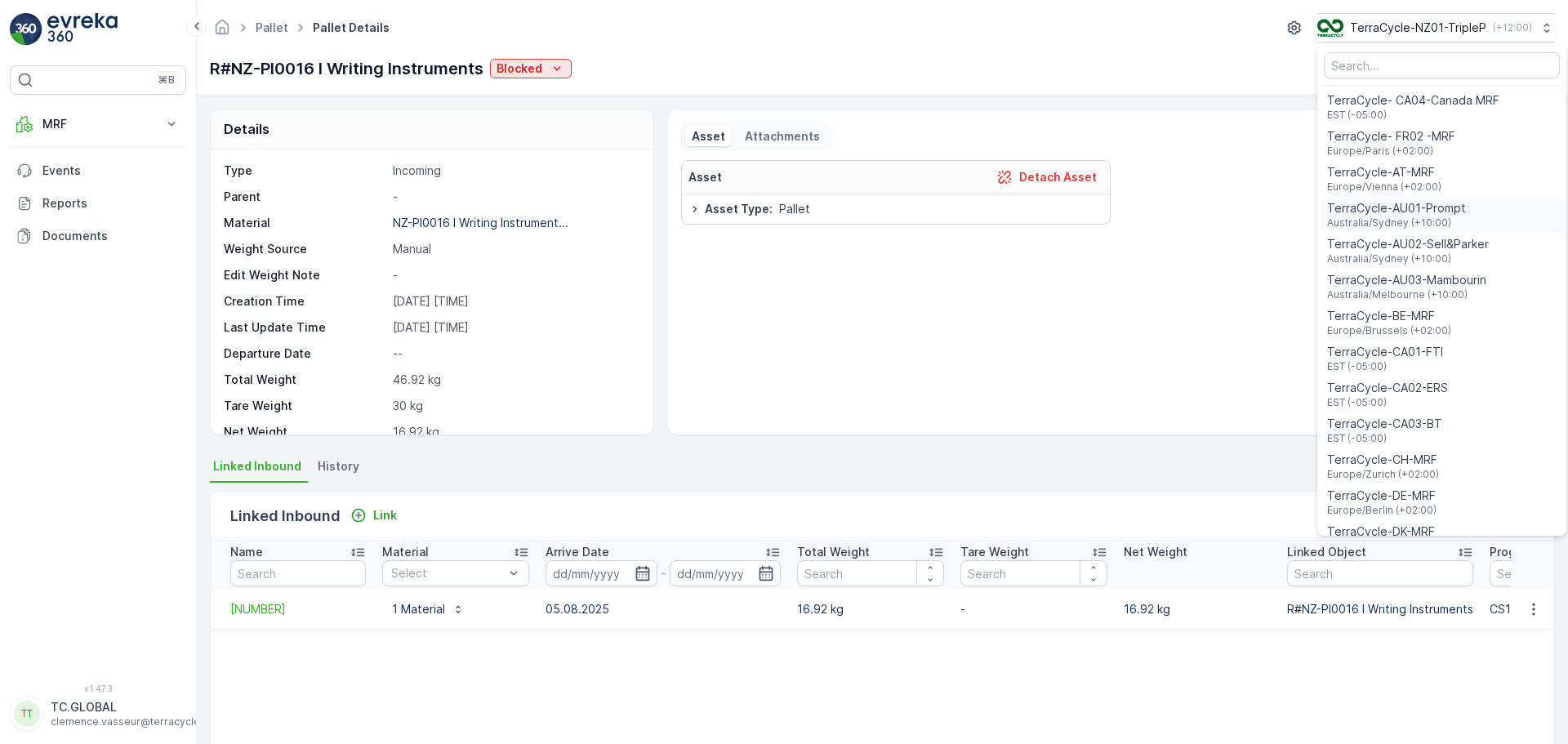 type 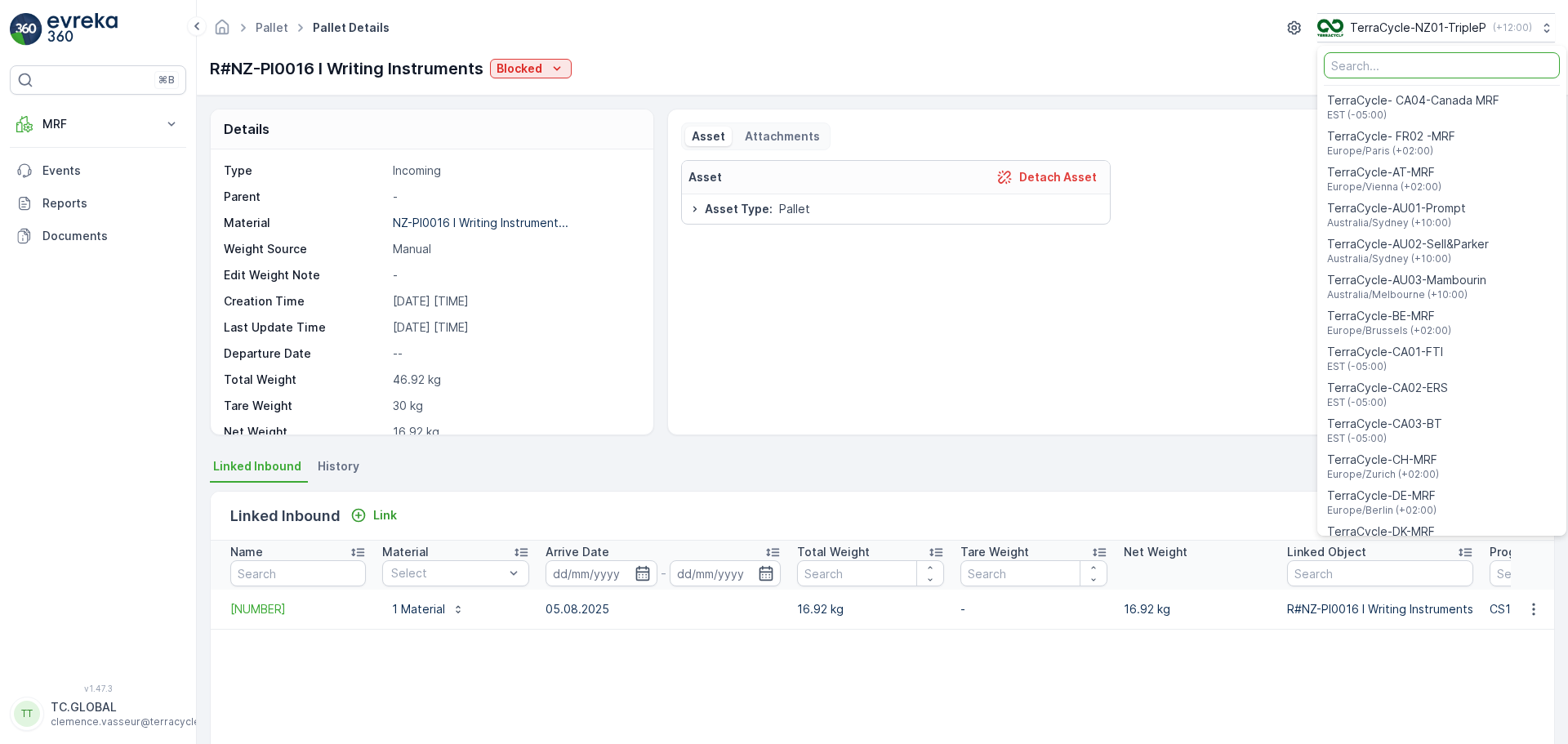 click at bounding box center [1441, 65] 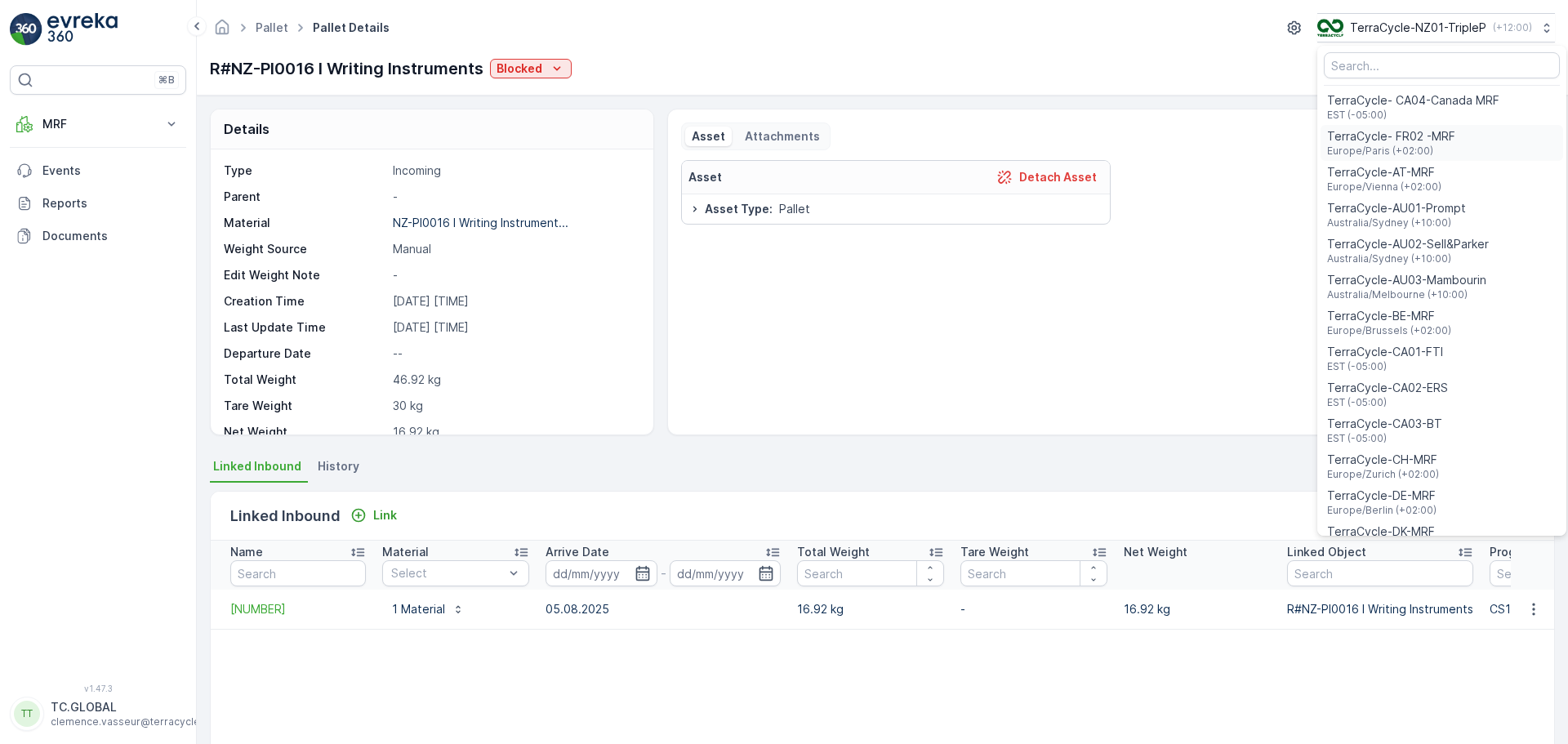 type 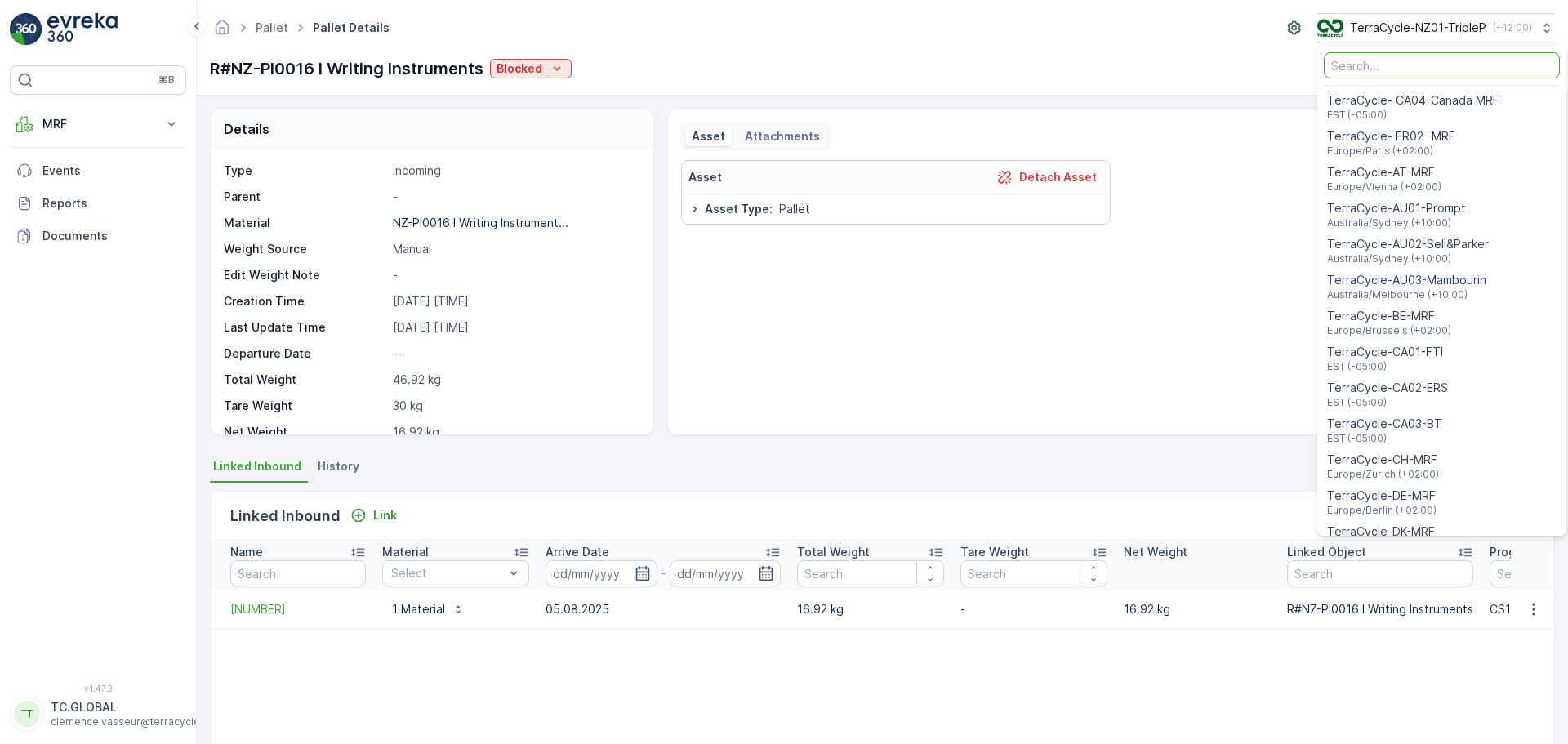 click at bounding box center [1441, 65] 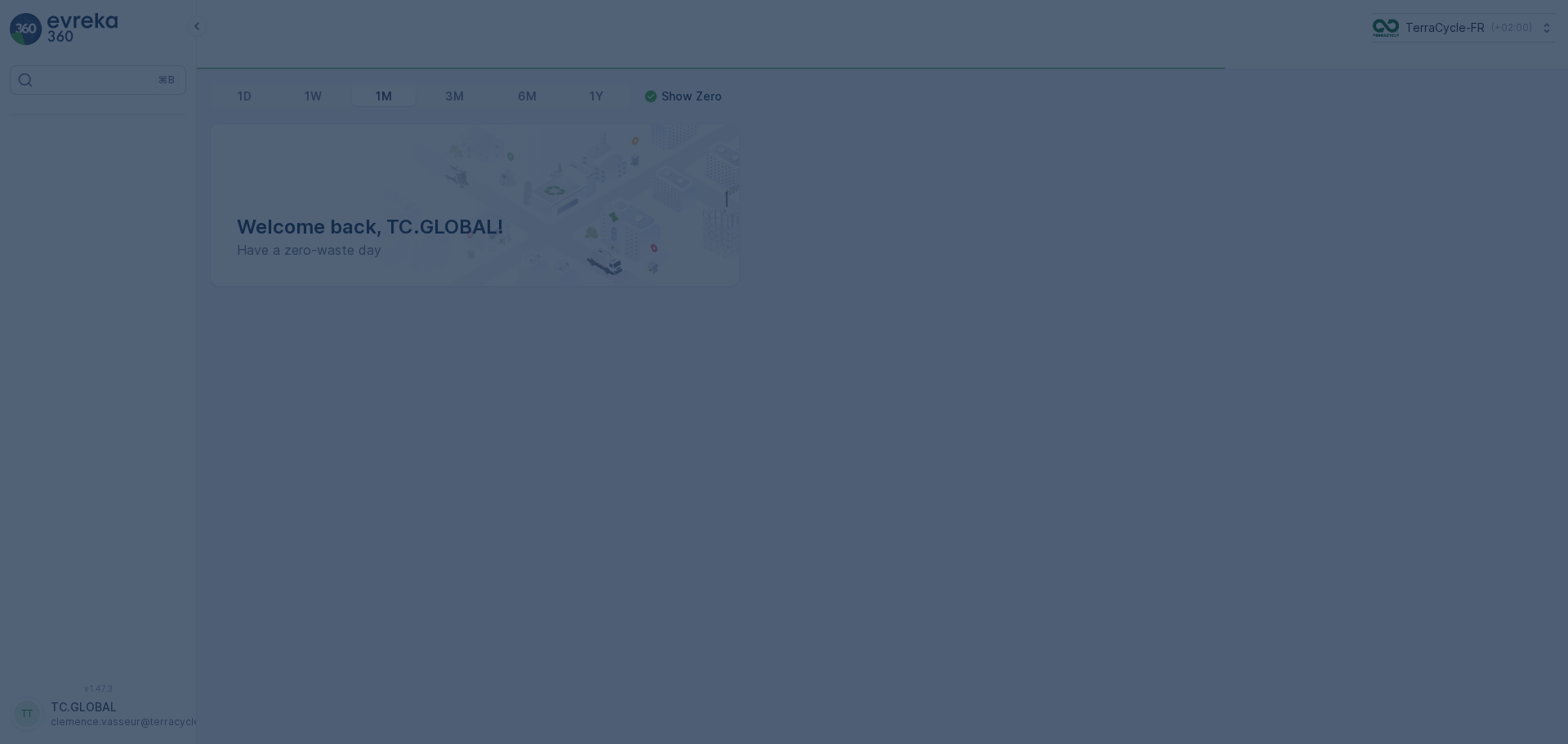 scroll, scrollTop: 0, scrollLeft: 0, axis: both 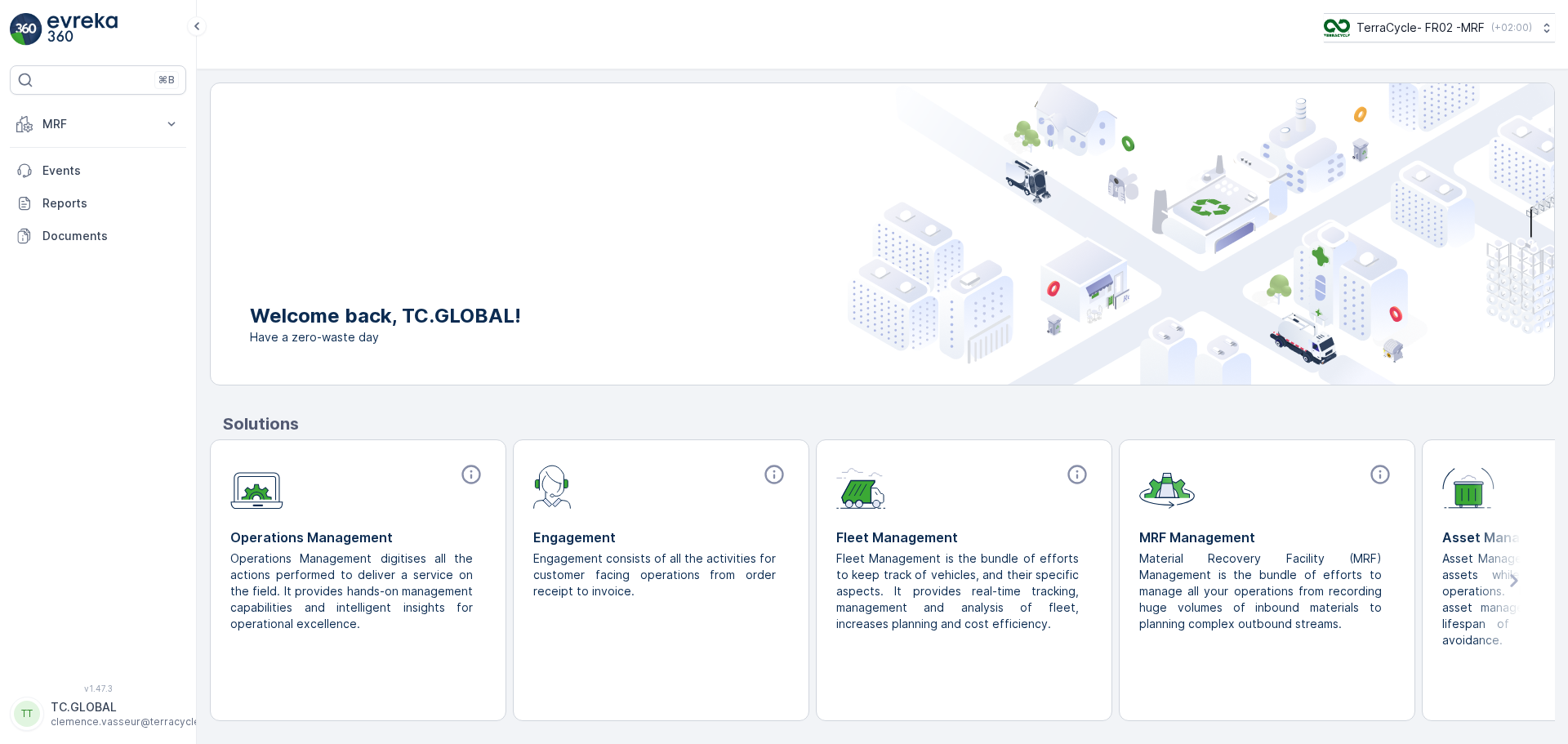 click on "TerraCycle- FR02 -MRF ( +02:00 )" at bounding box center (882, 34) 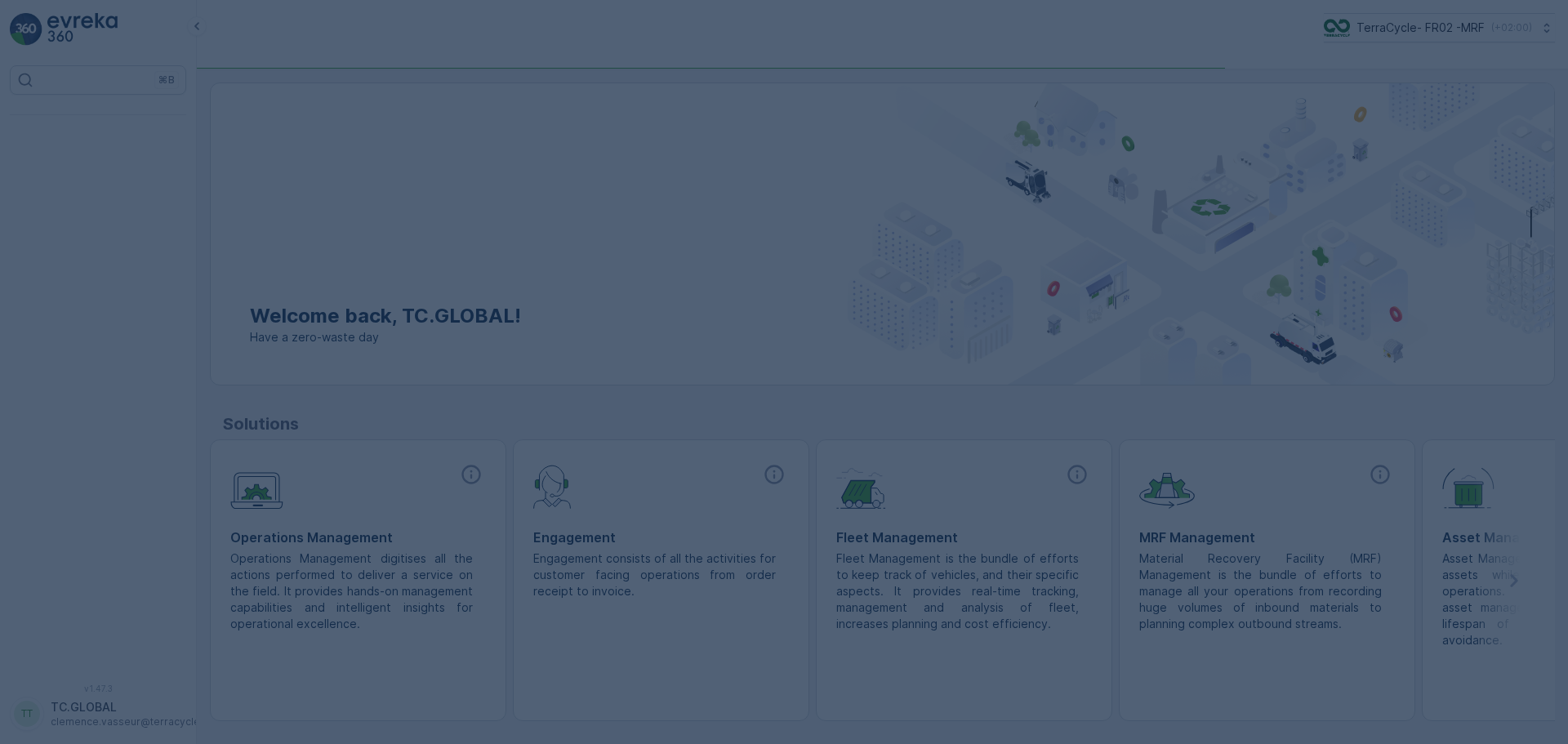 scroll, scrollTop: 0, scrollLeft: 0, axis: both 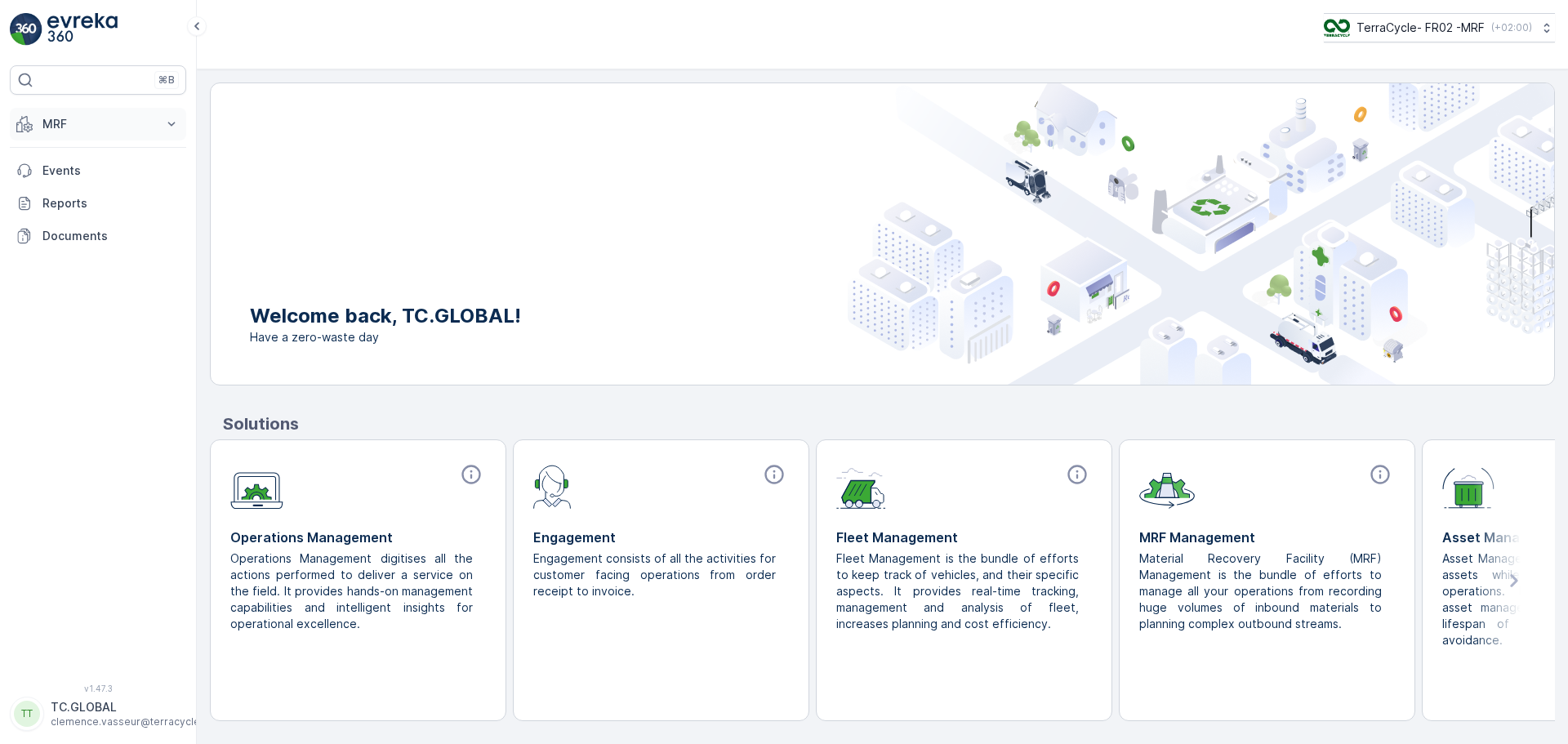 click on "MRF" at bounding box center (98, 124) 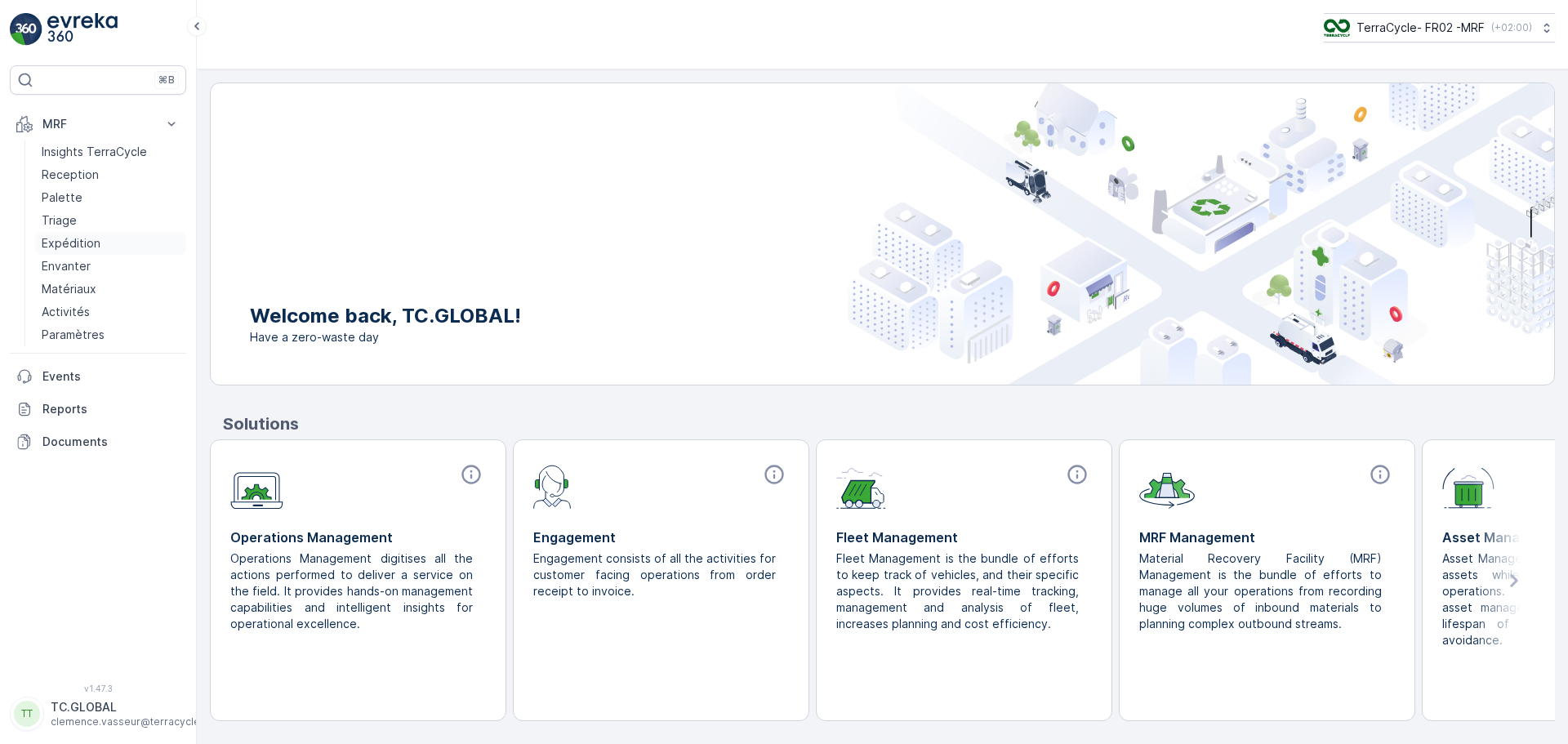 click on "Expédition" at bounding box center [71, 243] 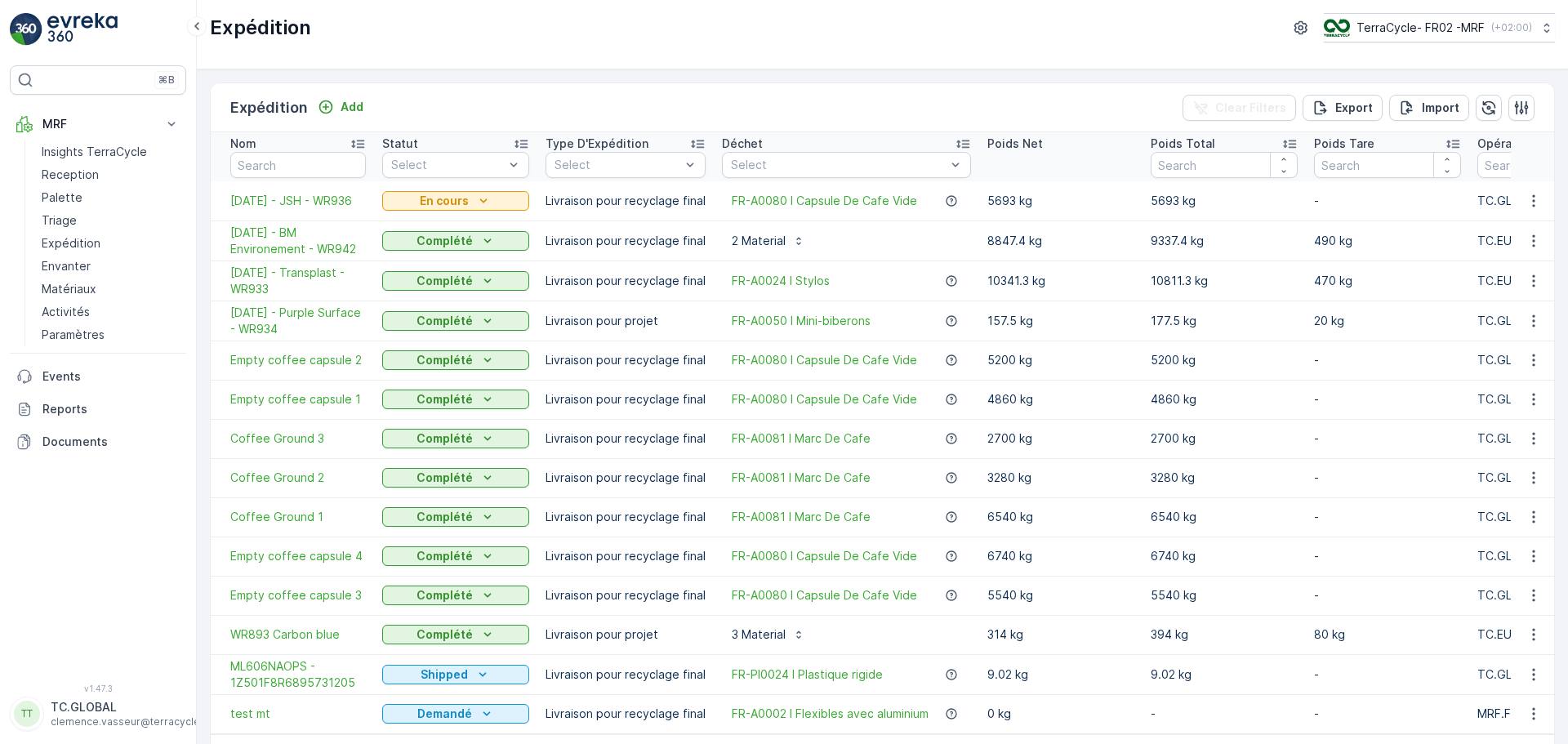 click on "Expédition TerraCycle- FR02 -MRF ( +02:00 )" at bounding box center [882, 28] 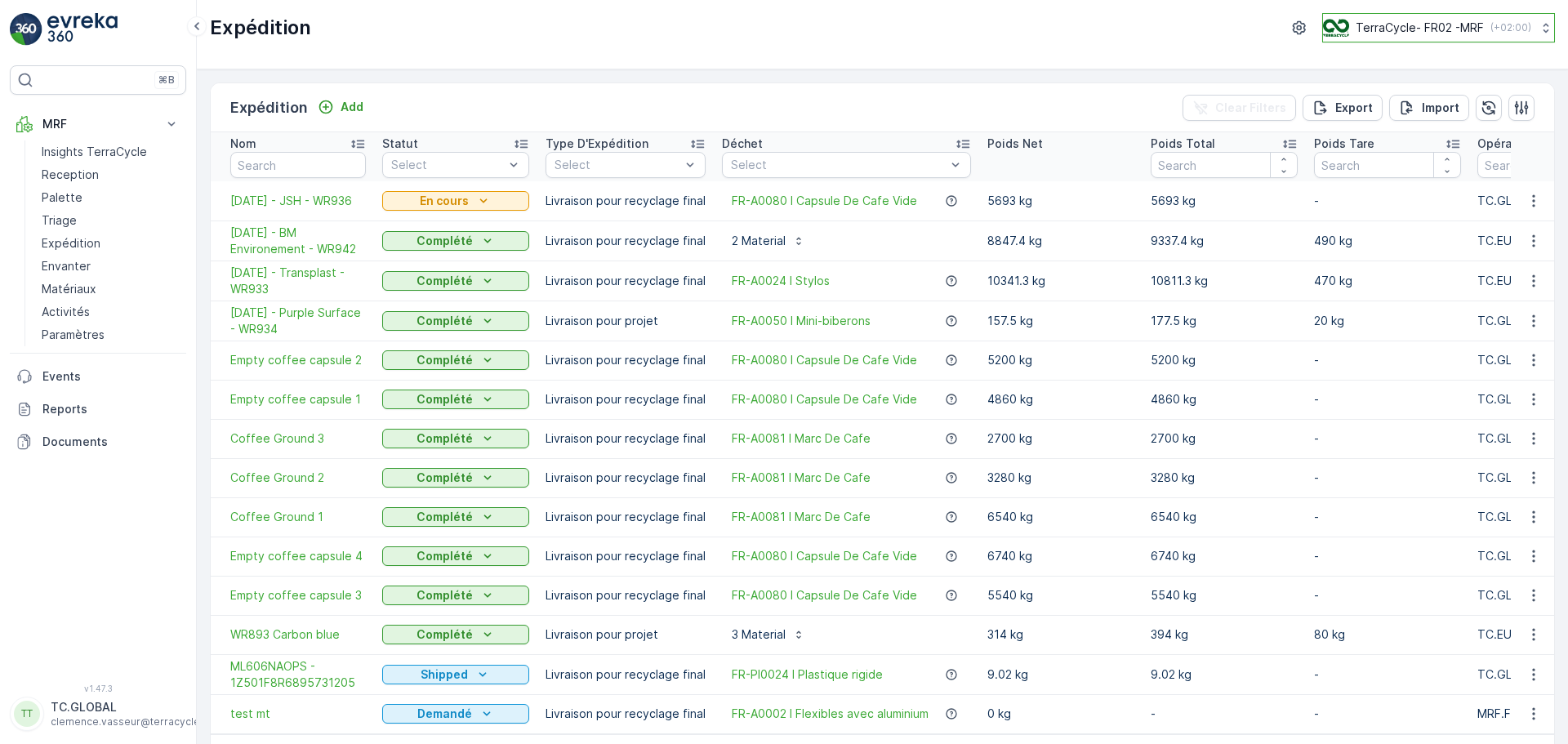 click on "TerraCycle- FR02 -MRF" at bounding box center (1419, 28) 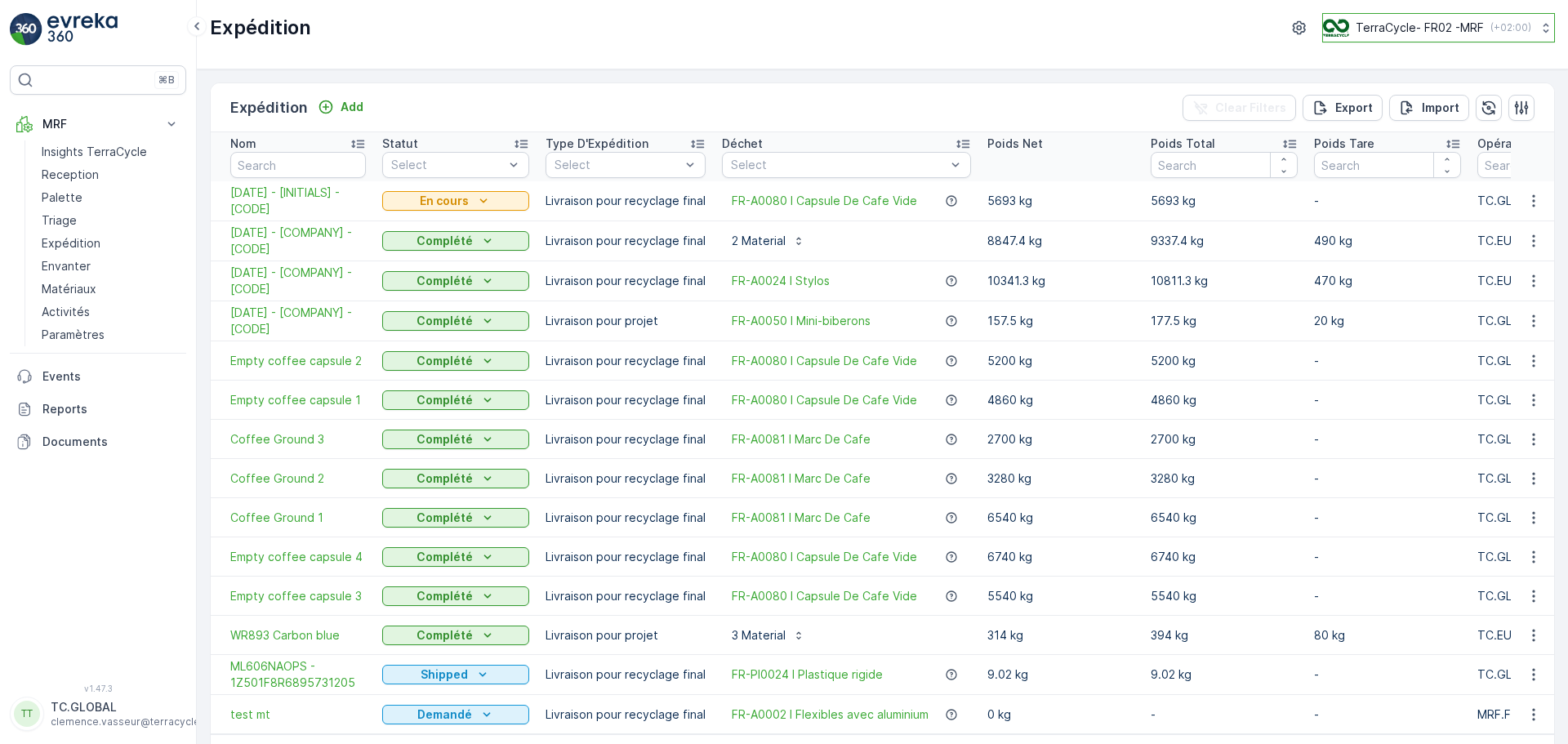 click on "TerraCycle- FR02 -MRF" 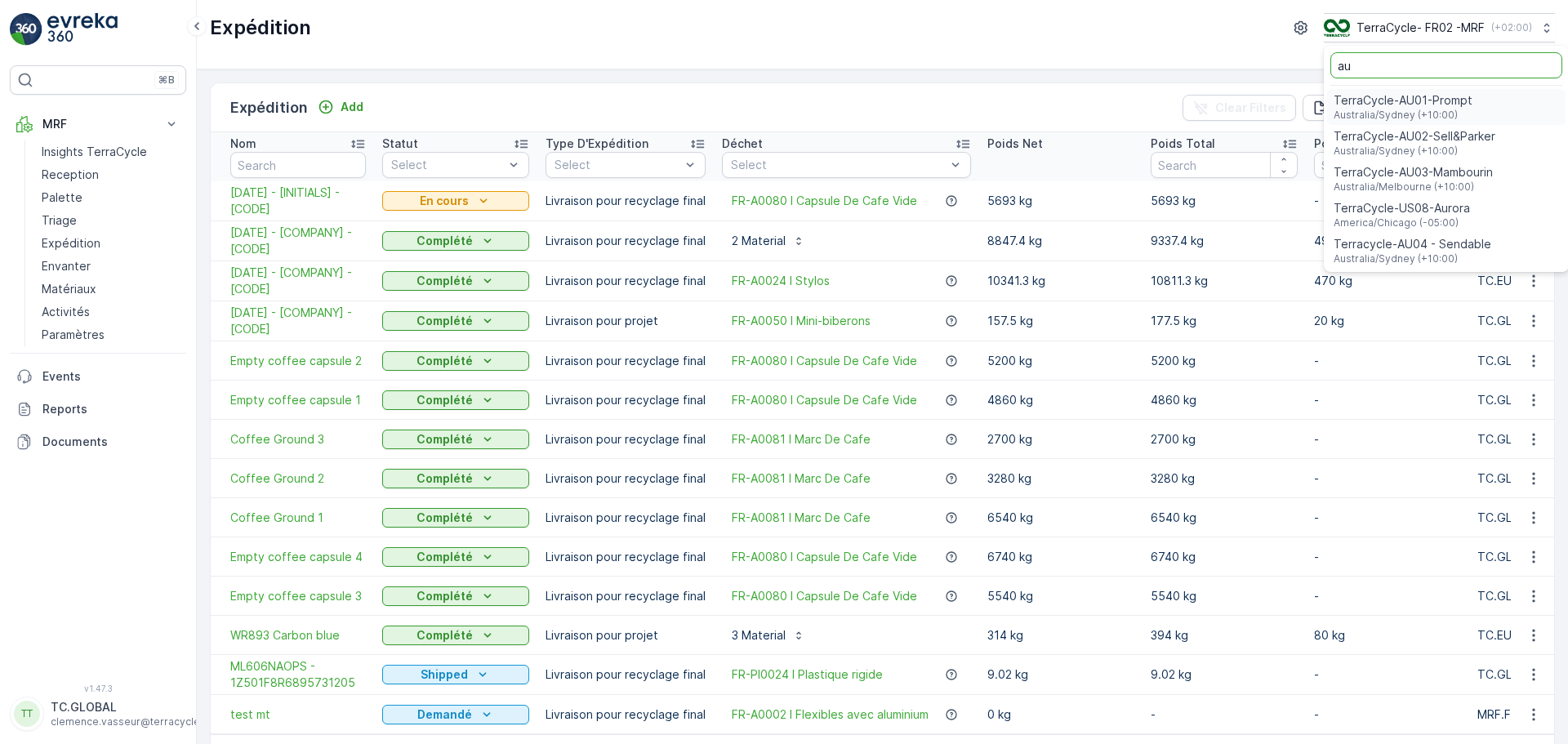 type on "au" 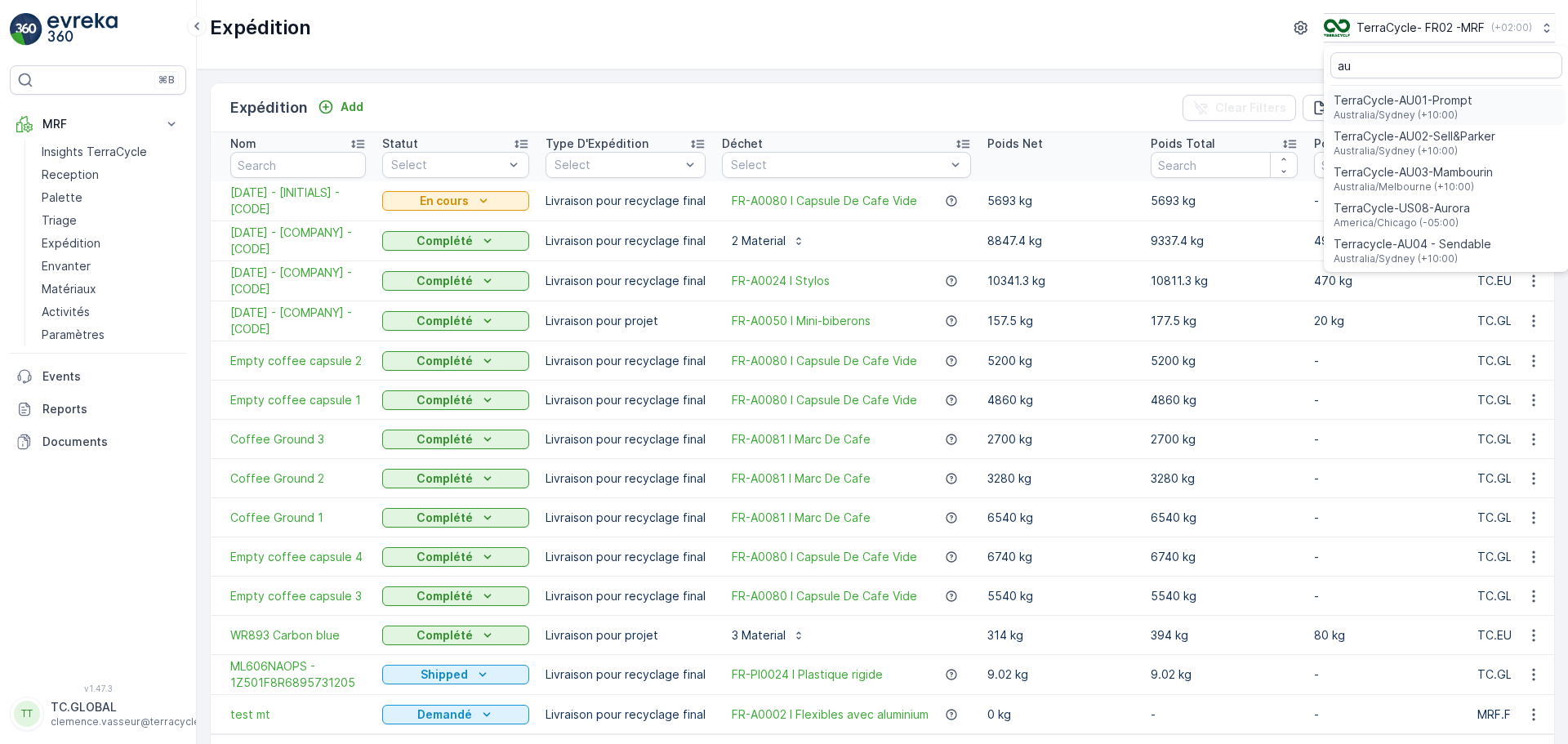 click on "TerraCycle-AU01-Prompt" 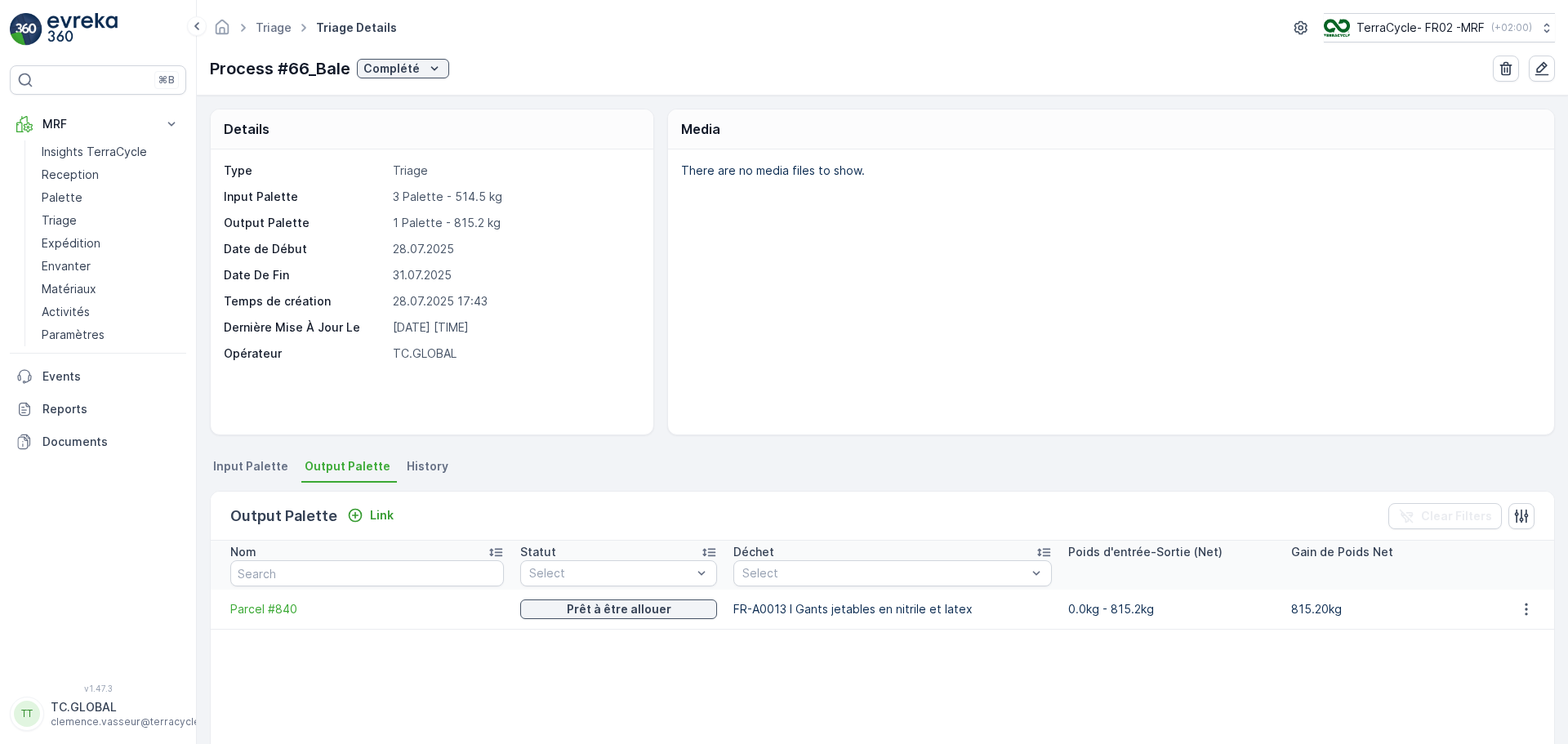 scroll, scrollTop: 0, scrollLeft: 0, axis: both 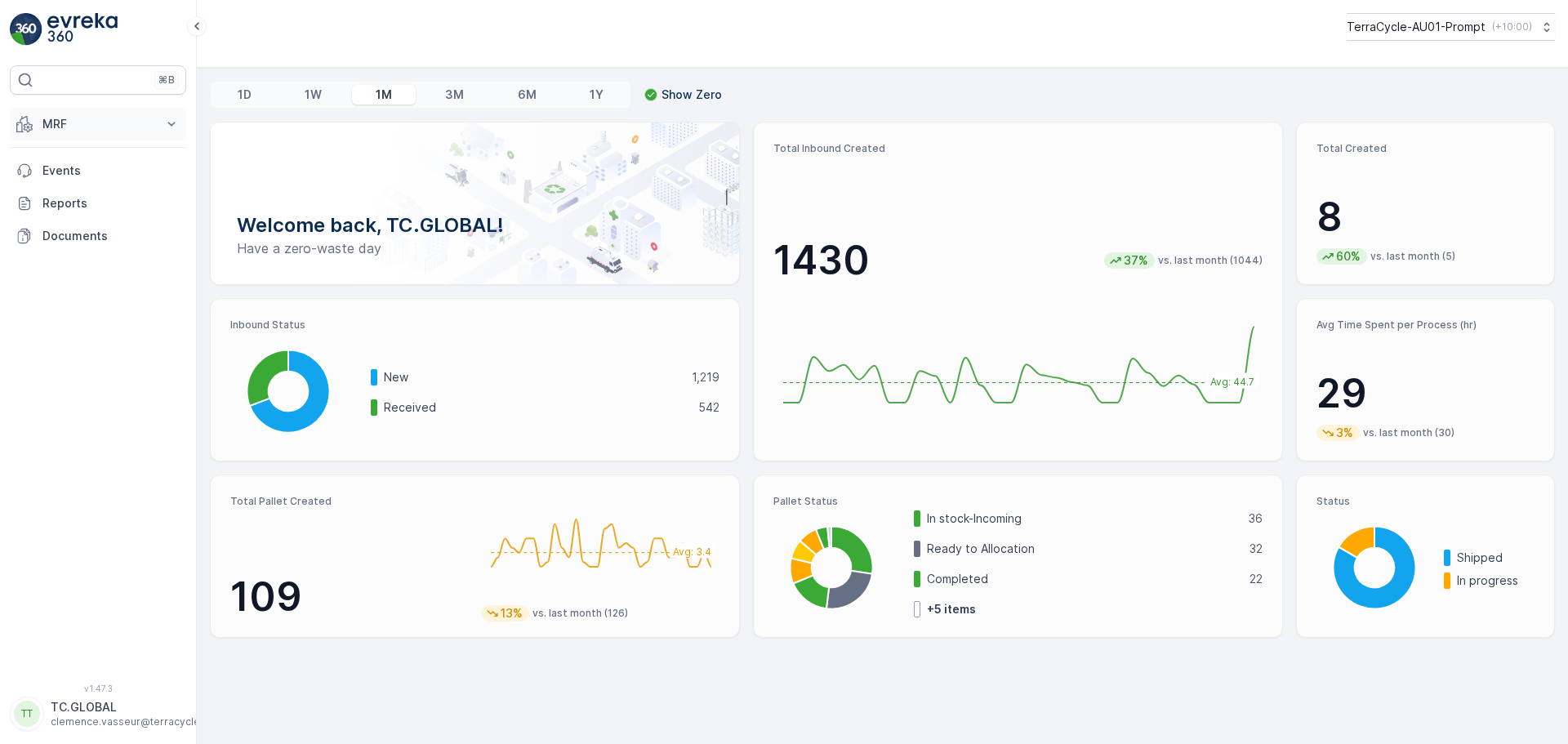 click on "MRF" at bounding box center [98, 124] 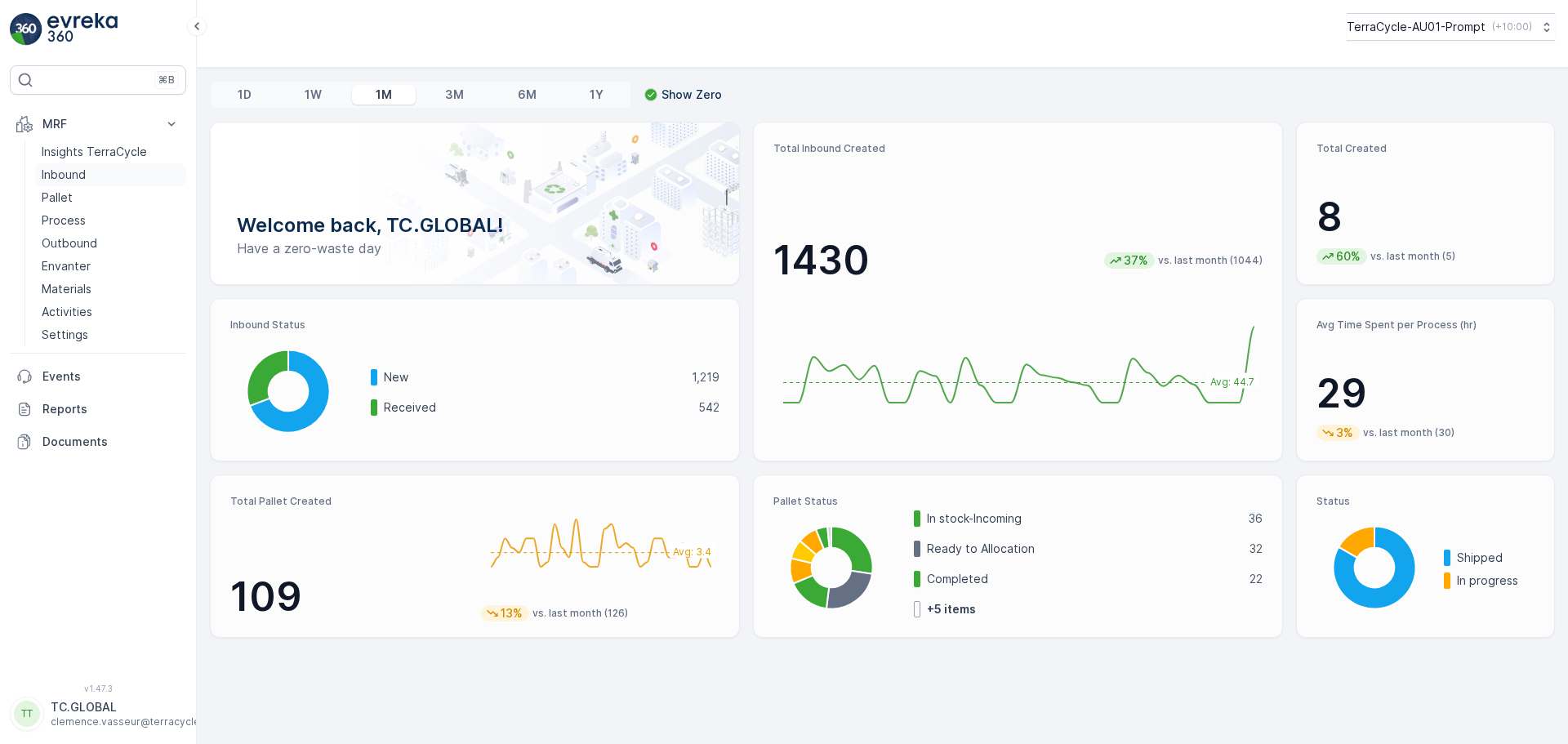 click on "Inbound" at bounding box center (64, 175) 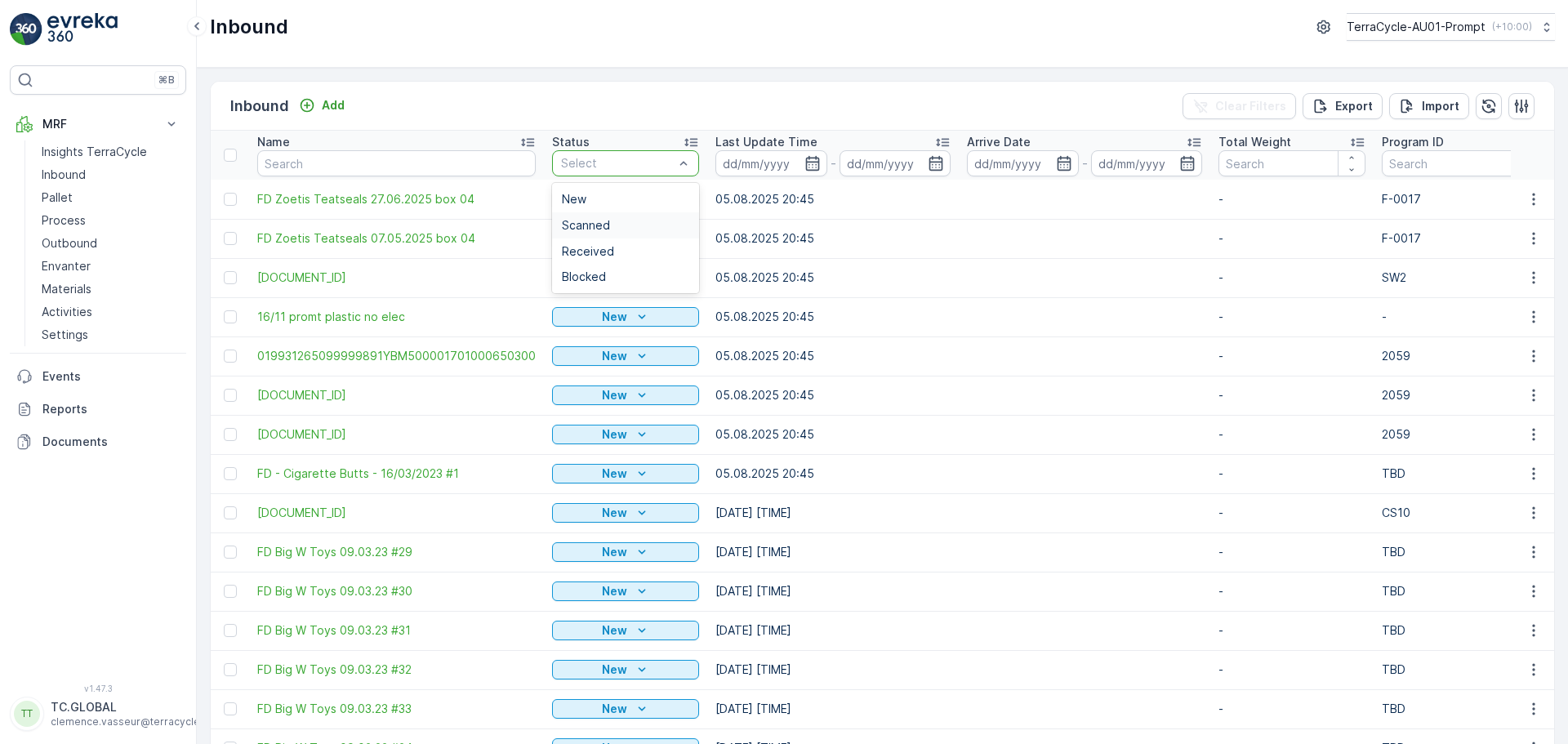 click on "Scanned" at bounding box center (586, 225) 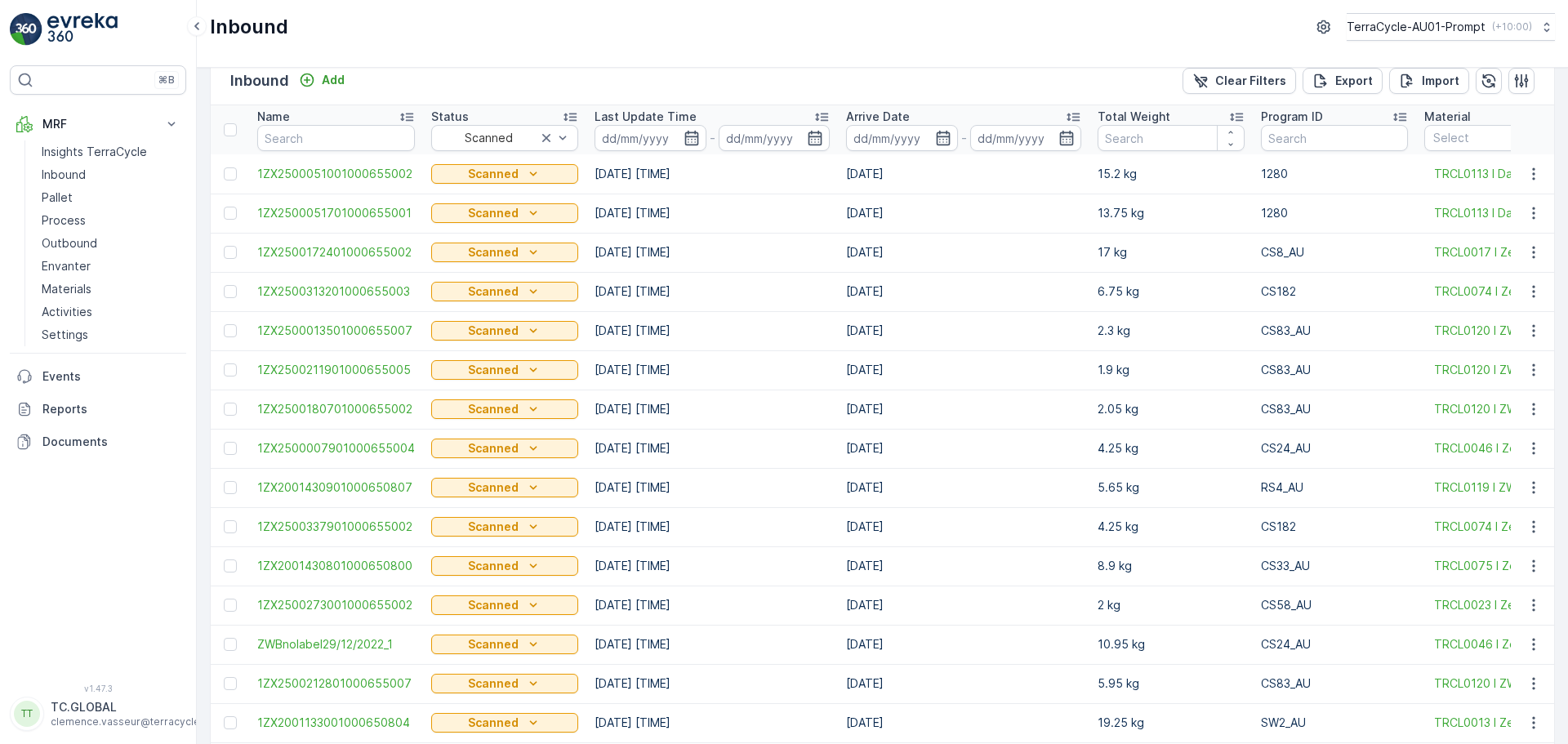 scroll, scrollTop: 0, scrollLeft: 0, axis: both 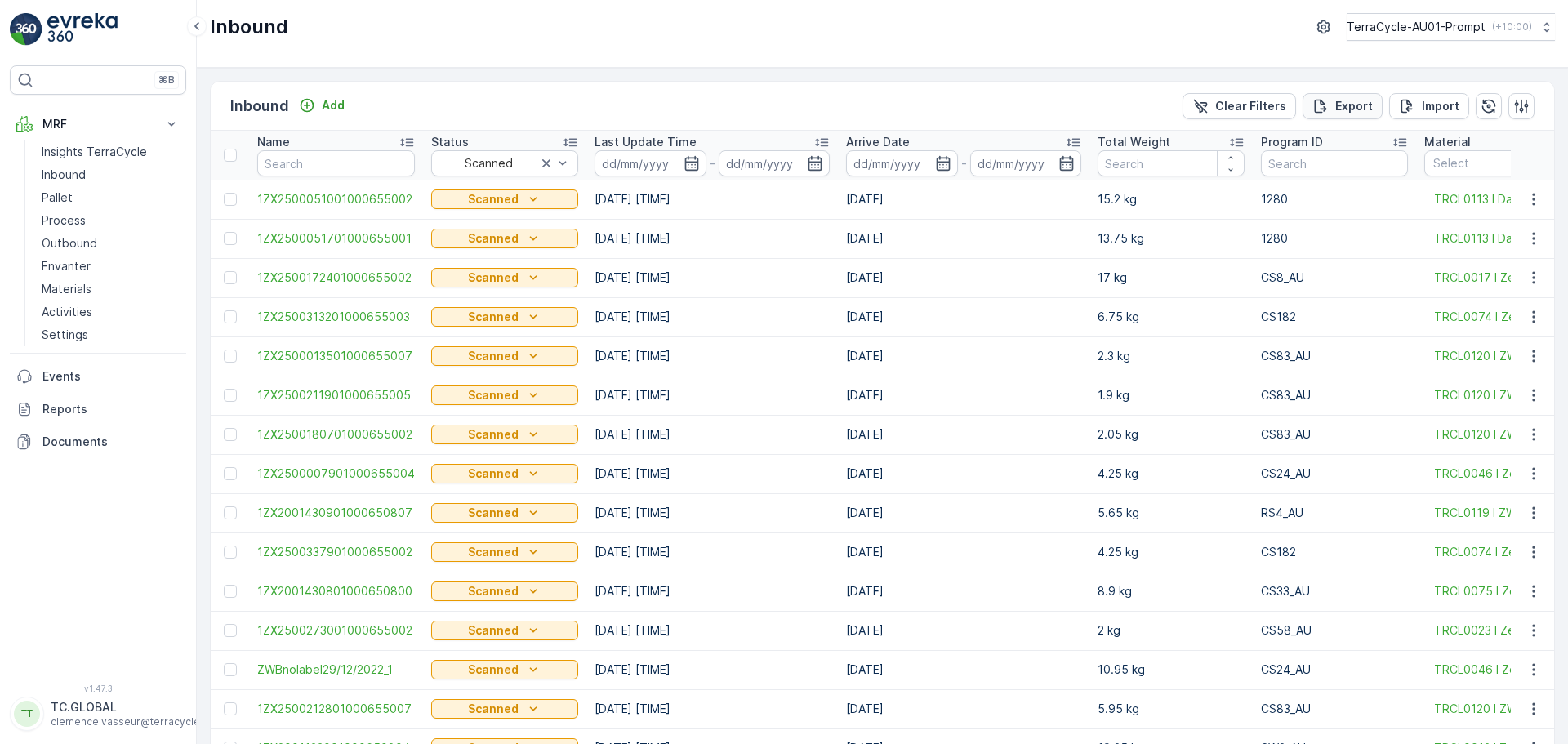 click on "Export" at bounding box center [1354, 106] 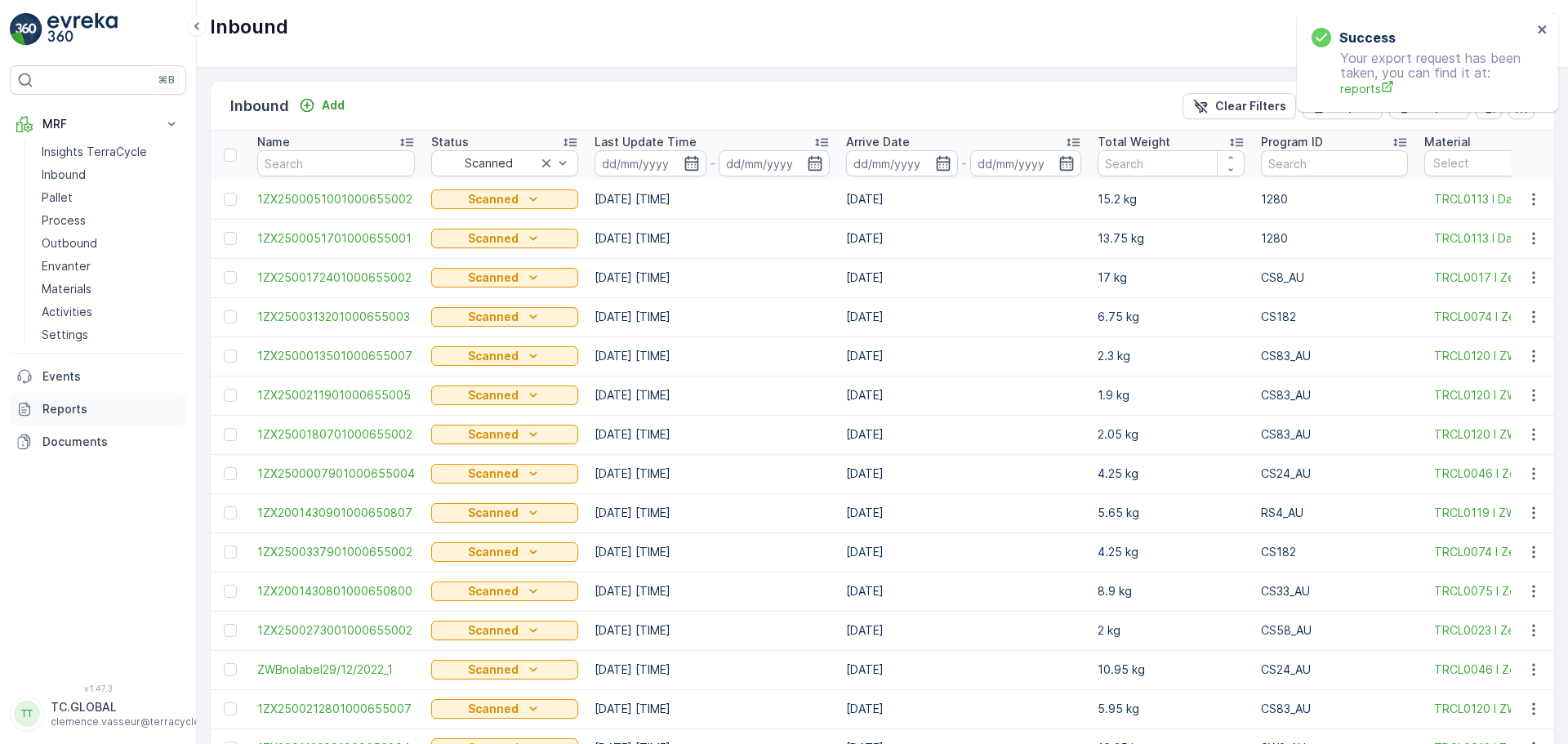 click on "Reports" at bounding box center [111, 409] 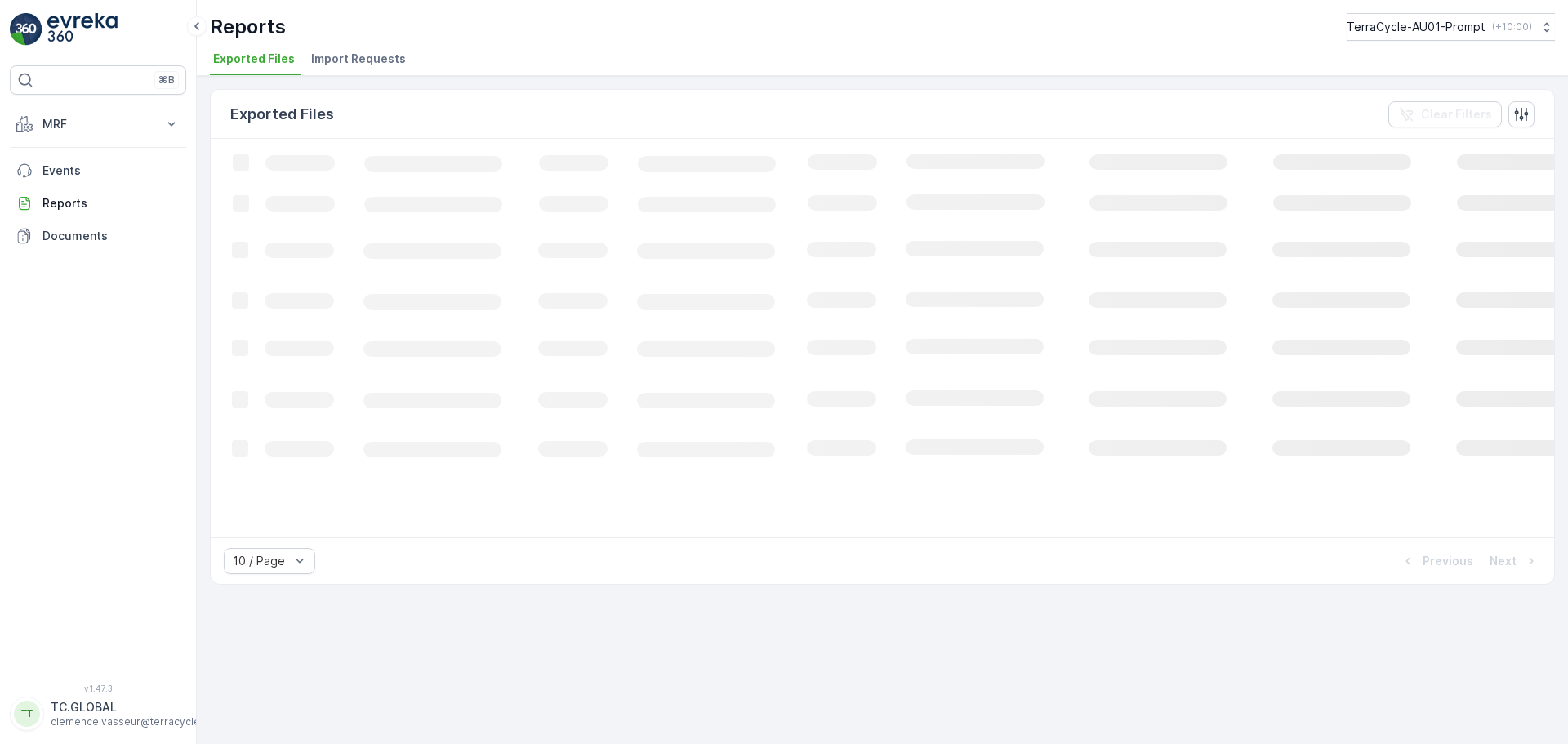 scroll, scrollTop: 0, scrollLeft: 0, axis: both 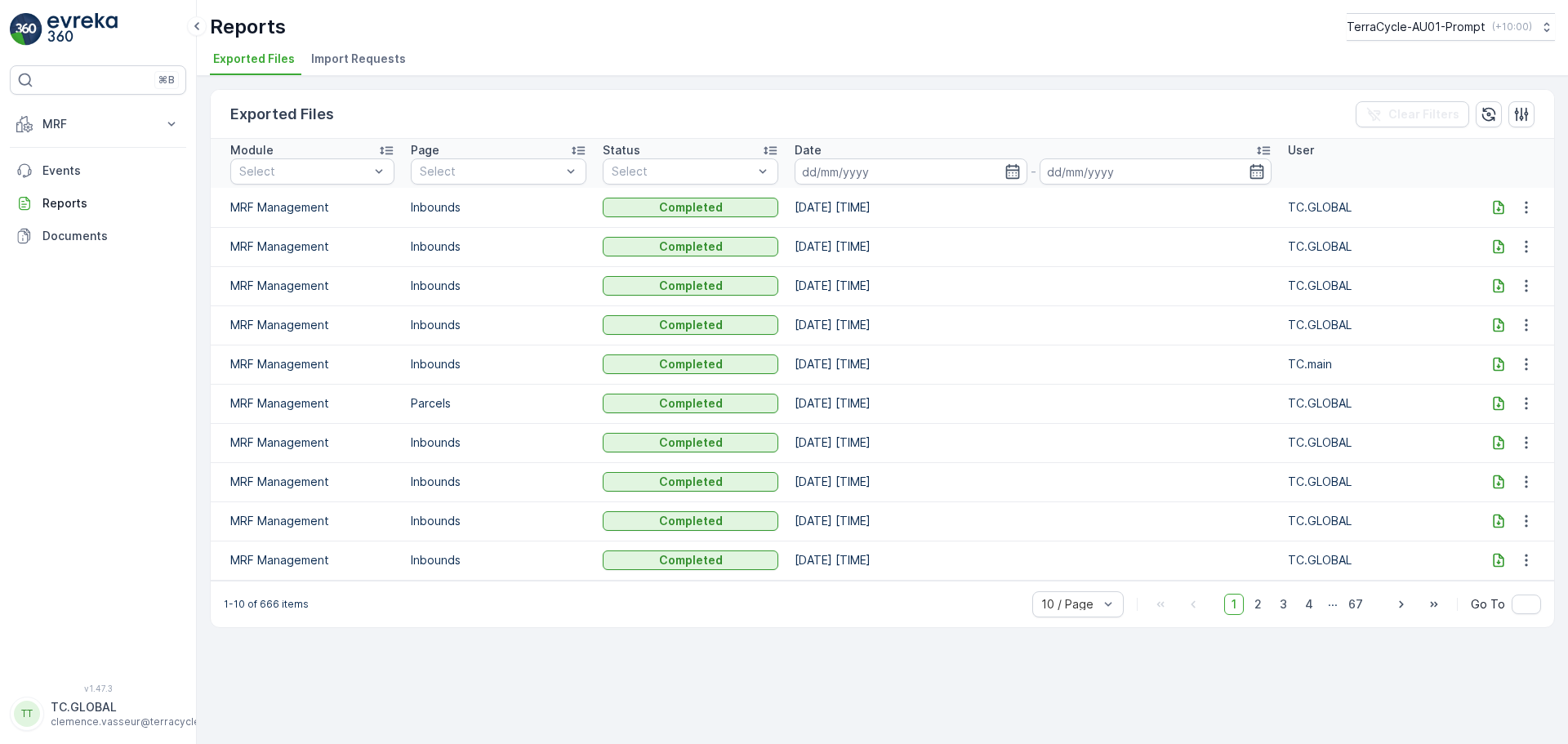 click 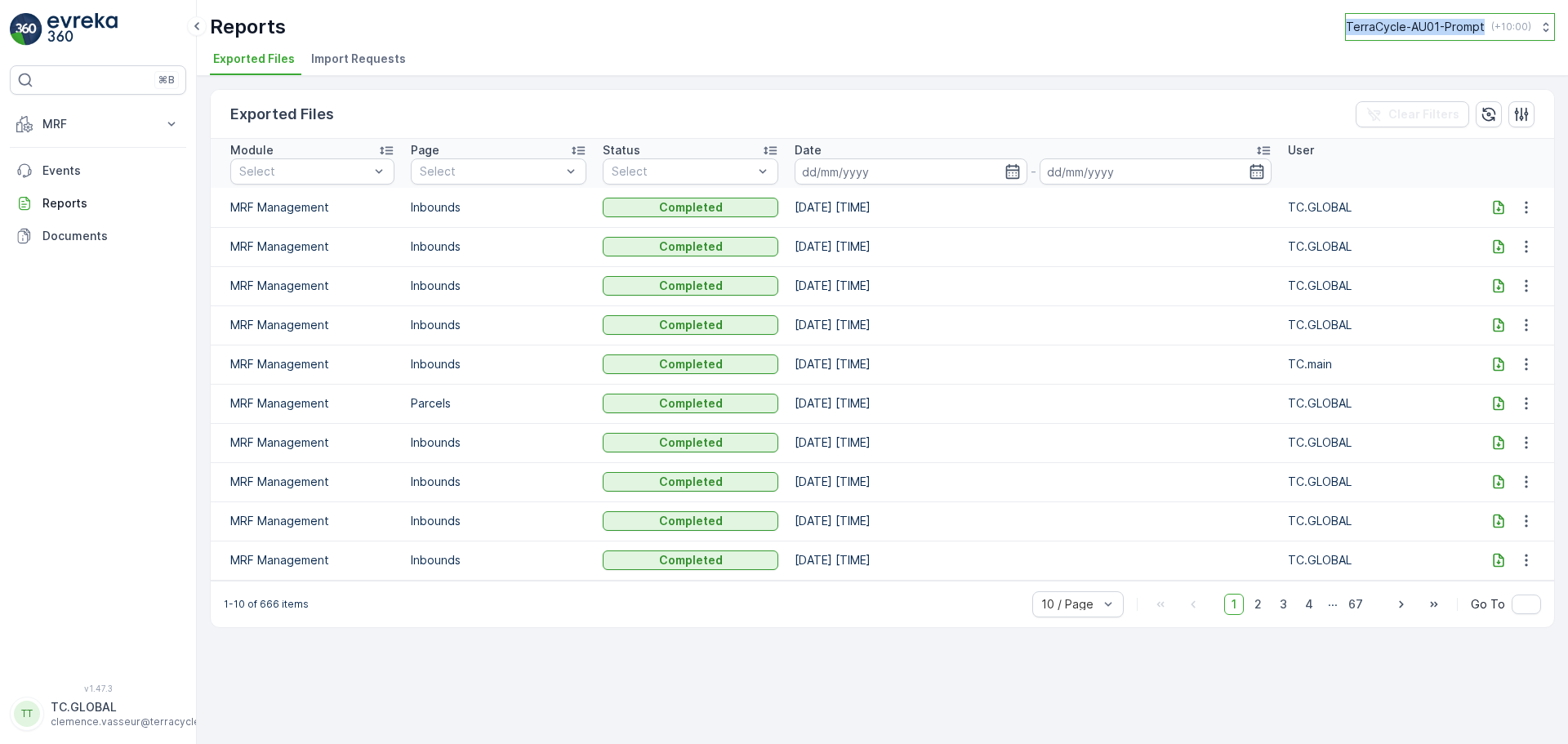drag, startPoint x: 1324, startPoint y: 38, endPoint x: 1478, endPoint y: 34, distance: 154.05194 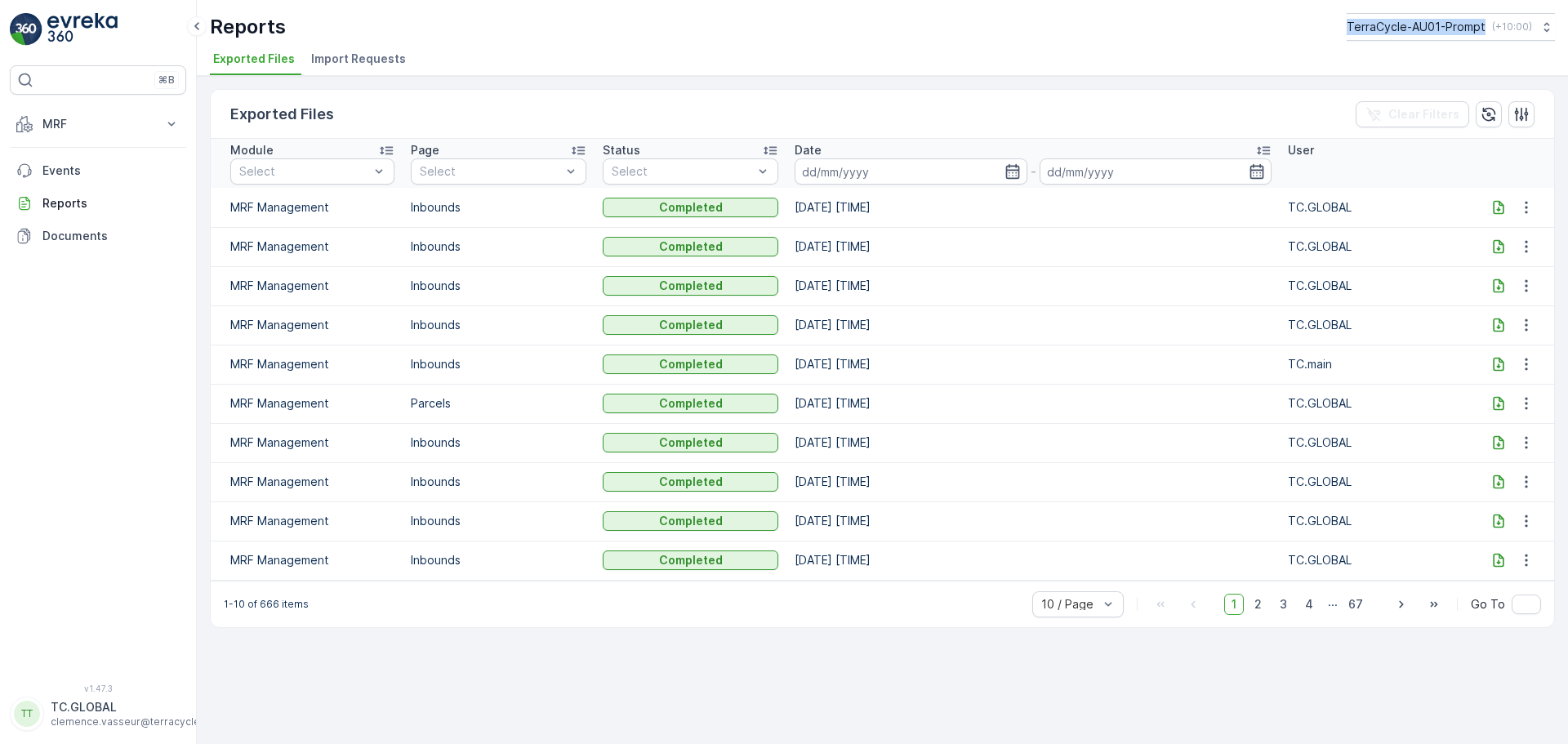 copy on "TerraCycle-AU01-Prompt" 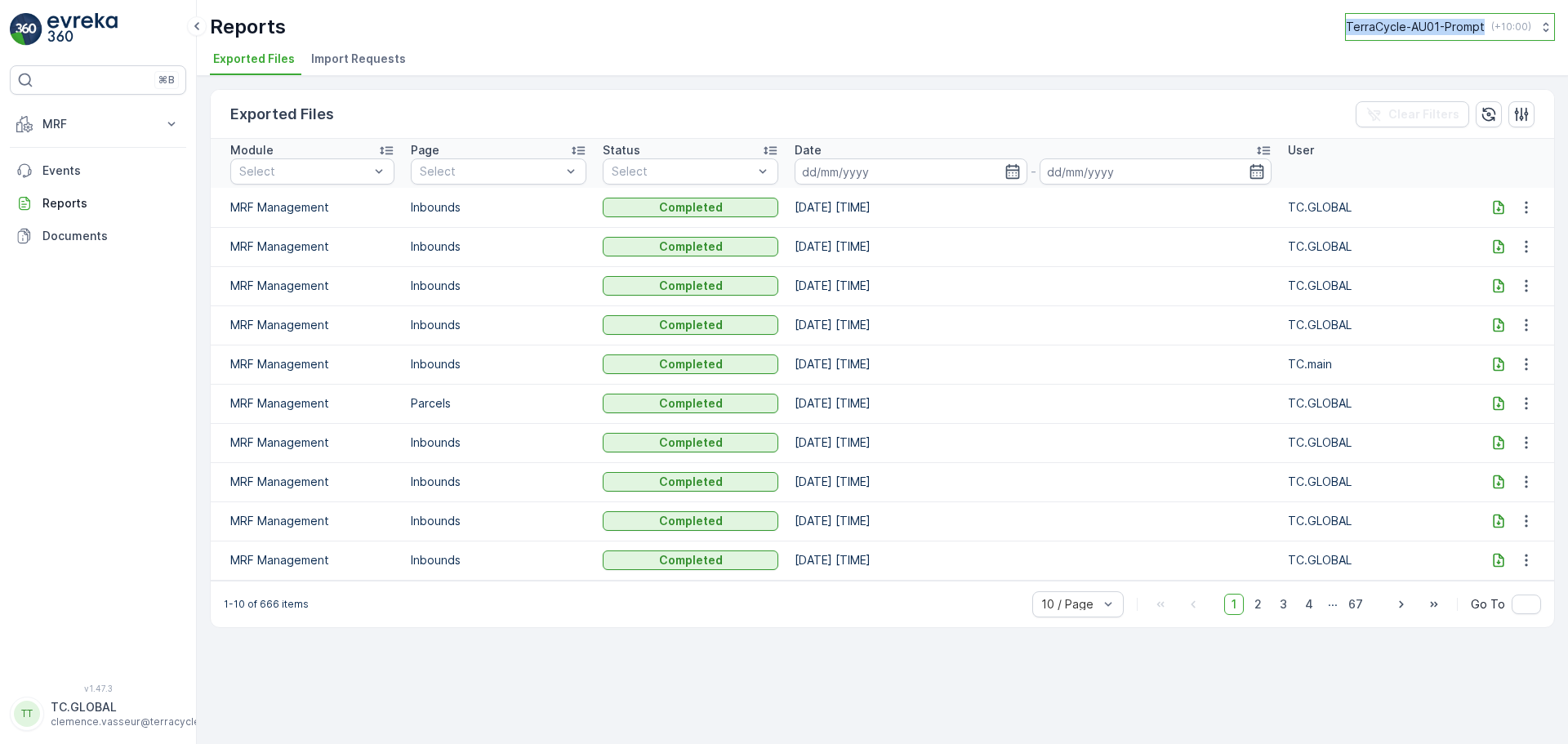 click on "TerraCycle-AU01-Prompt" at bounding box center (1415, 27) 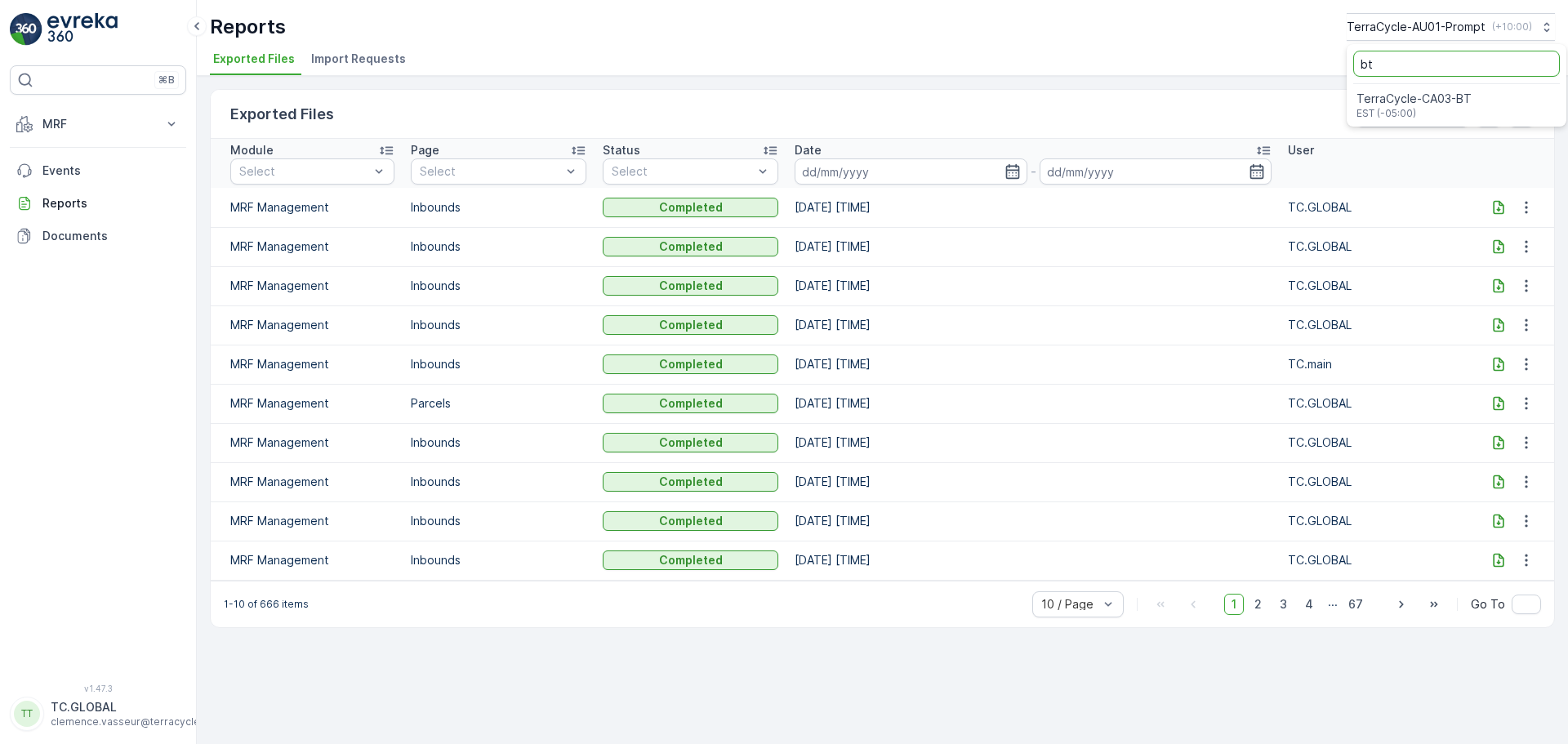 type on "bt" 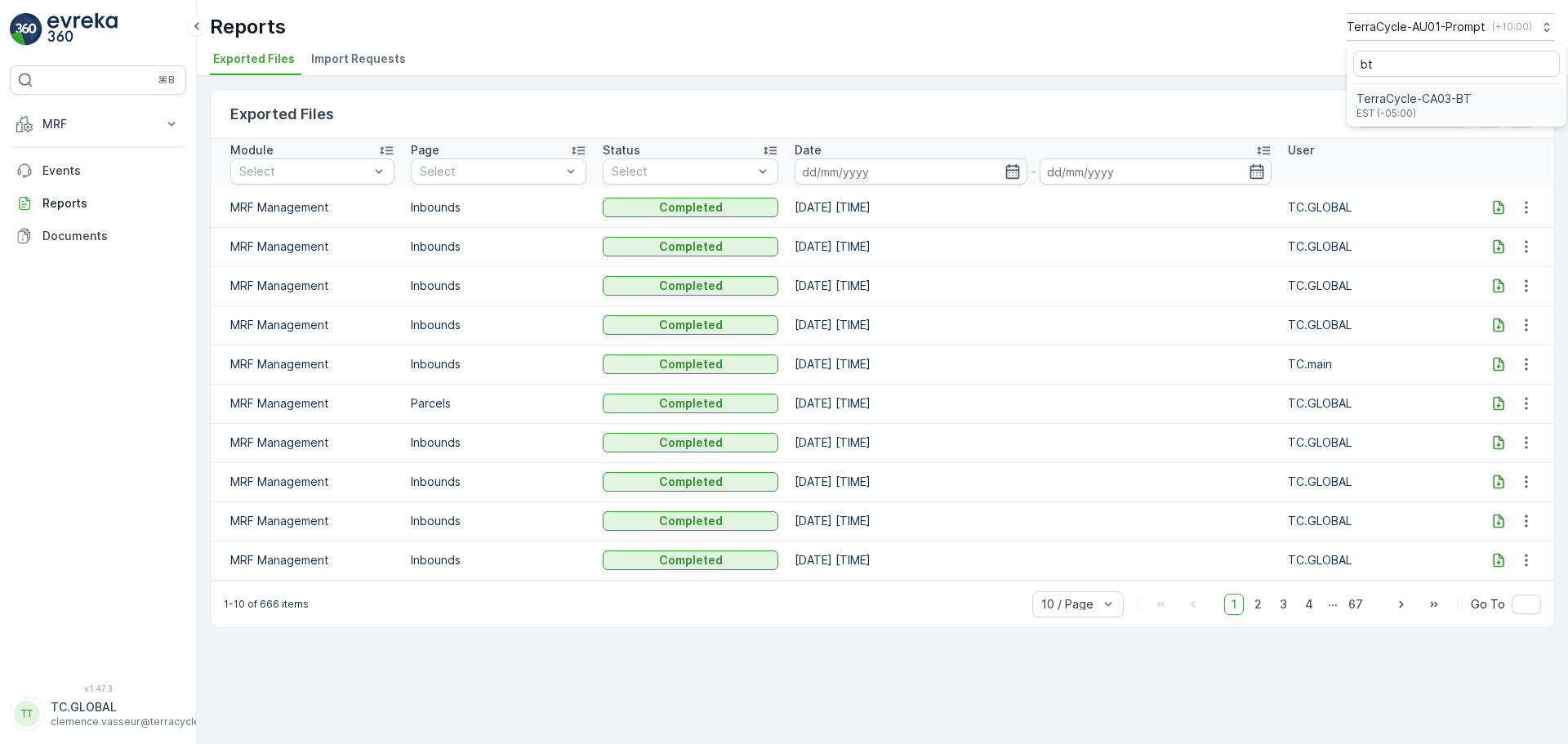 click on "EST (-05:00)" at bounding box center (1414, 114) 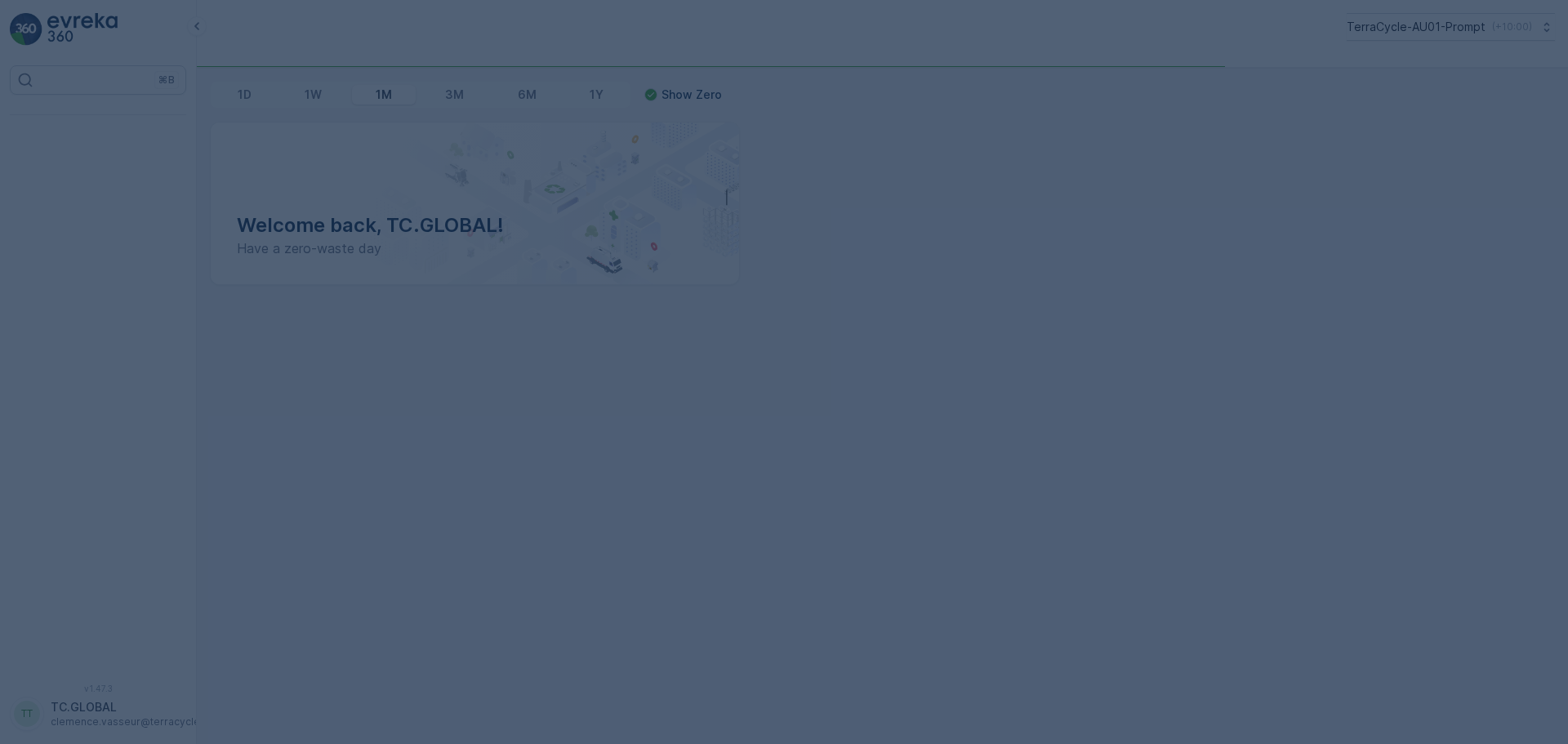scroll, scrollTop: 0, scrollLeft: 0, axis: both 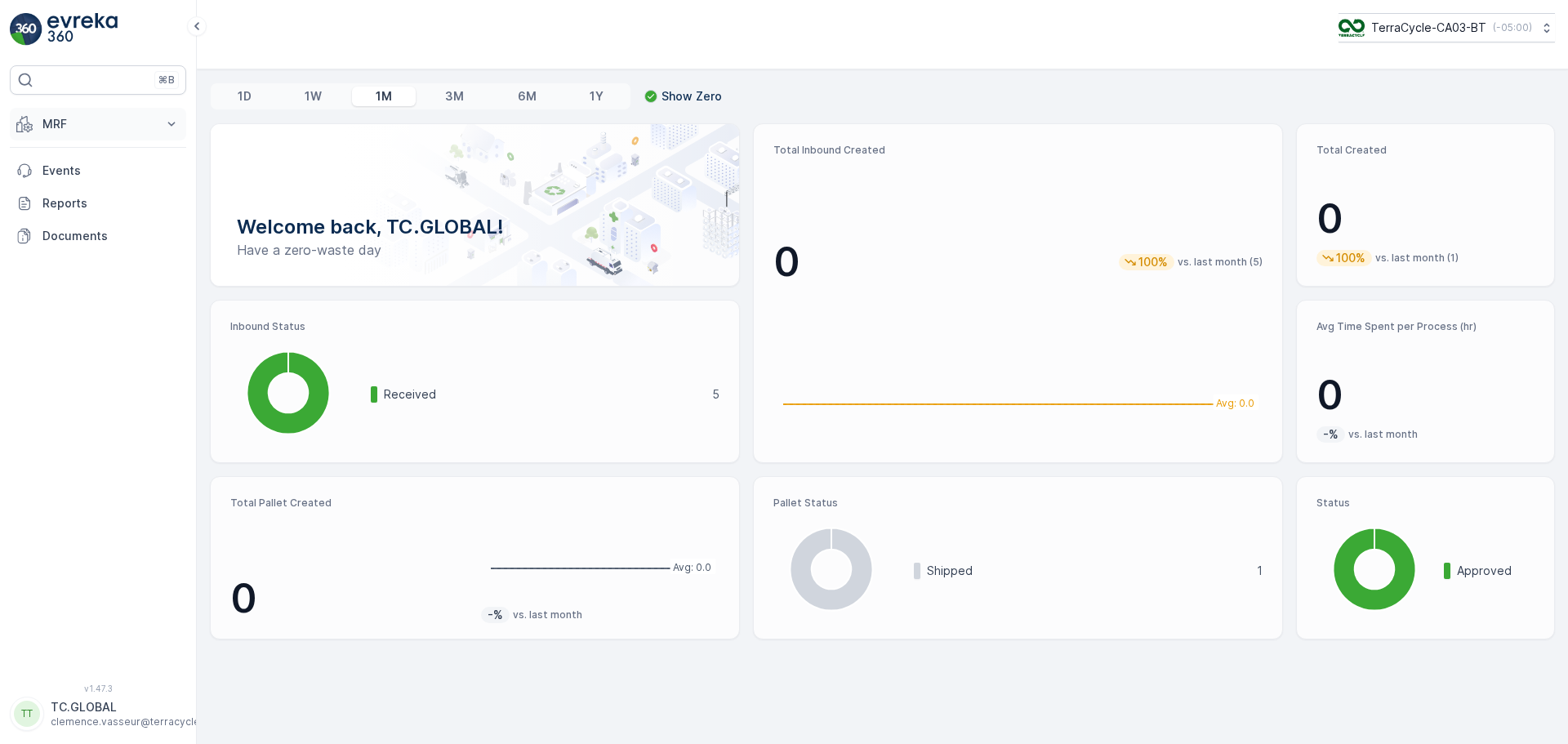 click on "MRF" at bounding box center [98, 124] 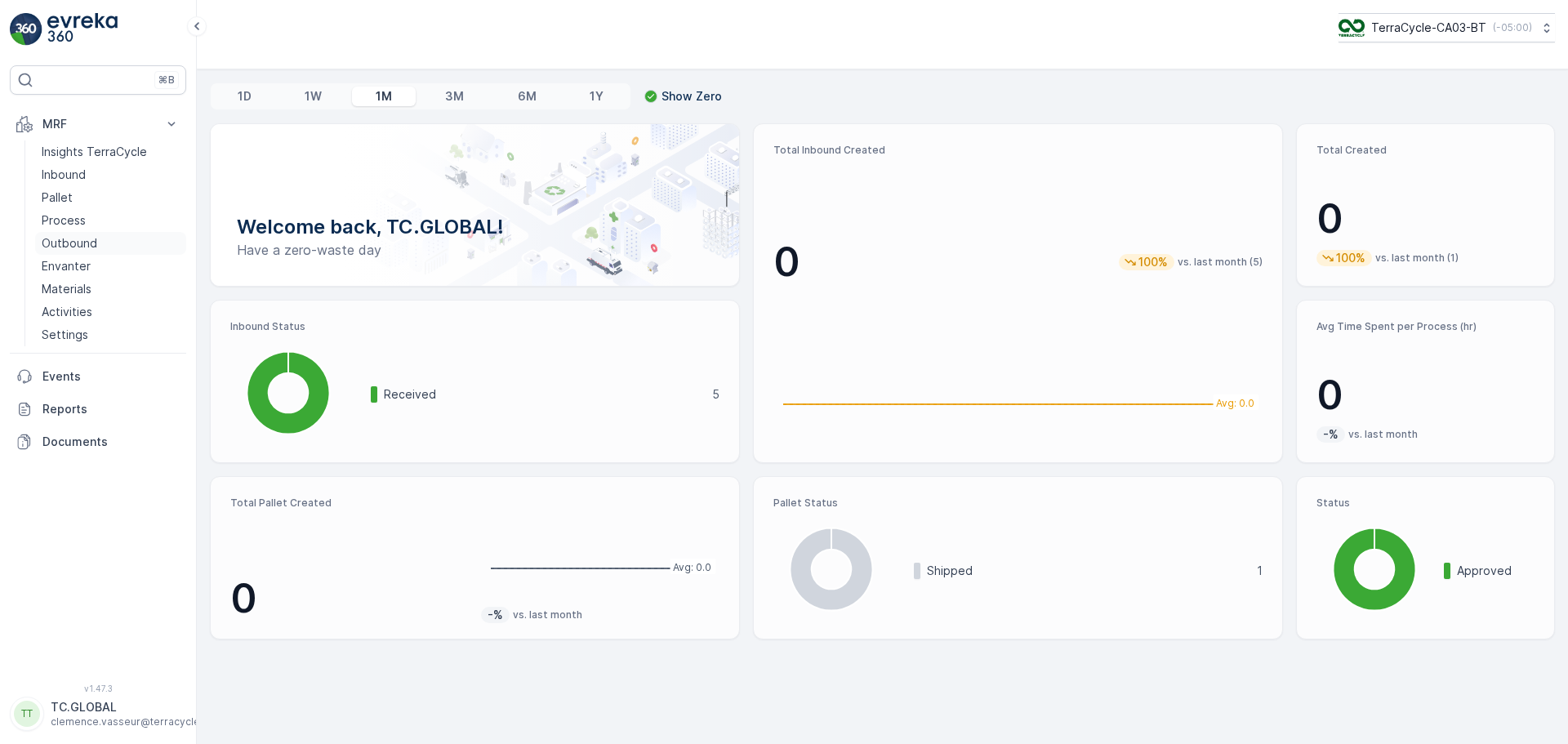 click on "Outbound" at bounding box center [69, 243] 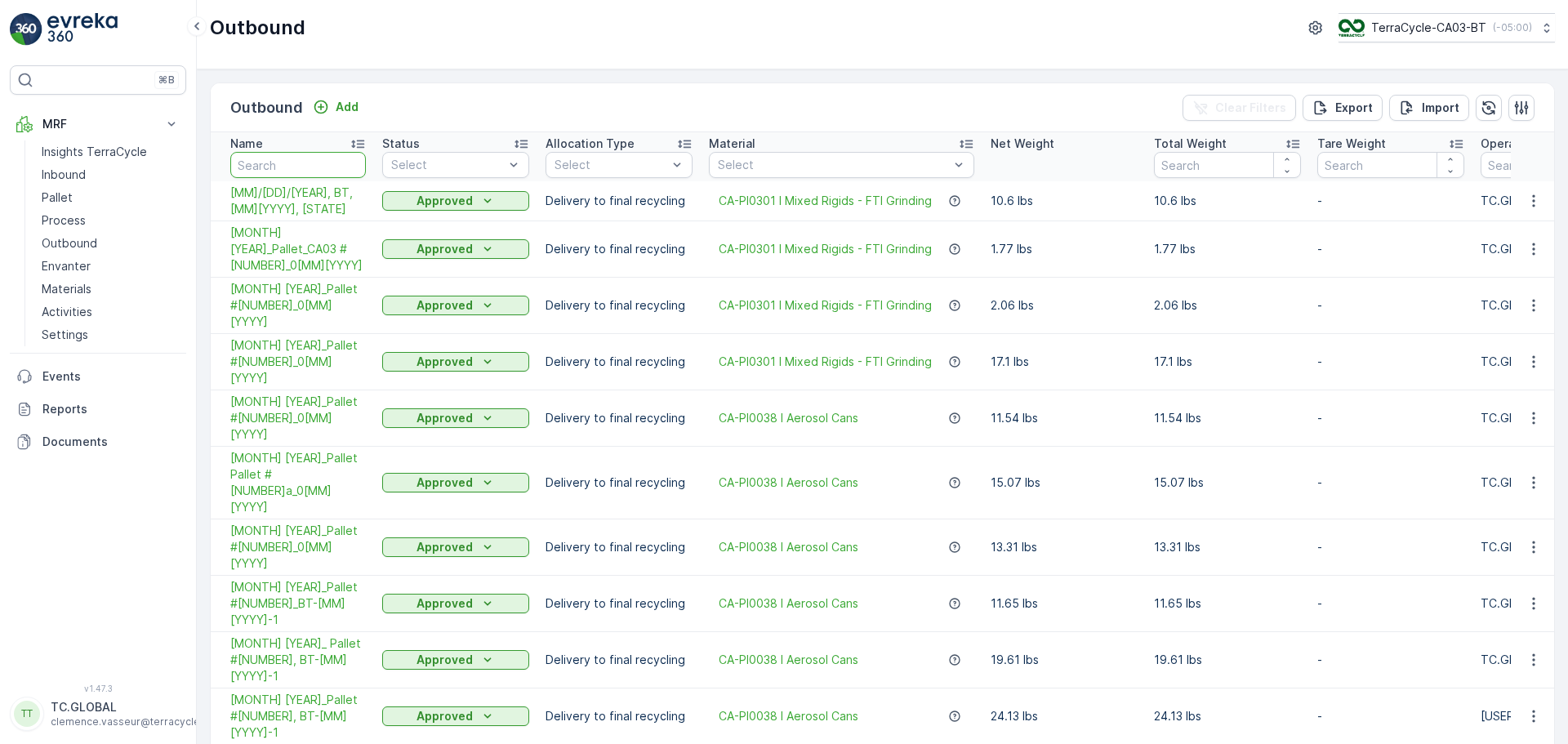 click at bounding box center [298, 165] 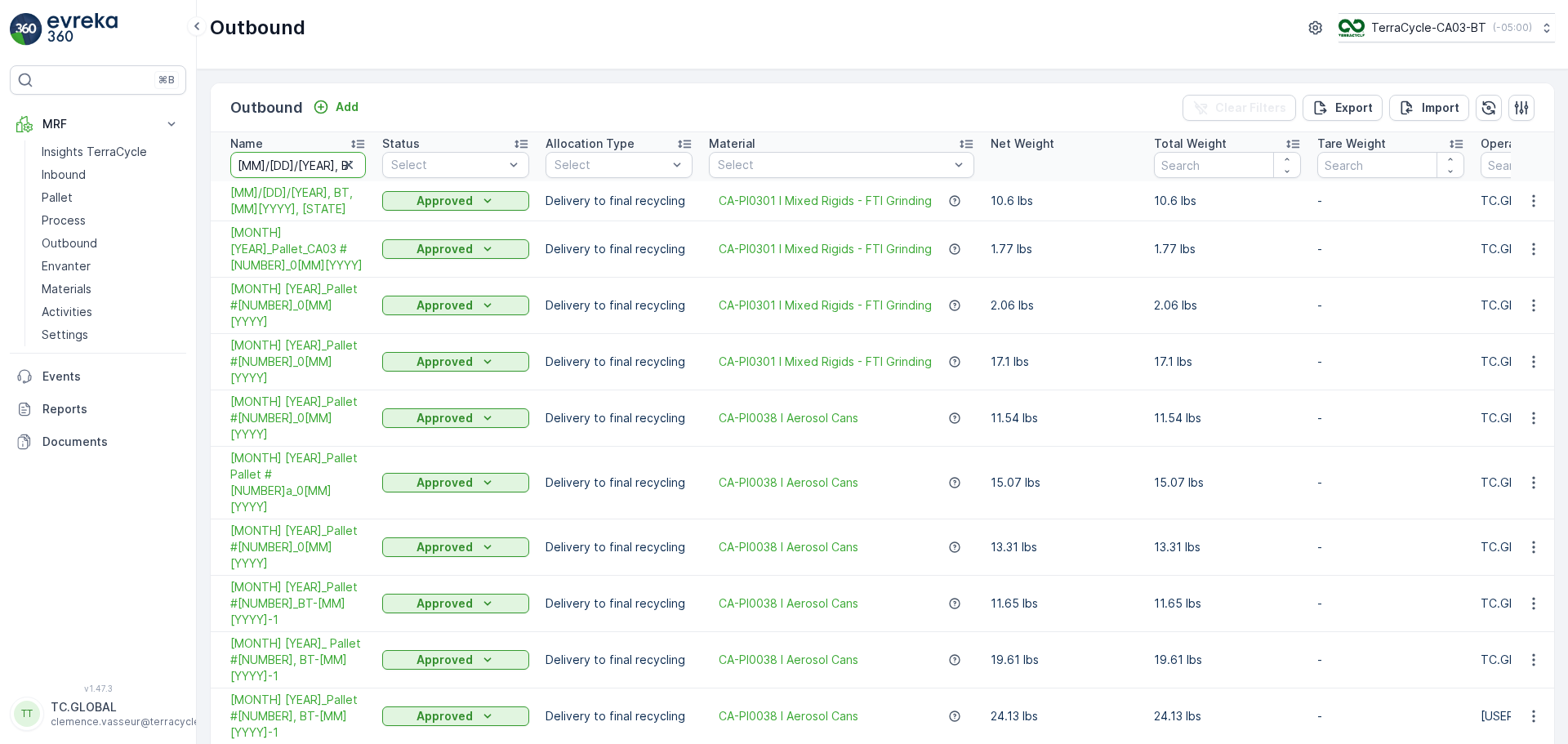 scroll, scrollTop: 0, scrollLeft: 42, axis: horizontal 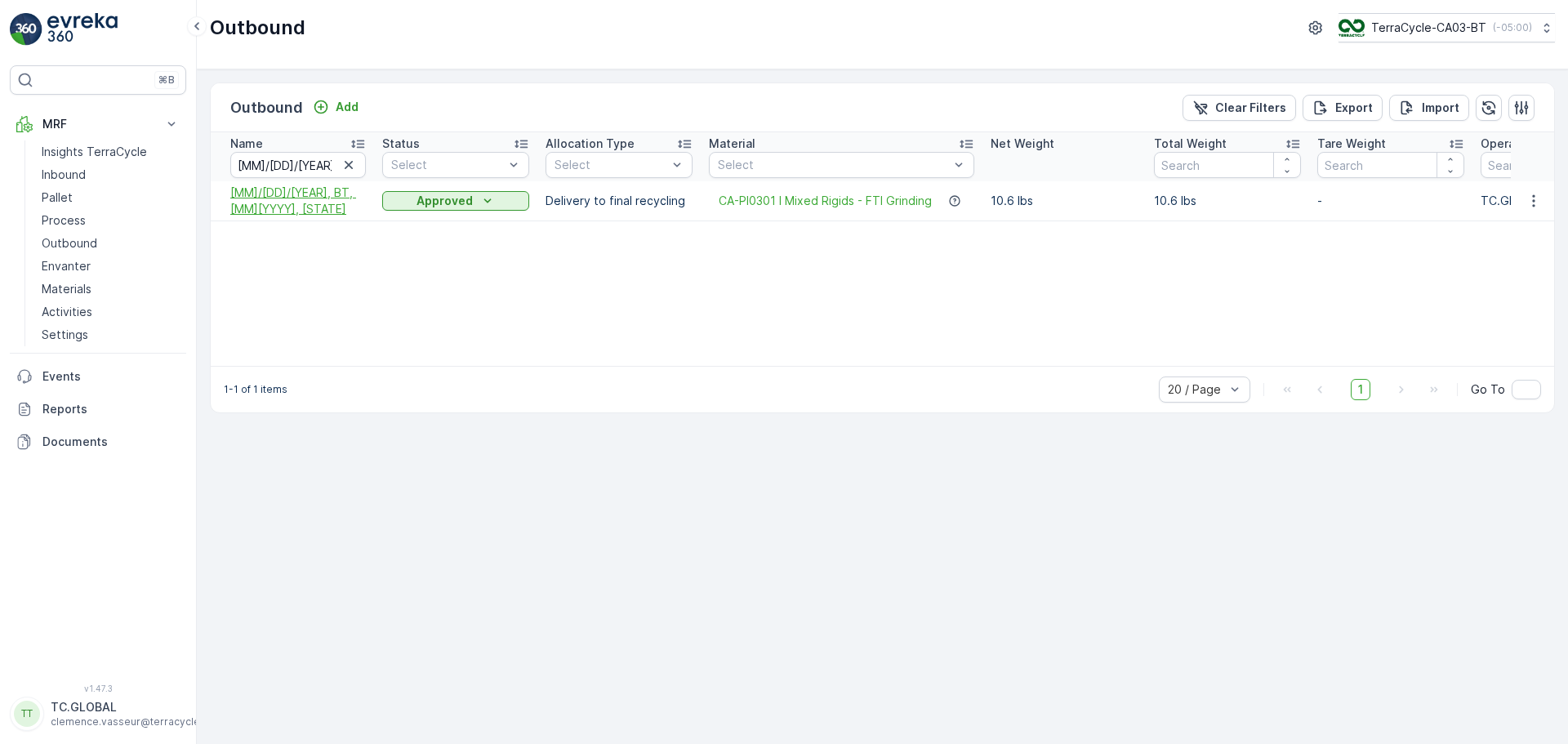 click on "[MM]/[DD]/[YEAR], BT, [MM][YYYY], [STATE]" at bounding box center [298, 201] 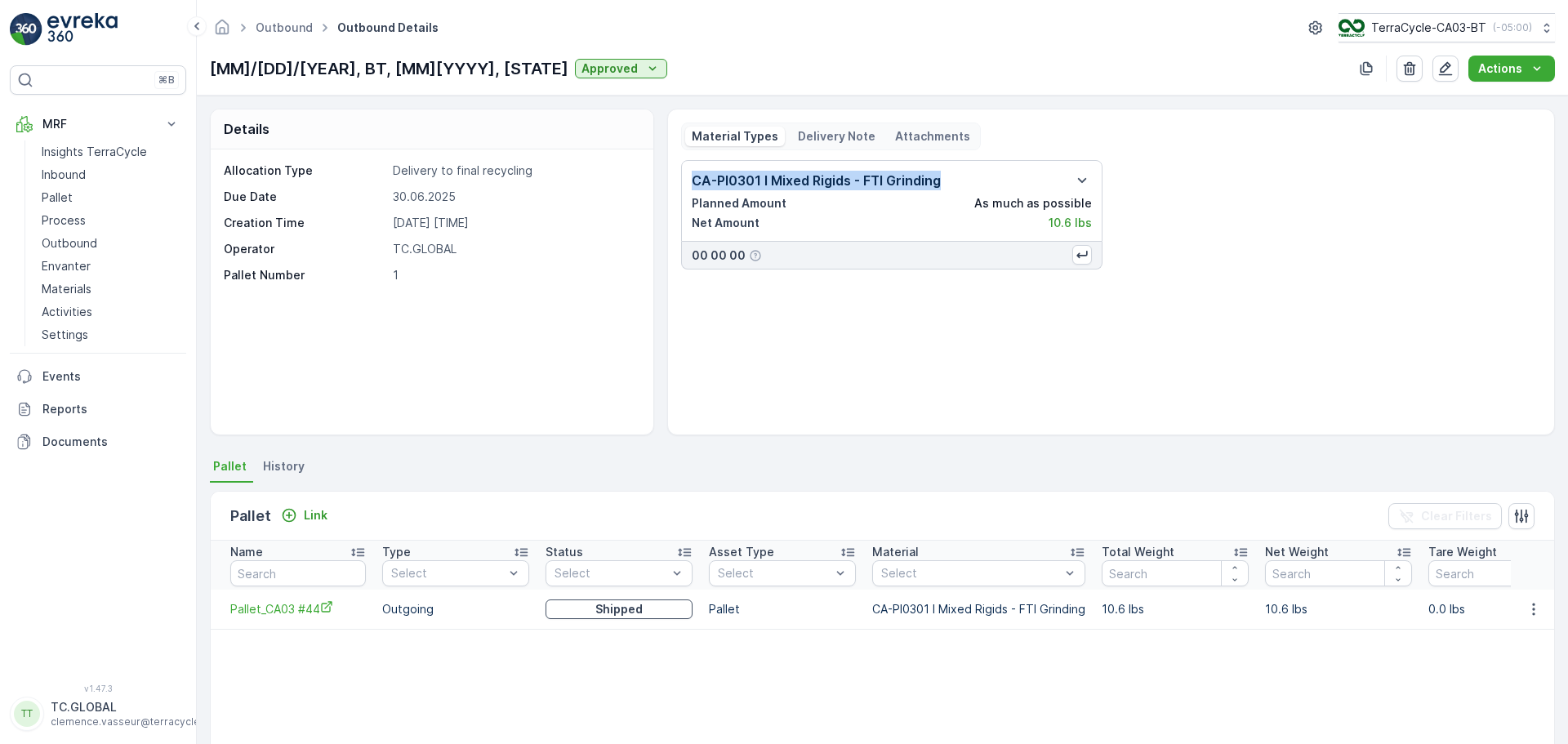 drag, startPoint x: 684, startPoint y: 180, endPoint x: 942, endPoint y: 189, distance: 258.1569 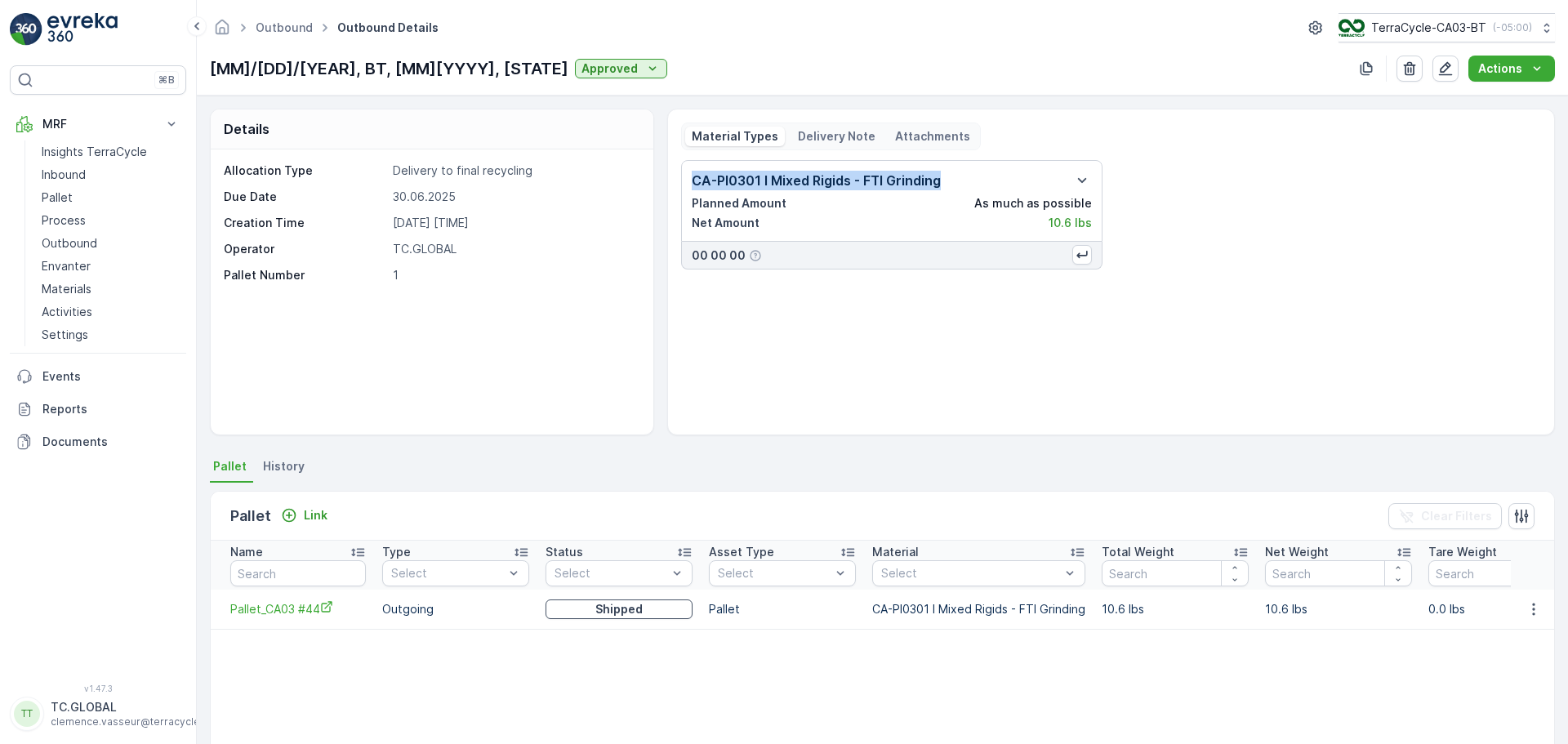 click on "CA-PI0301 I Mixed Rigids - FTI Grinding Planned Amount As much as possible Net Amount 10.6 lbs" at bounding box center [892, 201] 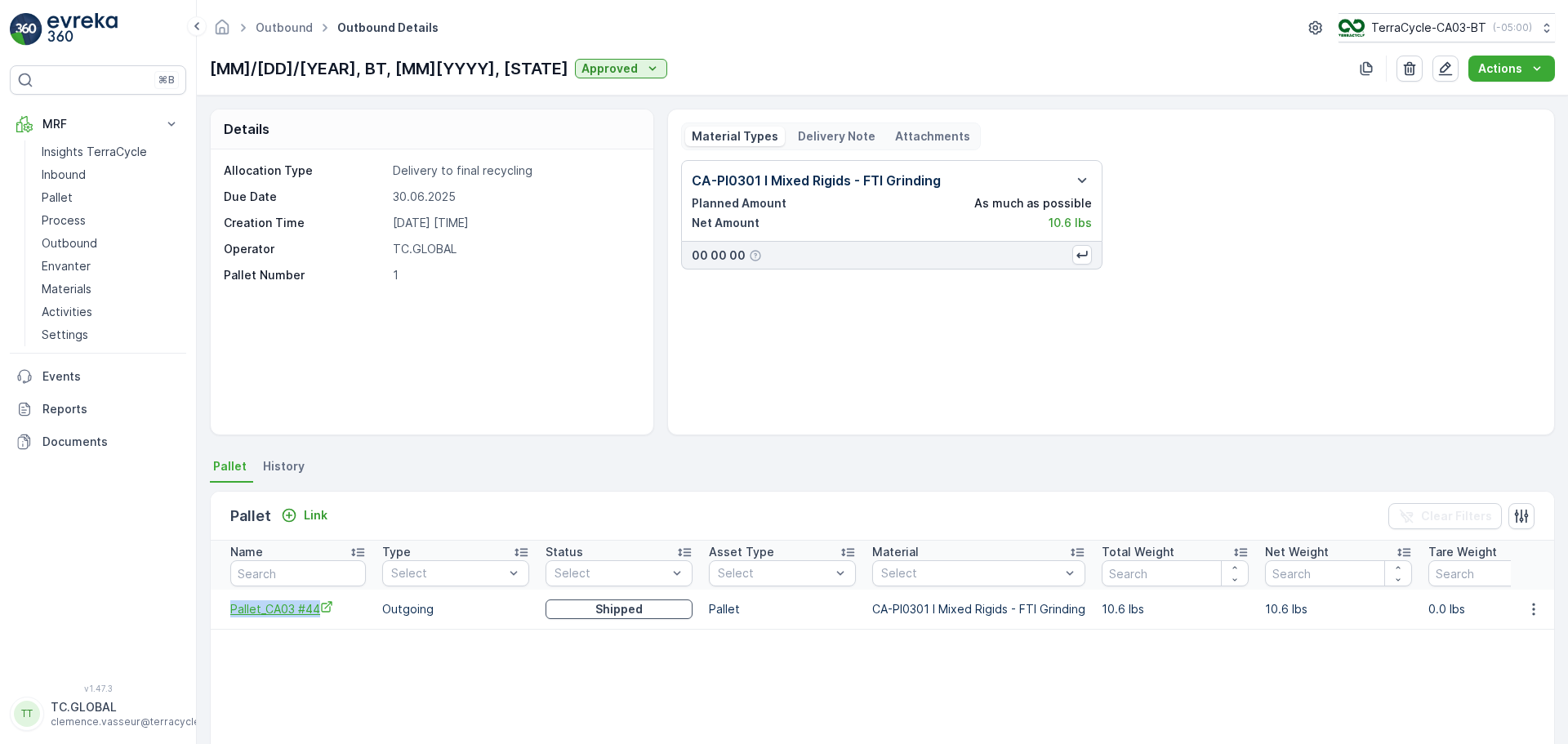 drag, startPoint x: 223, startPoint y: 612, endPoint x: 321, endPoint y: 615, distance: 98.04591 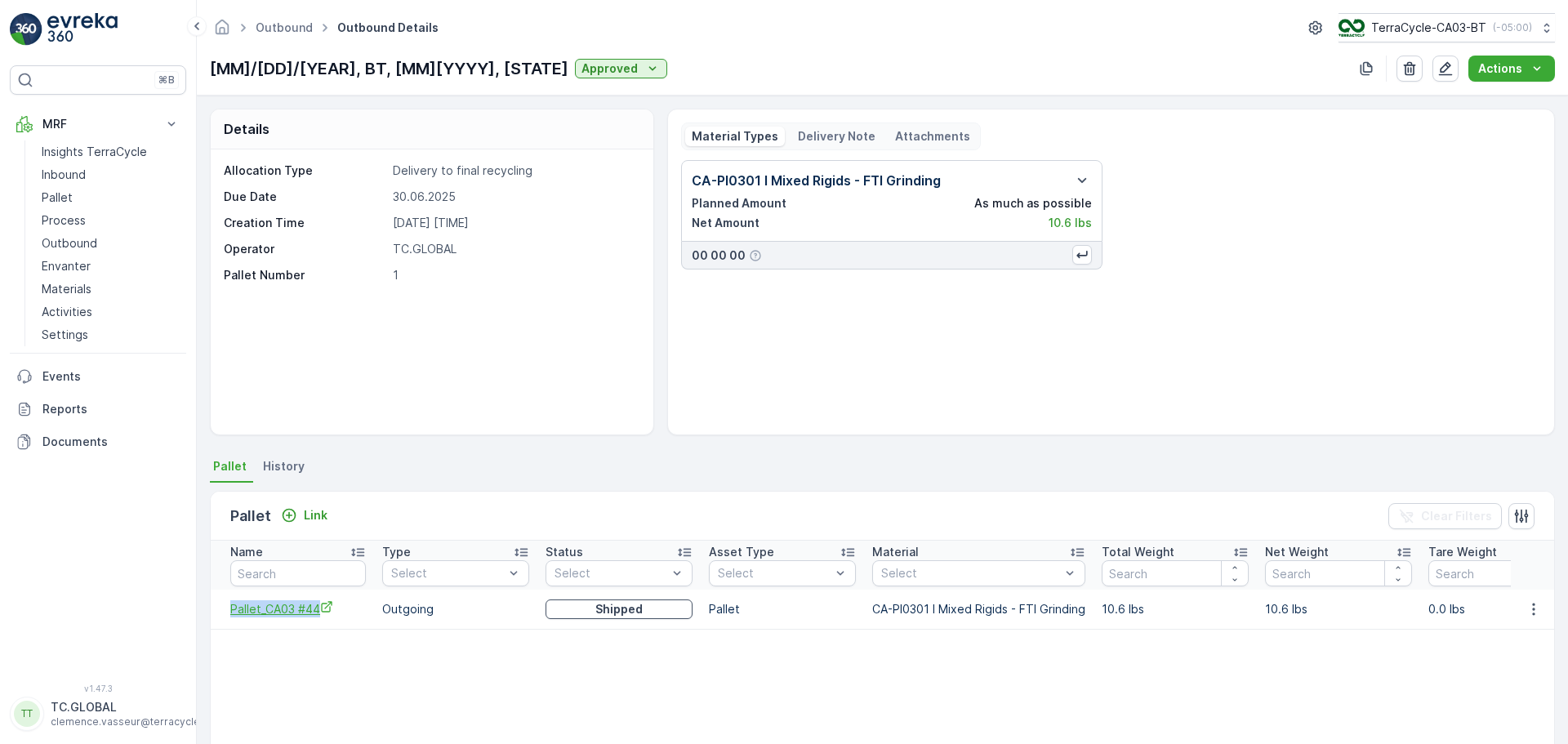 click on "Pallet_CA03 #44" at bounding box center [292, 609] 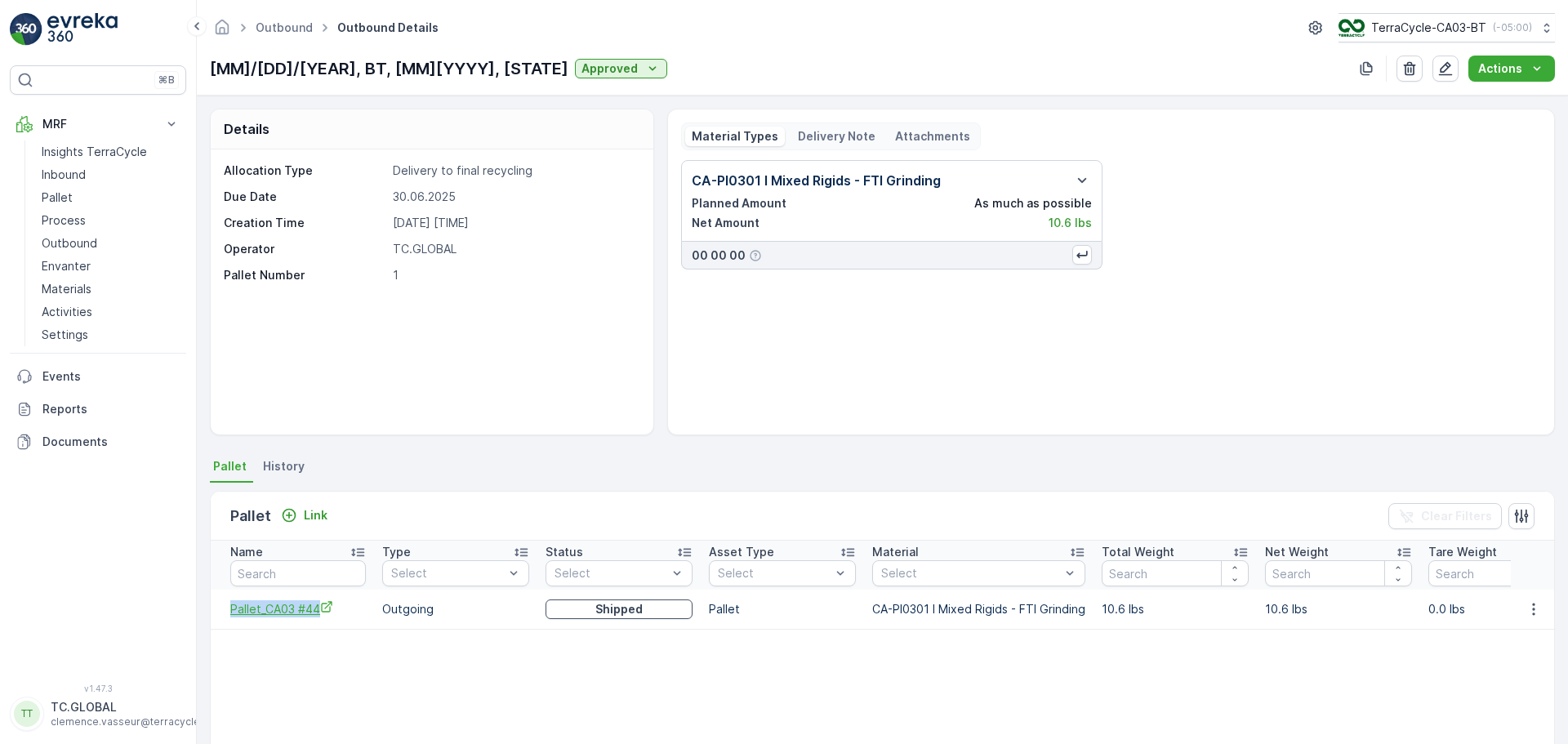 copy on "Pallet_CA03 #44" 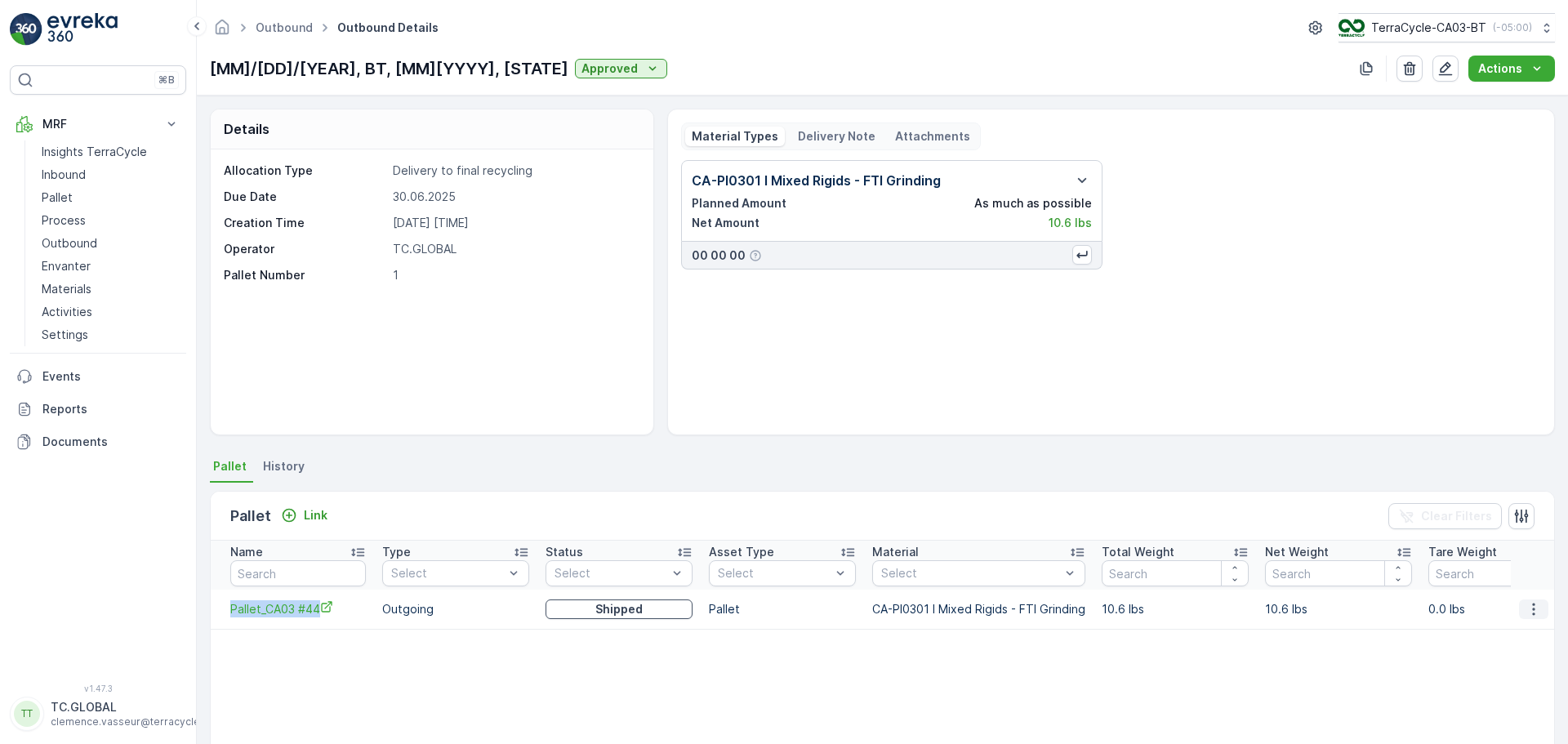 click 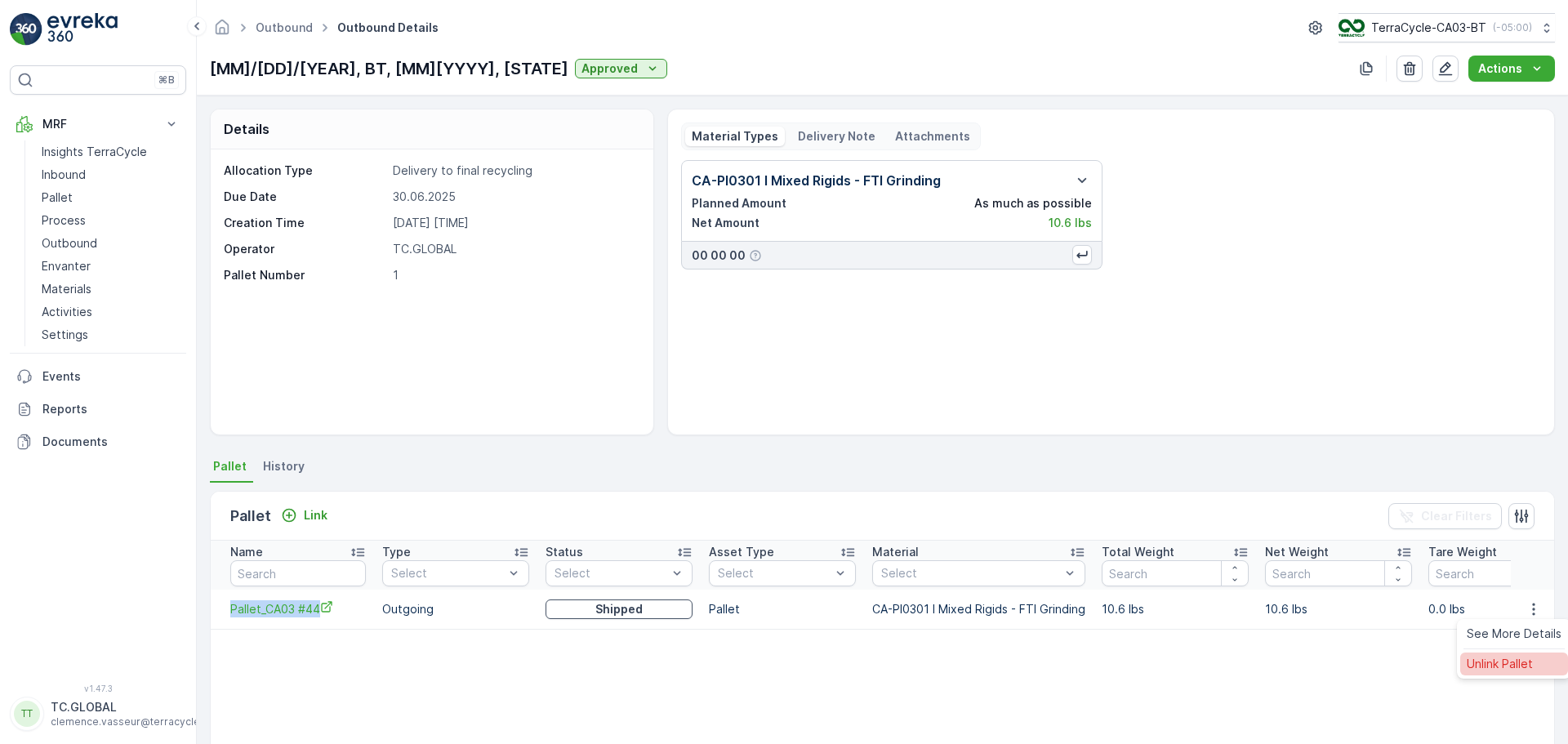 click on "Unlink Pallet" at bounding box center (1499, 664) 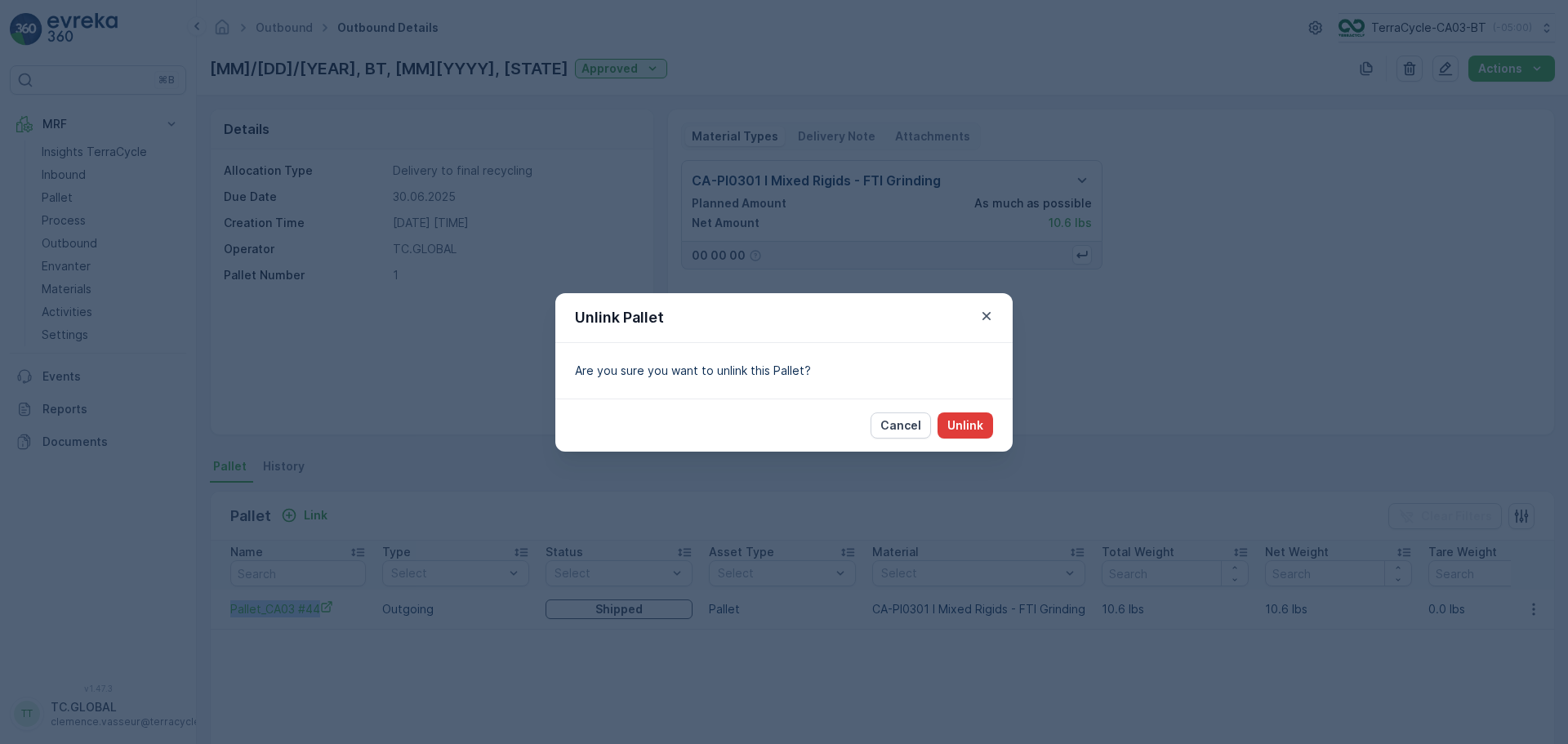 click on "Unlink" at bounding box center (965, 425) 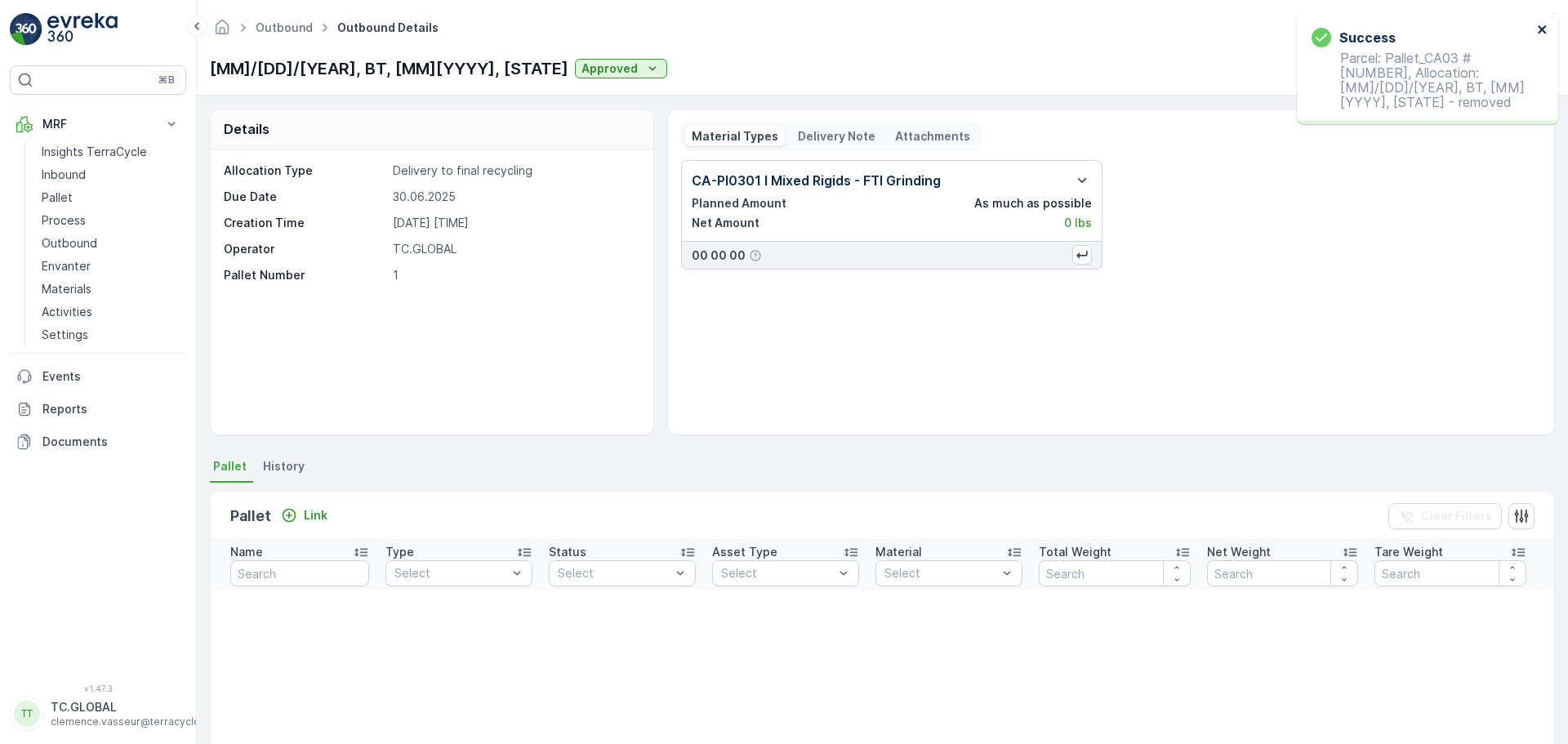 click 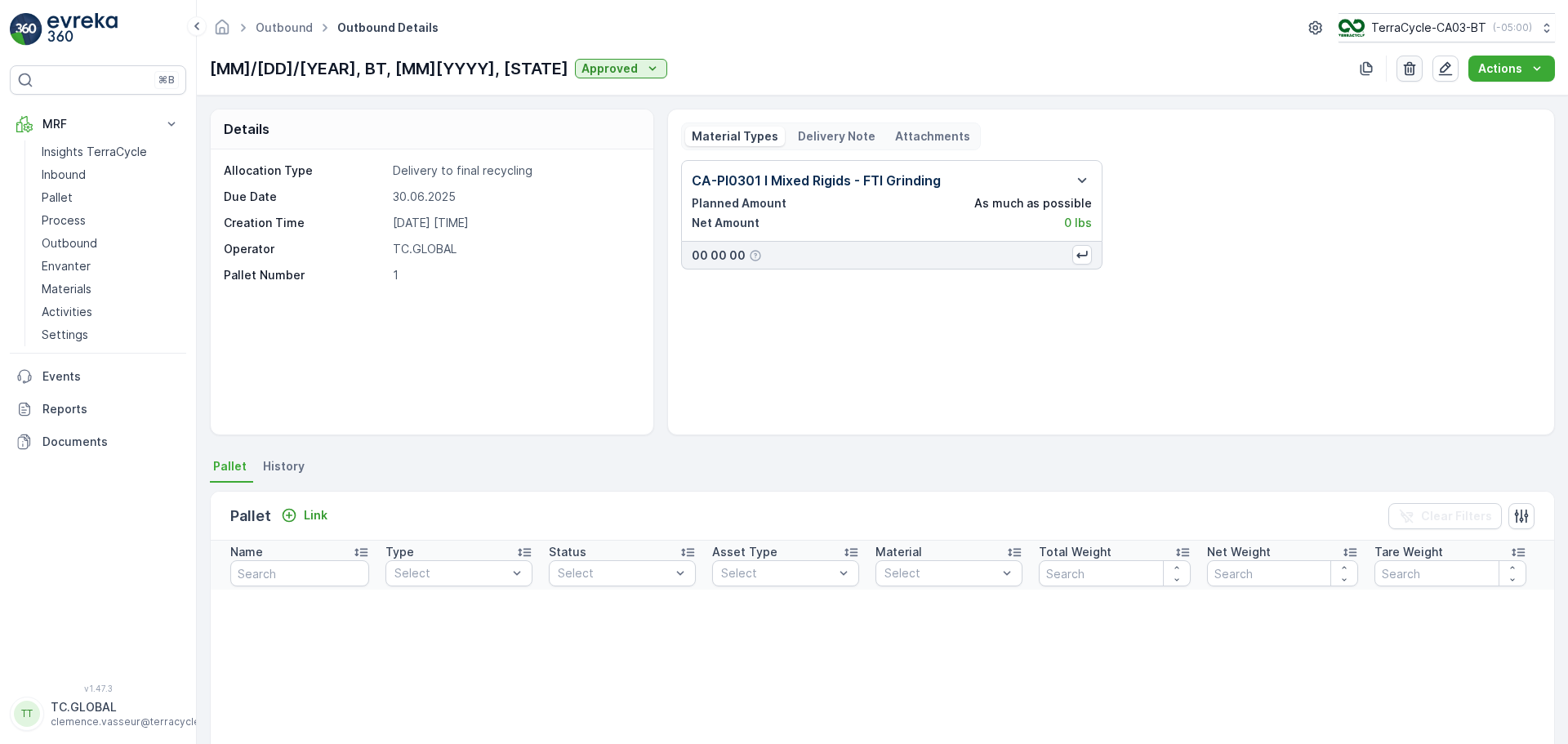 click 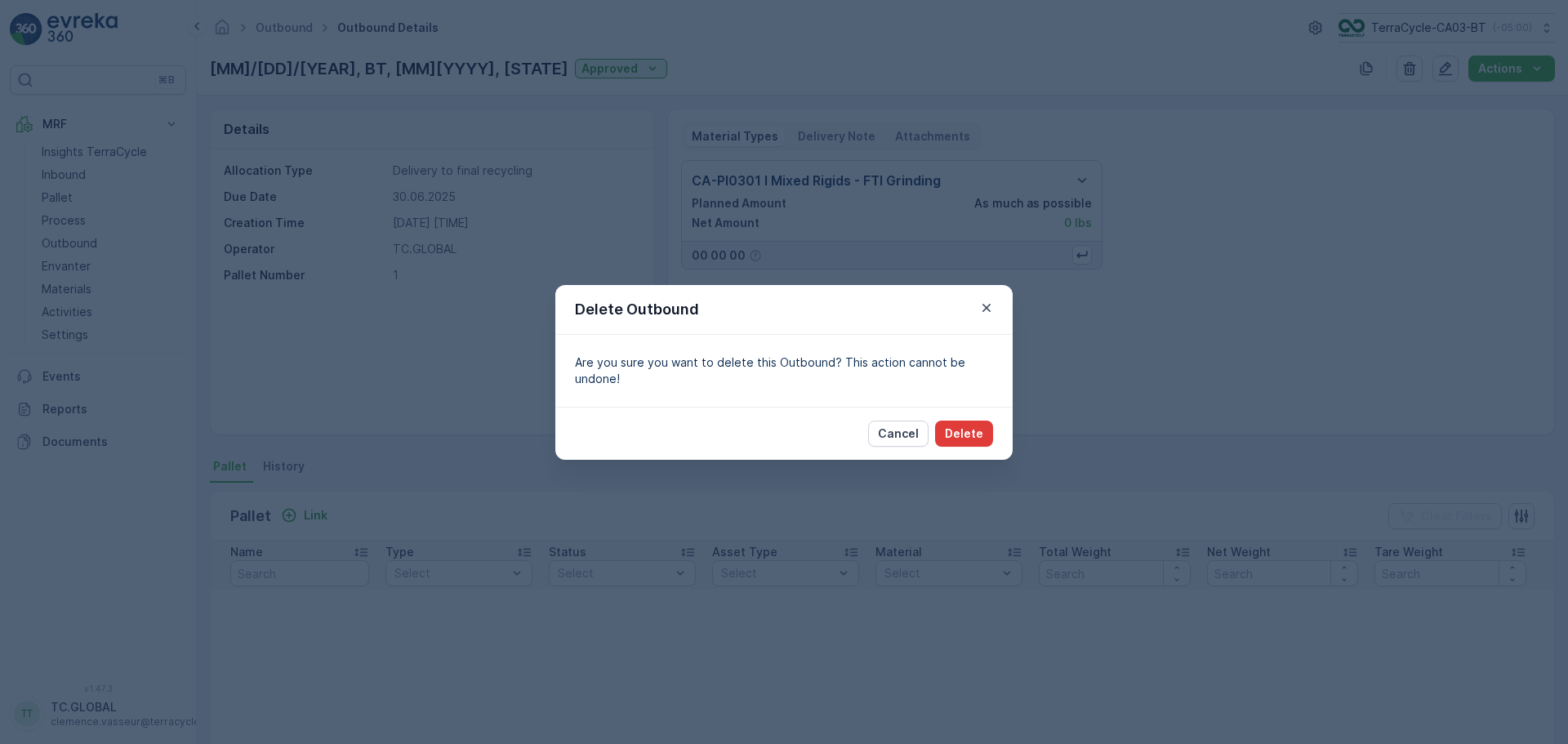 click on "Delete" at bounding box center (964, 434) 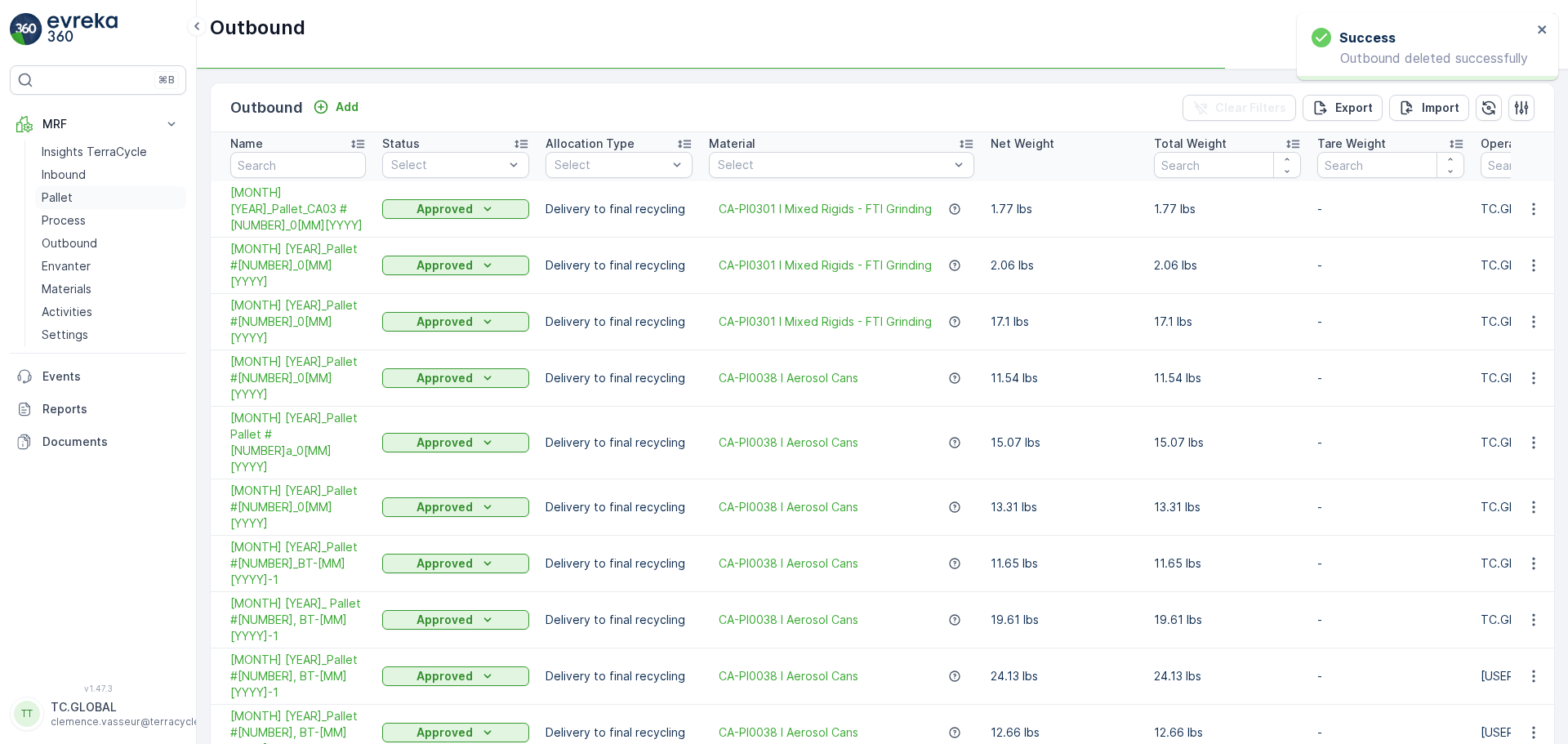 click on "Pallet" at bounding box center (57, 198) 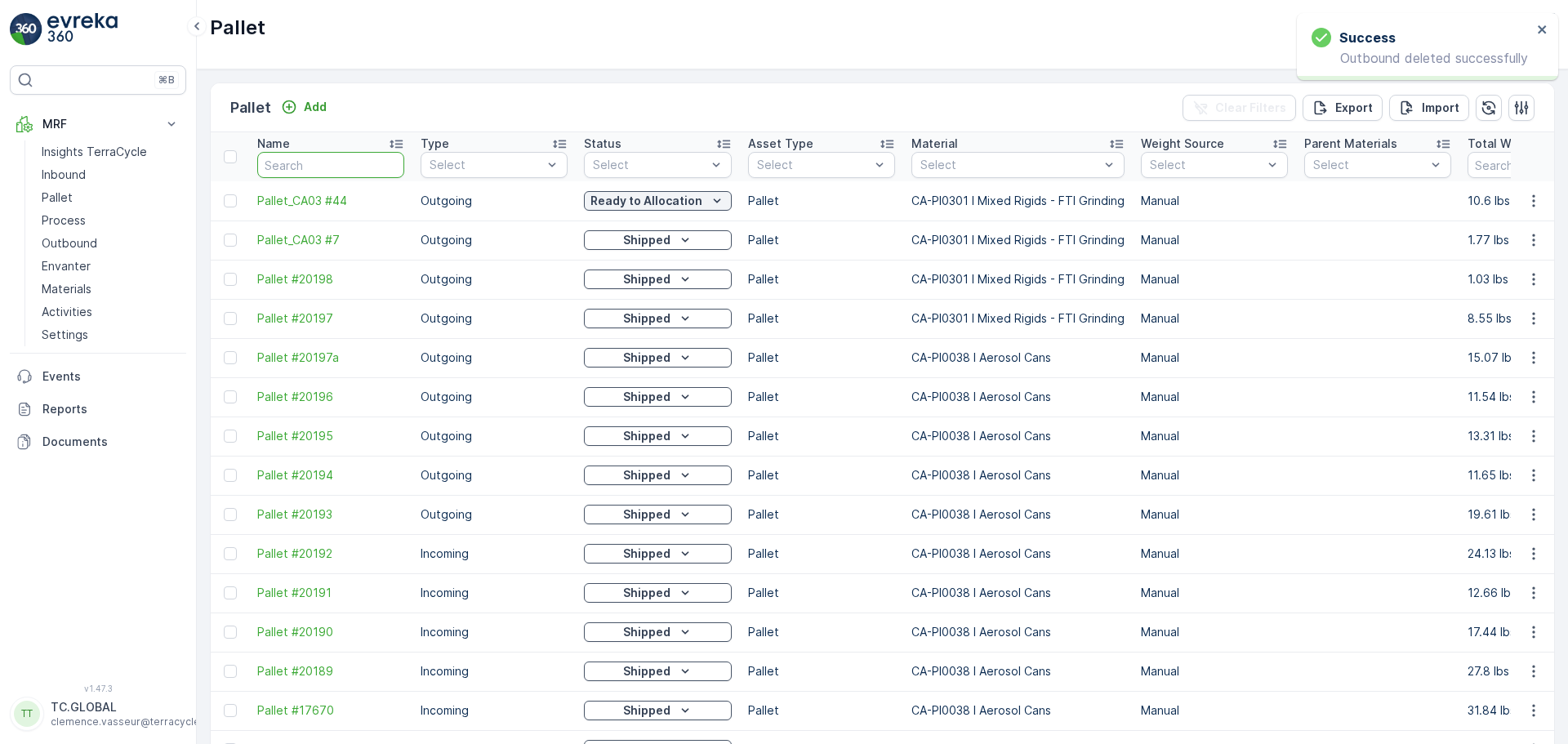 click at bounding box center (331, 165) 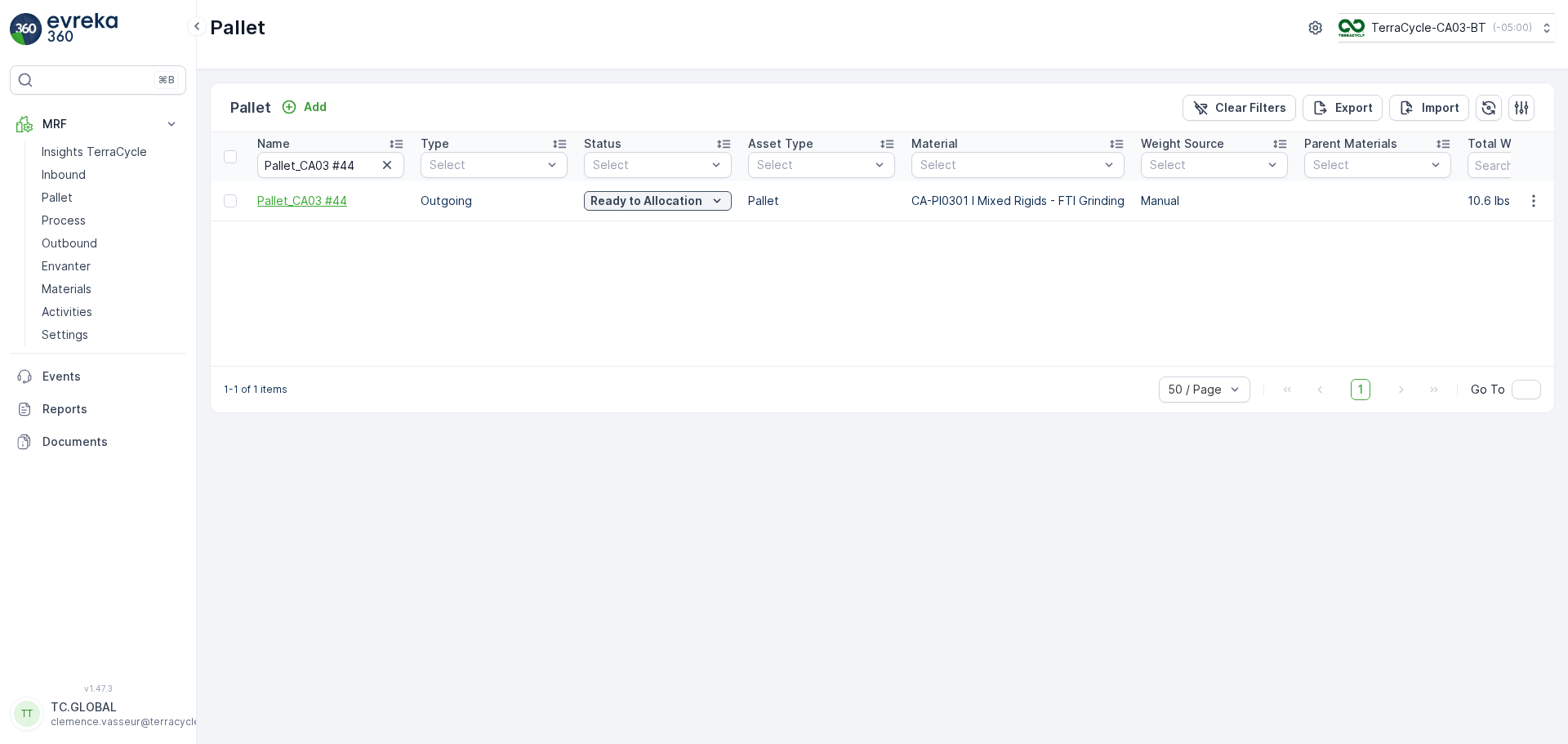 click on "Pallet_CA03 #44" at bounding box center (331, 201) 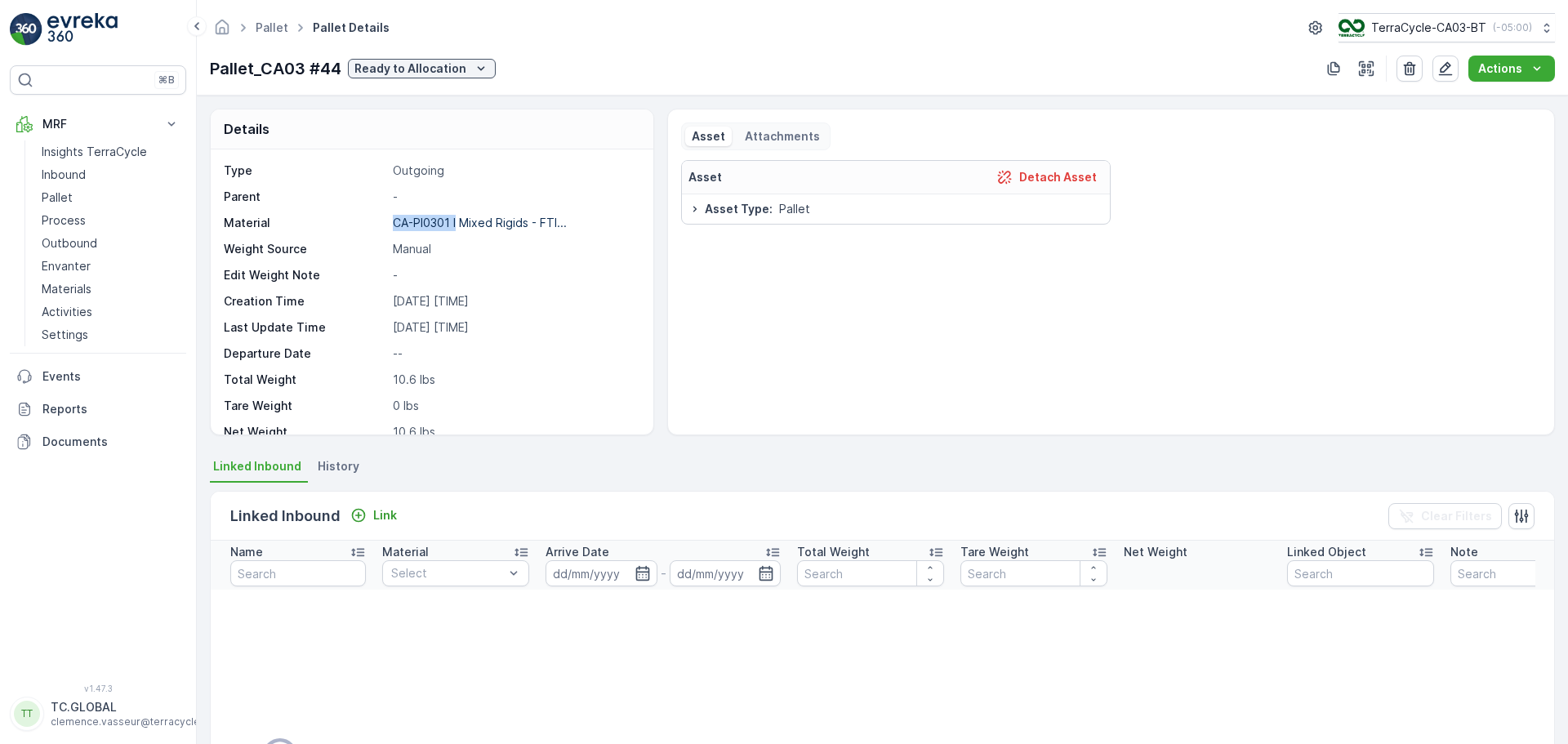 drag, startPoint x: 393, startPoint y: 224, endPoint x: 458, endPoint y: 234, distance: 65.765 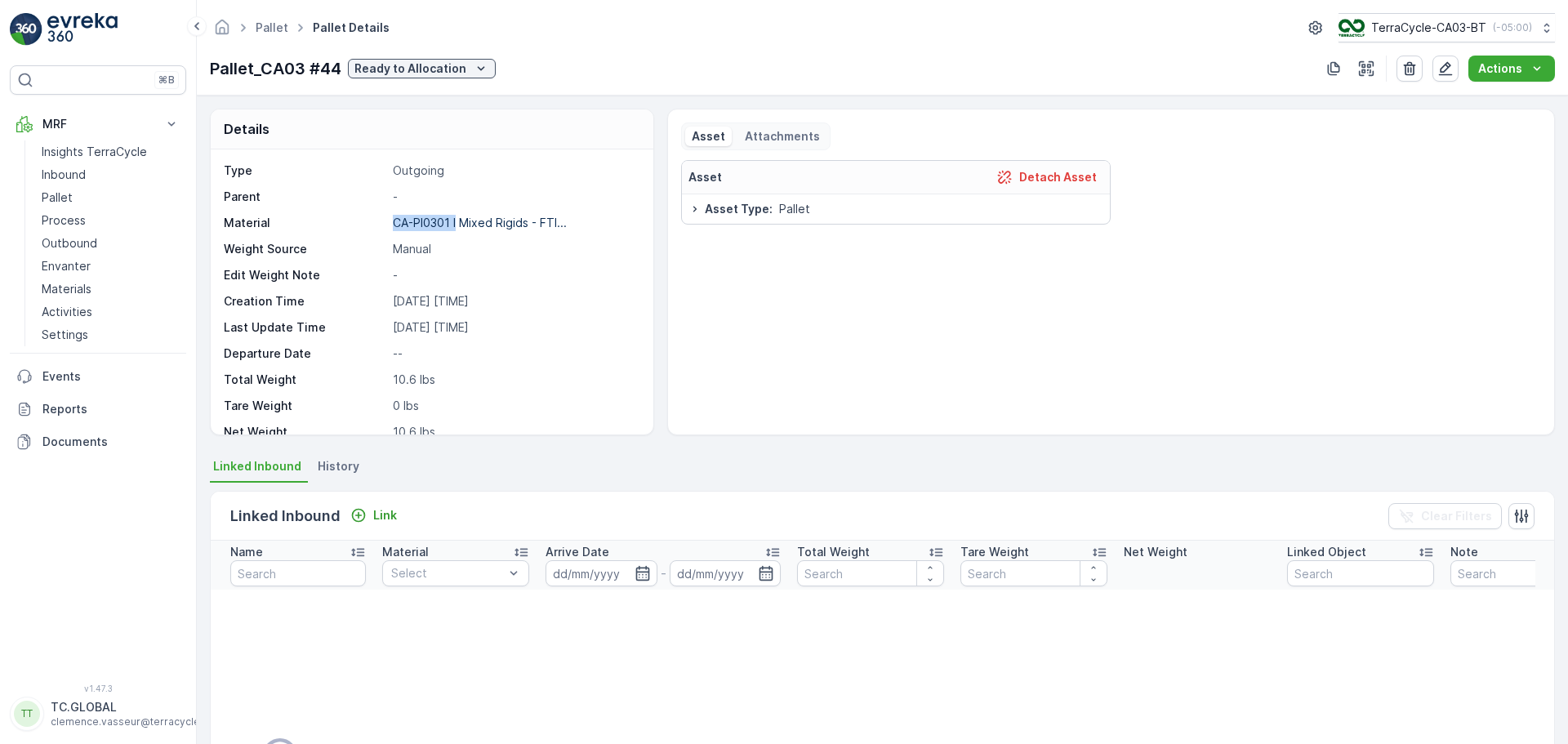 click on "Type Outgoing Parent - Material CA-PI0301 I Mixed Rigids - FTI... Weight Source Manual Edit Weight Note - Creation Time 10.07.2025 11:53 Last Update Time 05.08.2025 09:32 Departure Date -- Total Weight 10.6 lbs Tare Weight 0 lbs Net Weight 10.6 lbs Program ID - LOB - Note -" at bounding box center [430, 341] 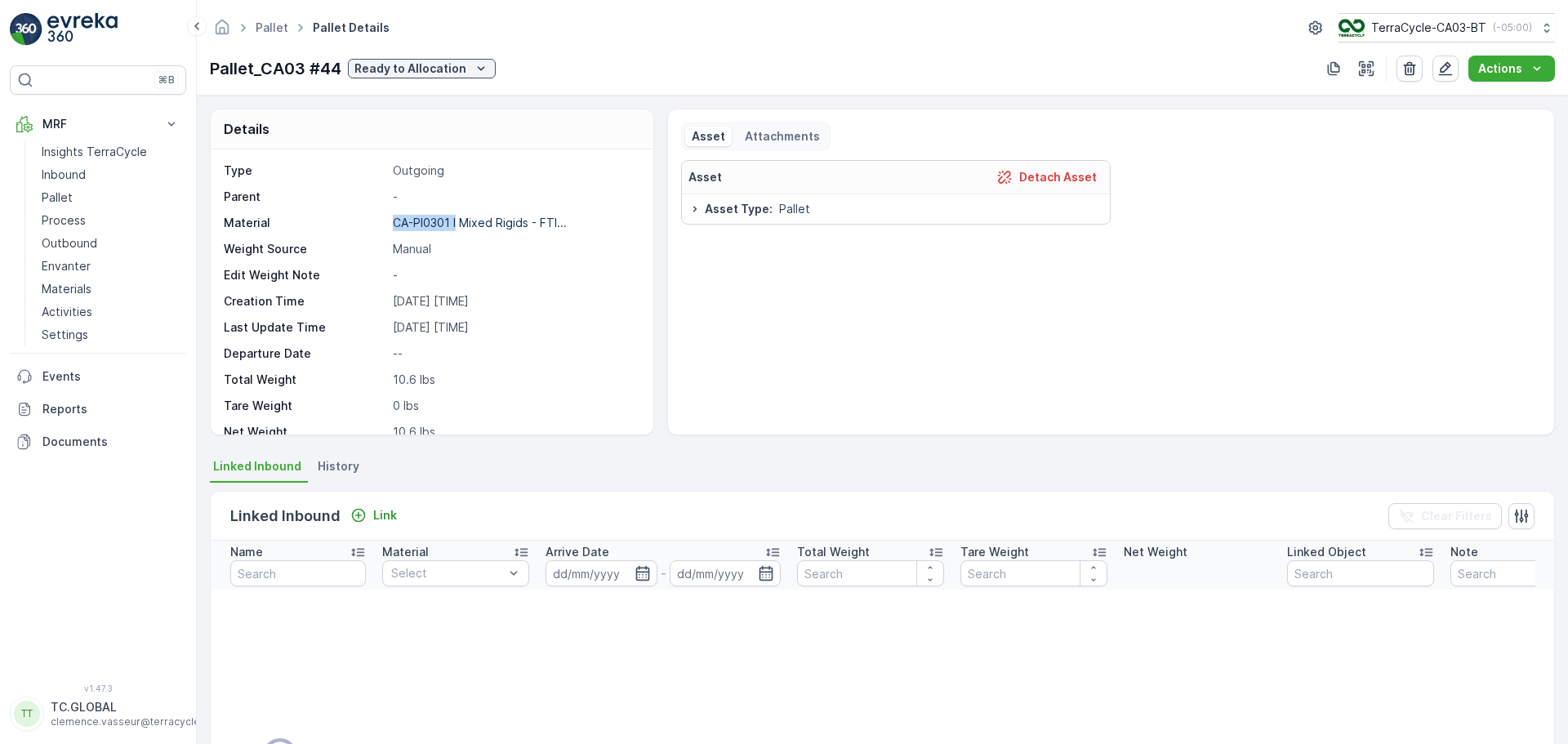 copy on "CA-PI0301 I" 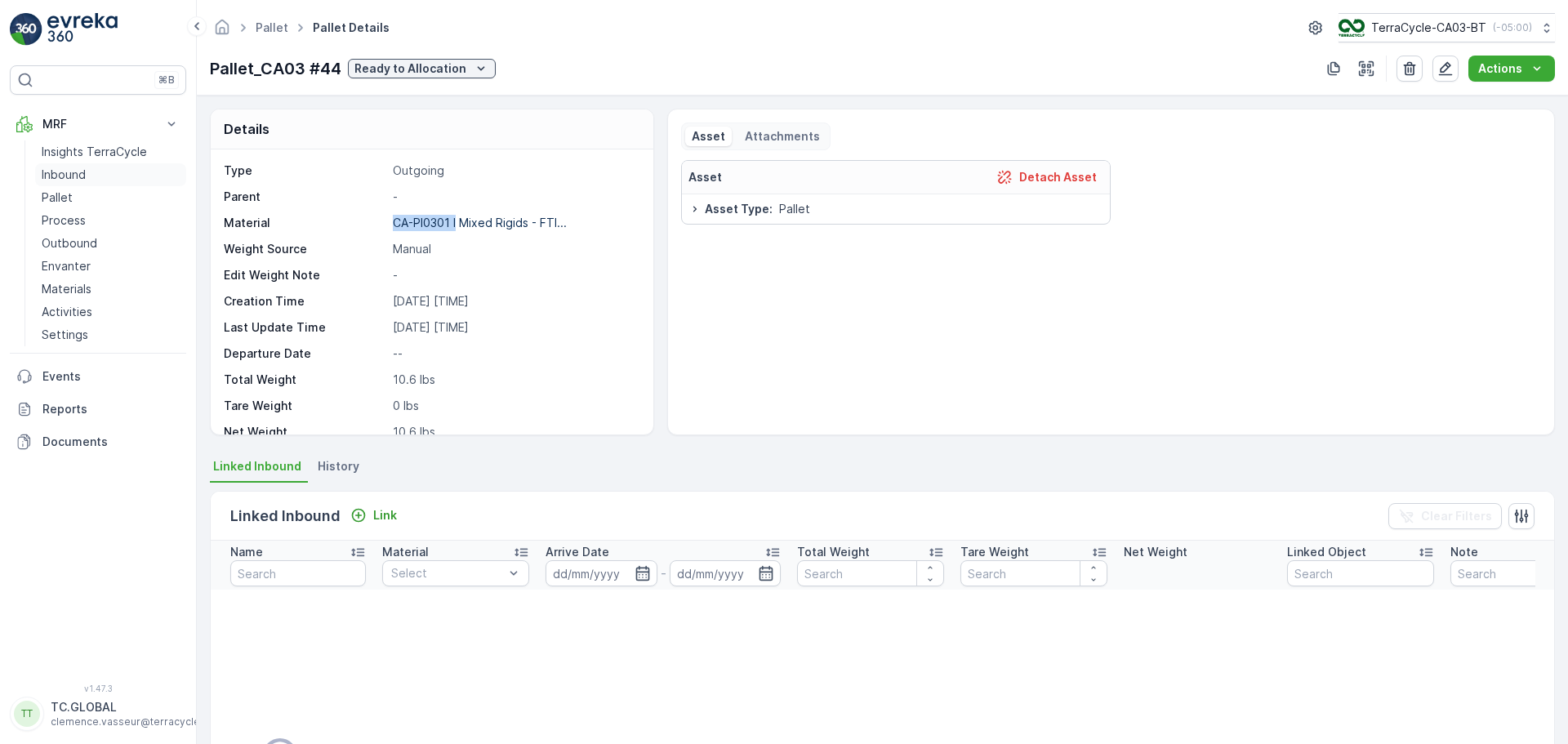 click on "Inbound" at bounding box center (64, 175) 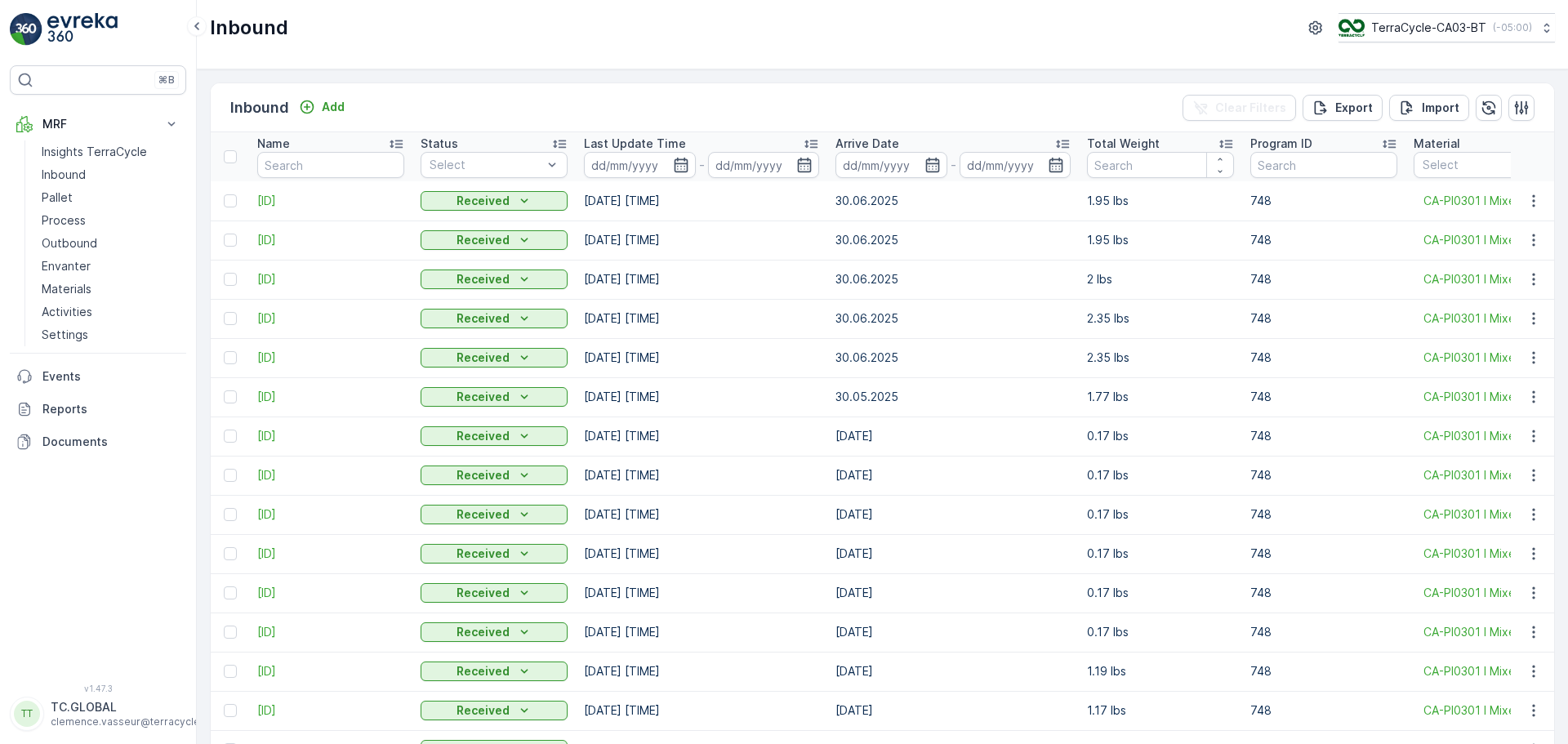 click on "30.06.2025" at bounding box center (953, 240) 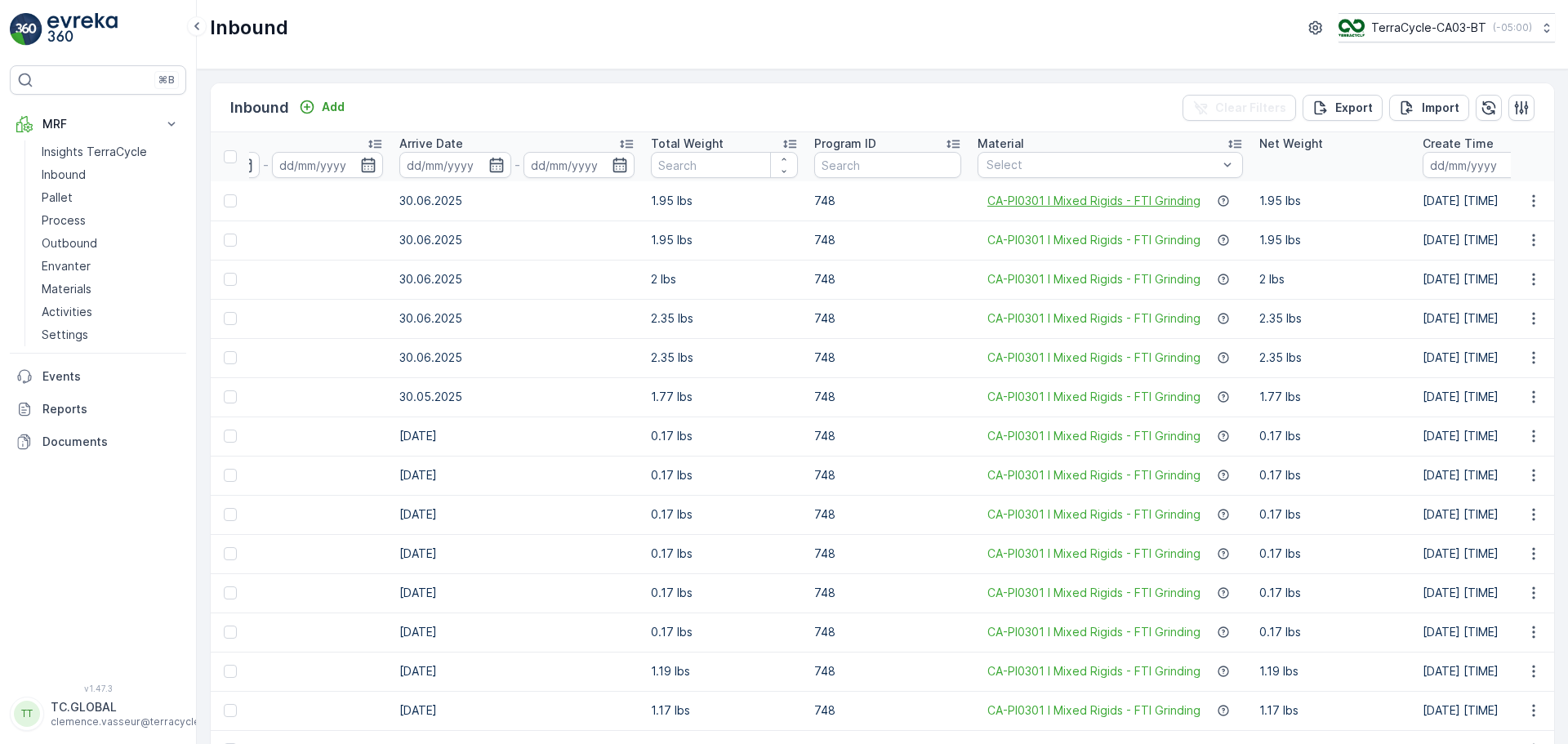 scroll, scrollTop: 0, scrollLeft: 457, axis: horizontal 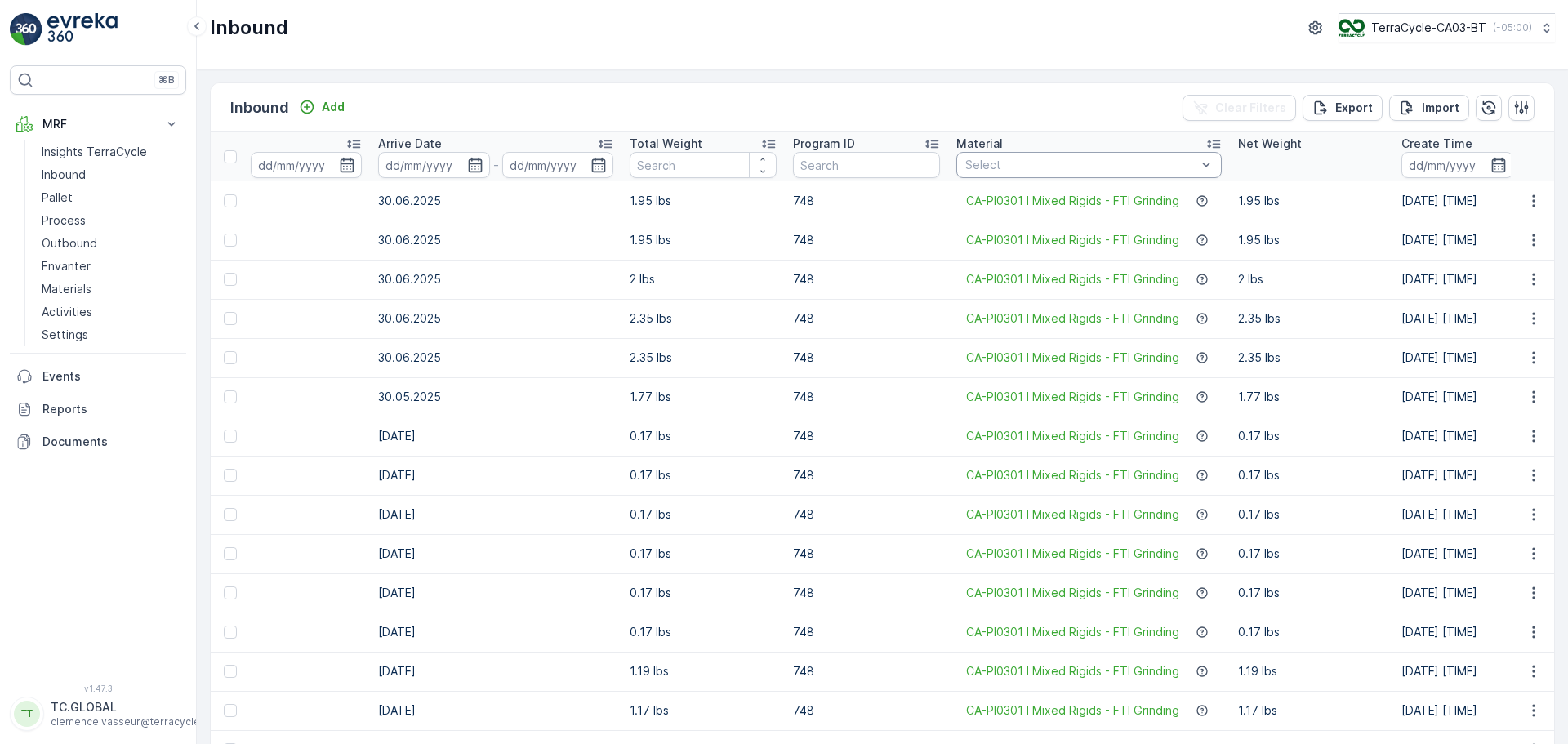 click at bounding box center [1080, 165] 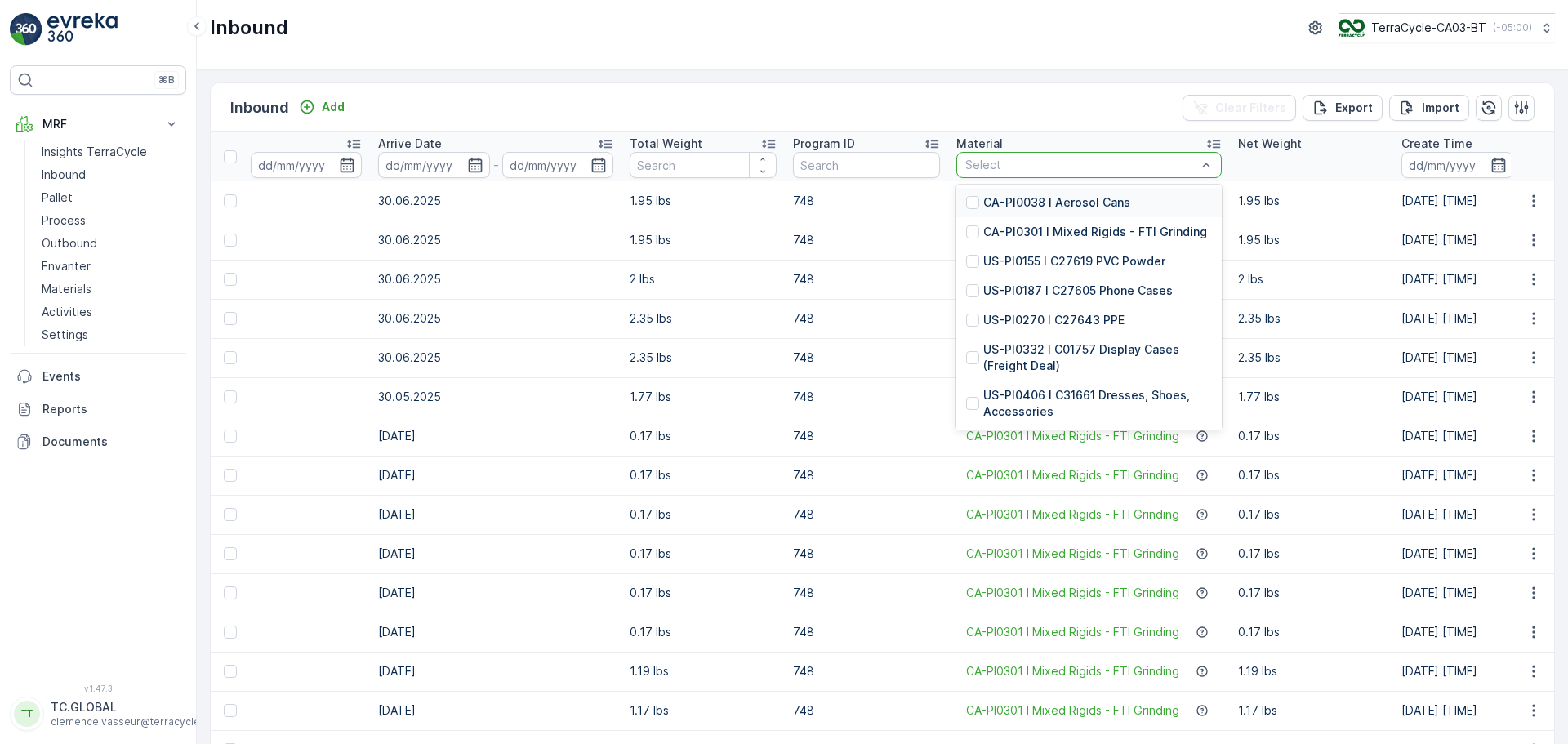 paste on "CA-PI0301 I" 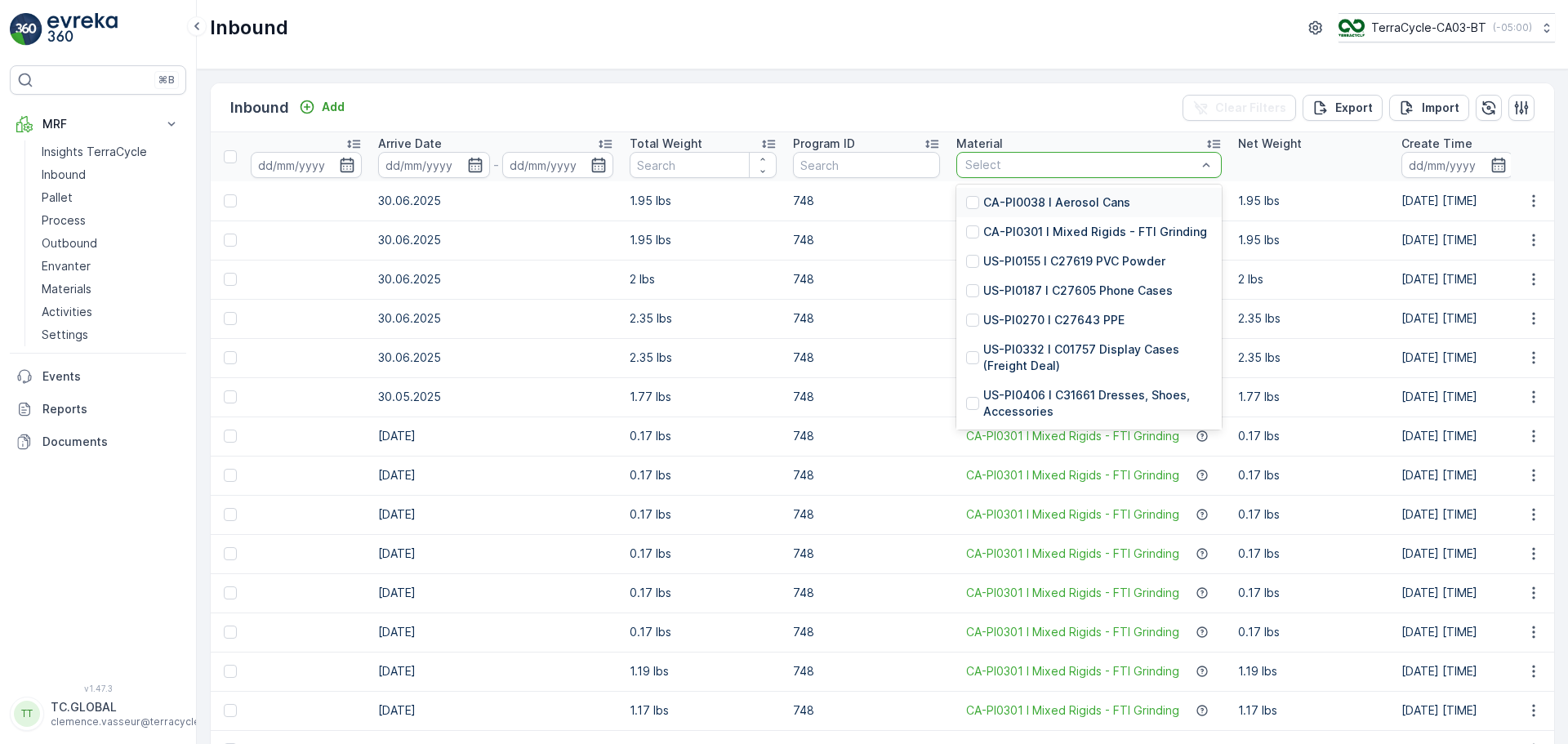 type on "CA-PI0301 I" 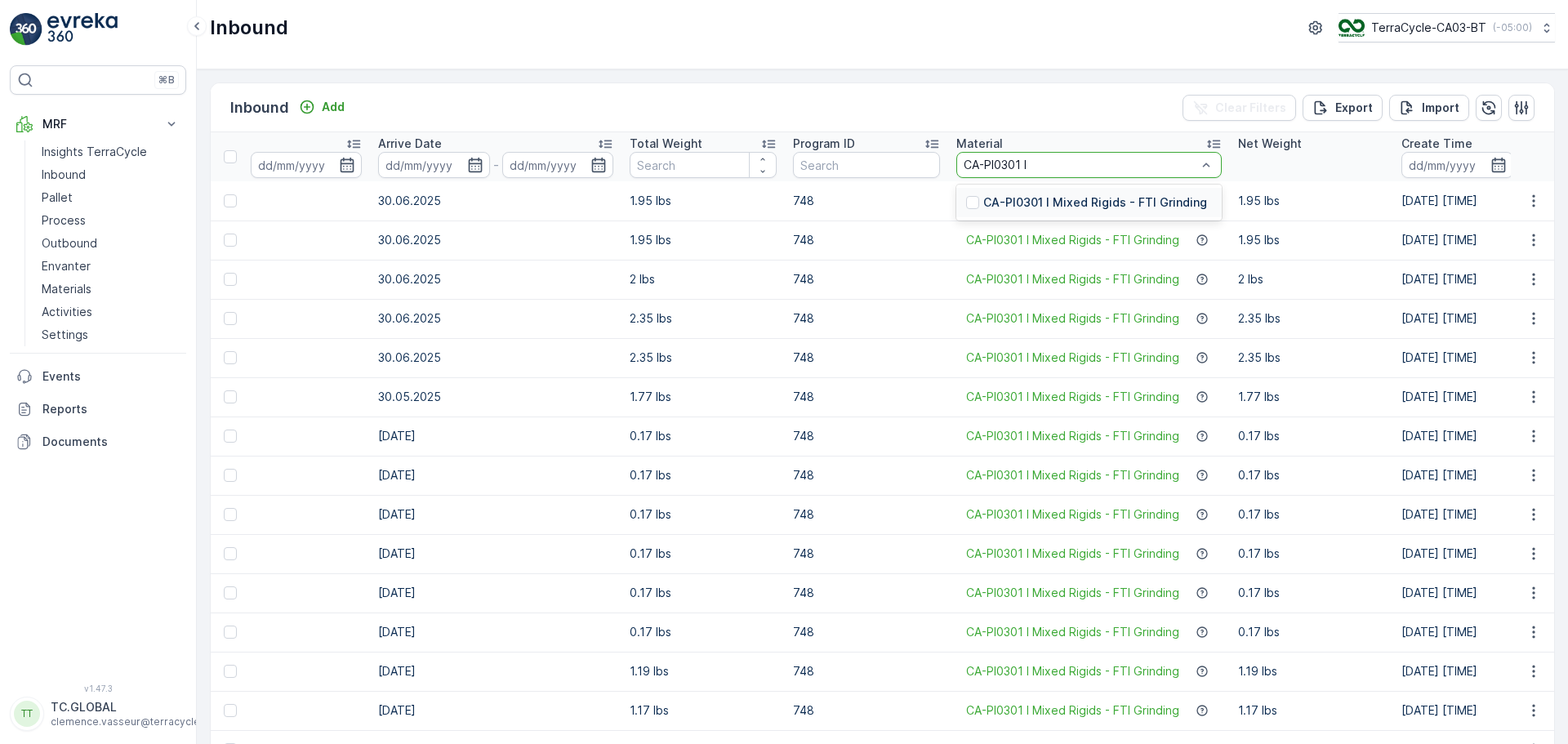 click on "CA-PI0301 I Mixed Rigids - FTI Grinding" at bounding box center [1095, 203] 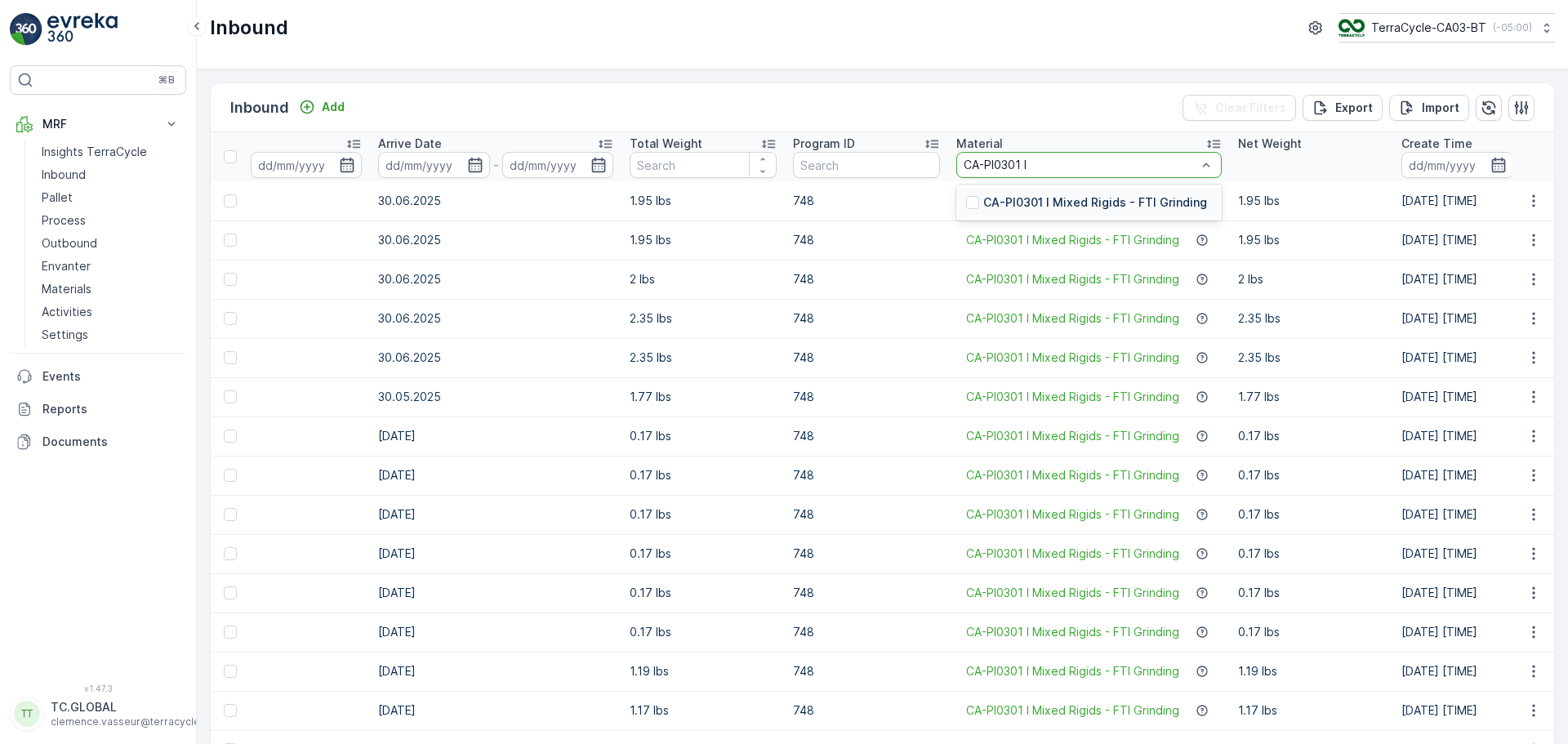 type 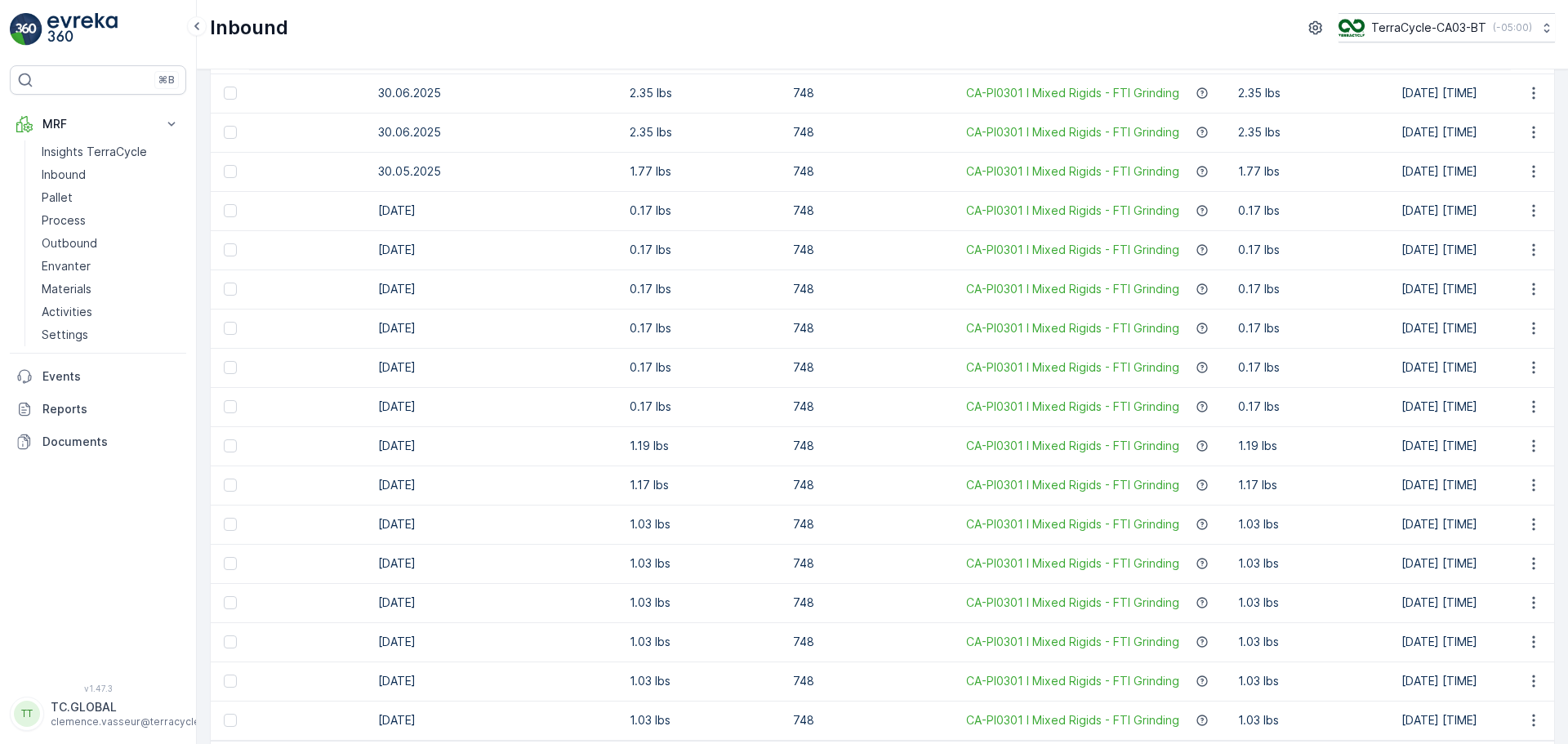 scroll, scrollTop: 291, scrollLeft: 0, axis: vertical 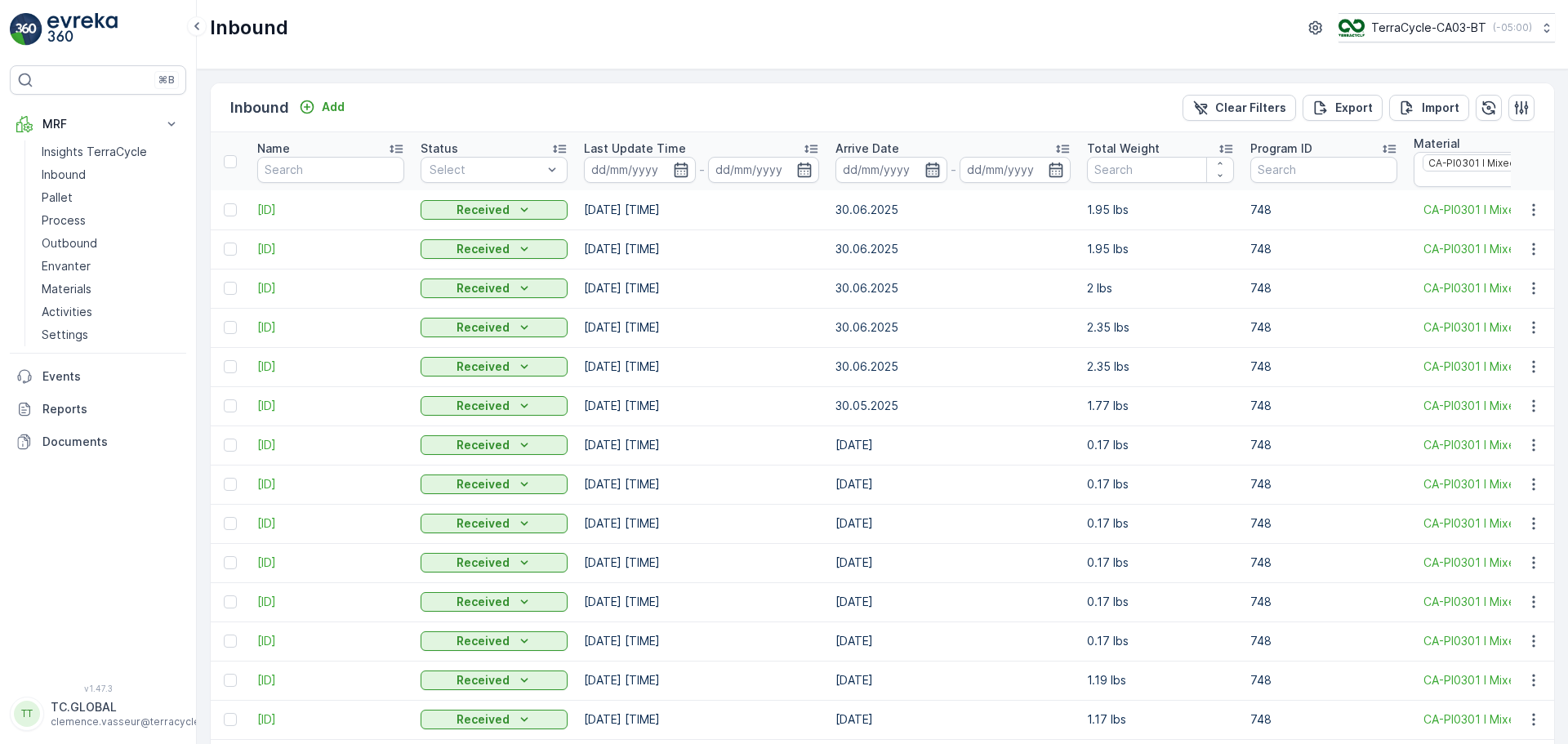 click 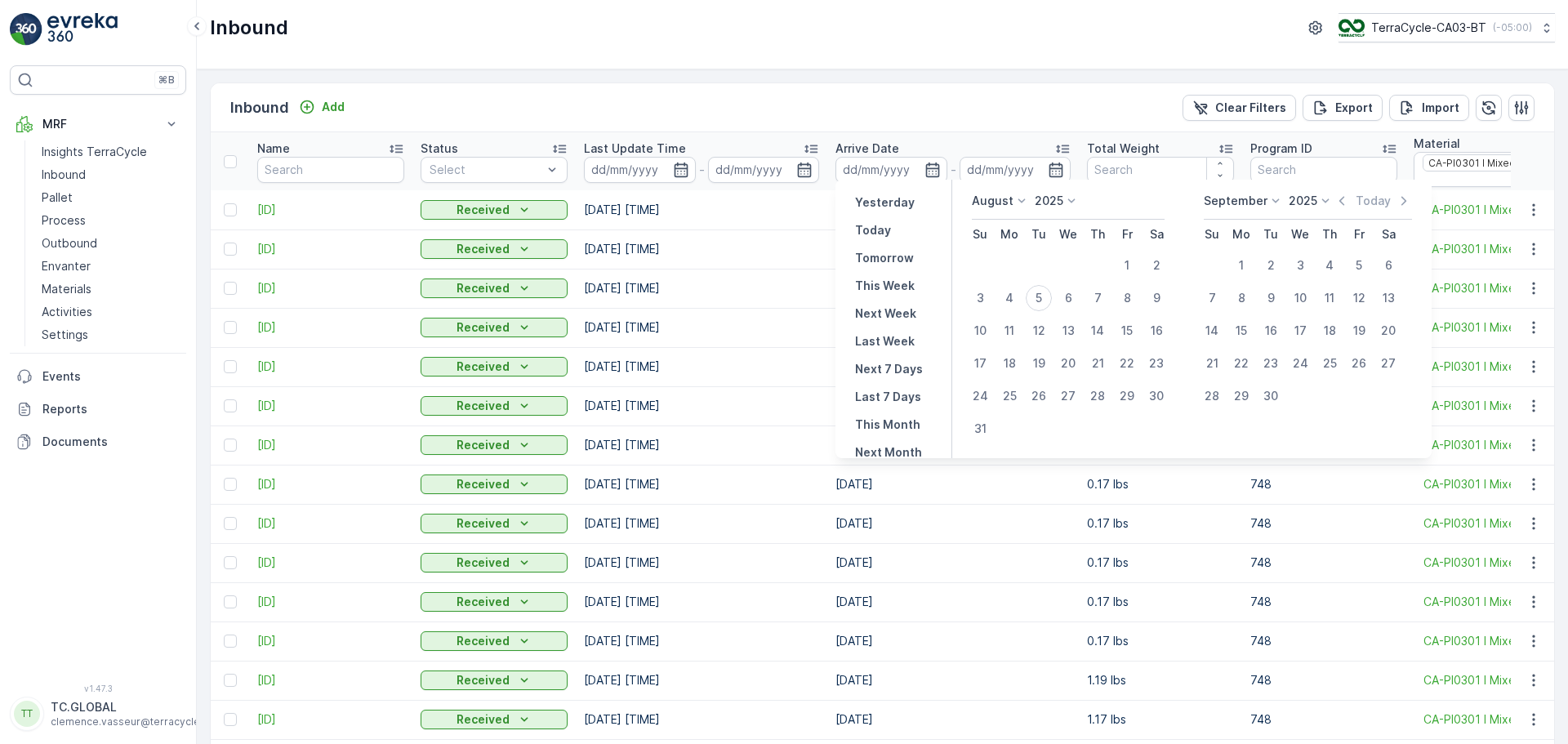 click 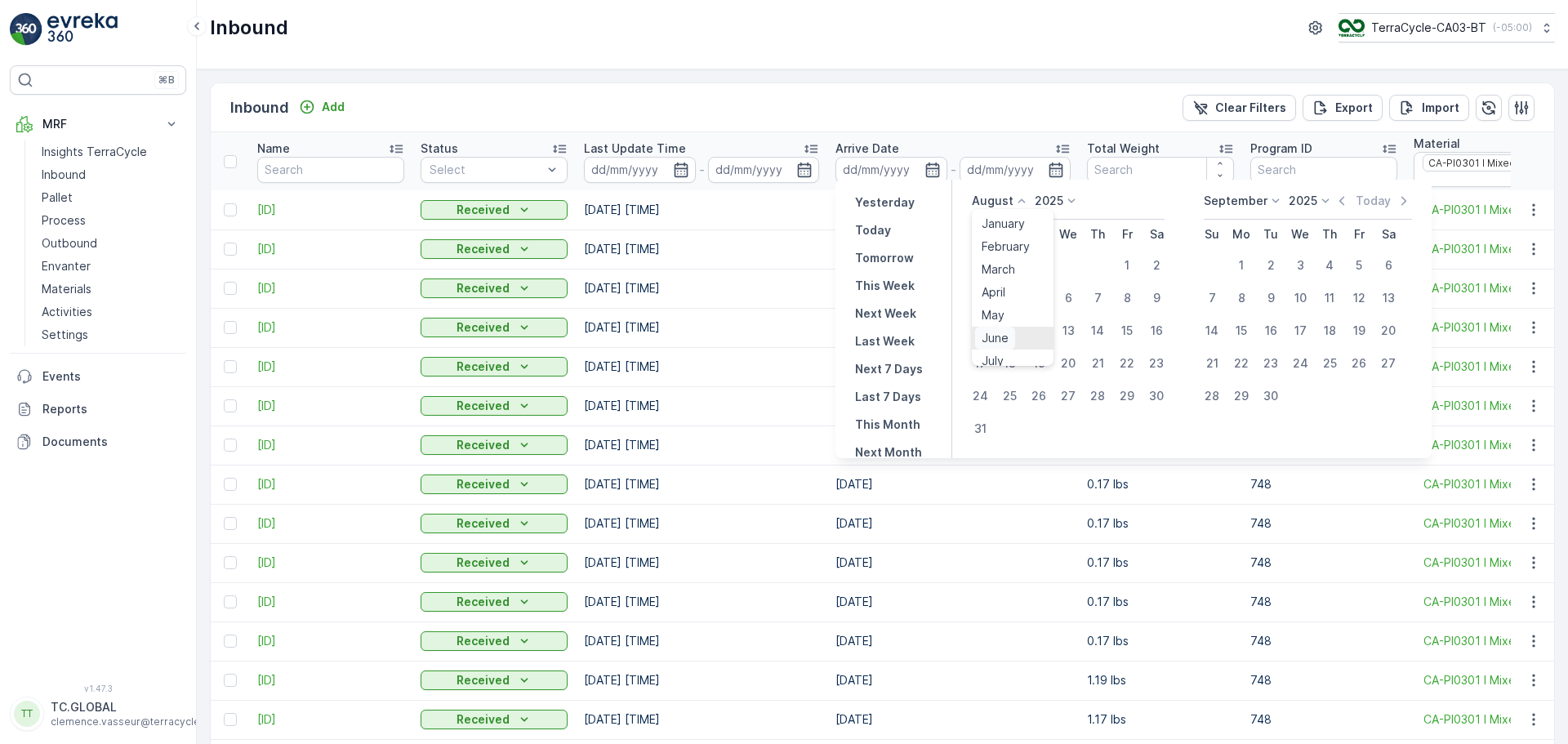 click on "June" at bounding box center (995, 338) 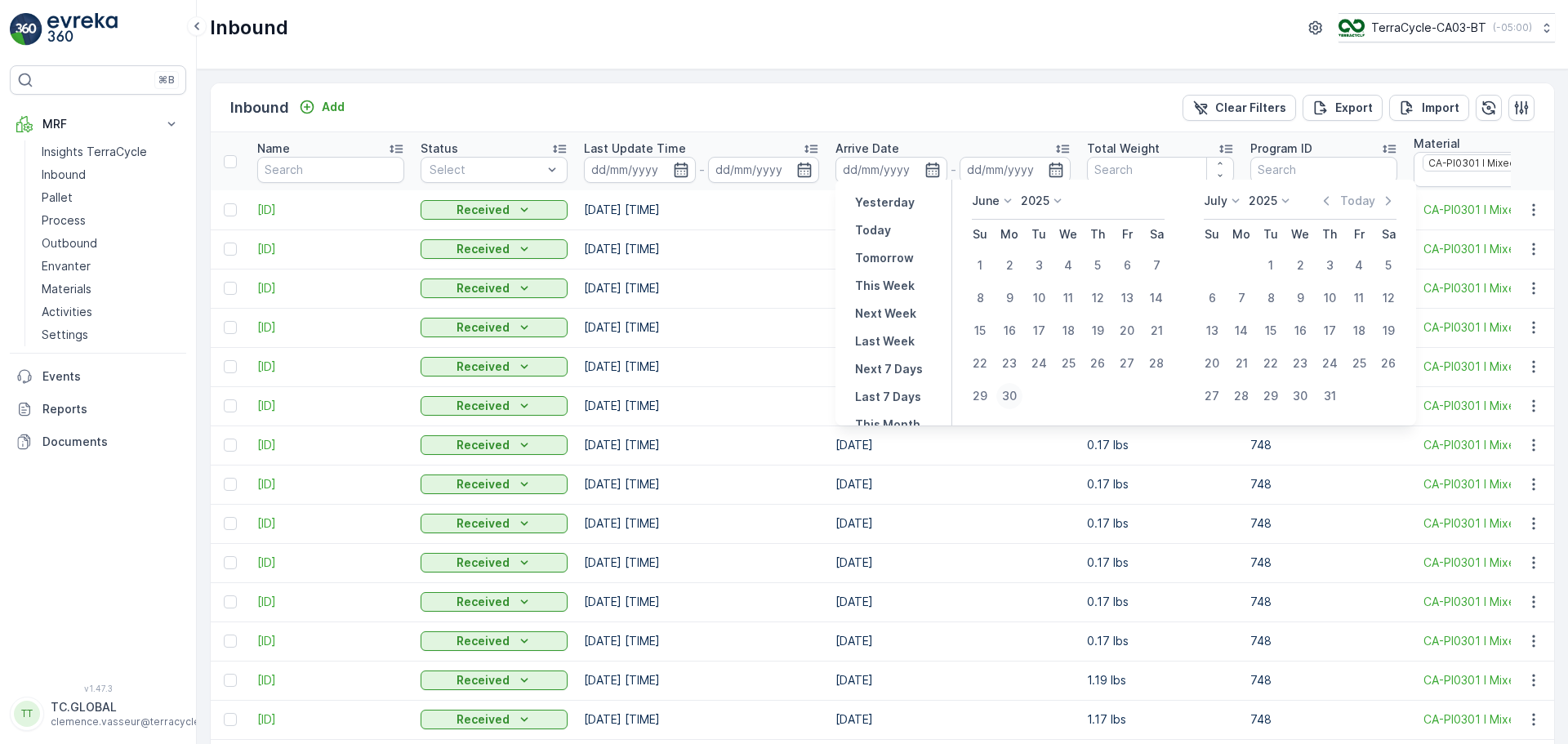 click on "30" at bounding box center [1009, 396] 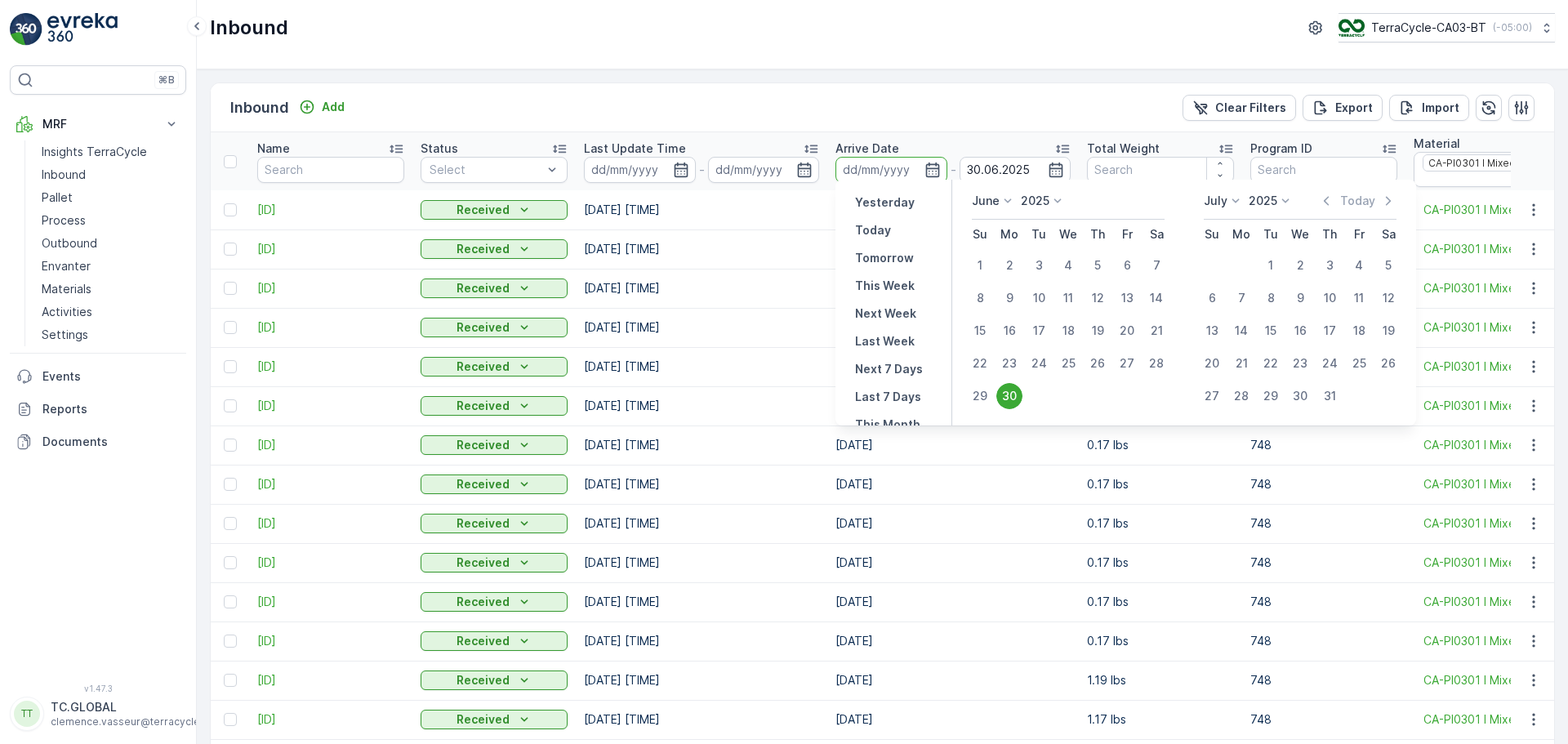 click on "30" at bounding box center (1009, 396) 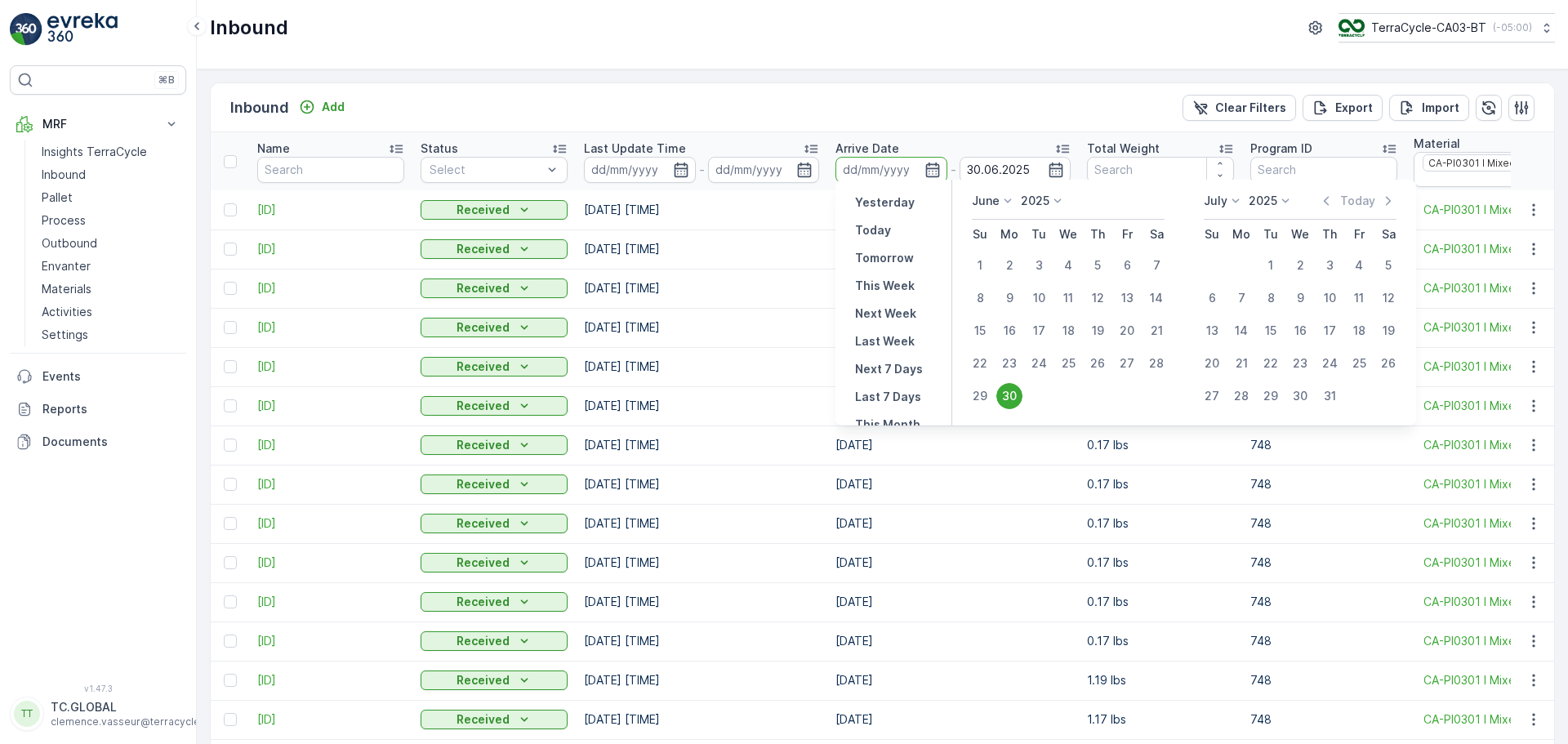 type on "30.06.2025" 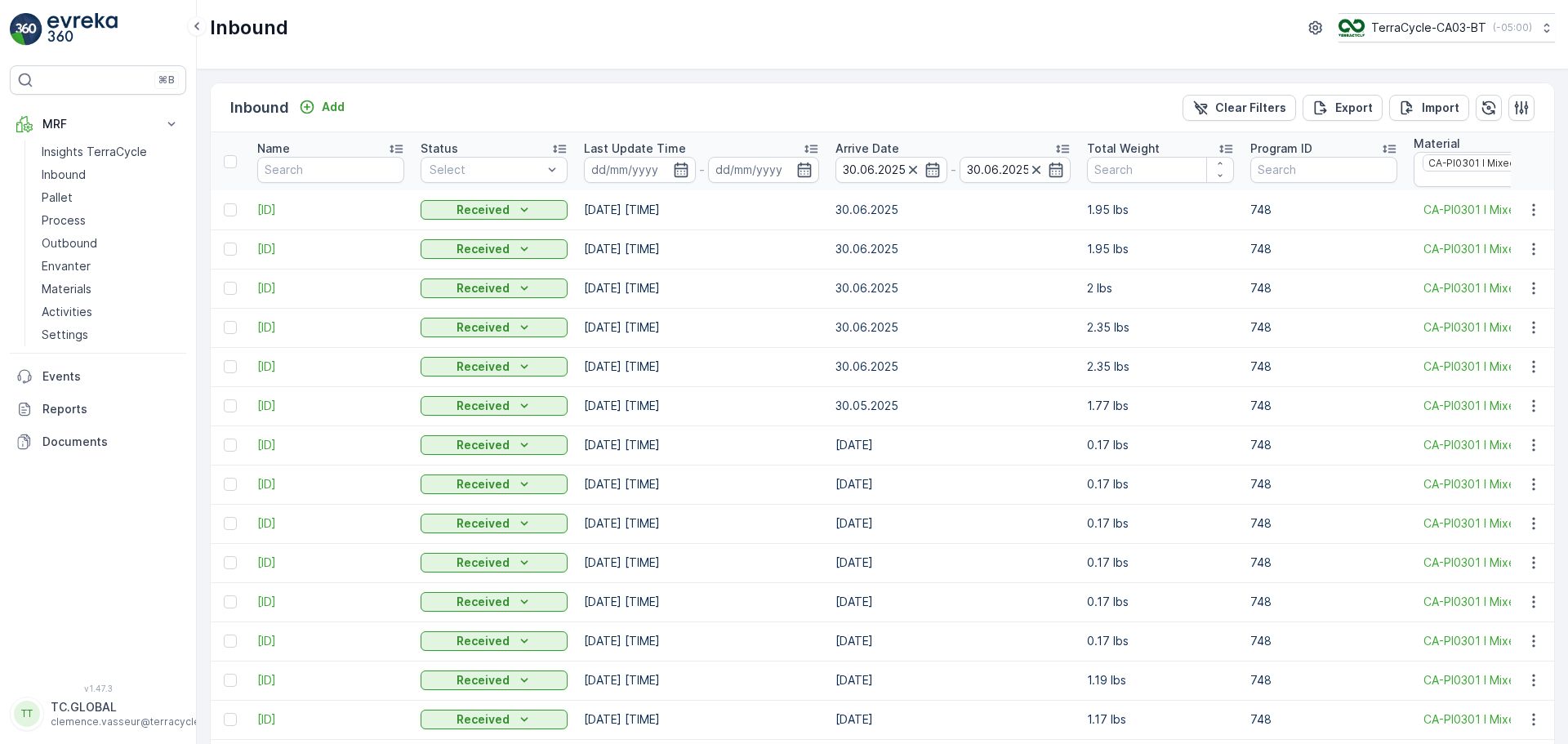 click on "Inbound Add Clear Filters Export Import" at bounding box center (882, 108) 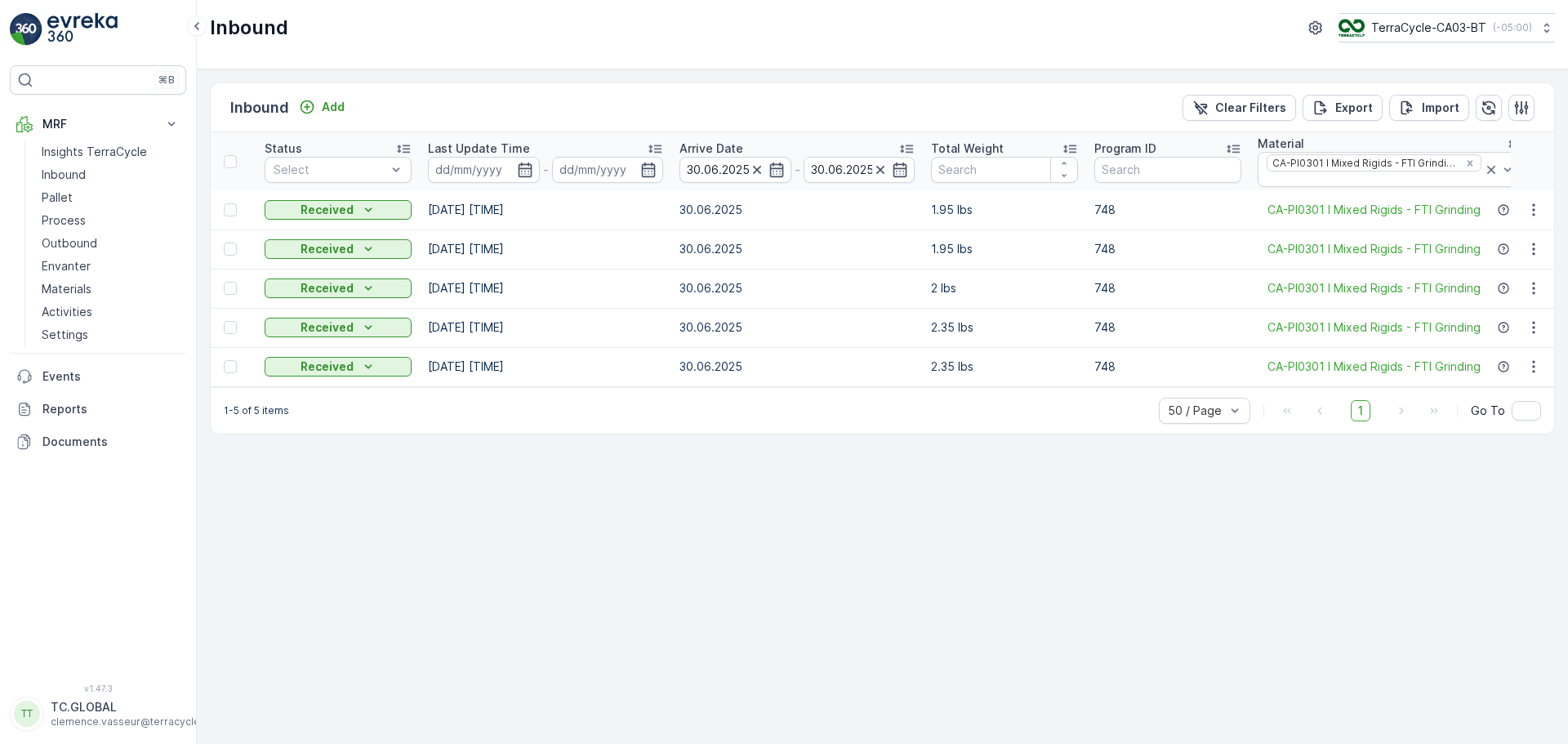 scroll, scrollTop: 0, scrollLeft: 167, axis: horizontal 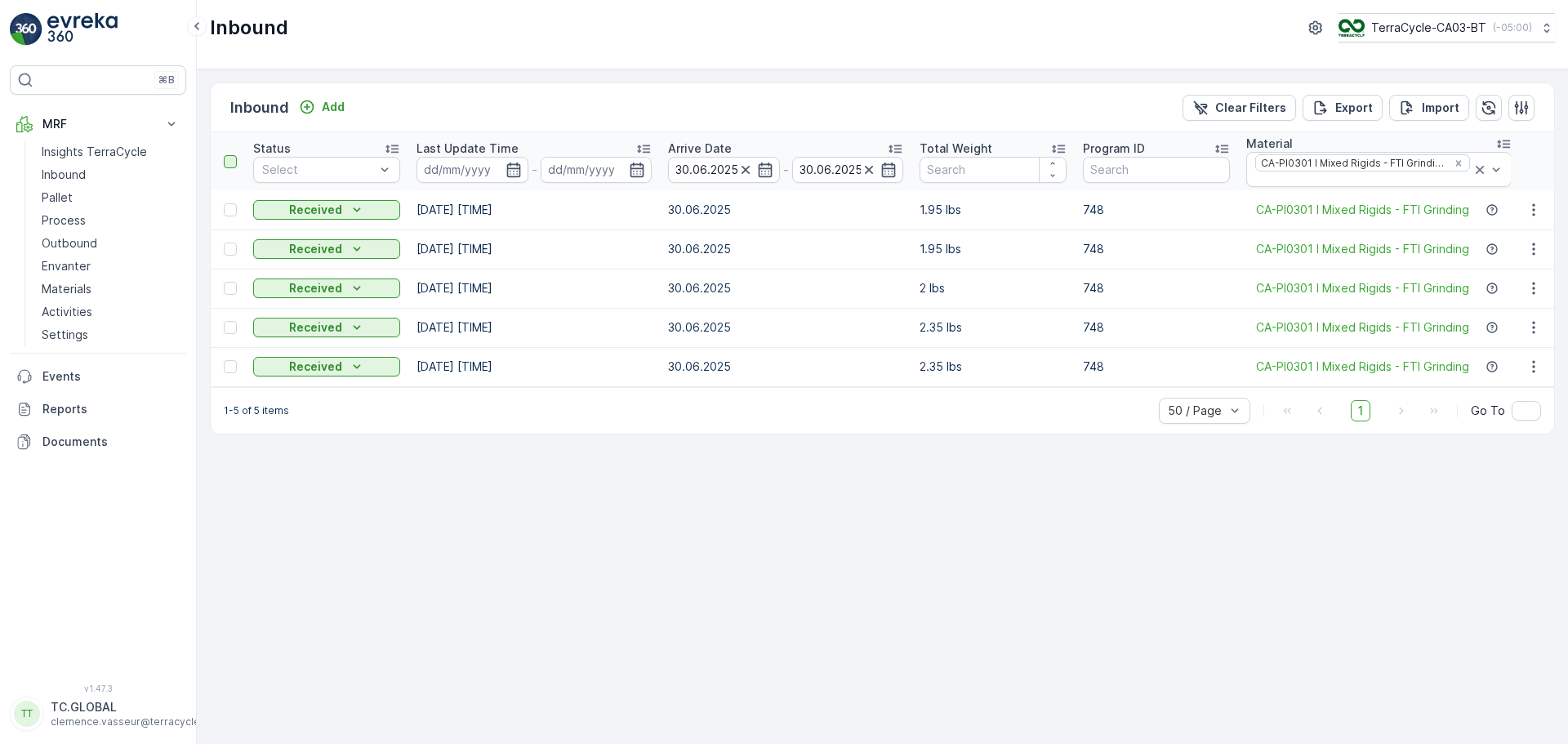 click at bounding box center [230, 162] 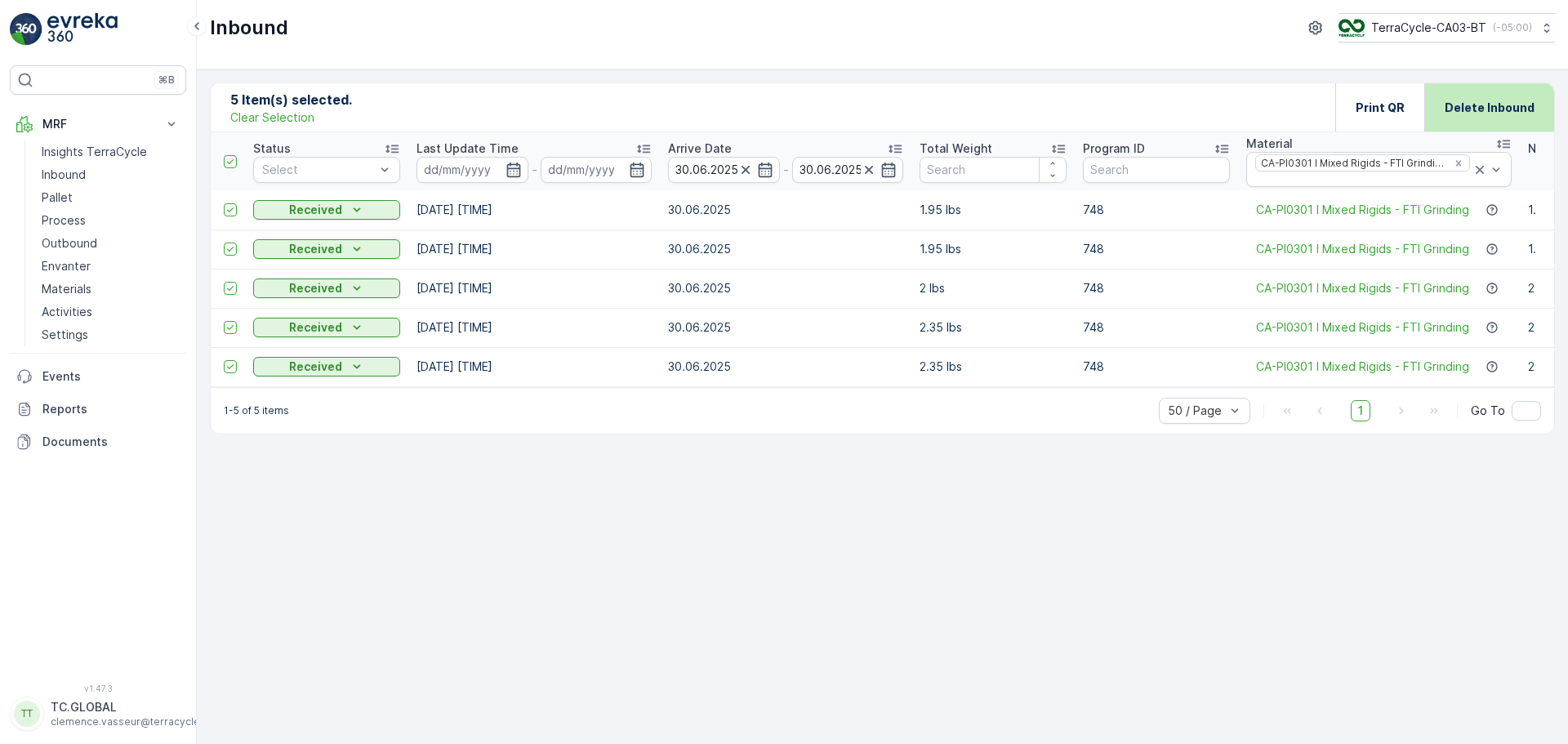 click on "Delete Inbound" at bounding box center (1490, 108) 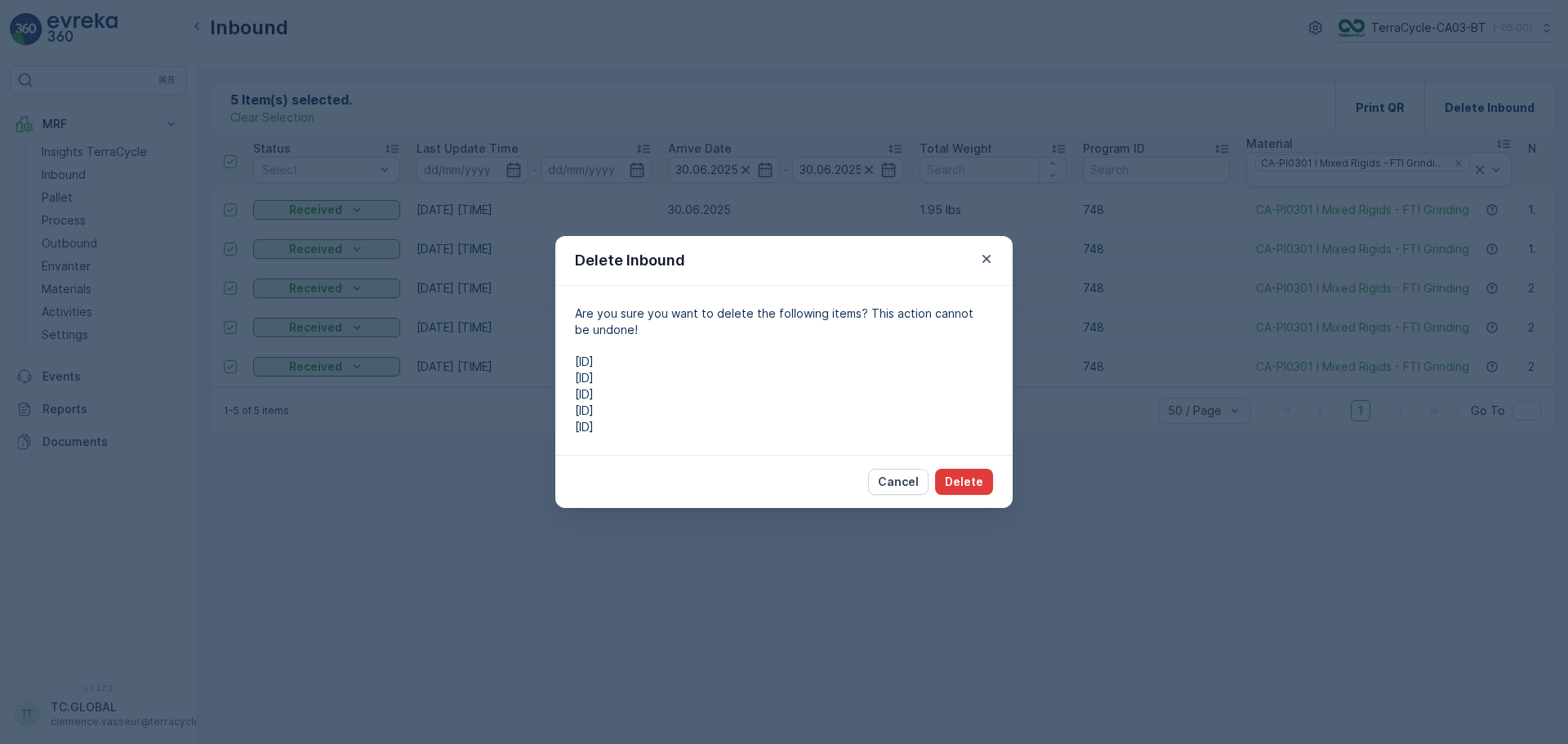 click on "Delete" at bounding box center (964, 482) 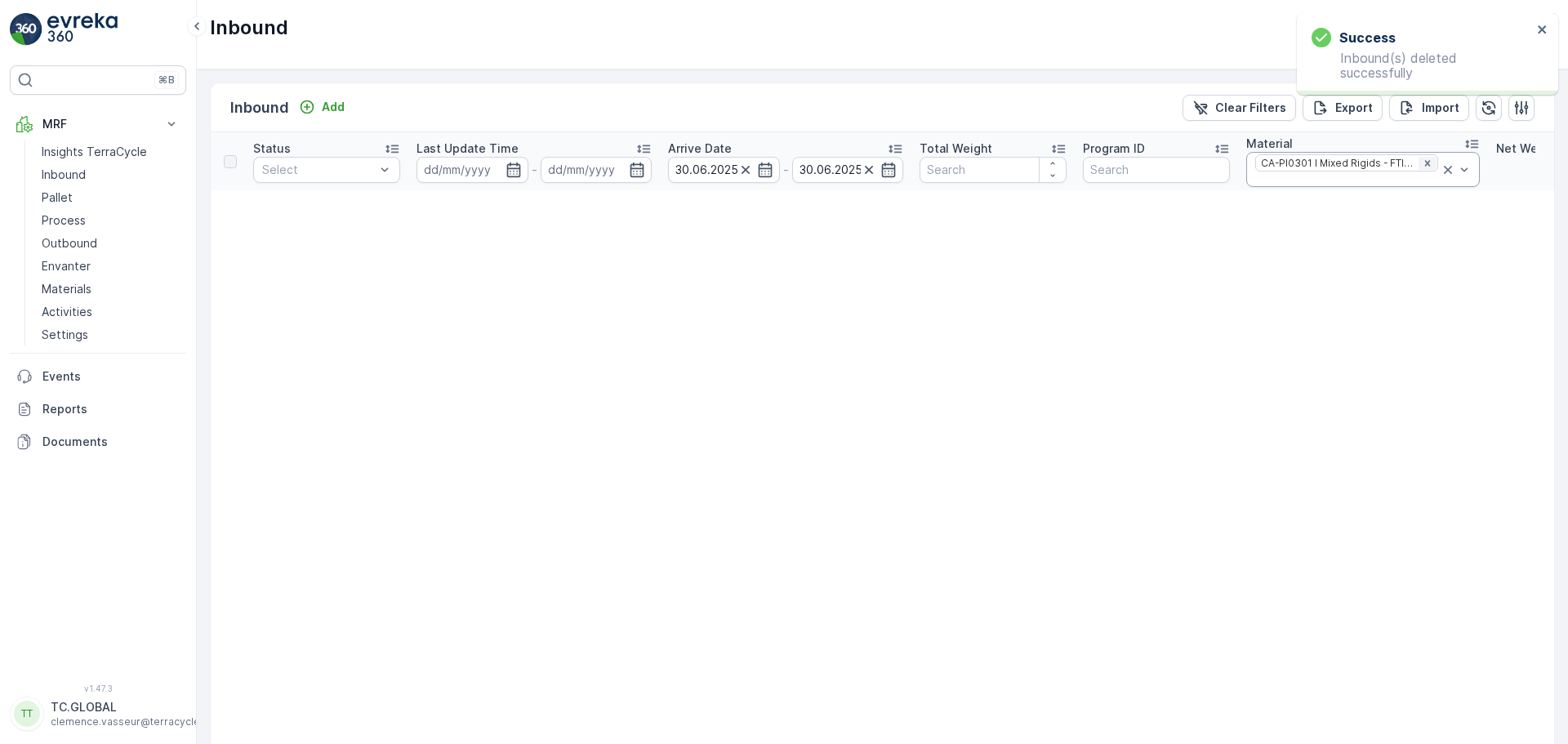 click 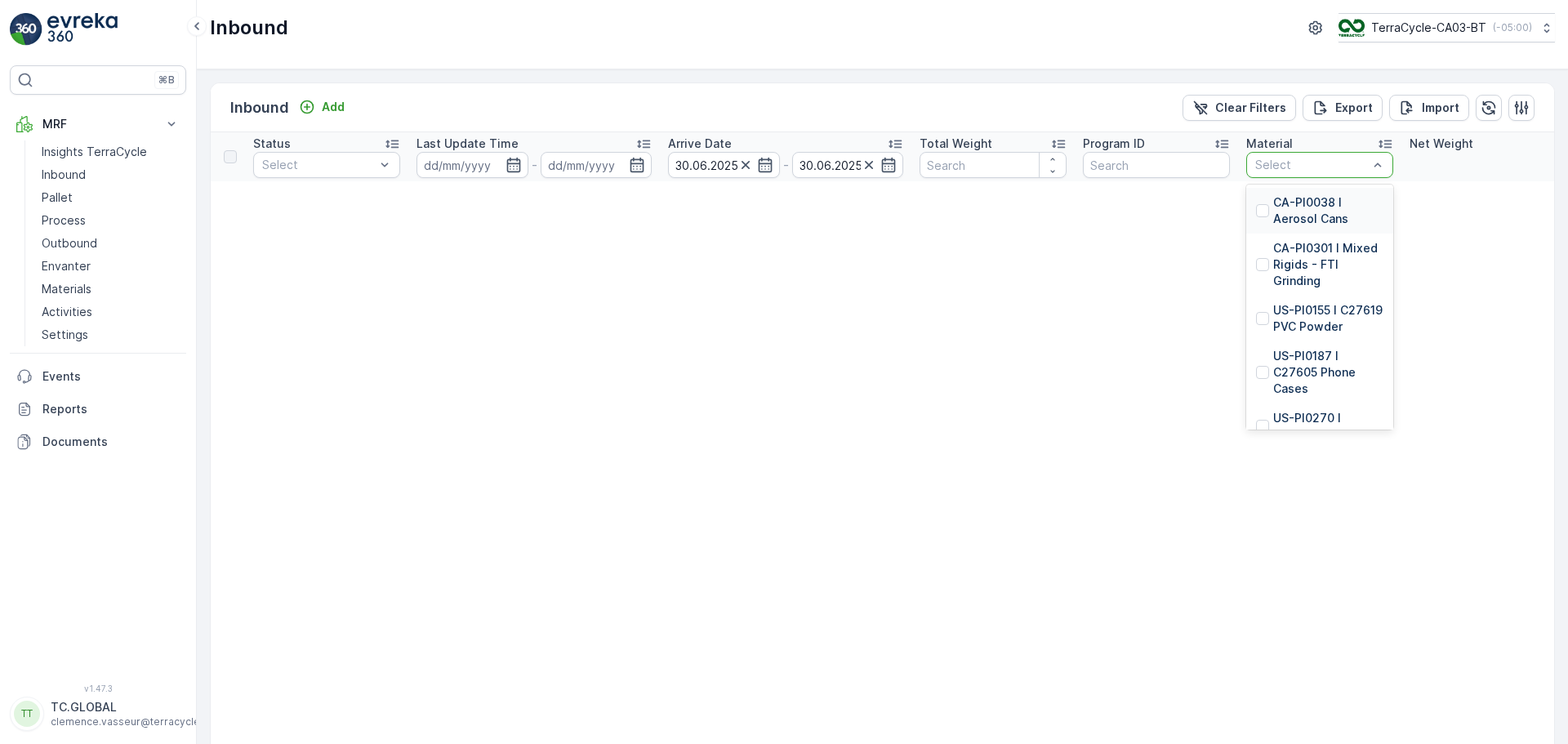 click at bounding box center [1312, 165] 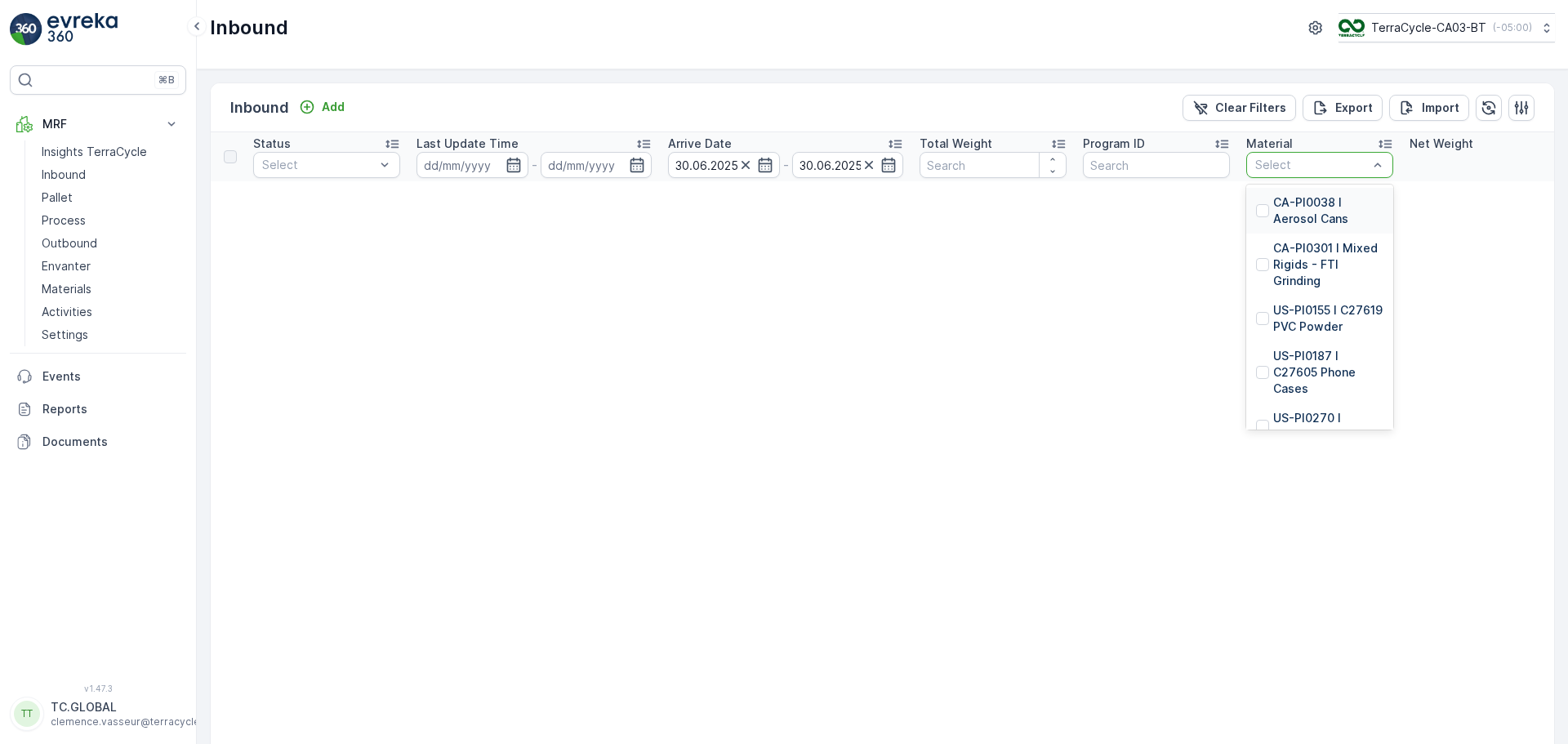 paste on "CA-PI0301 I" 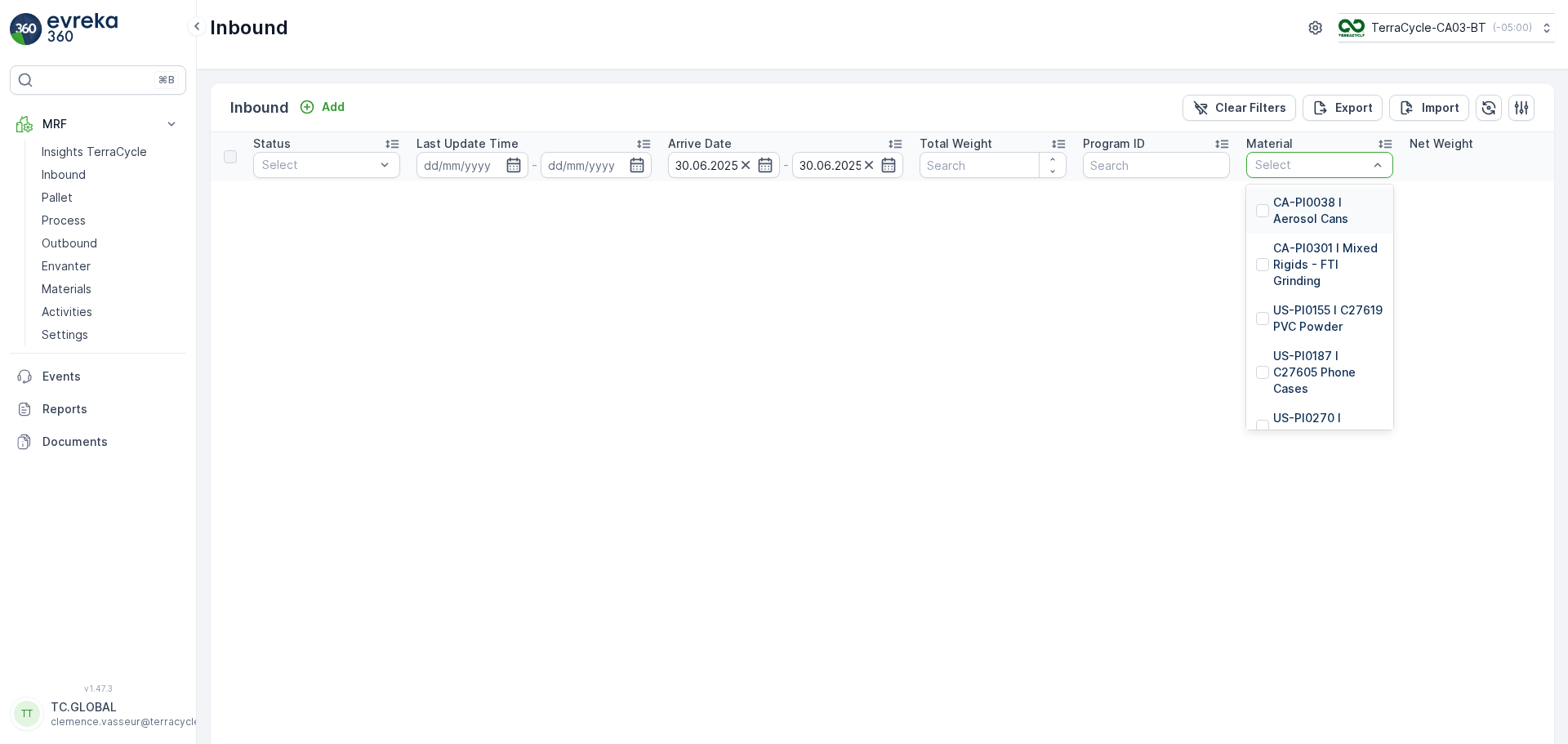 type on "CA-PI0301 I" 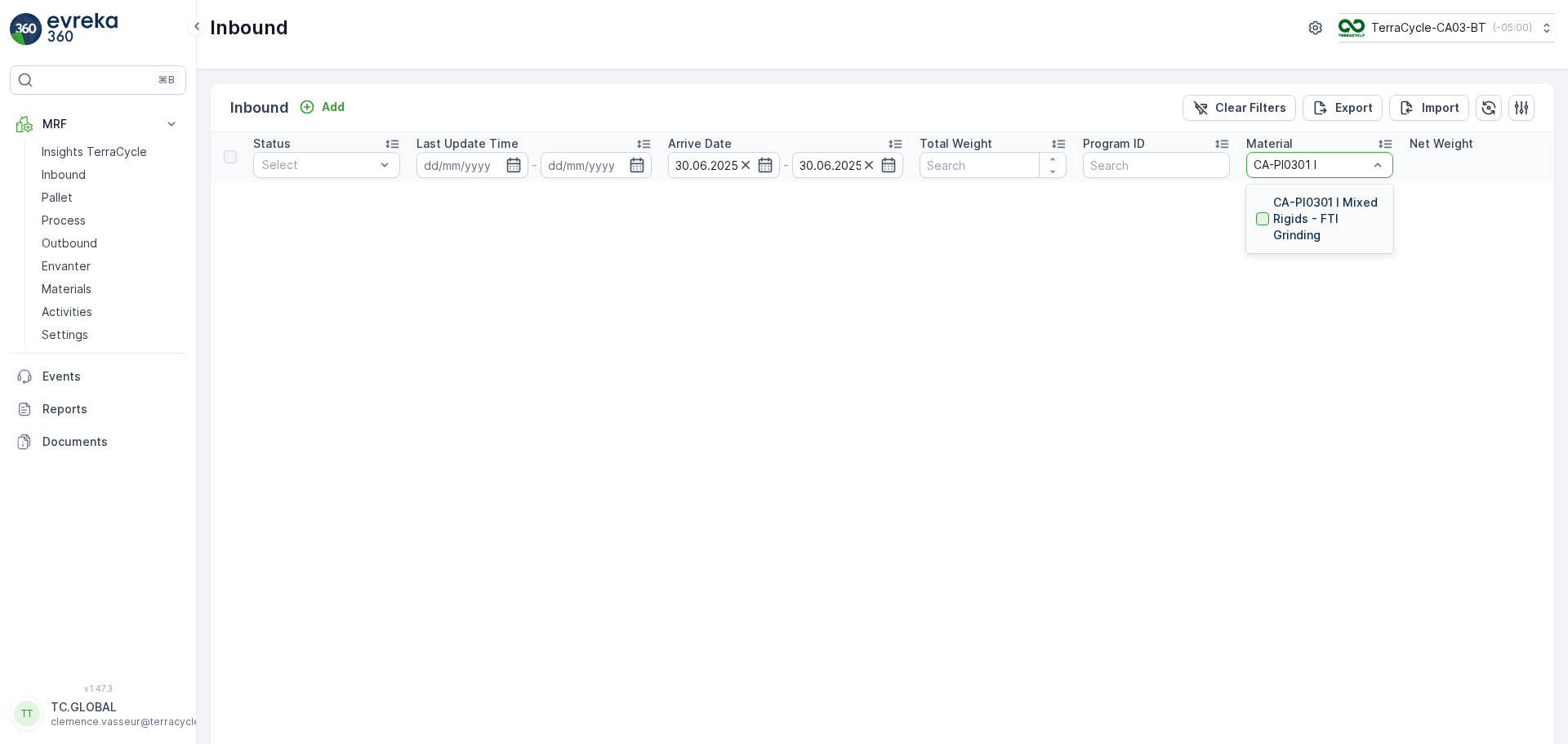 click at bounding box center [1263, 219] 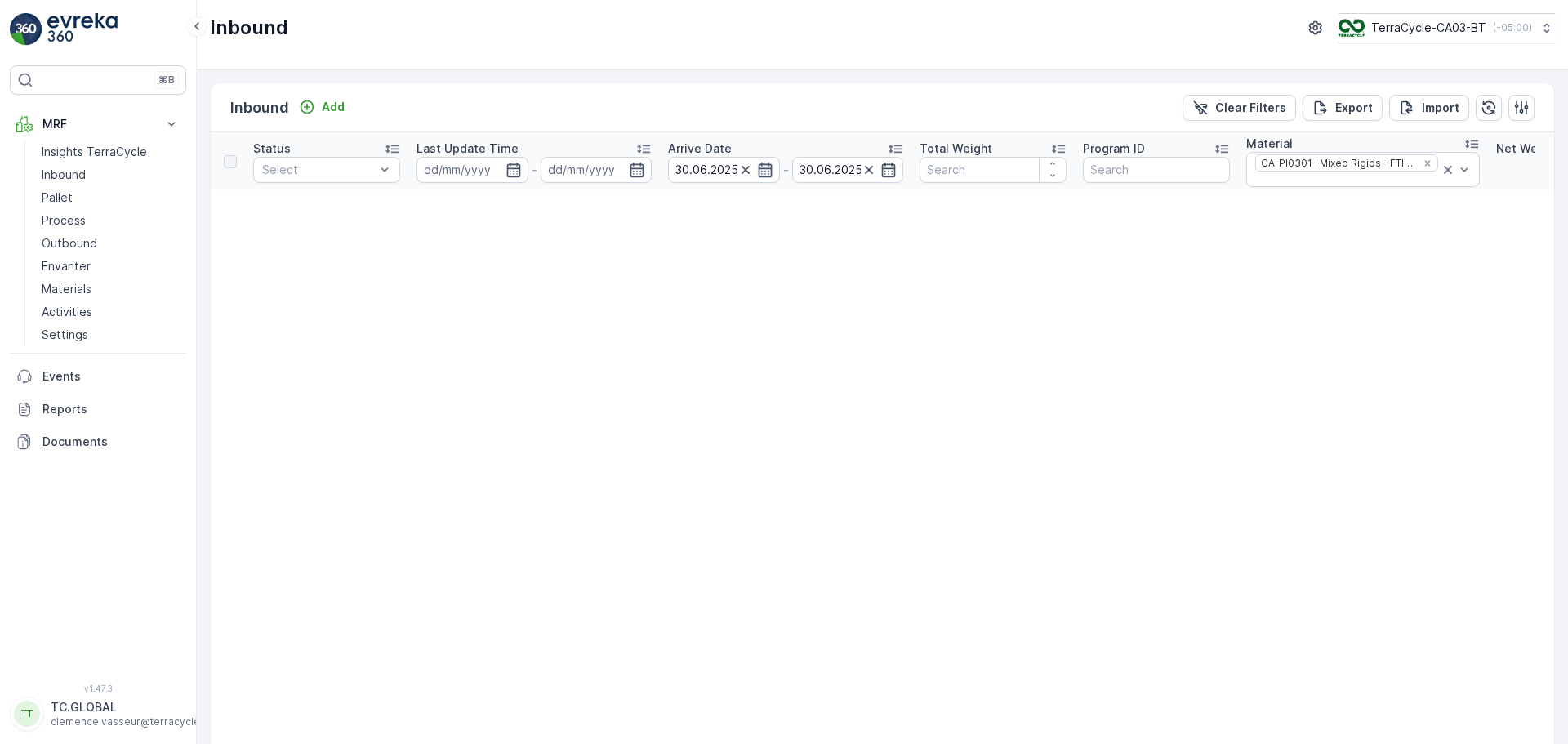 click 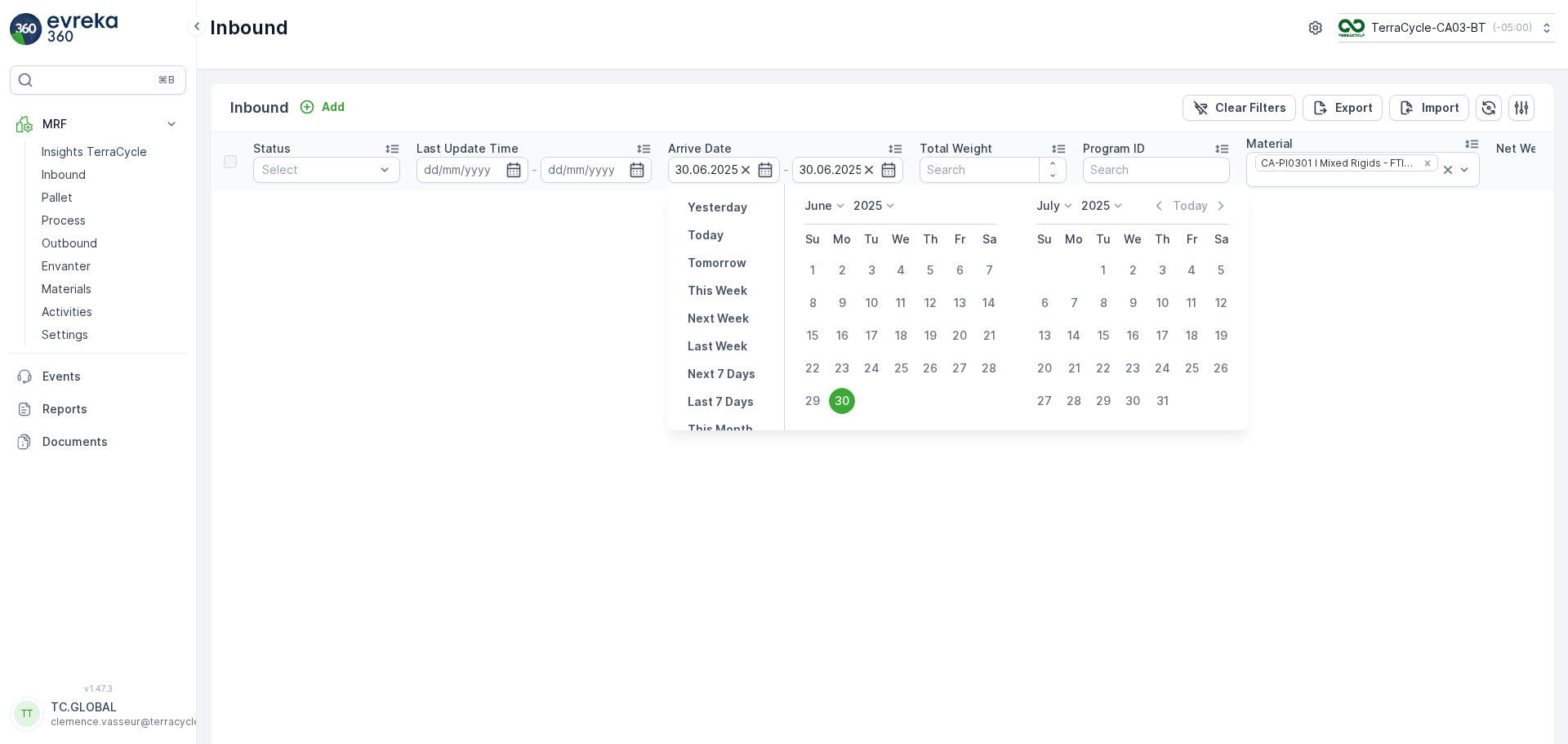 click on "June" at bounding box center [826, 206] 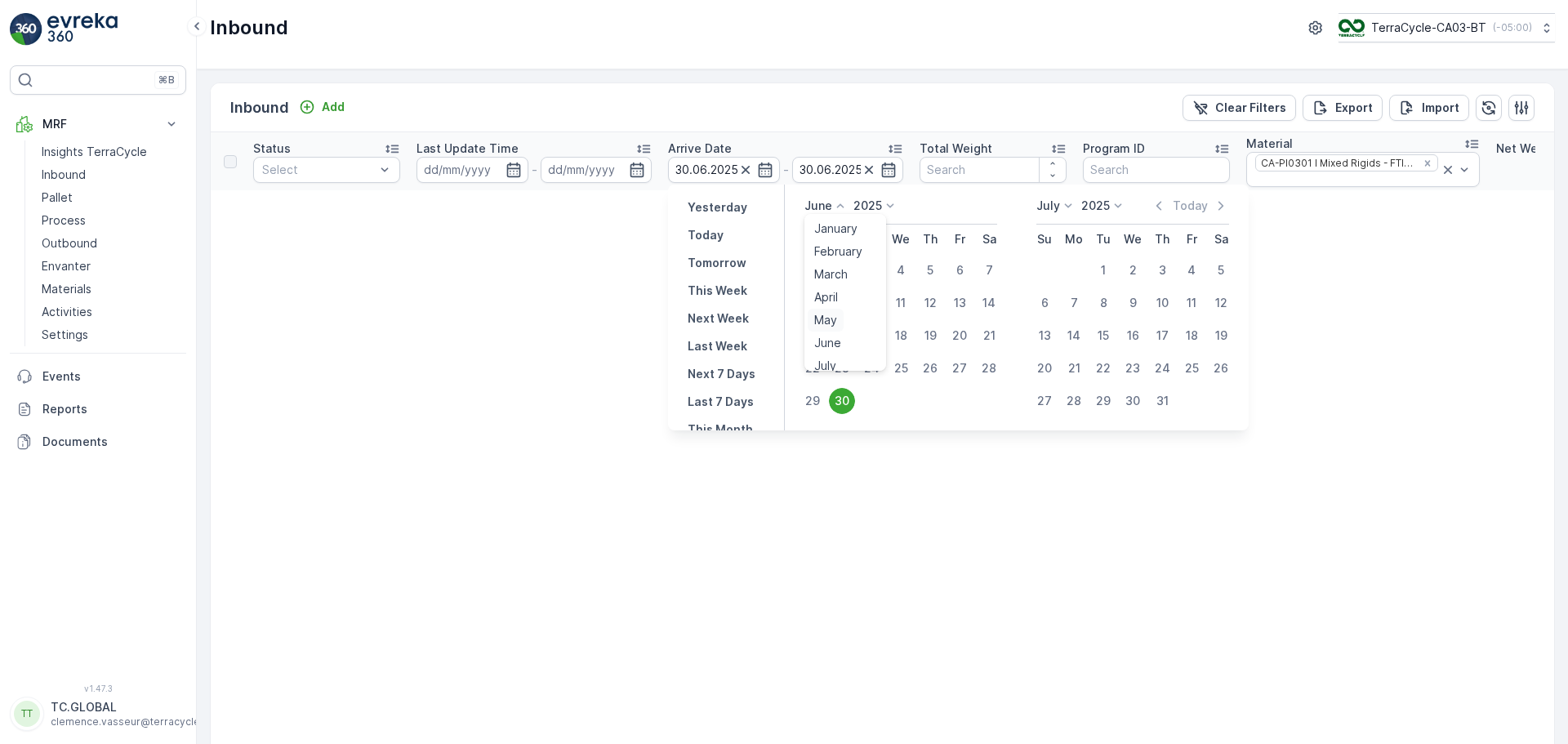 click on "May" at bounding box center [826, 320] 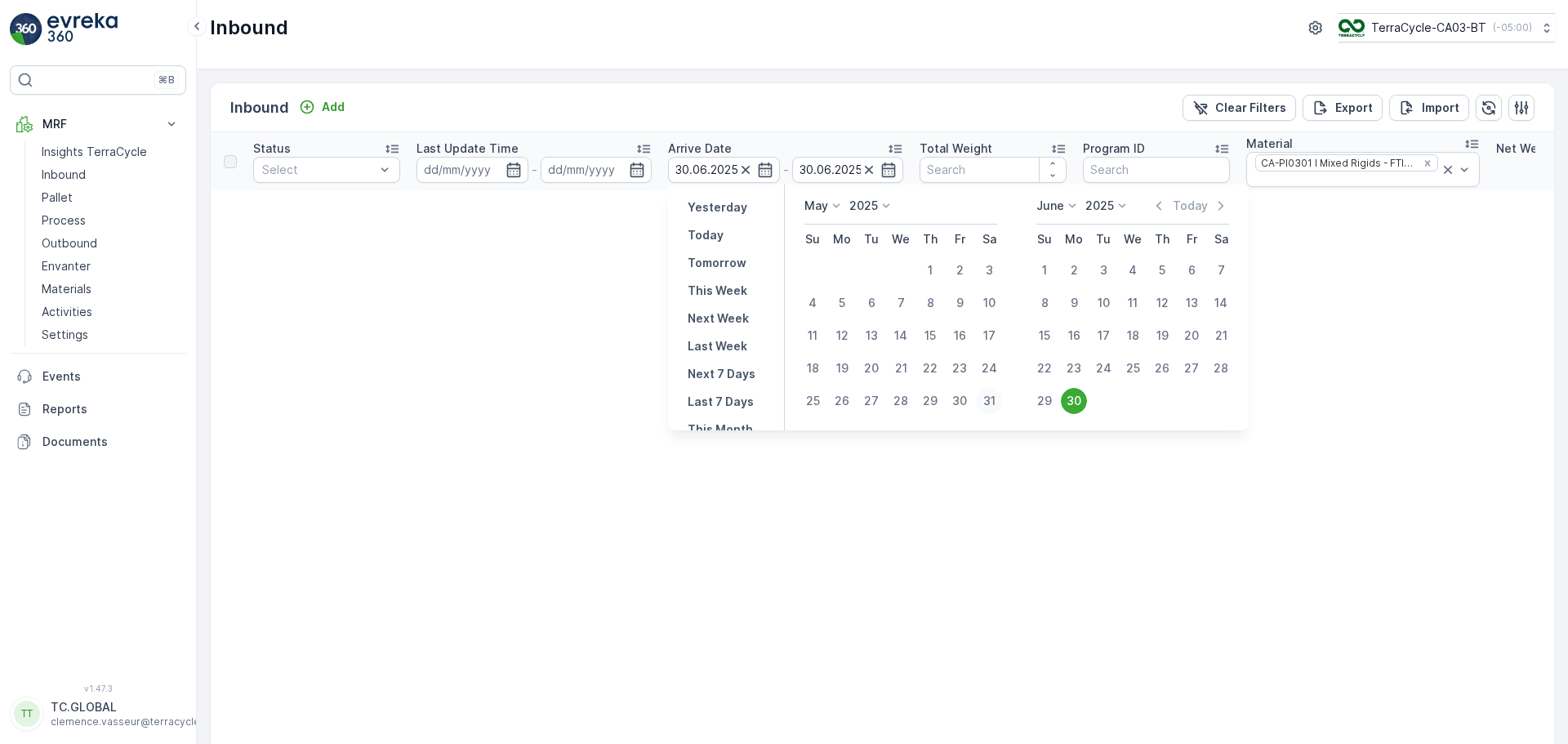 click on "31" at bounding box center [989, 401] 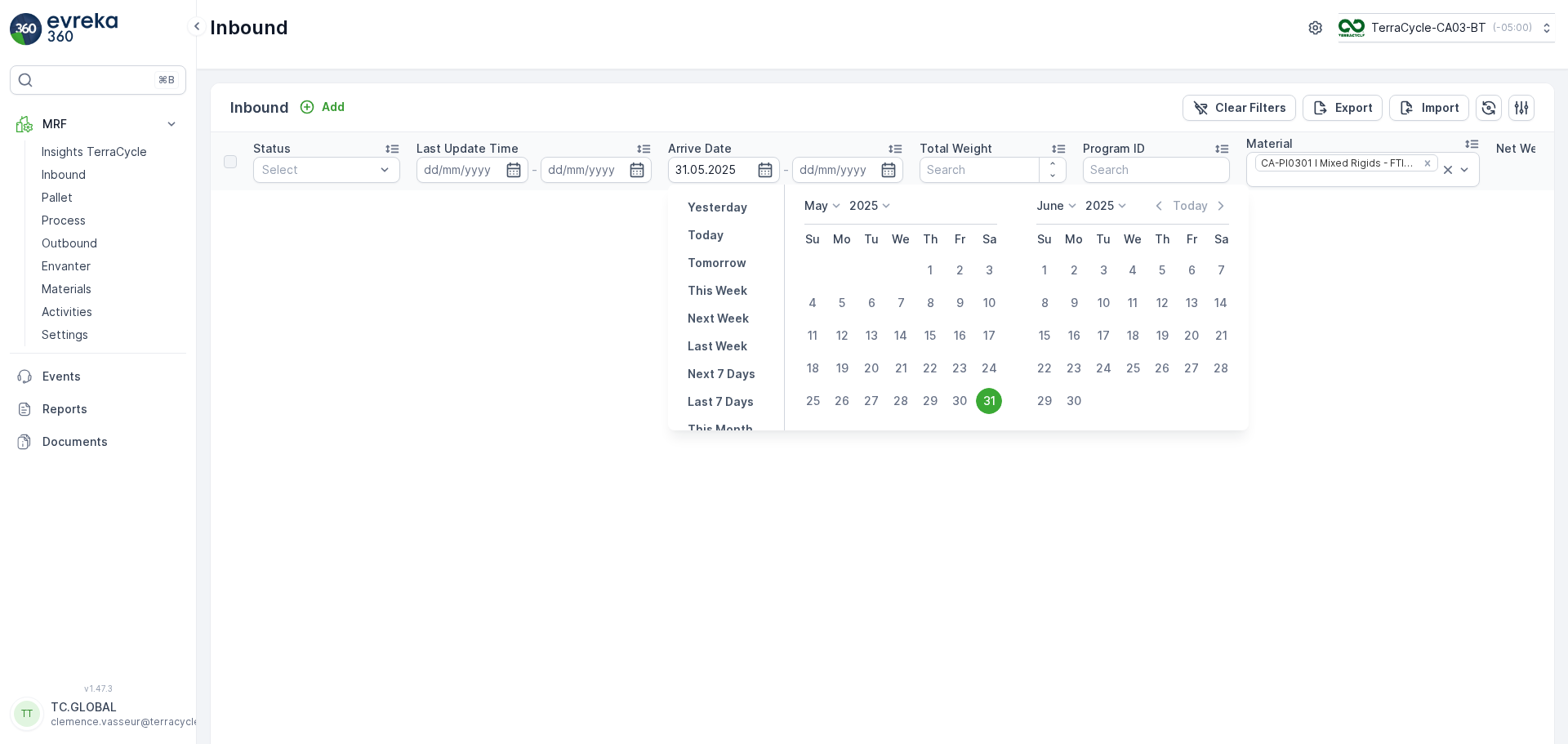click on "31" at bounding box center (989, 401) 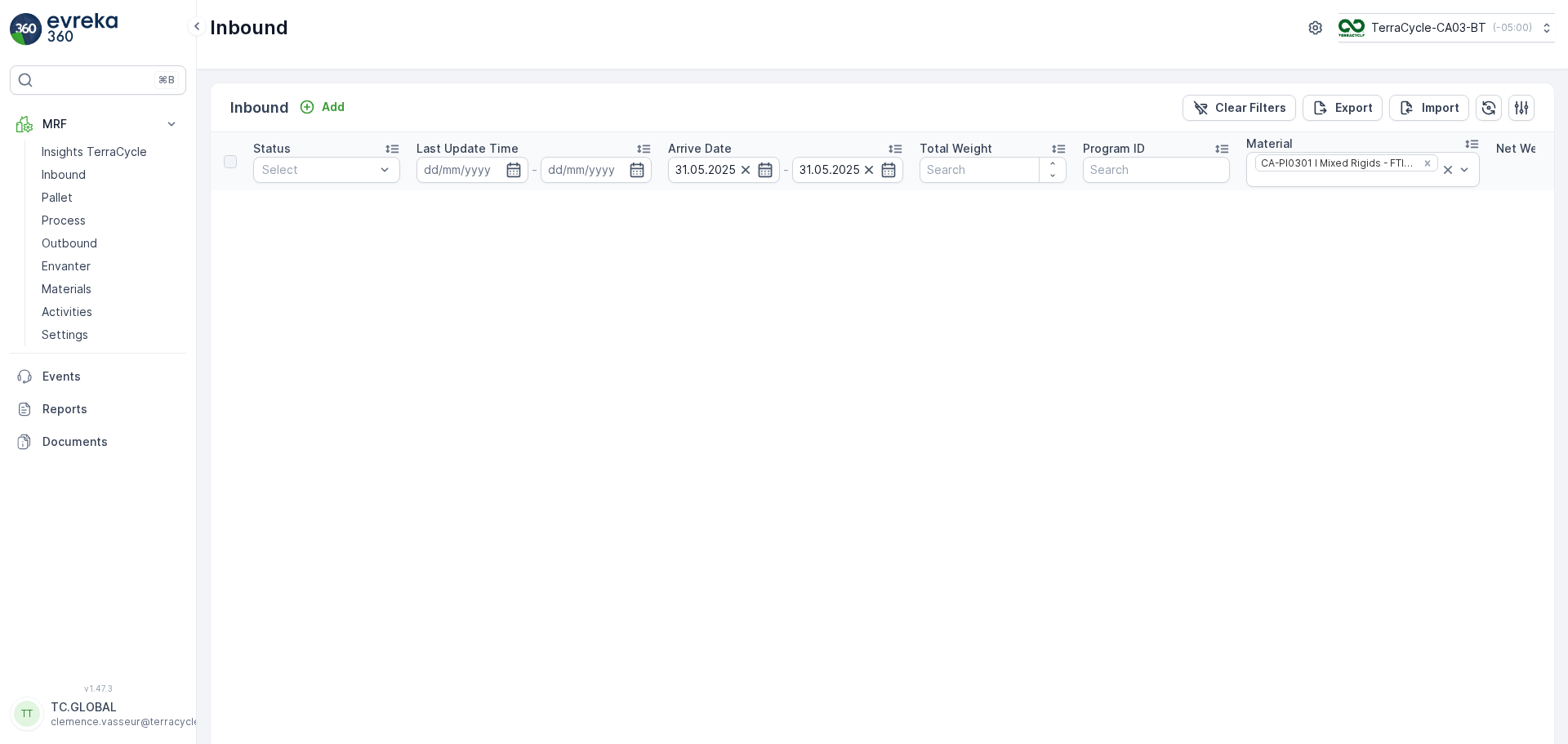 click 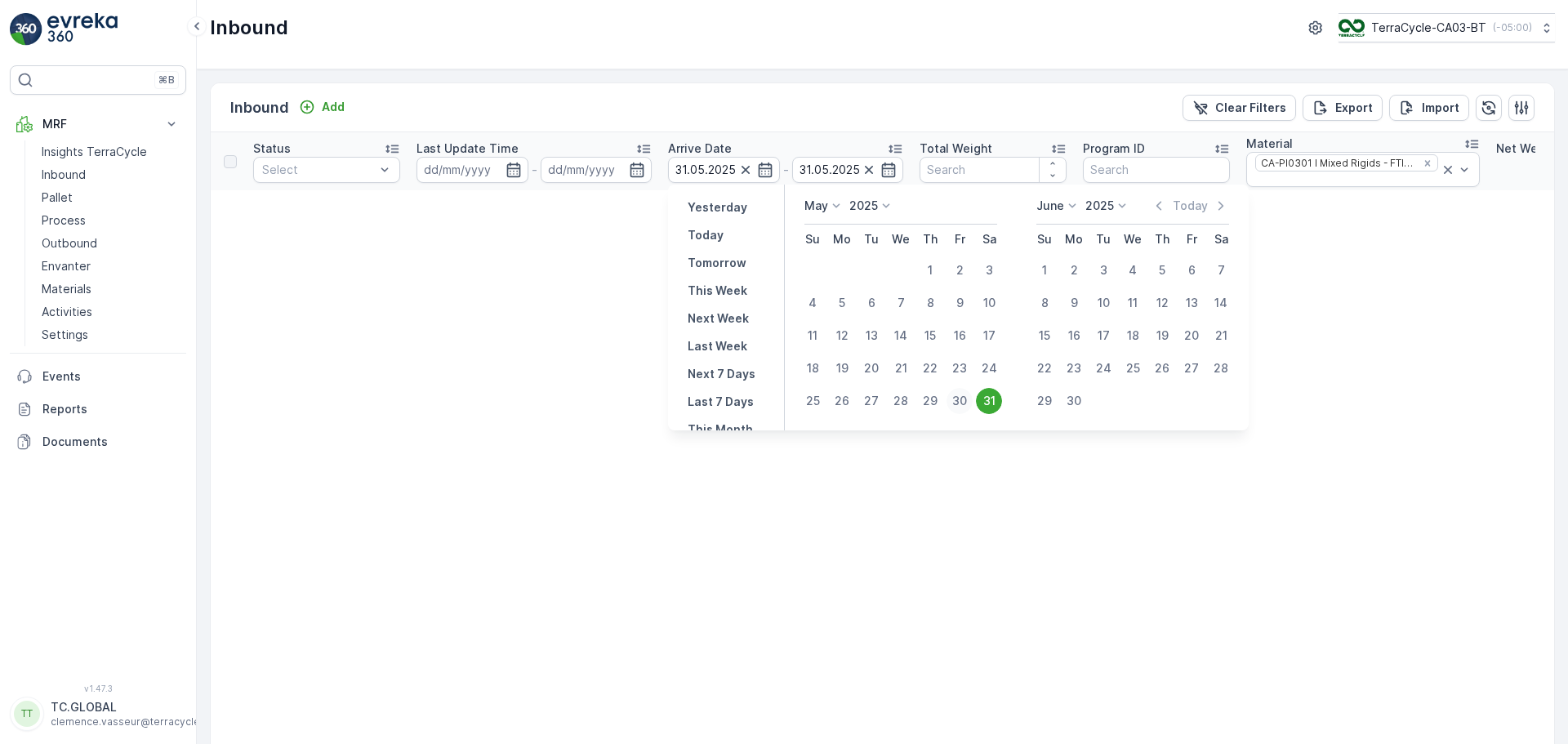 click on "30" at bounding box center (960, 401) 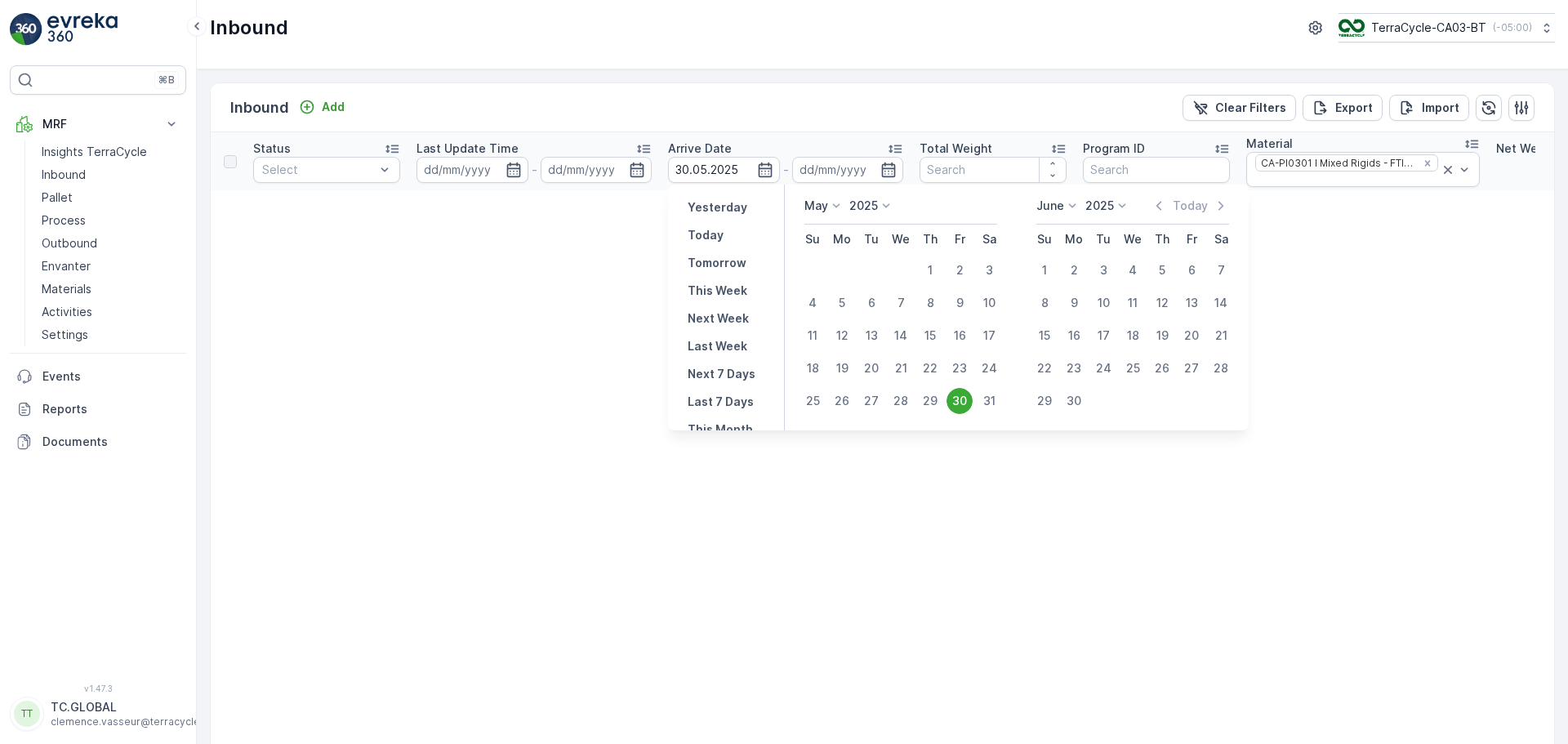click on "30" at bounding box center (960, 401) 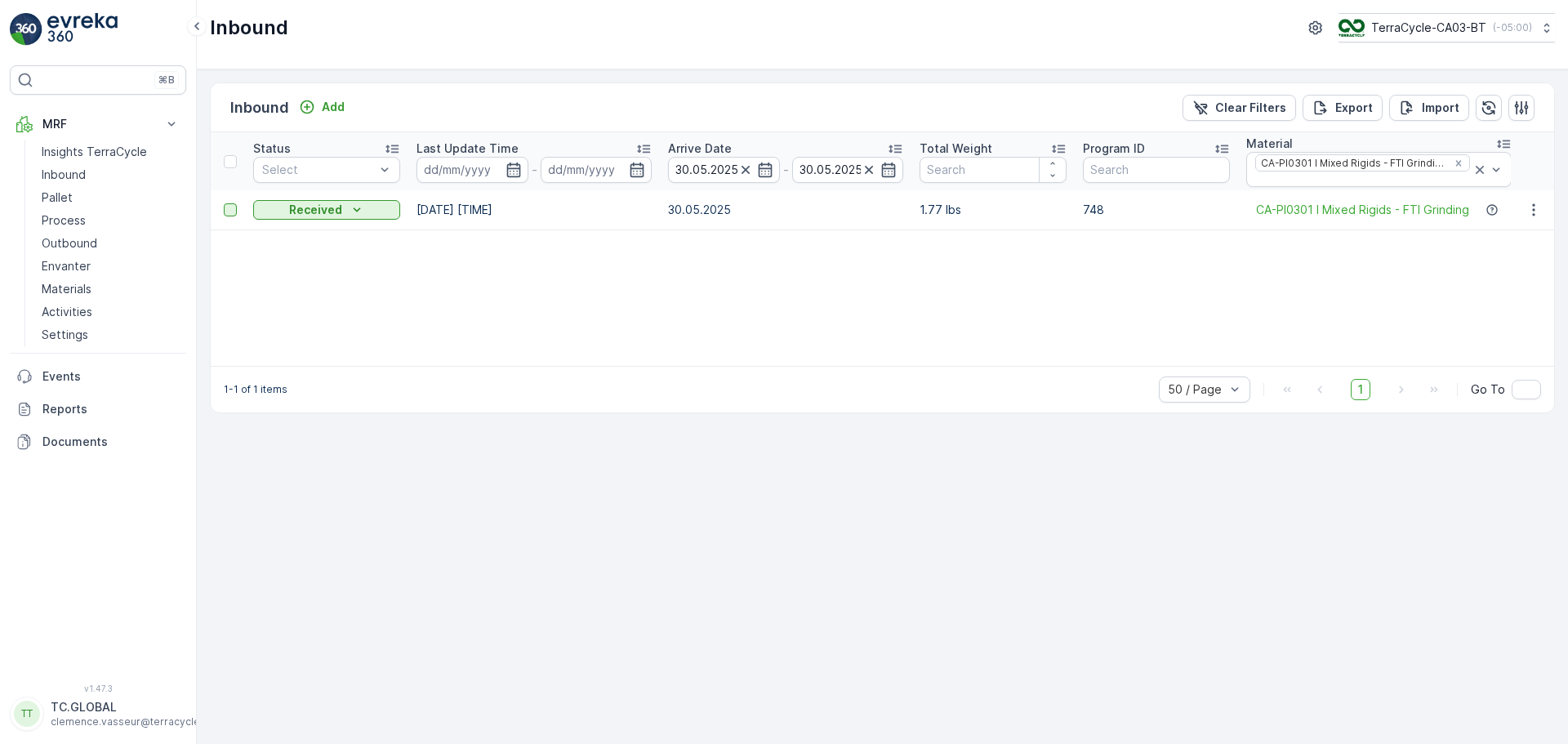 click at bounding box center (230, 210) 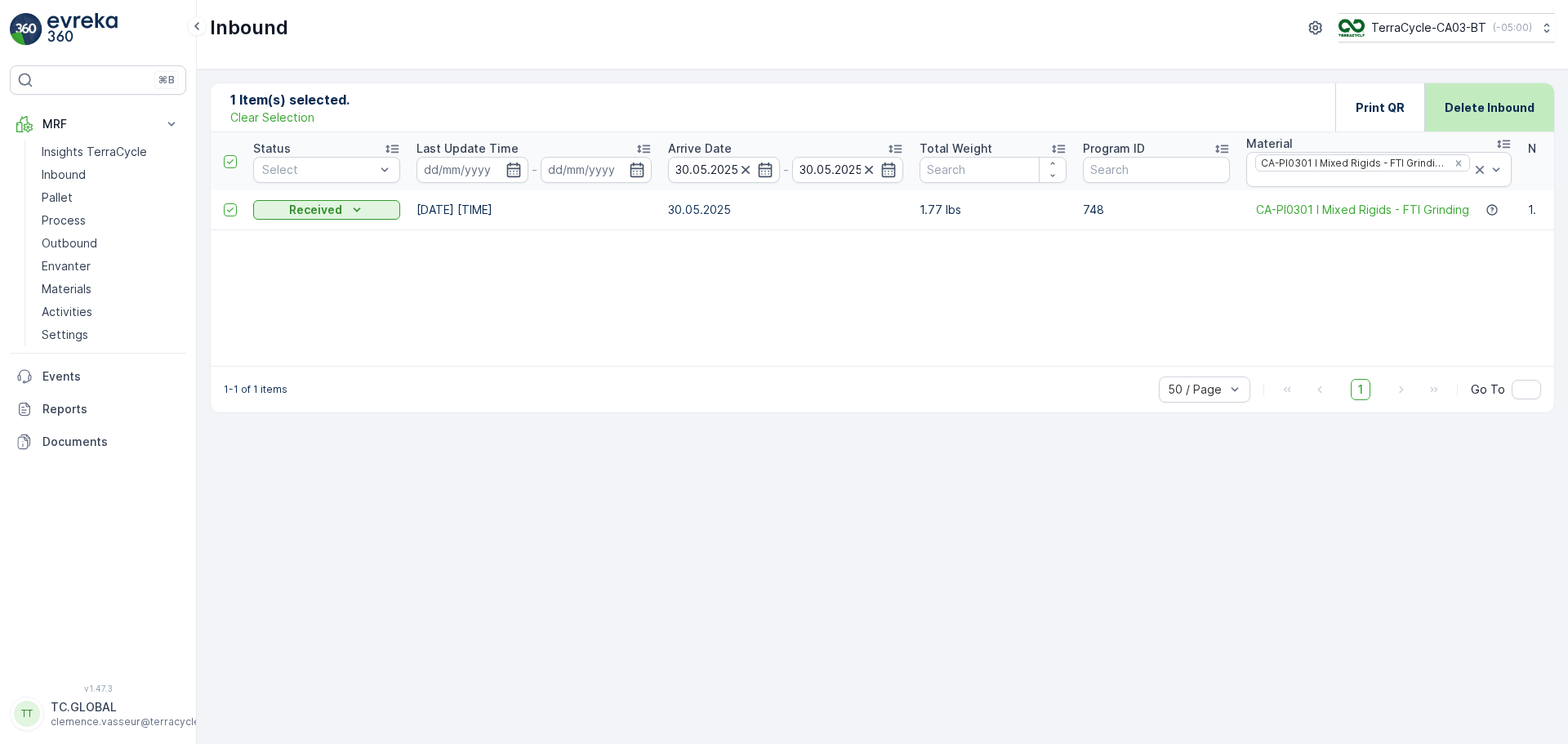 click on "Delete Inbound" at bounding box center (1490, 108) 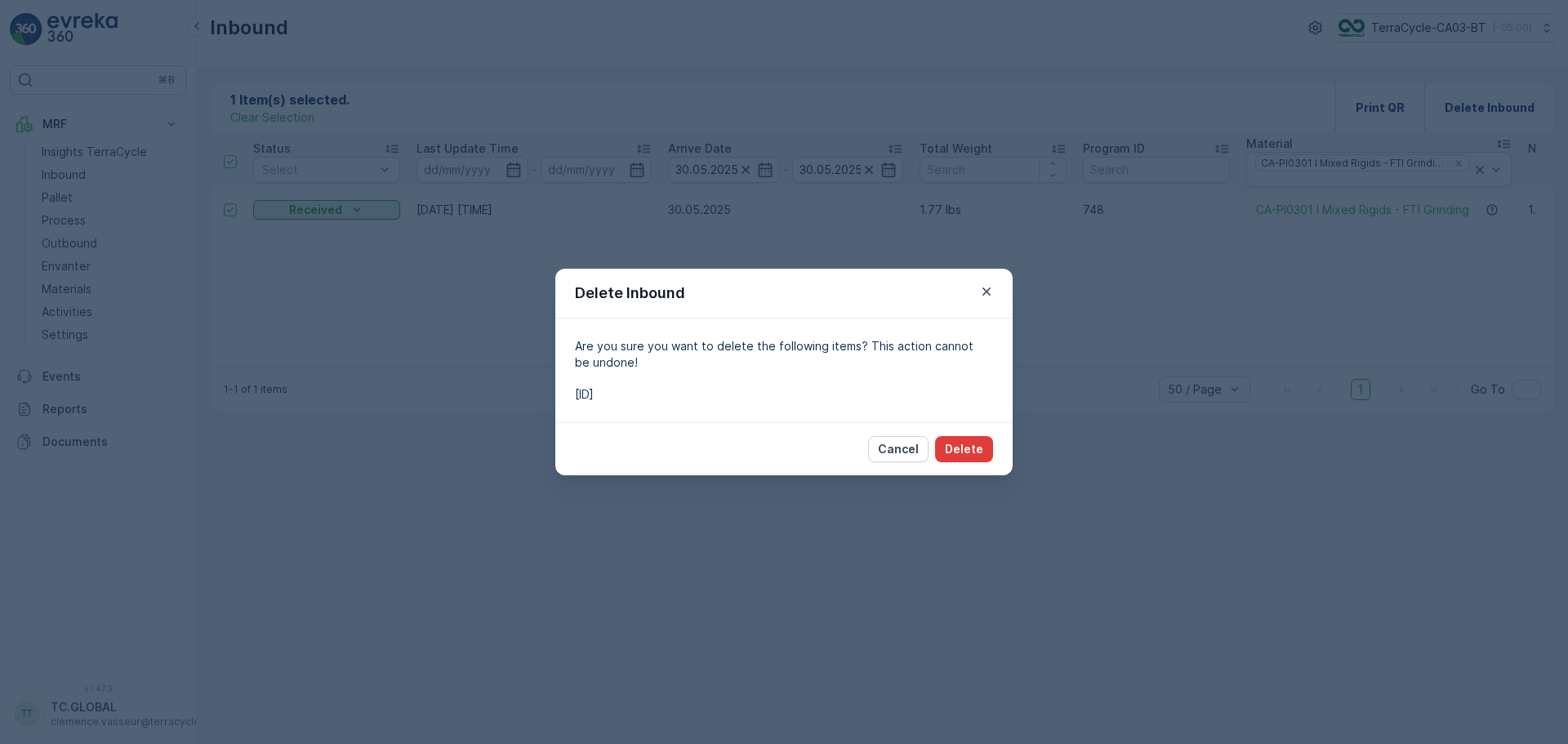 click on "Delete" at bounding box center [964, 449] 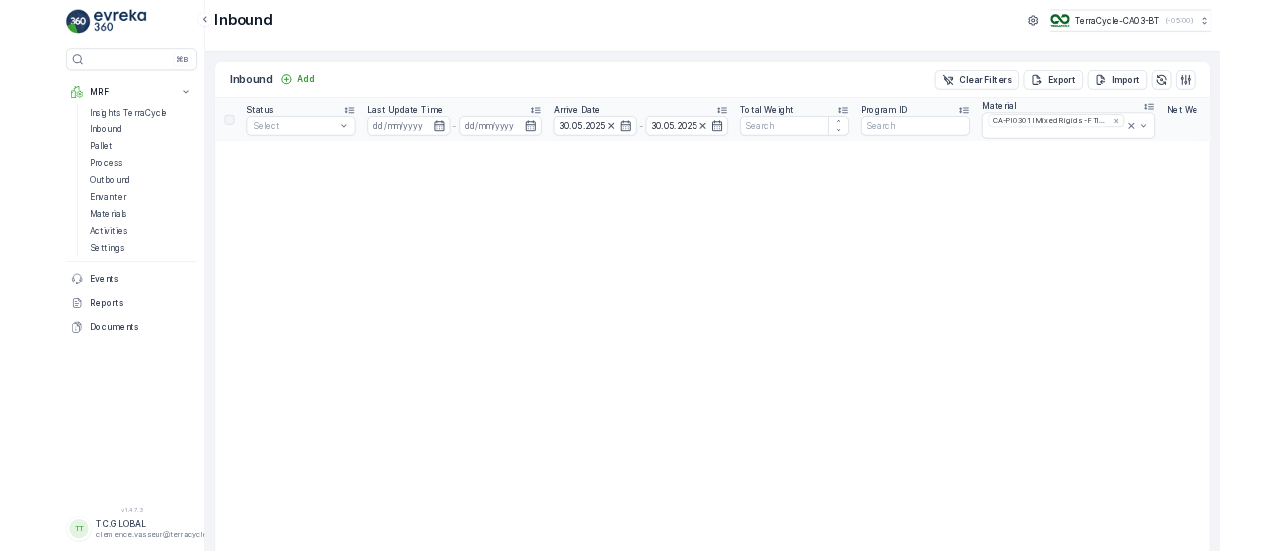 scroll, scrollTop: 0, scrollLeft: 205, axis: horizontal 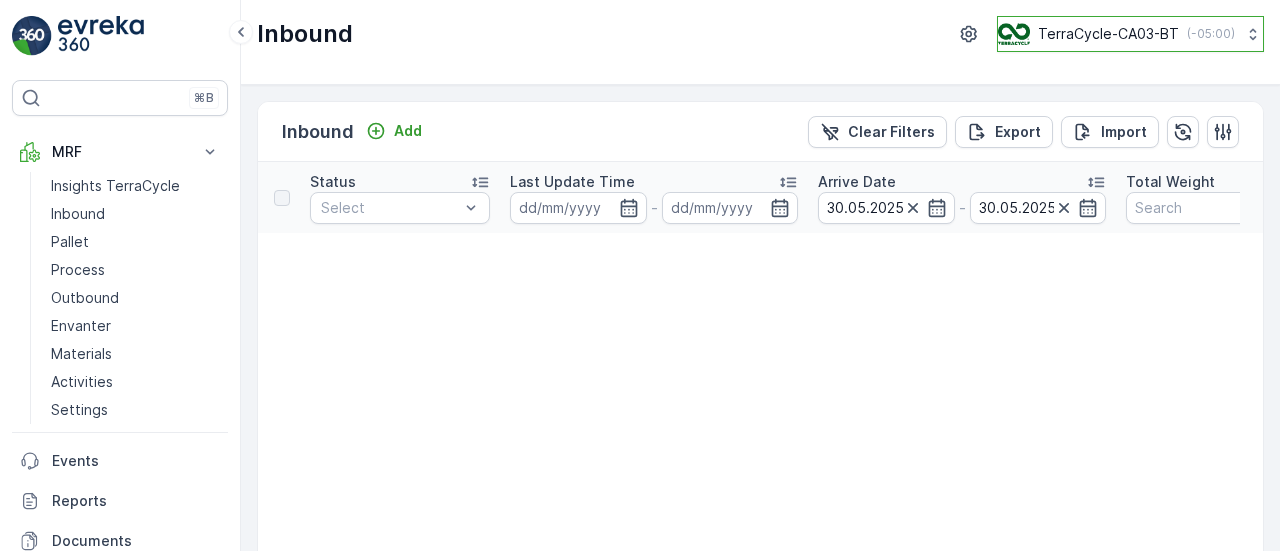 click on "TerraCycle-CA03-BT" at bounding box center [1108, 34] 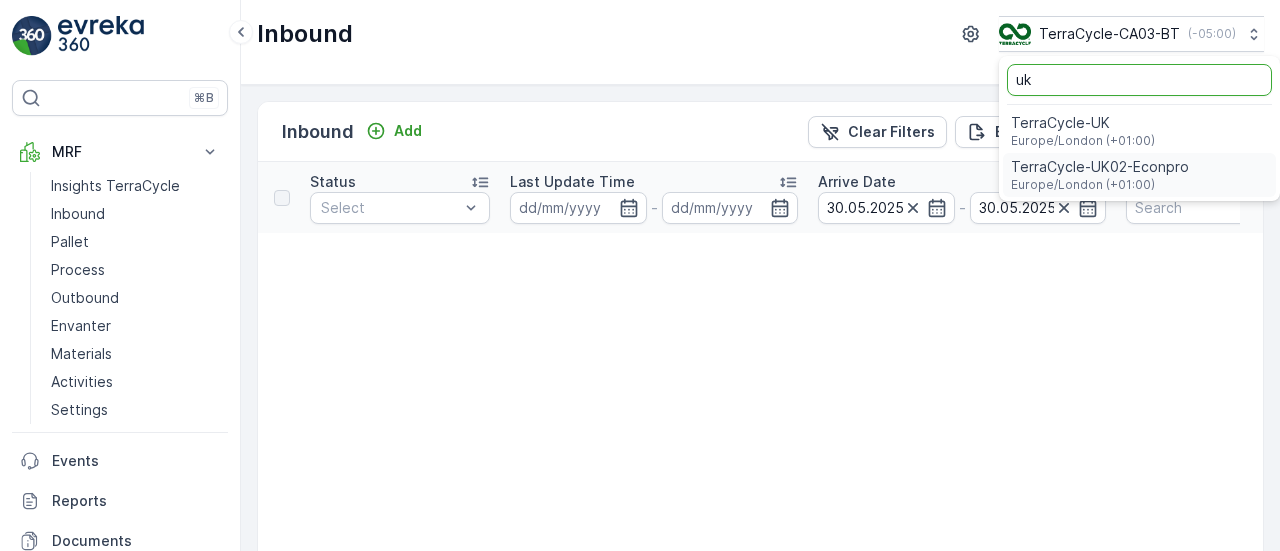 type on "uk" 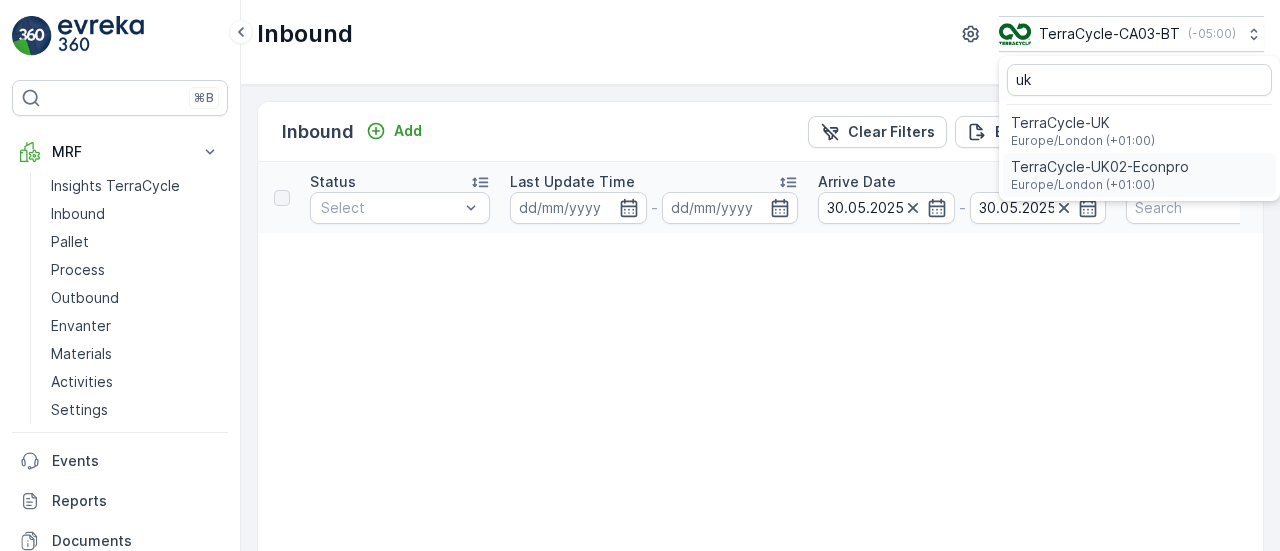 click on "TerraCycle-UK02-Econpro" at bounding box center (1100, 167) 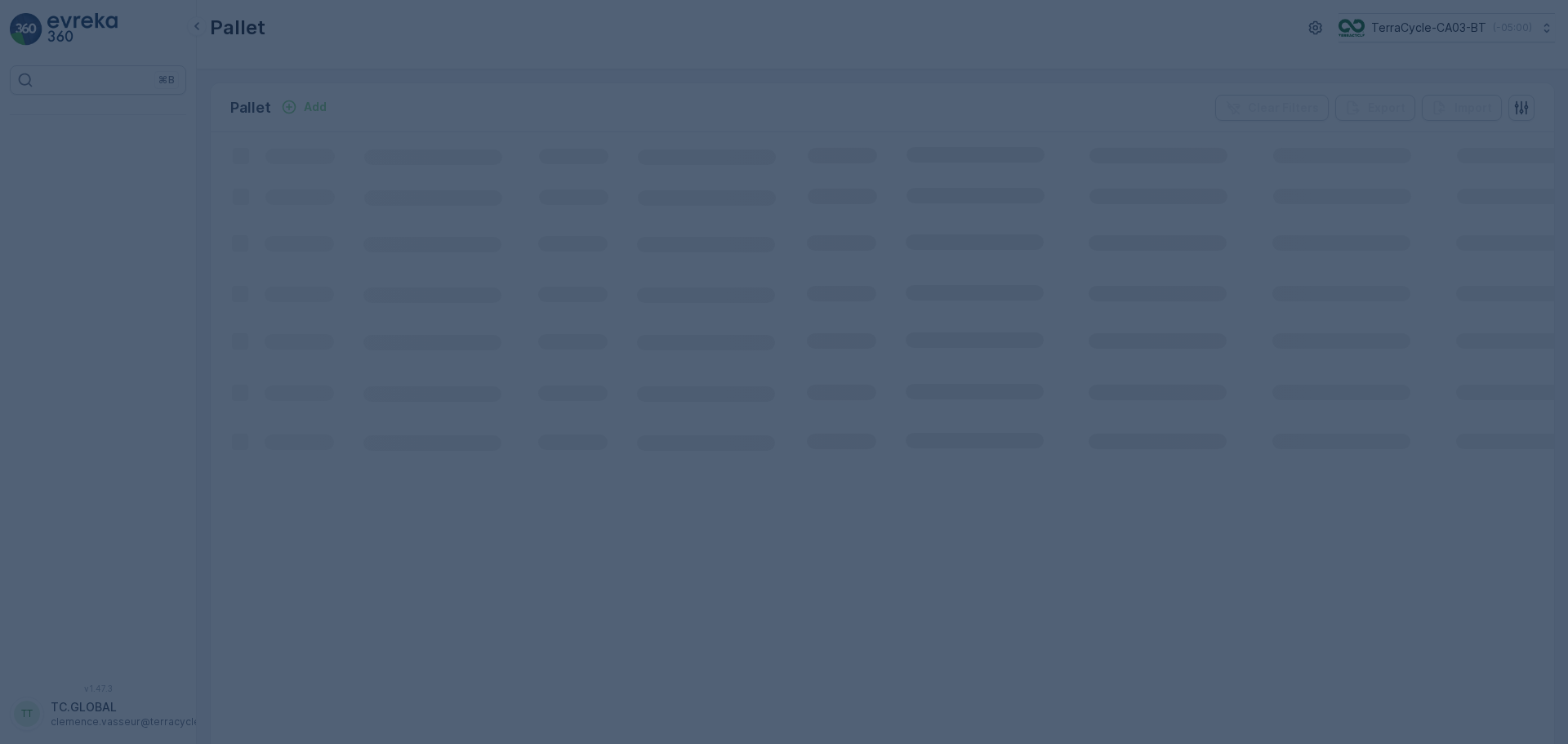 scroll, scrollTop: 0, scrollLeft: 0, axis: both 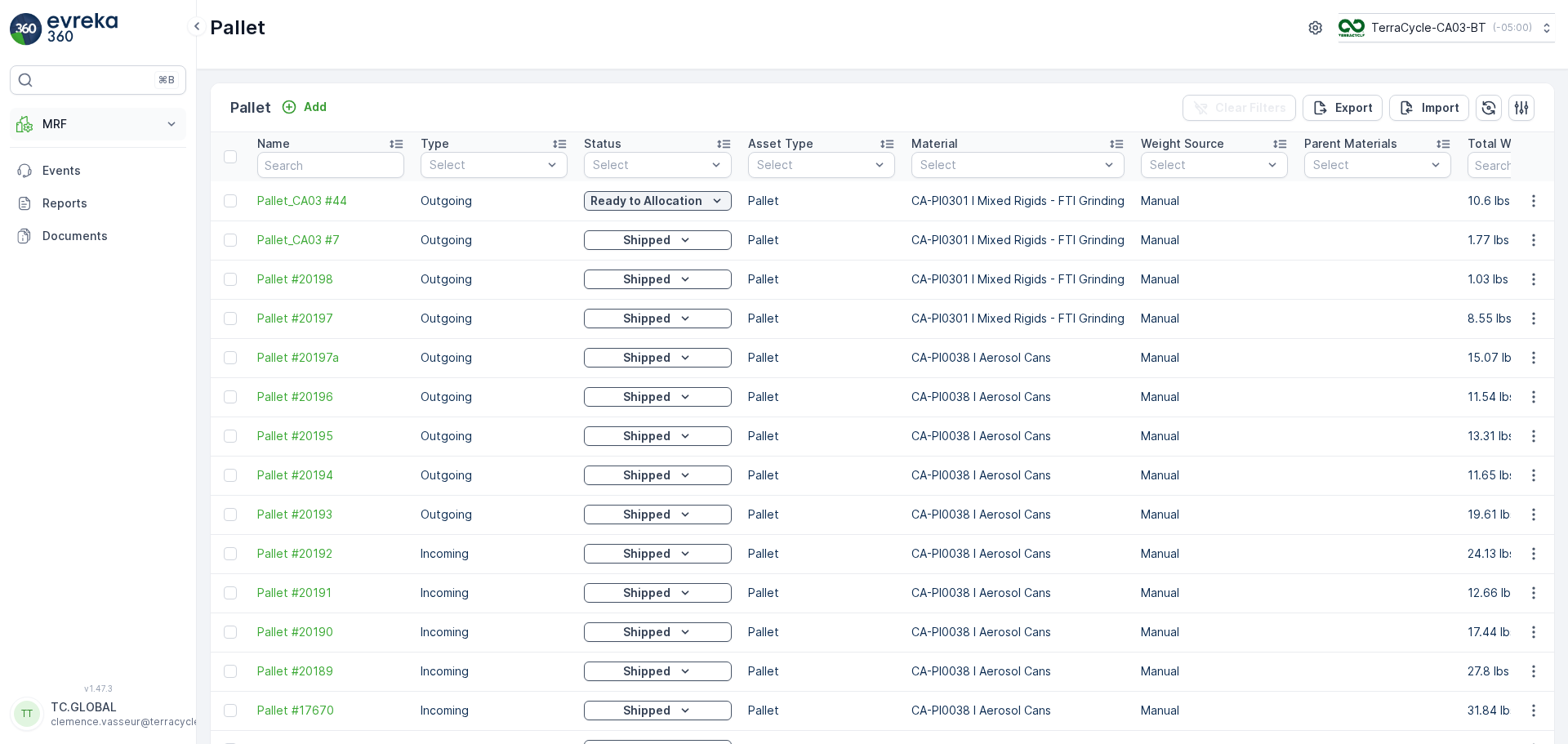 click on "MRF" at bounding box center (98, 124) 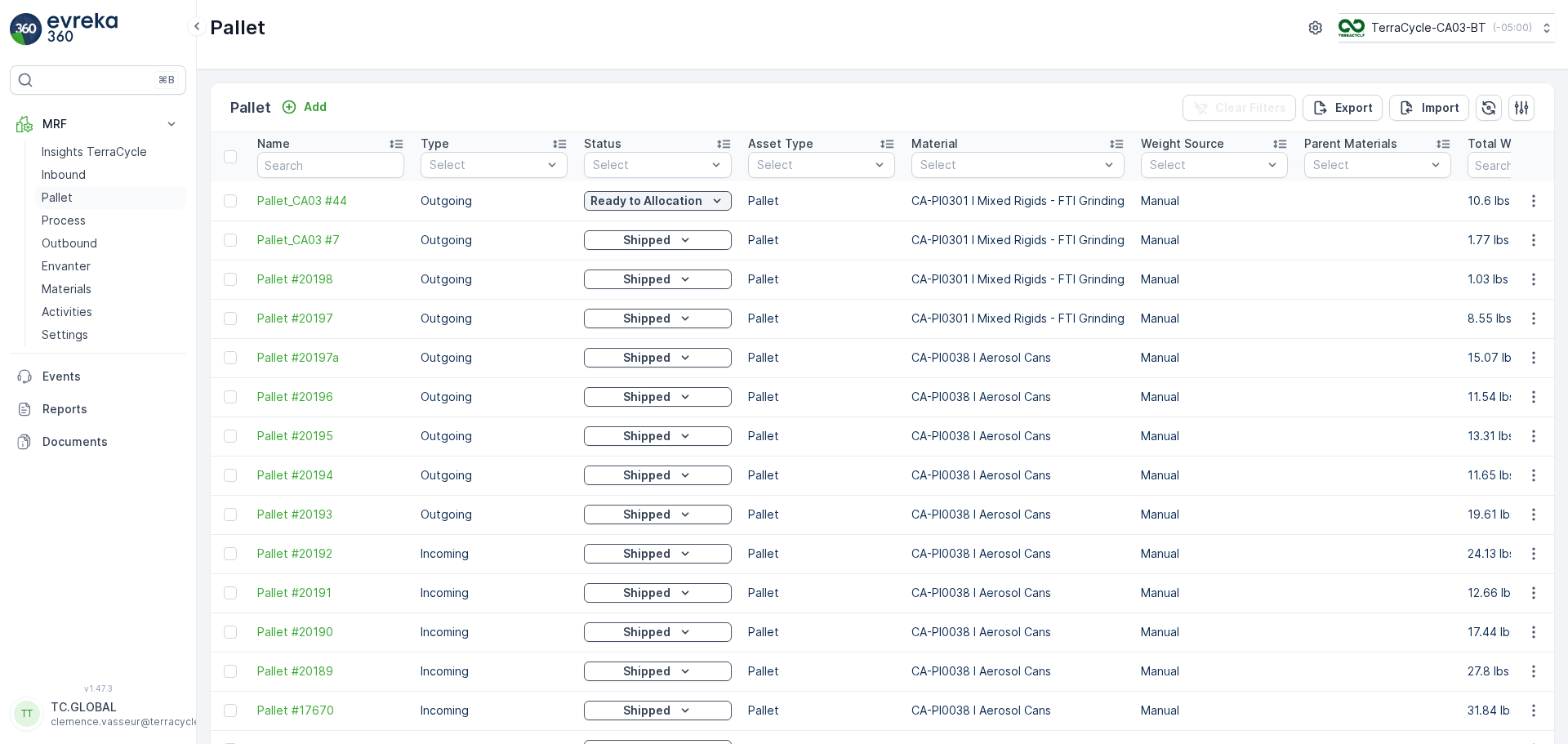 click on "Pallet" at bounding box center (57, 198) 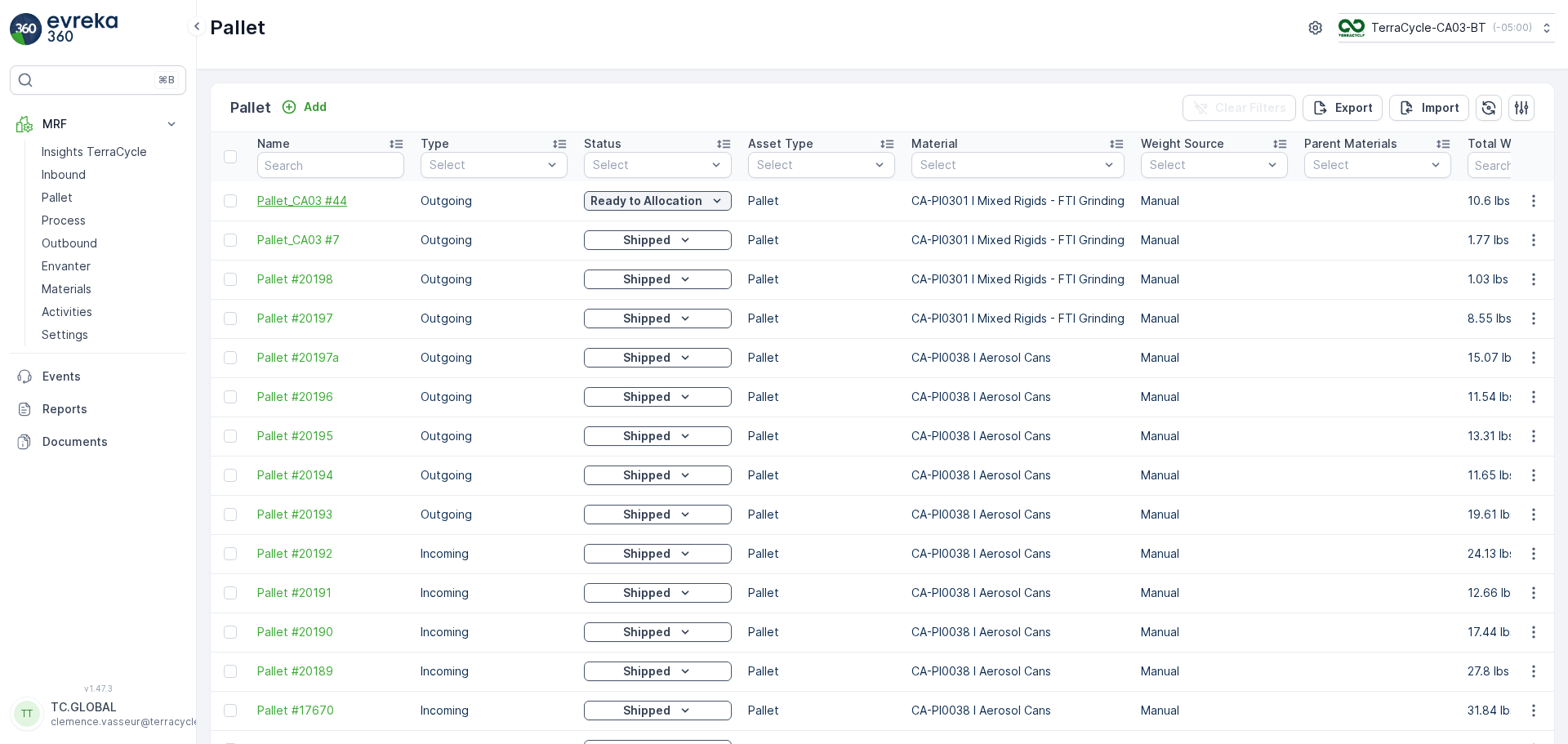 click on "Pallet_CA03 #44" at bounding box center [331, 201] 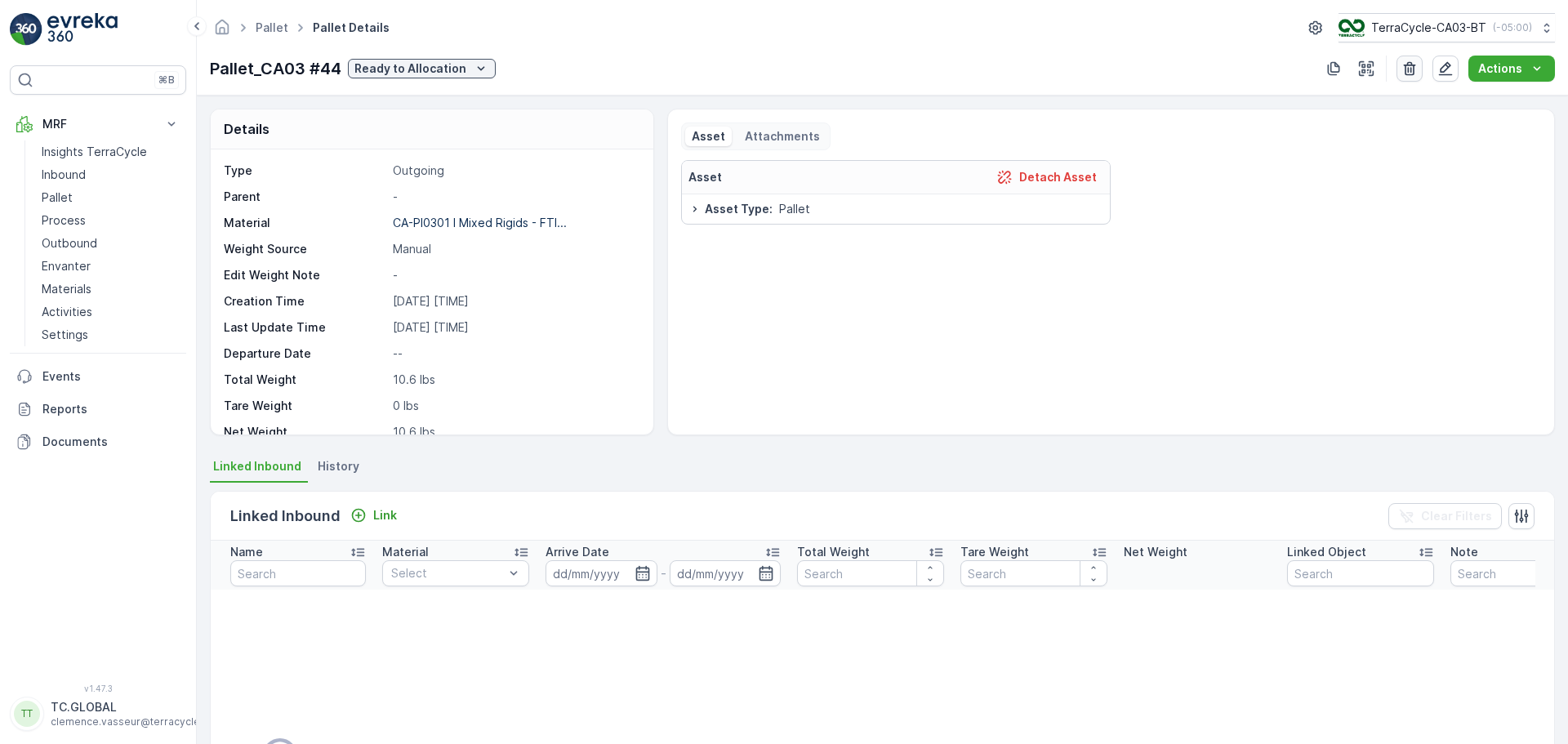 click 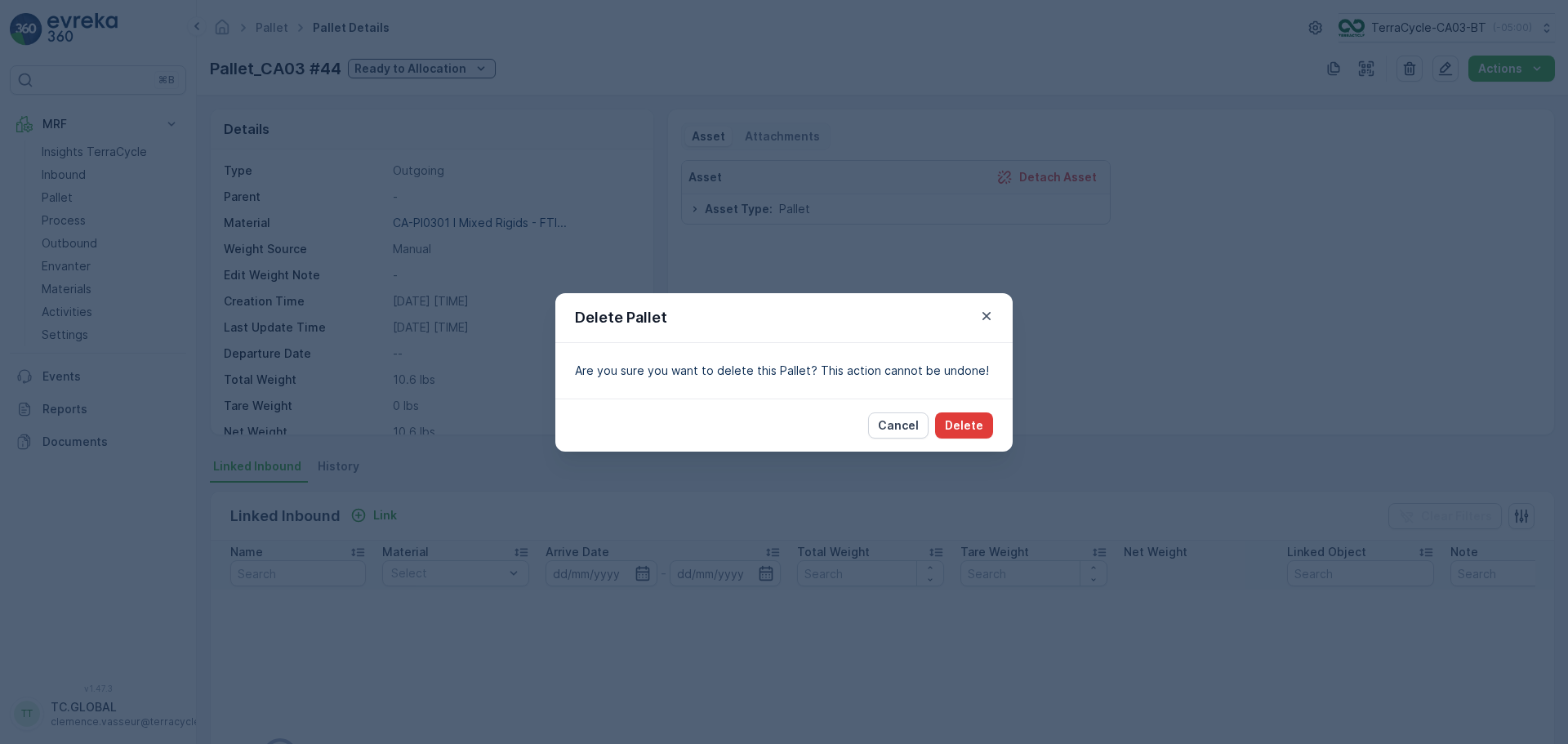 click on "Delete" at bounding box center (964, 425) 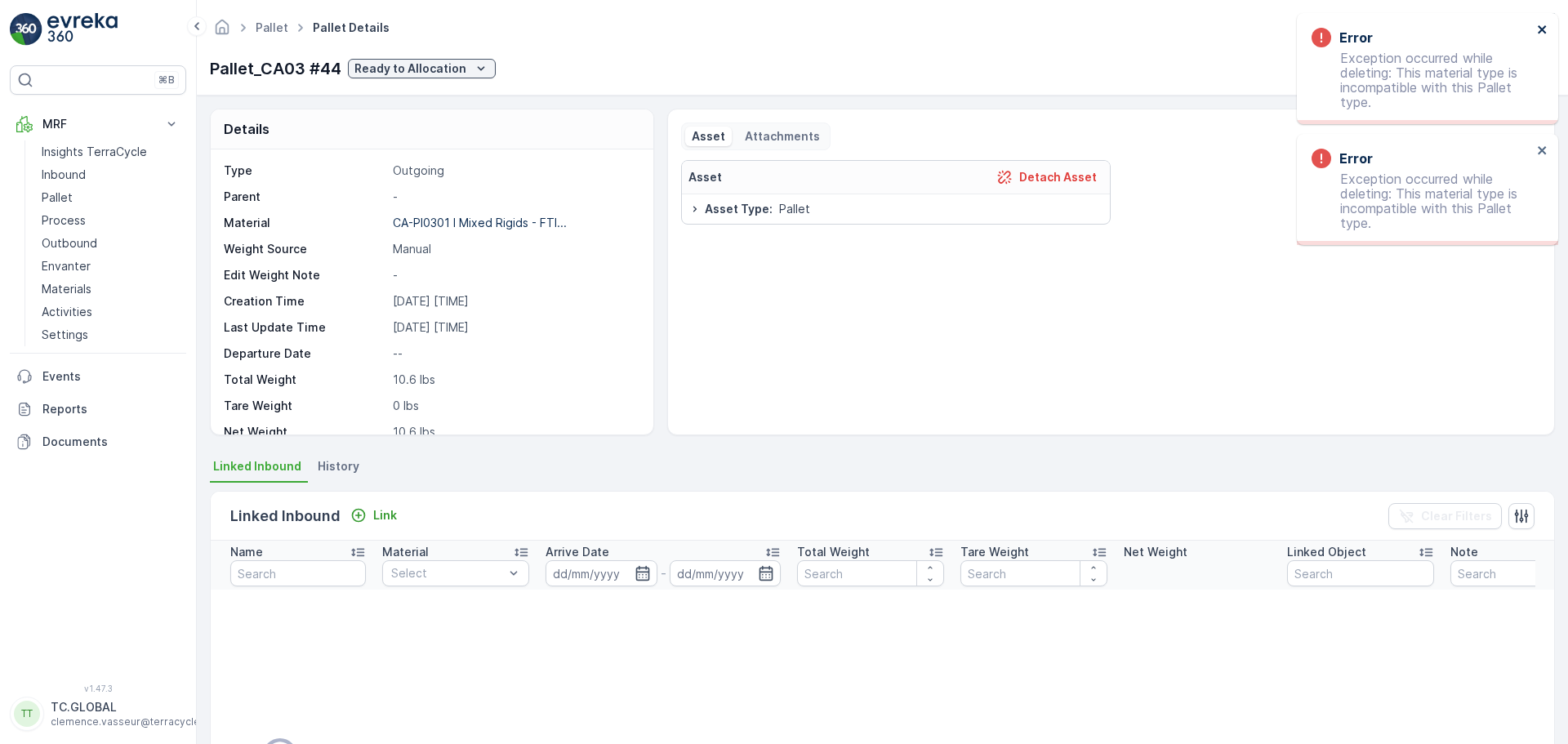 click 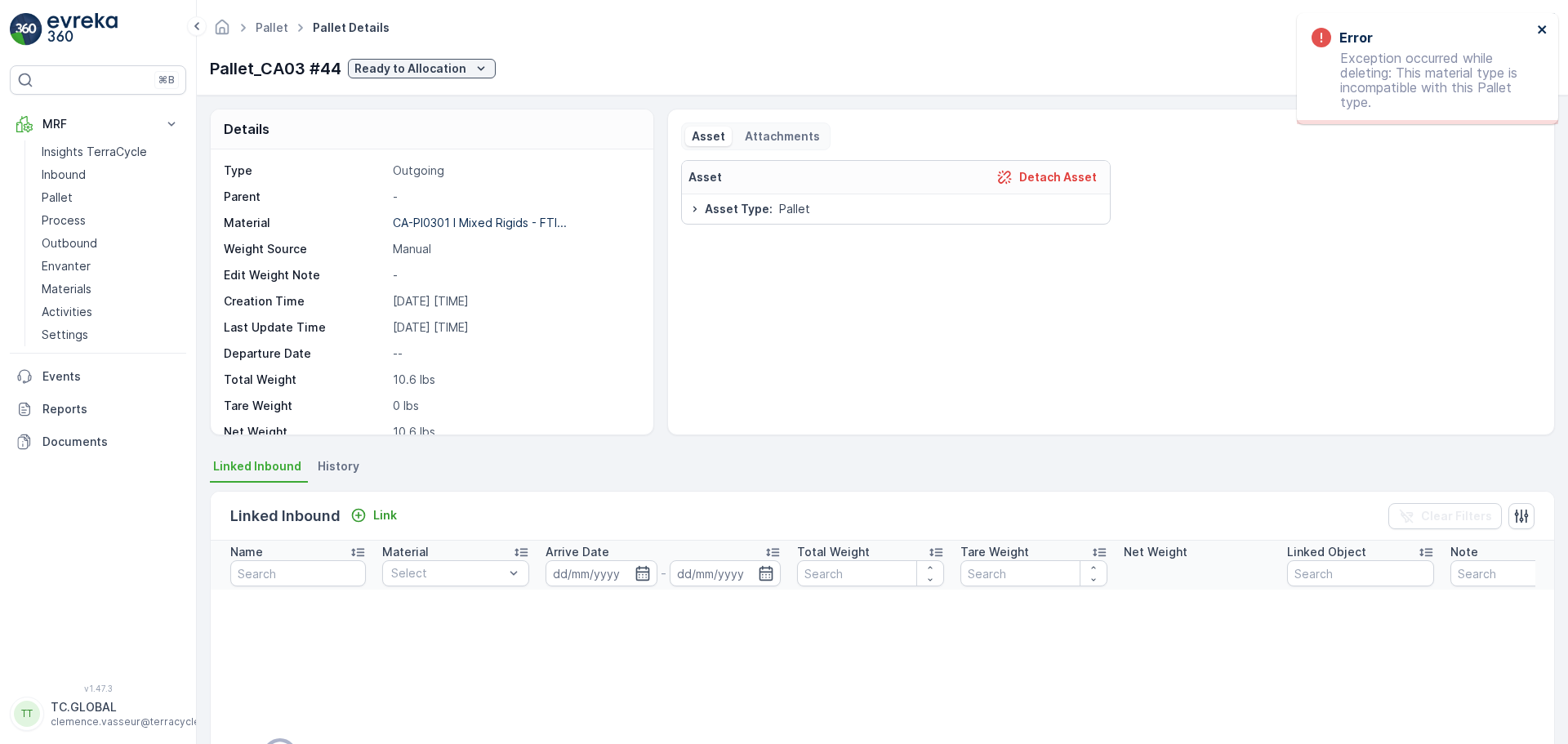 click 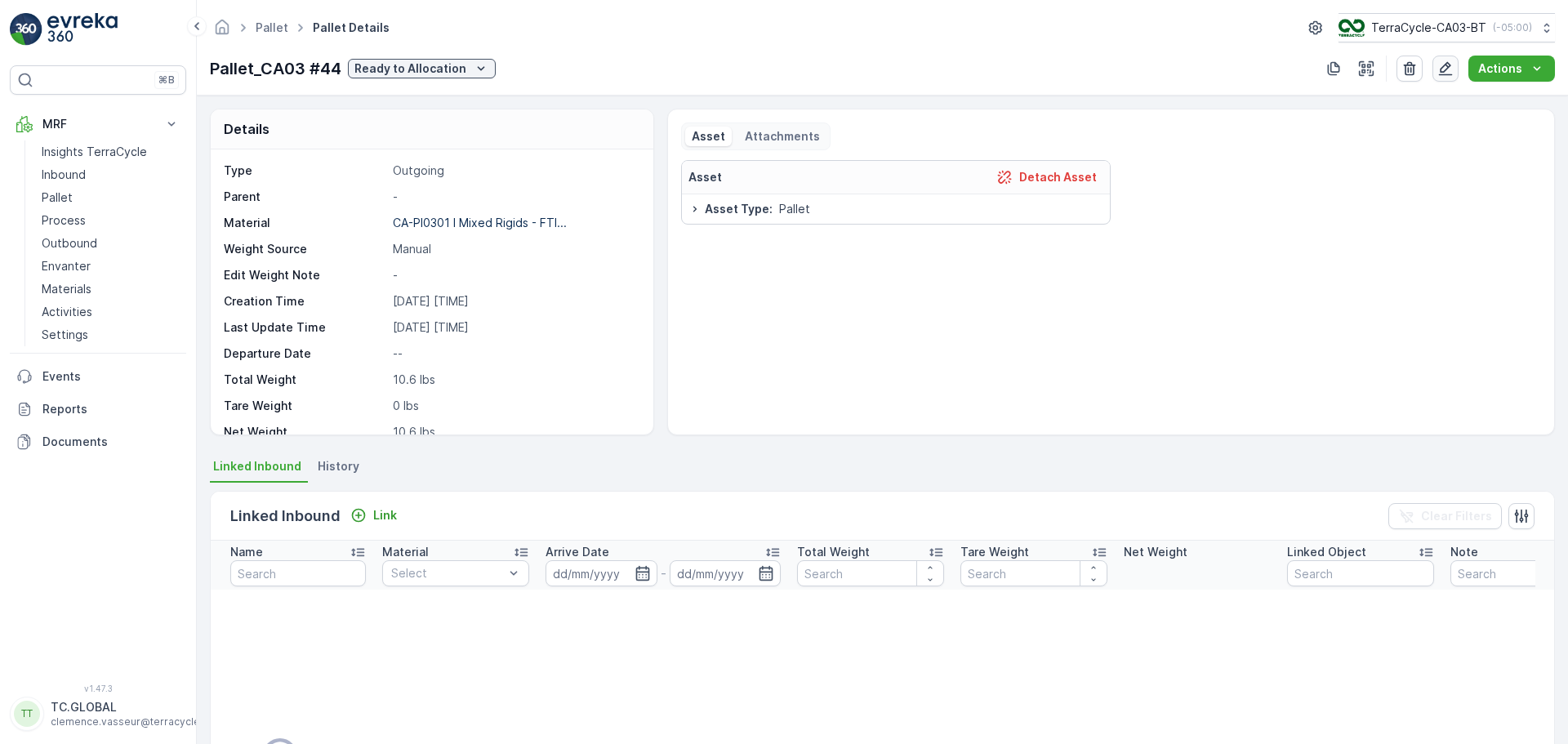 click 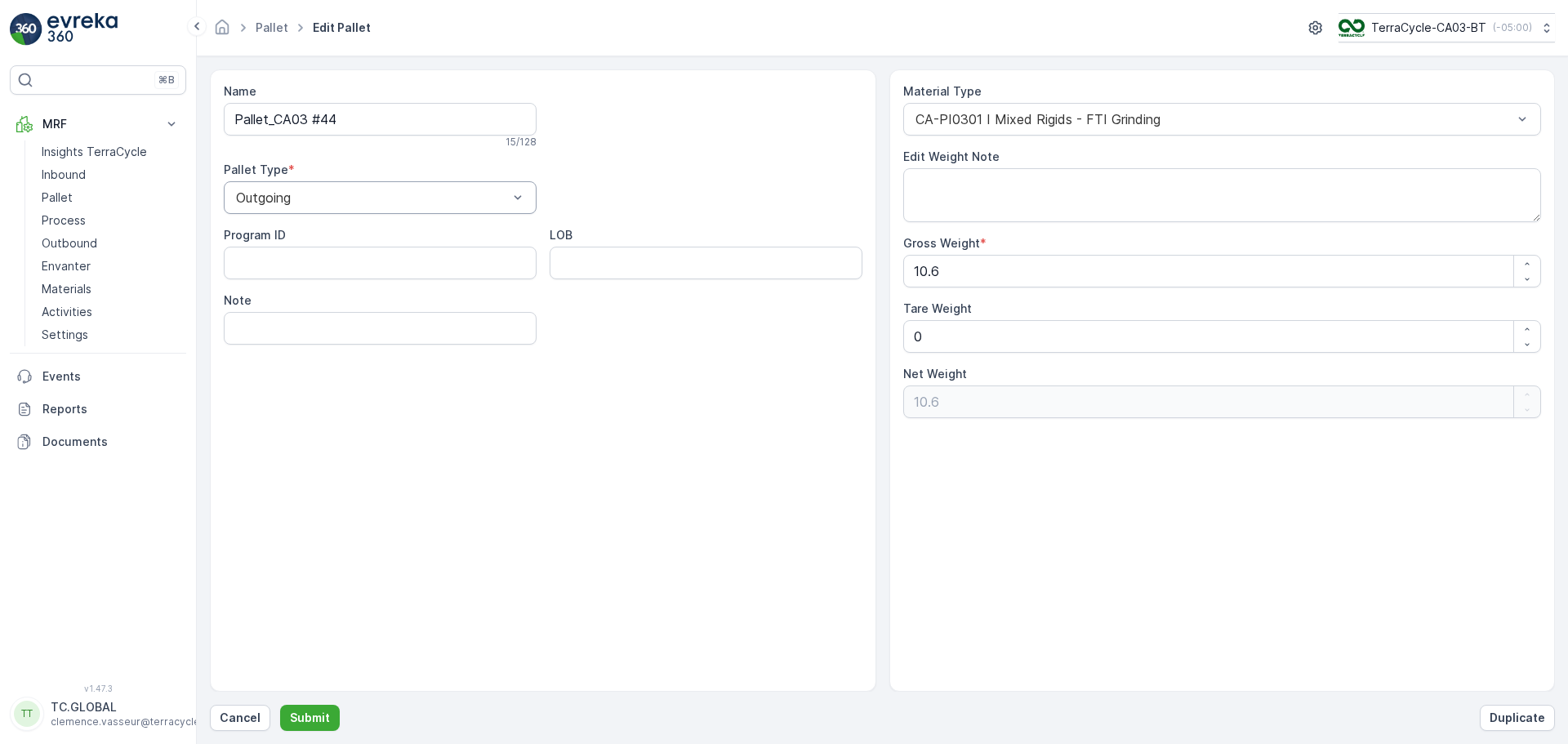 click at bounding box center (372, 198) 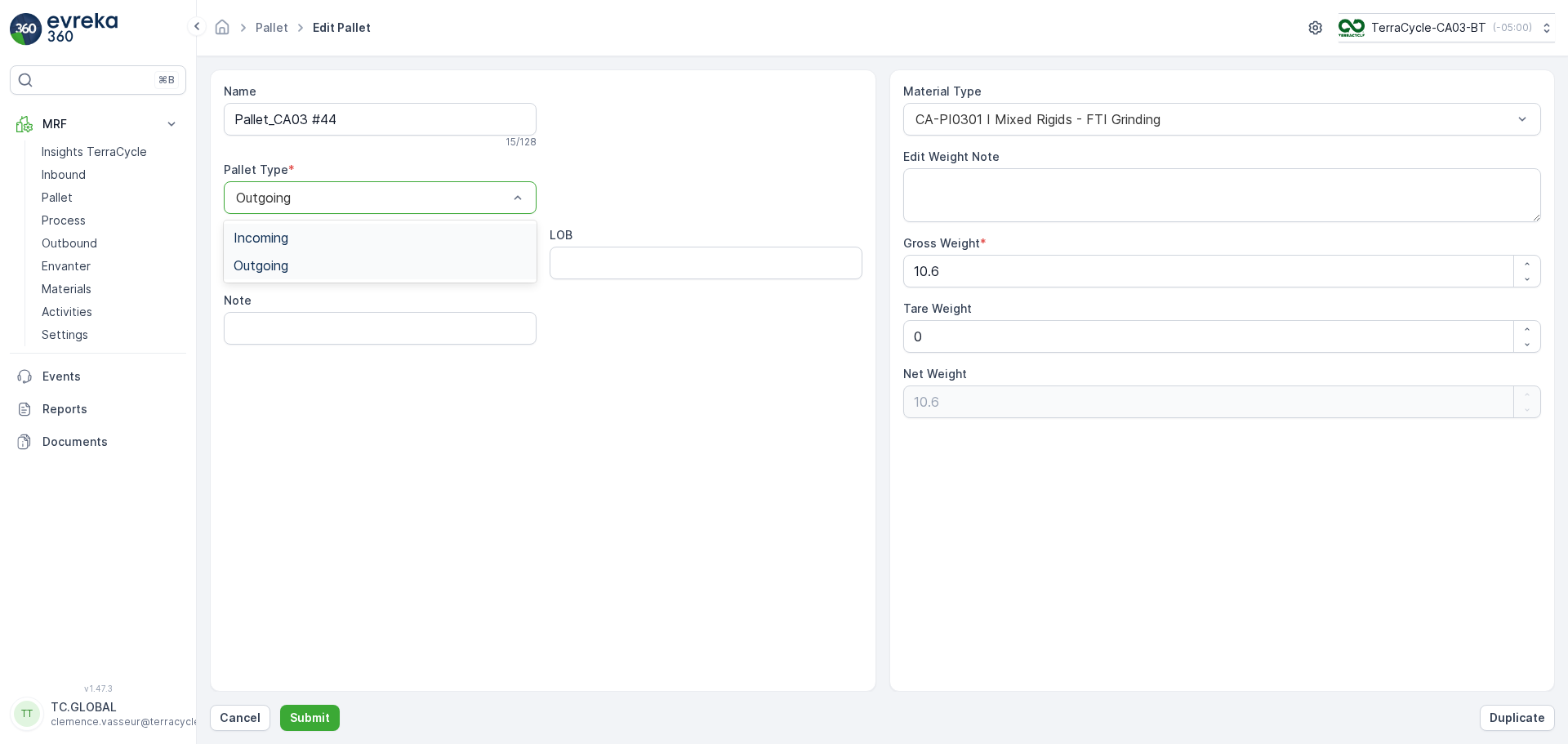 click on "Incoming" at bounding box center [380, 238] 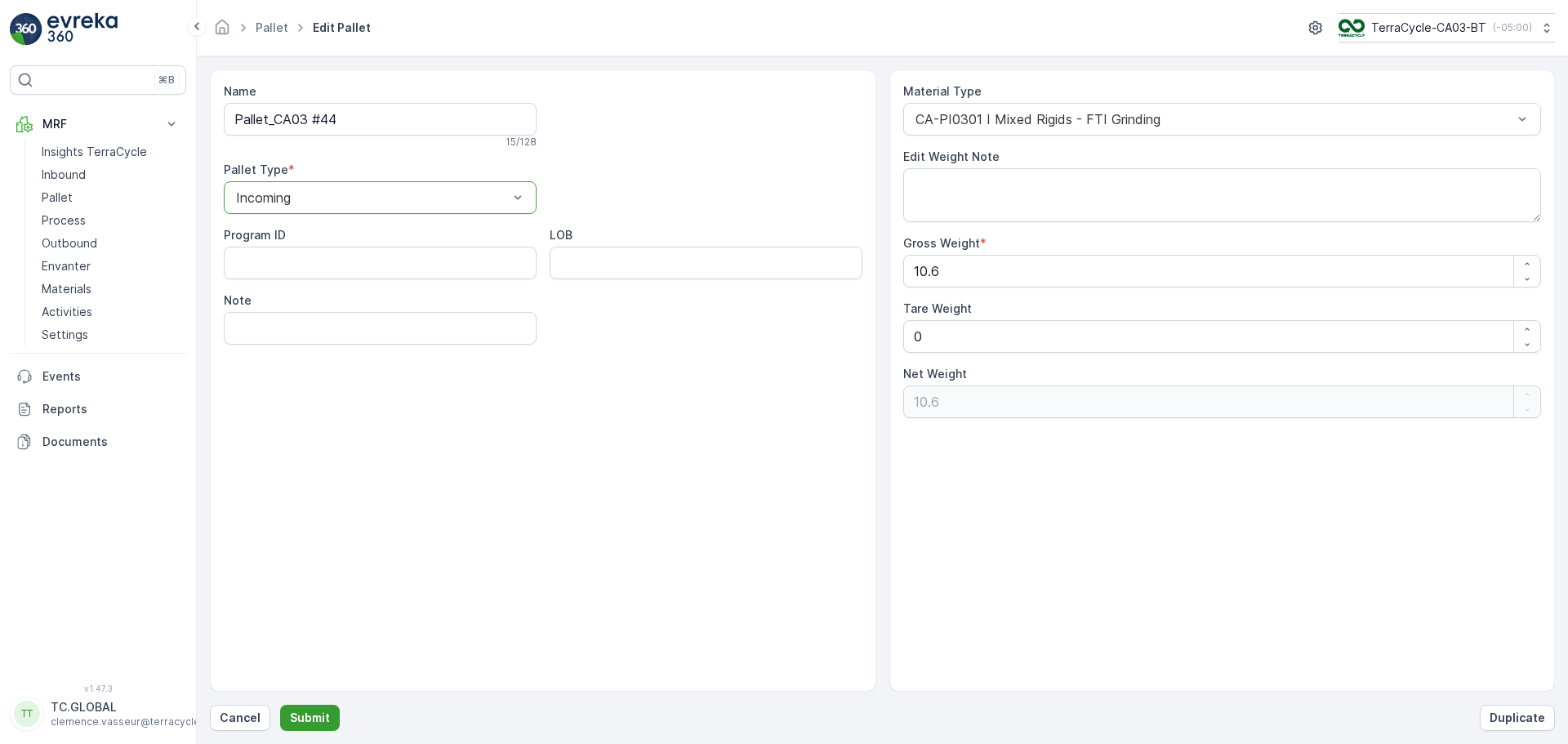 click on "Submit" at bounding box center [310, 718] 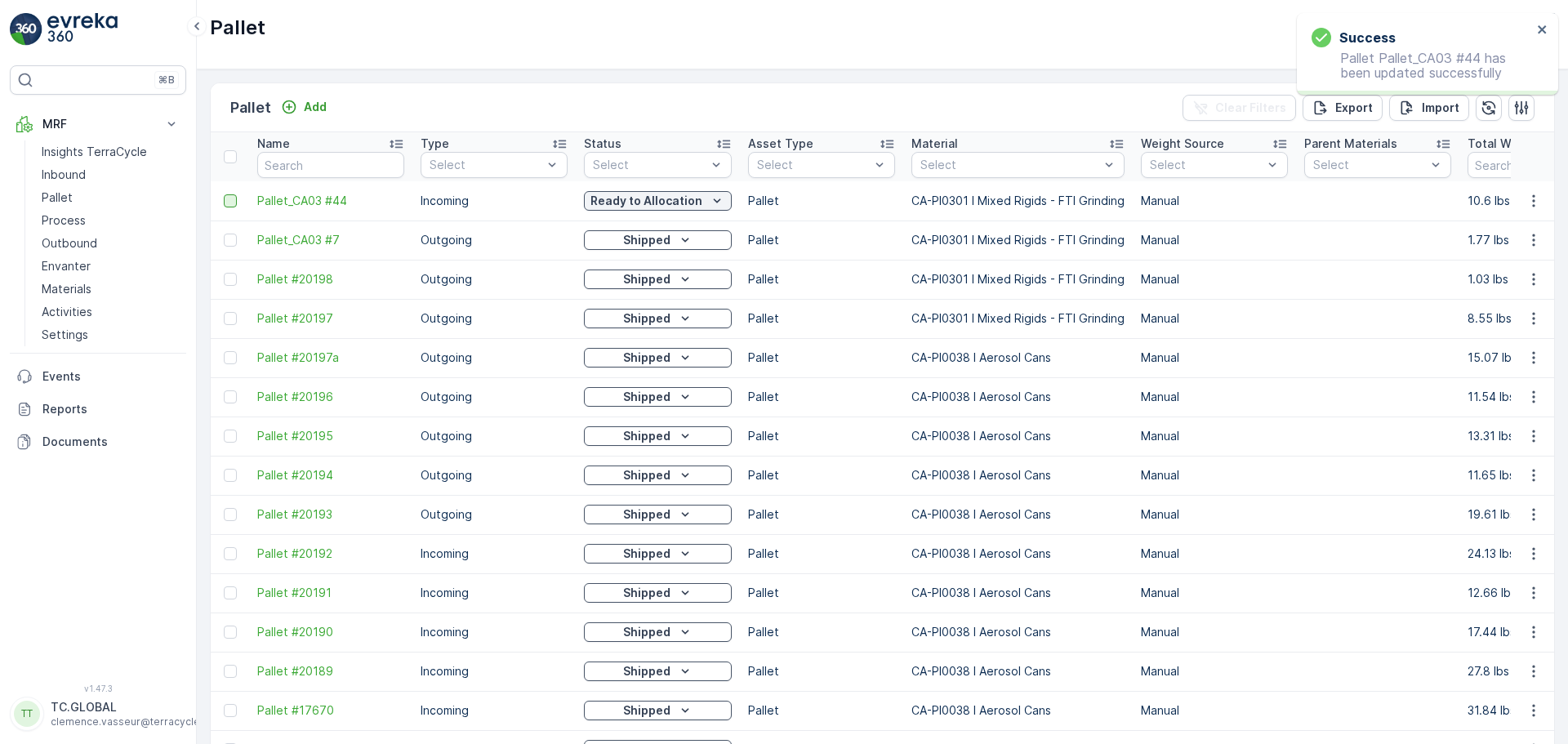 click at bounding box center [230, 201] 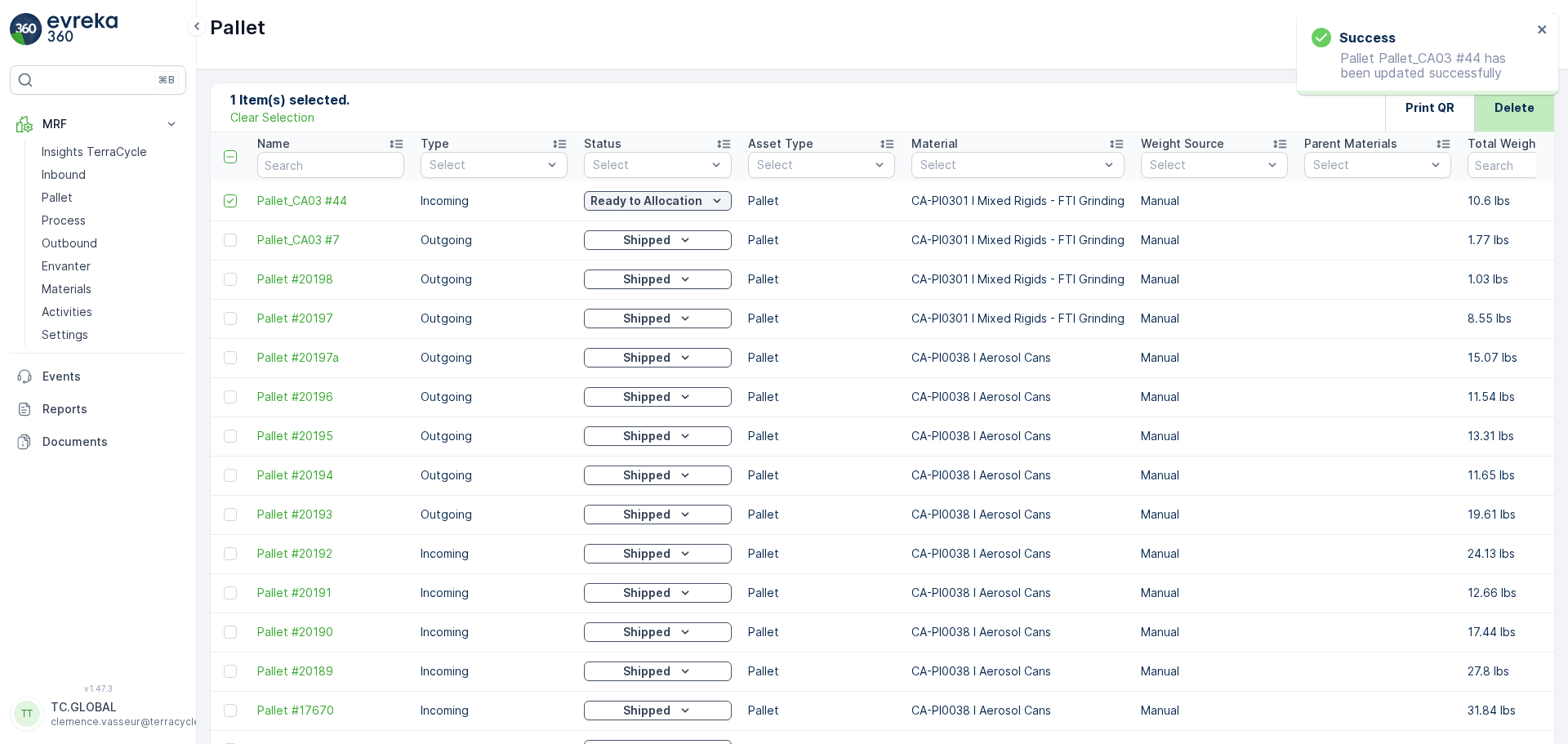 click on "Delete" at bounding box center [1514, 107] 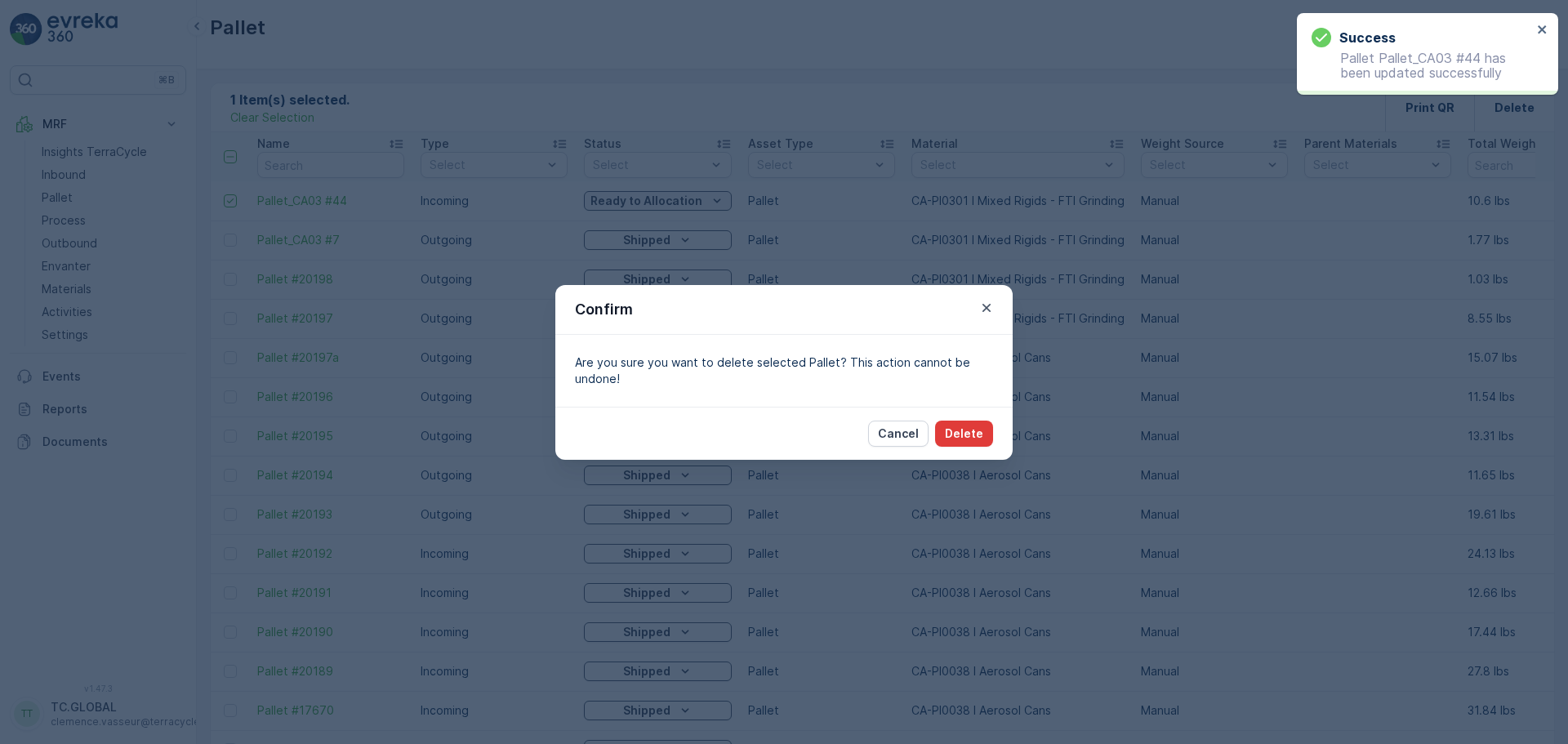 click on "Delete" at bounding box center (964, 434) 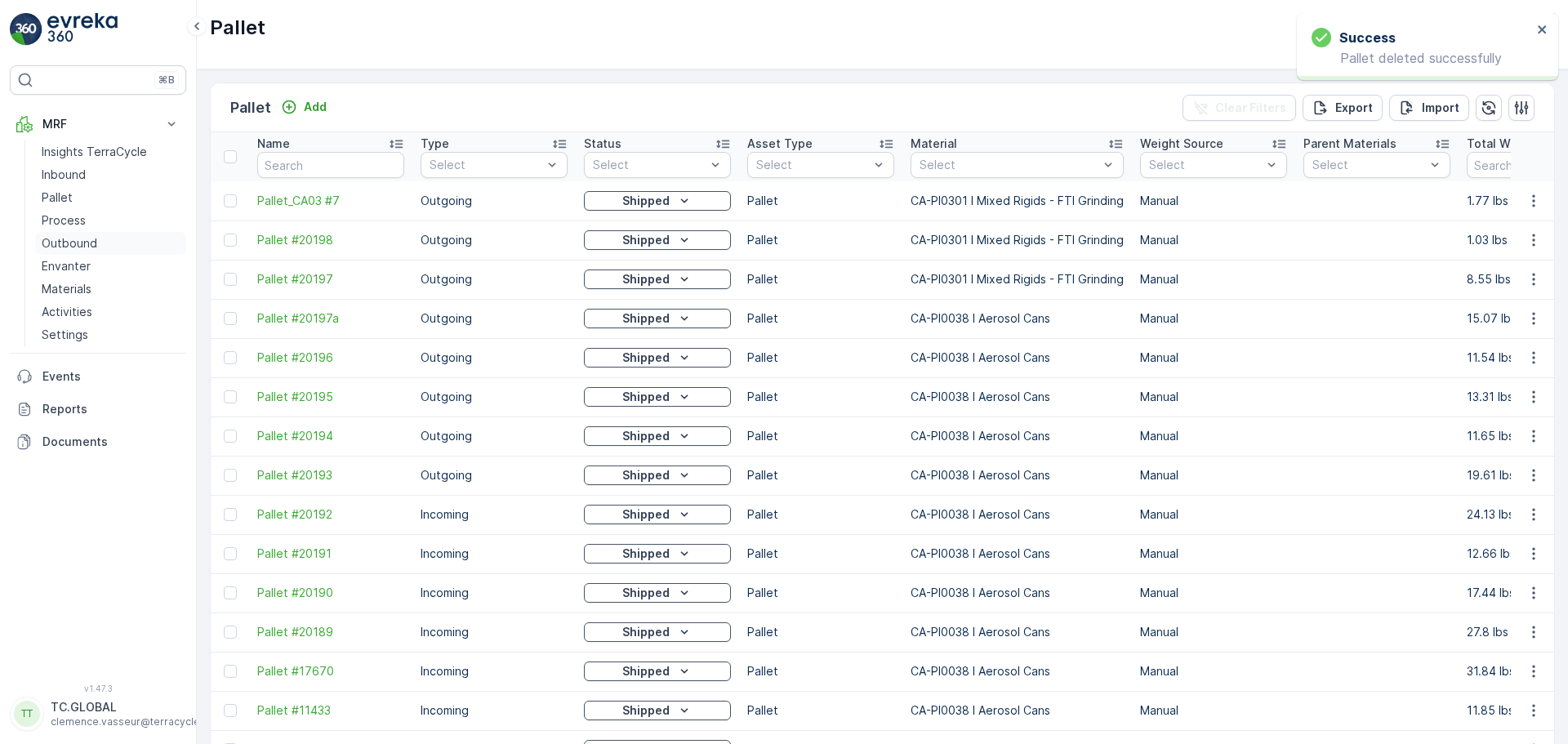 click on "Outbound" at bounding box center [69, 243] 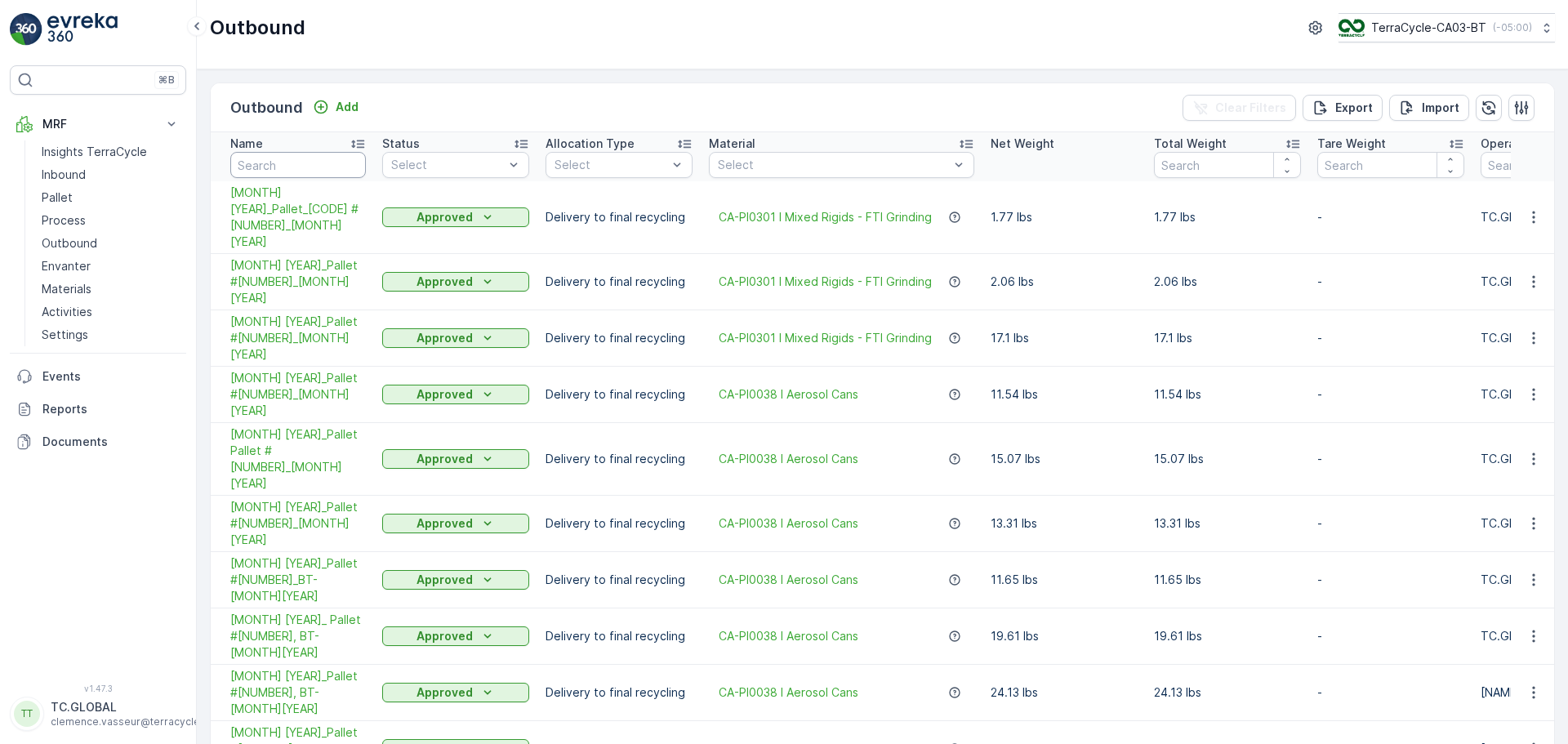 click at bounding box center [298, 165] 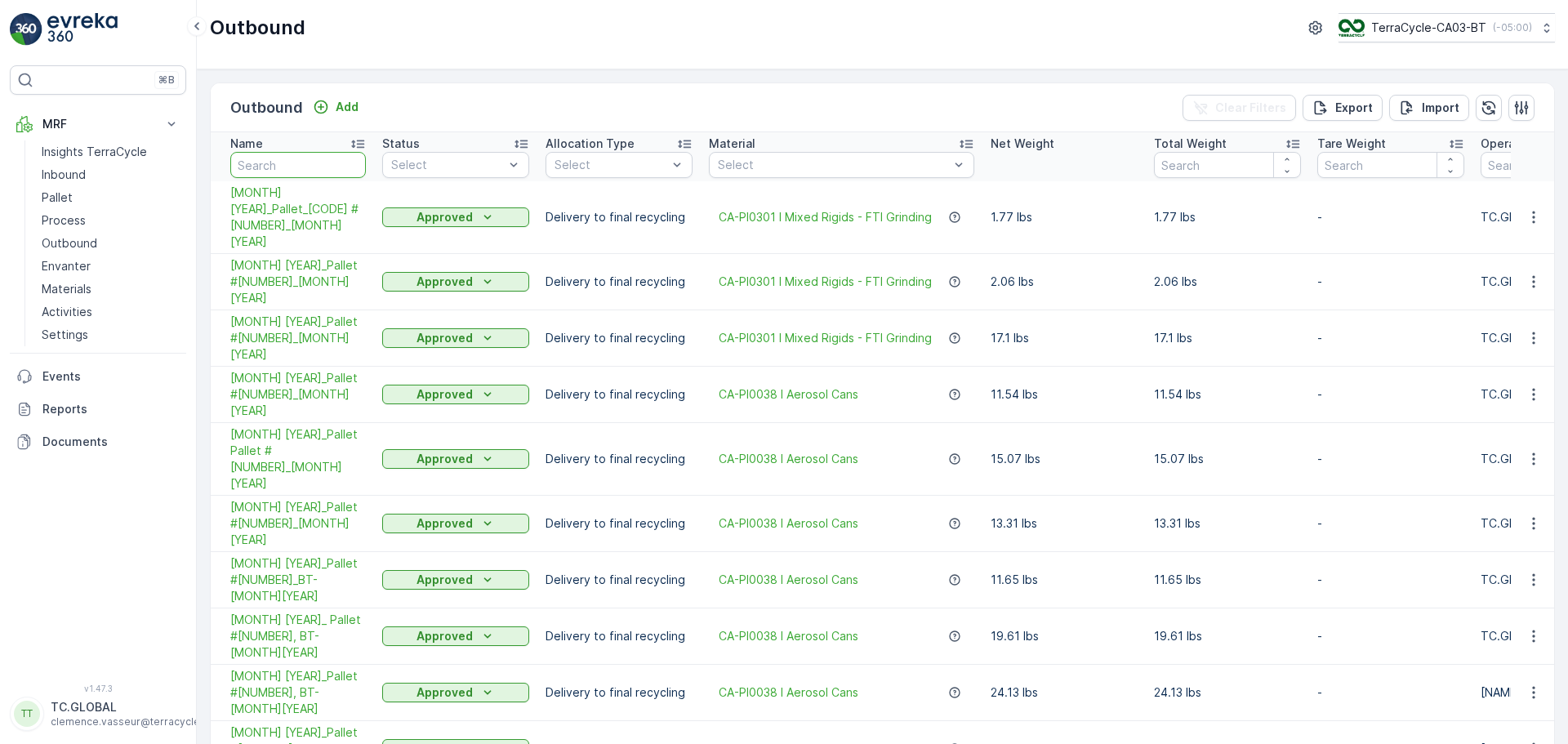 paste on "May 25_Pallet_CA03 #7_052025" 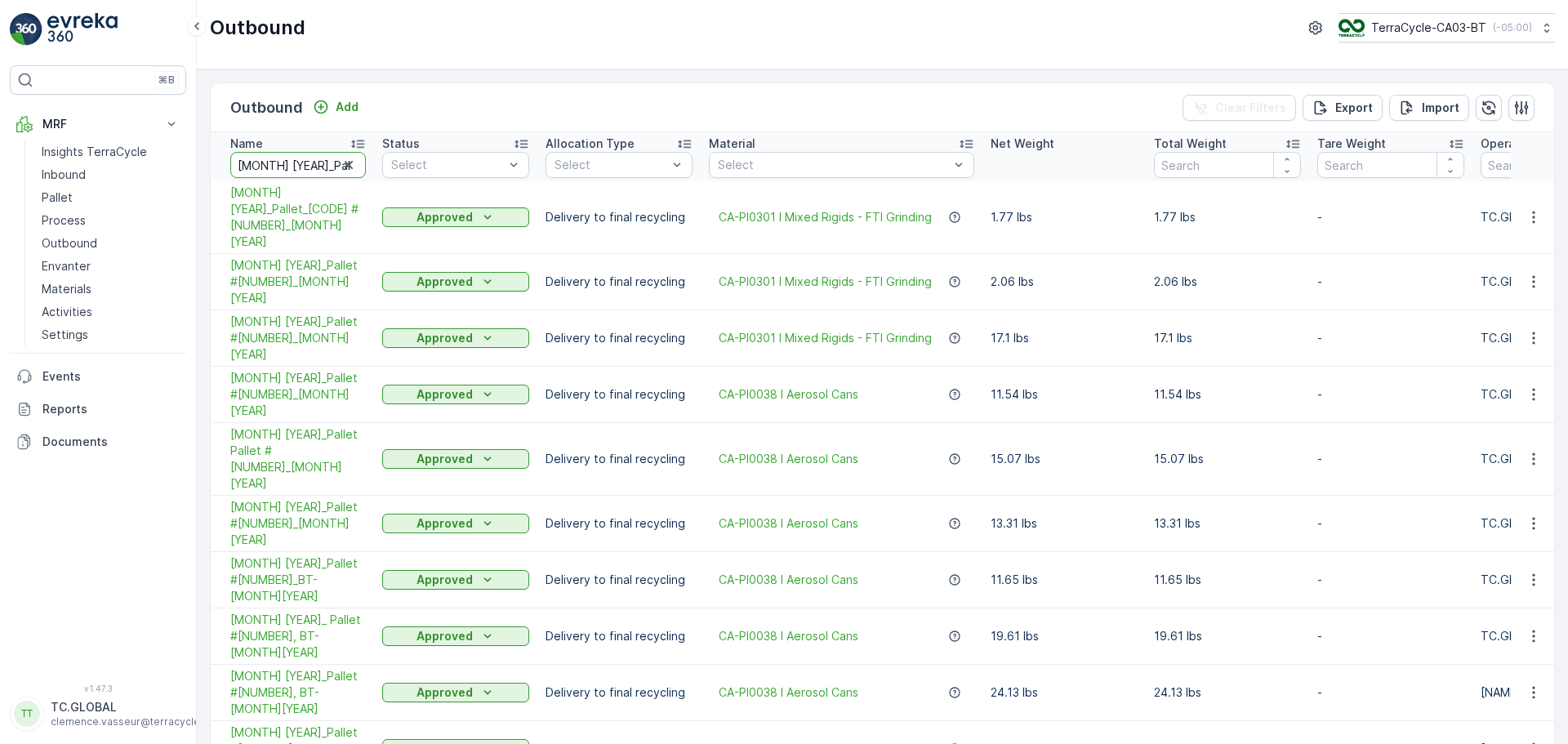 scroll, scrollTop: 0, scrollLeft: 58, axis: horizontal 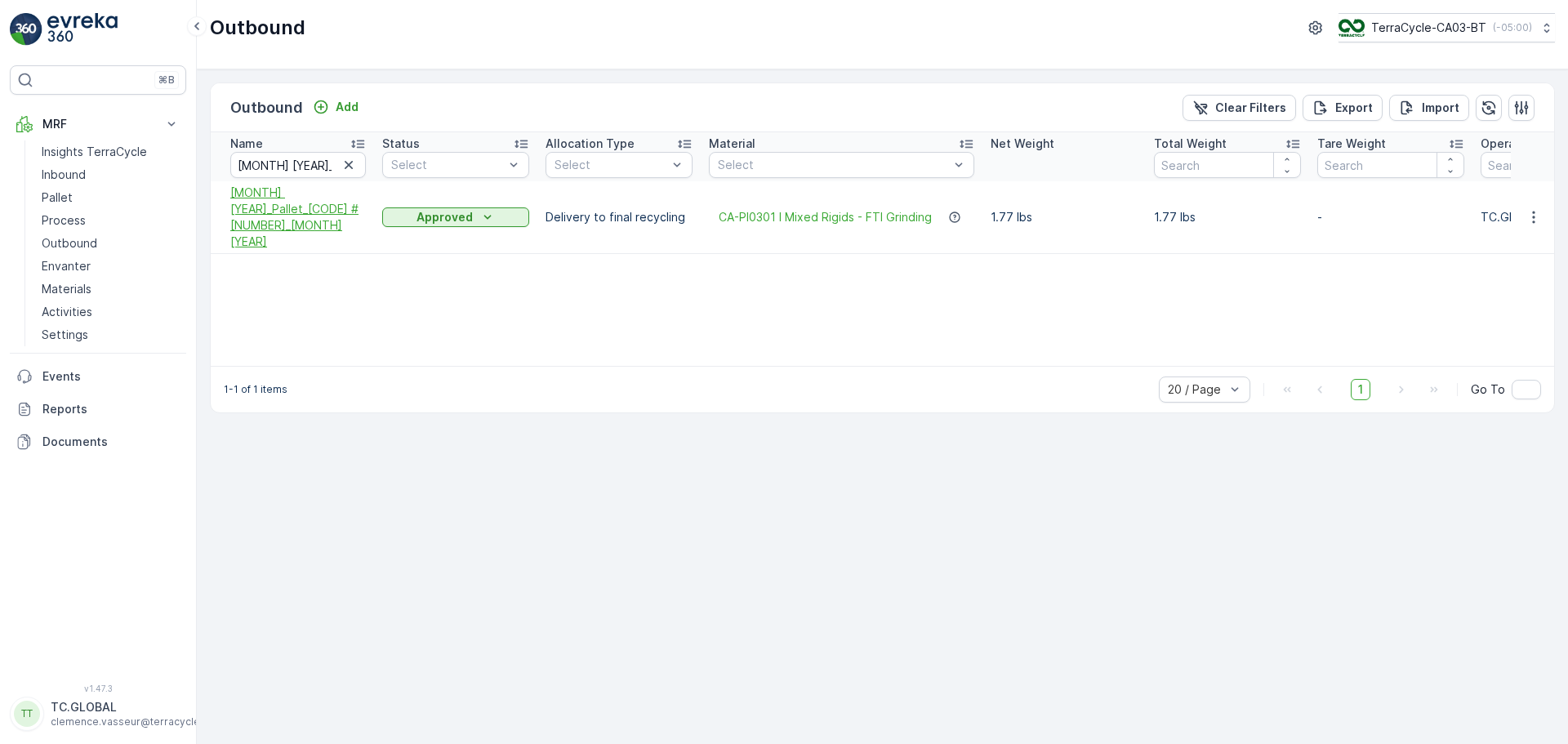 click on "May 25_Pallet_CA03 #7_052025" at bounding box center (298, 217) 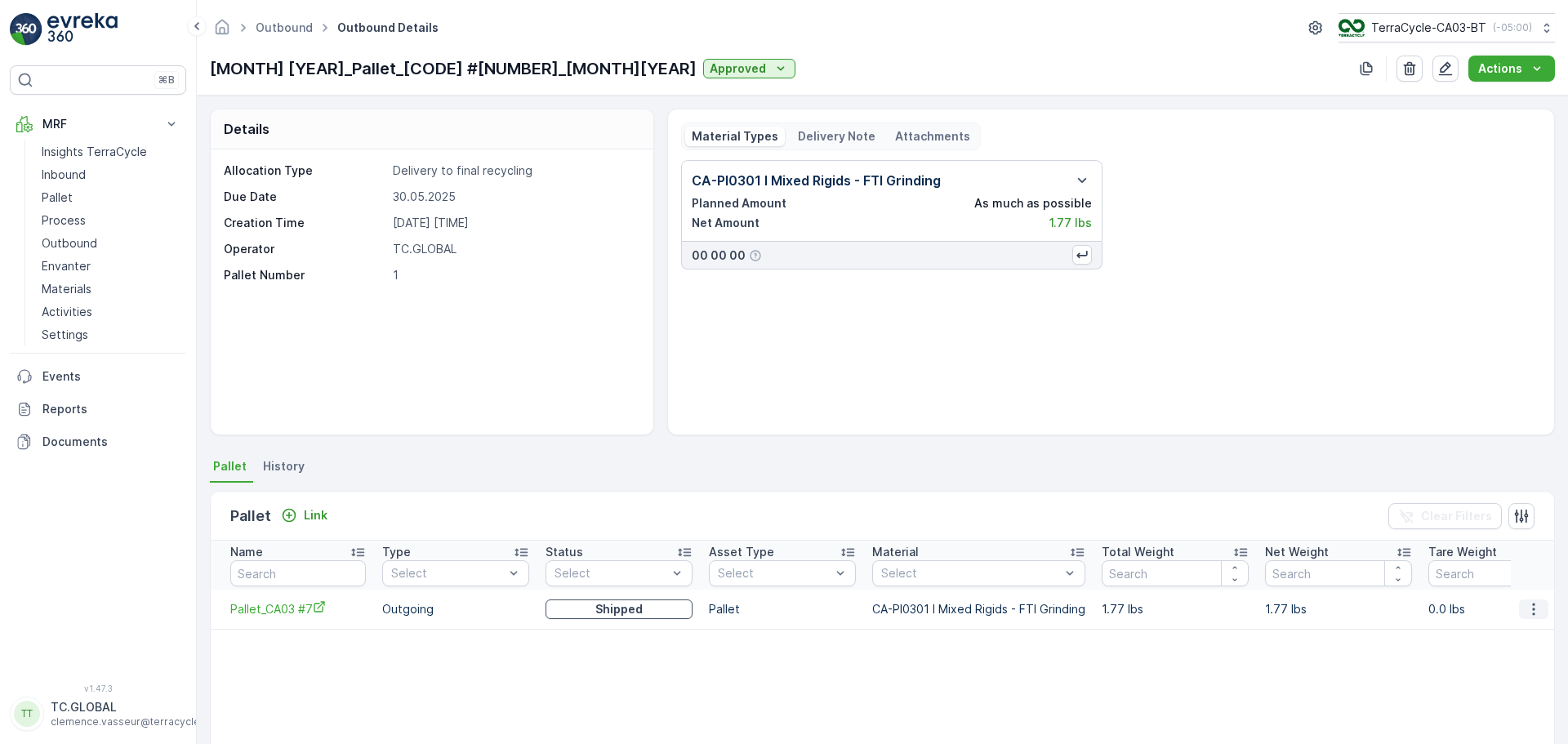 click 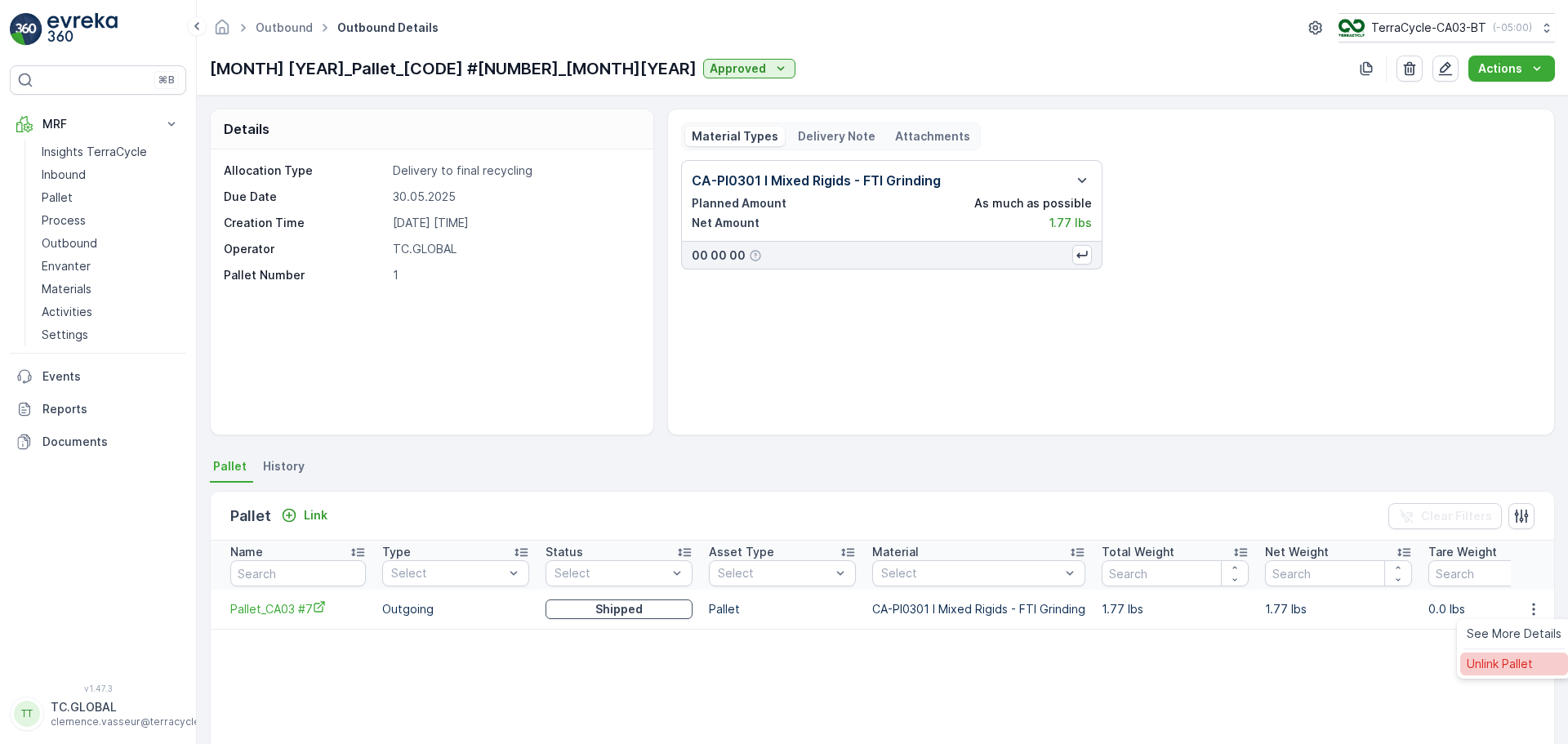 click on "Unlink Pallet" at bounding box center [1499, 664] 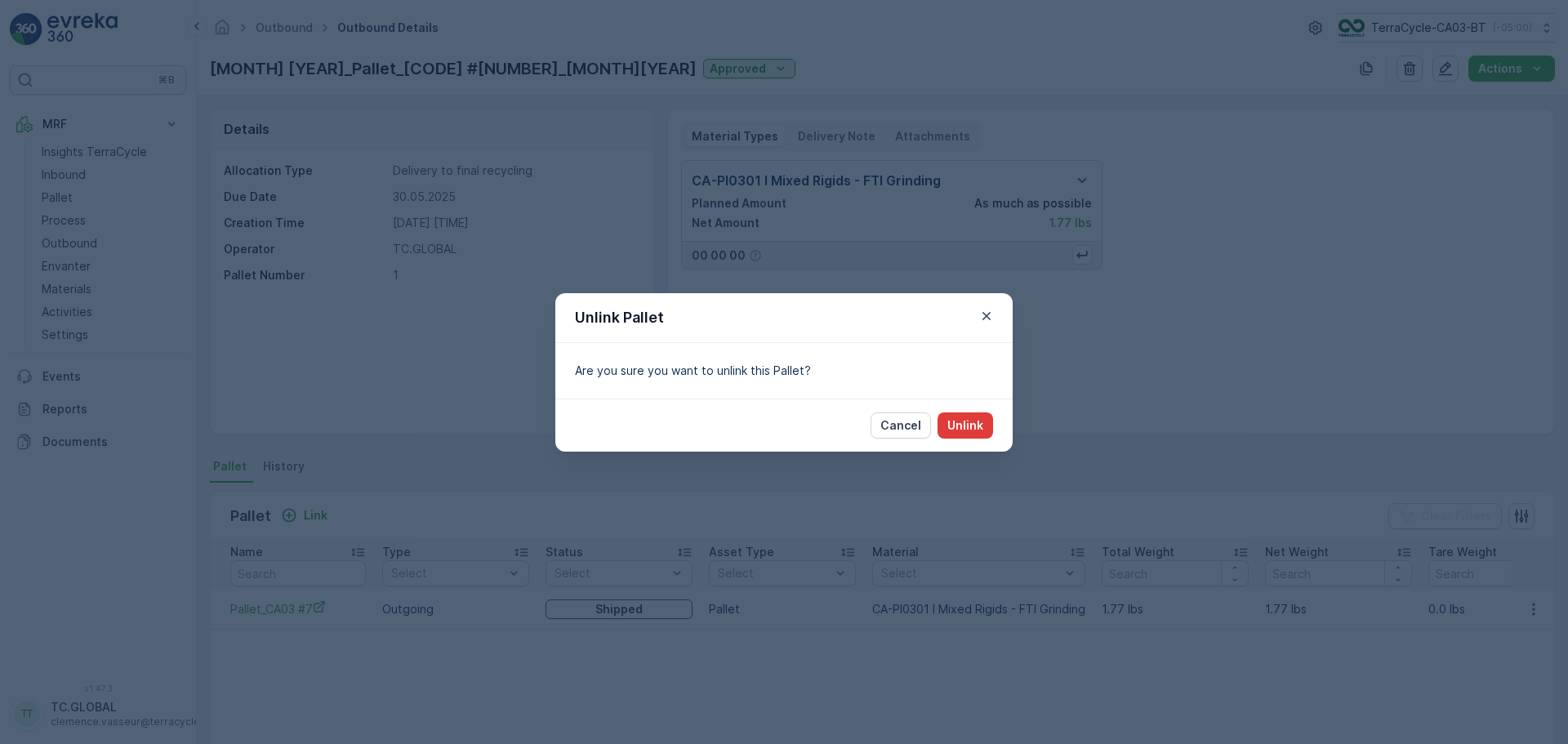 click on "Unlink" at bounding box center (965, 425) 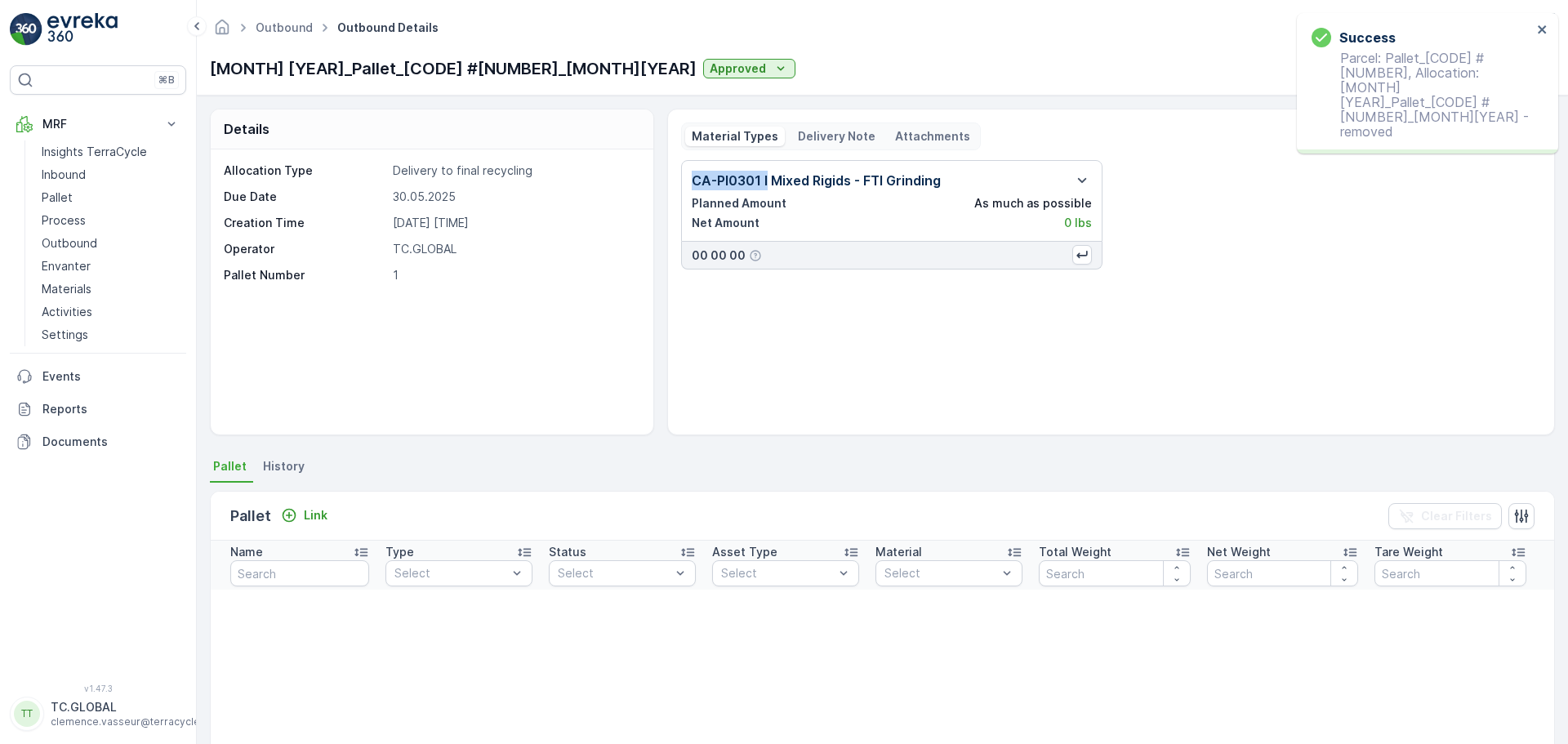drag, startPoint x: 688, startPoint y: 182, endPoint x: 766, endPoint y: 183, distance: 78.00641 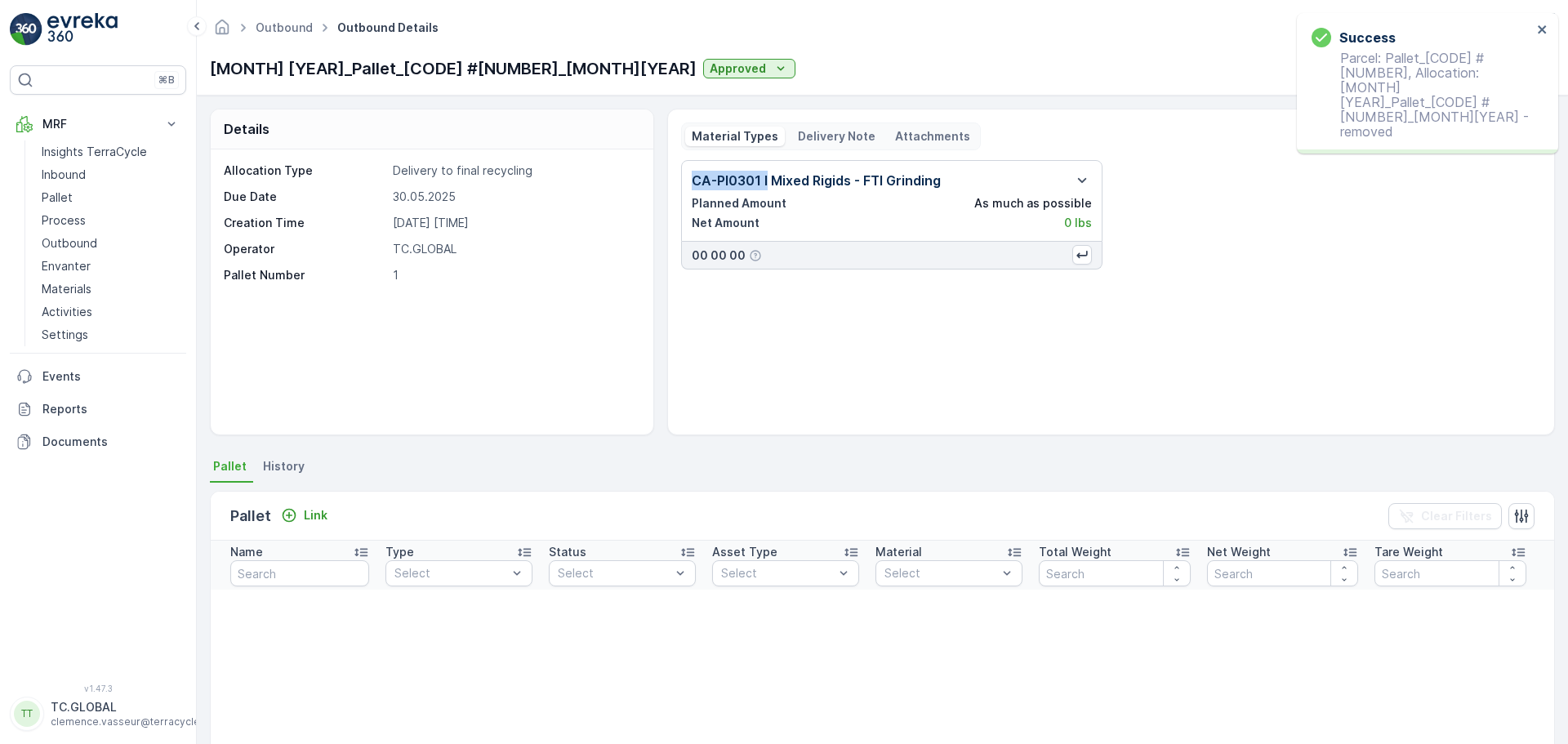 click on "CA-PI0301 I Mixed Rigids - FTI Grinding Planned Amount As much as possible Net Amount 0 lbs" at bounding box center (892, 201) 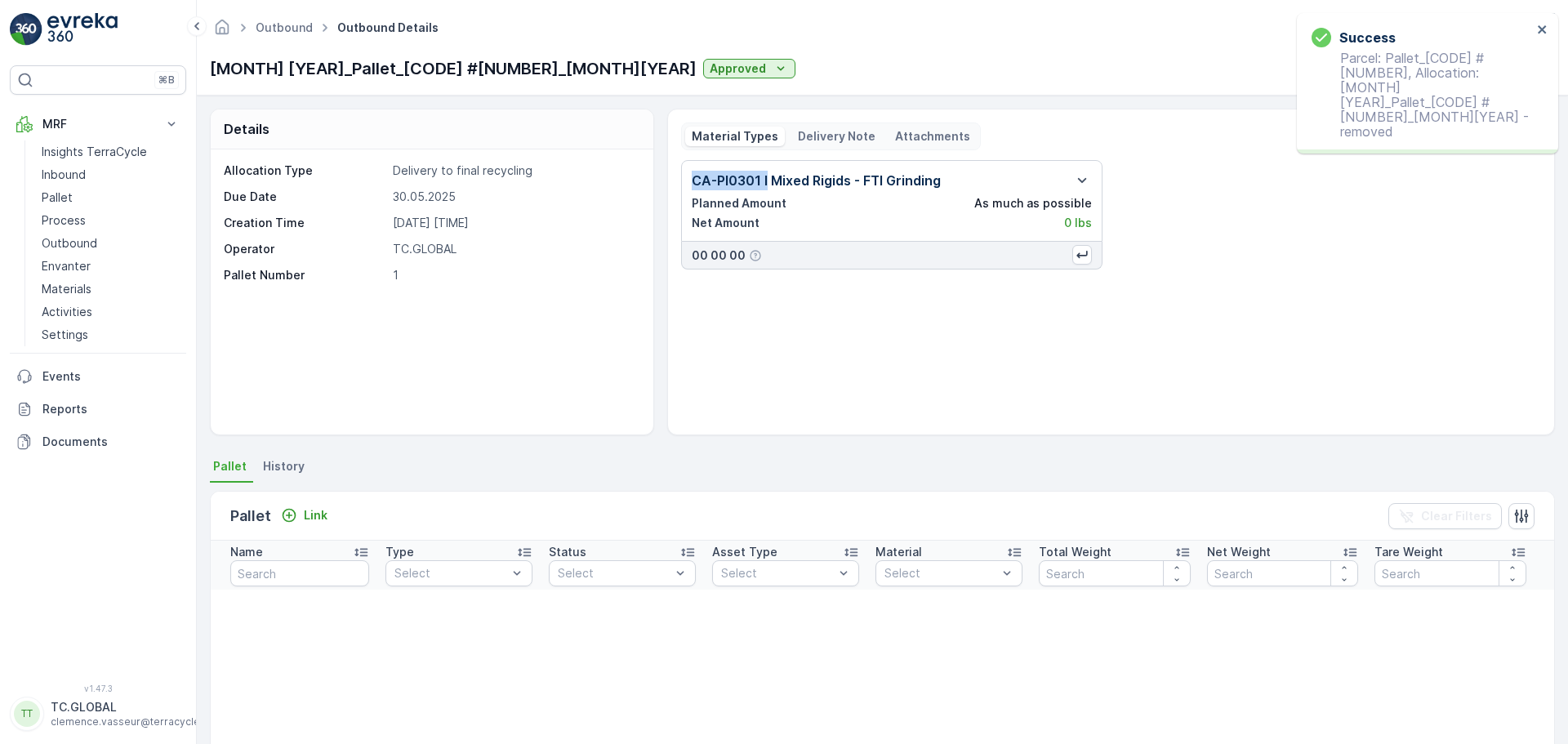 copy on "CA-PI0301 I" 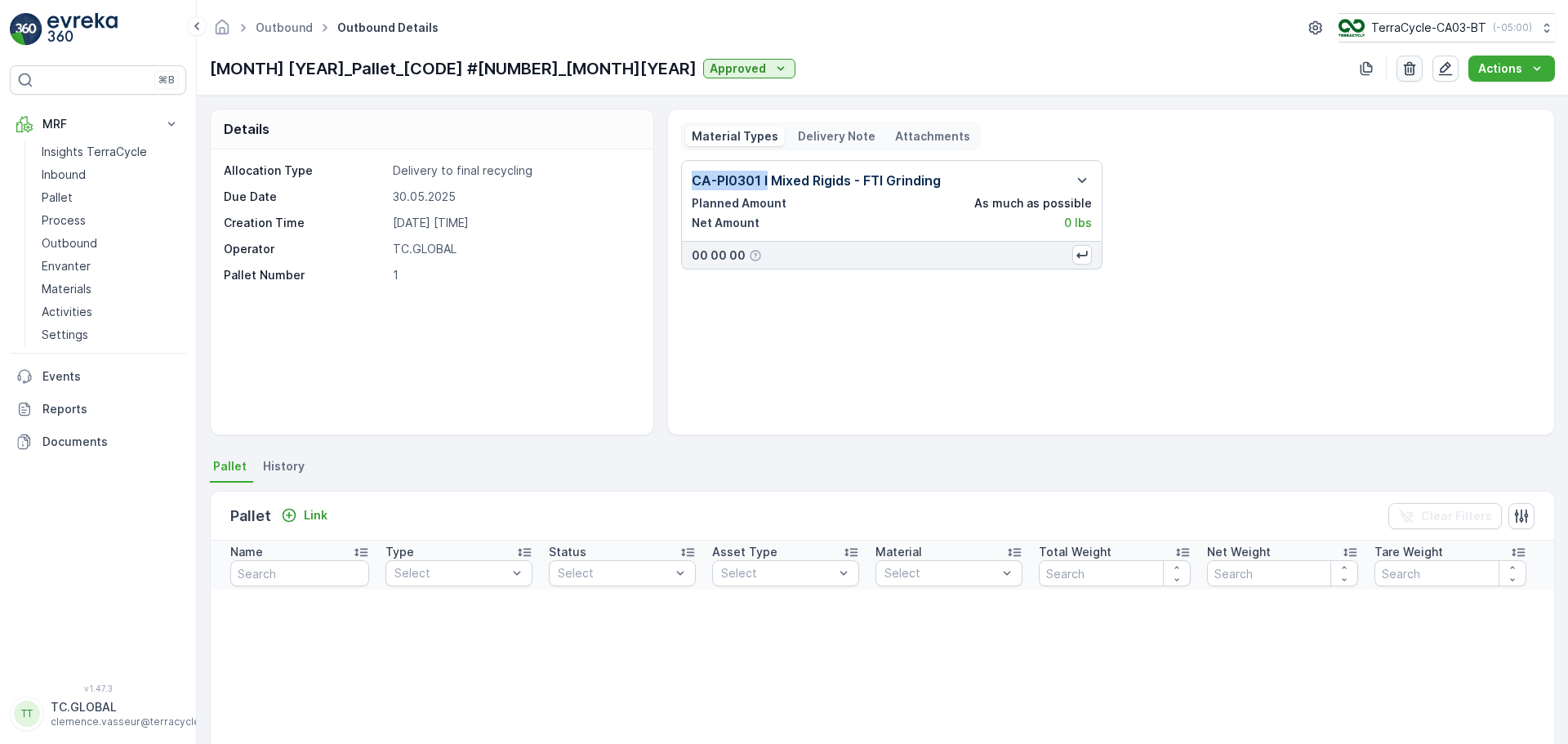 click 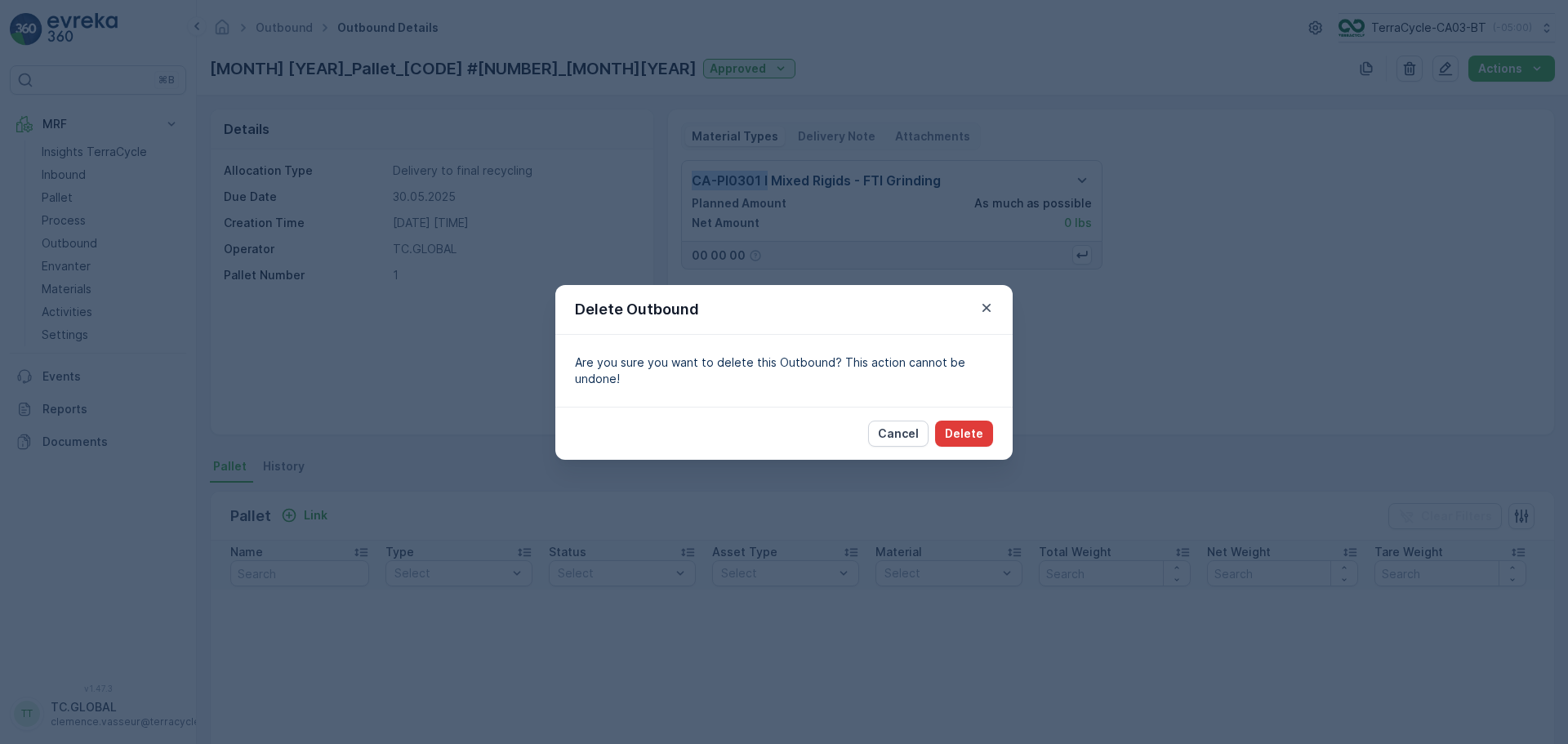 click on "Delete" at bounding box center (964, 434) 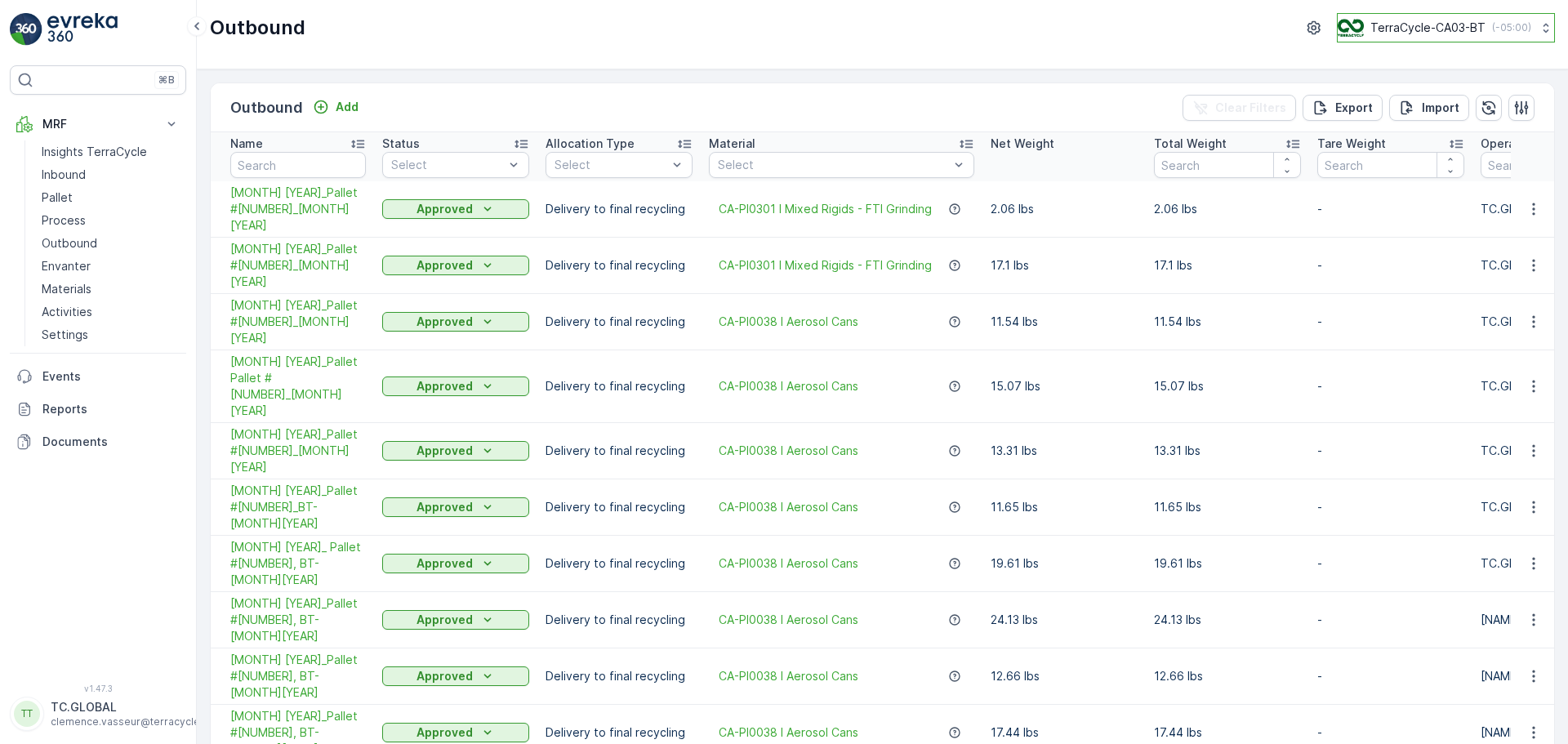 click on "TerraCycle-CA03-BT" at bounding box center [1428, 28] 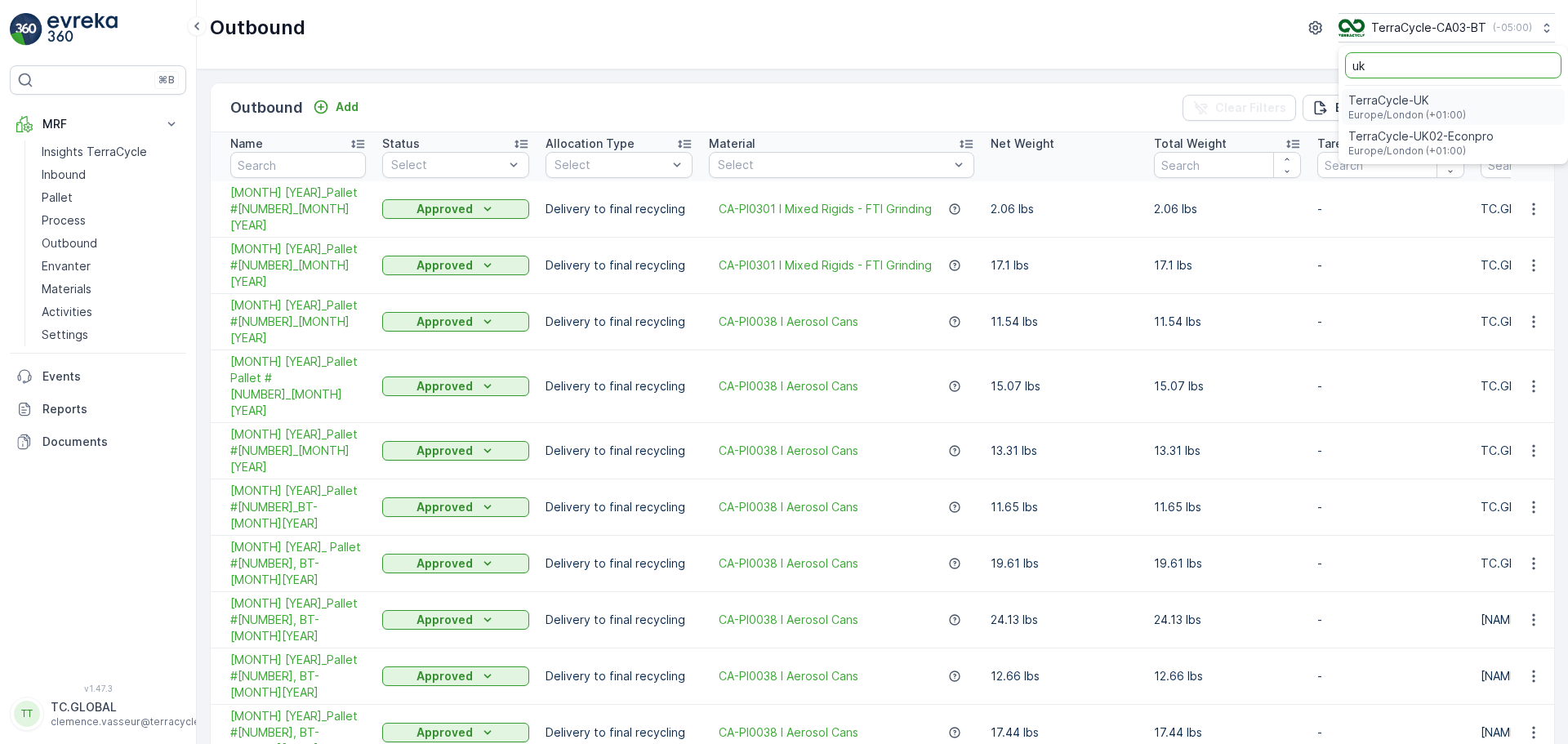 type on "uk" 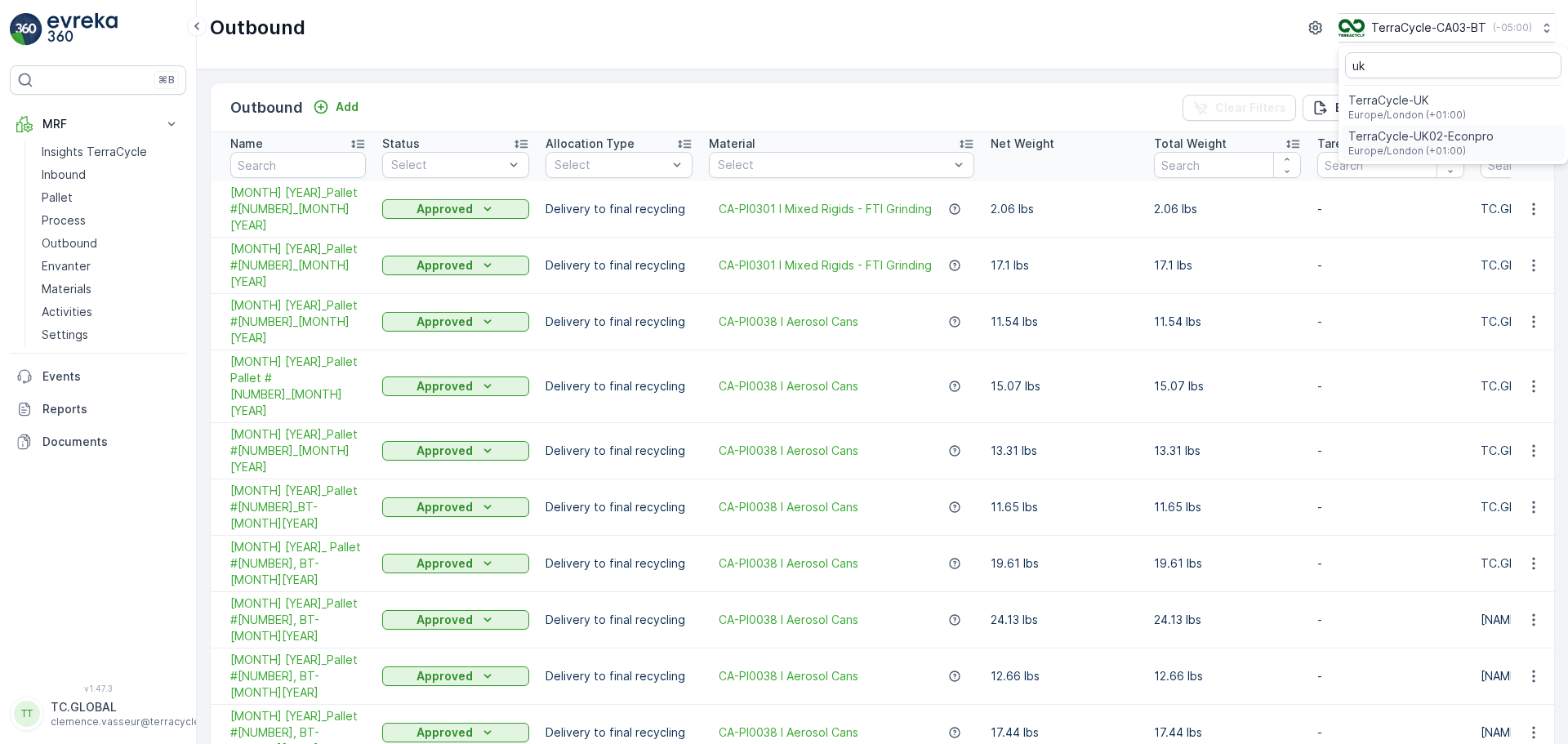 click on "TerraCycle-UK02-Econpro" at bounding box center (1421, 136) 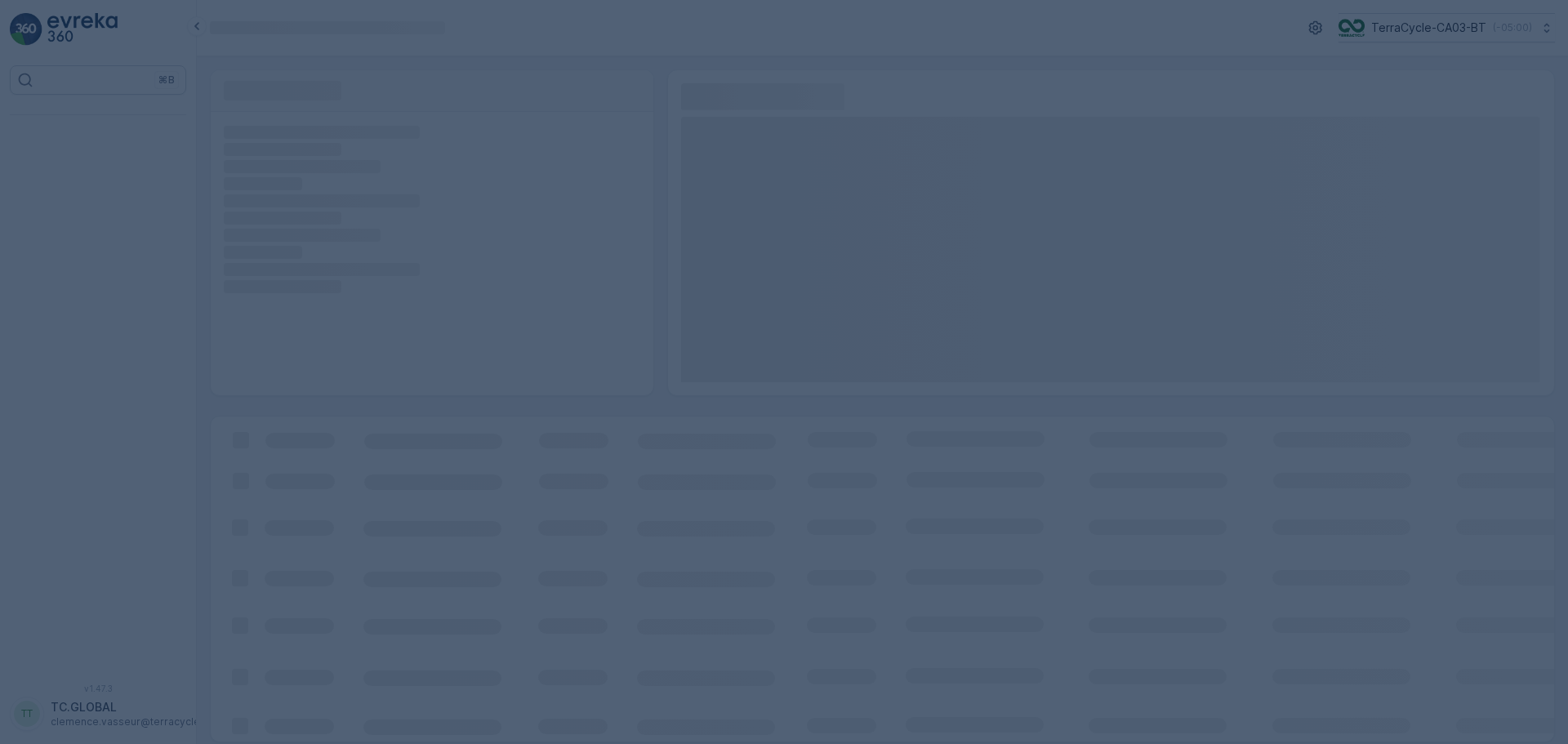 scroll, scrollTop: 0, scrollLeft: 0, axis: both 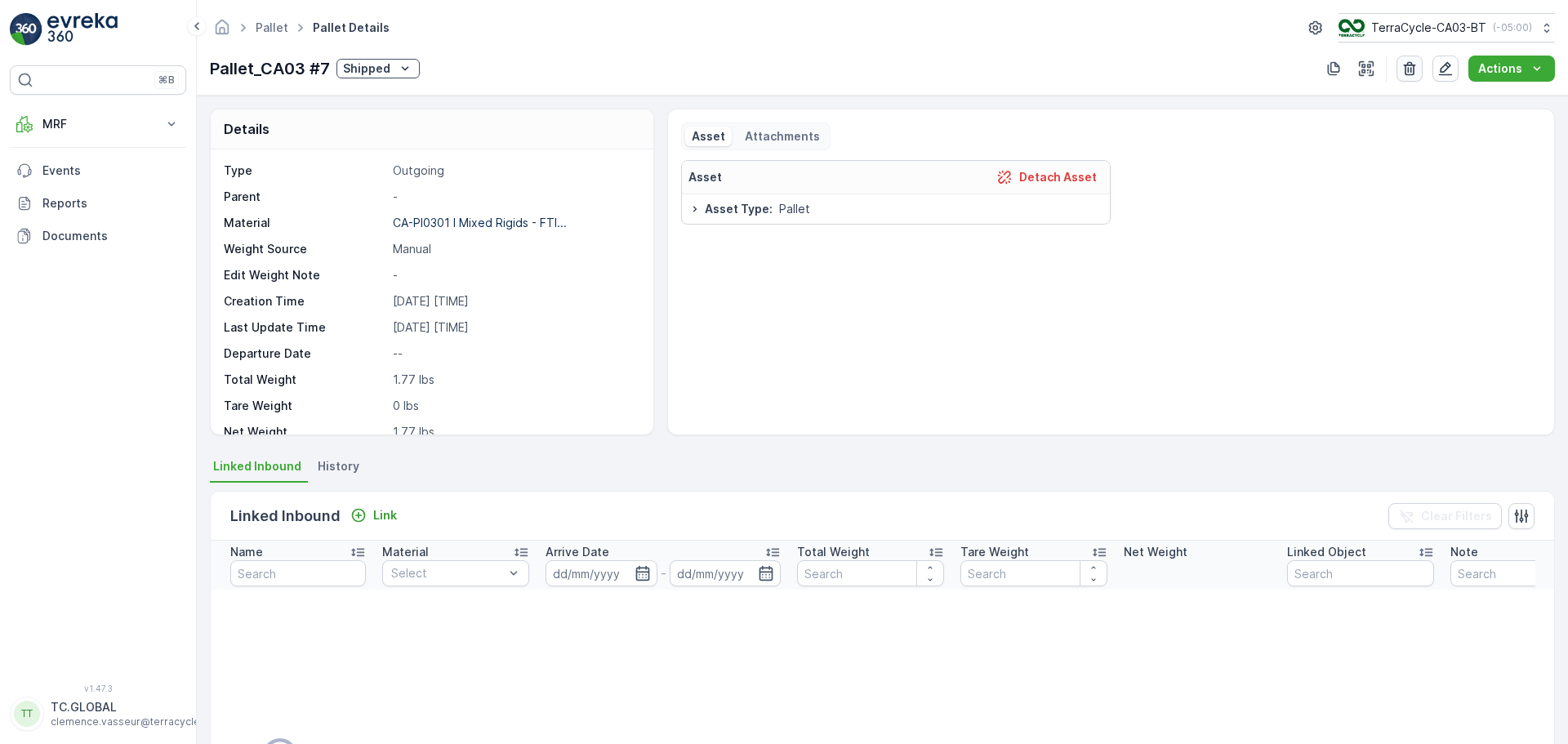 click 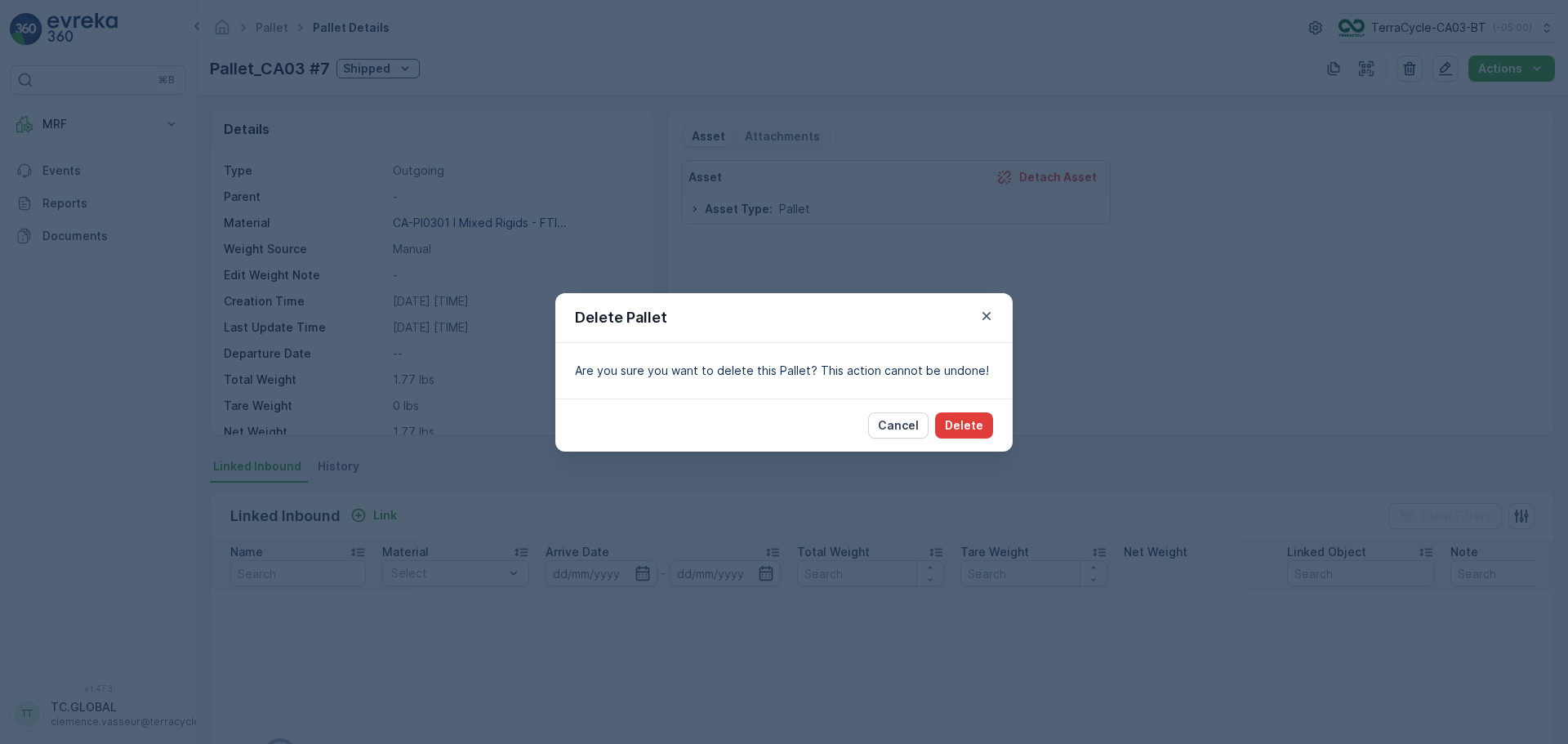 click on "Delete" at bounding box center [964, 425] 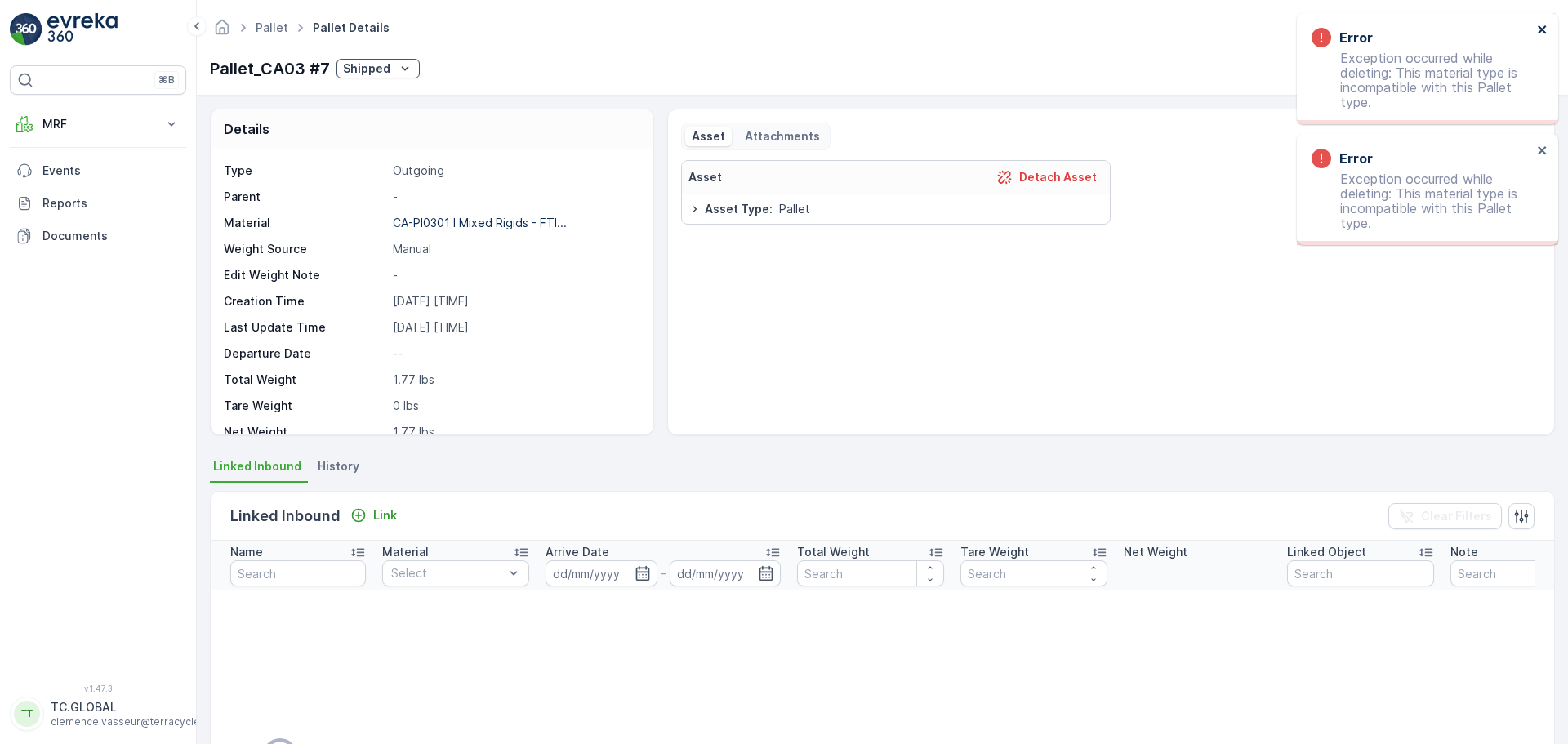 click 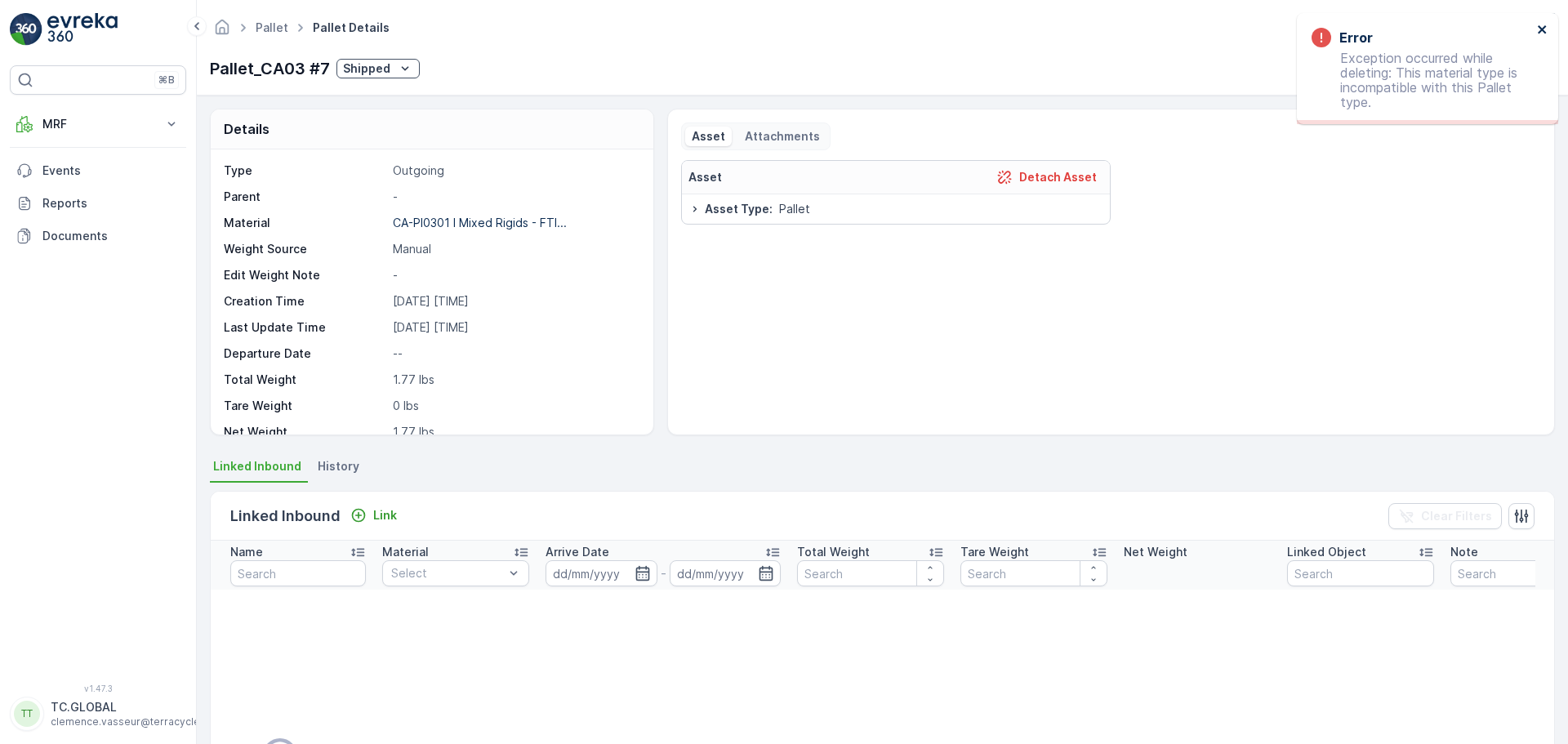 click 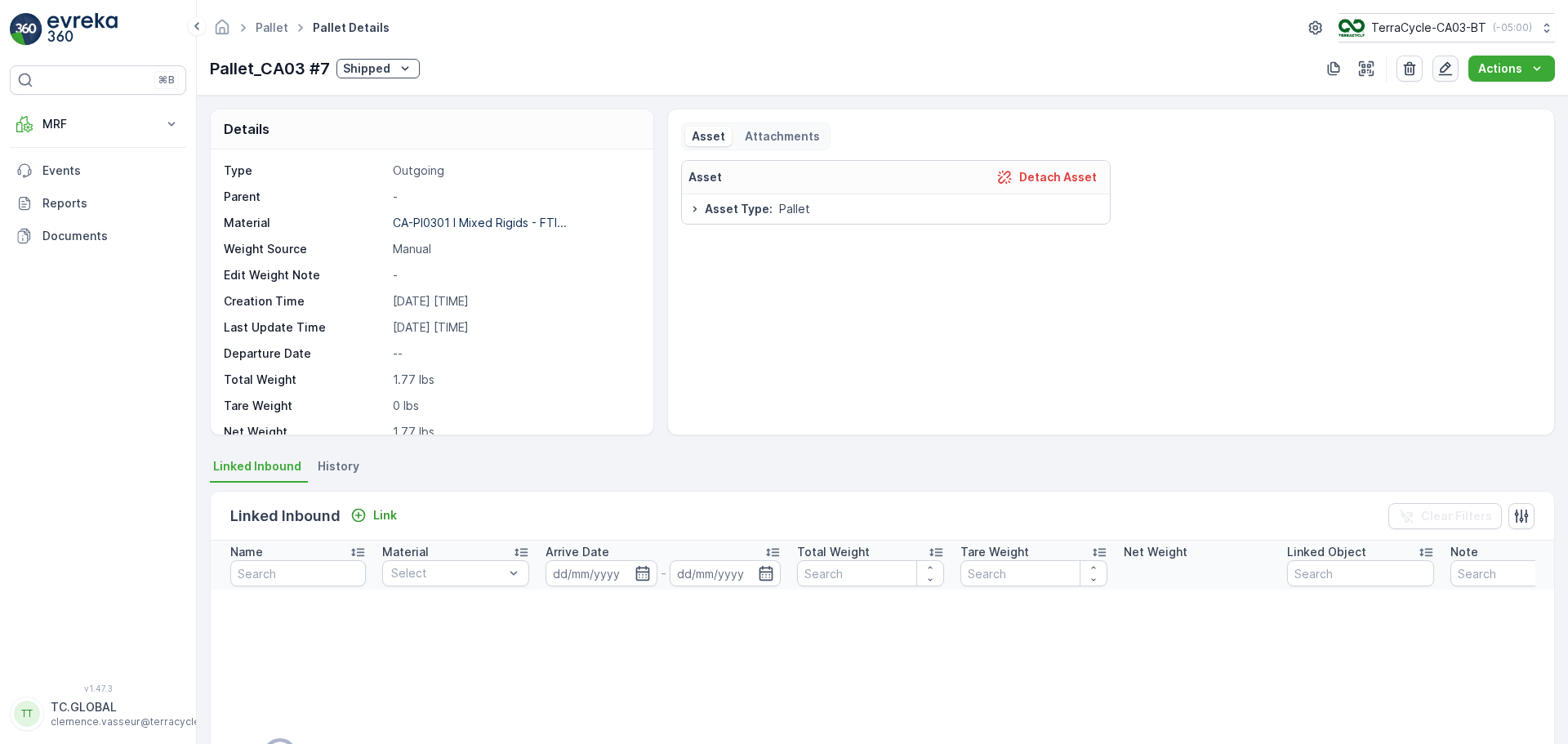 click 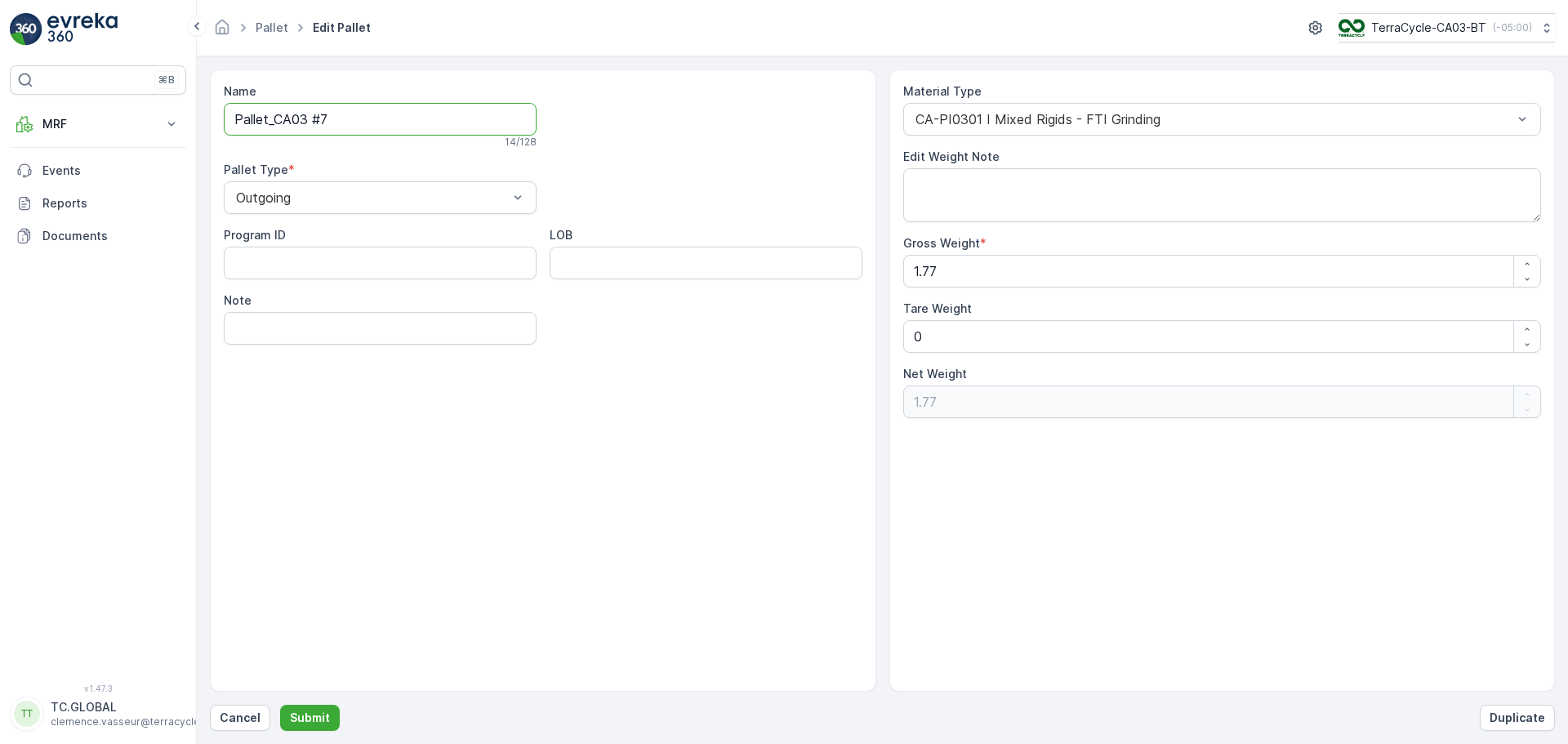 click on "Pallet_CA03 #7" at bounding box center [380, 119] 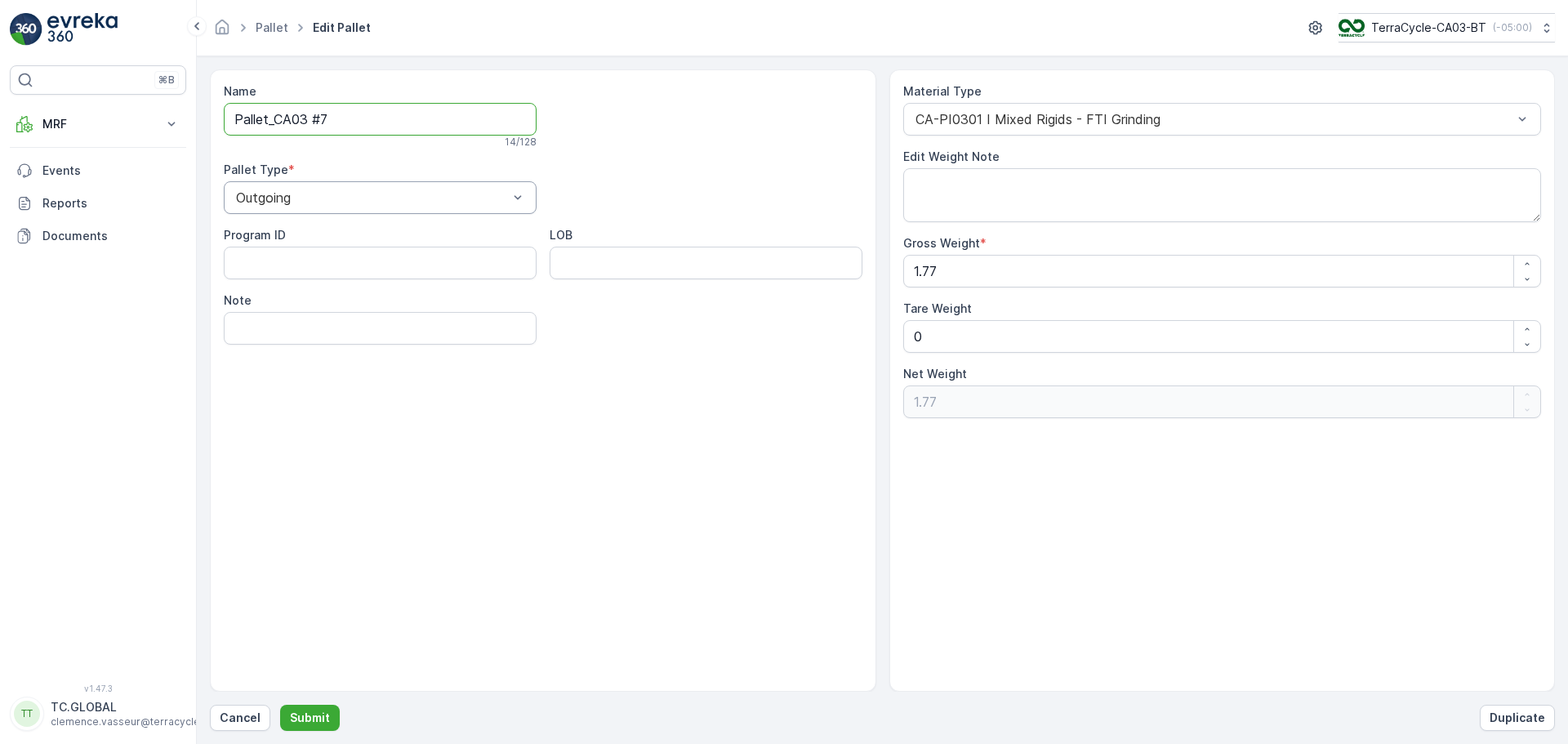 click at bounding box center [372, 198] 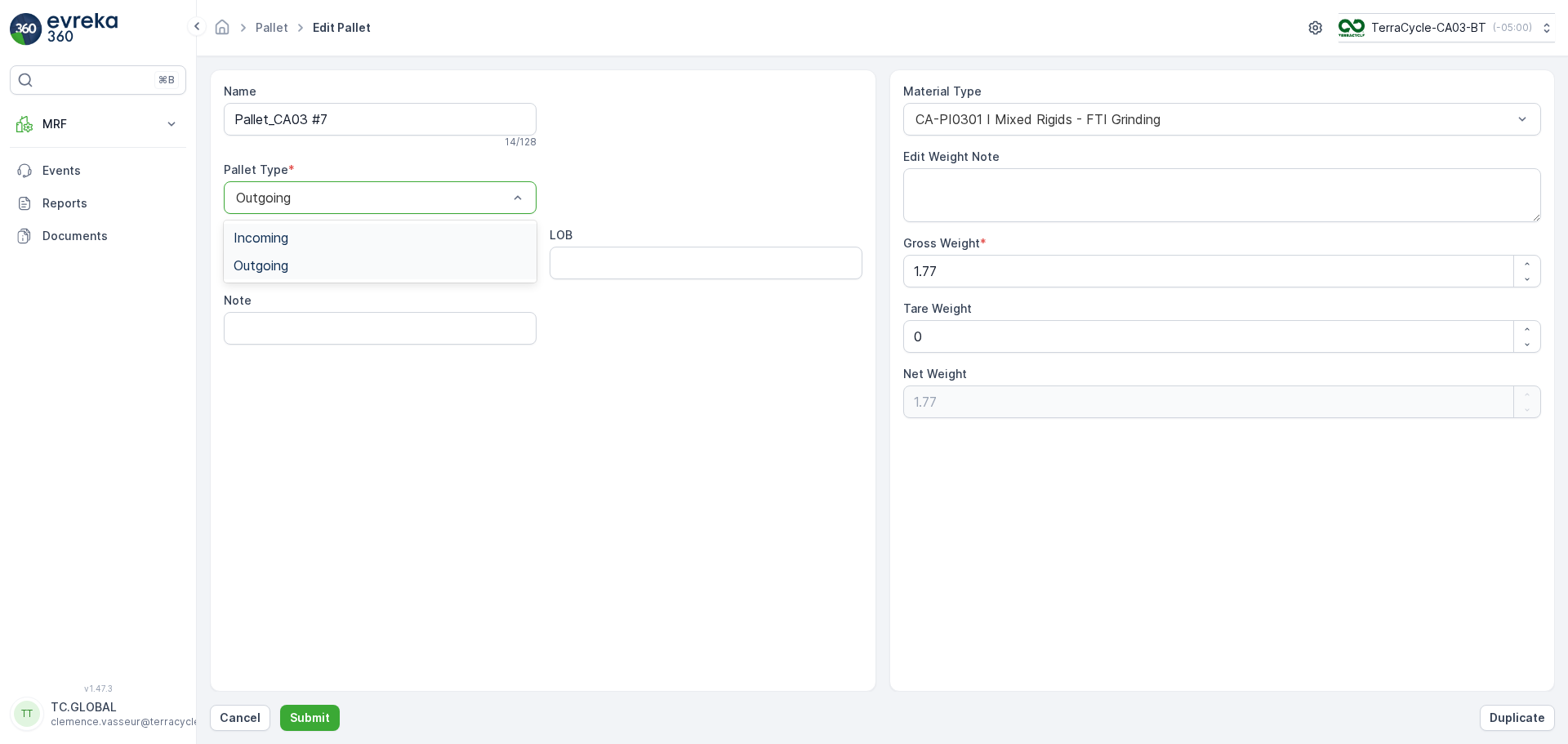 click on "Incoming" at bounding box center [380, 238] 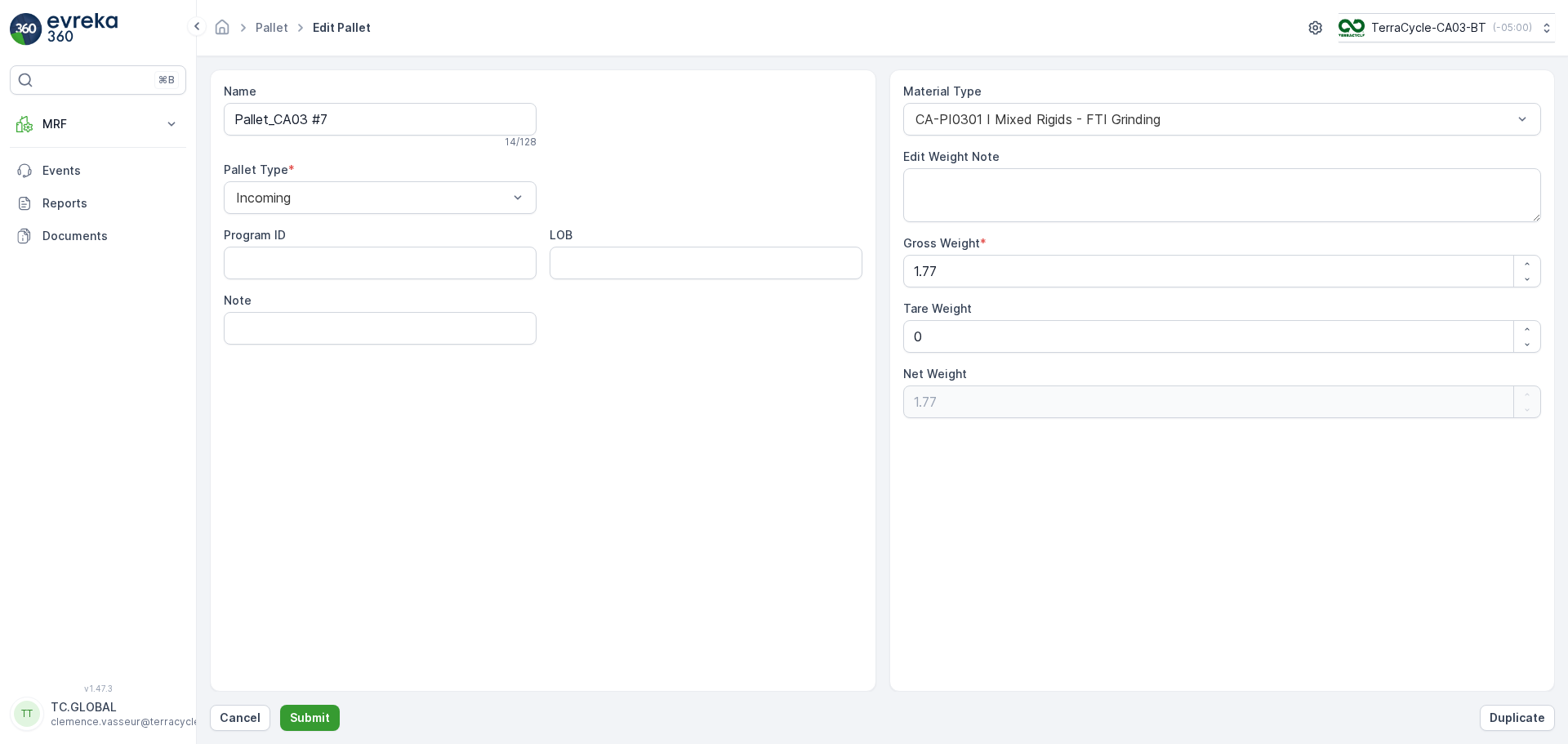 click on "Submit" at bounding box center [310, 718] 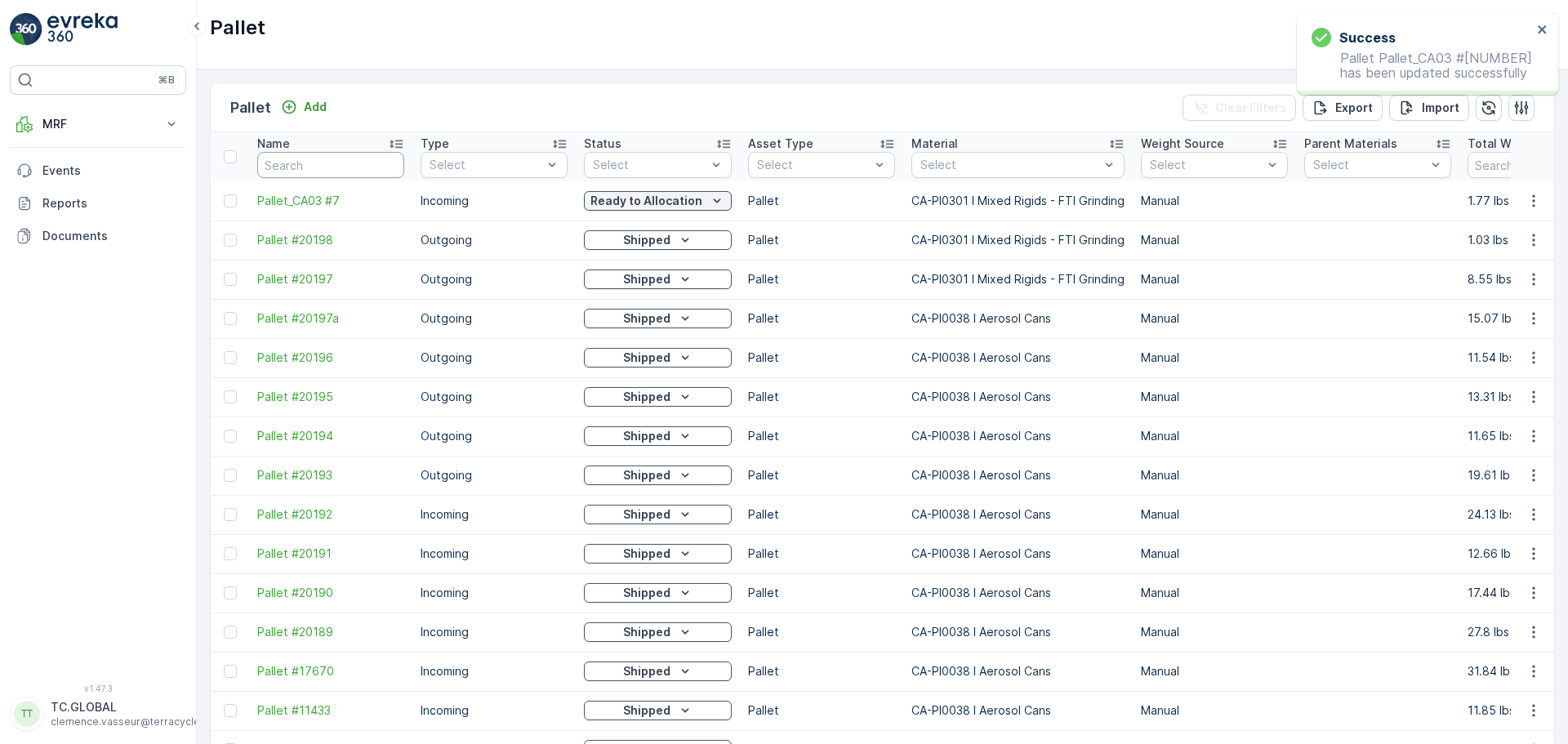 click at bounding box center [331, 165] 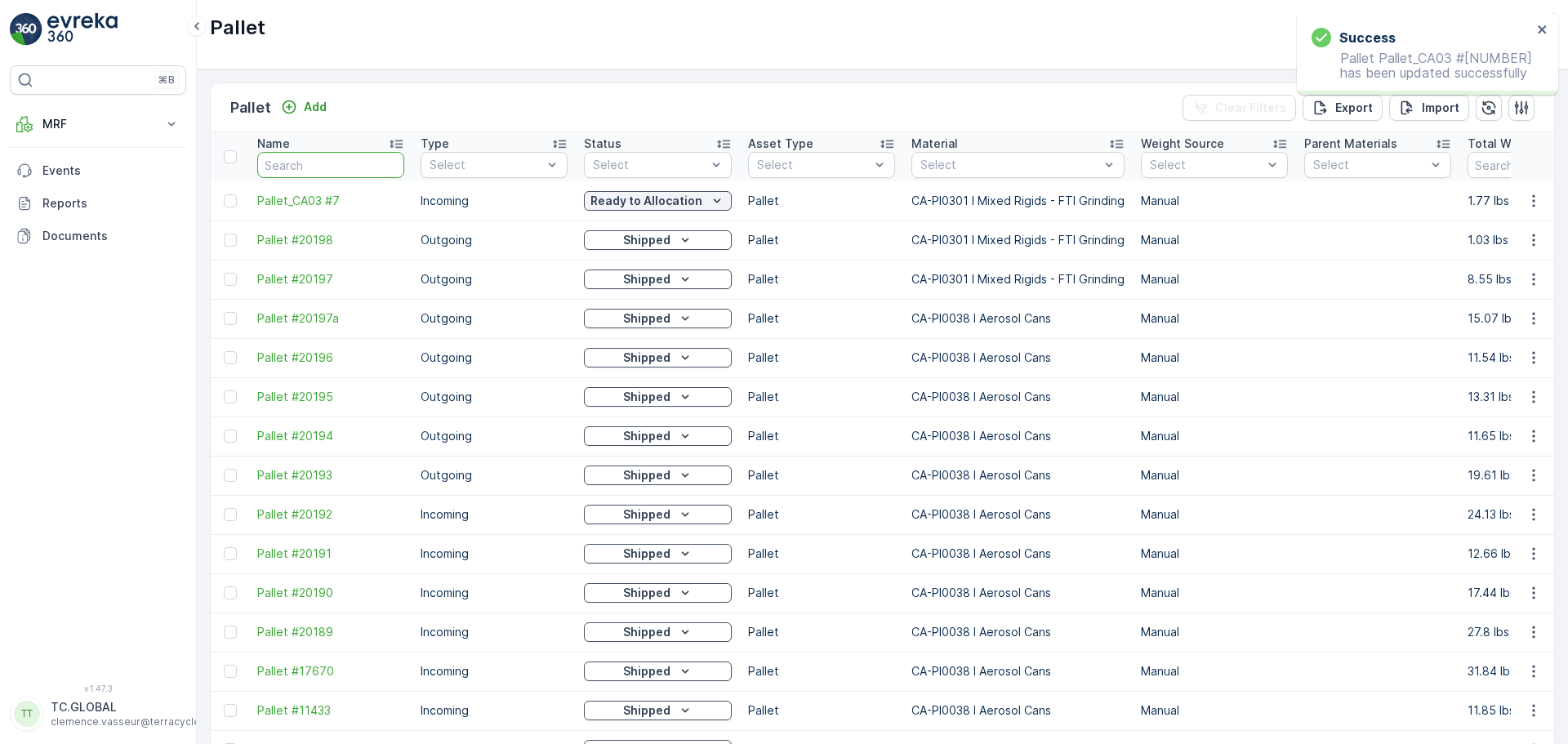 paste on "Pallet_CA03 #7" 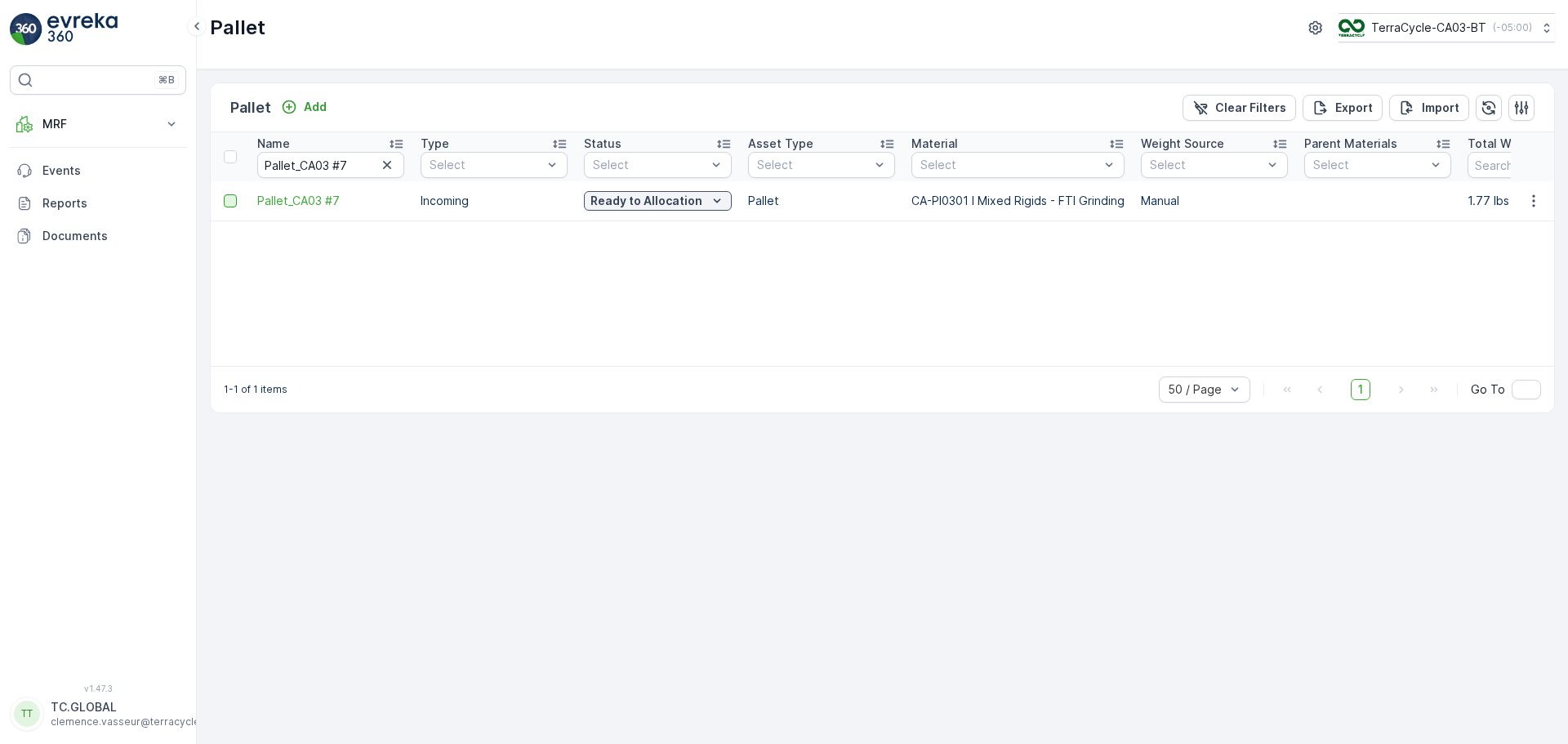 click at bounding box center [230, 201] 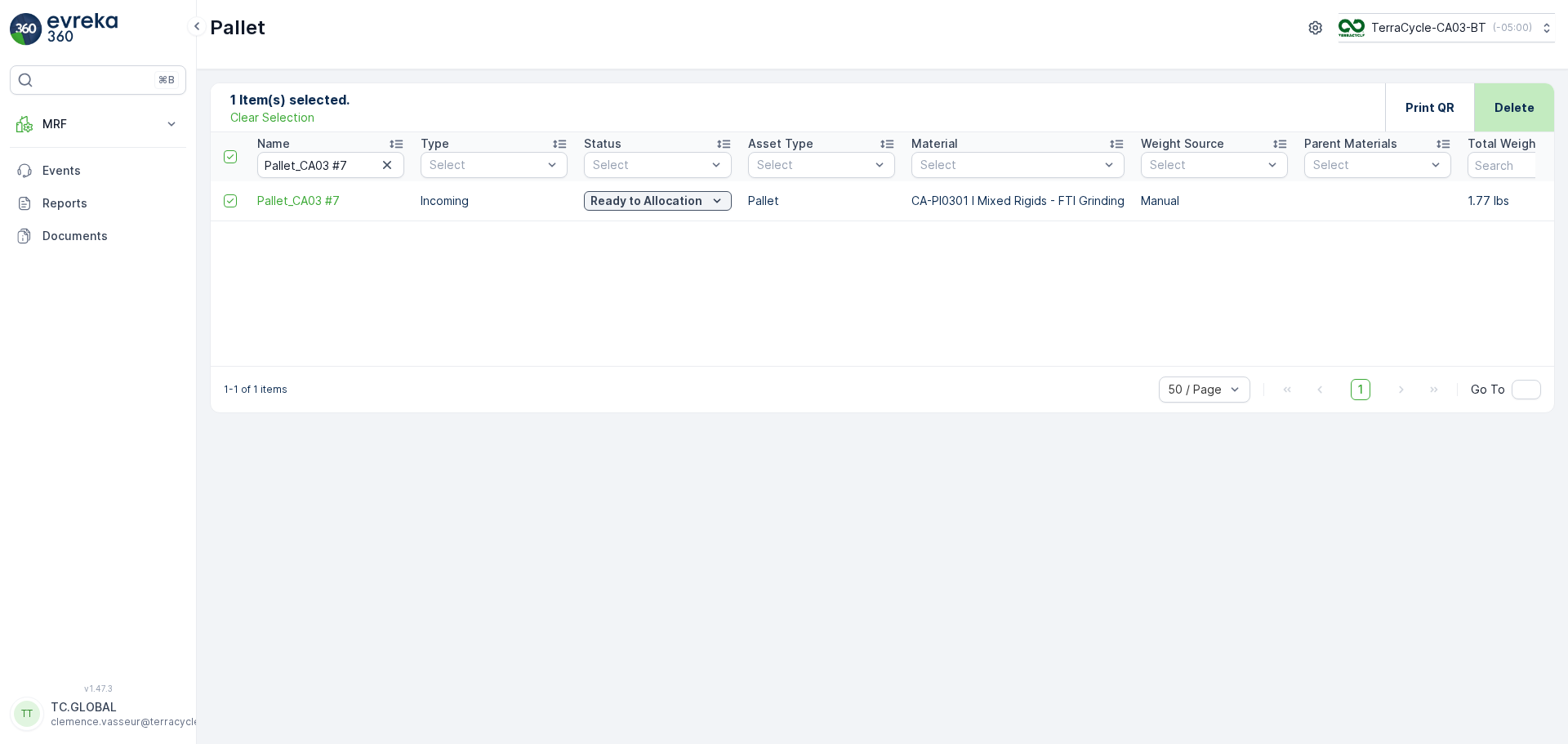 click on "Delete" at bounding box center (1514, 108) 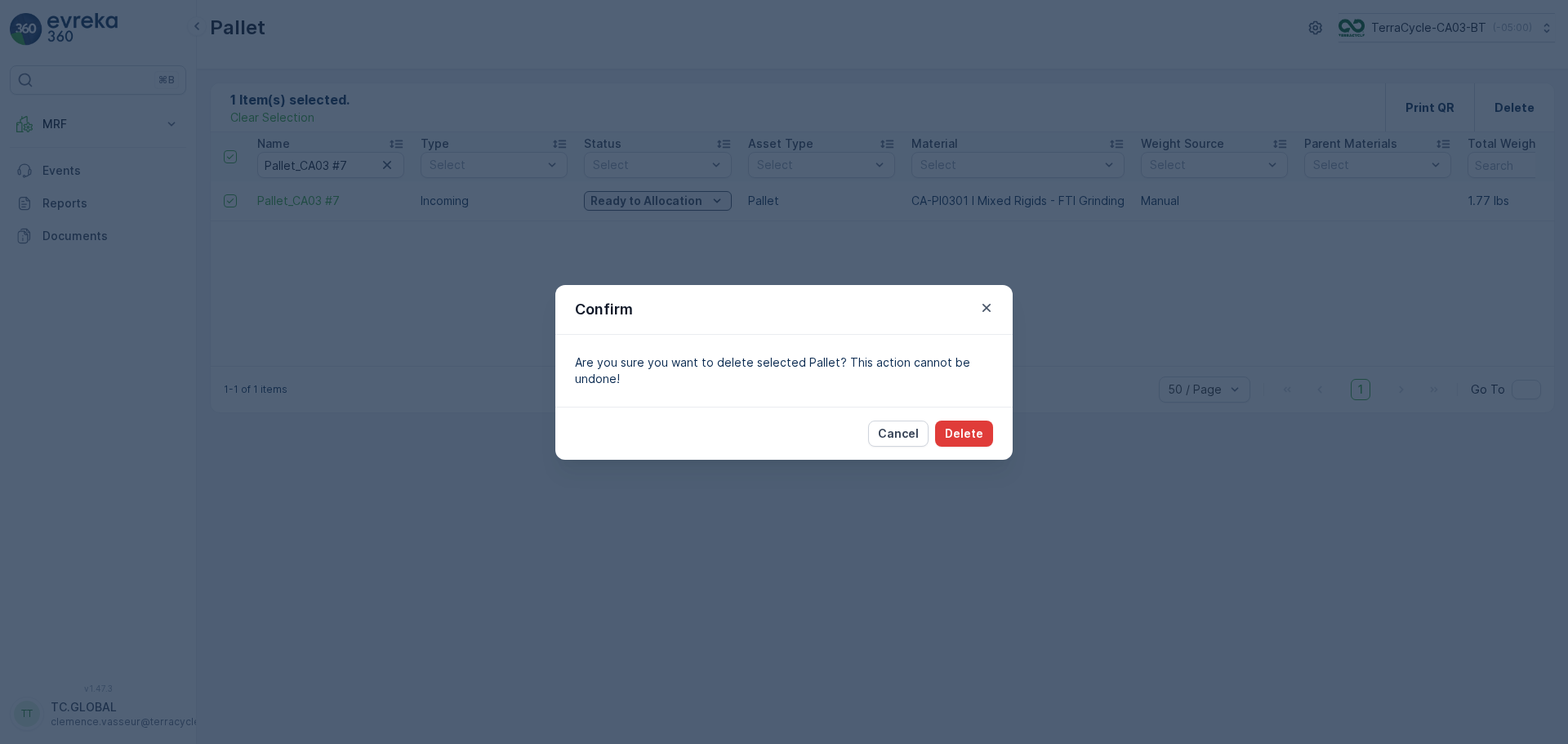 click on "Delete" at bounding box center [964, 434] 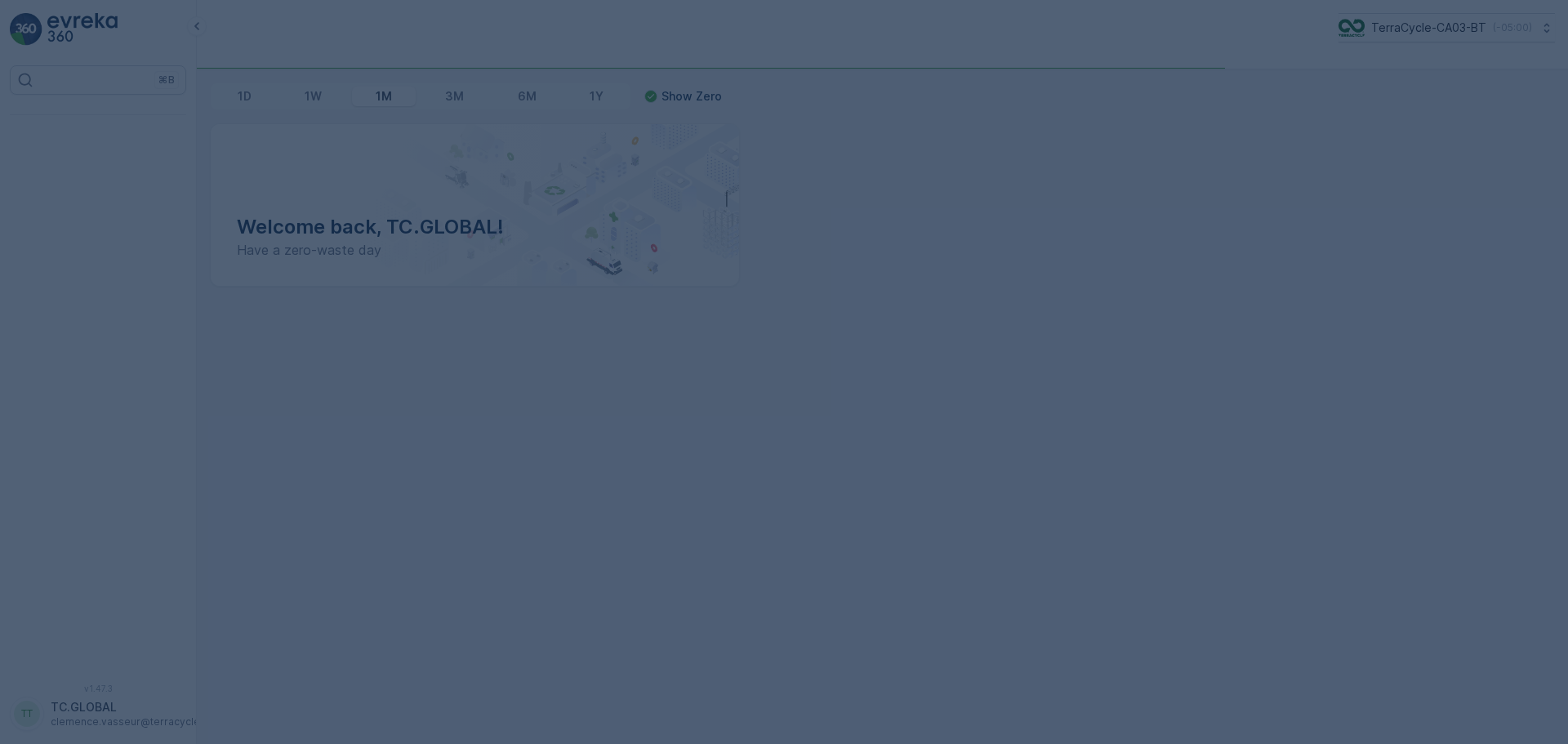 scroll, scrollTop: 0, scrollLeft: 0, axis: both 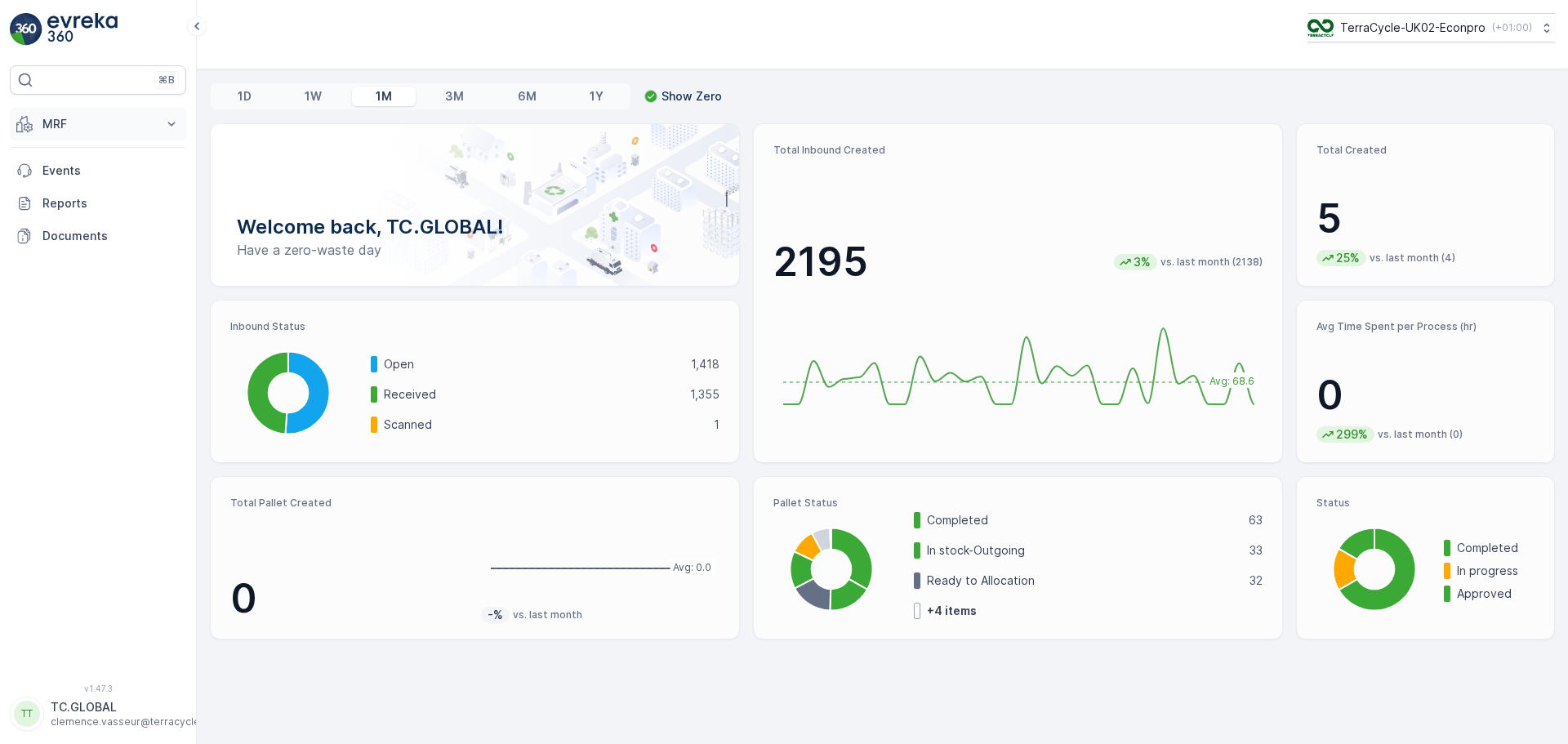 click on "MRF" at bounding box center [98, 124] 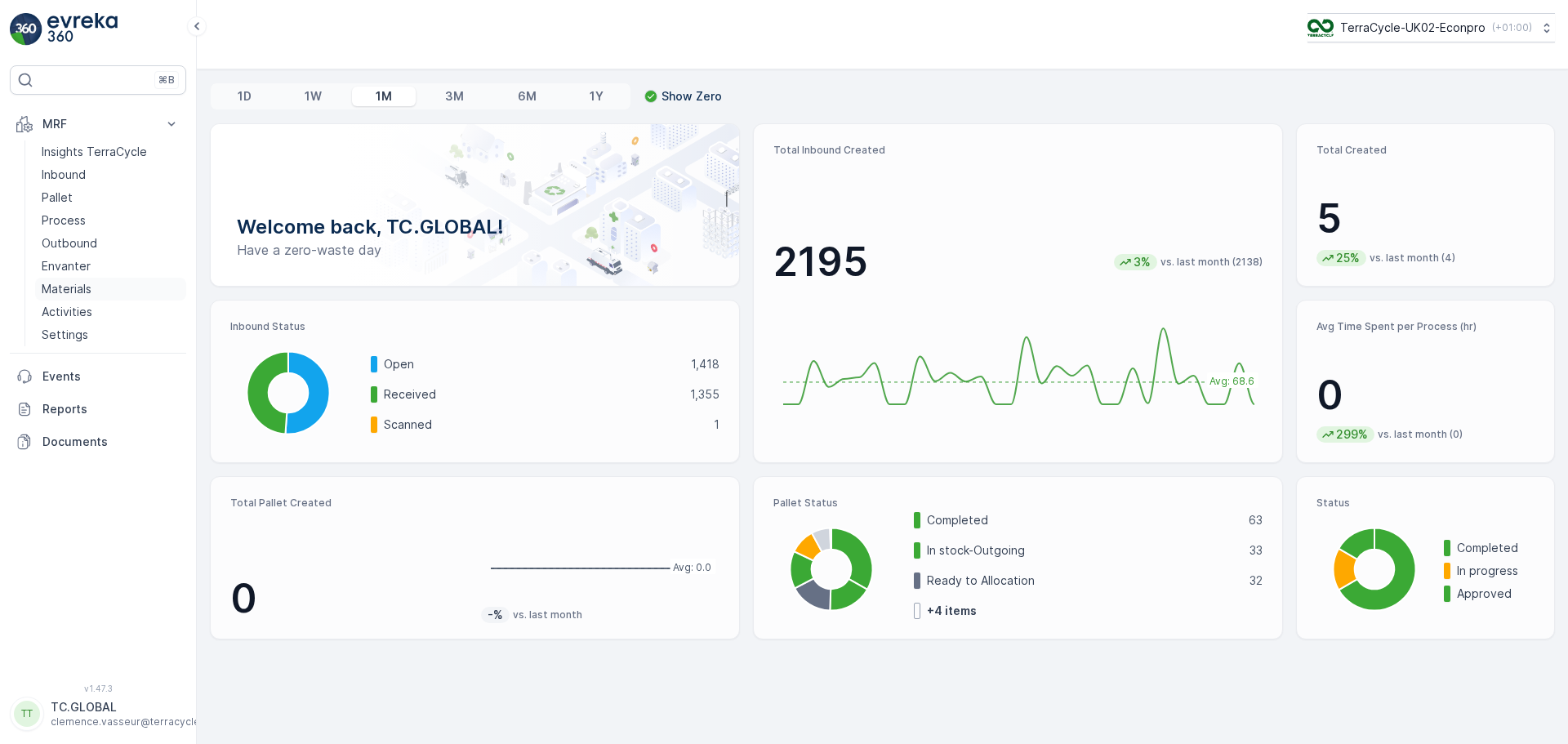 click on "Materials" at bounding box center (66, 289) 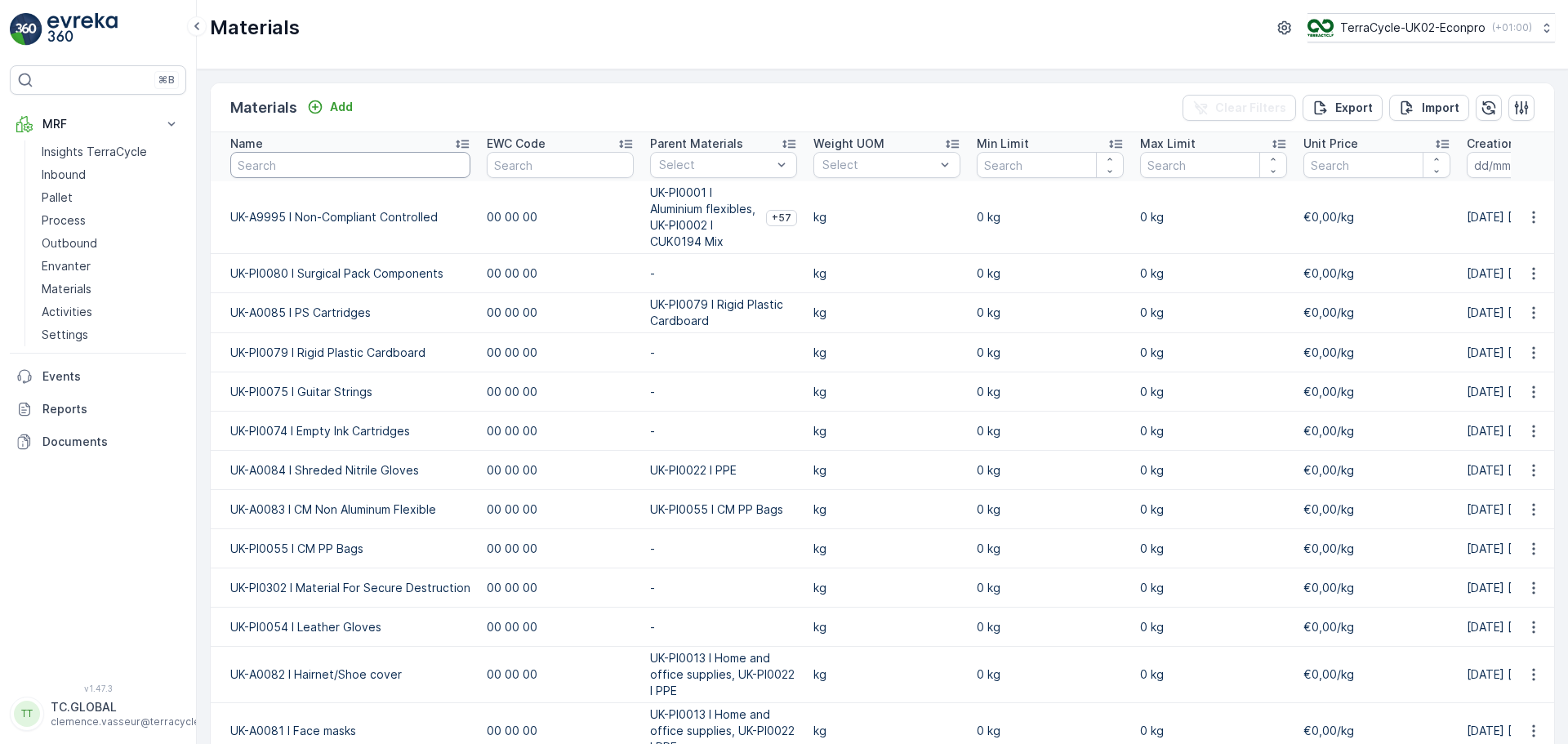 click at bounding box center [350, 165] 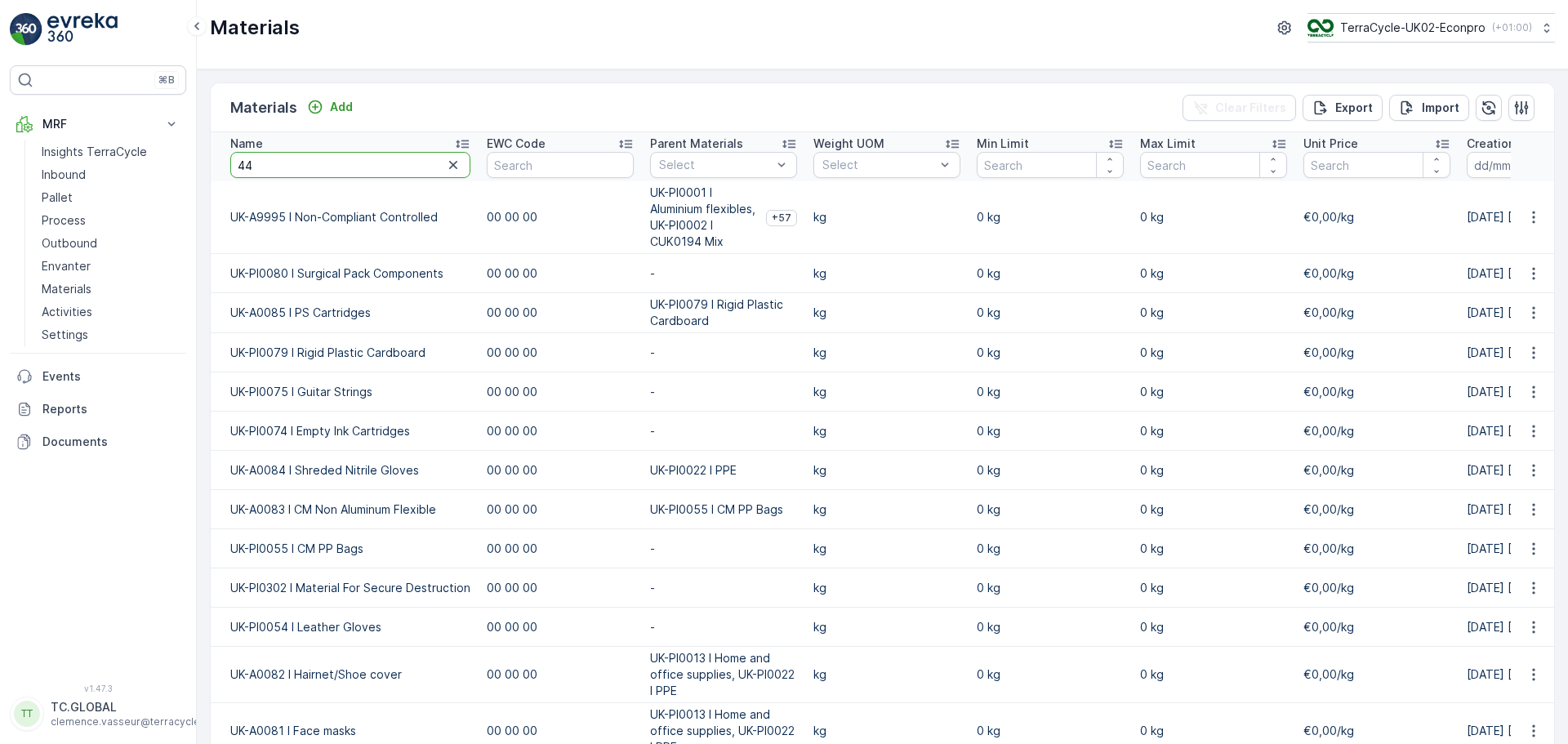 type on "445" 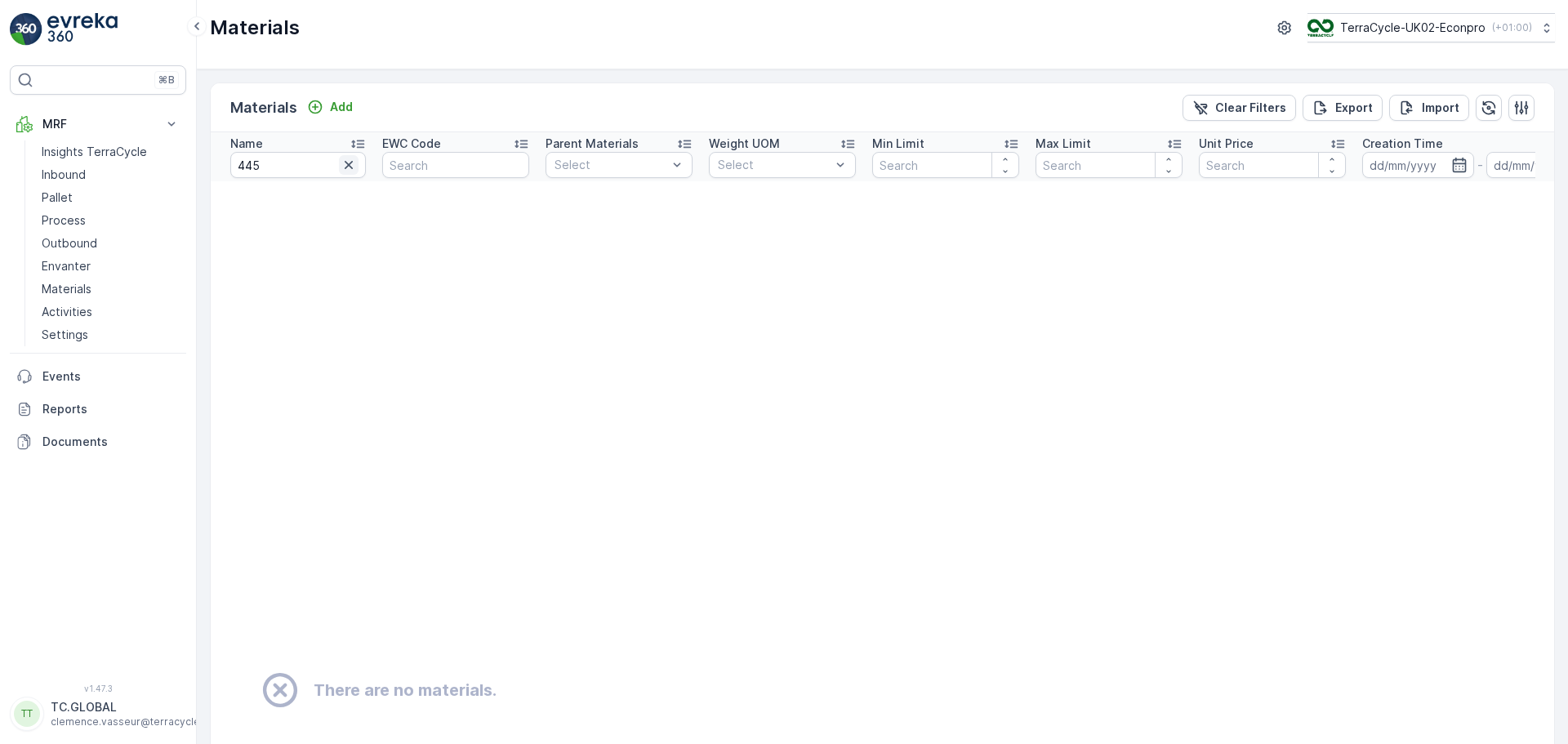 click 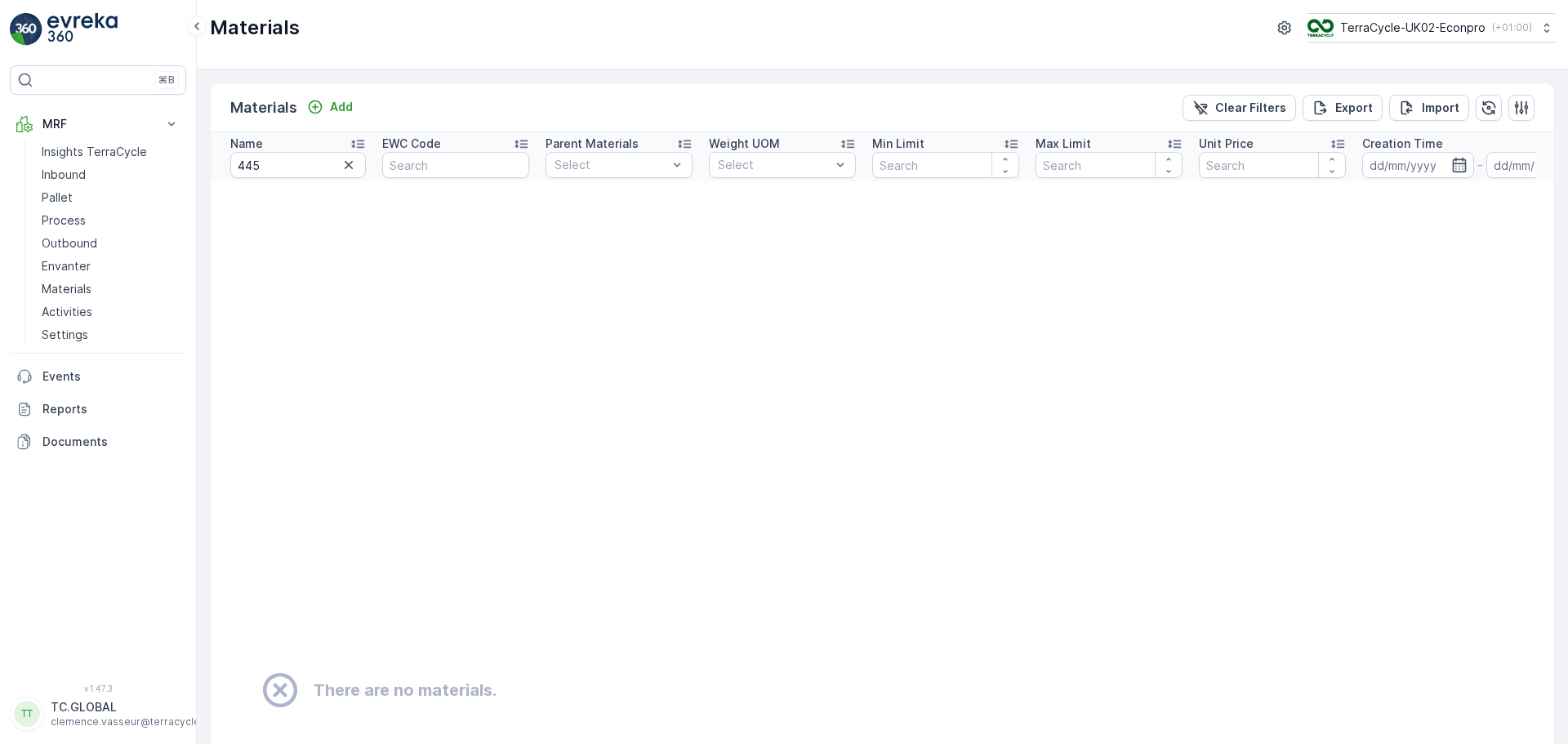 type 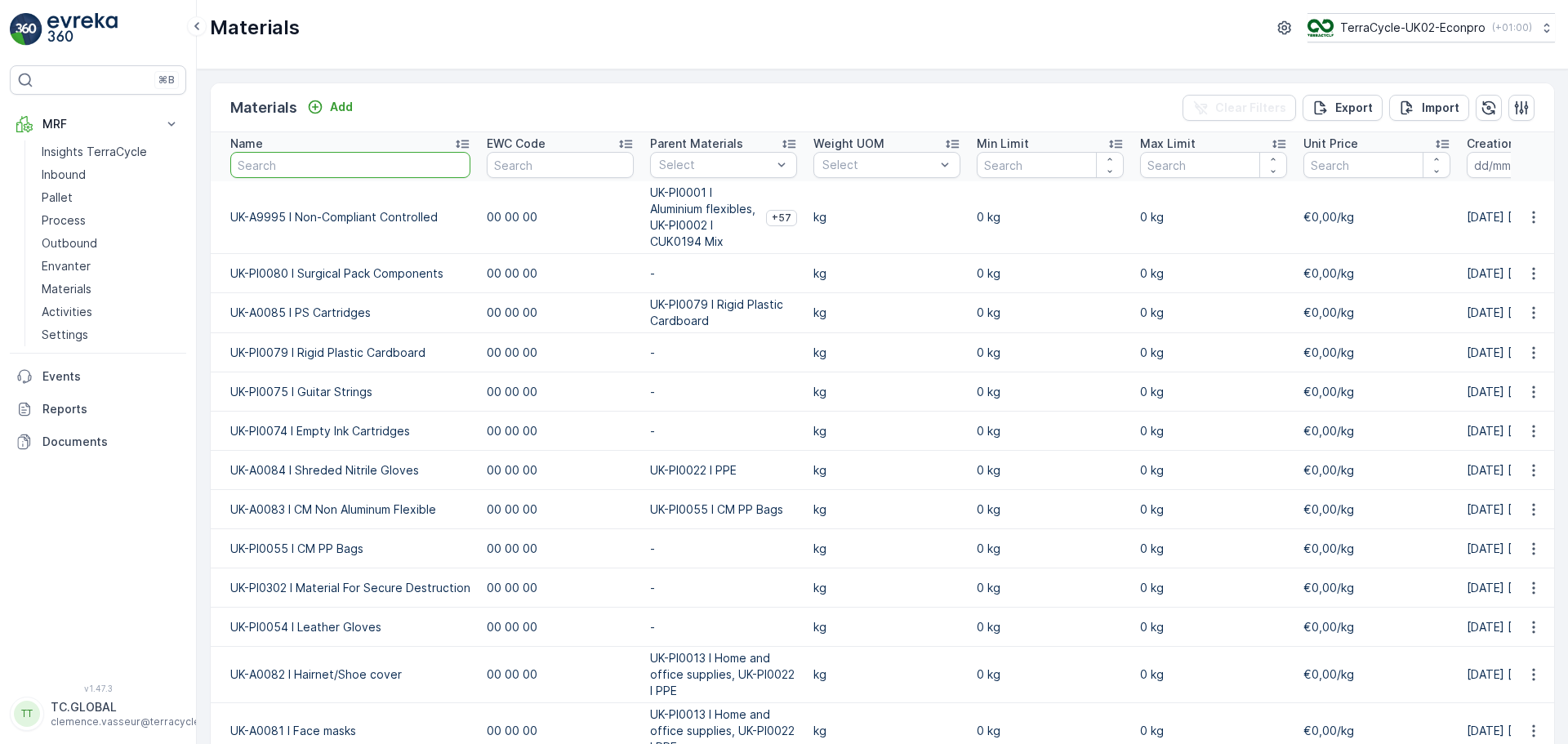 click at bounding box center (350, 165) 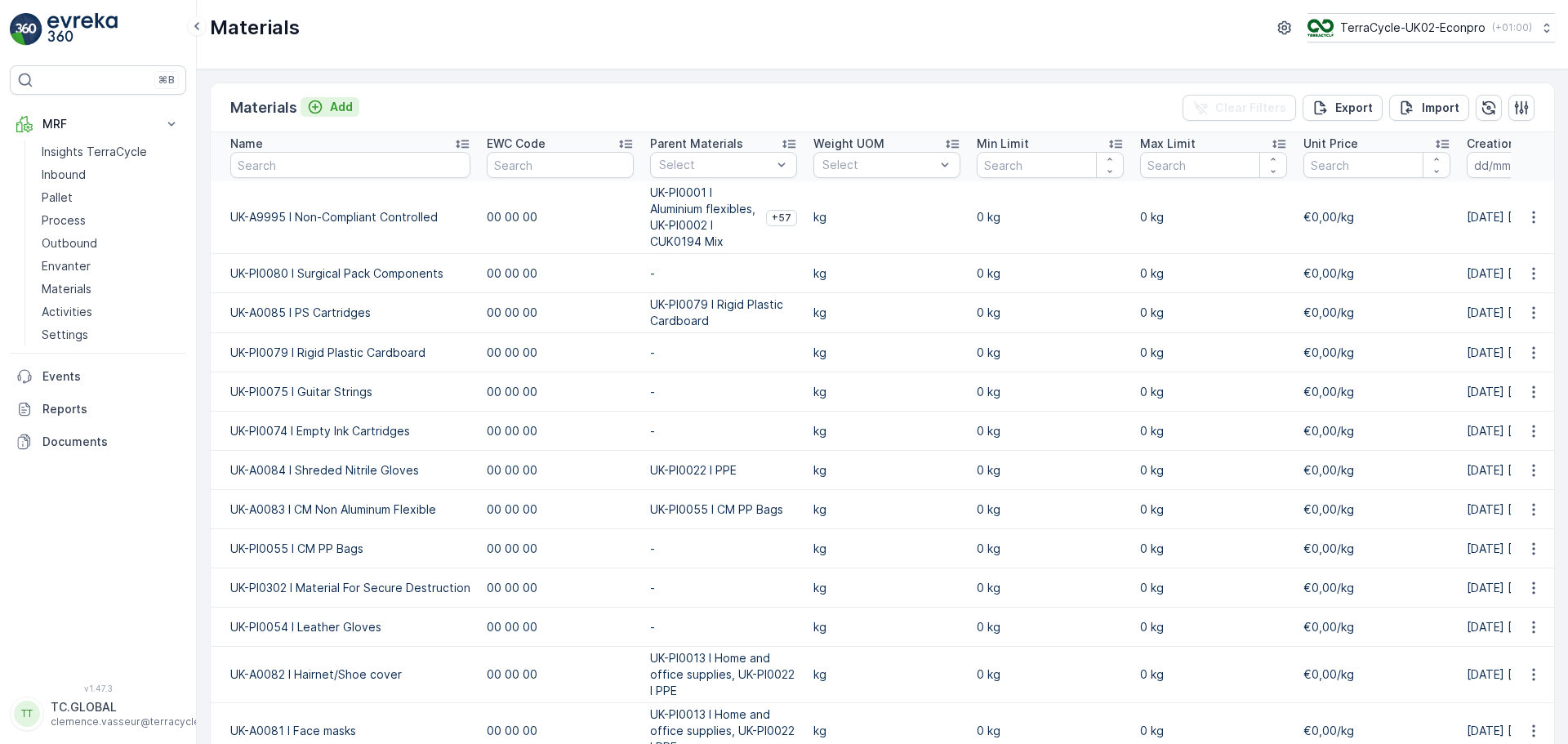 click on "Add" at bounding box center (341, 107) 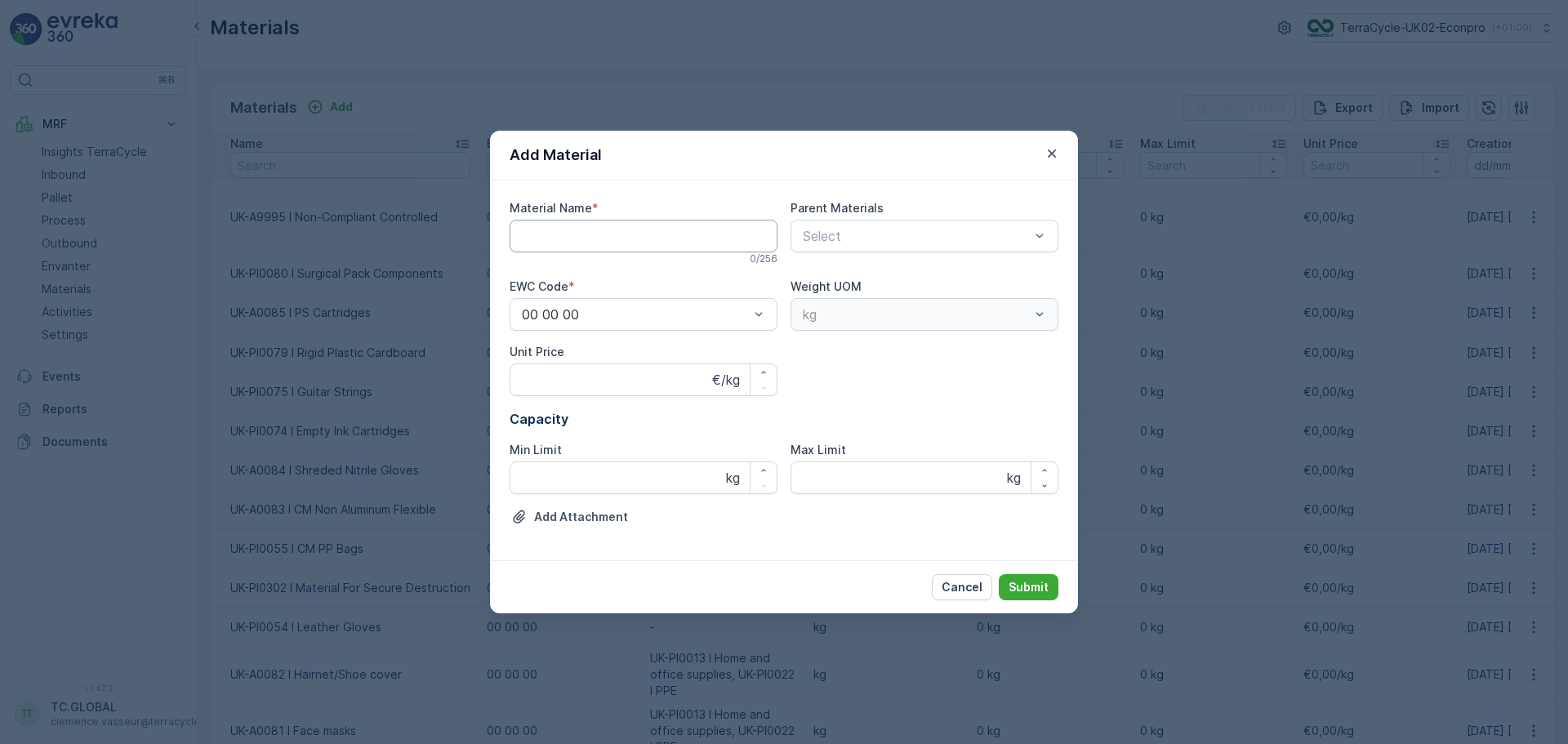 click on "Material Name" at bounding box center [644, 236] 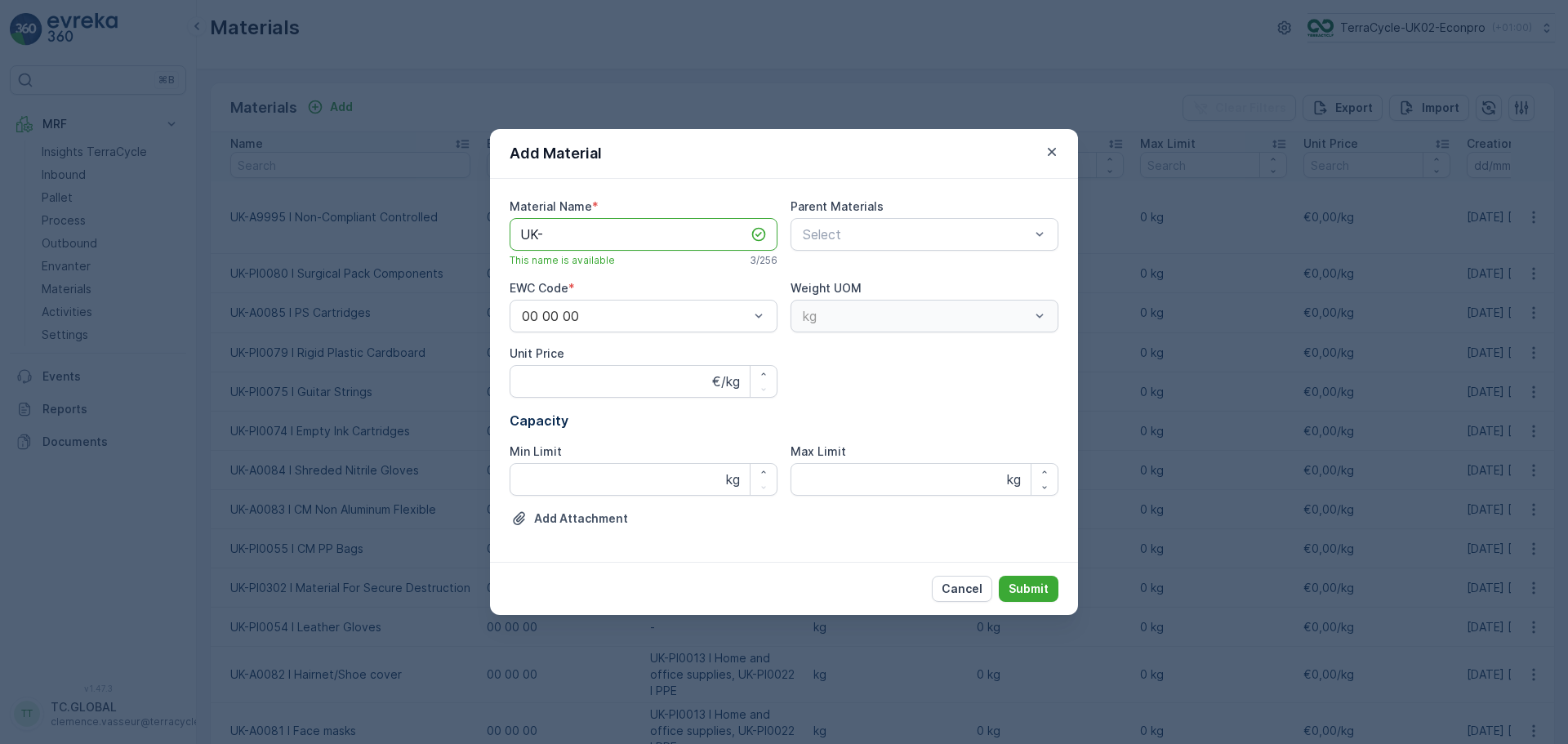 paste on "PI0445 I Potential NC" 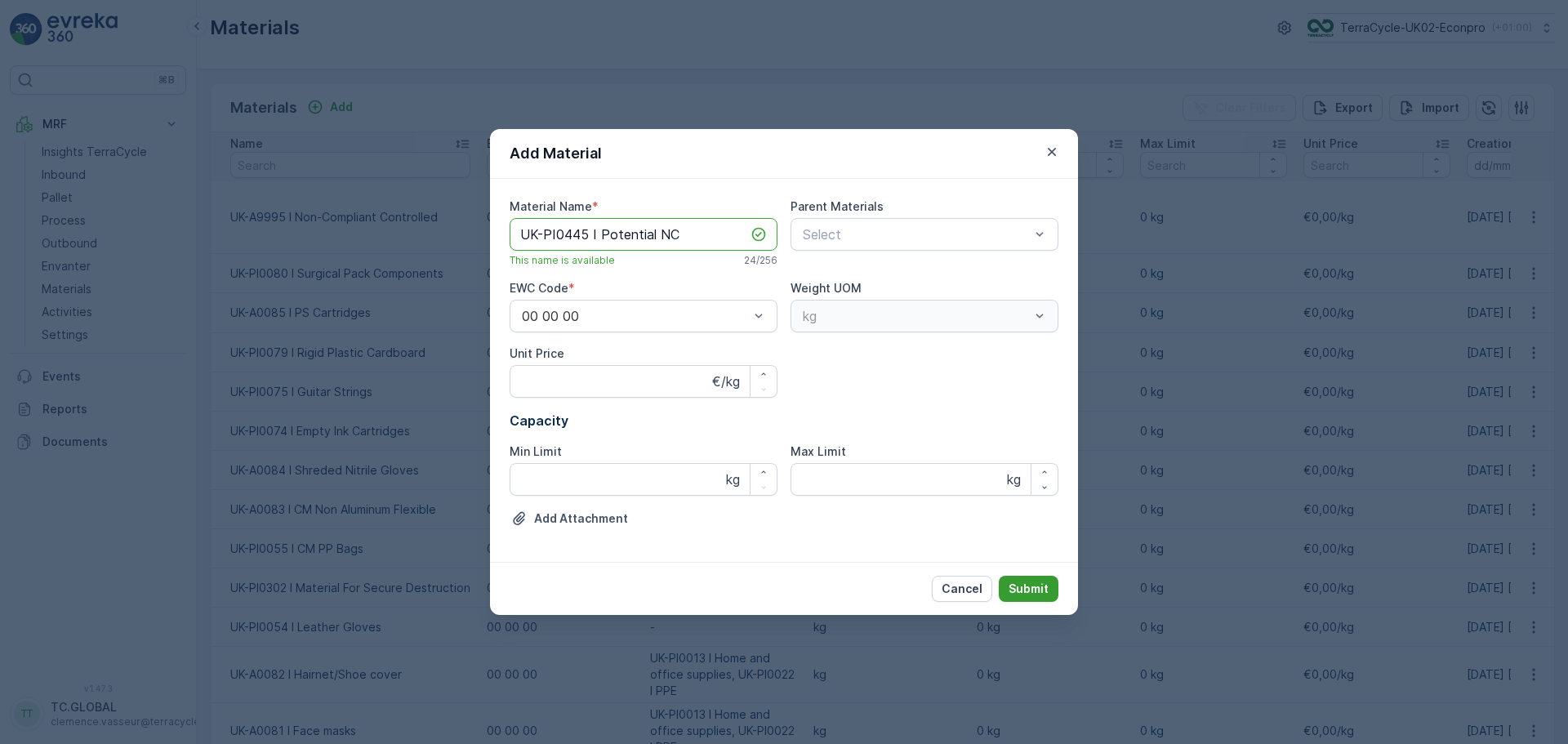 type on "UK-PI0445 I Potential NC" 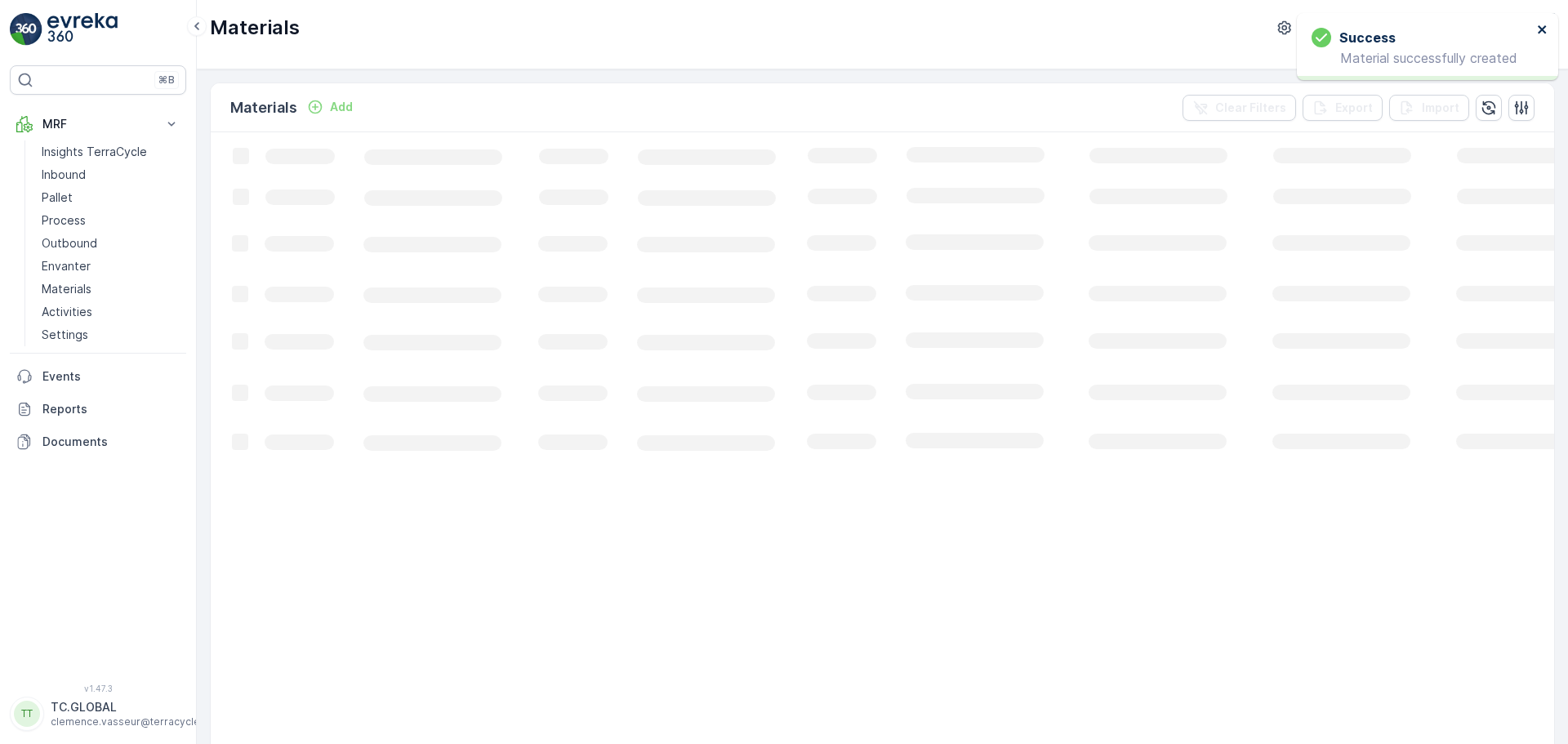 click 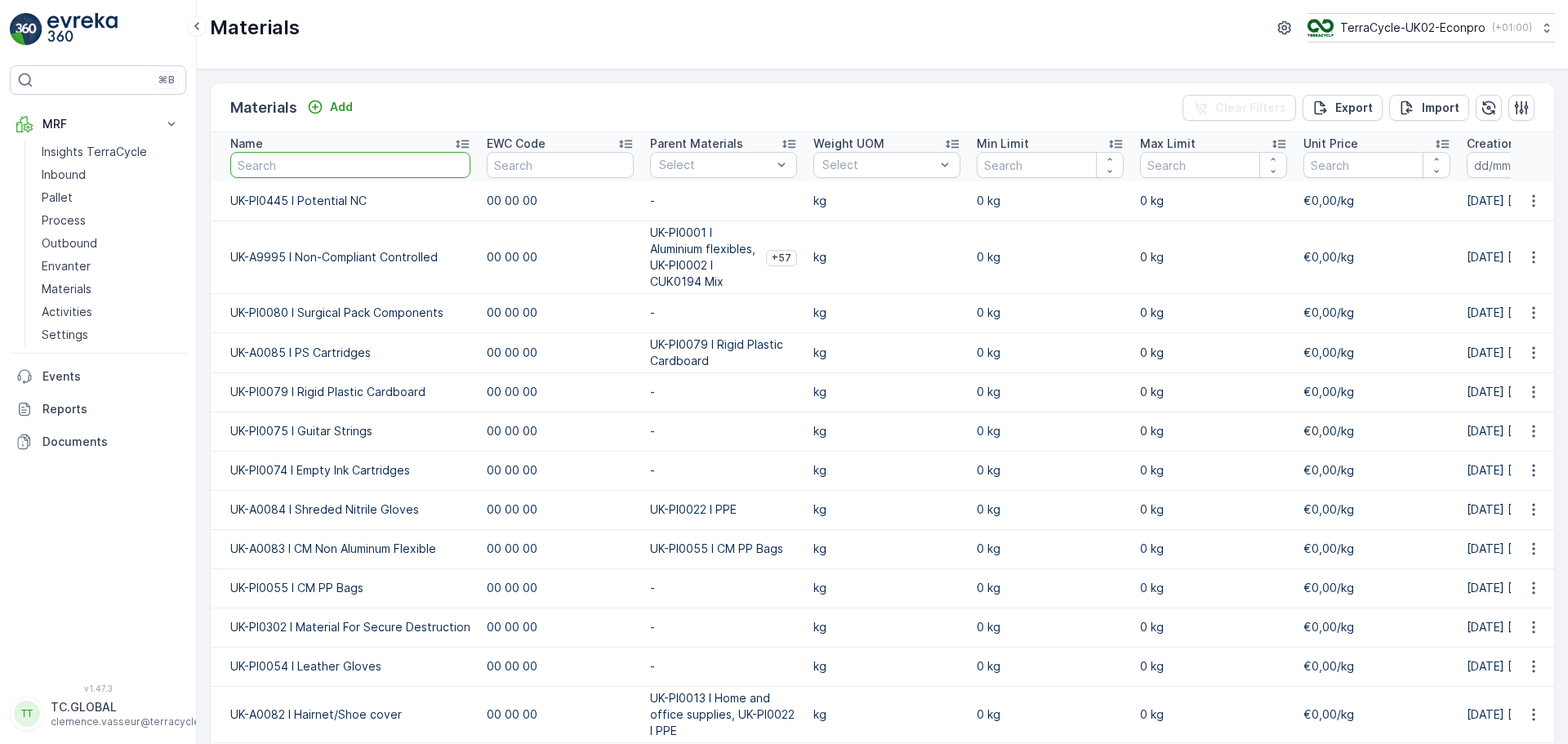 click at bounding box center (350, 165) 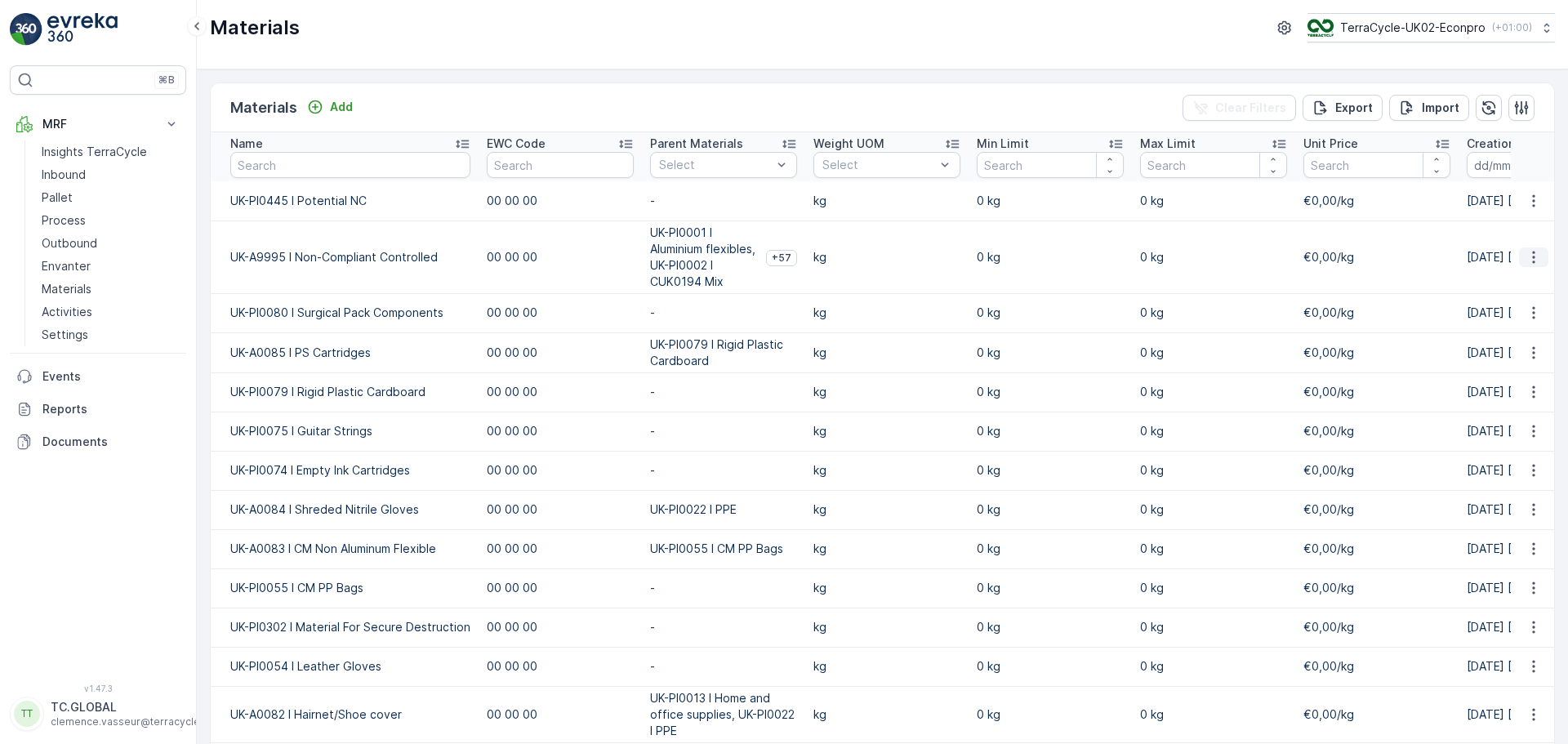 click 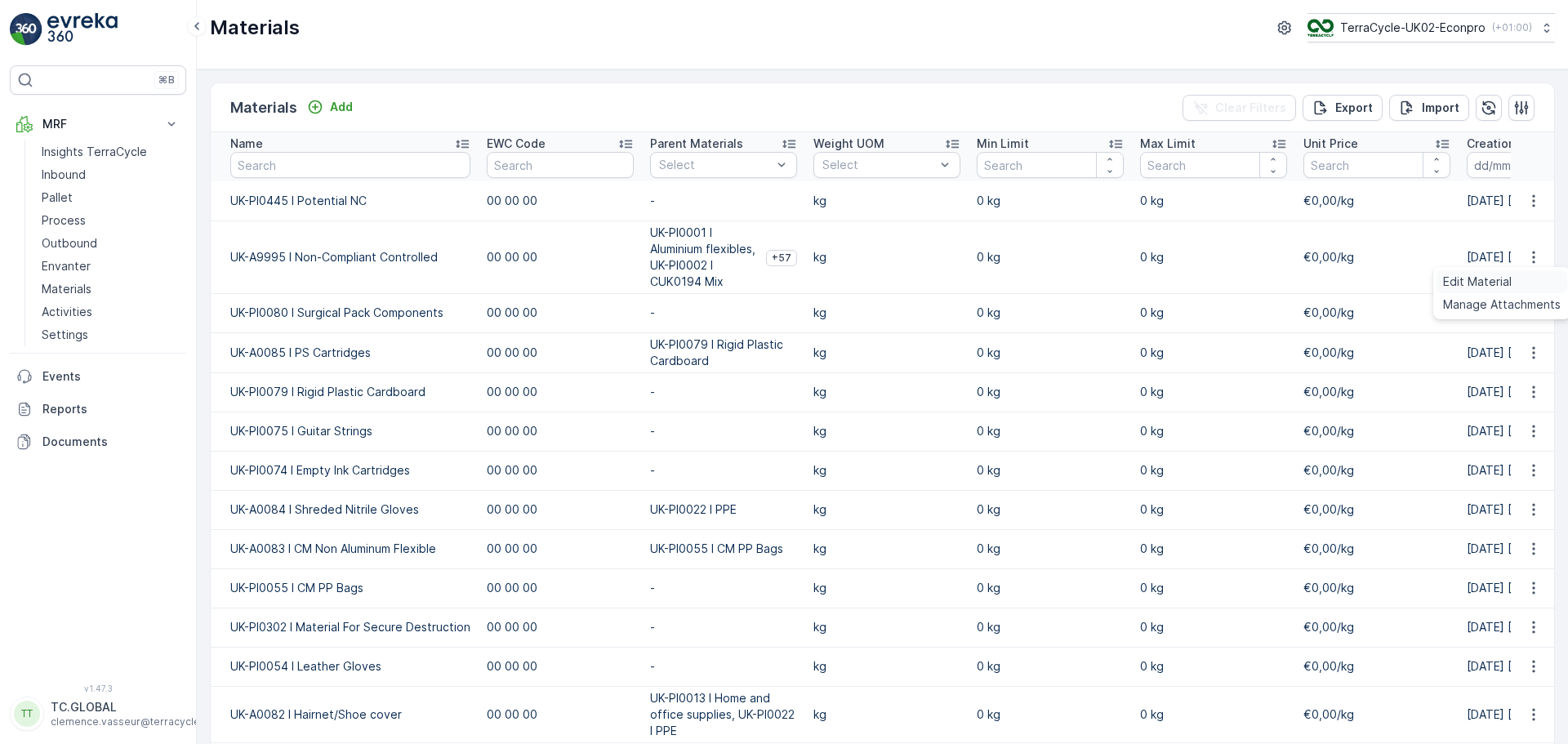 click on "Edit Material" at bounding box center [1477, 282] 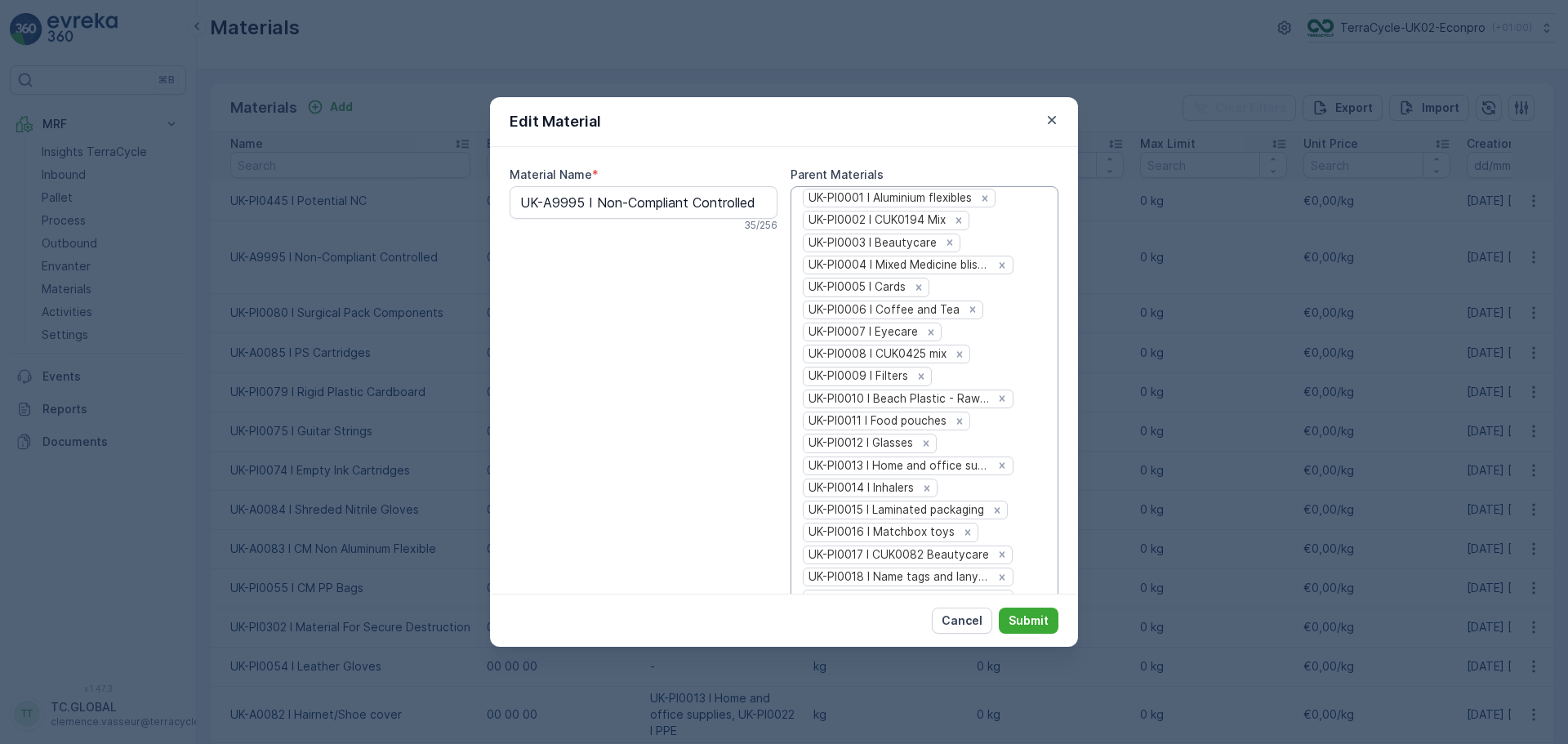type on "UK-A9995 I Non-Compliant Controlled" 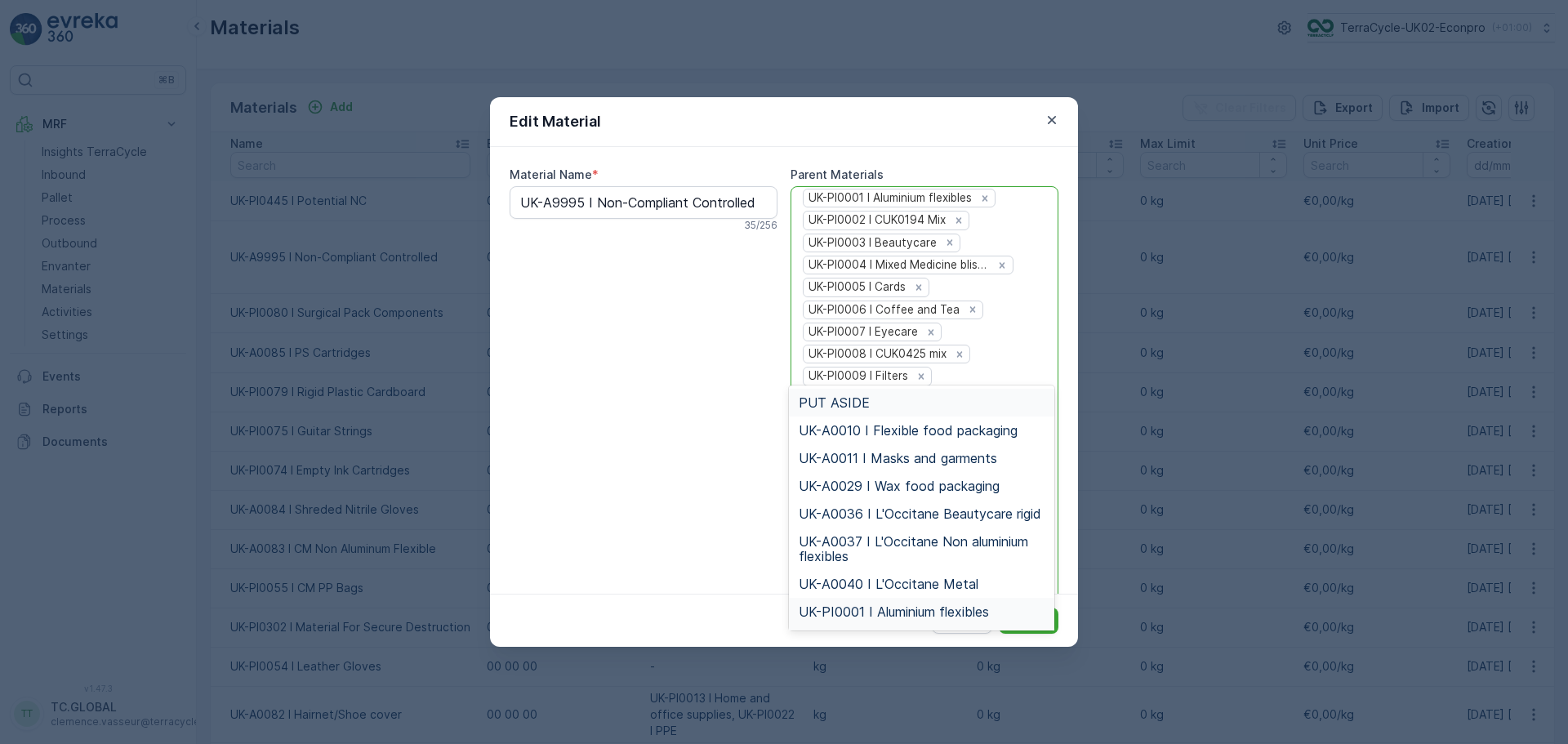 click at bounding box center (1031, 852) 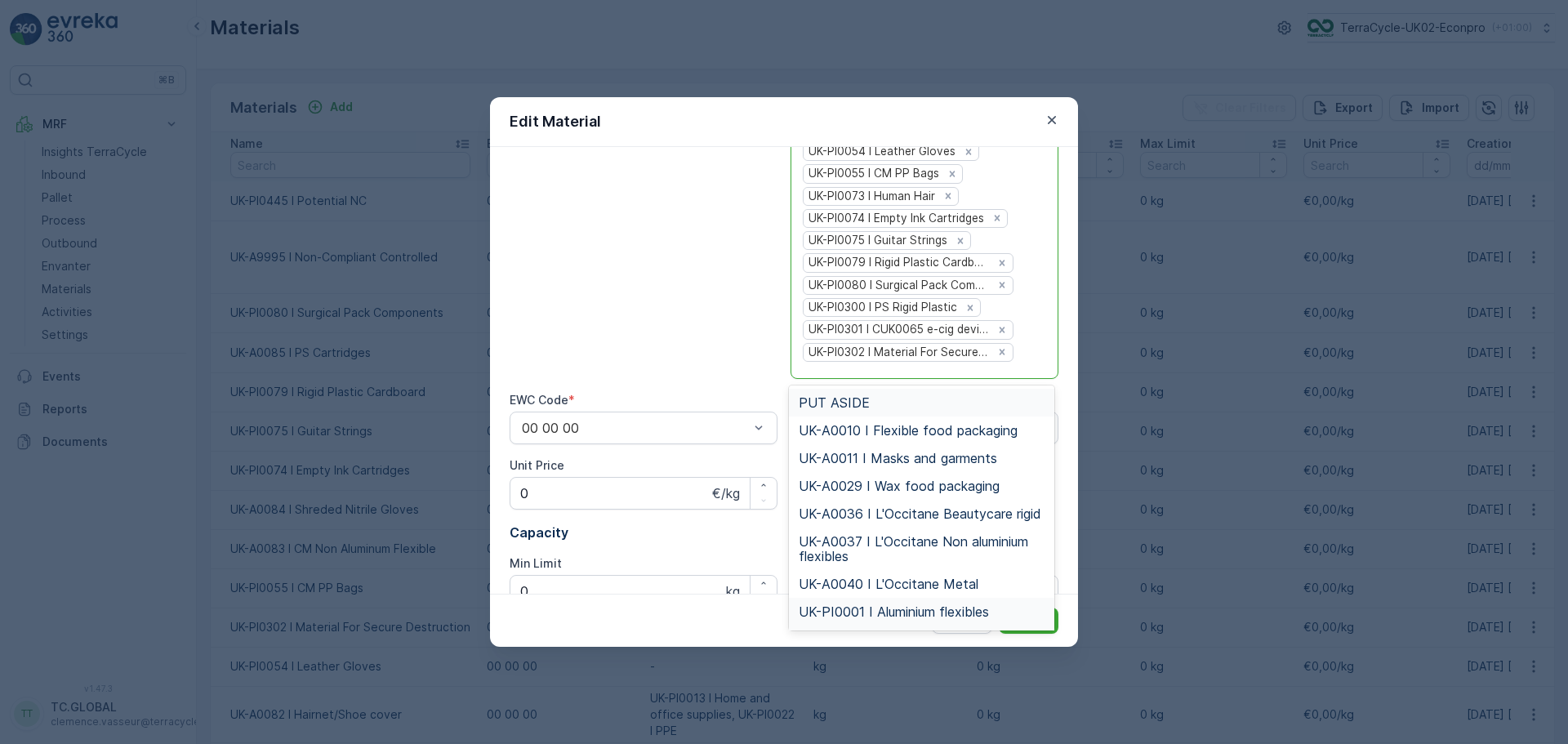 paste on "PI0445 I Potential NC" 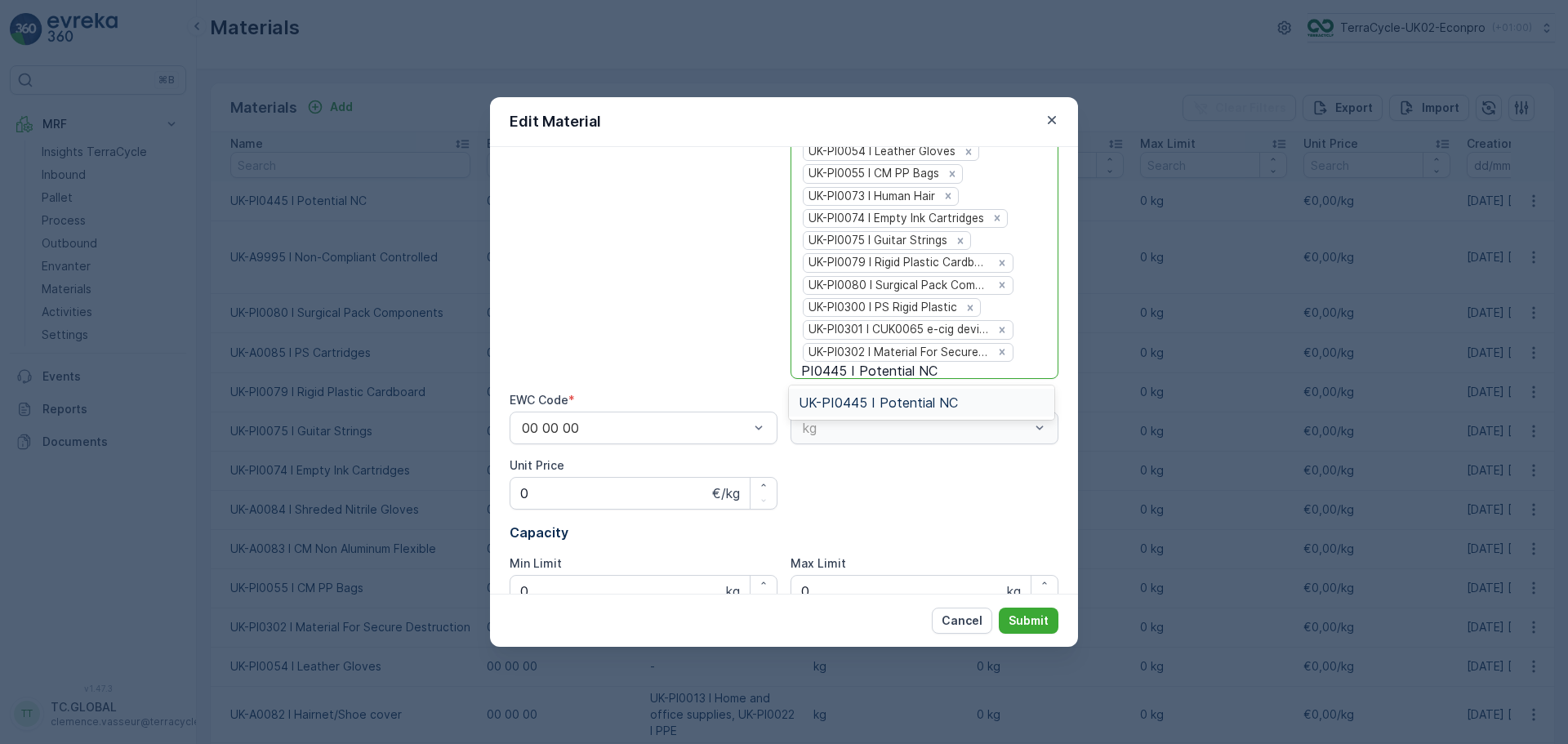 click on "UK-PI0445 I Potential NC" at bounding box center [878, 403] 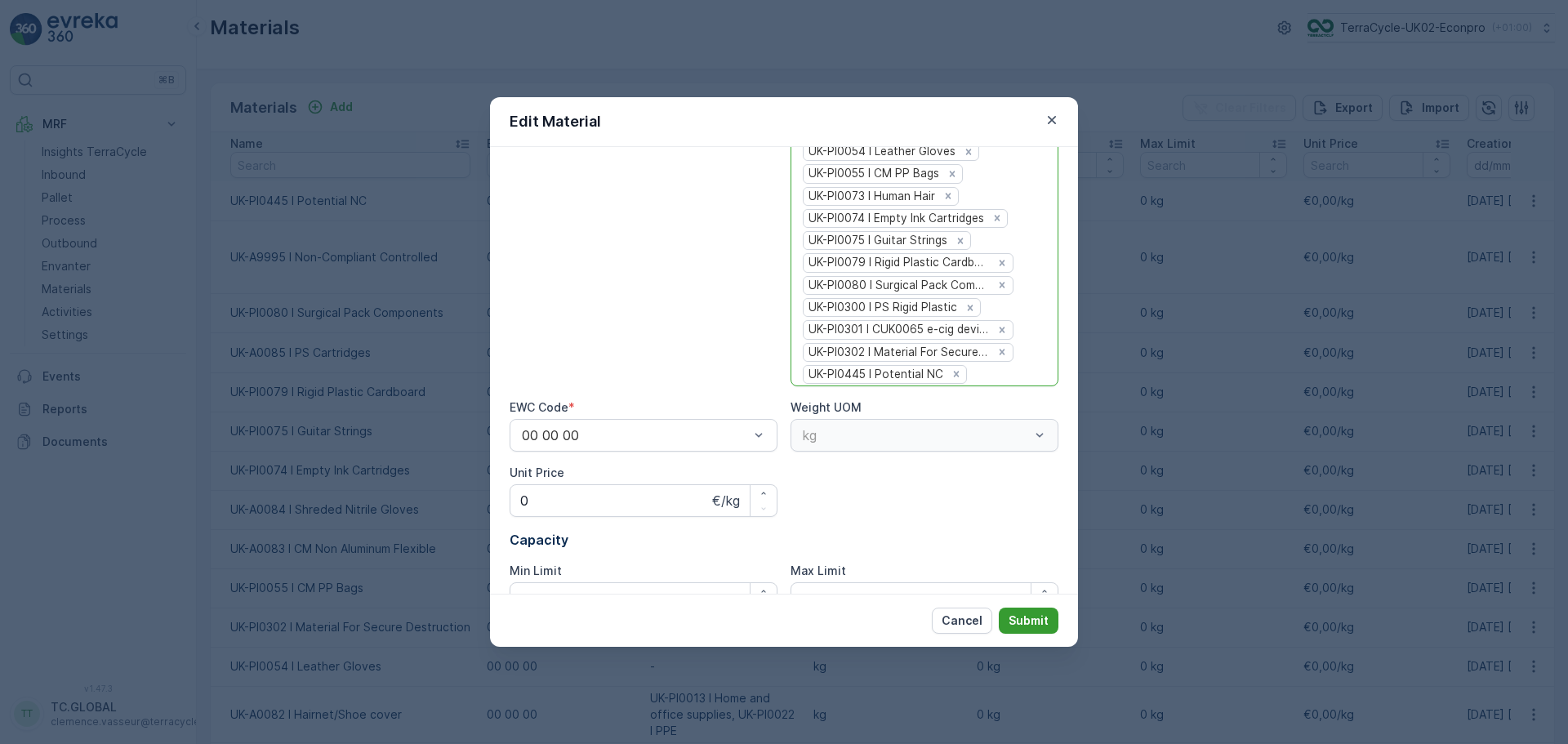 click on "Submit" at bounding box center [1028, 621] 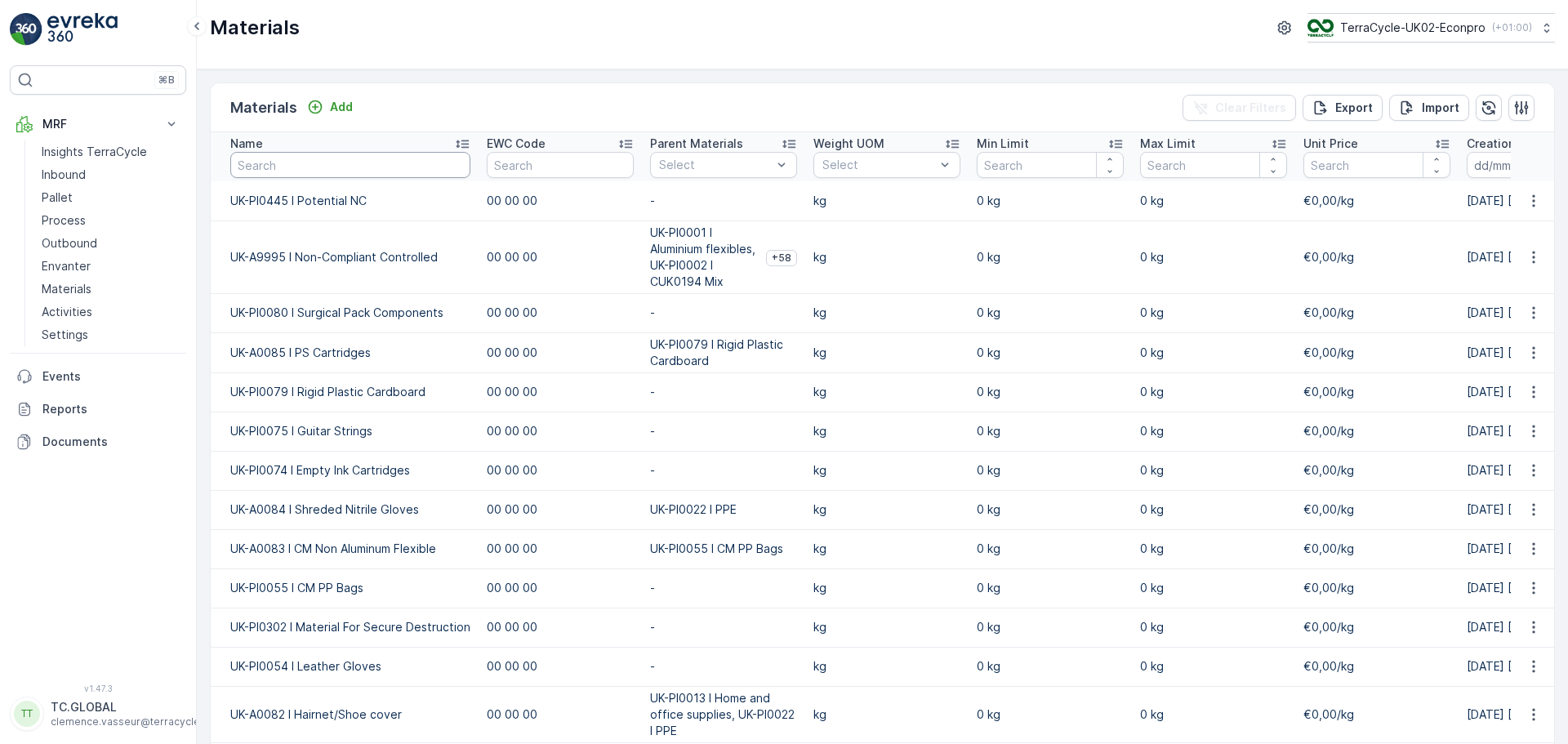 click at bounding box center (350, 165) 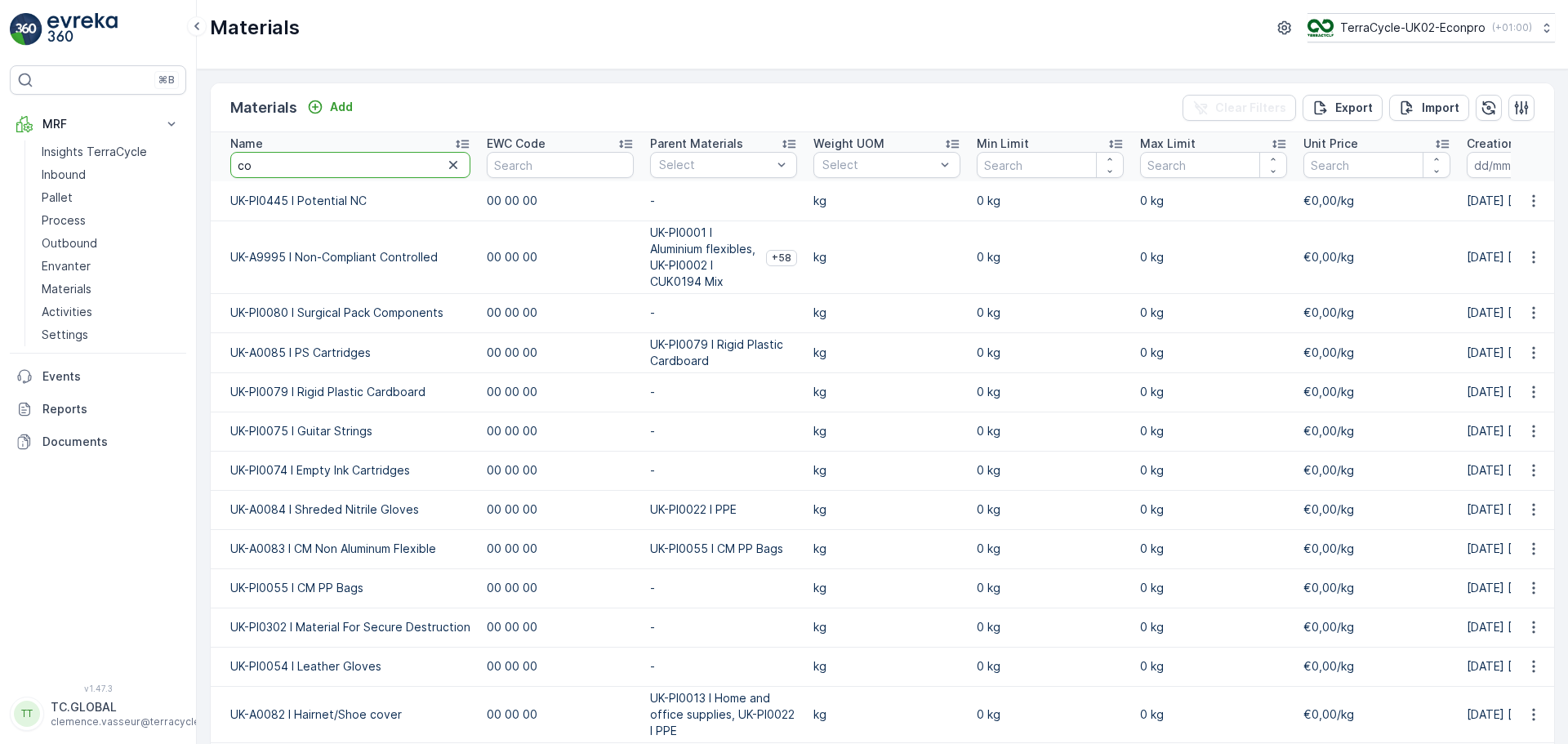 type on "con" 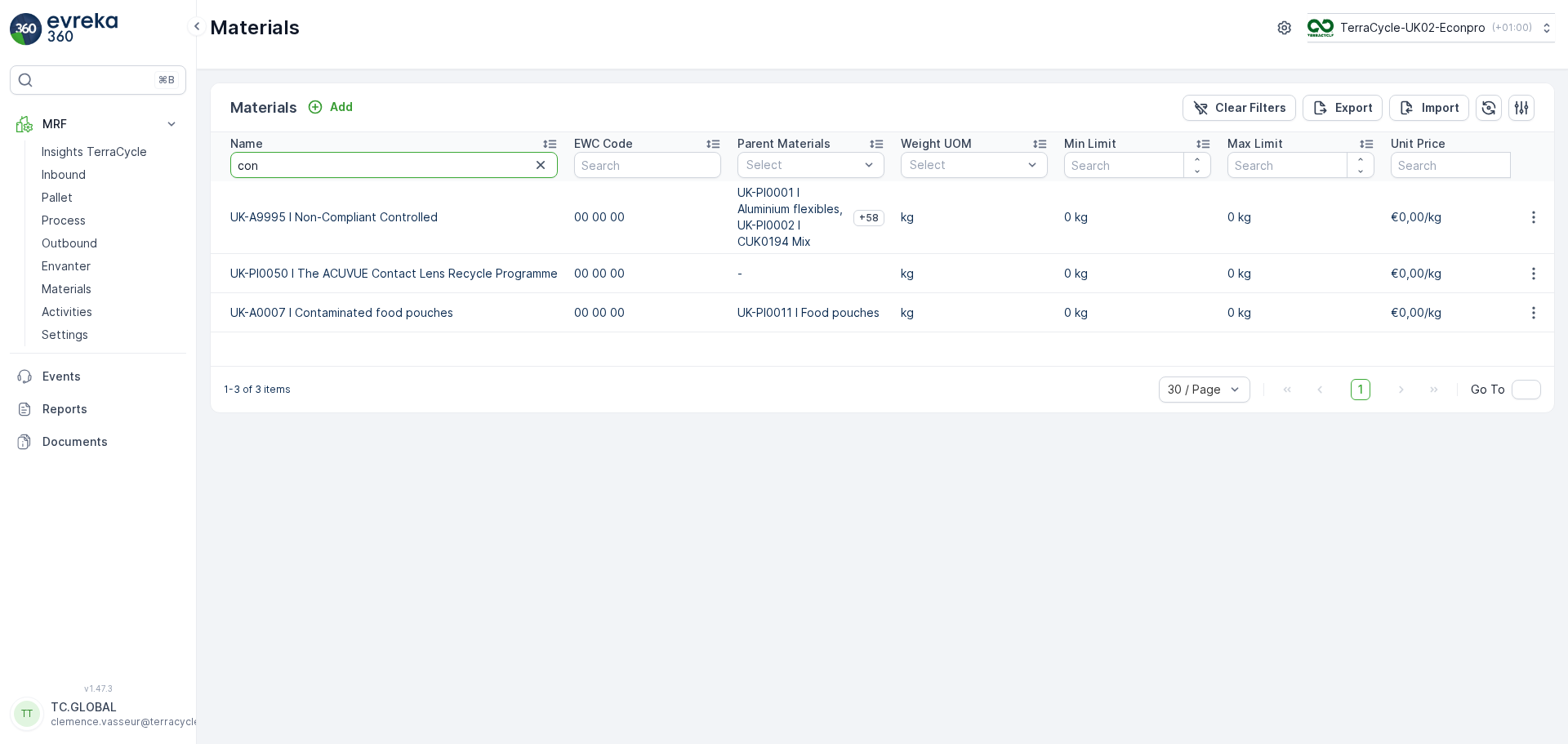 drag, startPoint x: 278, startPoint y: 166, endPoint x: 217, endPoint y: 169, distance: 61.07373 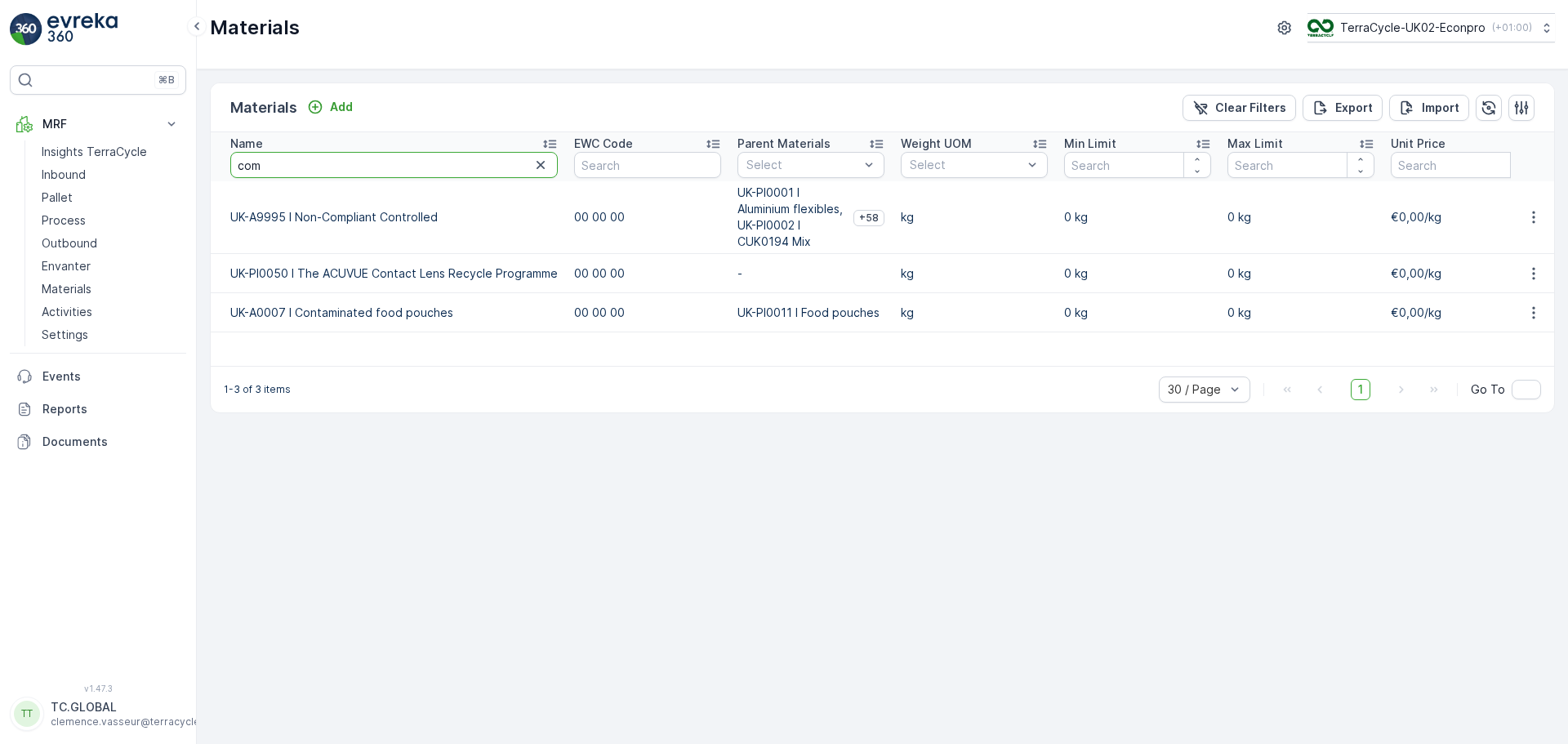 type on "comp" 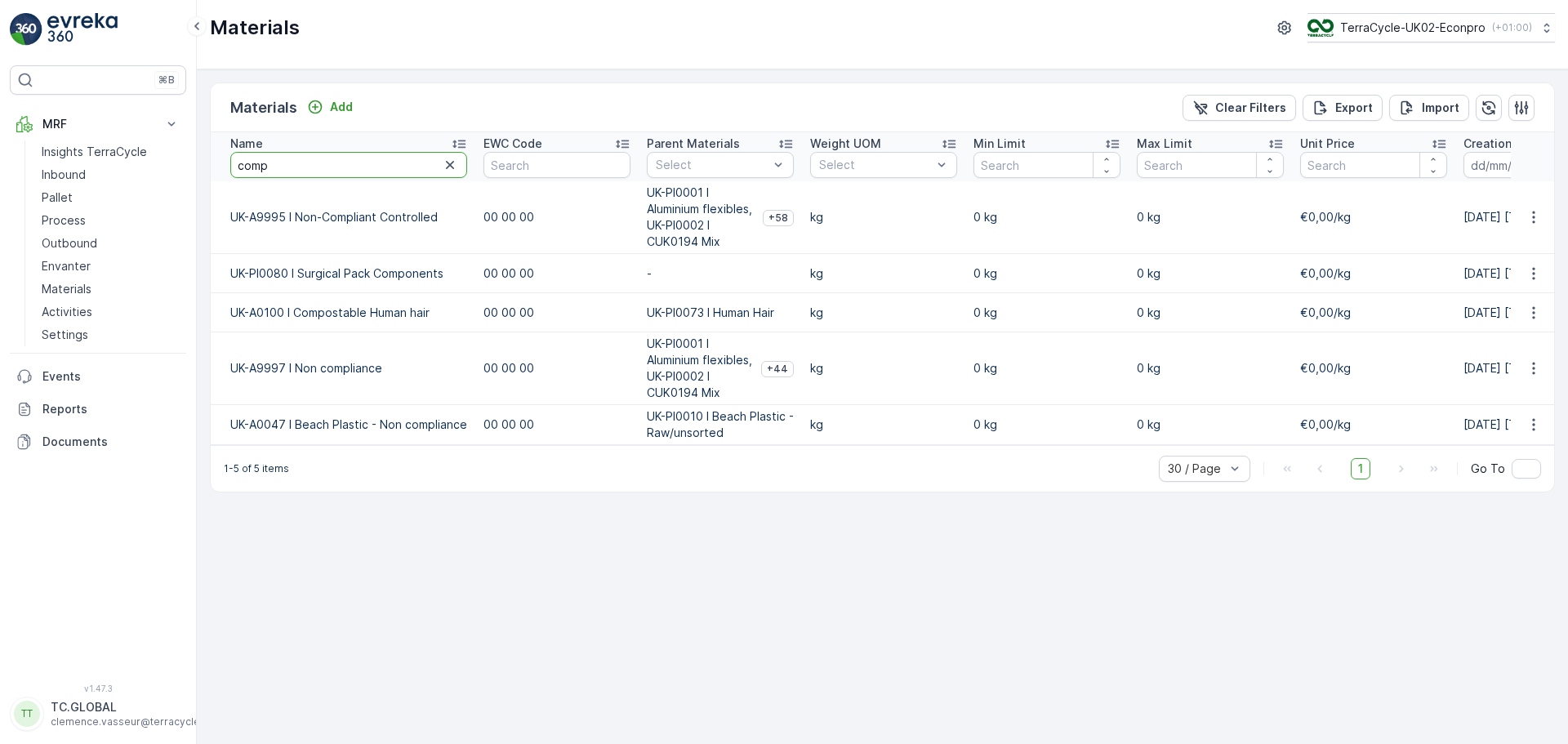 drag, startPoint x: 286, startPoint y: 161, endPoint x: 192, endPoint y: 158, distance: 94.04786 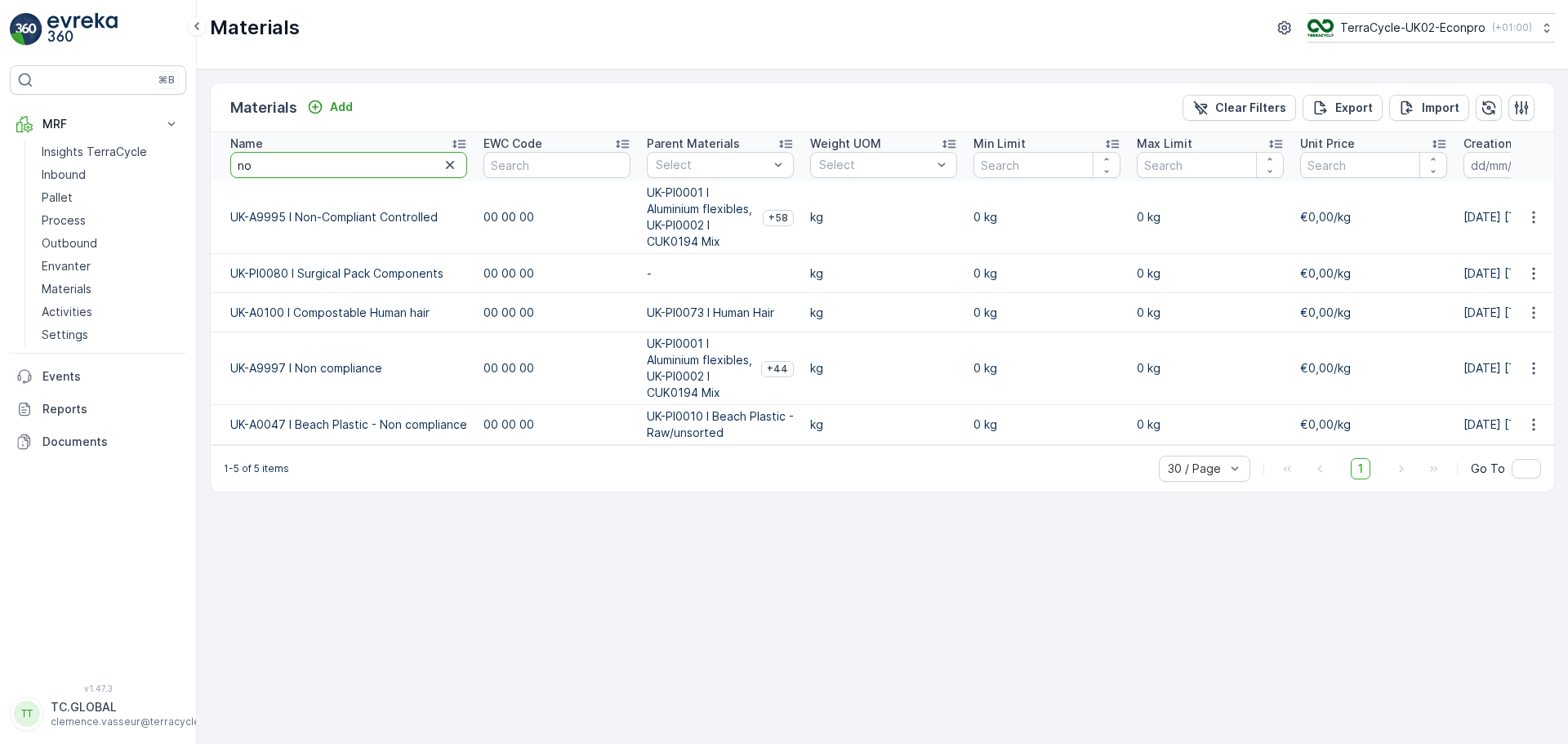 type on "non" 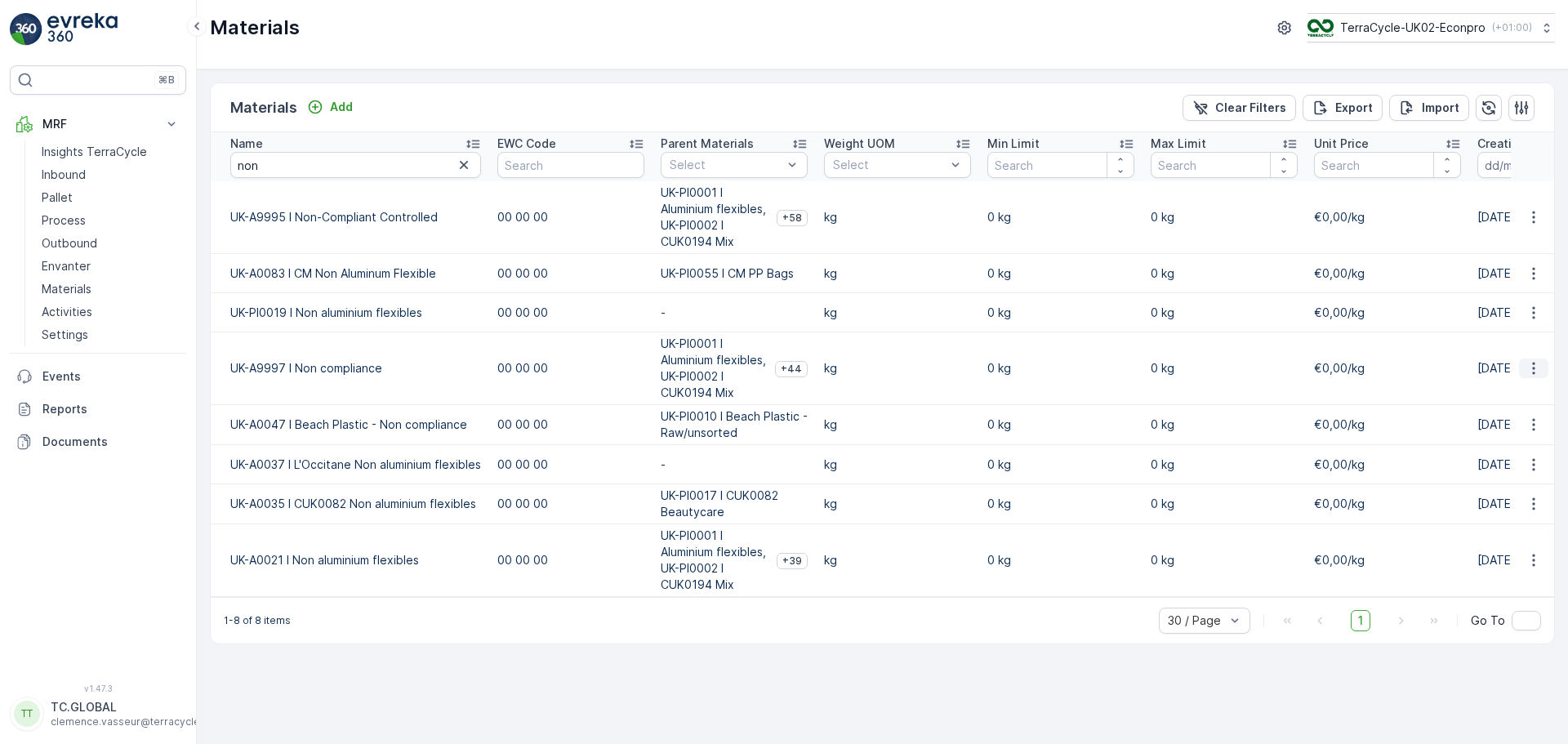 click 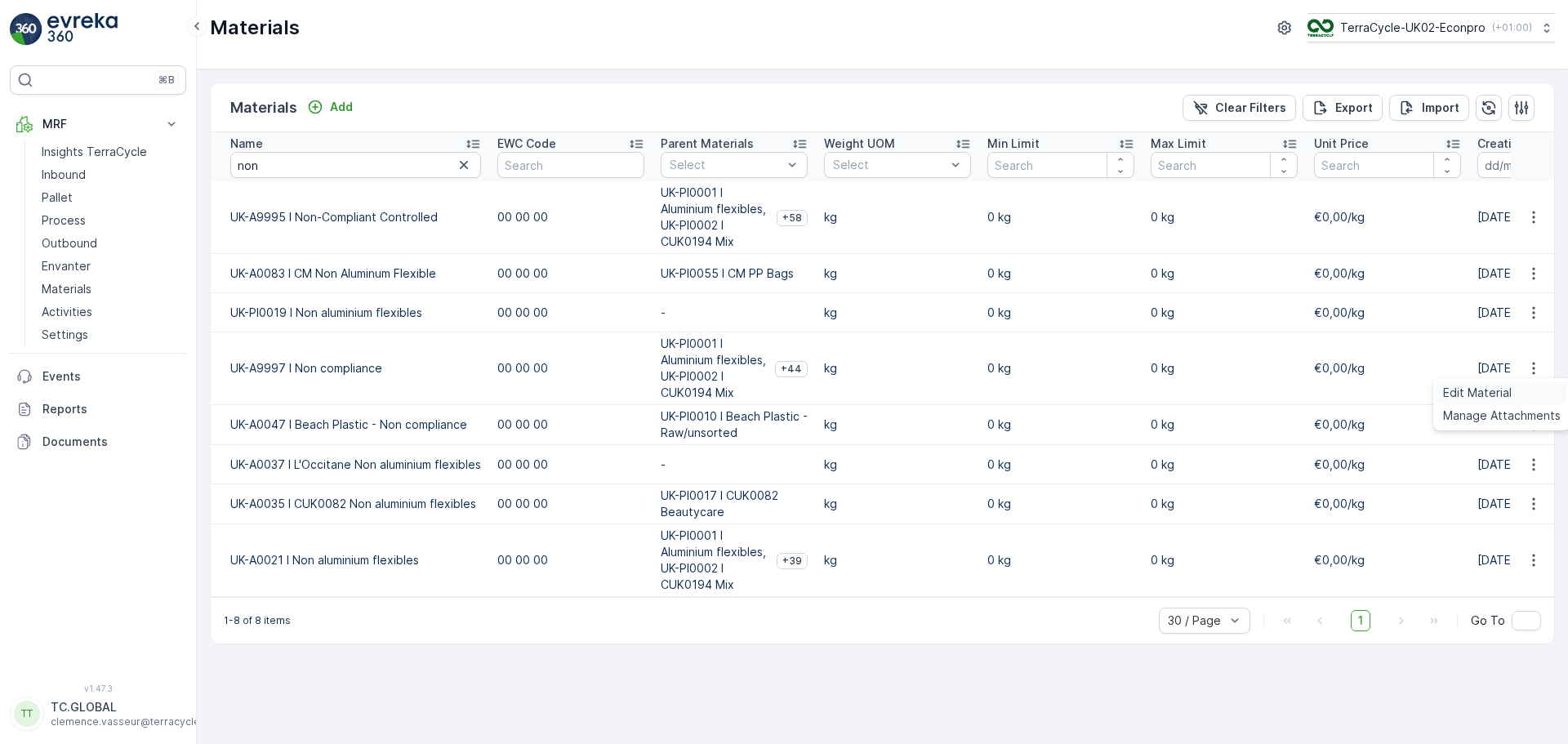click on "Edit Material" at bounding box center (1477, 393) 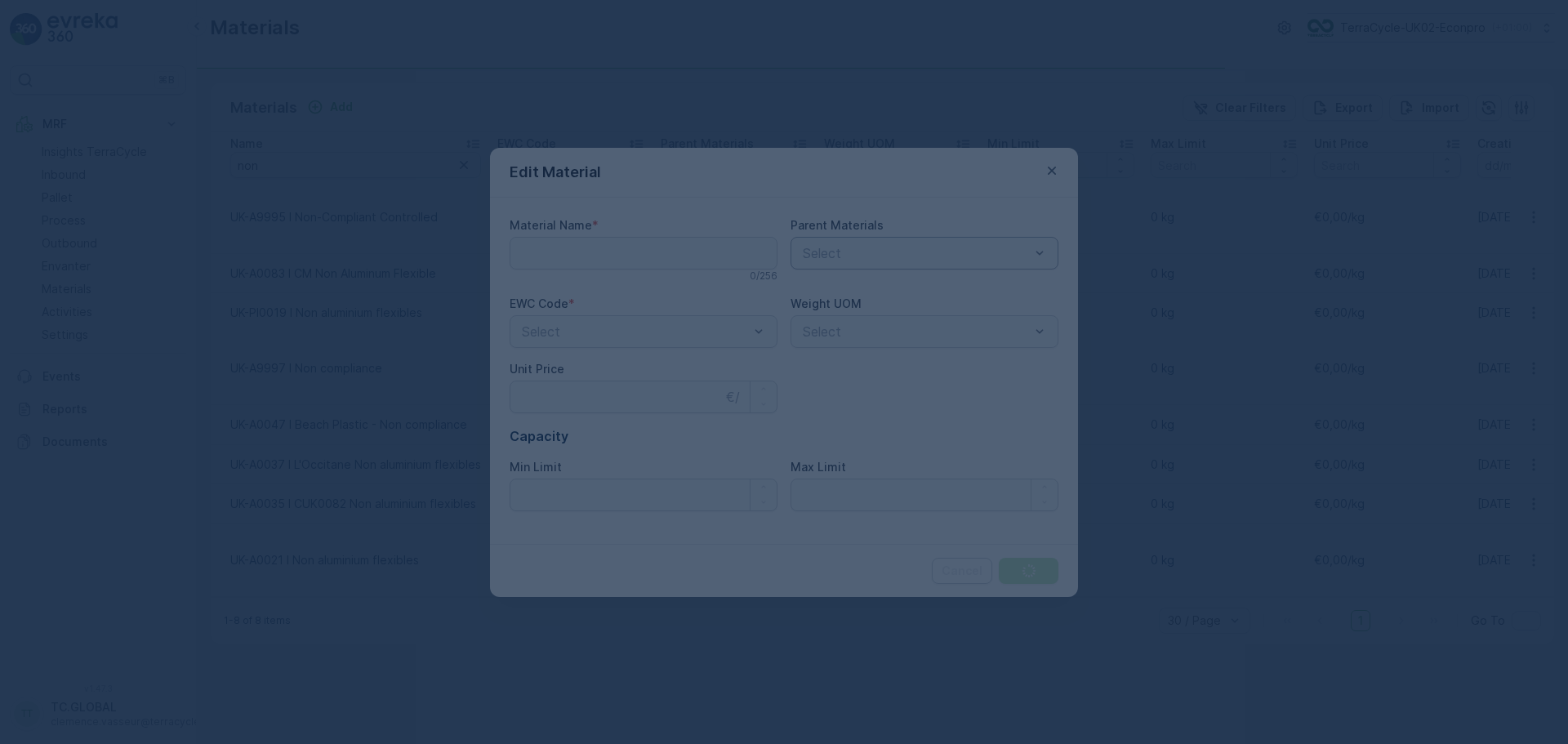 type on "UK-A9997 I Non compliance" 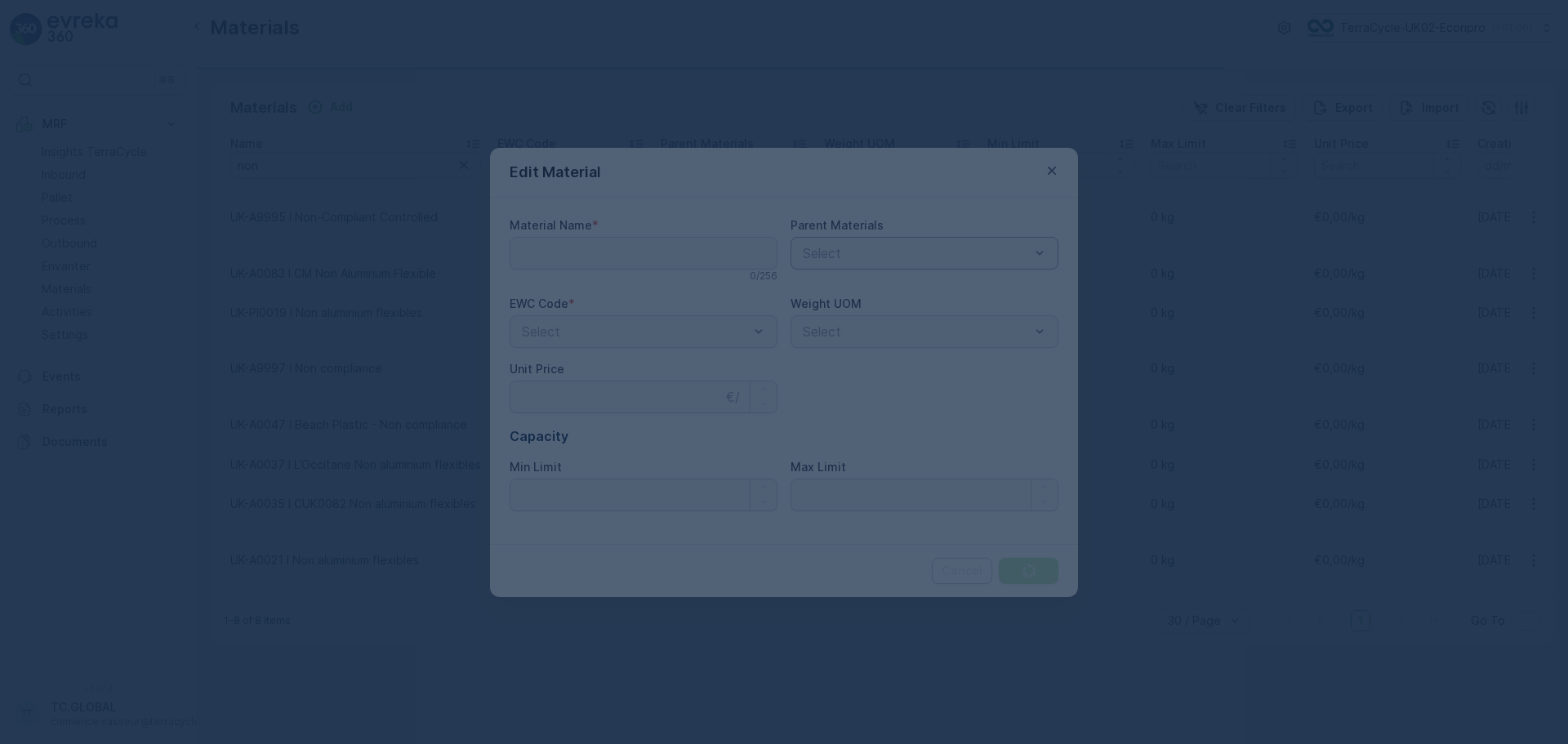type on "0" 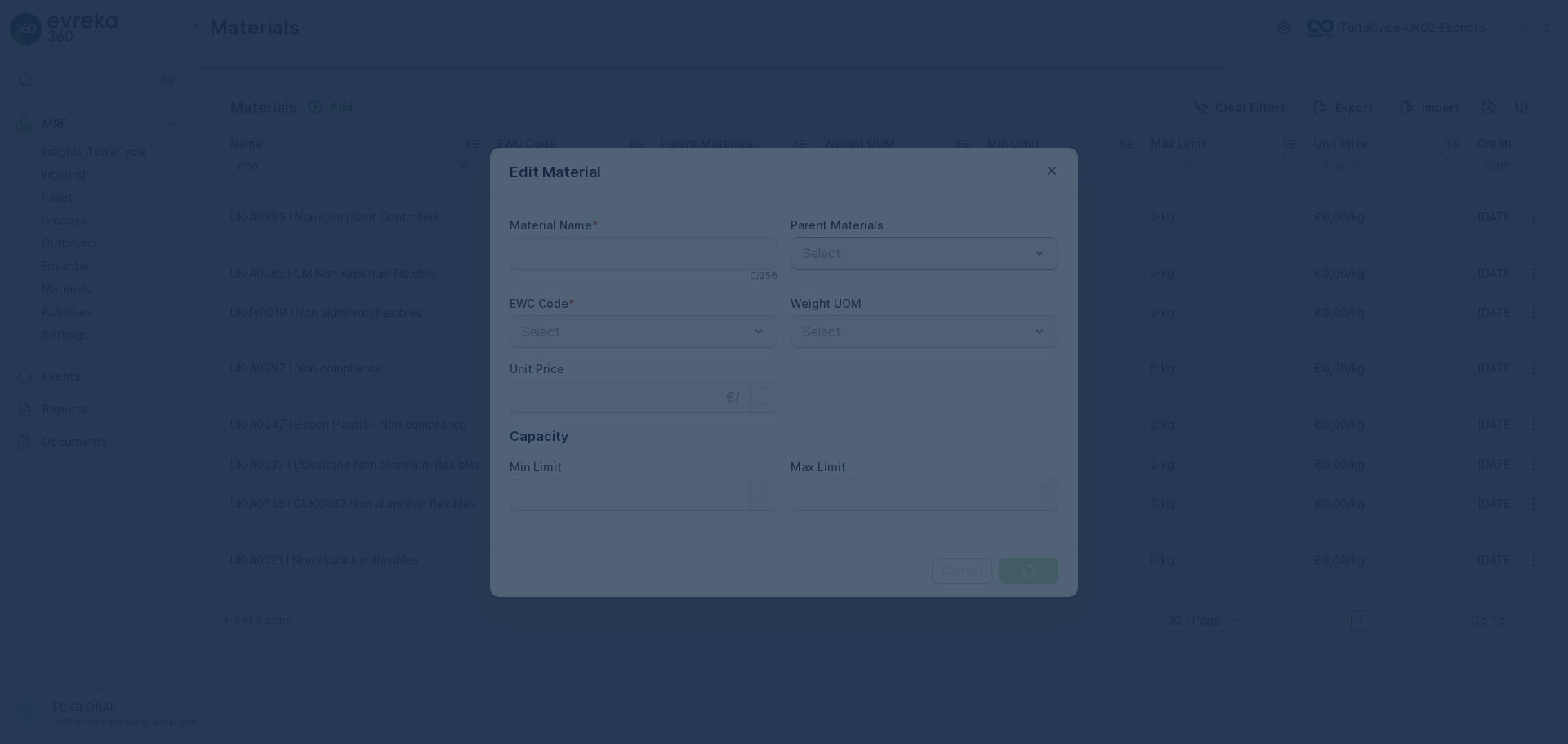 type on "0" 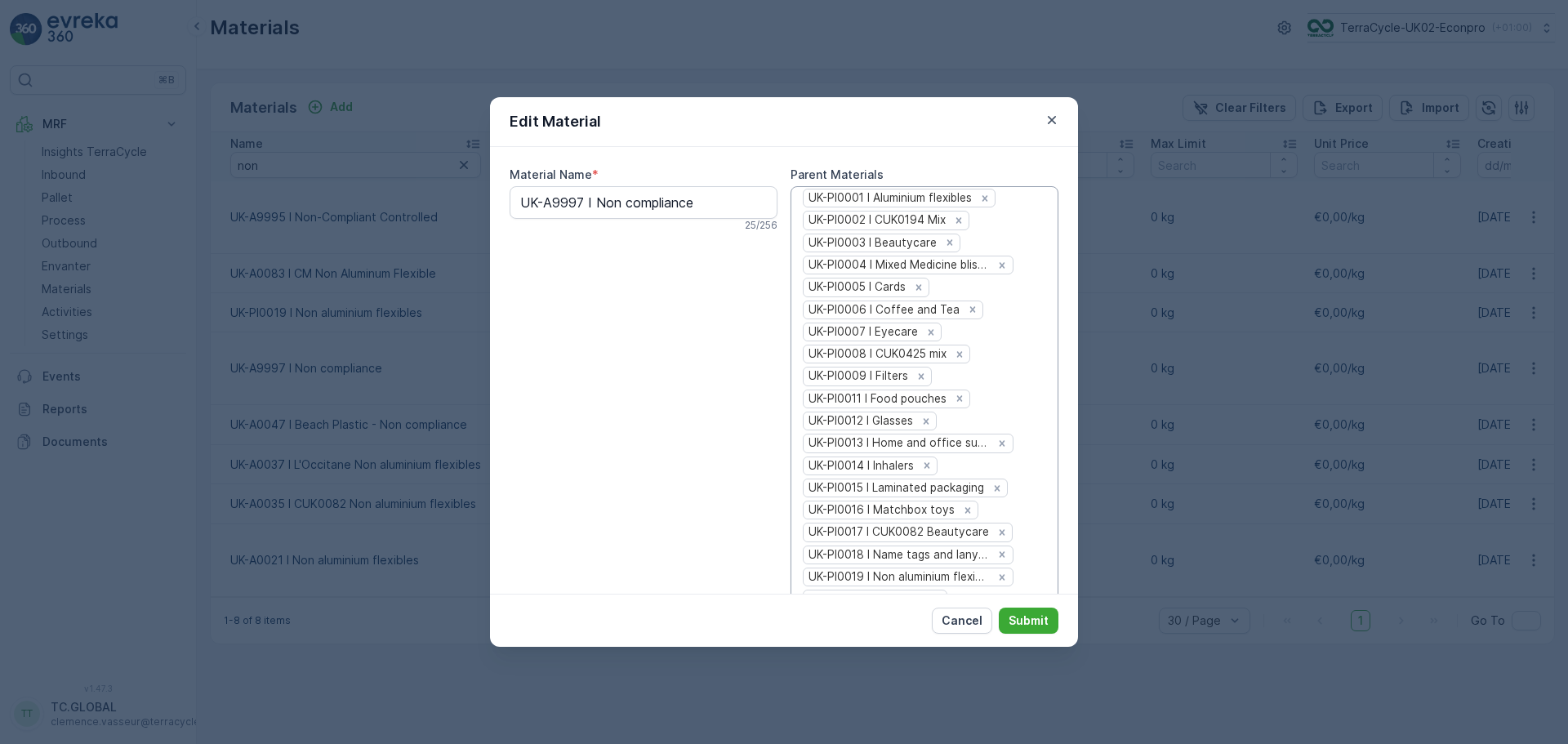 click on "⌘B MRF Insights TerraCycle Inbound Pallet Process Outbound Envanter Materials Activities Settings Events Reports Documents v 1.47.3 TT TC.GLOBAL clemence.vasseur@terracycle.com Materials TerraCycle-UK02-Econpro ( +01:00 ) Materials Add Clear Filters Export Import Name non EWC Code Parent Materials Select Weight UOM Select Min Limit Max Limit Unit Price Creation Time - Last Update Time - UK-A9995 I Non-Compliant Controlled 00 00 00 UK-PI0001 I Aluminium flexibles, UK-PI0002 I CUK0194 Mix +58 kg 0   kg 0   kg €0,00/kg 24.07.2025 16:35 05.08.2025 15:41 UK-A0083 I CM Non Aluminum Flexible 00 00 00 UK-PI0055 I CM PP Bags kg 0   kg 0   kg €0,00/kg 29.04.2025 12:57 29.04.2025 12:57 UK-PI0019 I Non aluminium flexibles 00 00 00 - kg 0   kg 0   kg €0,00/kg 01.12.2021 19:44 16.12.2023 15:06 UK-A9997 I Non compliance 00 00 00 UK-PI0001 I Aluminium flexibles, UK-PI0002 I CUK0194 Mix +44 kg 0   kg 0   kg €0,00/kg 01.12.2021 20:18 21.07.2025 10:30 UK-A0047 I Beach Plastic - Non compliance 00 00 00 kg 0" at bounding box center (784, 372) 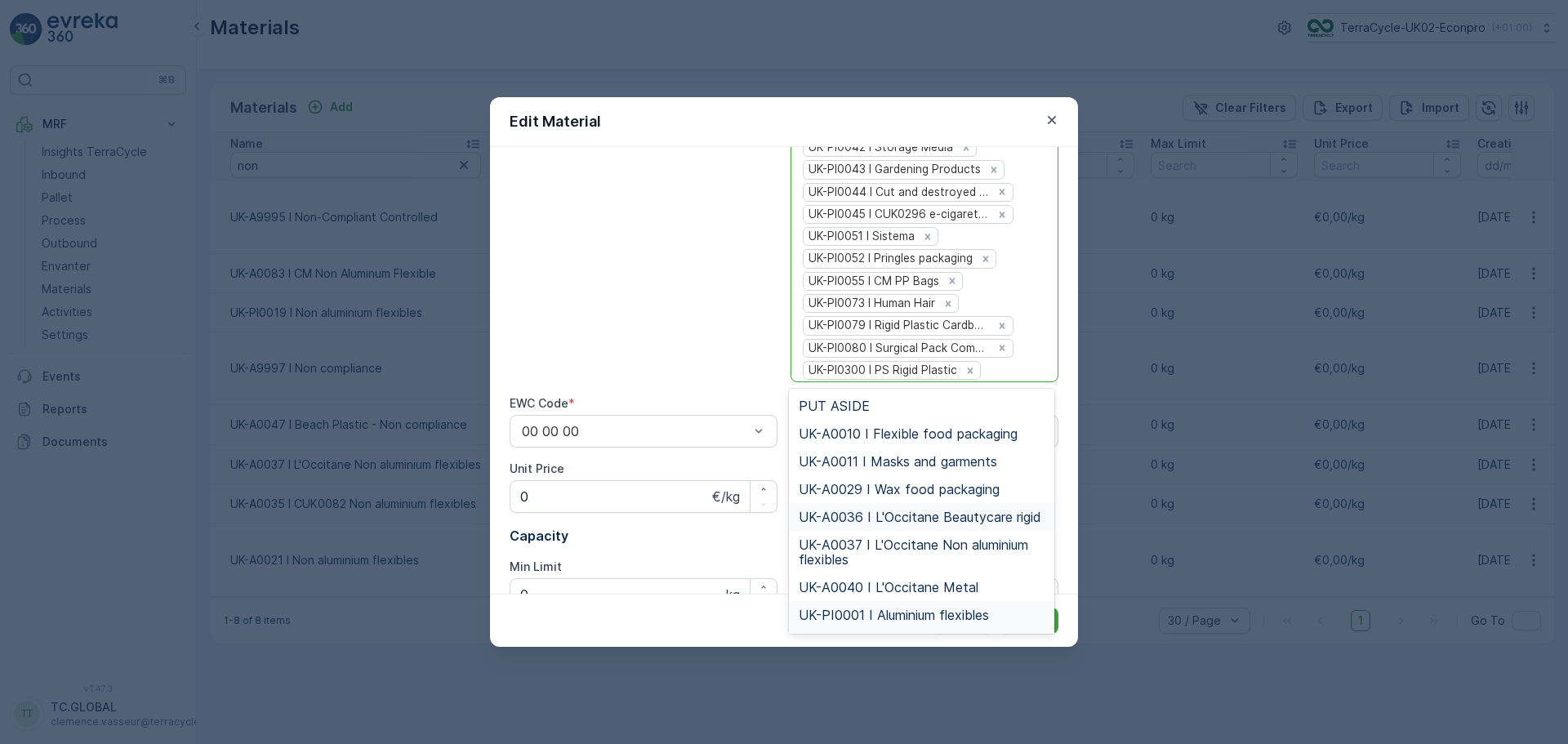 paste on "PI0445 I Potential NC" 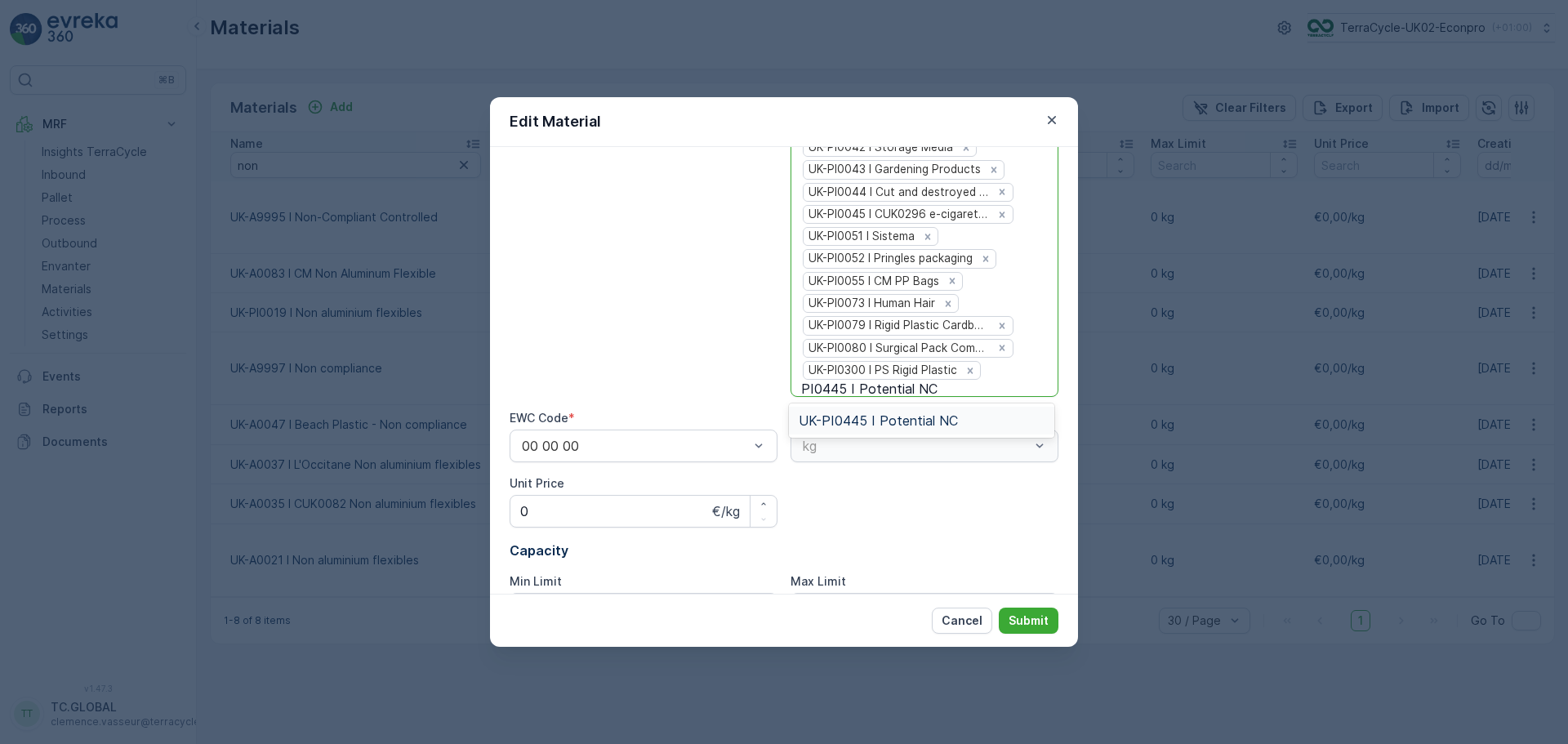 click on "UK-PI0445 I Potential NC" at bounding box center [878, 421] 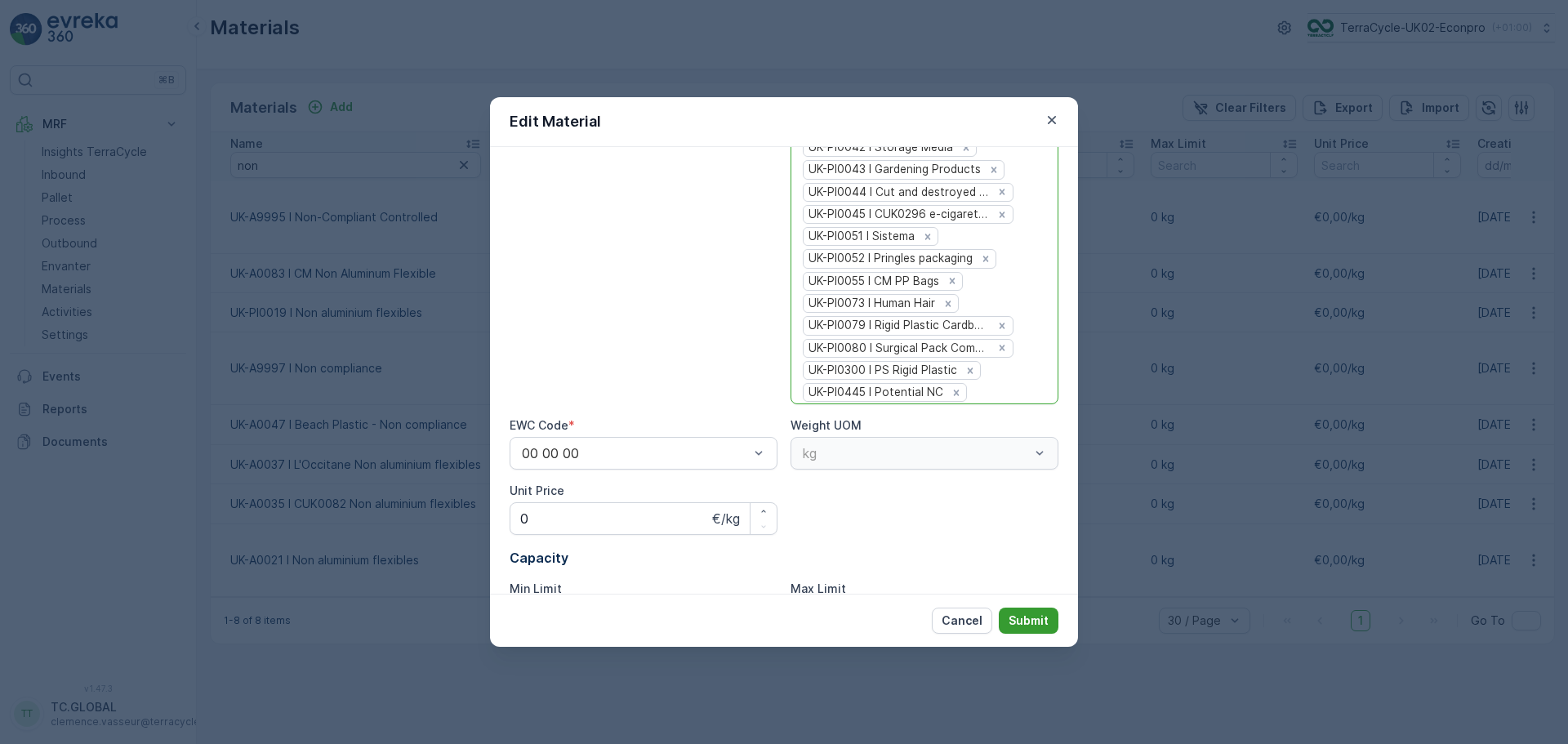 click on "Submit" at bounding box center (1028, 621) 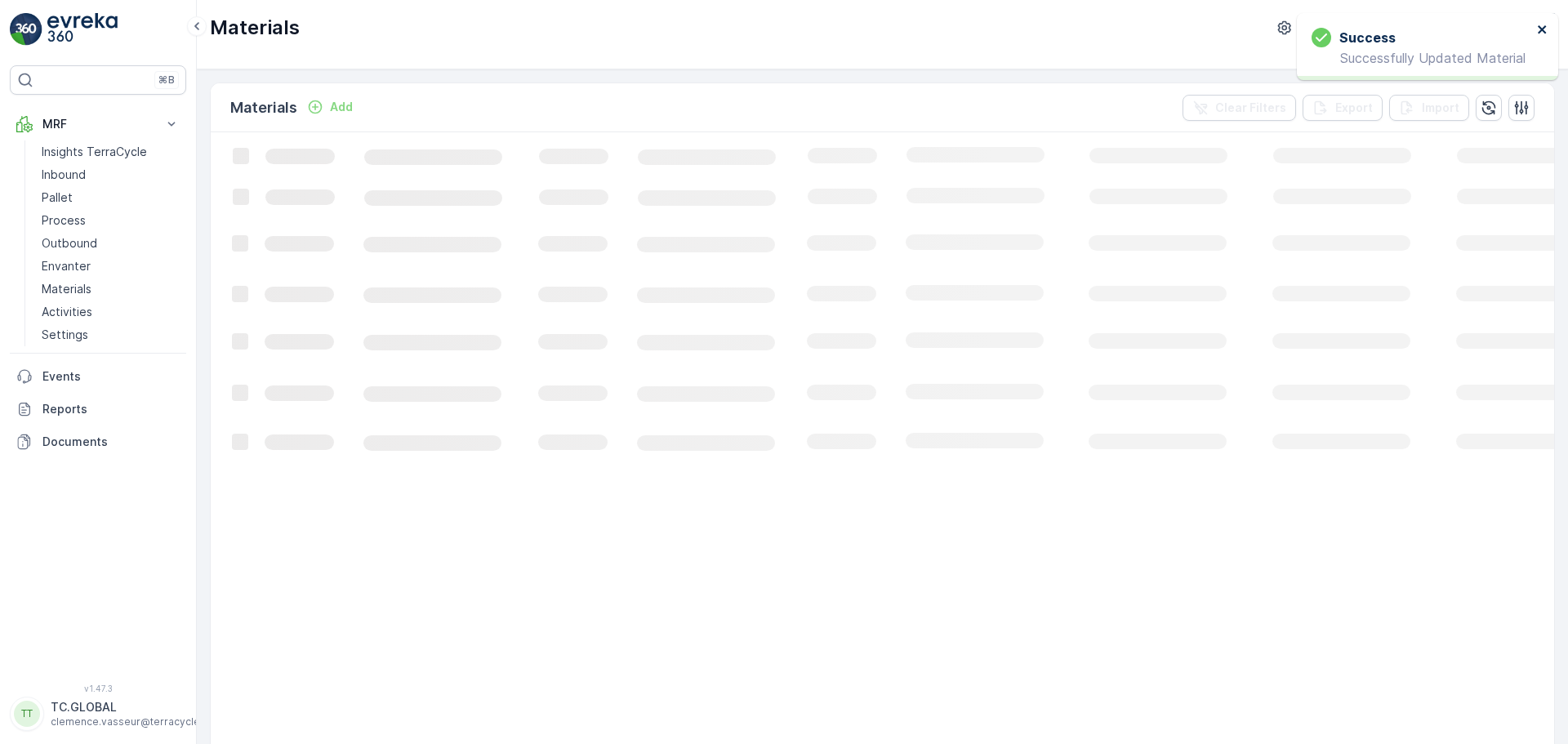click 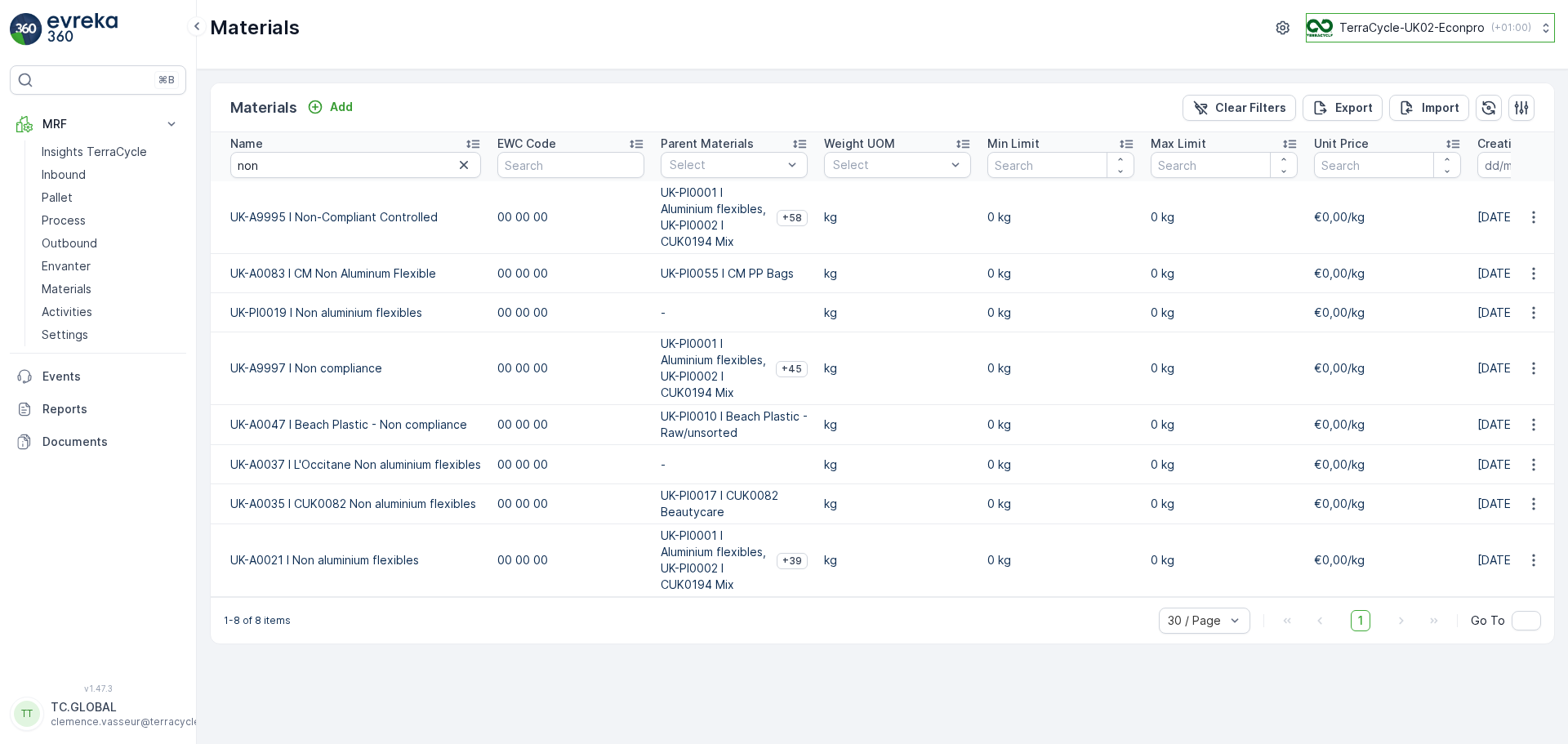 click on "TerraCycle-UK02-Econpro" at bounding box center [1412, 28] 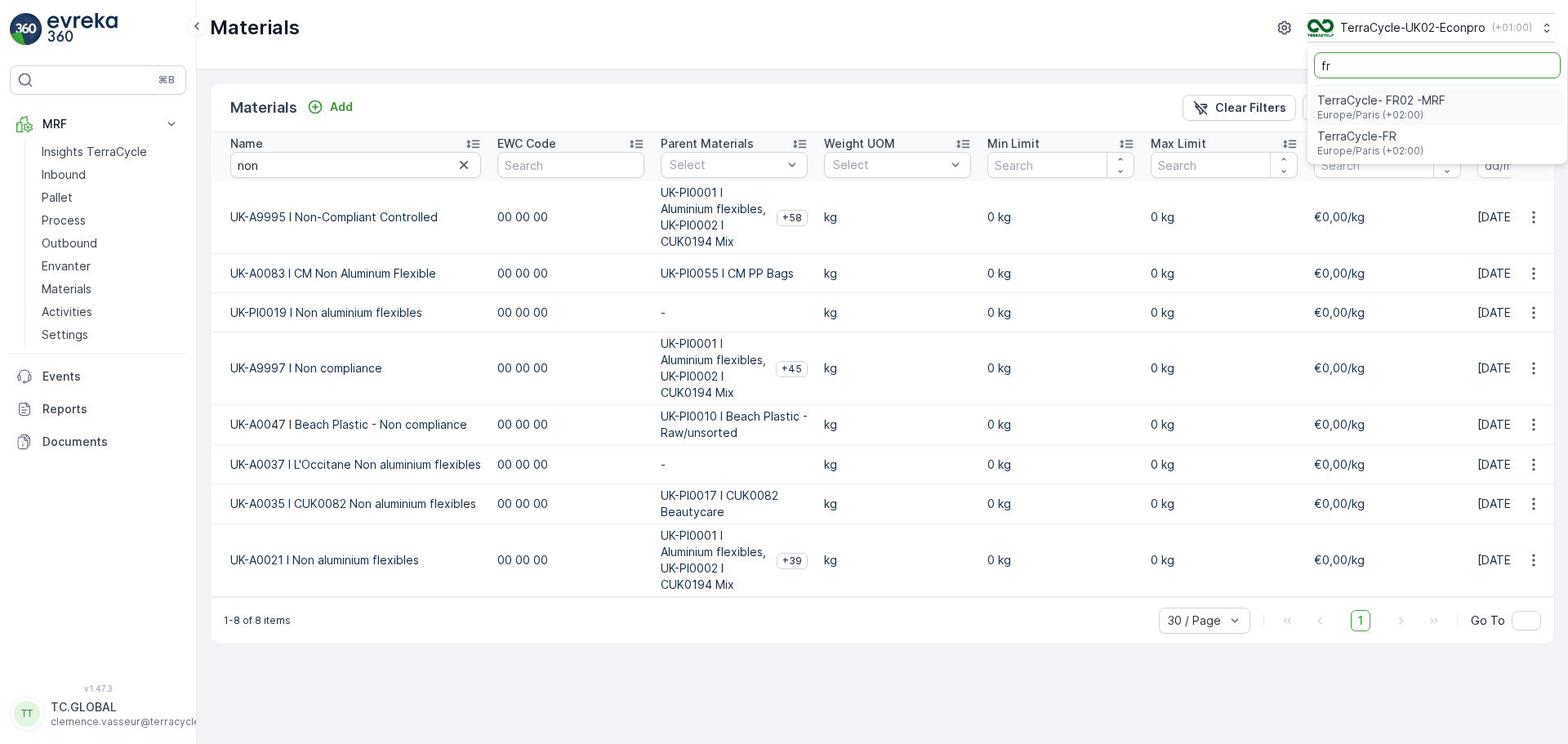 type on "fr" 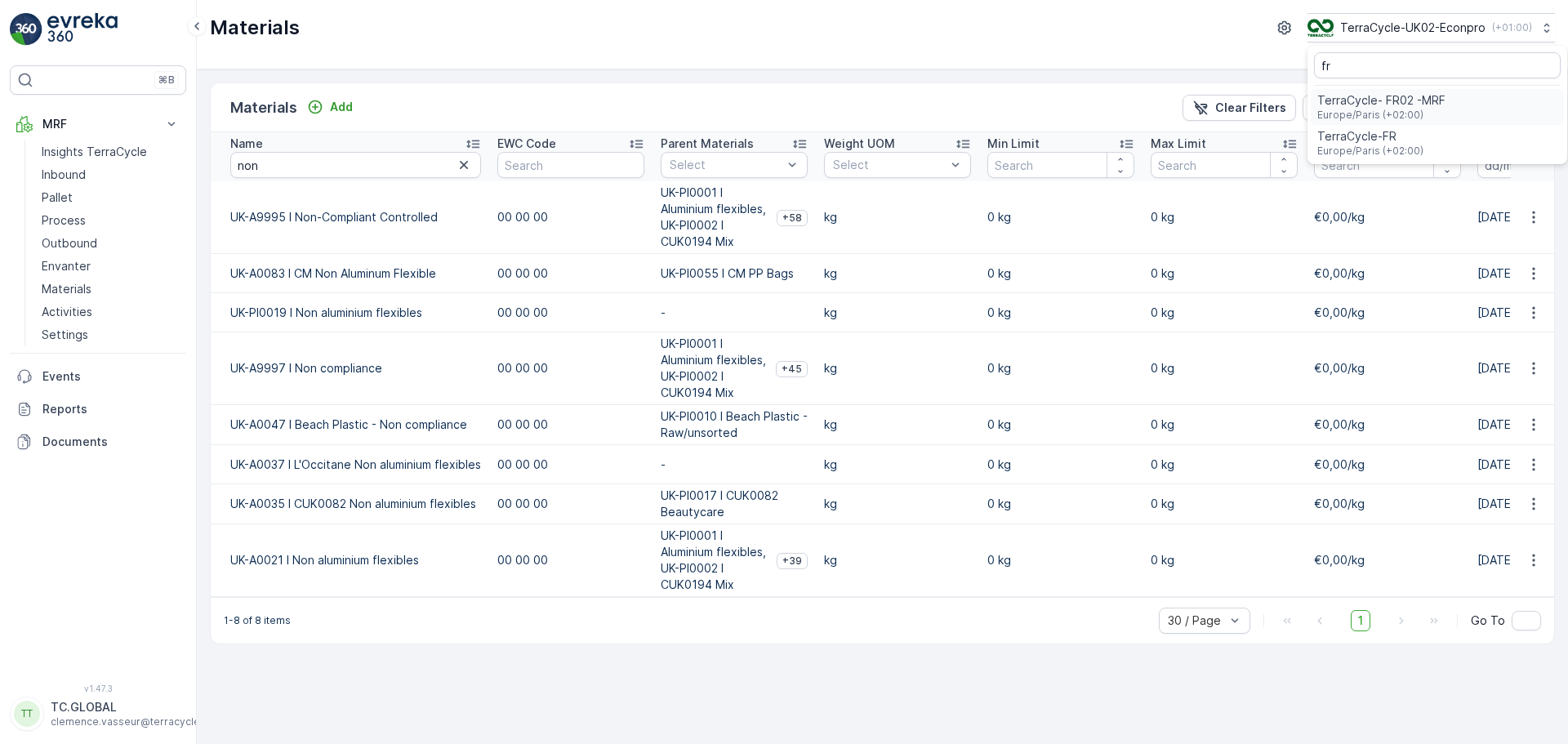 click on "TerraCycle- FR02 -MRF" at bounding box center (1381, 100) 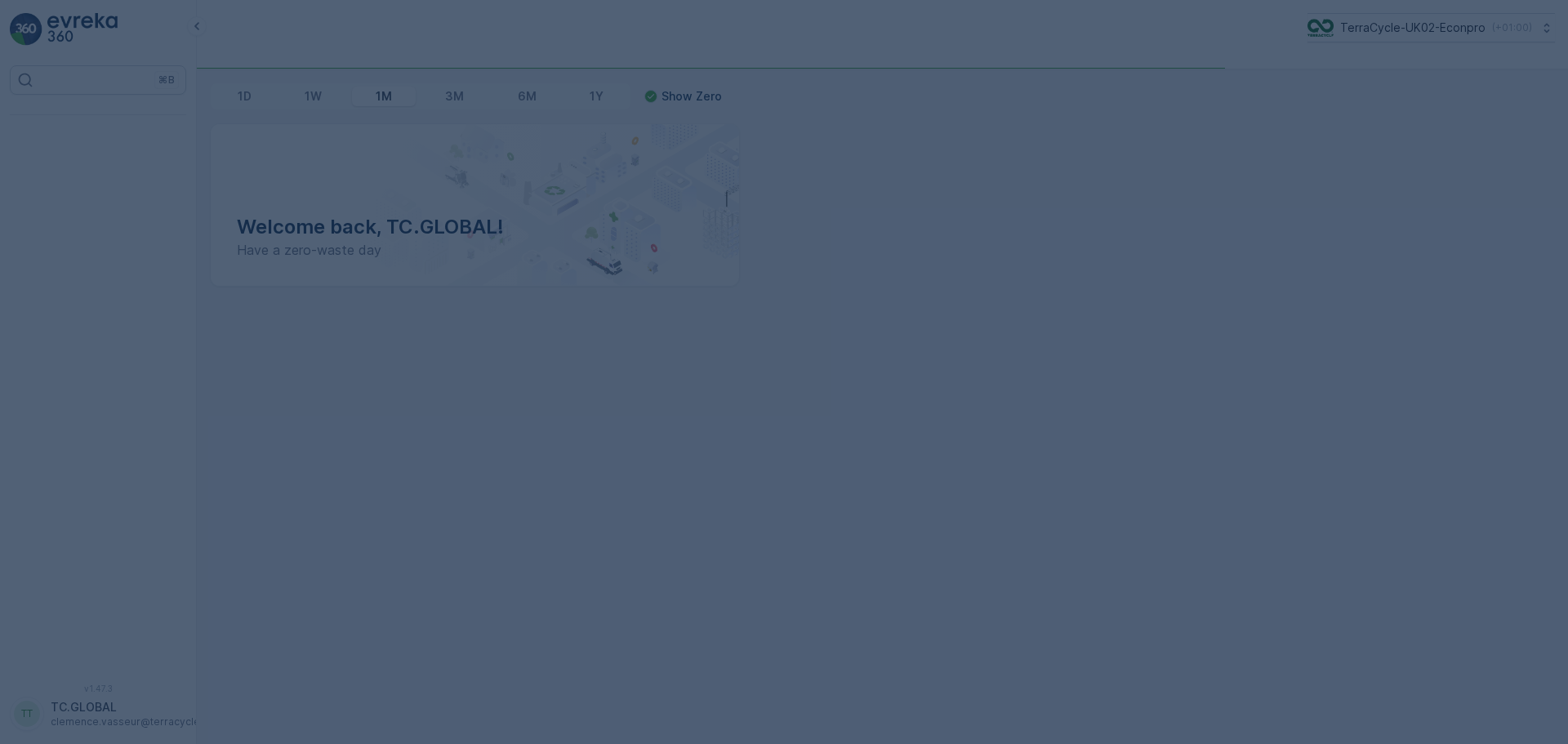 scroll, scrollTop: 0, scrollLeft: 0, axis: both 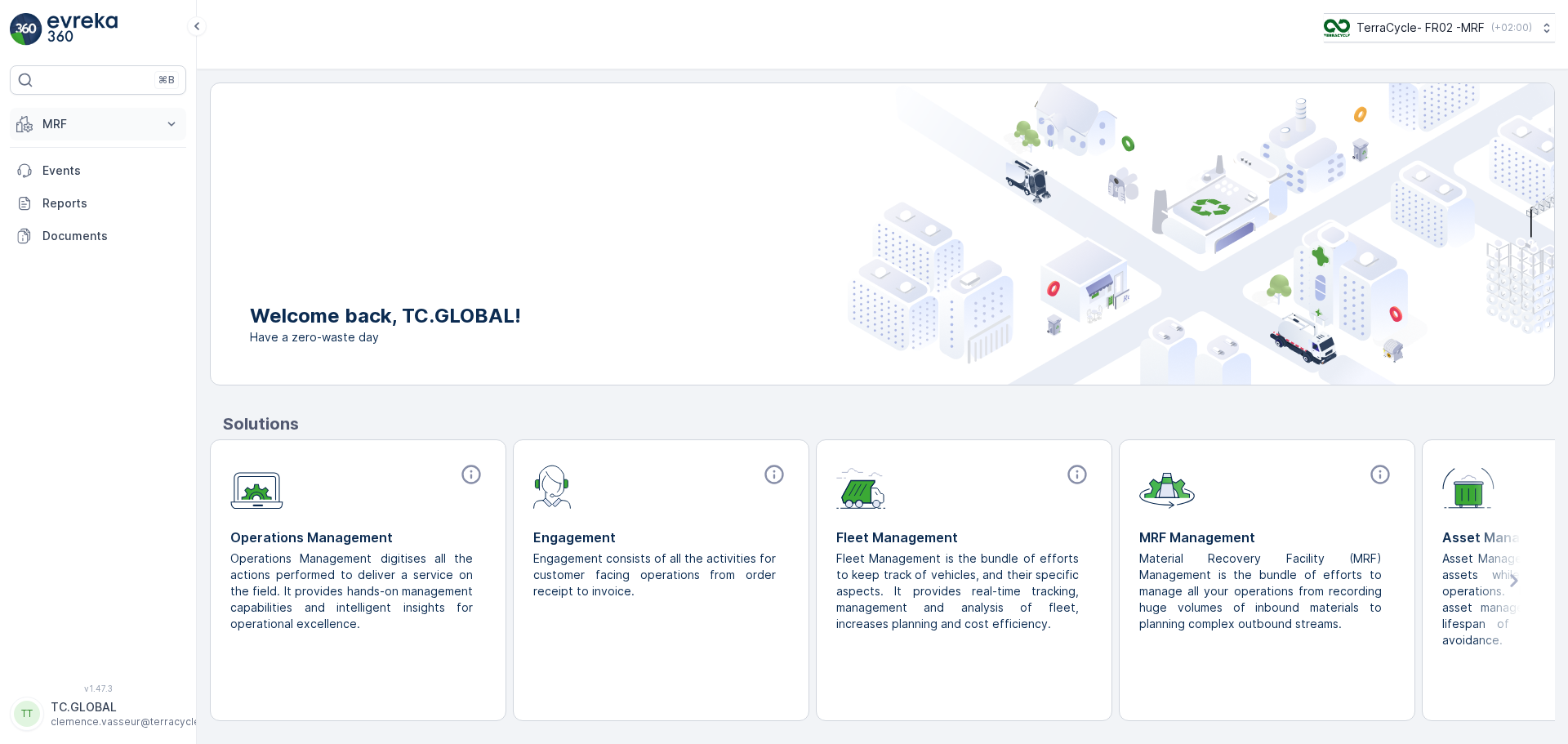 click on "MRF" at bounding box center [98, 124] 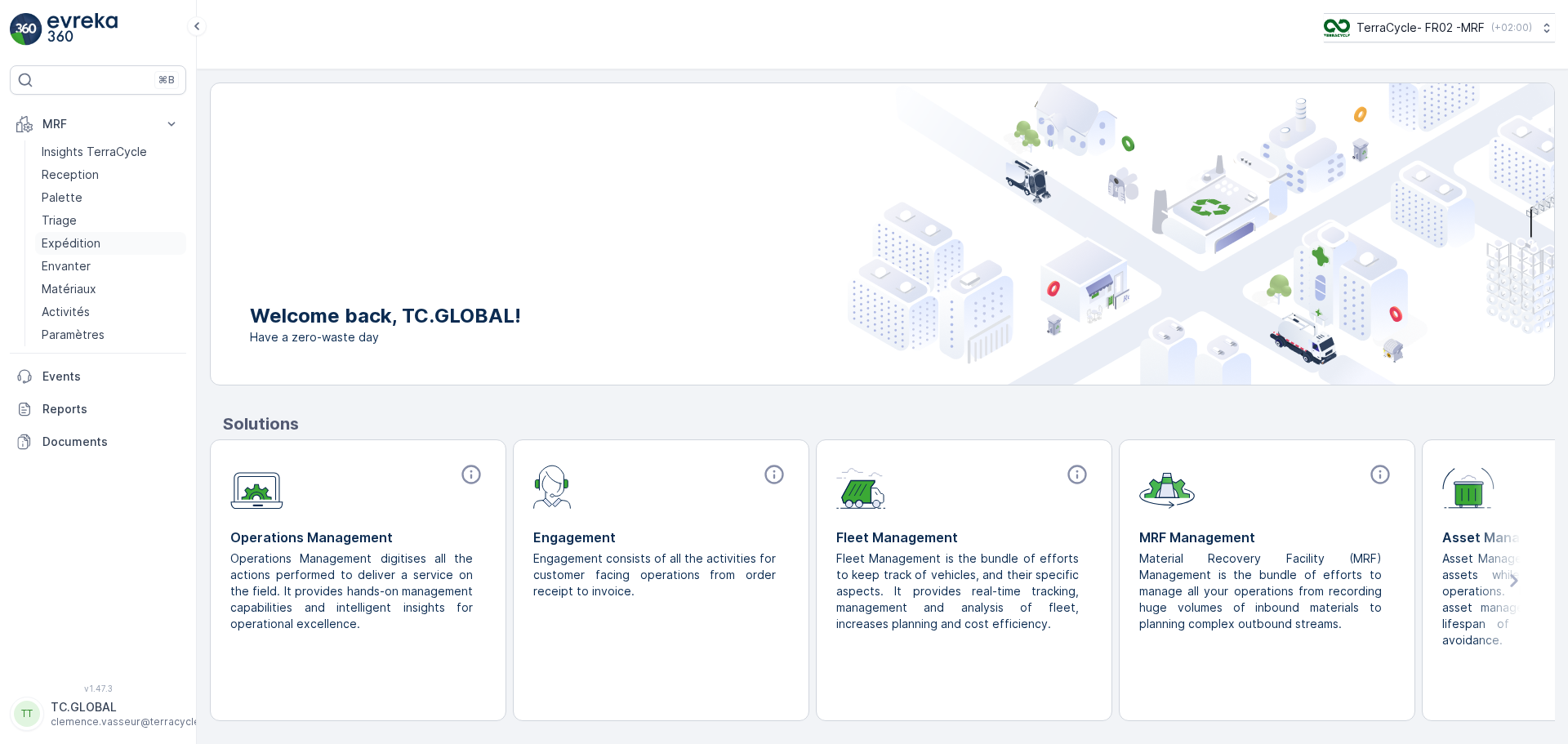 click on "Expédition" at bounding box center [71, 243] 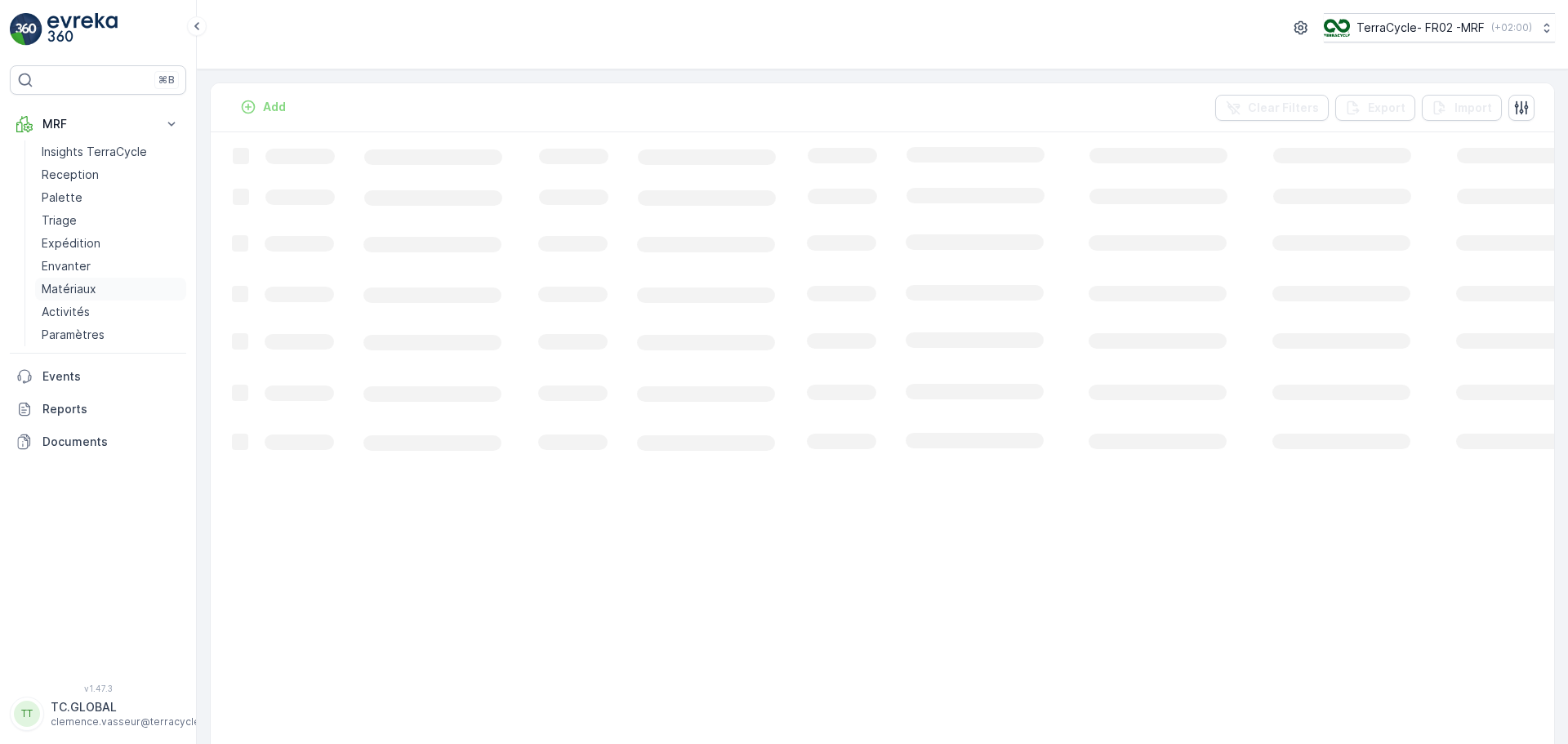 click on "Matériaux" at bounding box center [69, 289] 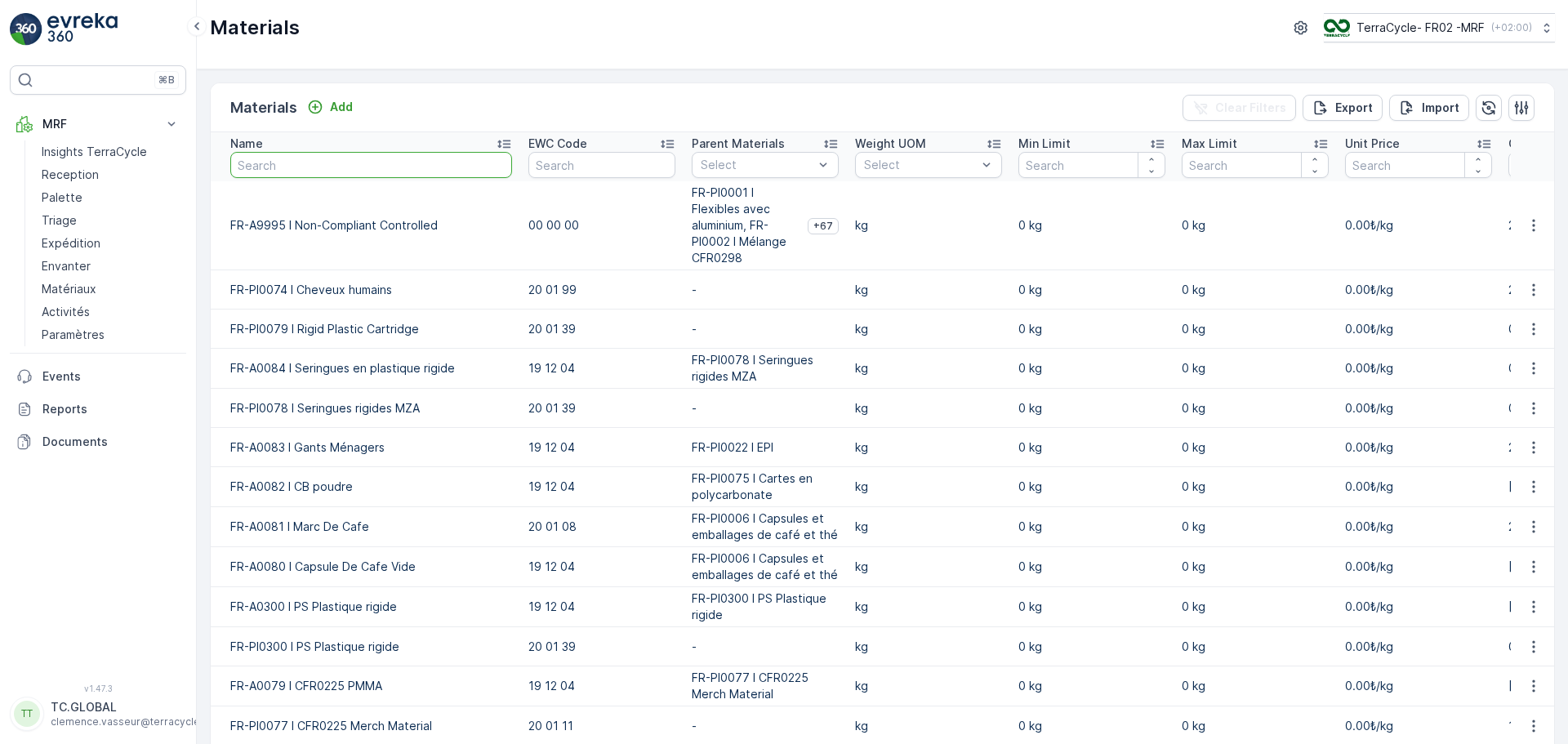 click at bounding box center [371, 165] 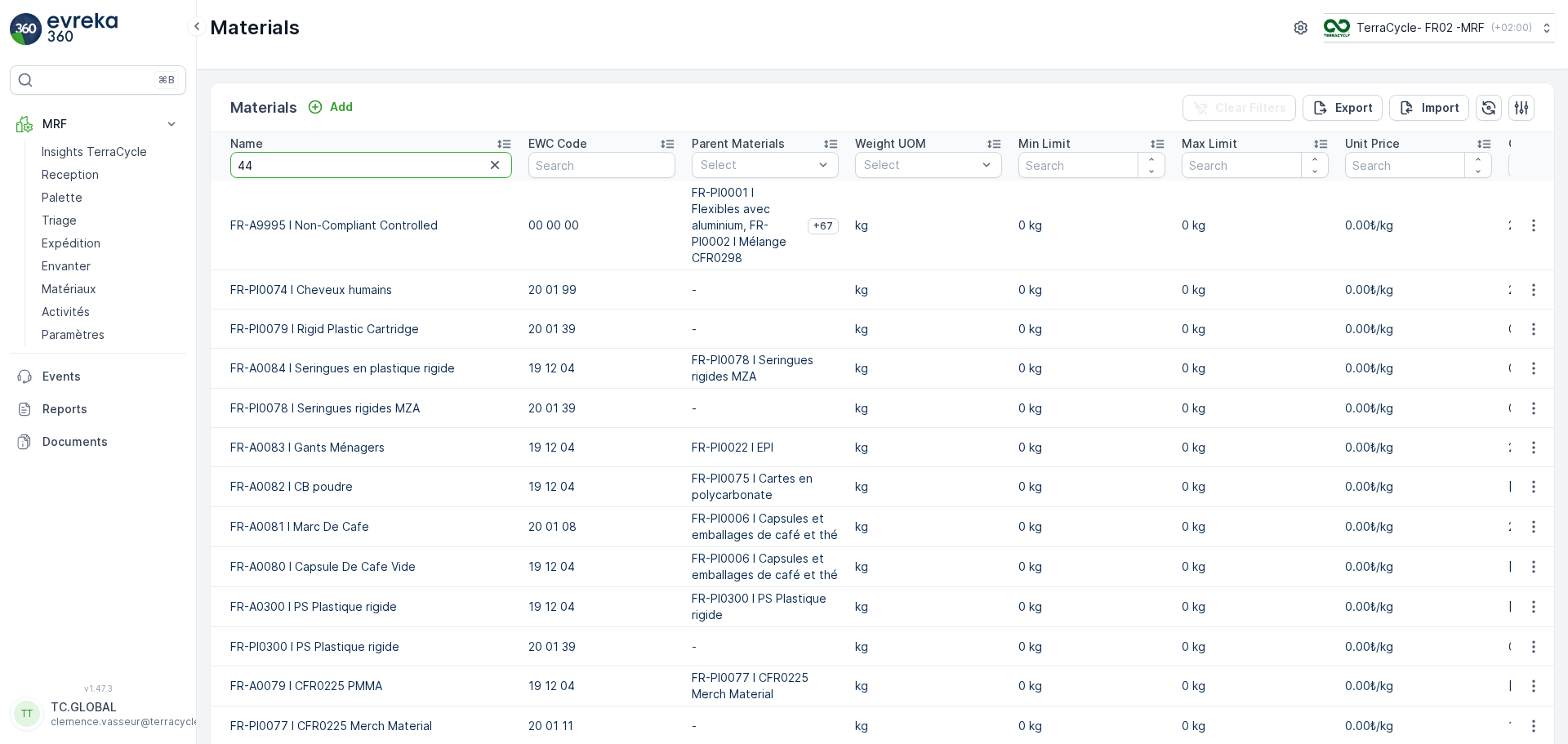 type on "445" 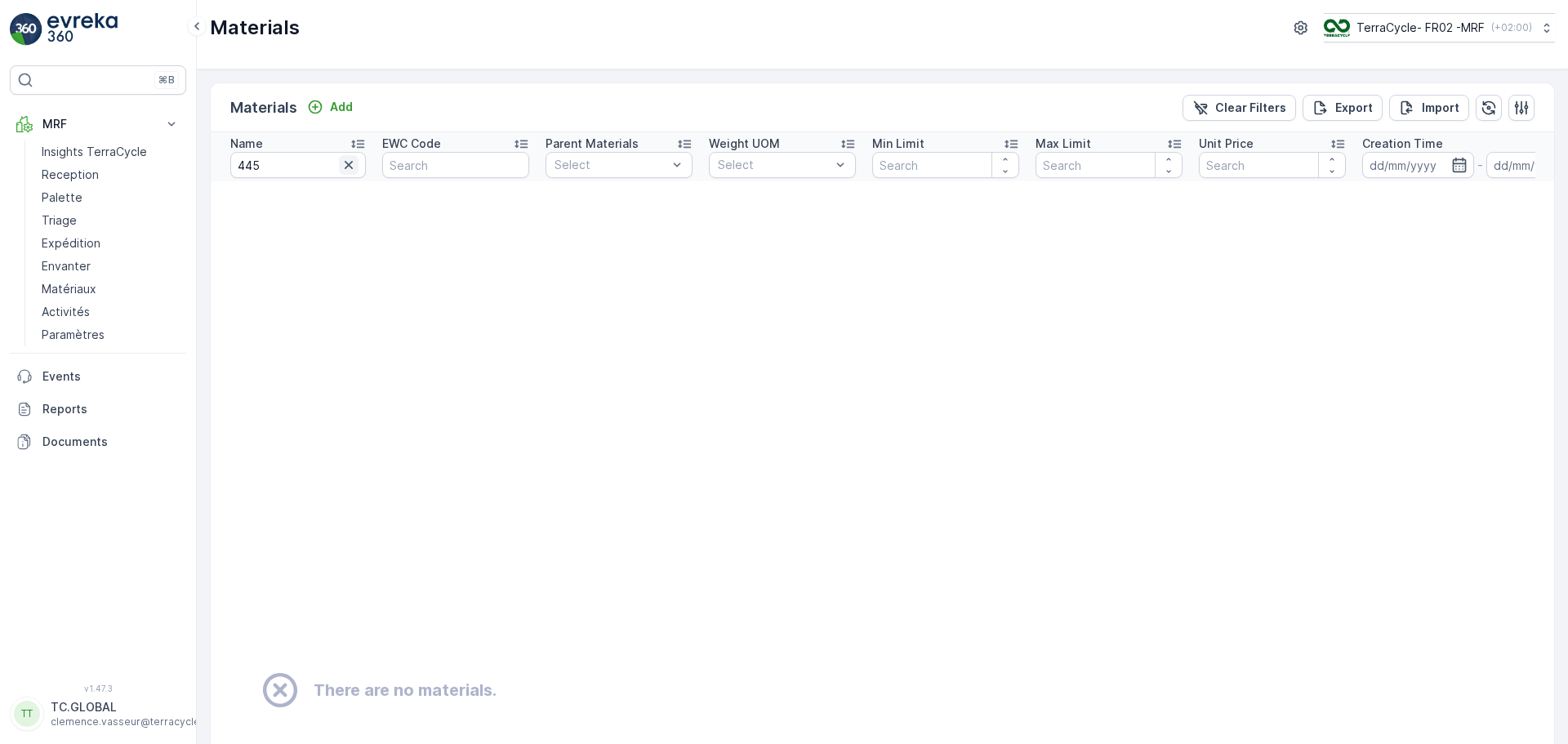 click 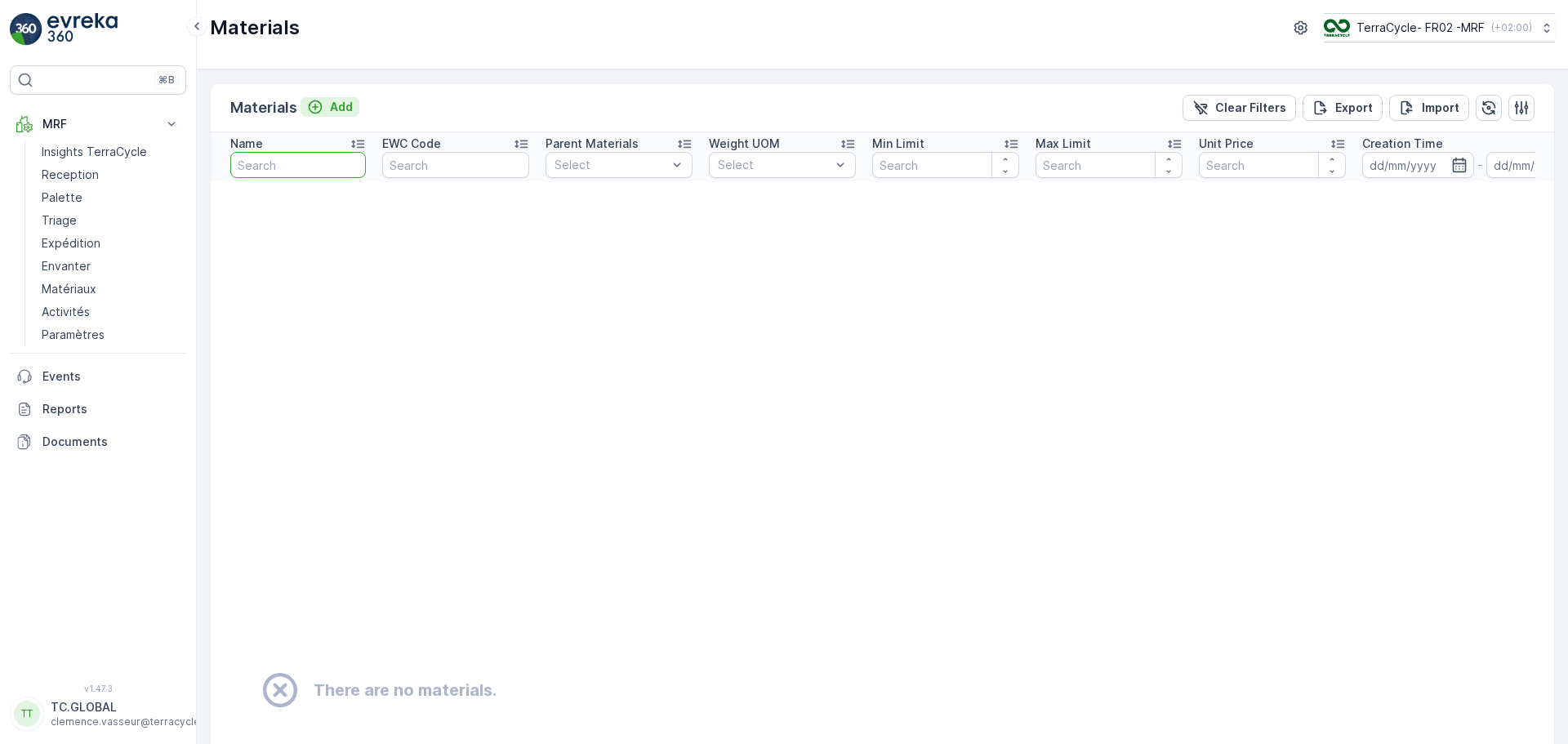 click on "Add" at bounding box center [341, 107] 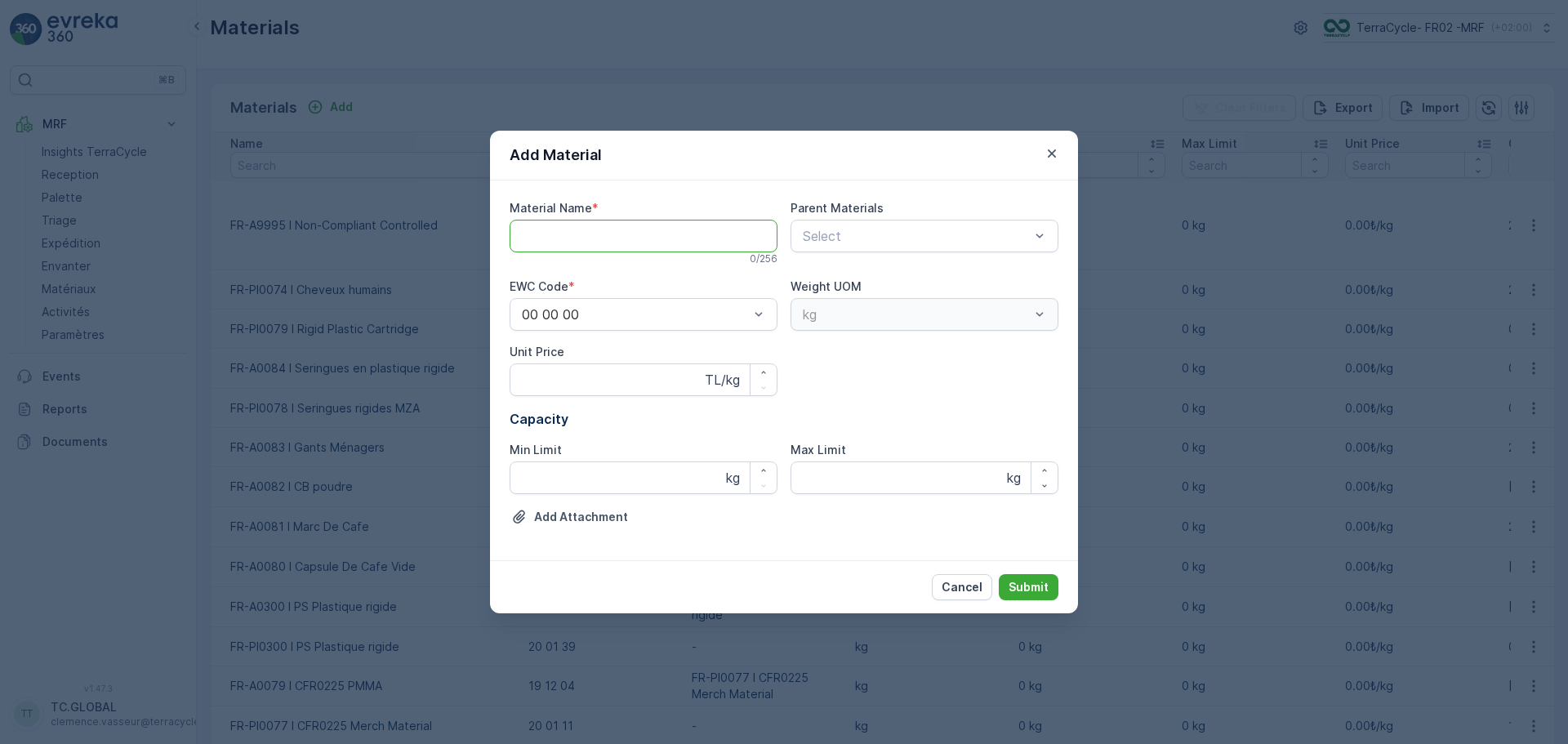 drag, startPoint x: 546, startPoint y: 231, endPoint x: 548, endPoint y: 205, distance: 26.07681 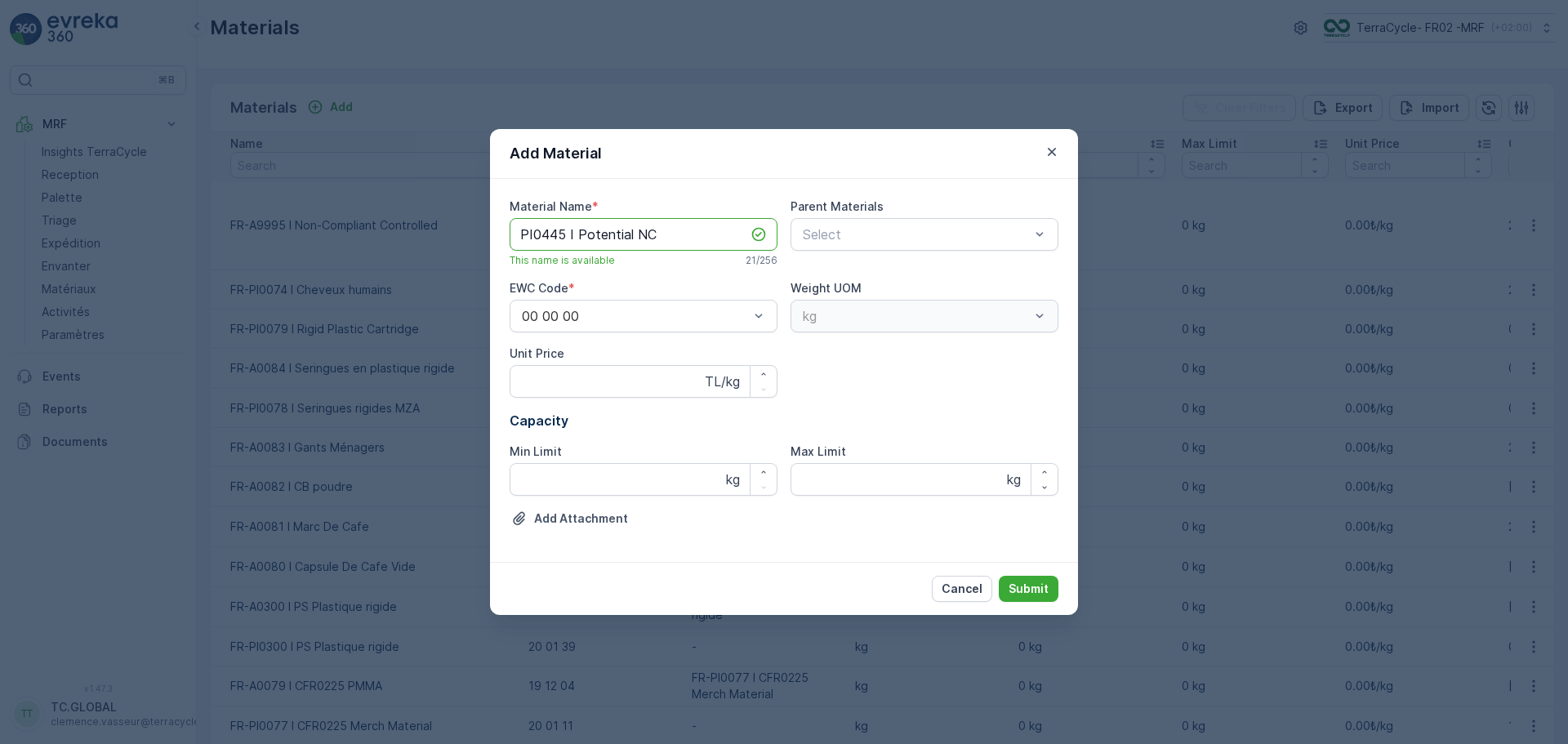 click on "PI0445 I Potential NC" at bounding box center [644, 234] 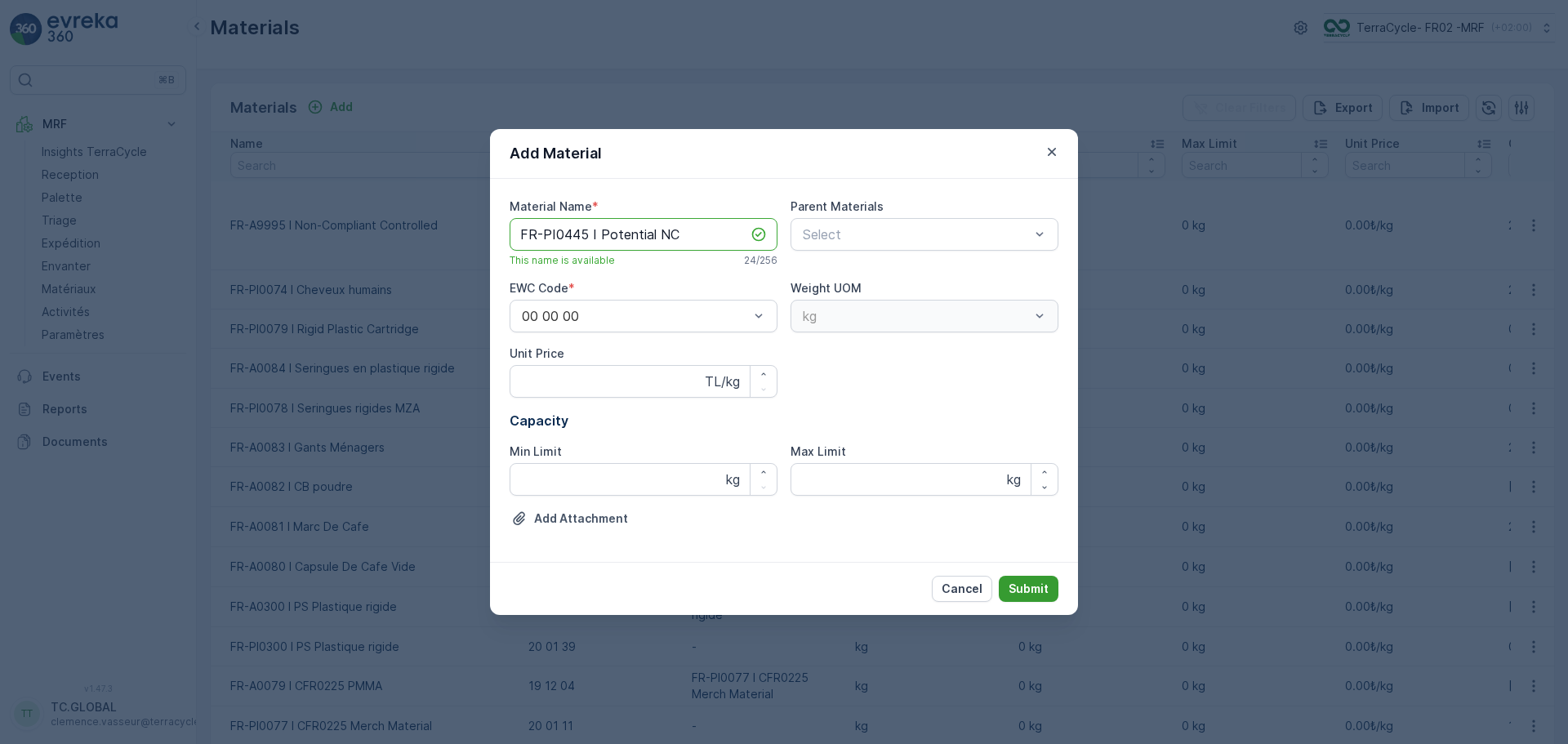 type on "FR-PI0445 I Potential NC" 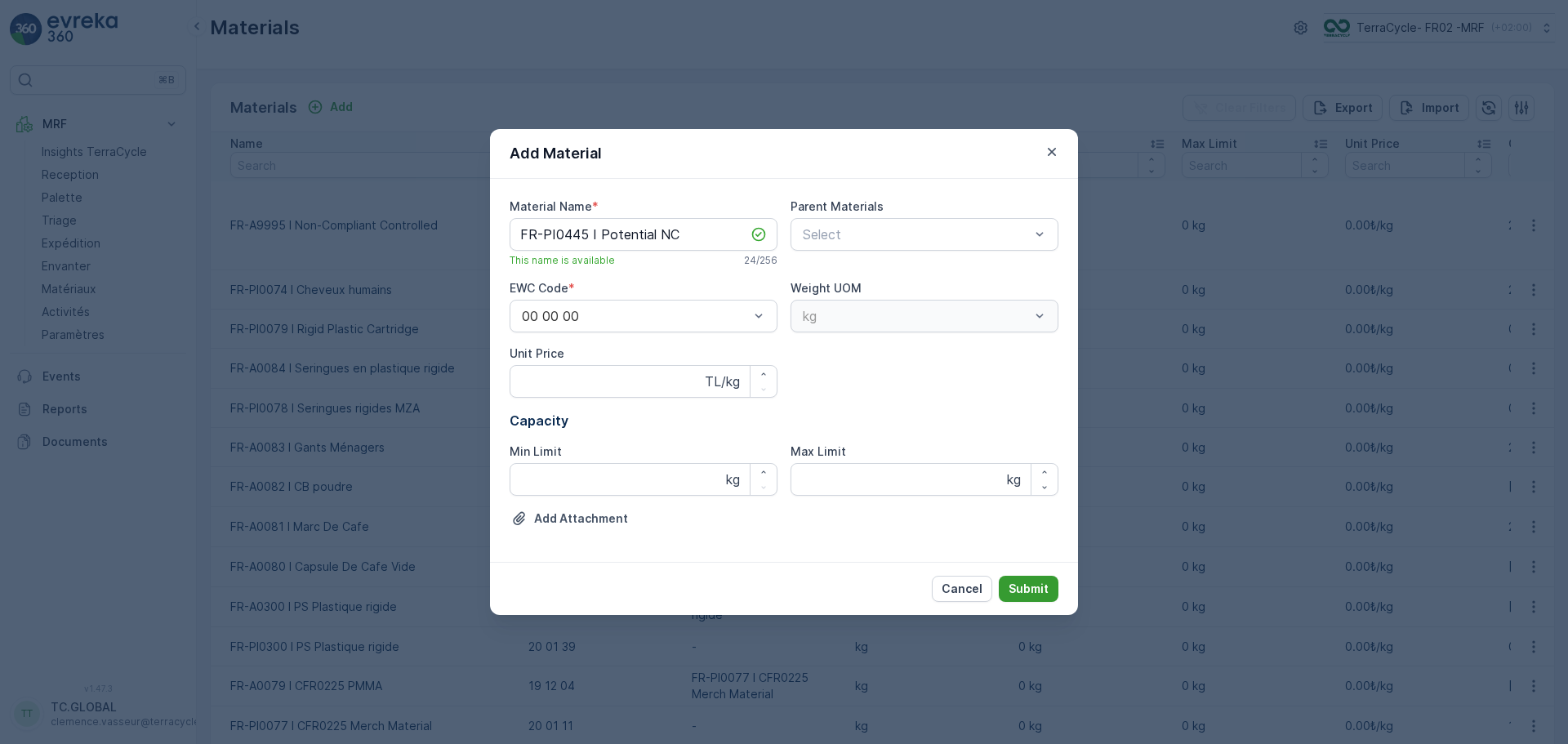 click on "Submit" at bounding box center [1028, 589] 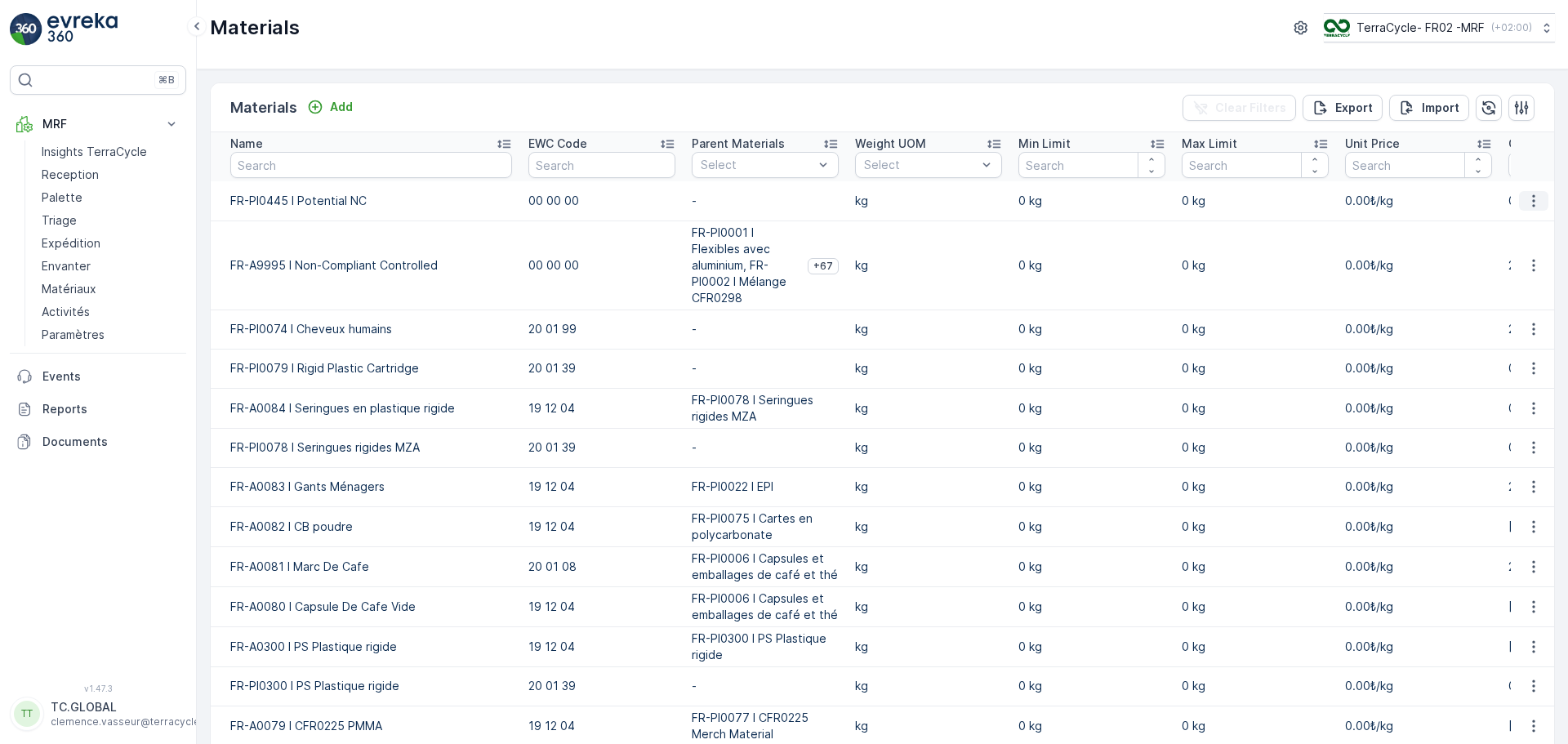 click 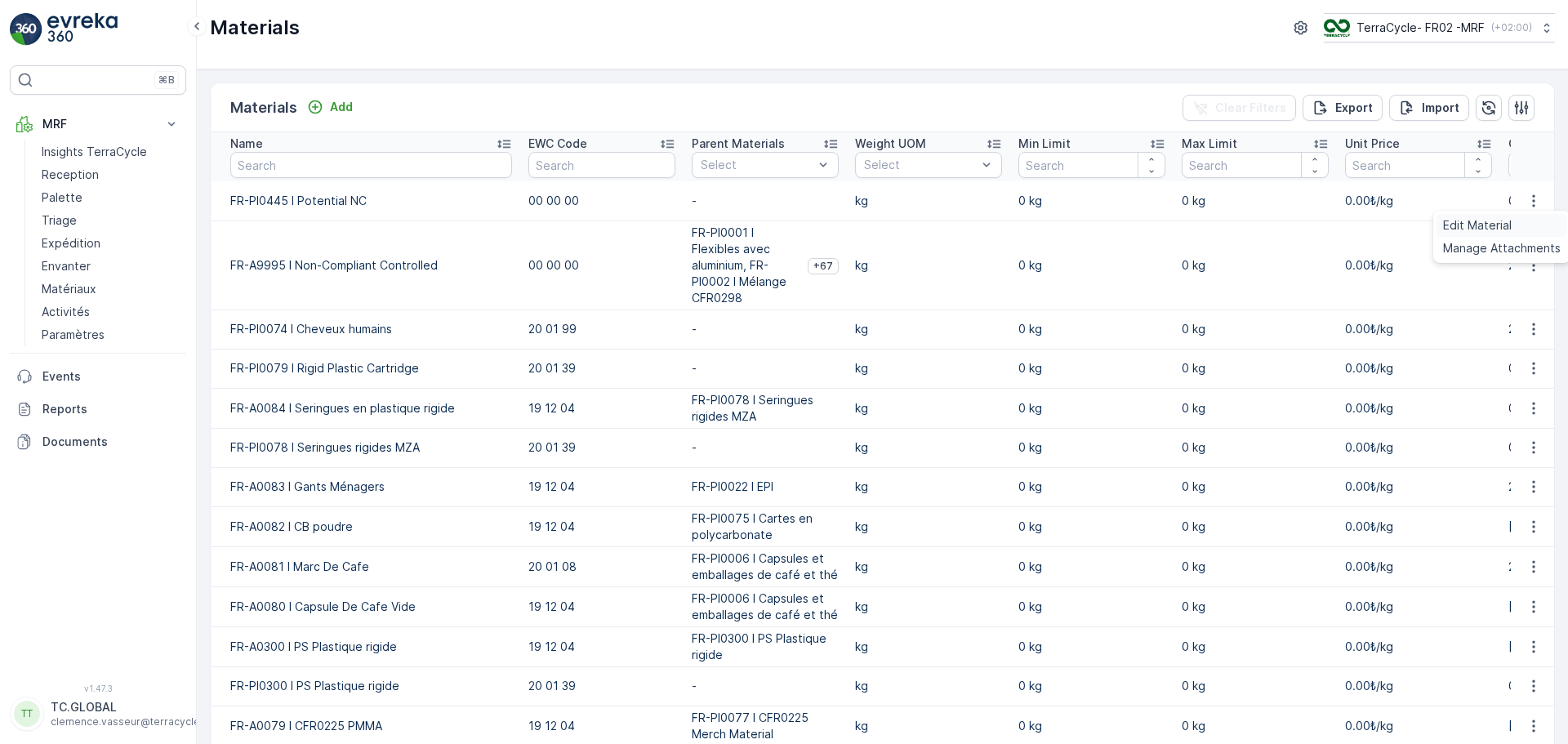 click on "Edit Material" at bounding box center [1477, 225] 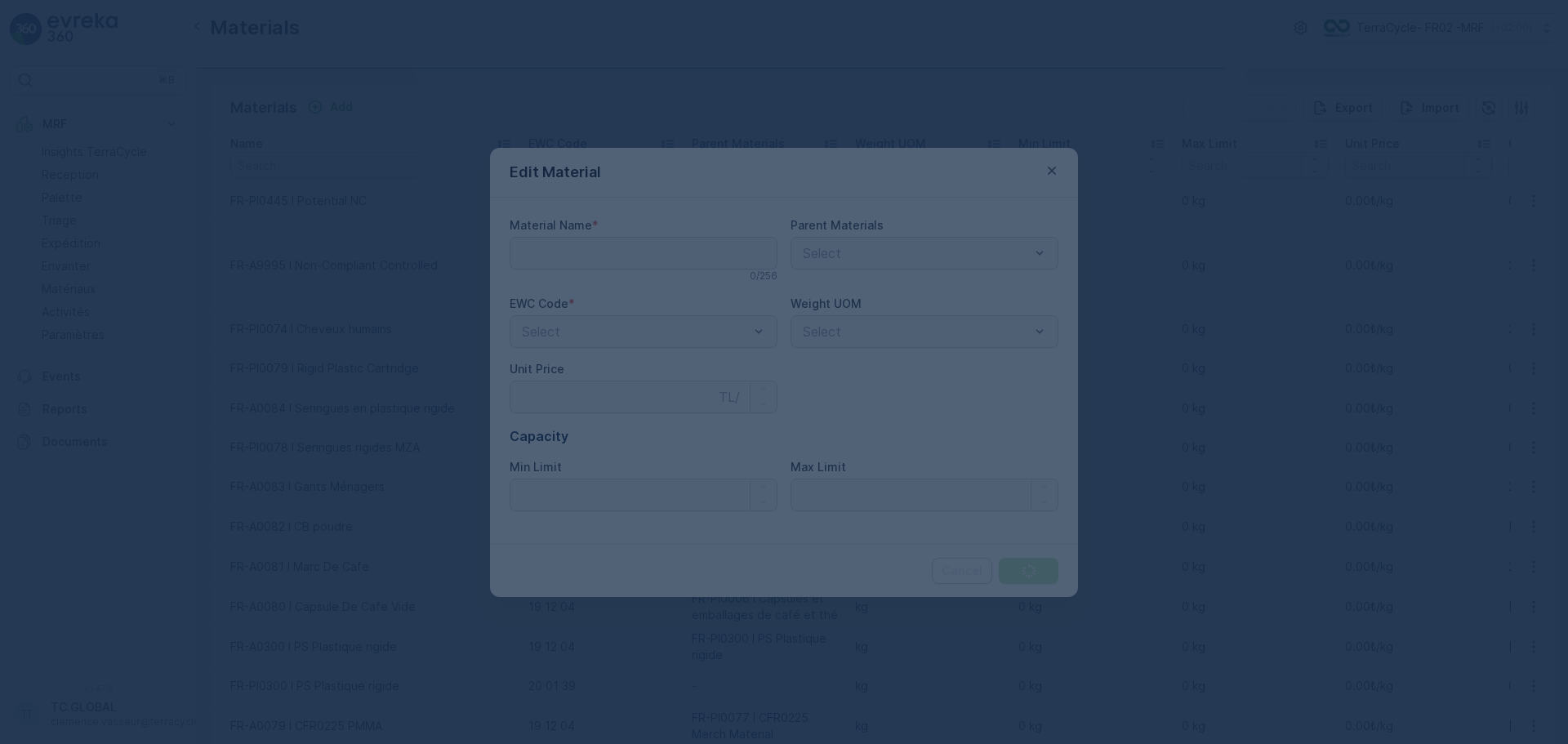 type on "FR-PI0445 I Potential NC" 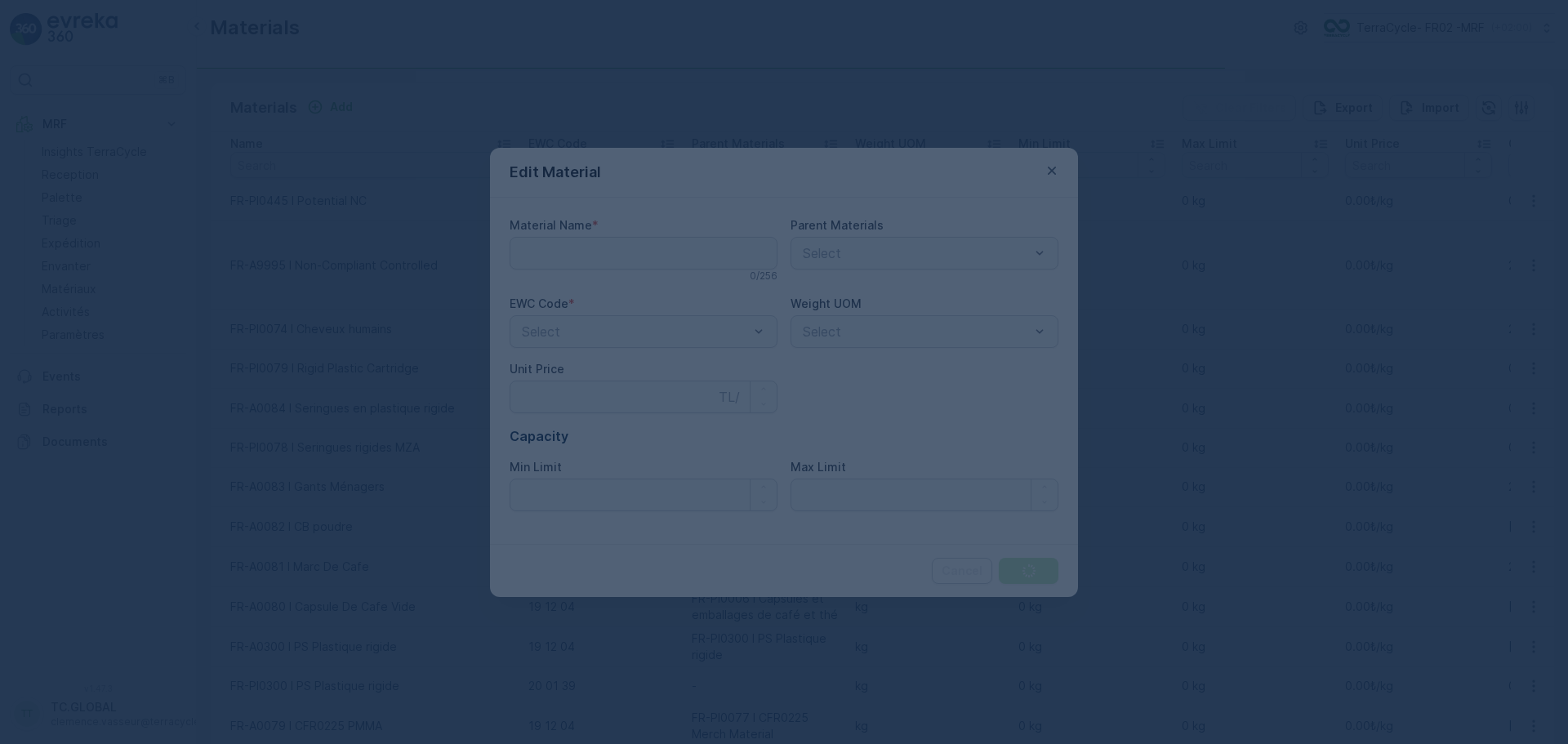 type on "0" 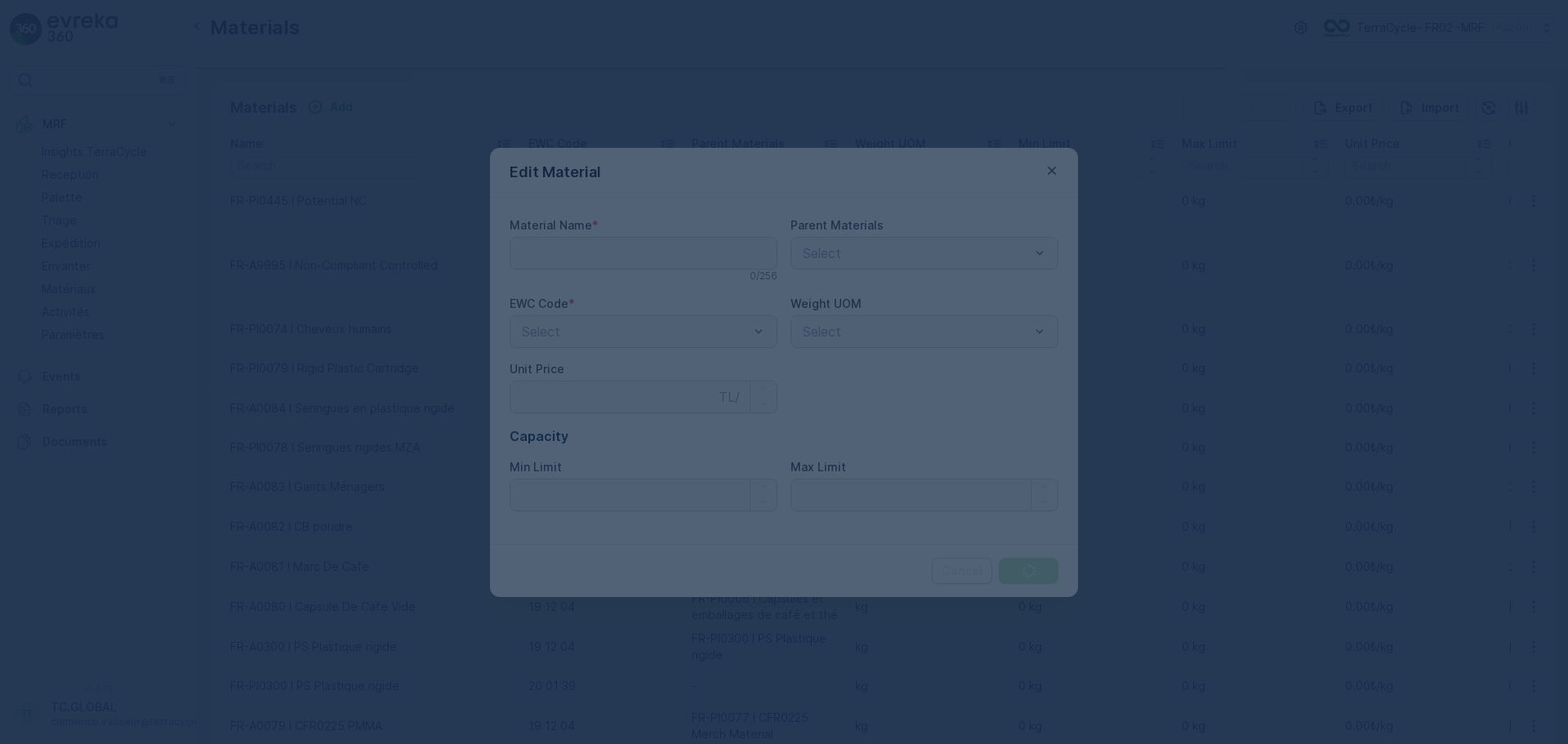 type on "0" 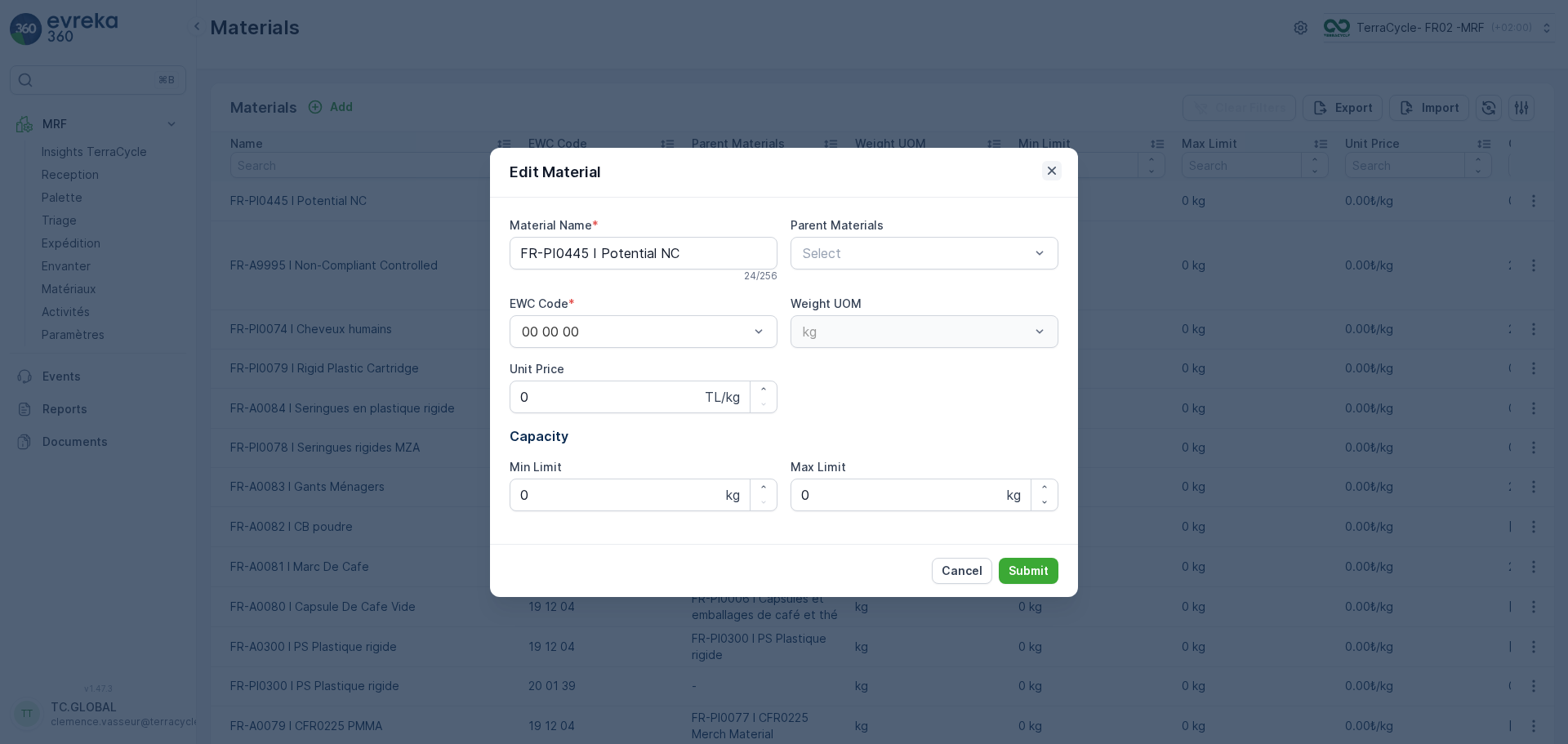 click 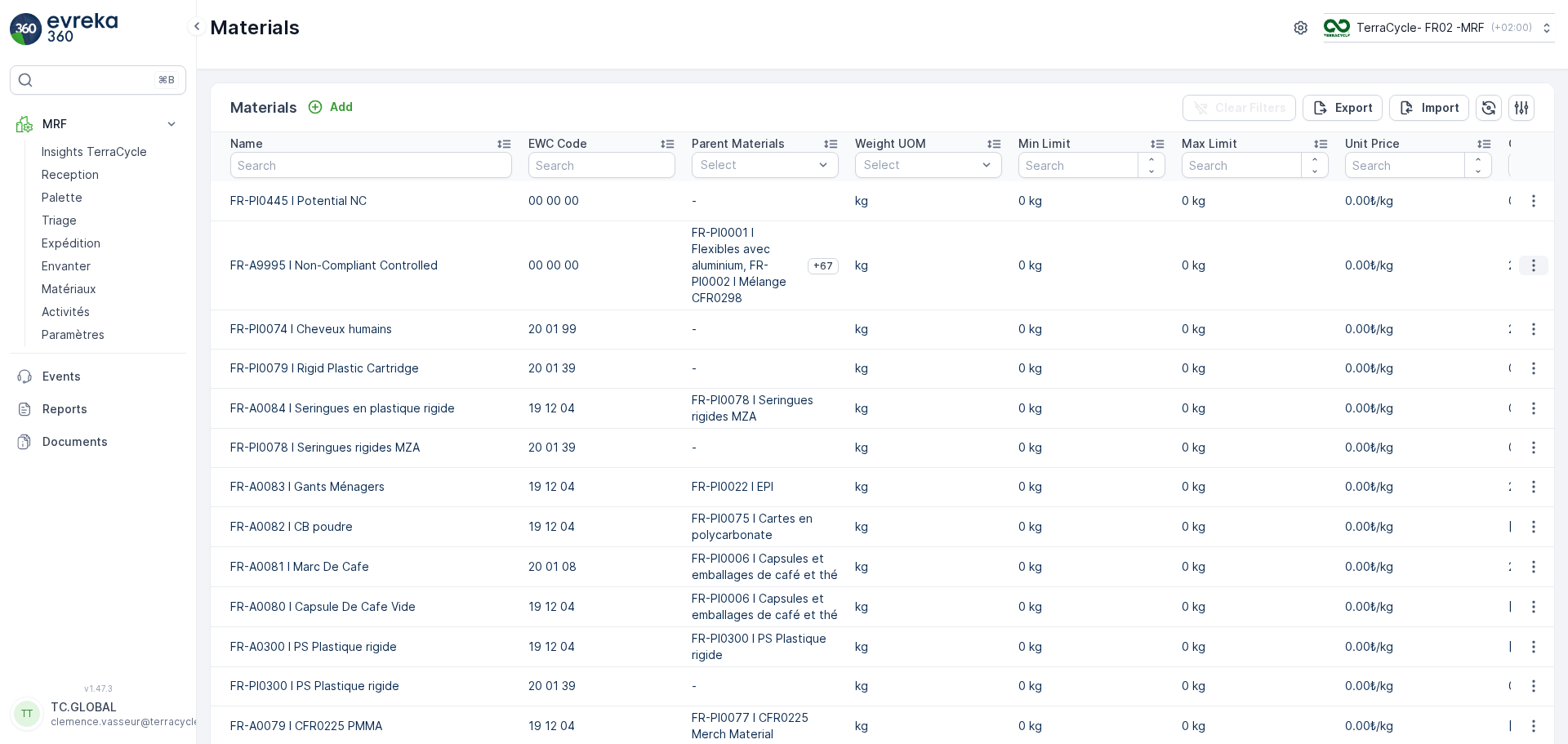 click 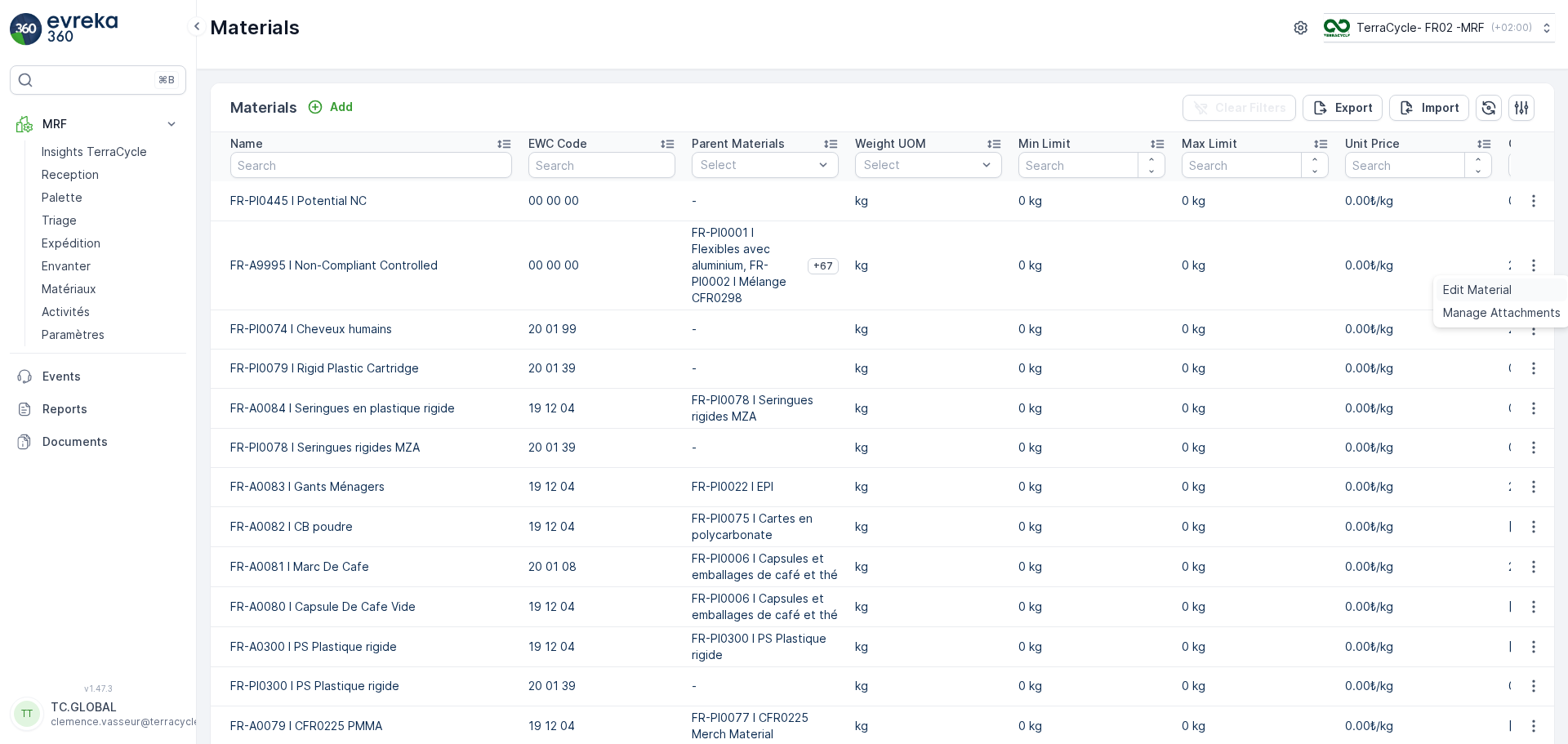 click on "Edit Material" at bounding box center [1477, 290] 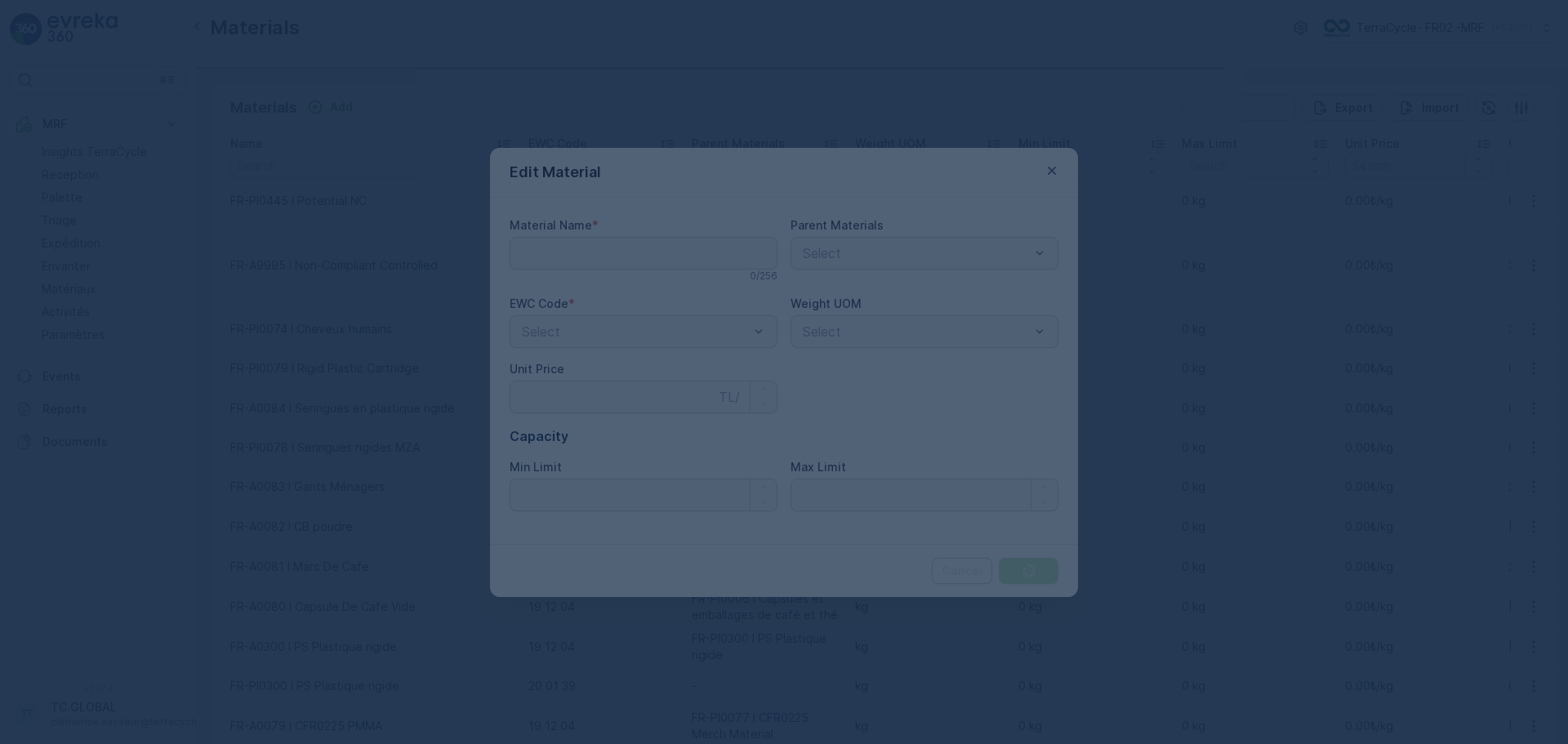 type on "FR-A9995 I Non-Compliant Controlled" 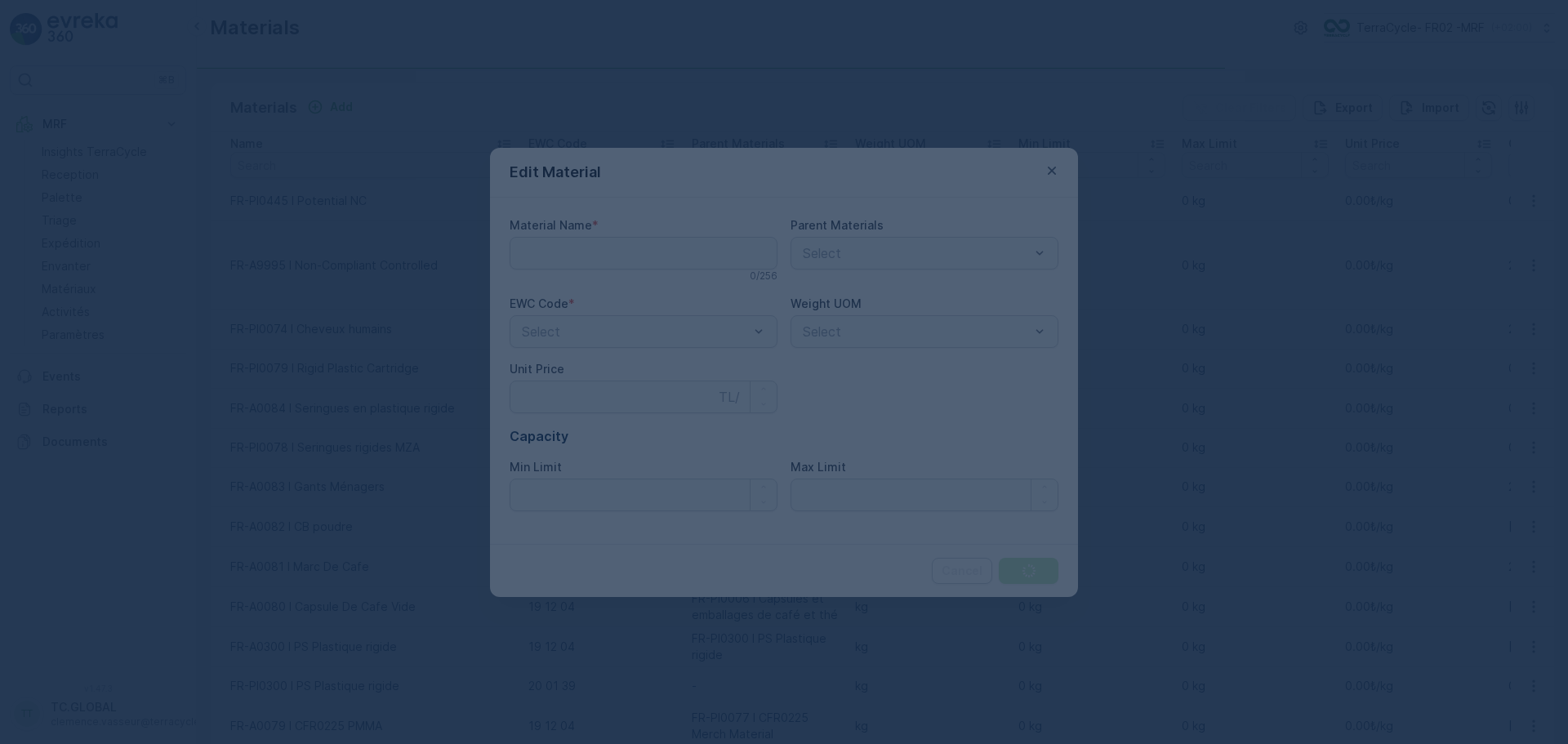 type on "0" 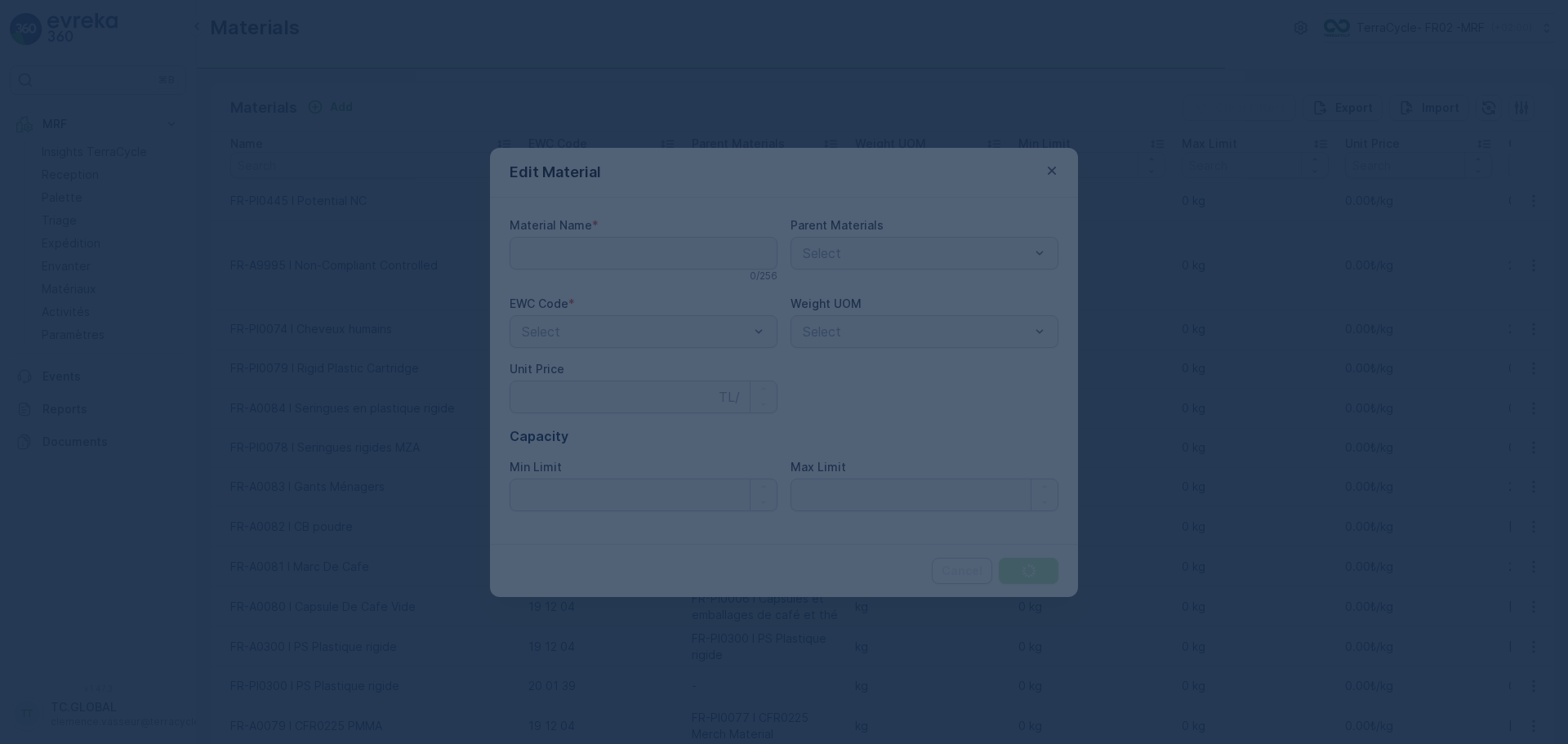 type on "0" 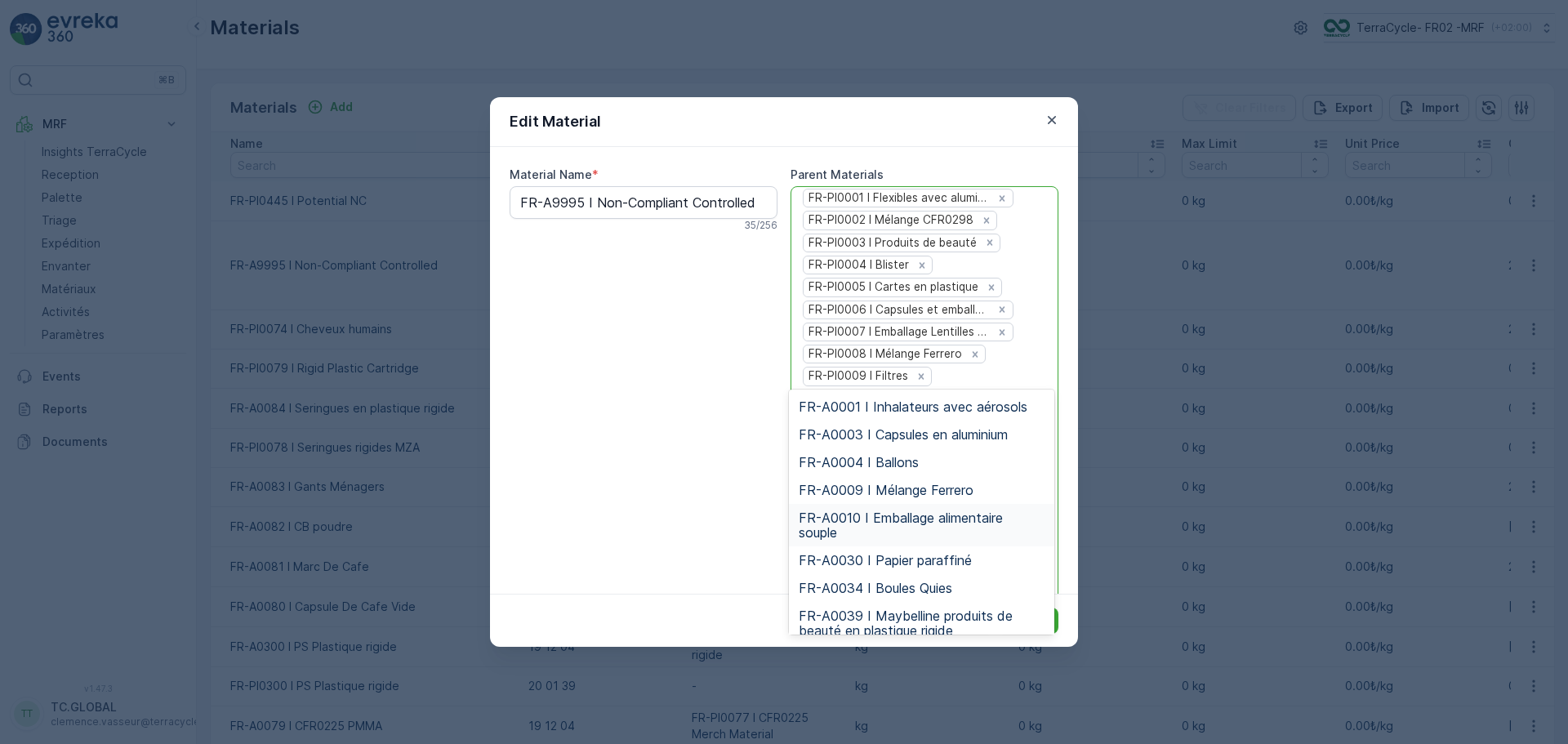 click on "⌘B MRF Insights TerraCycle Reception Palette Triage Expédition Envanter Matériaux Activités Paramètres Events Reports Documents v 1.47.3 TT TC.GLOBAL clemence.vasseur@terracycle.com Materials TerraCycle- FR02 -MRF ( +02:00 ) Materials Add Clear Filters Export Import Name EWC Code Parent Materials Select Weight UOM Select Min Limit Max Limit Unit Price Creation Time - Last Update Time - FR-PI0445 I Potential NC 00 00 00 - kg 0   kg 0   kg 0.00₺/kg 05.08.2025 15:43 05.08.2025 15:43 FR-A9995 I Non-Compliant Controlled 00 00 00 FR-PI0001 I Flexibles avec aluminium, FR-PI0002 I Mélange CFR0298 +67 kg 0   kg 0   kg 0.00₺/kg 24.07.2025 16:46 24.07.2025 16:46 FR-PI0074 I Cheveux humains 20 01 99 - kg 0   kg 0   kg 0.00₺/kg 23.07.2025 11:36 23.07.2025 11:36 FR-PI0079 I Rigid Plastic Cartridge 20 01 39 - kg 0   kg 0   kg 0.00₺/kg 04.07.2025 11:28 23.07.2025 12:03 FR-A0084 I Seringues en plastique rigide 19 12 04 FR-PI0078 I Seringues rigides MZA kg 0   kg 0   kg 0.00₺/kg 03.07.2025 17:18 -" at bounding box center [784, 372] 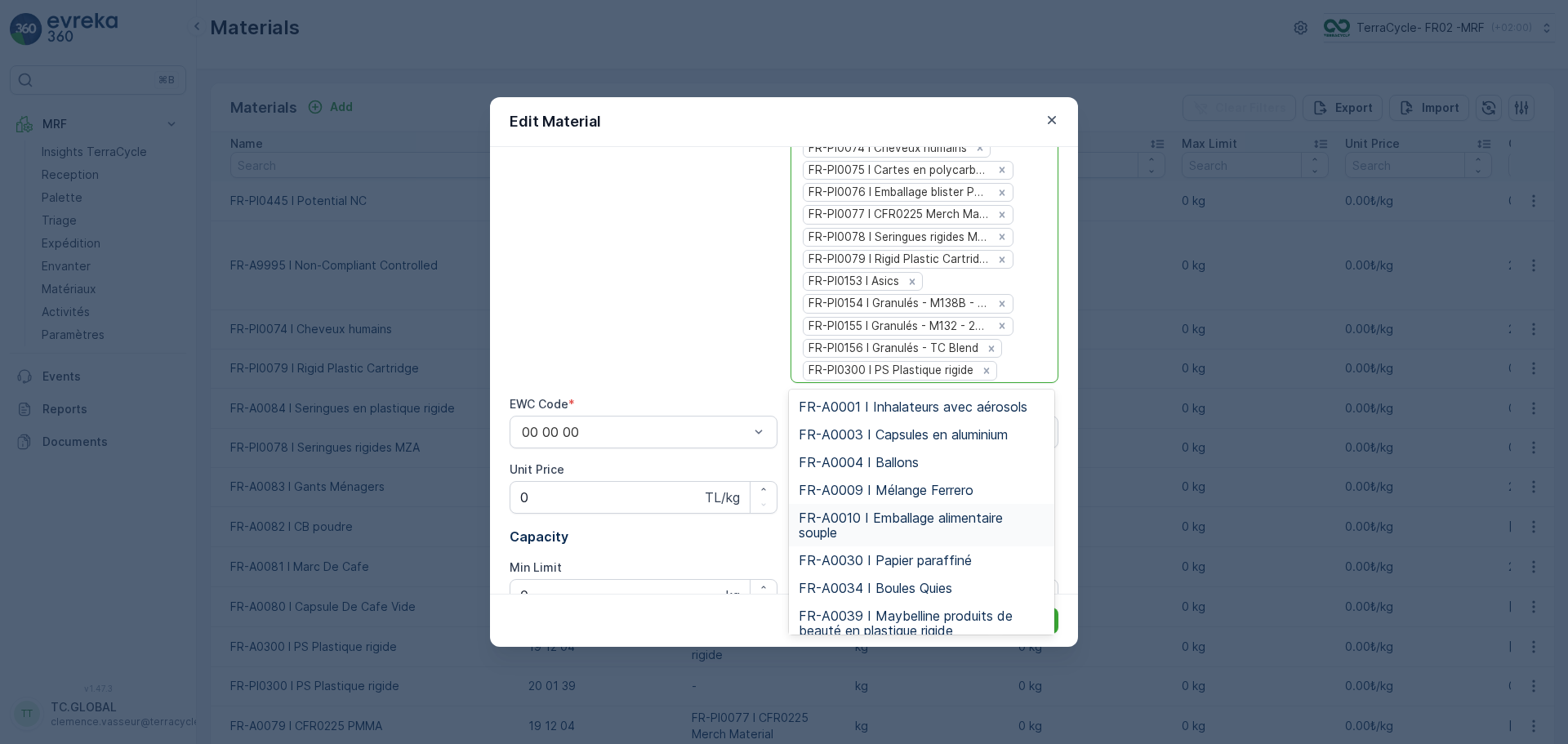 paste on "PI0445 I Potential NC" 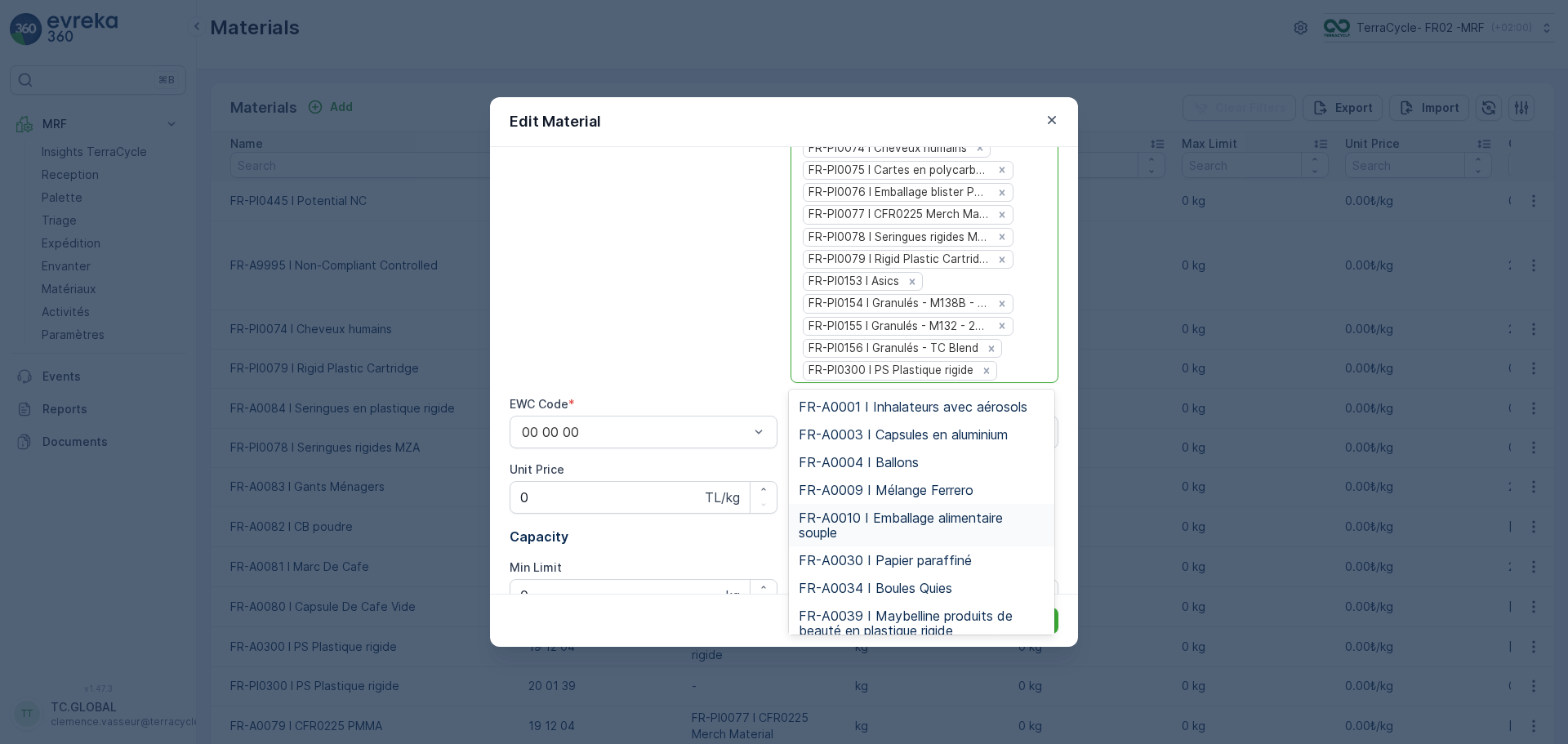 type on "PI0445 I Potential NC" 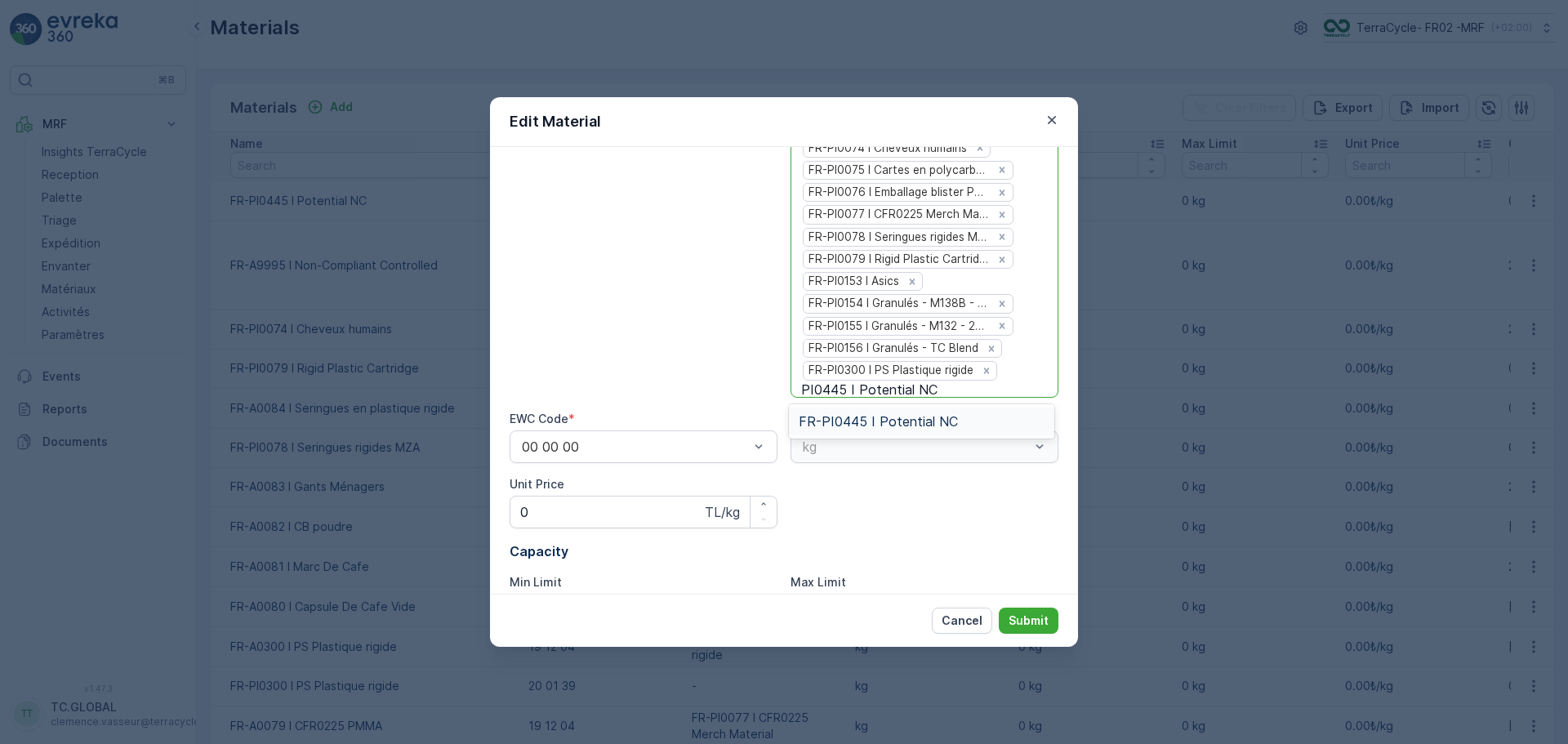 click on "FR-PI0445 I Potential NC" at bounding box center (878, 421) 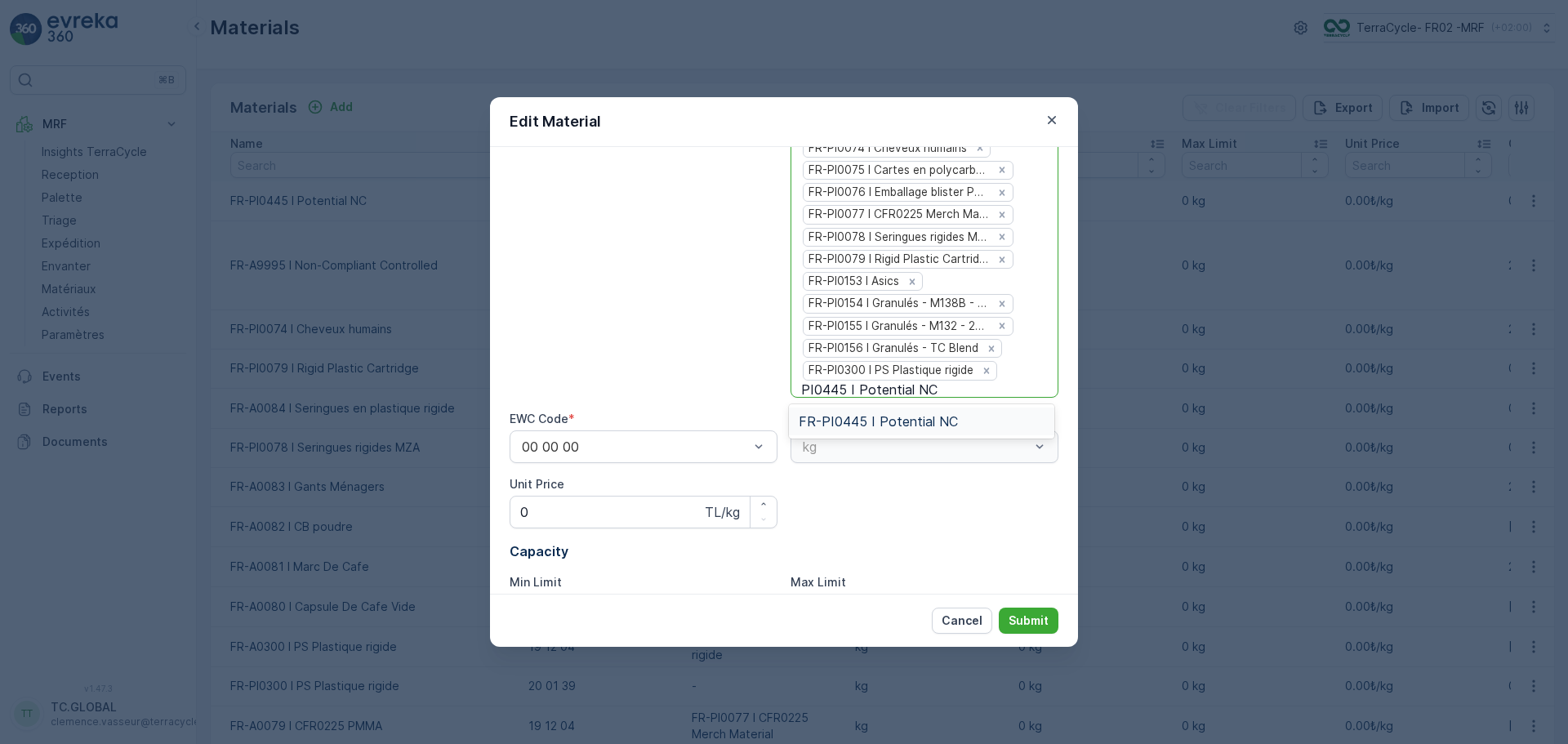 type 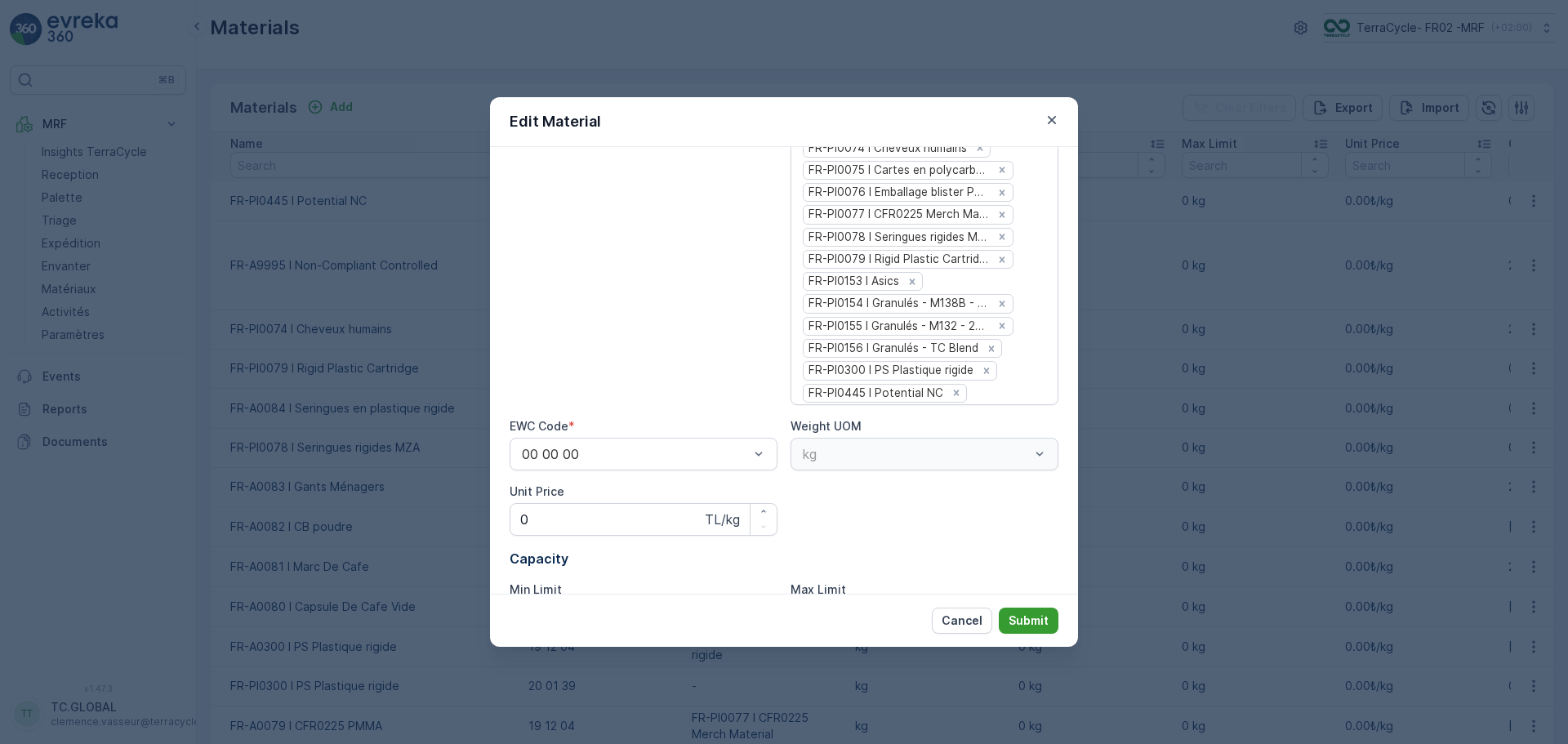 click on "Submit" at bounding box center [1028, 621] 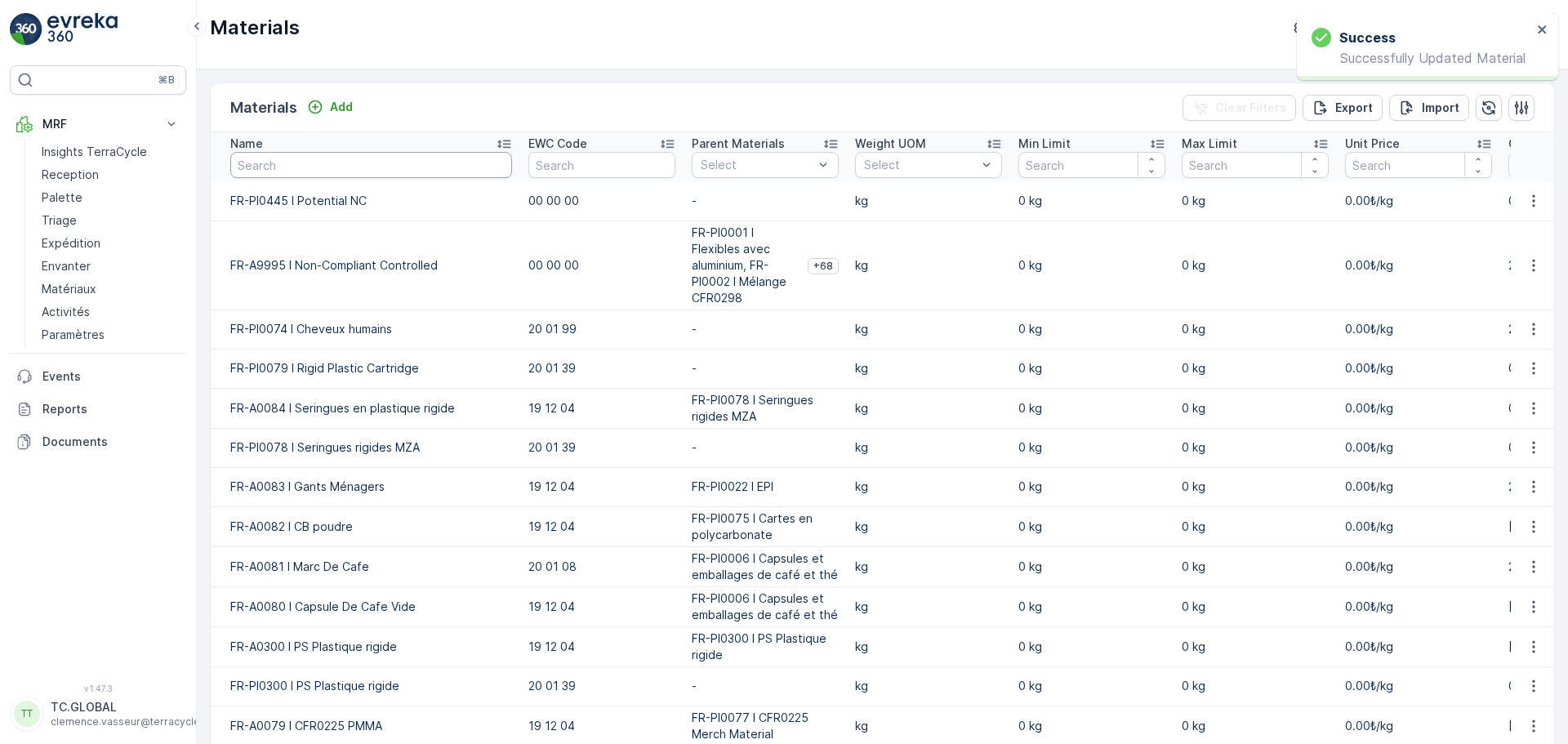 click at bounding box center (371, 165) 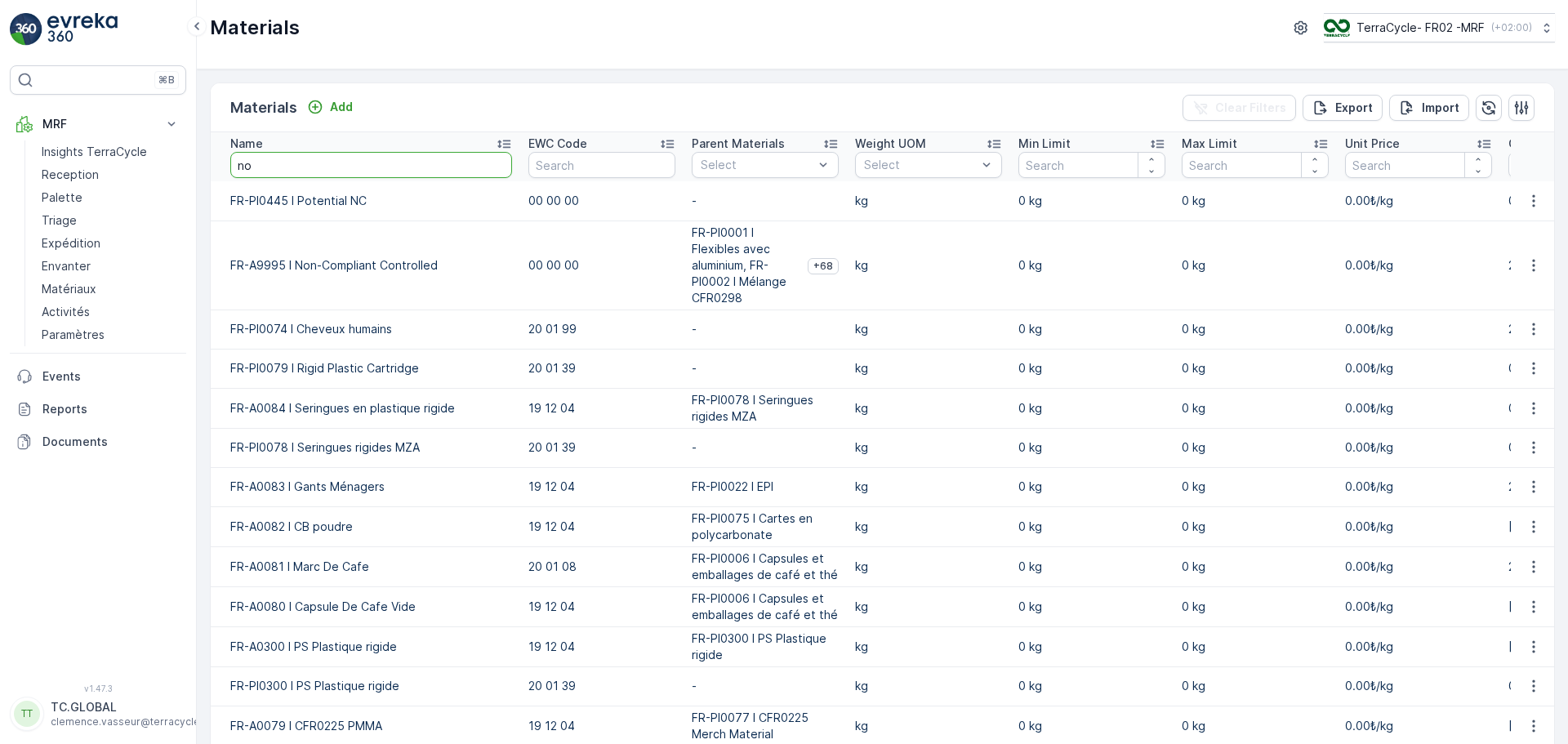 type on "non" 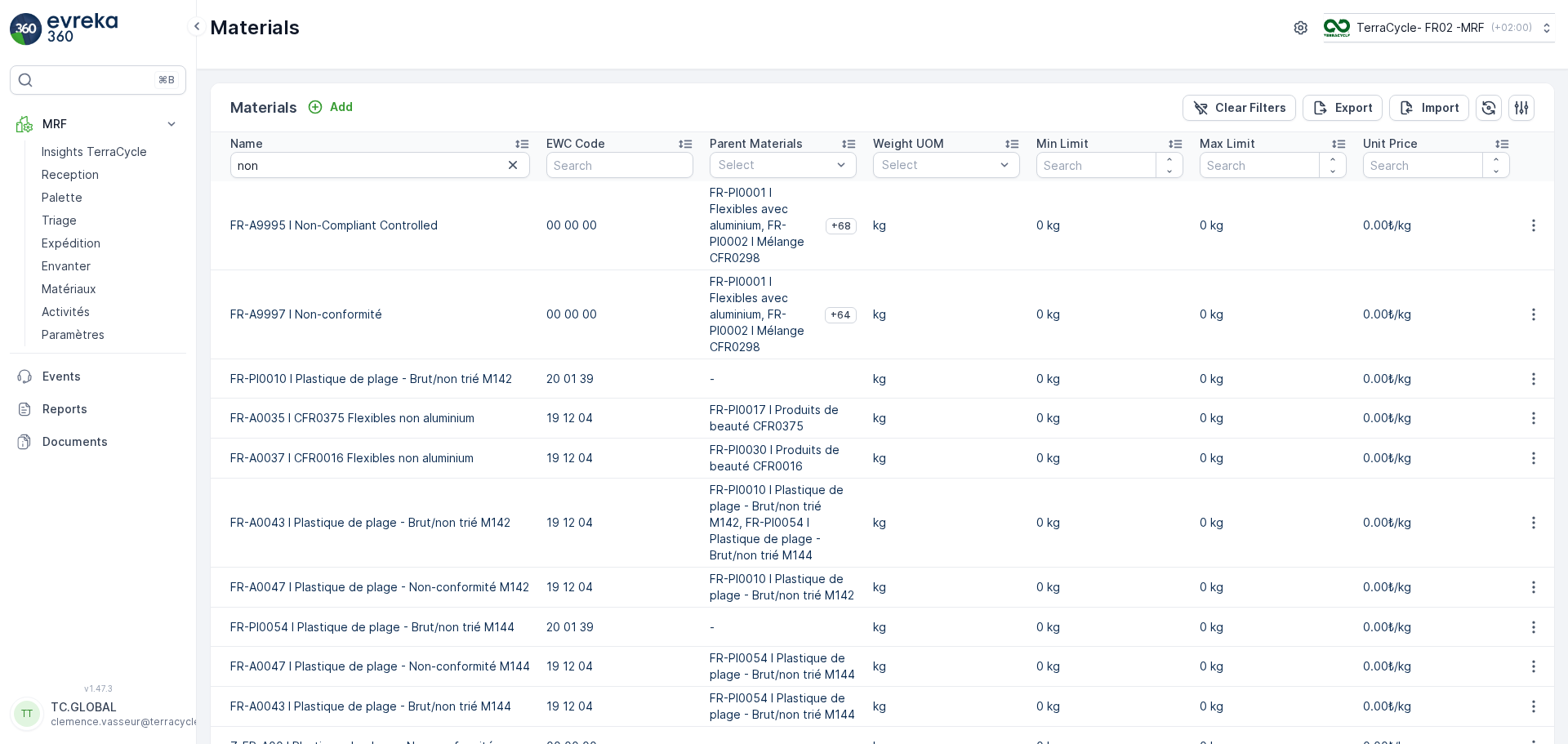 click at bounding box center (1533, 314) 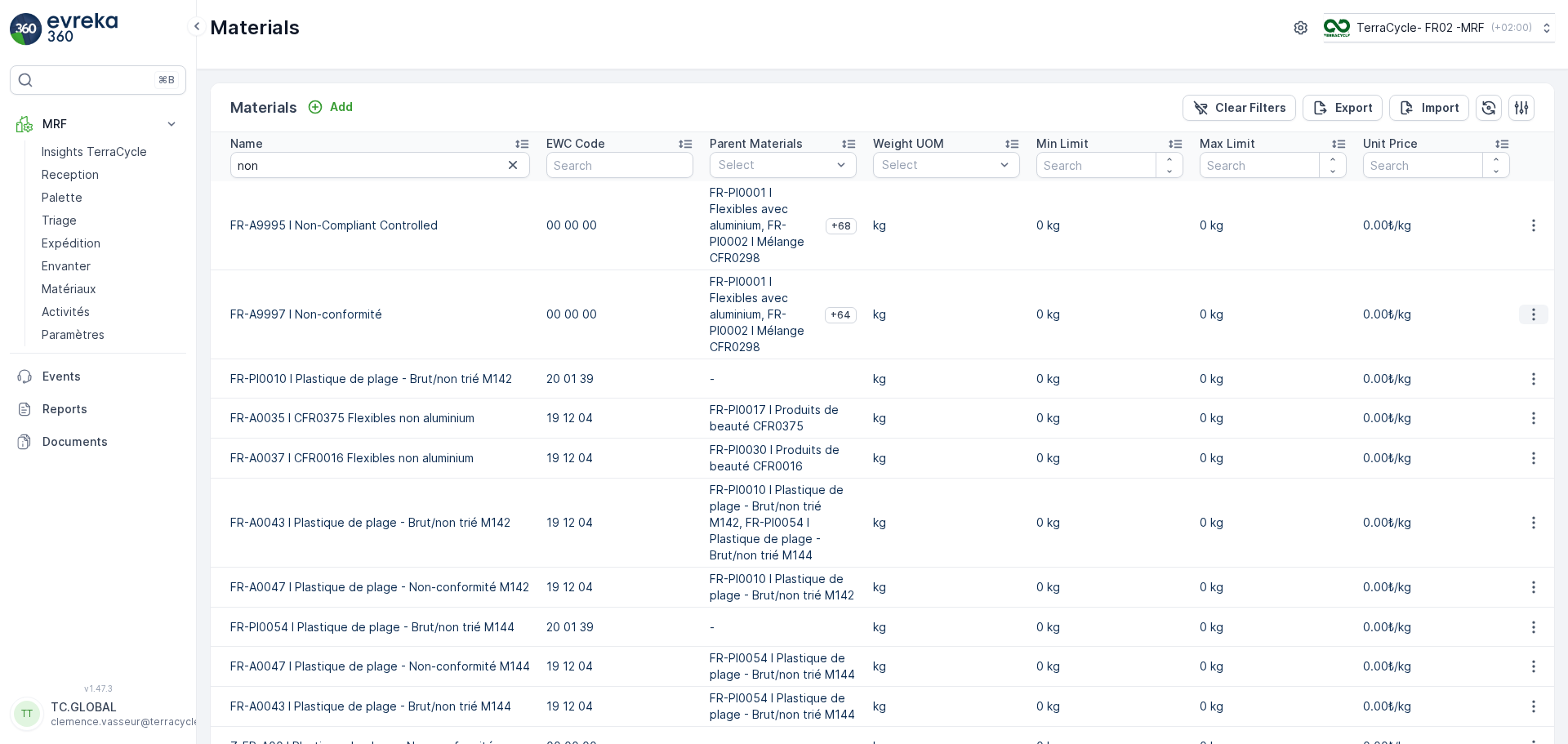 click 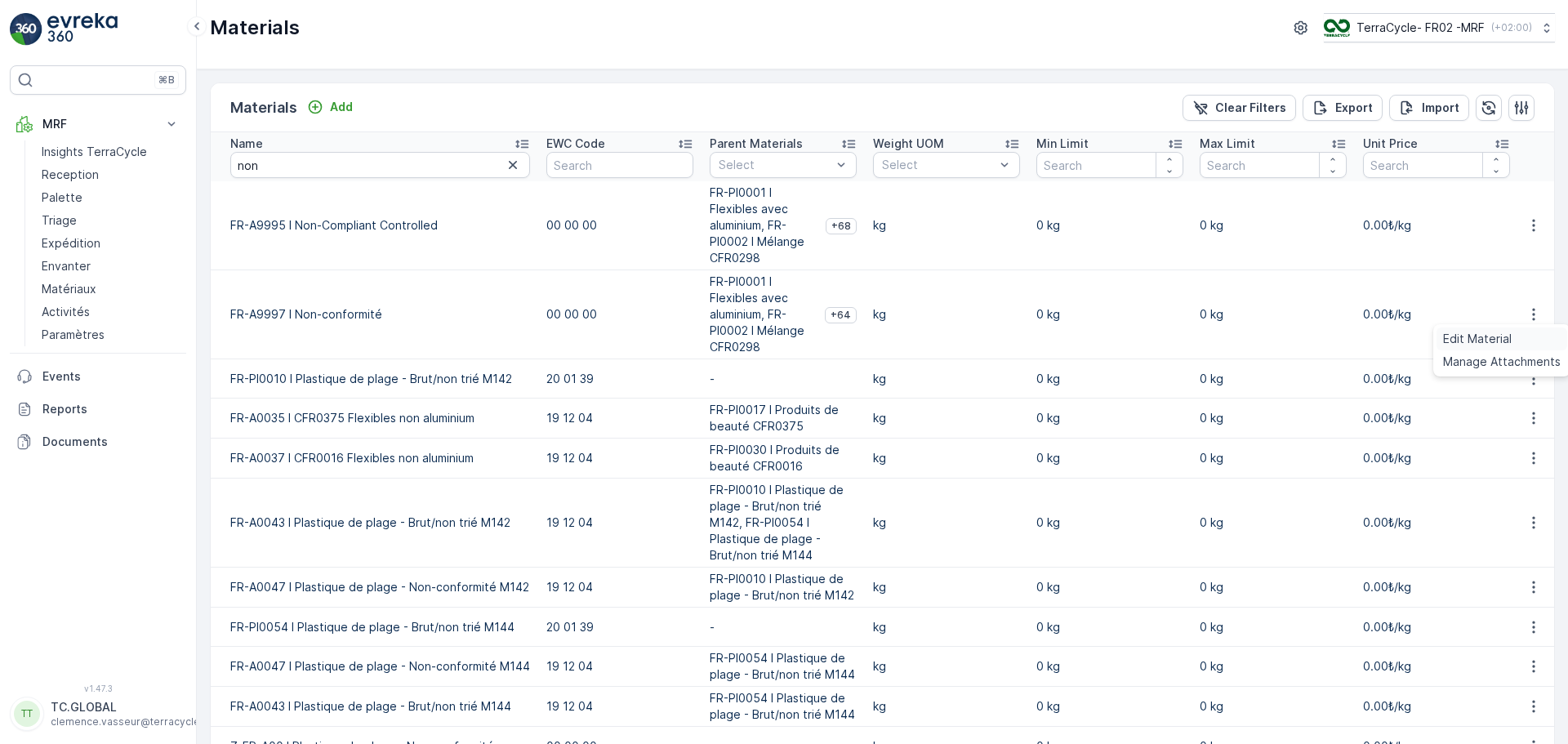 click on "Edit Material" at bounding box center [1477, 339] 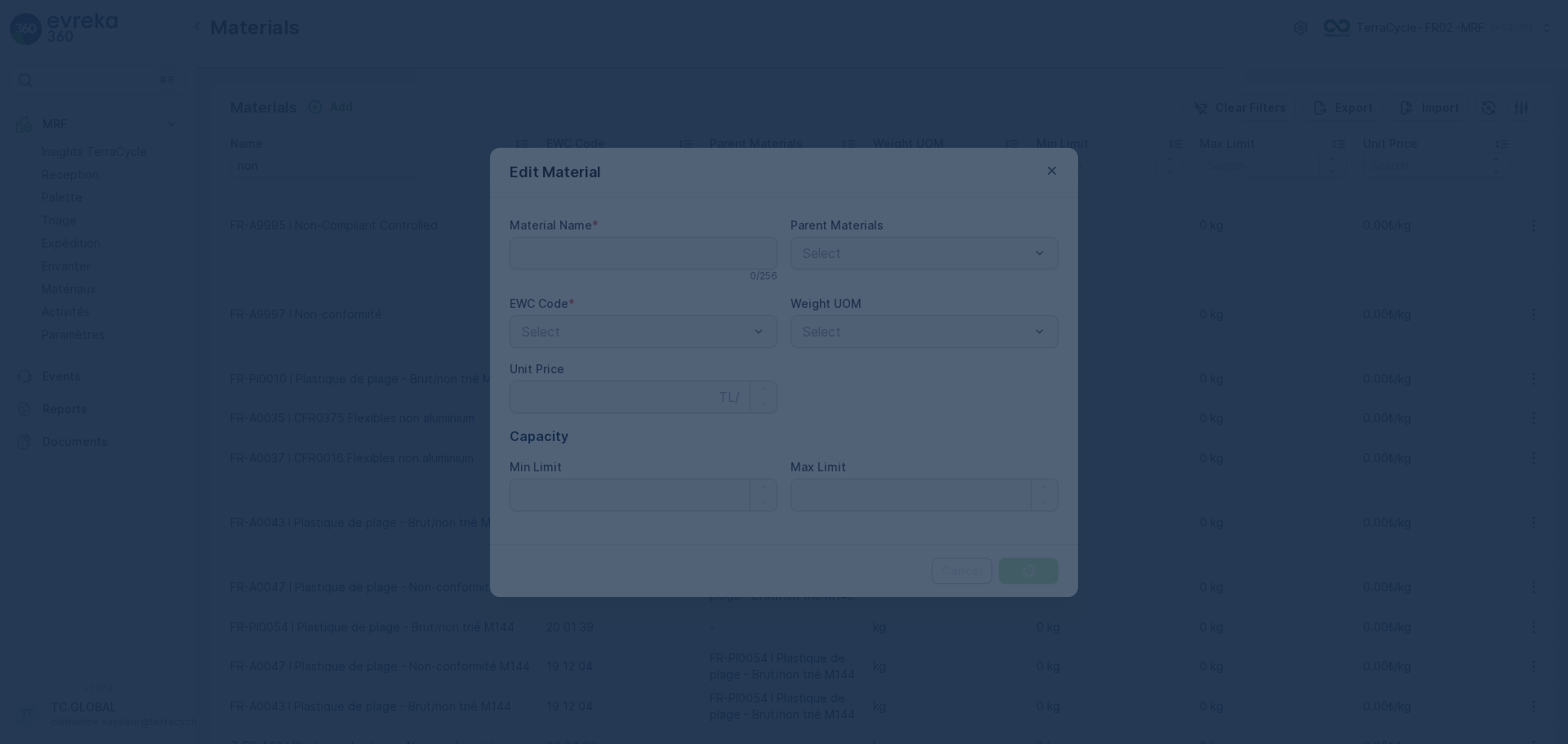 type on "FR-A9997 I Non-conformité" 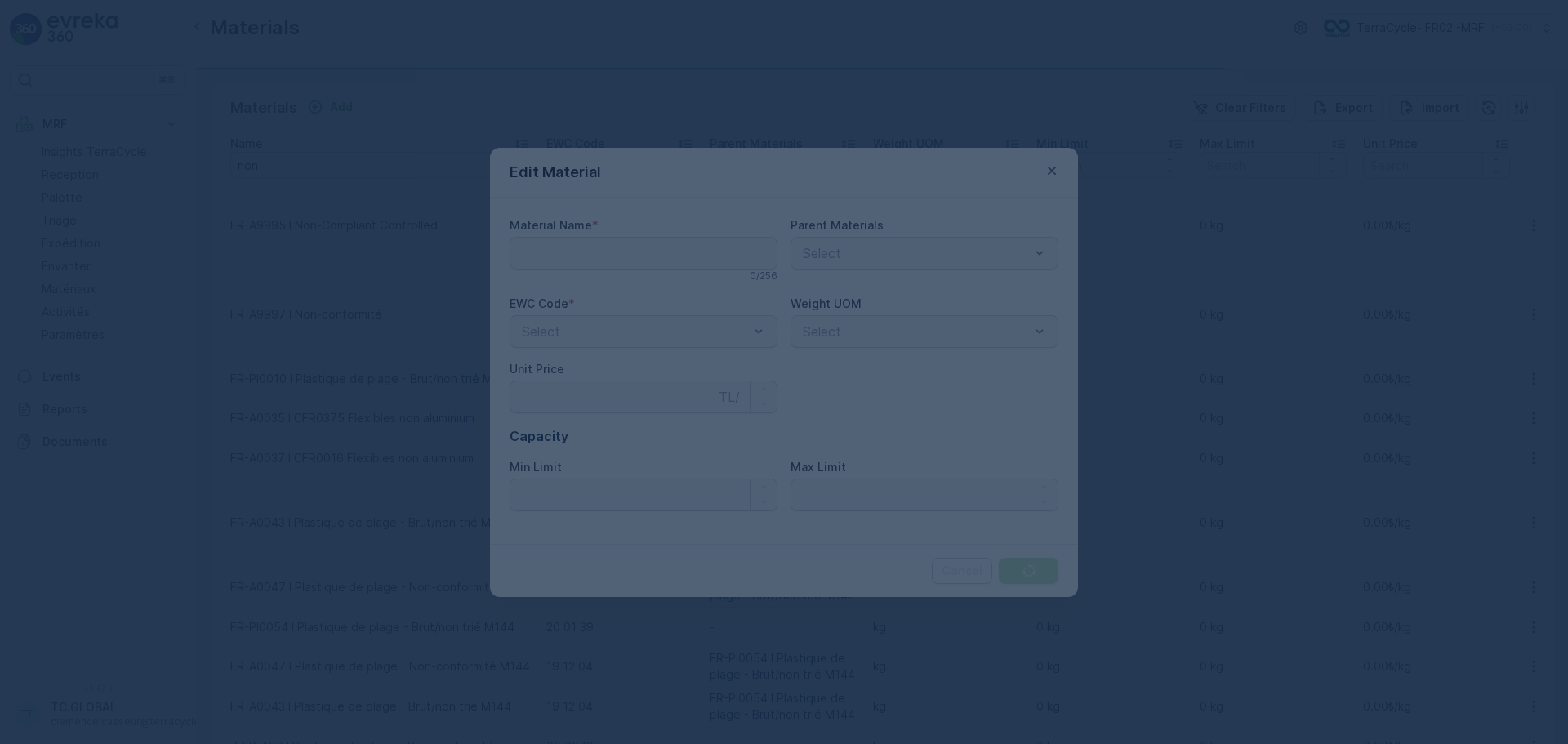 type on "0" 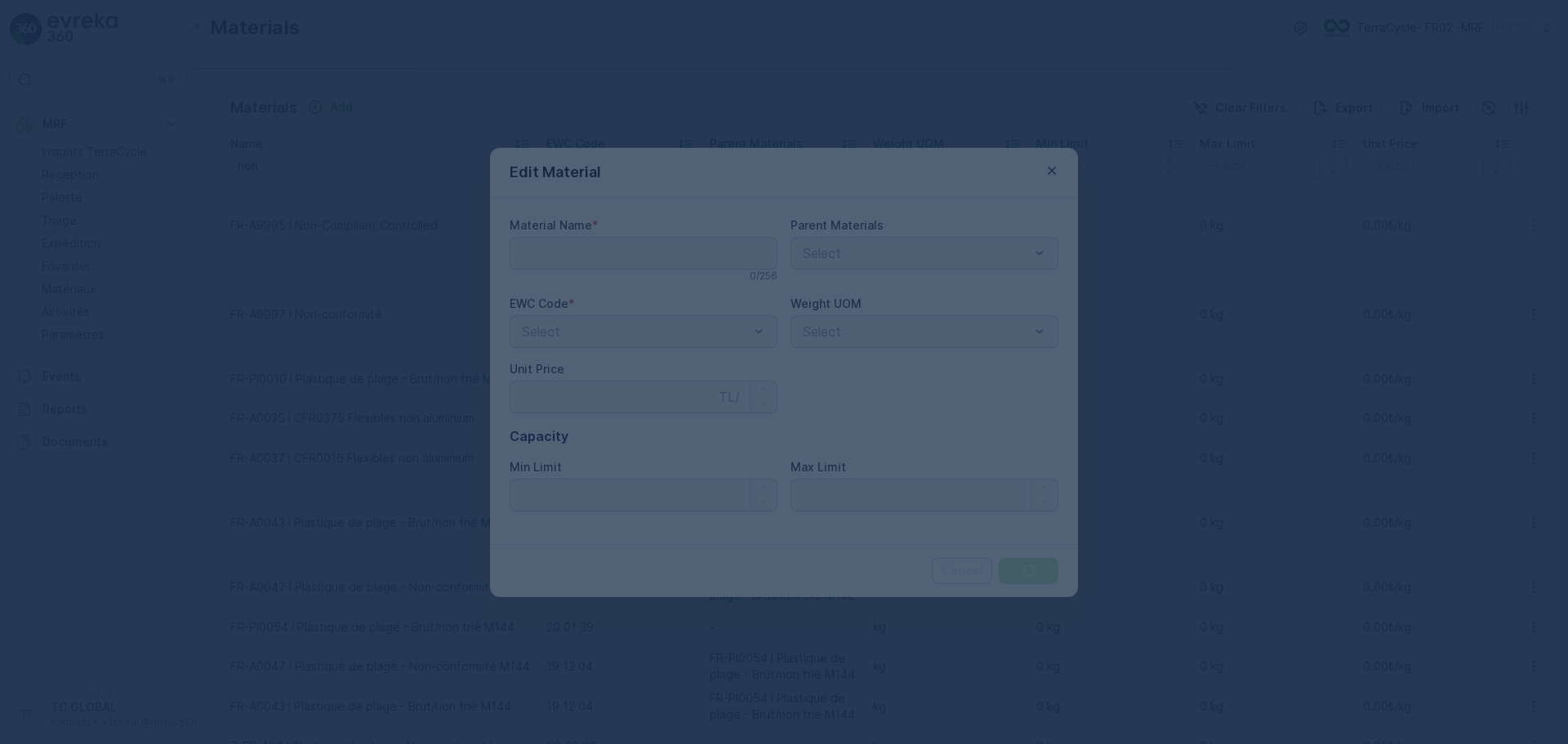 type on "0" 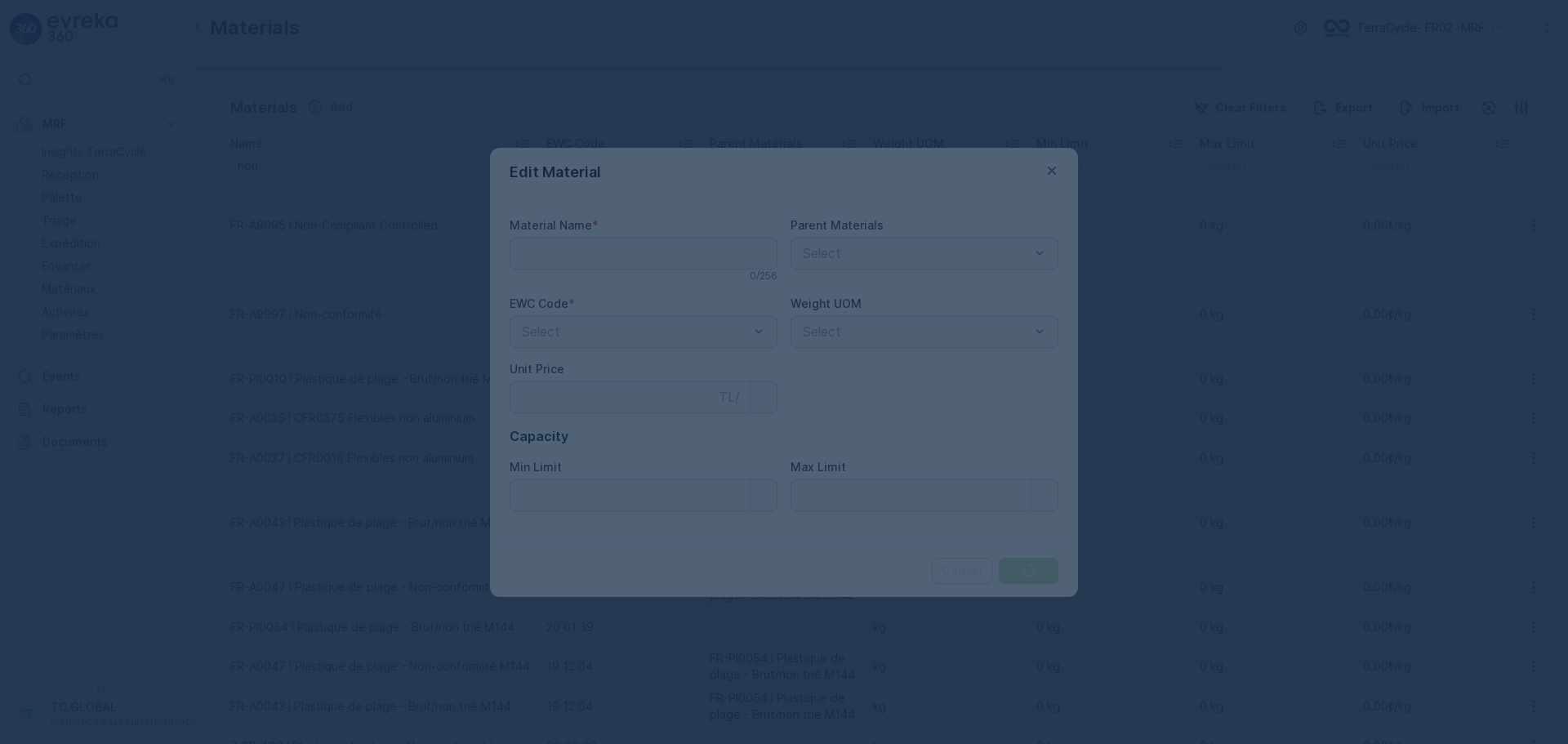 type on "0" 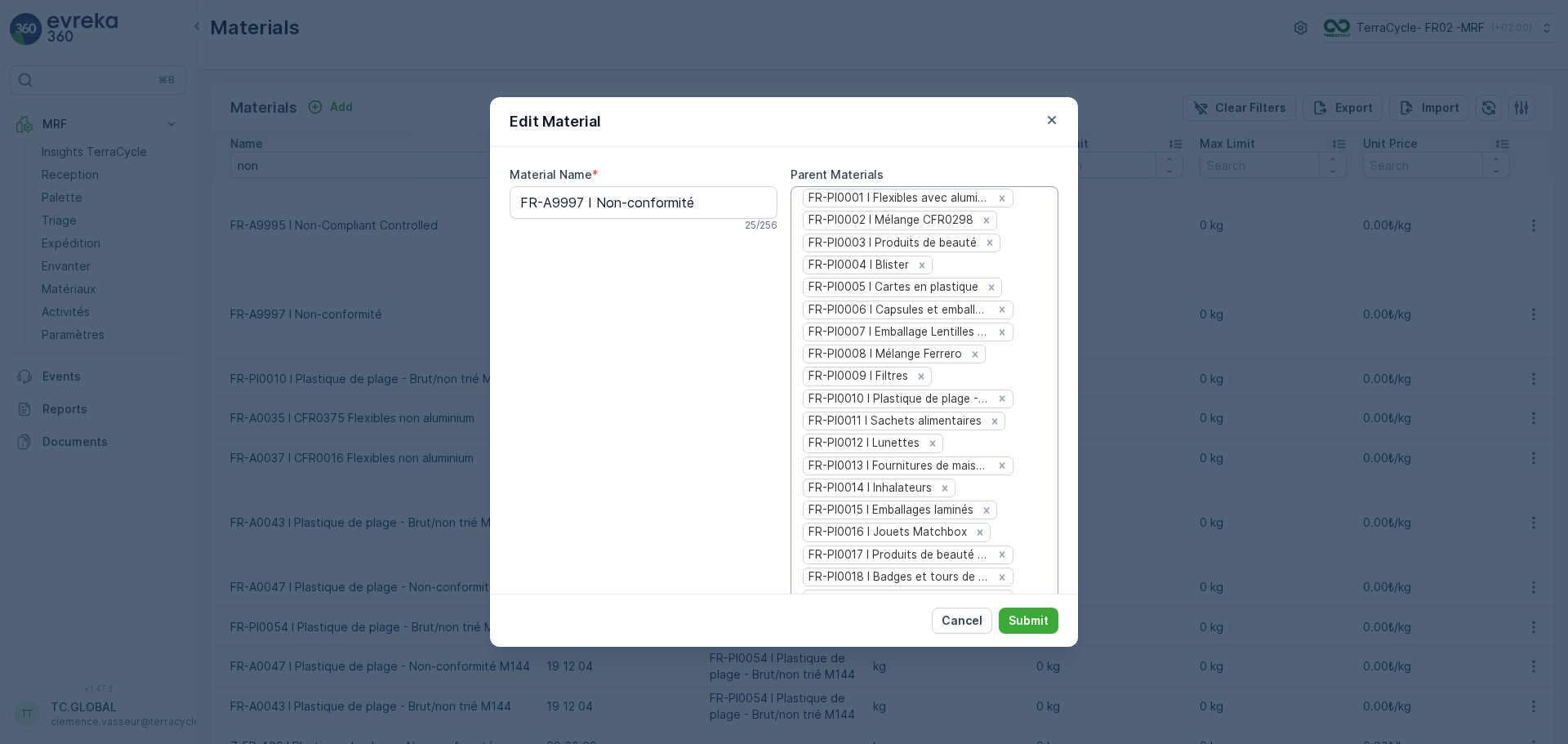 click on "⌘B MRF Insights TerraCycle Reception Palette Triage Expédition Envanter Matériaux Activités Paramètres Events Reports Documents v 1.47.3 TT TC.GLOBAL clemence.vasseur@terracycle.com Materials TerraCycle- FR02 -MRF ( +02:00 ) Materials Add Clear Filters Export Import Name non EWC Code Parent Materials Select Weight UOM Select Min Limit Max Limit Unit Price Creation Time - Last Update Time - FR-A9995 I Non-Compliant Controlled 00 00 00 FR-PI0001 I Flexibles avec aluminium, FR-PI0002 I Mélange CFR0298 +68 kg 0   kg 0   kg 0.00₺/kg 24.07.2025 16:46 05.08.2025 15:44 FR-A9997 I Non-conformité 00 00 00 FR-PI0001 I Flexibles avec aluminium, FR-PI0002 I Mélange CFR0298 +64 kg 0   kg 0   kg 0.00₺/kg 28.03.2025 12:04 03.07.2025 17:20 FR-PI0010 I Plastique de plage - Brut/non trié M142 20 01 39 - kg 0   kg 0   kg 0.00₺/kg 18.03.2025 10:21 23.07.2025 10:11 FR-A0035 I CFR0375 Flexibles non aluminium 19 12 04 FR-PI0017 I Produits de beauté CFR0375 kg 0   kg 0   kg 0.00₺/kg 18.03.2025 10:20 kg" at bounding box center [784, 372] 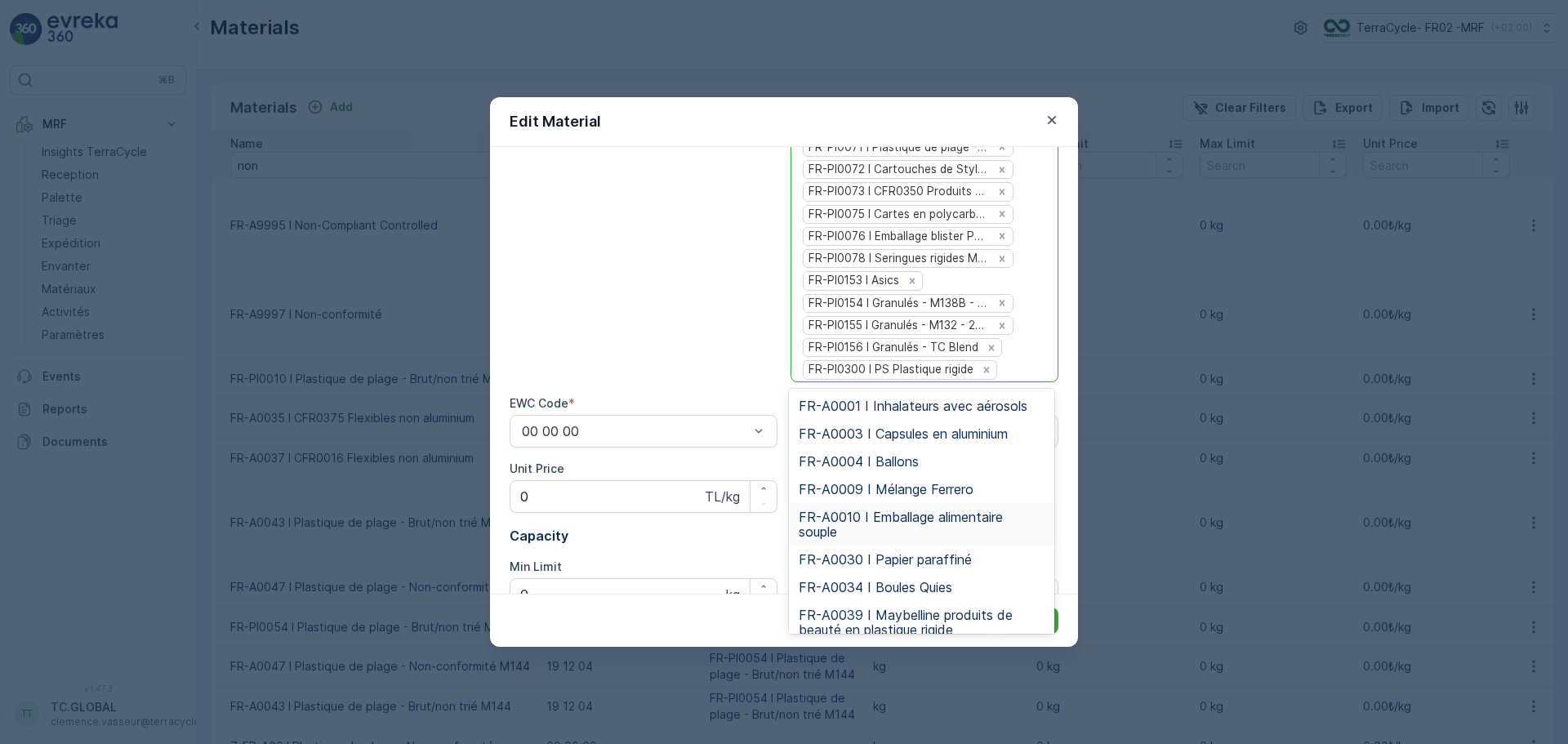 paste on "PI0445 I Potential NC" 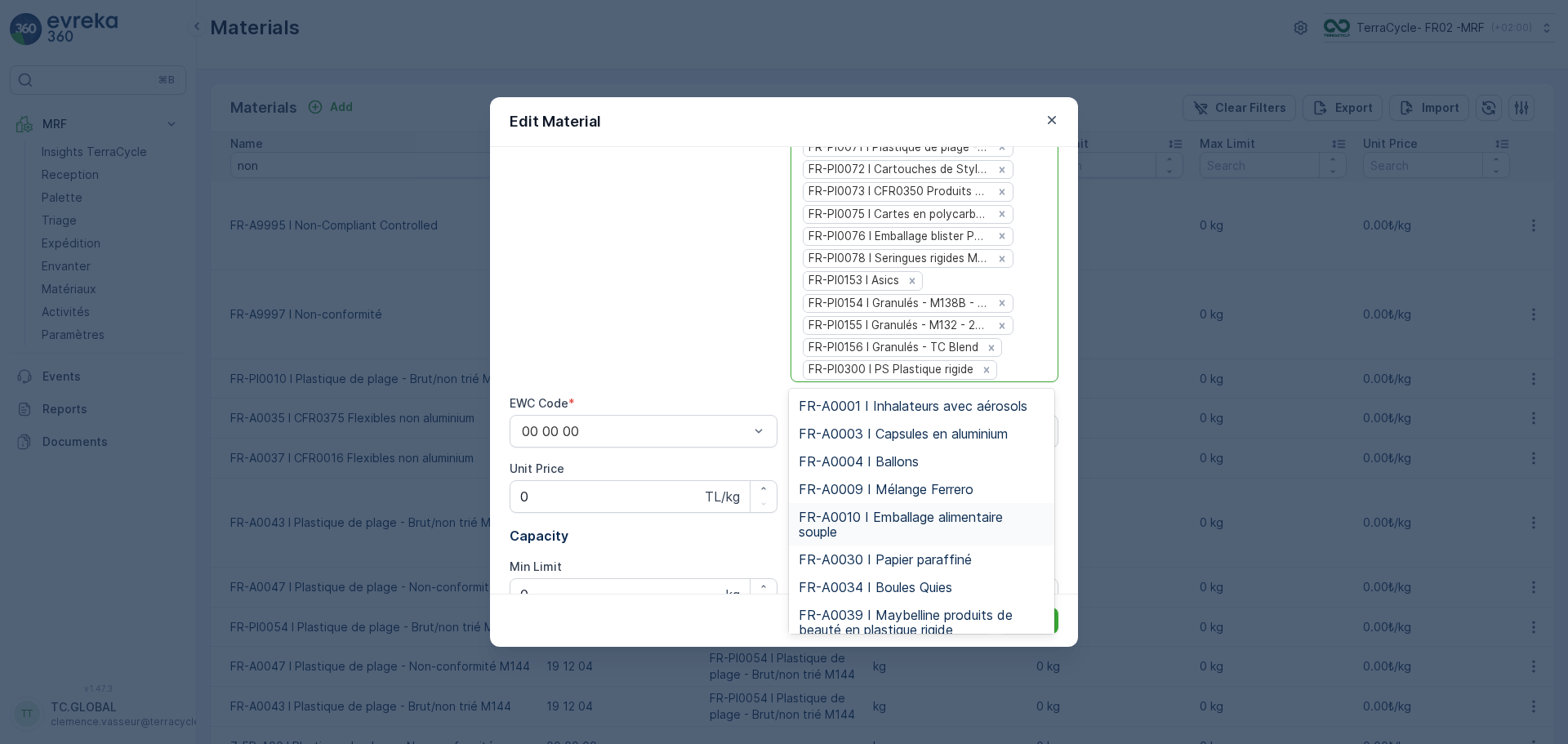 type on "PI0445 I Potential NC" 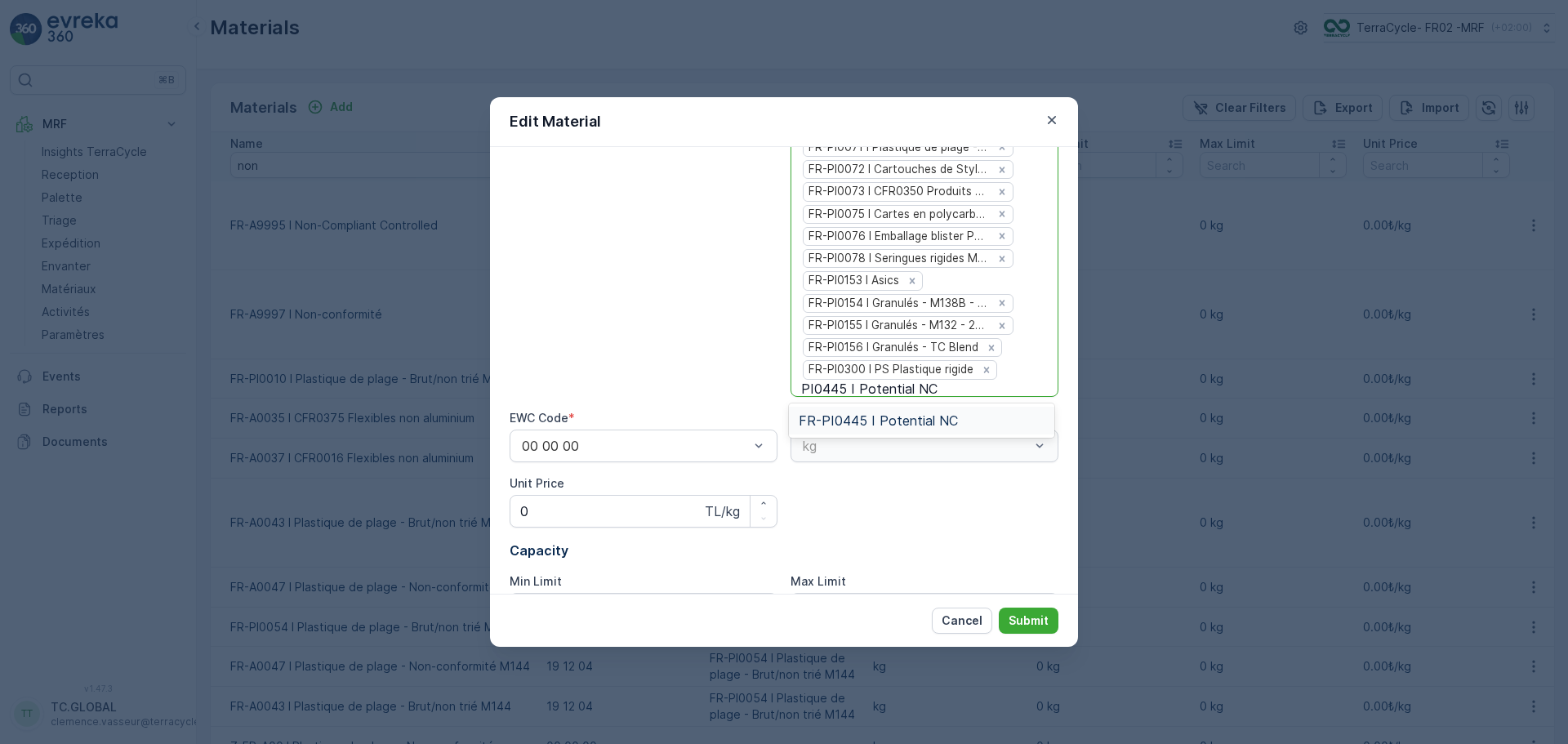 click on "FR-PI0445 I Potential NC" at bounding box center (878, 421) 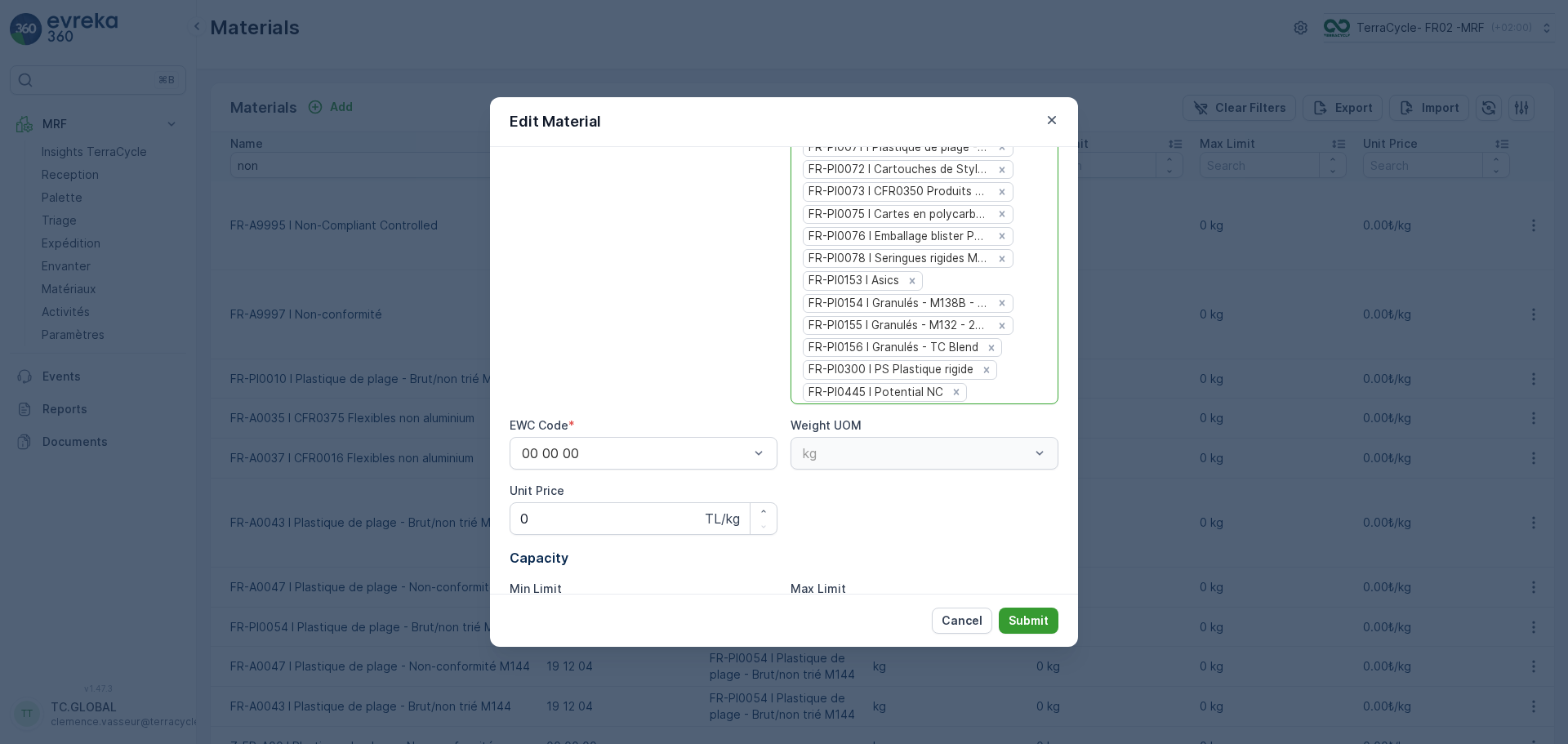 click on "Submit" at bounding box center [1028, 621] 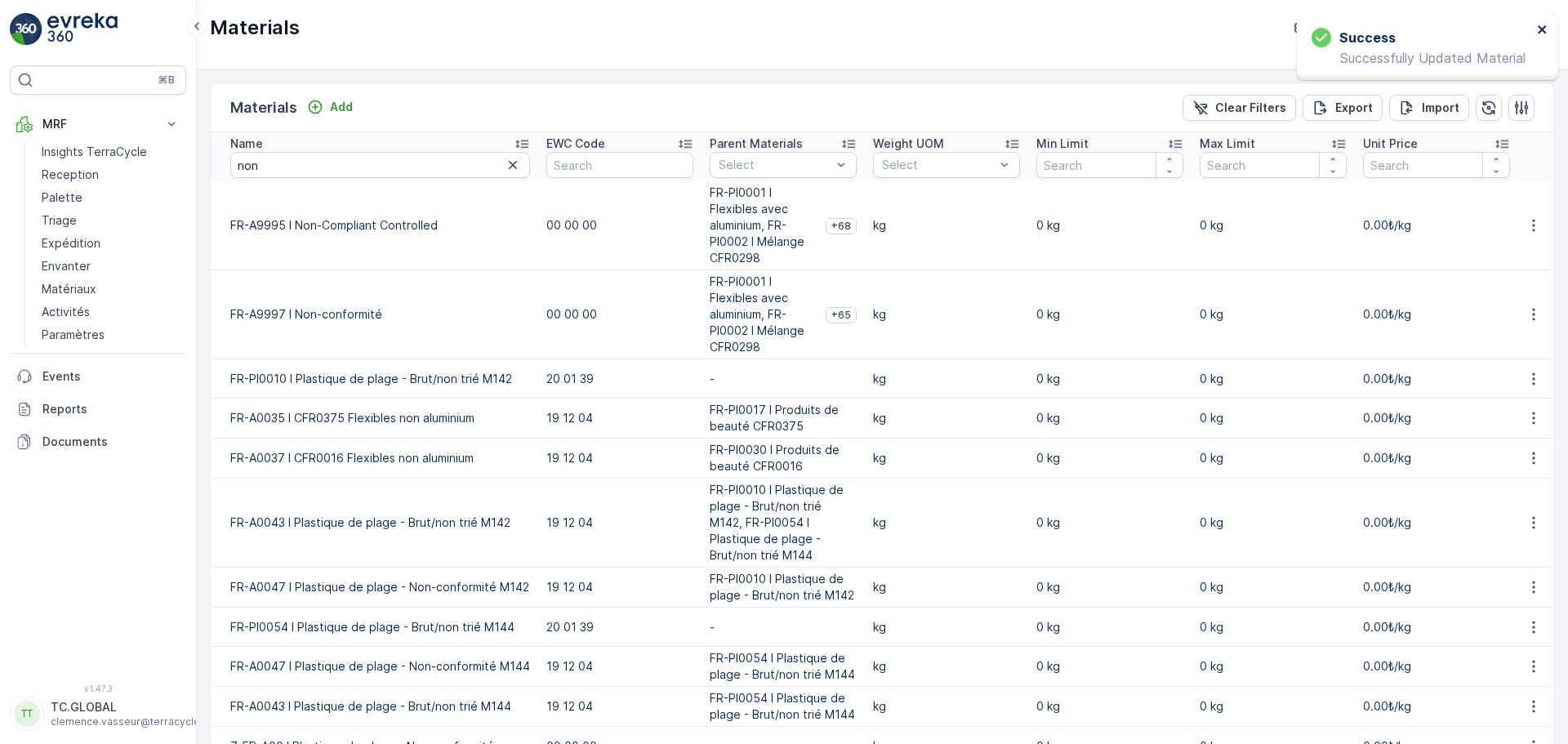 click 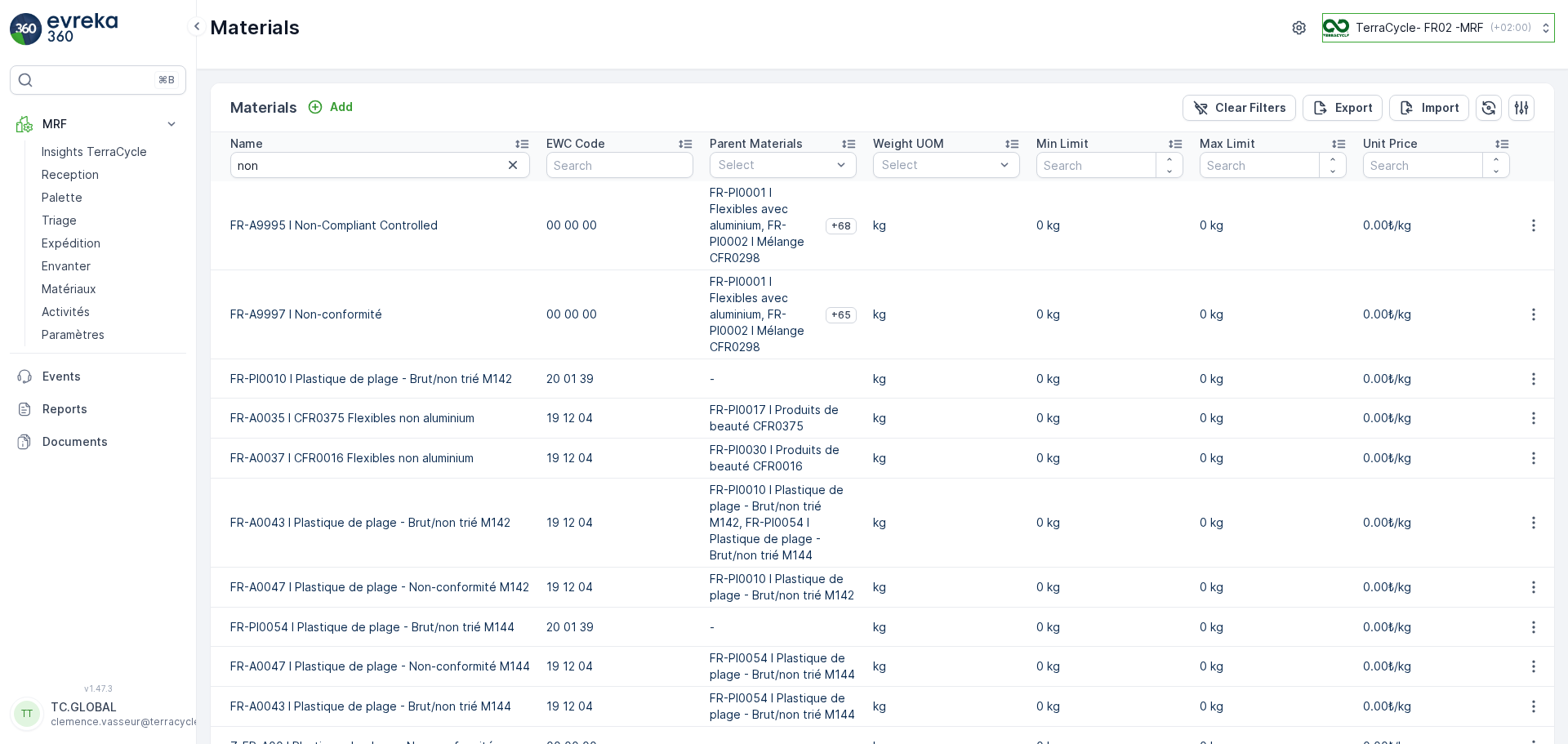 click on "TerraCycle- FR02 -MRF" at bounding box center [1419, 28] 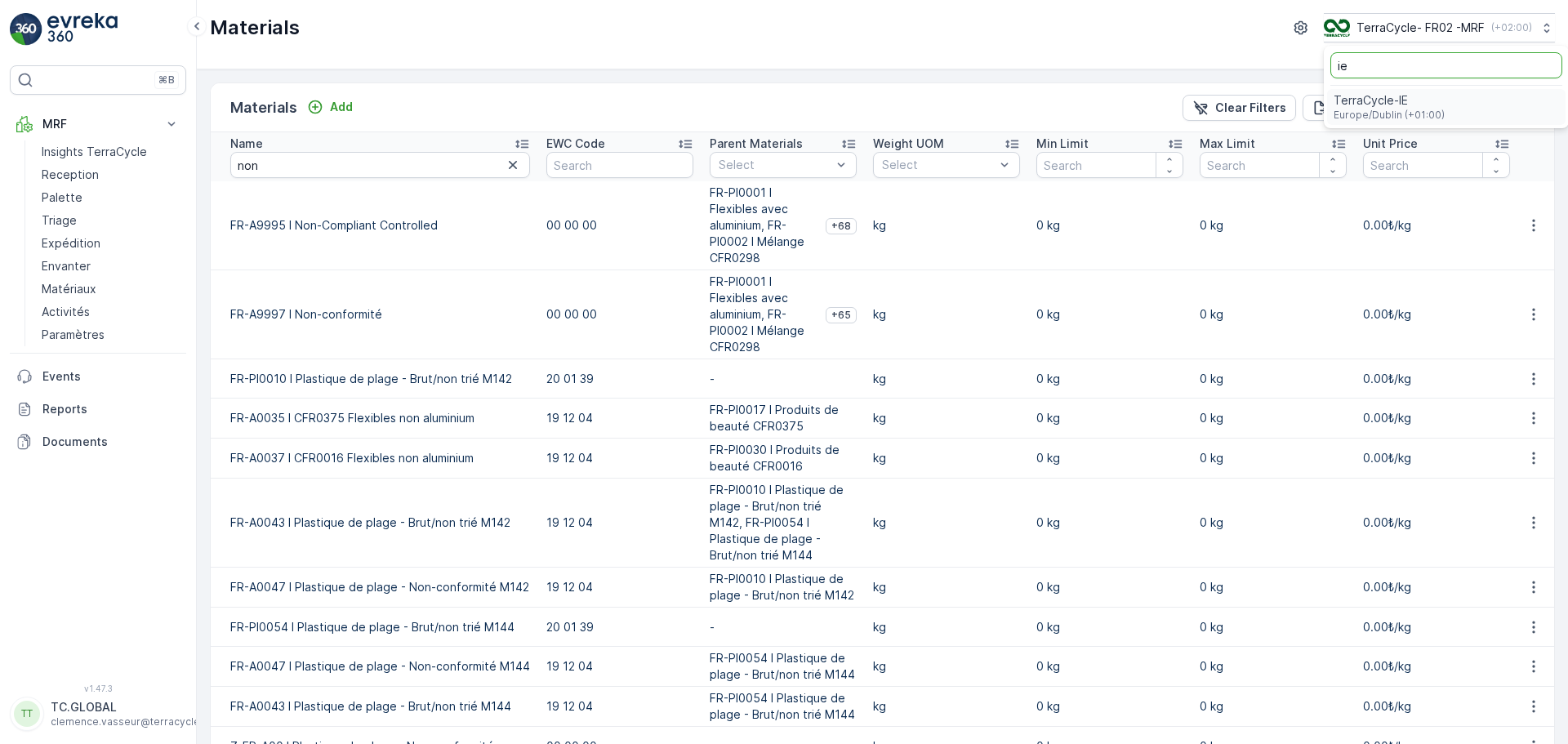type on "ie" 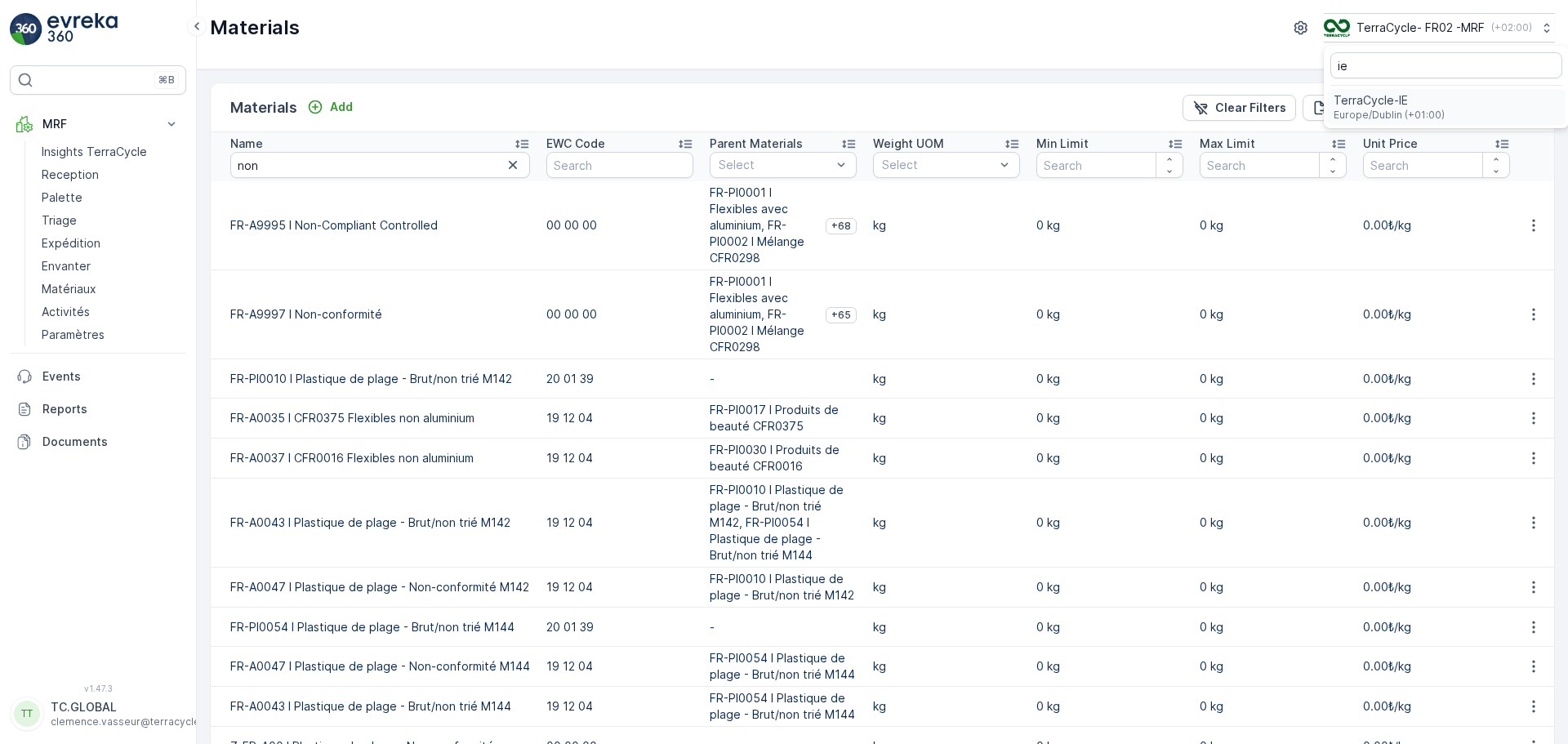 click on "Europe/Dublin (+01:00)" at bounding box center (1389, 115) 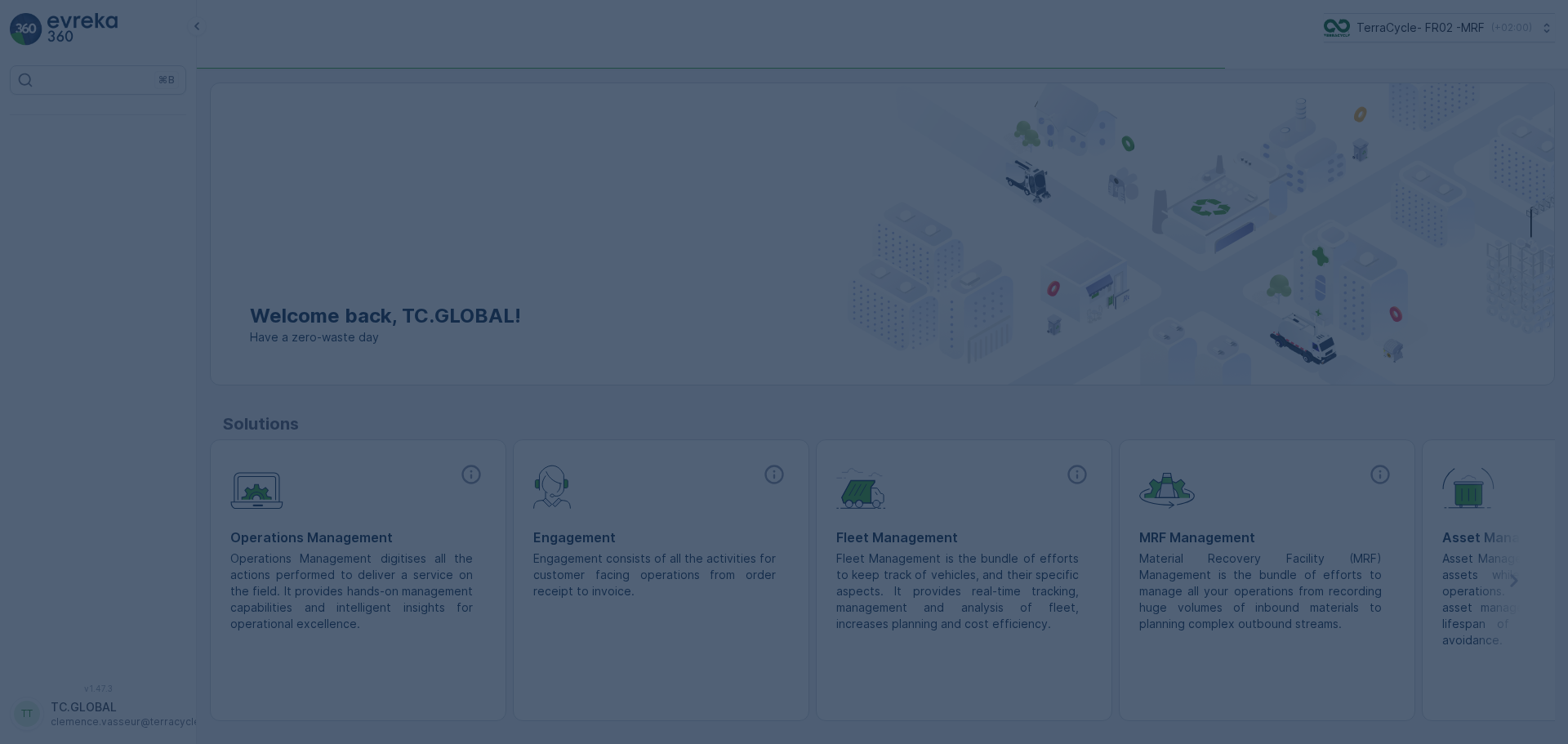 scroll, scrollTop: 0, scrollLeft: 0, axis: both 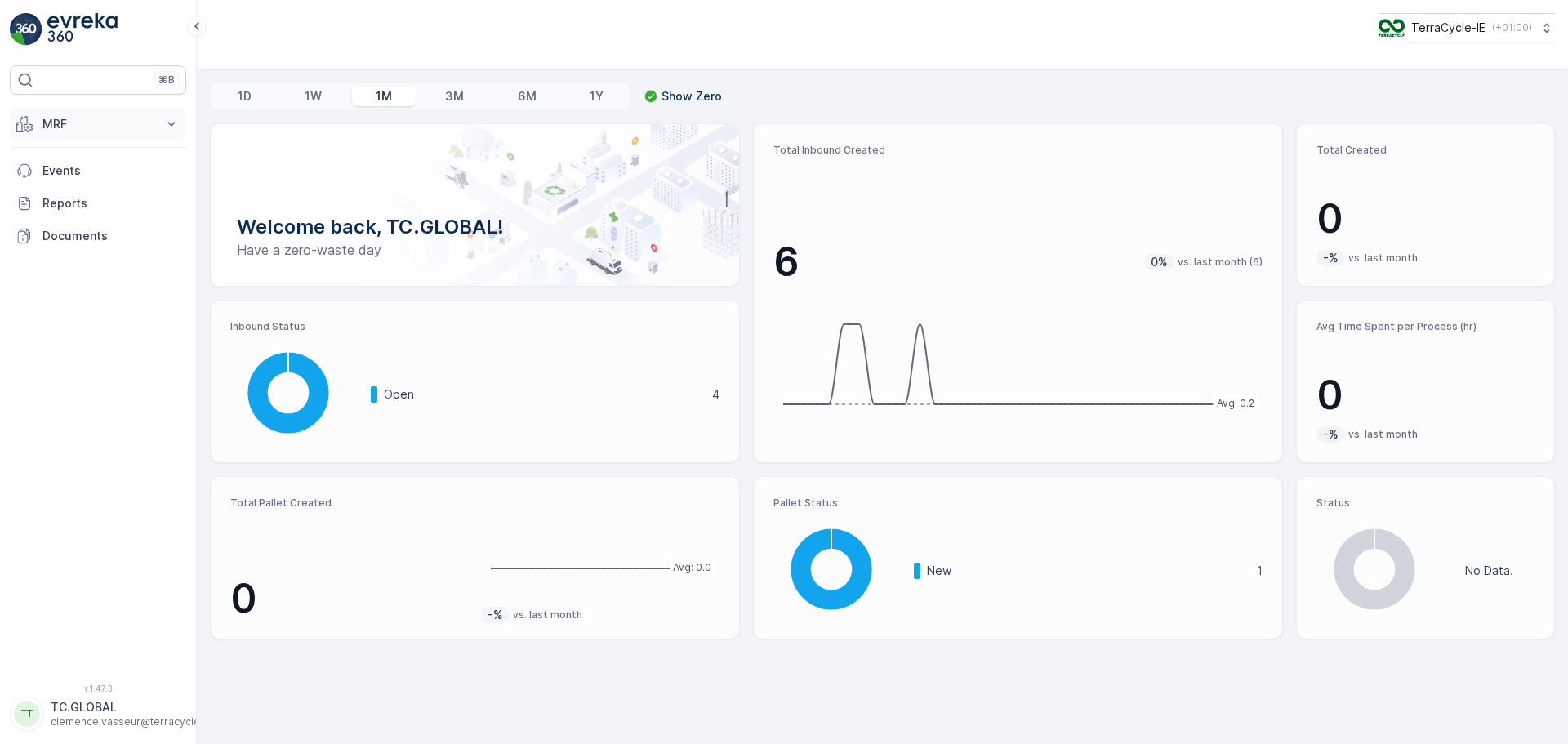 click on "MRF" at bounding box center (98, 124) 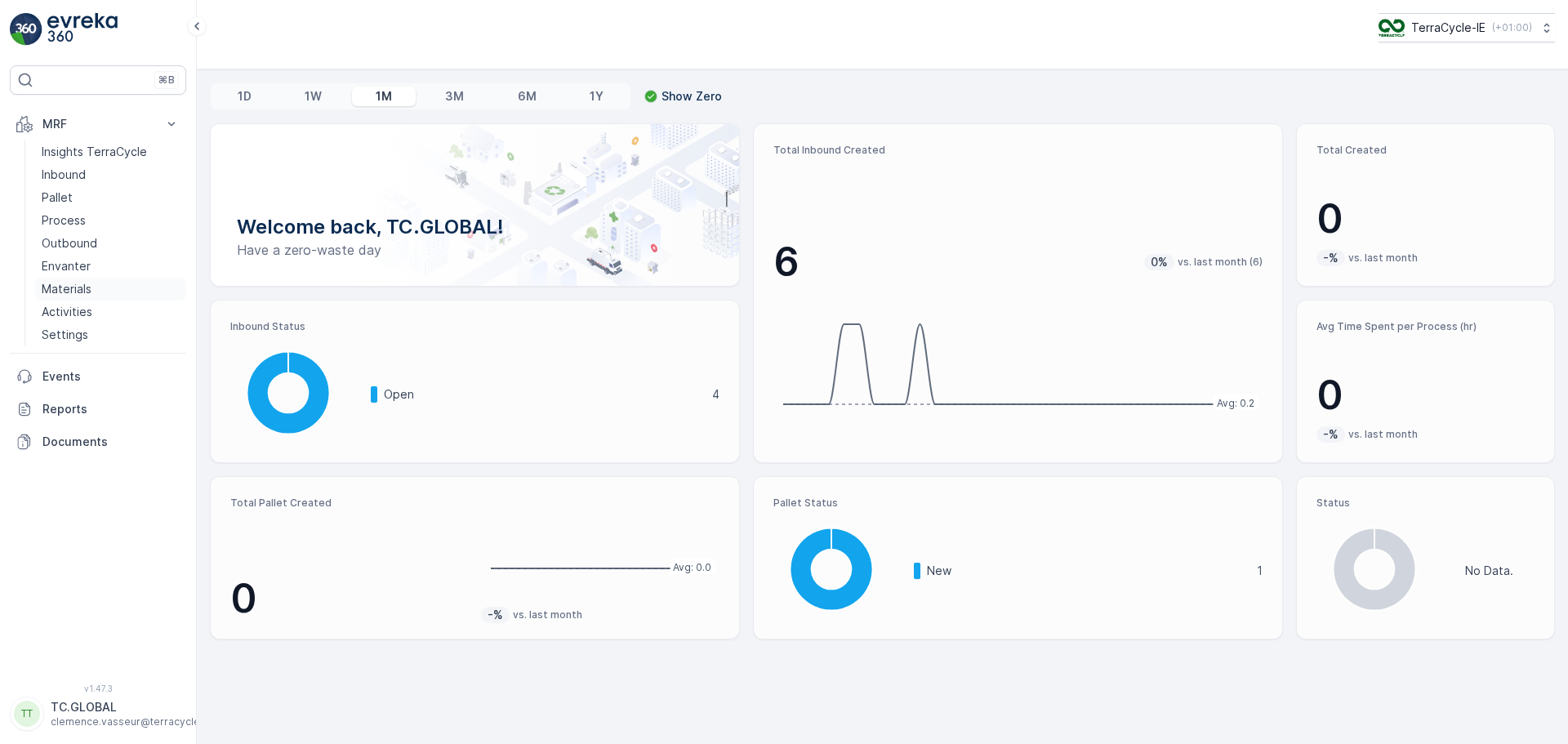 click on "Materials" at bounding box center (66, 289) 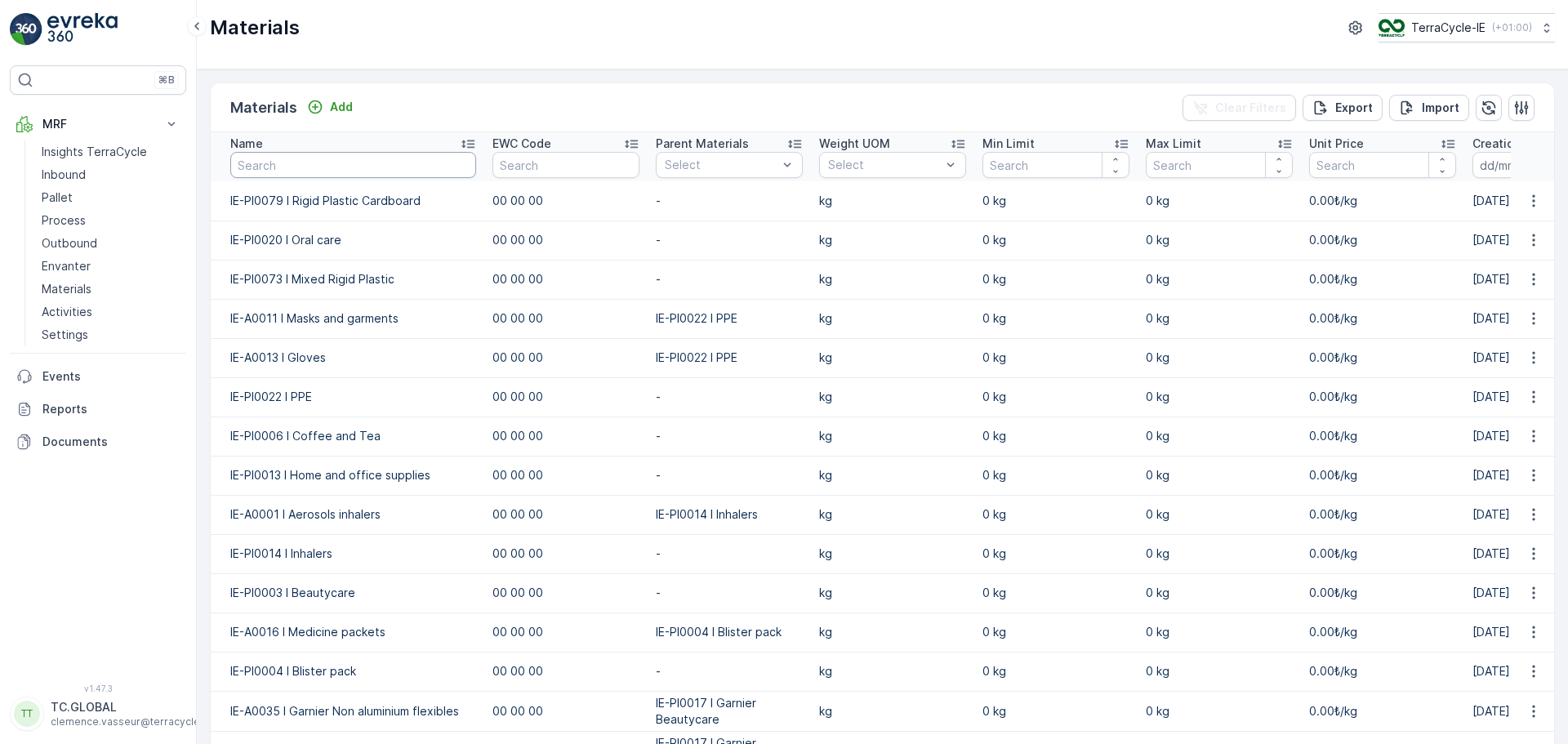 click at bounding box center [353, 165] 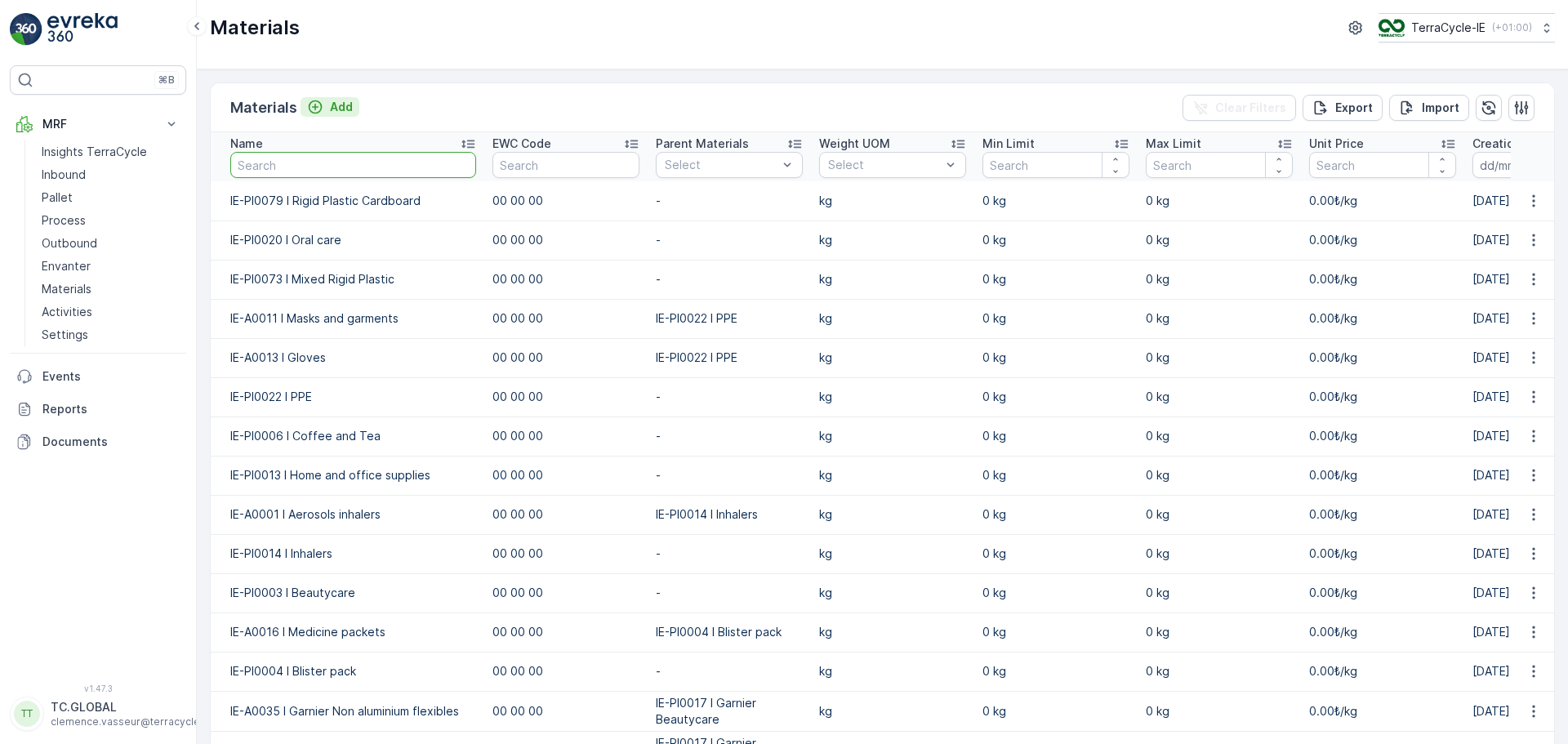 click on "Add" at bounding box center [341, 107] 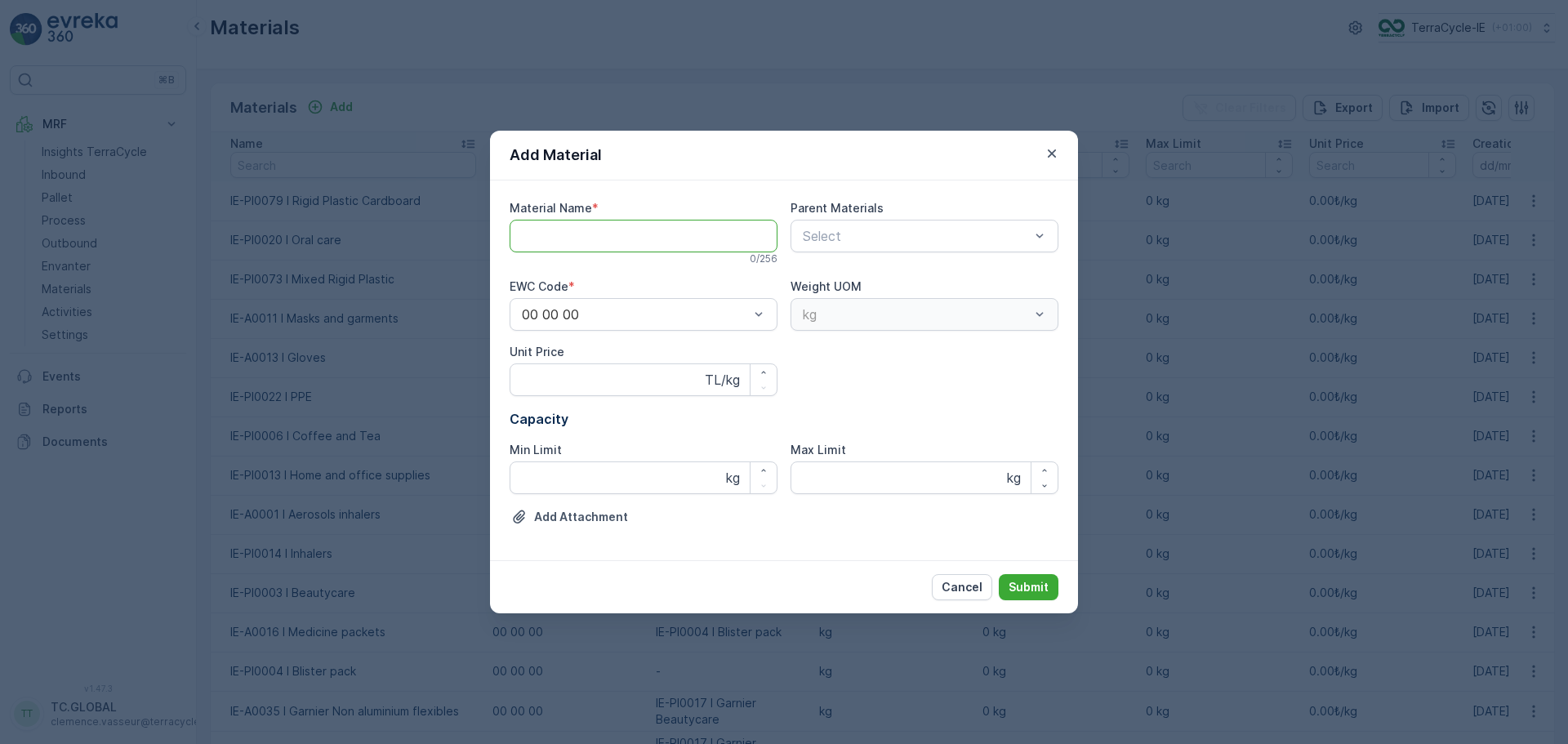 click on "Material Name" at bounding box center [644, 236] 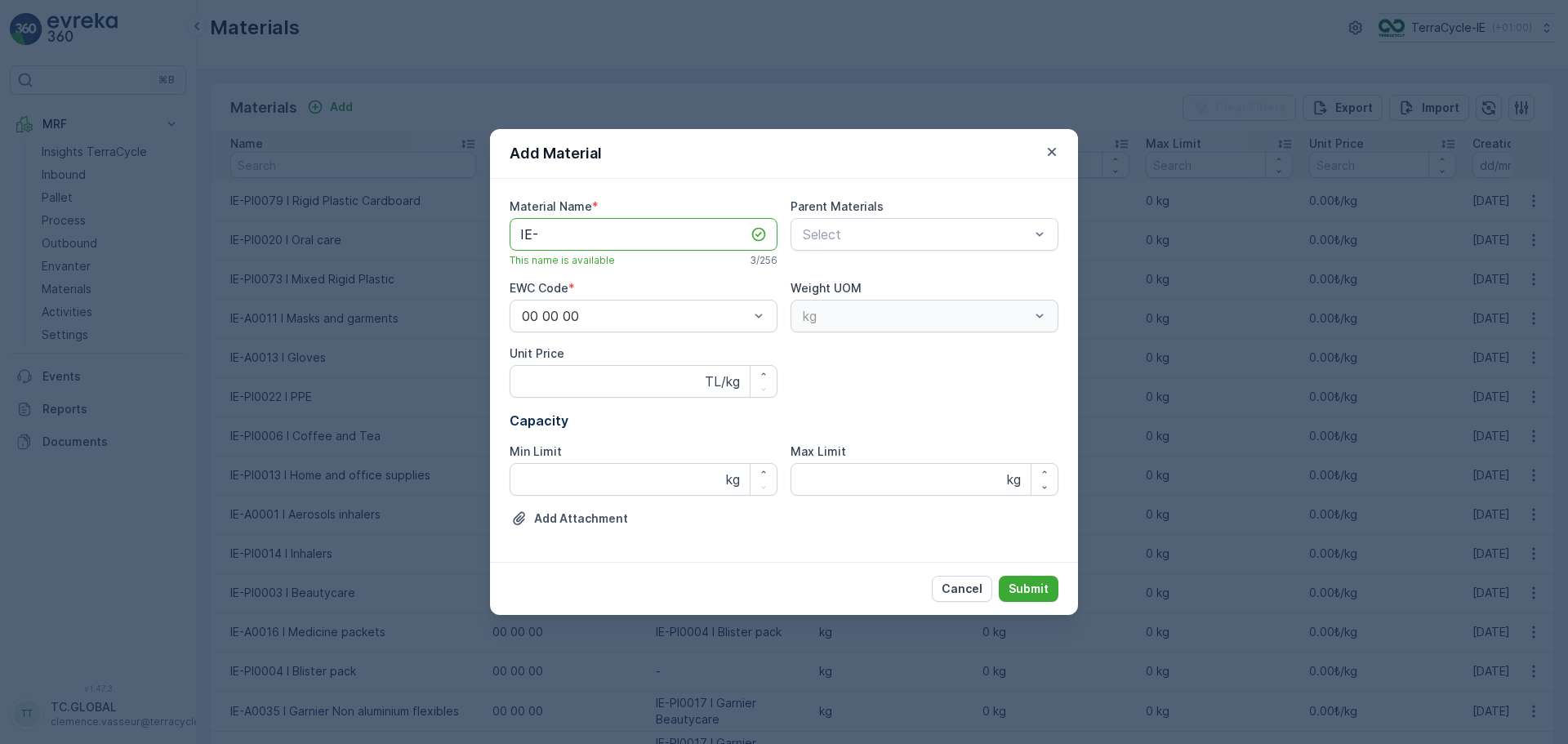 paste on "PI0445 I Potential NC" 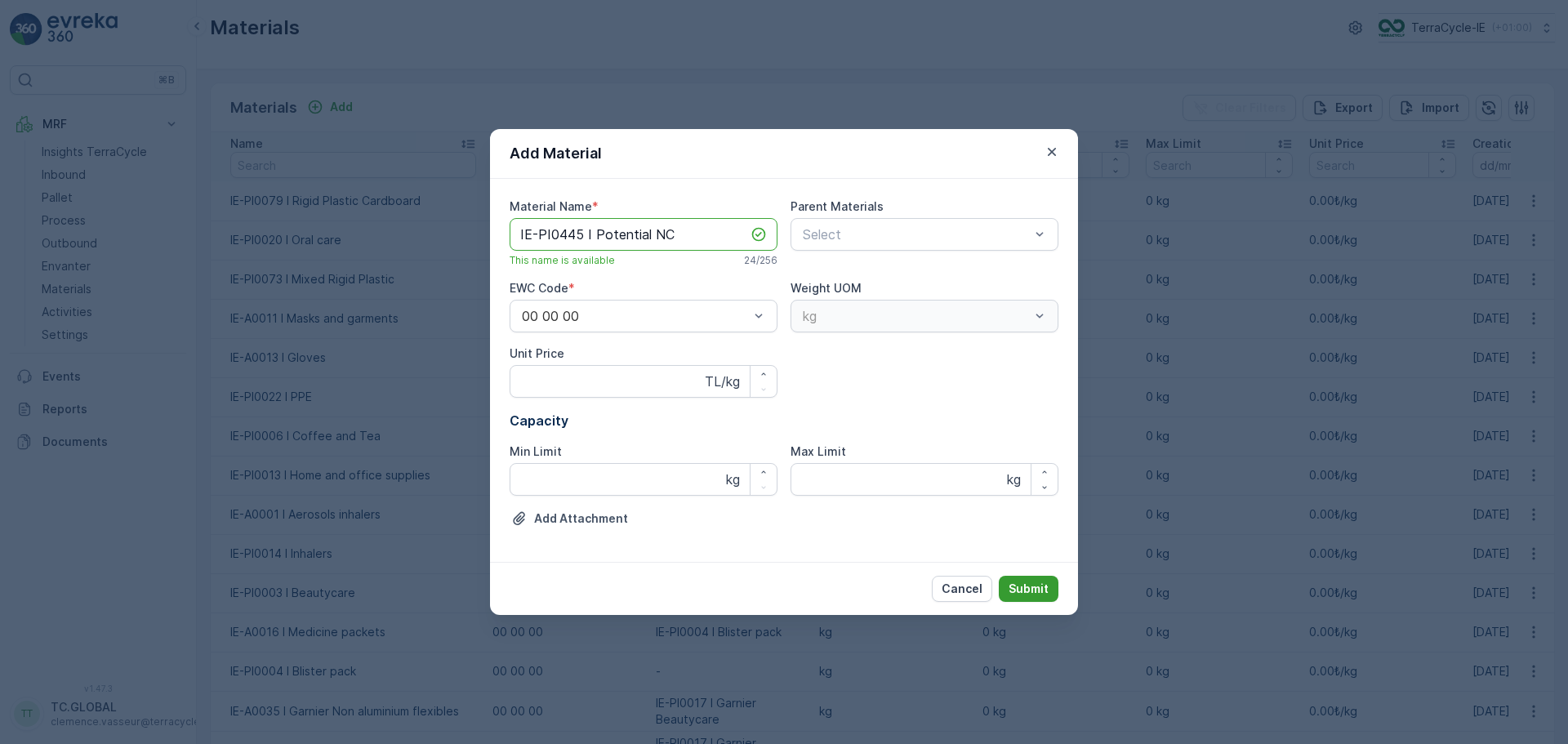 type on "IE-PI0445 I Potential NC" 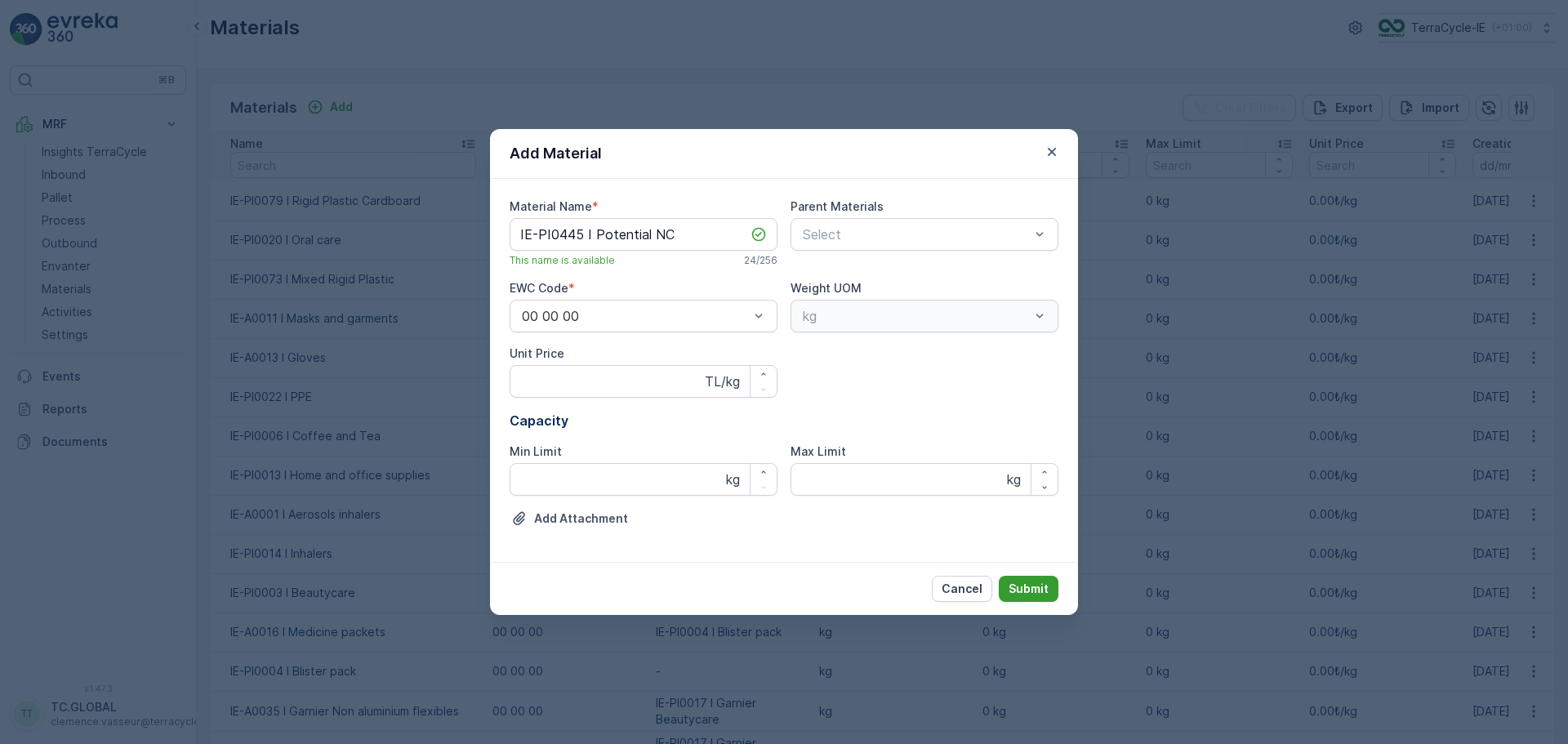 click on "Submit" at bounding box center [1028, 589] 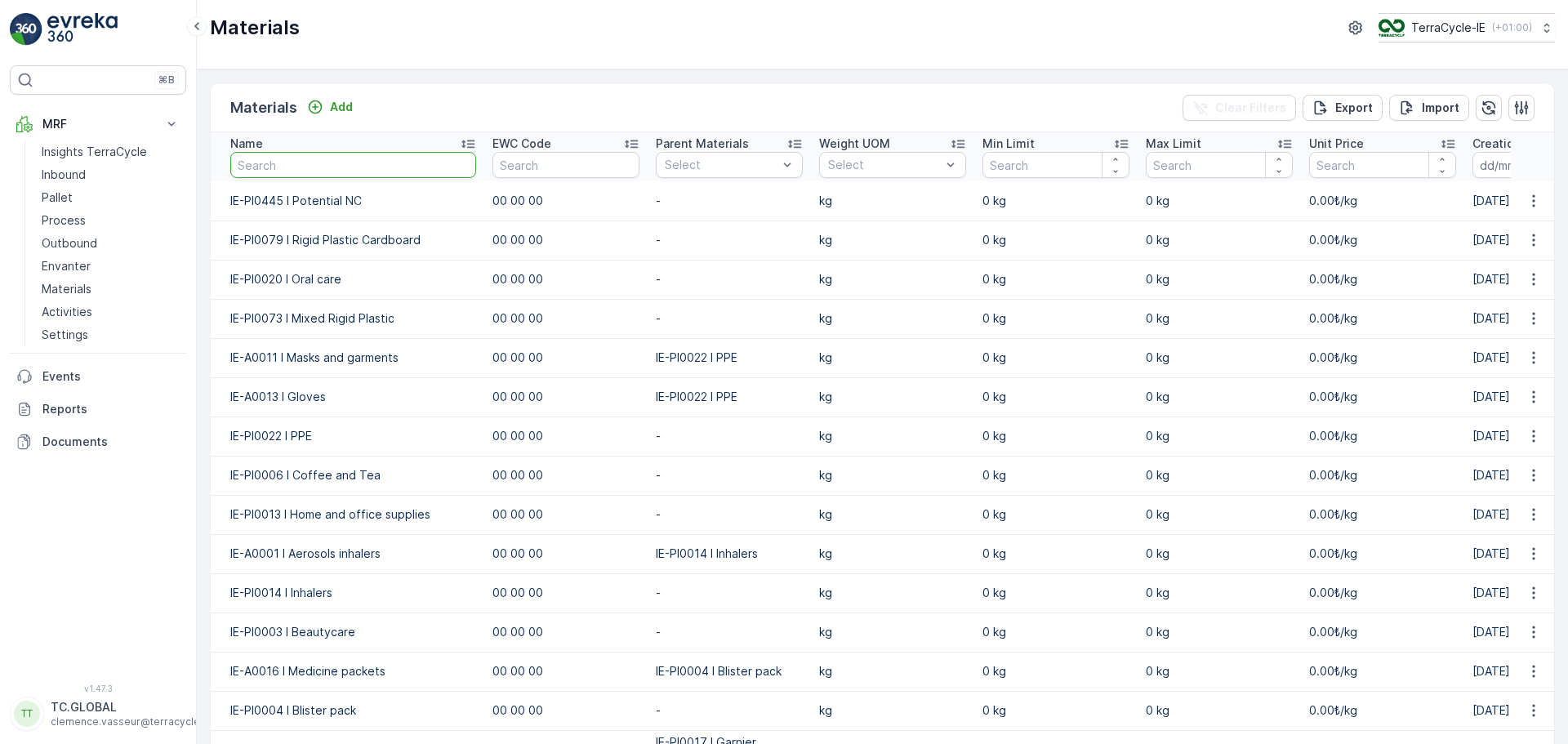 click at bounding box center (353, 165) 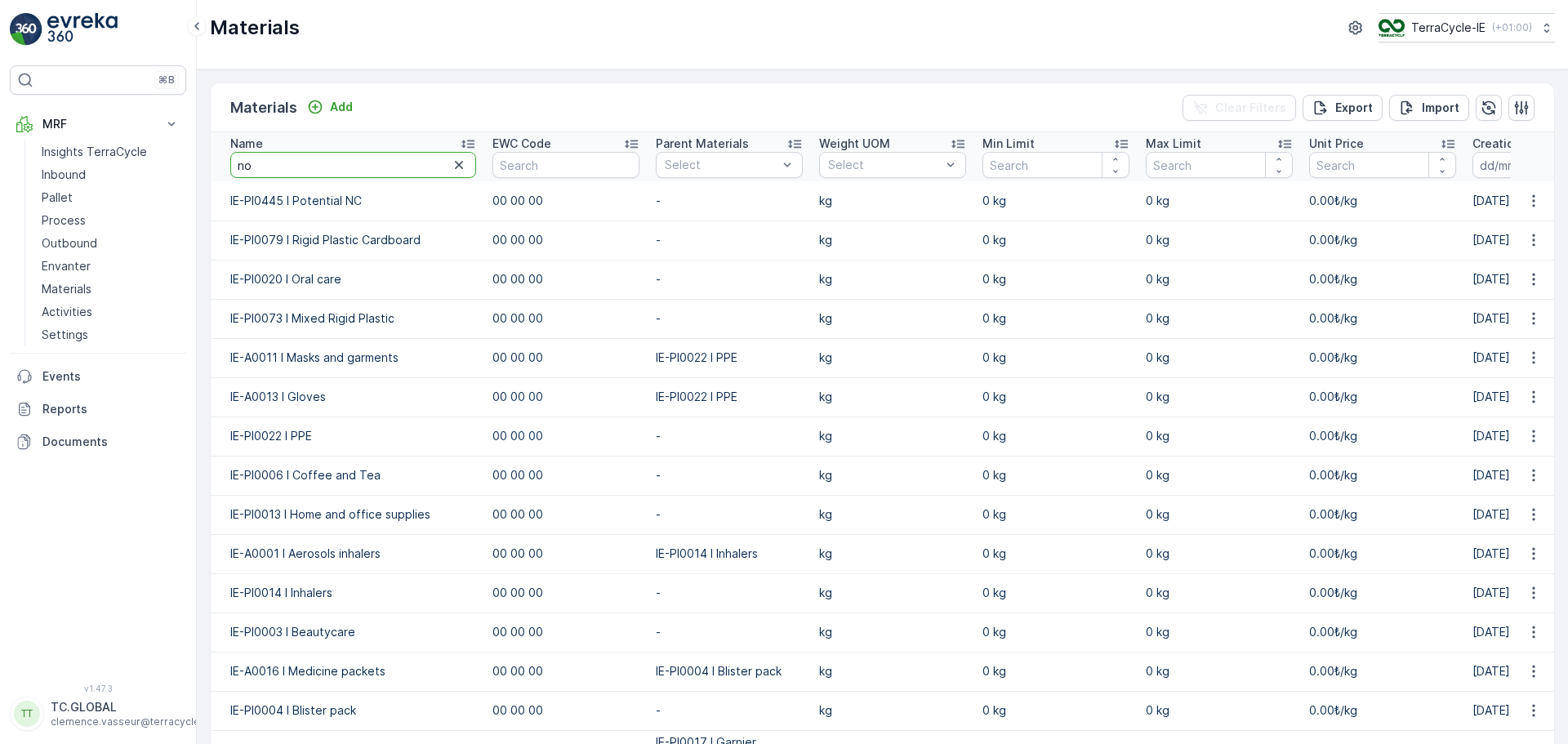 type on "non" 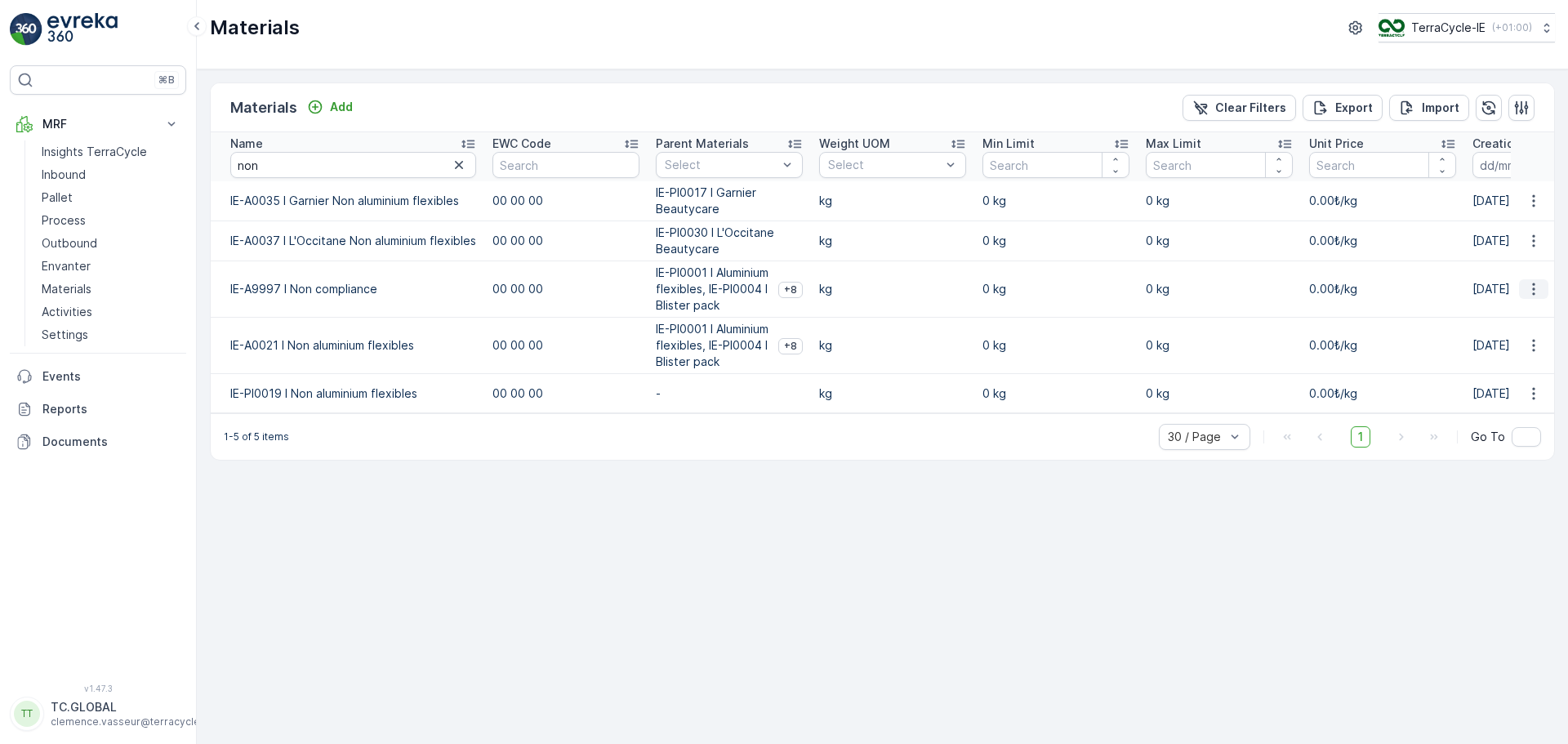 click at bounding box center (1534, 289) 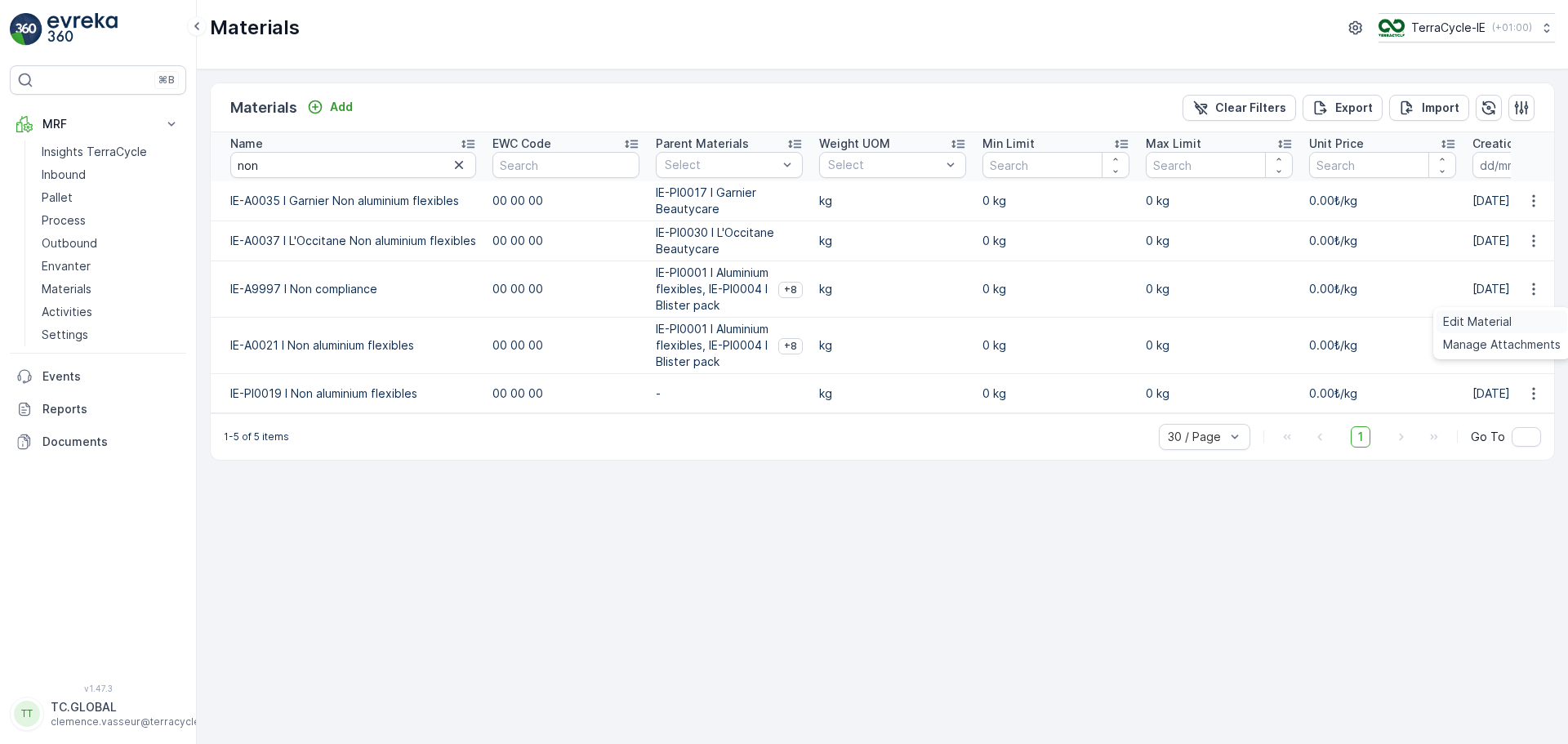 click on "Edit Material" at bounding box center (1477, 322) 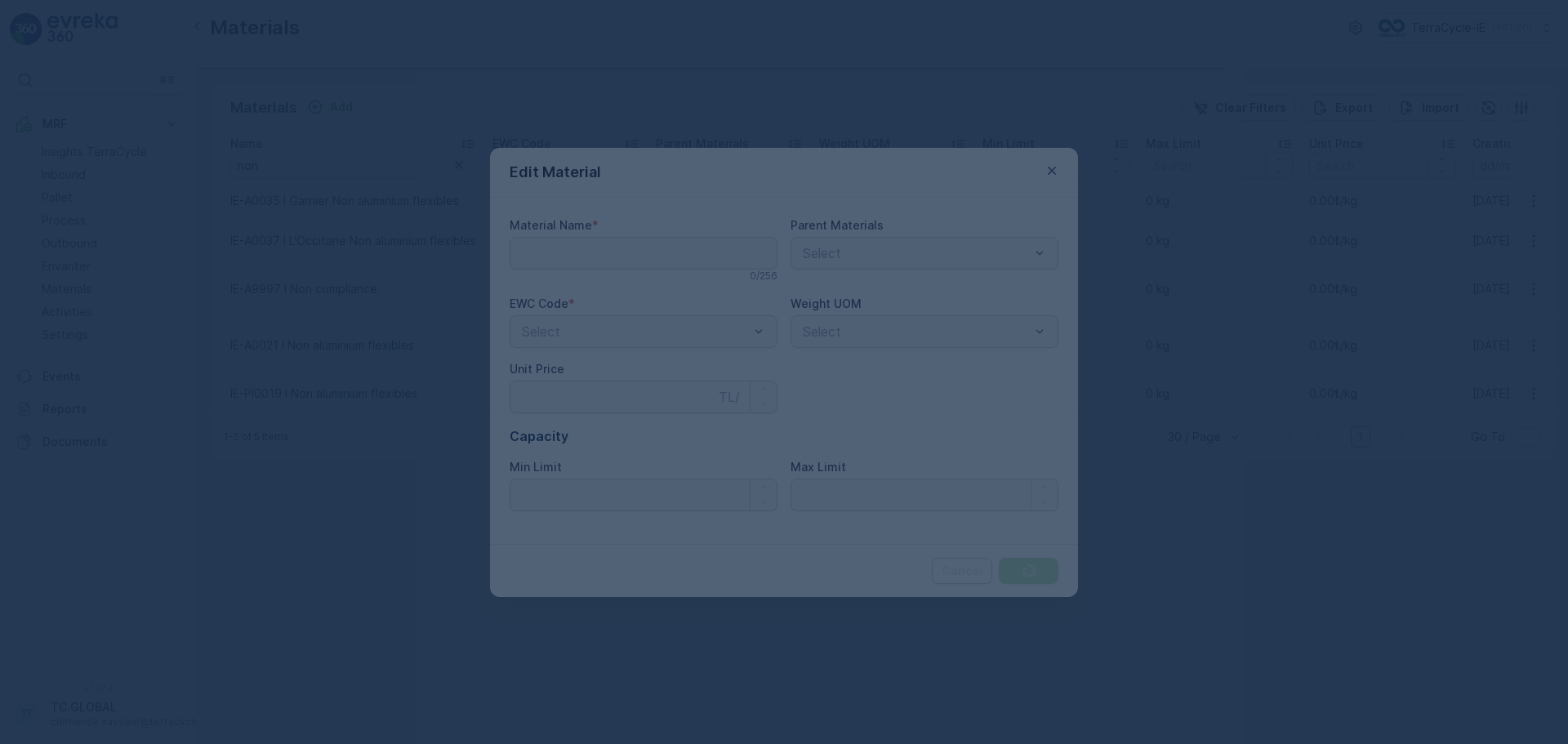 type on "IE-A9997 I Non compliance" 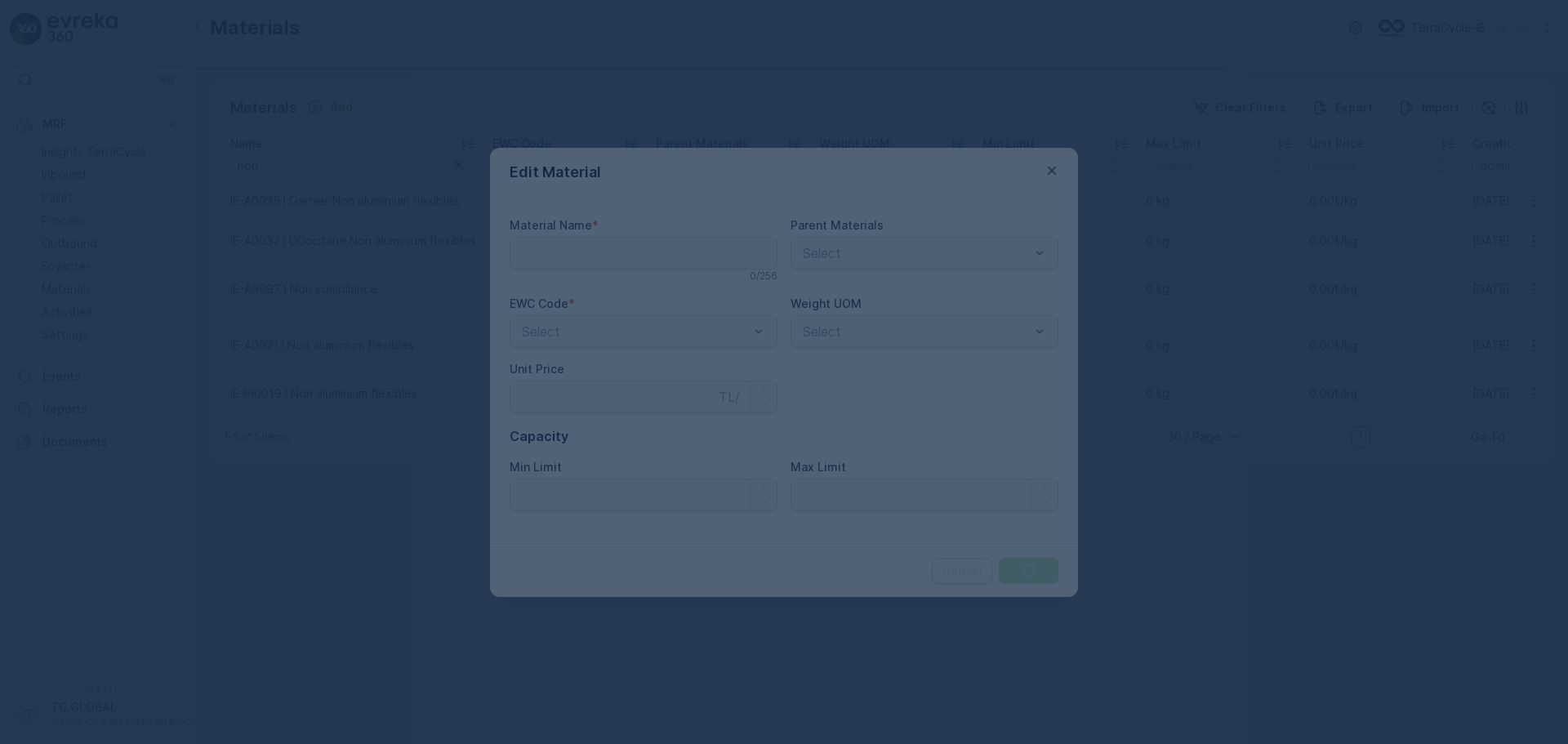 type on "0" 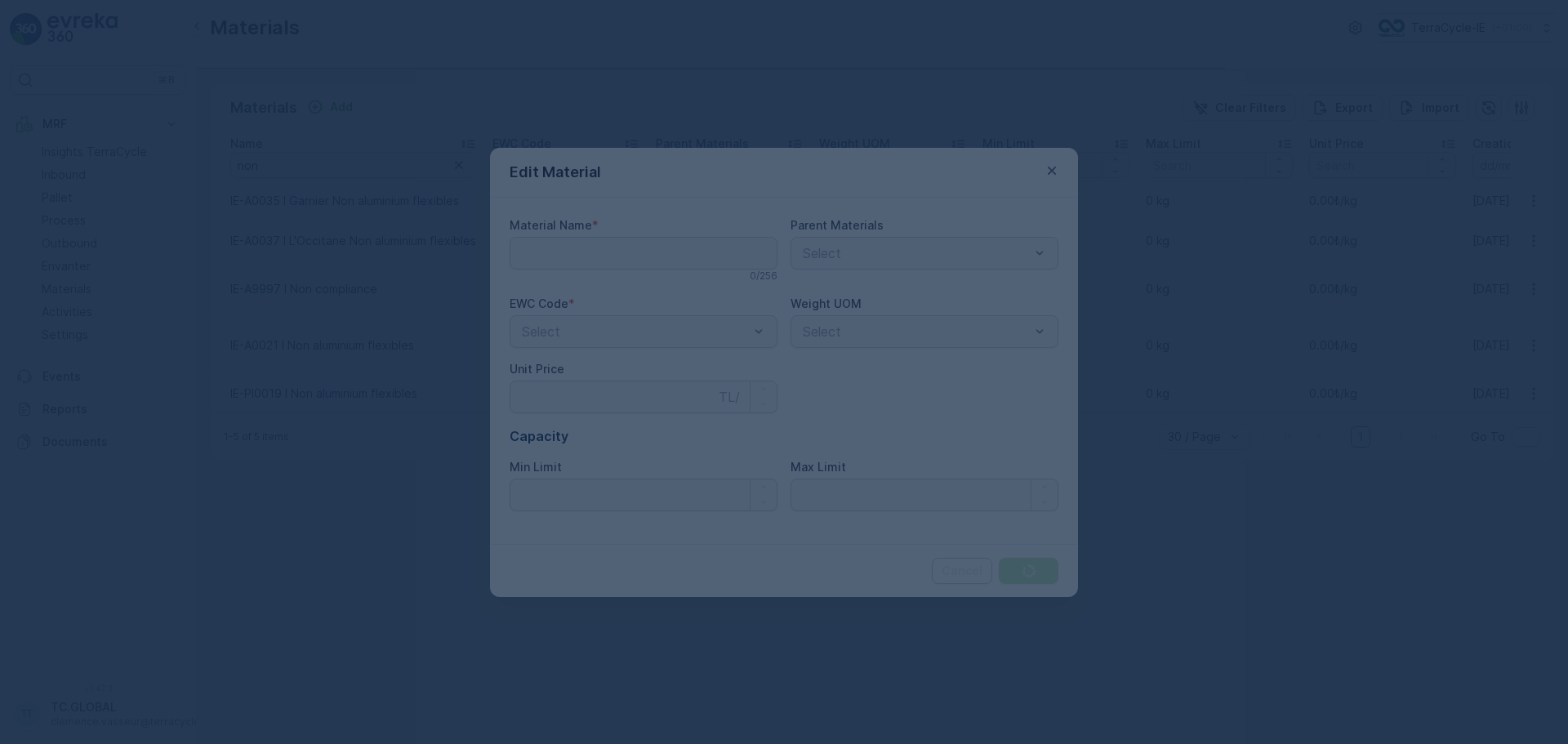 type on "0" 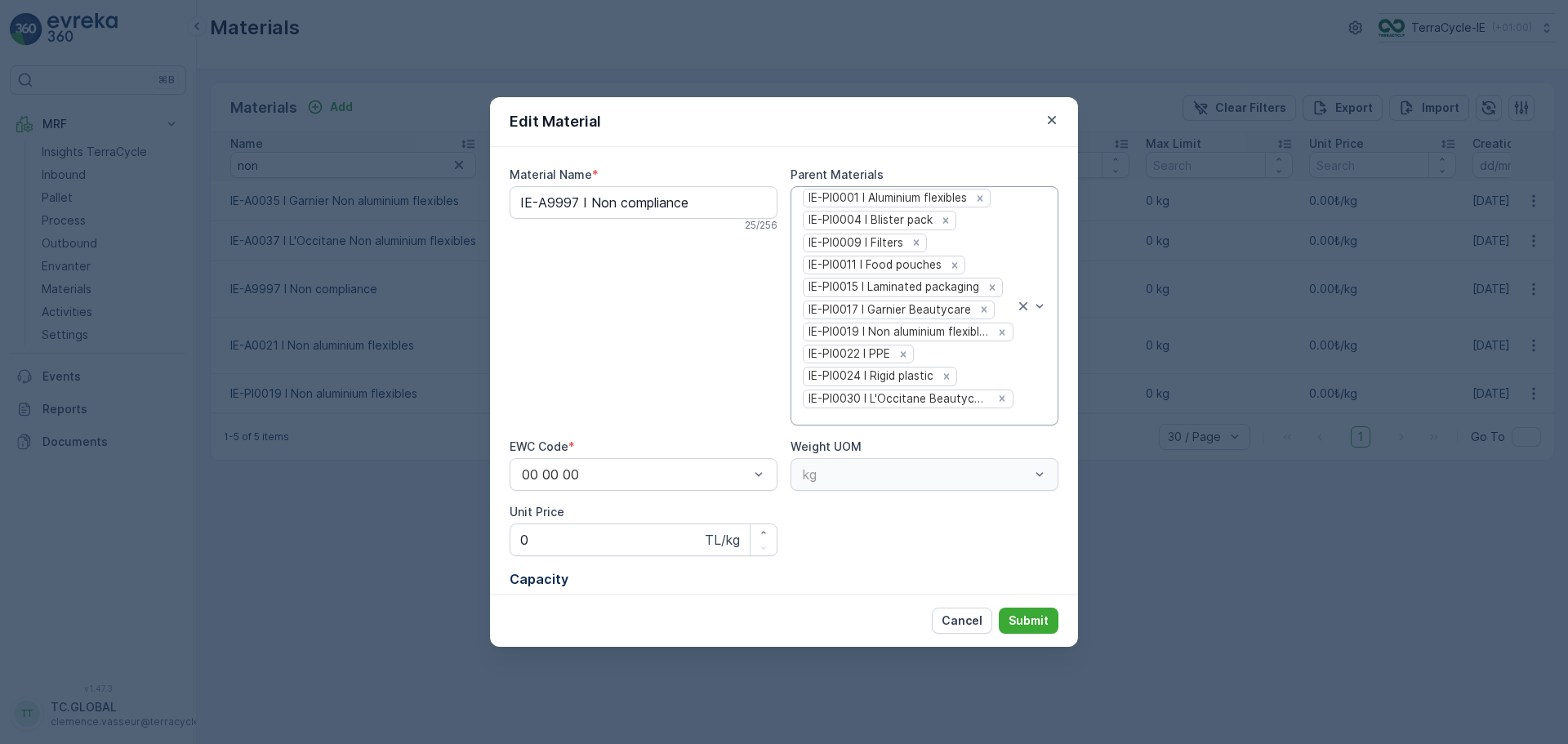 click at bounding box center (908, 417) 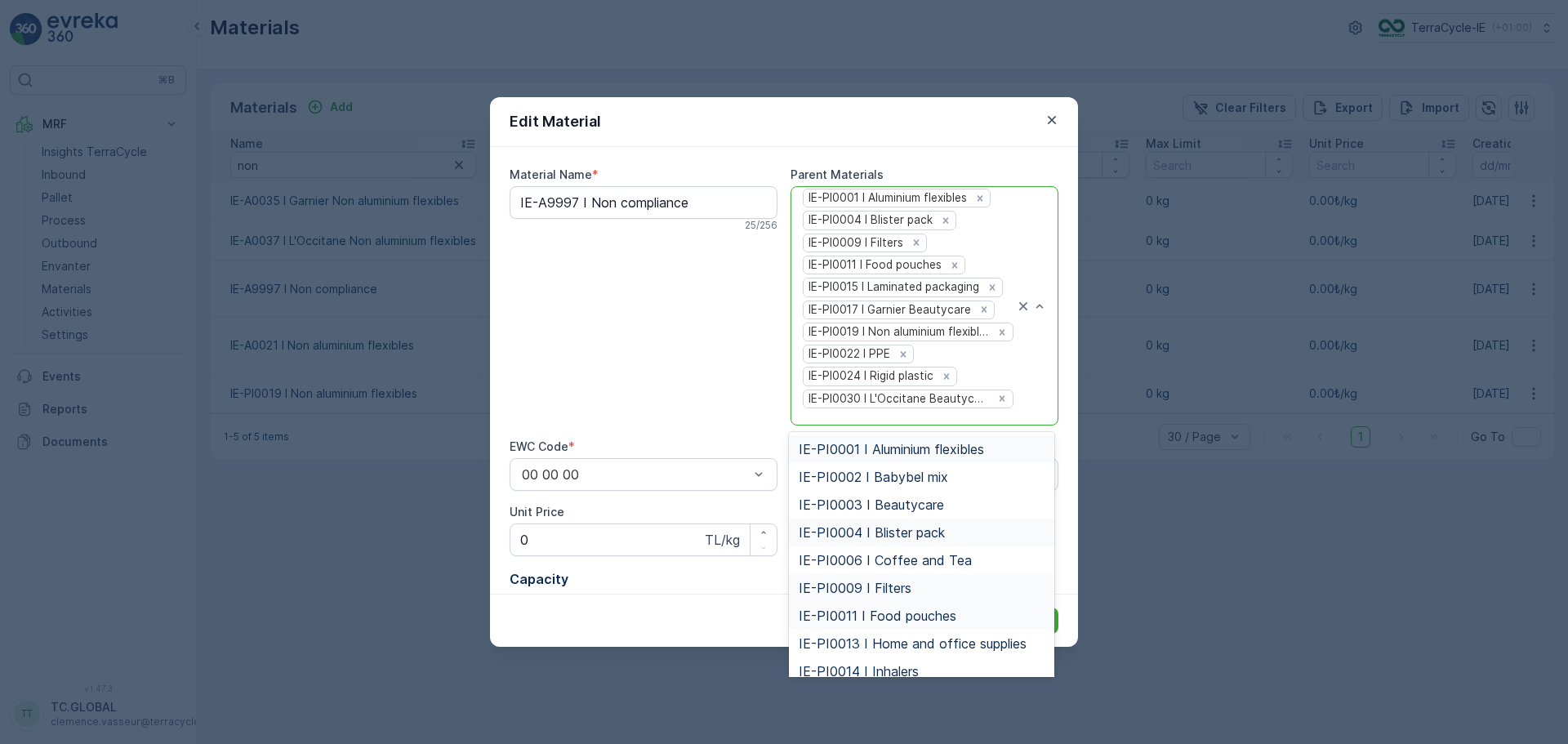 paste on "PI0445 I Potential NC" 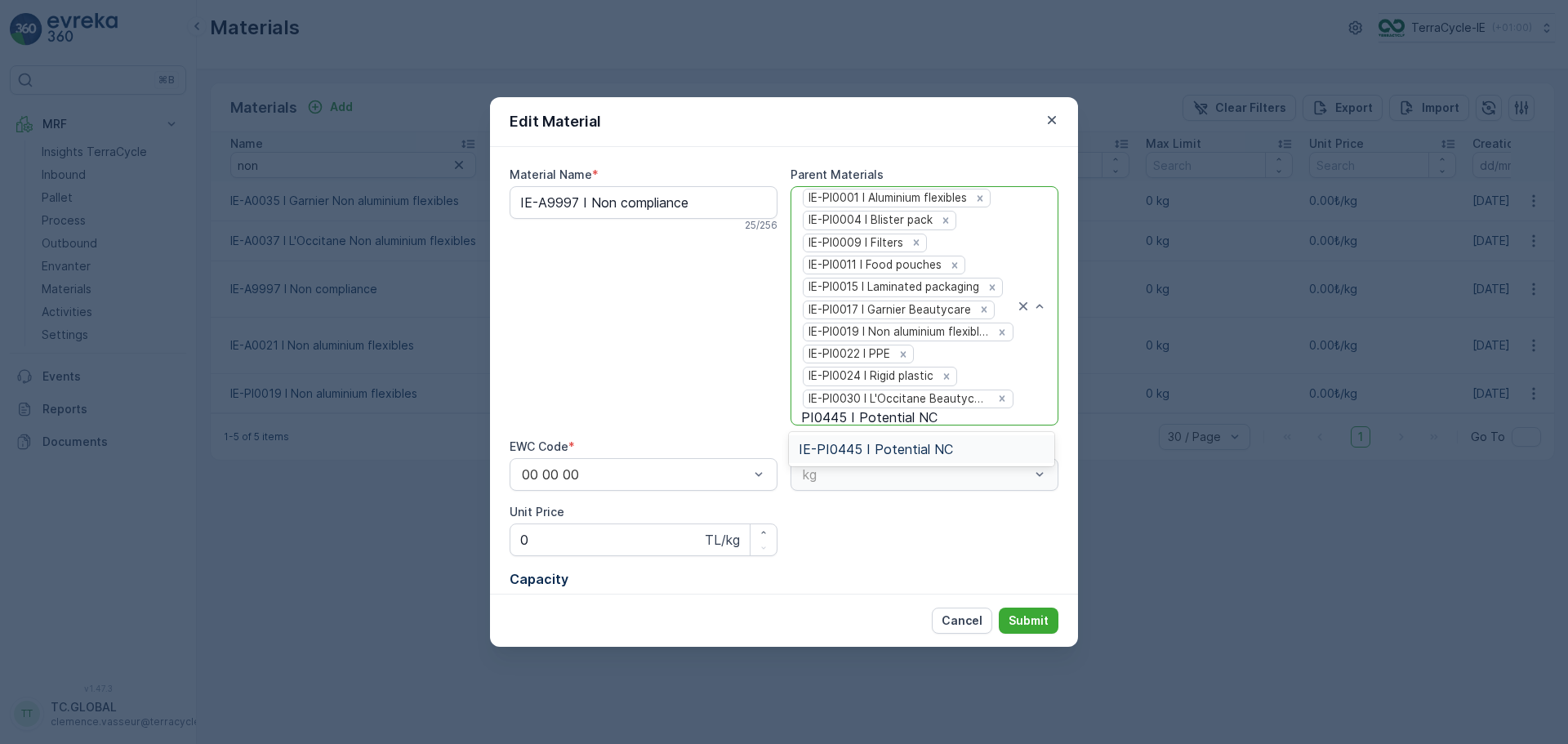 click on "IE-PI0445 I Potential NC" at bounding box center (875, 449) 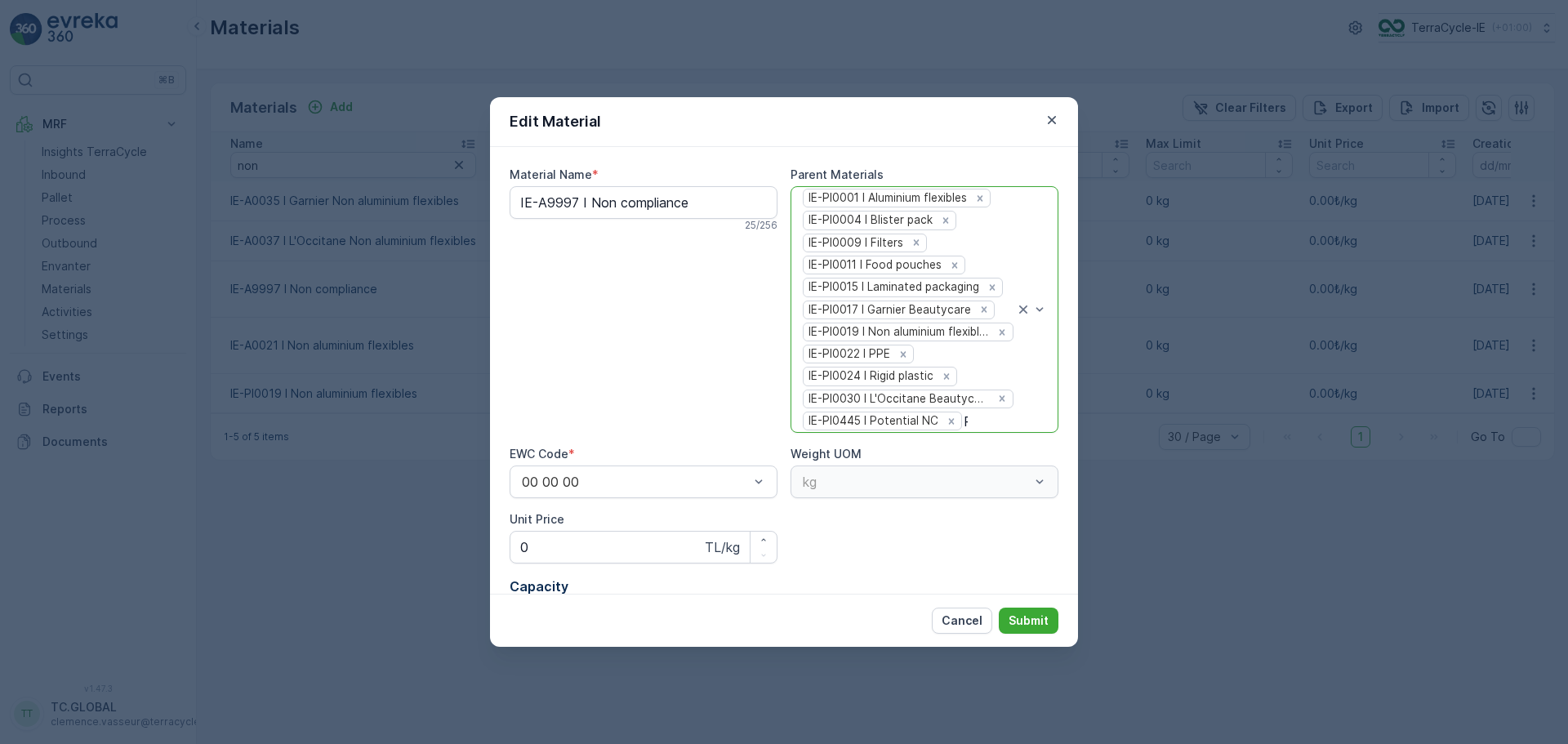 type 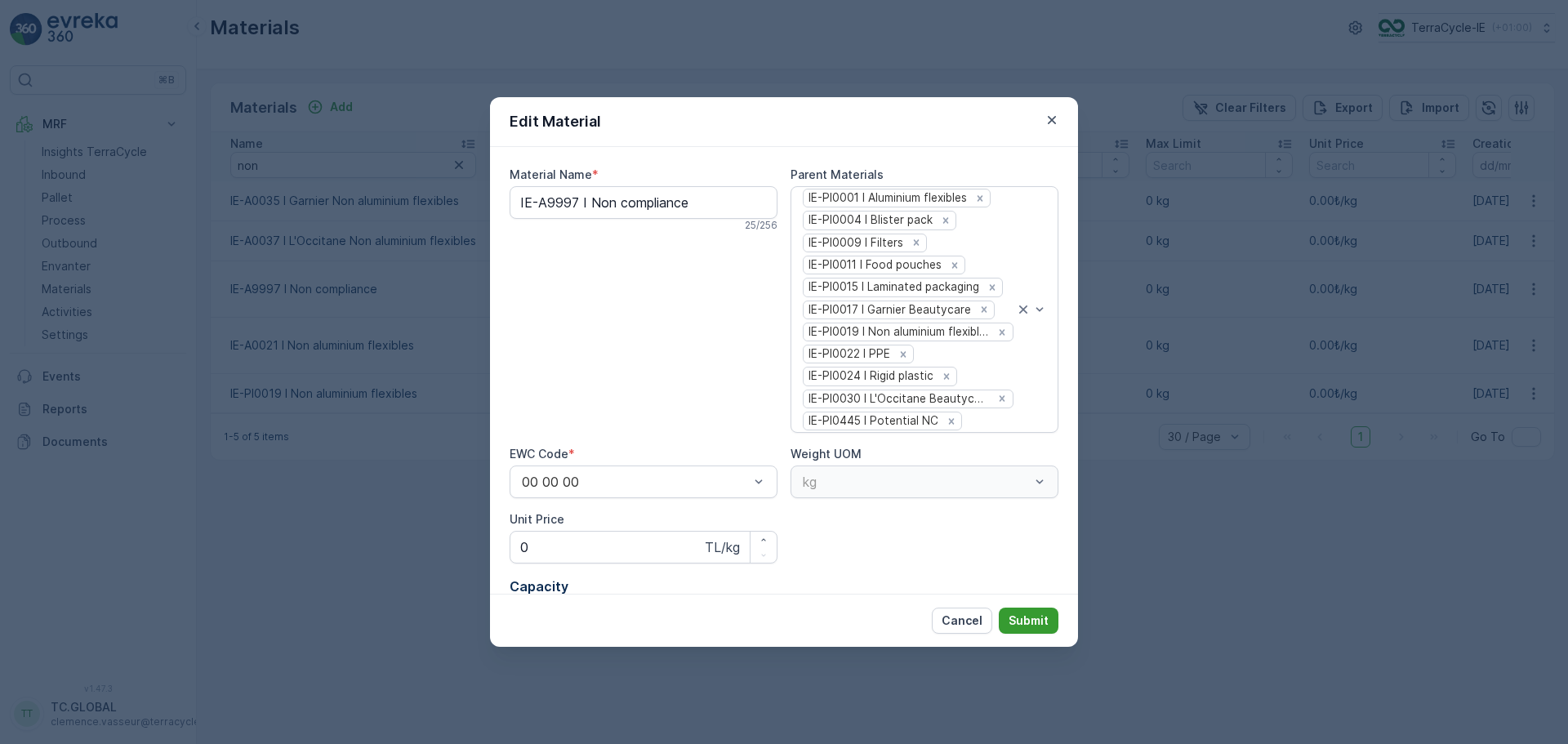 click on "Submit" at bounding box center (1028, 621) 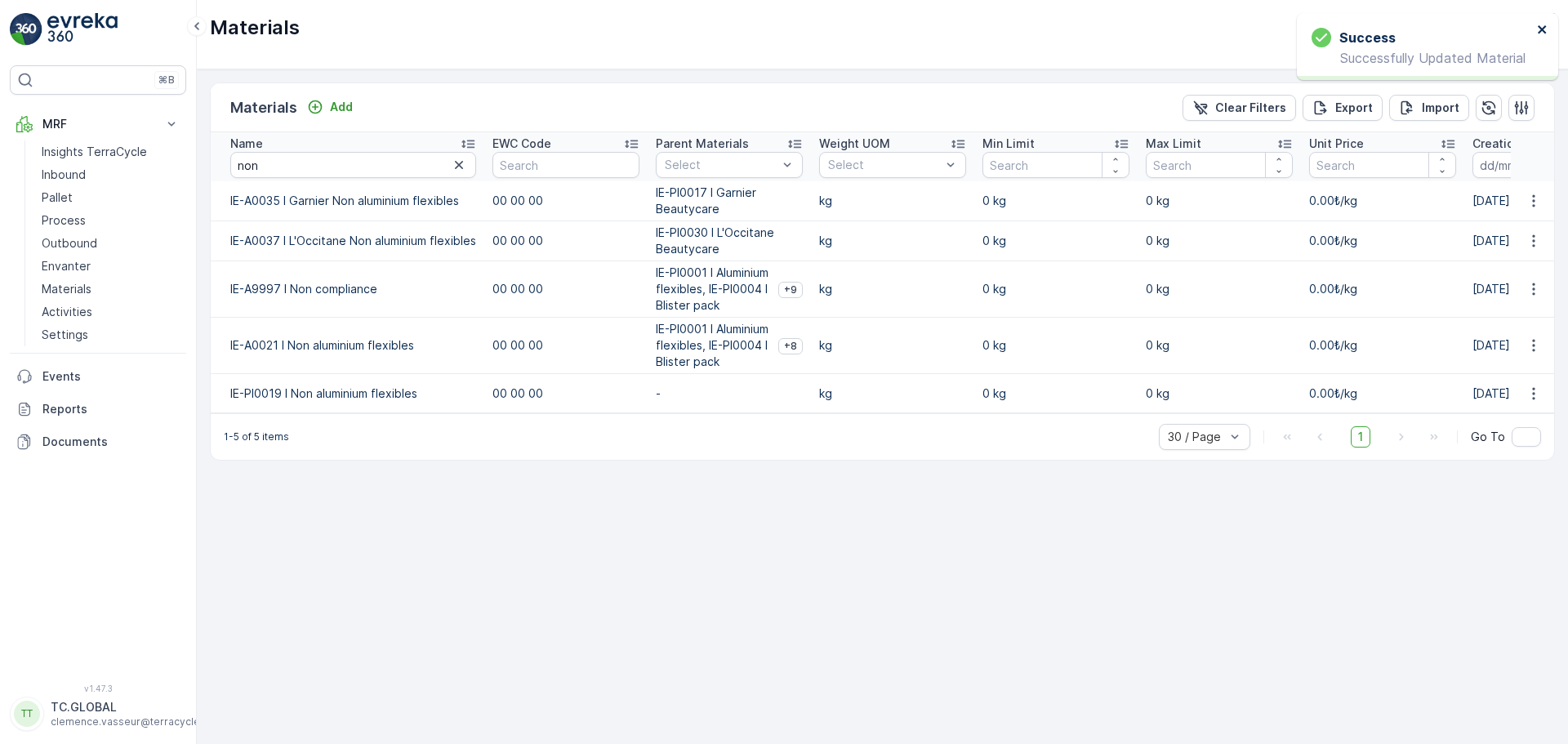 click 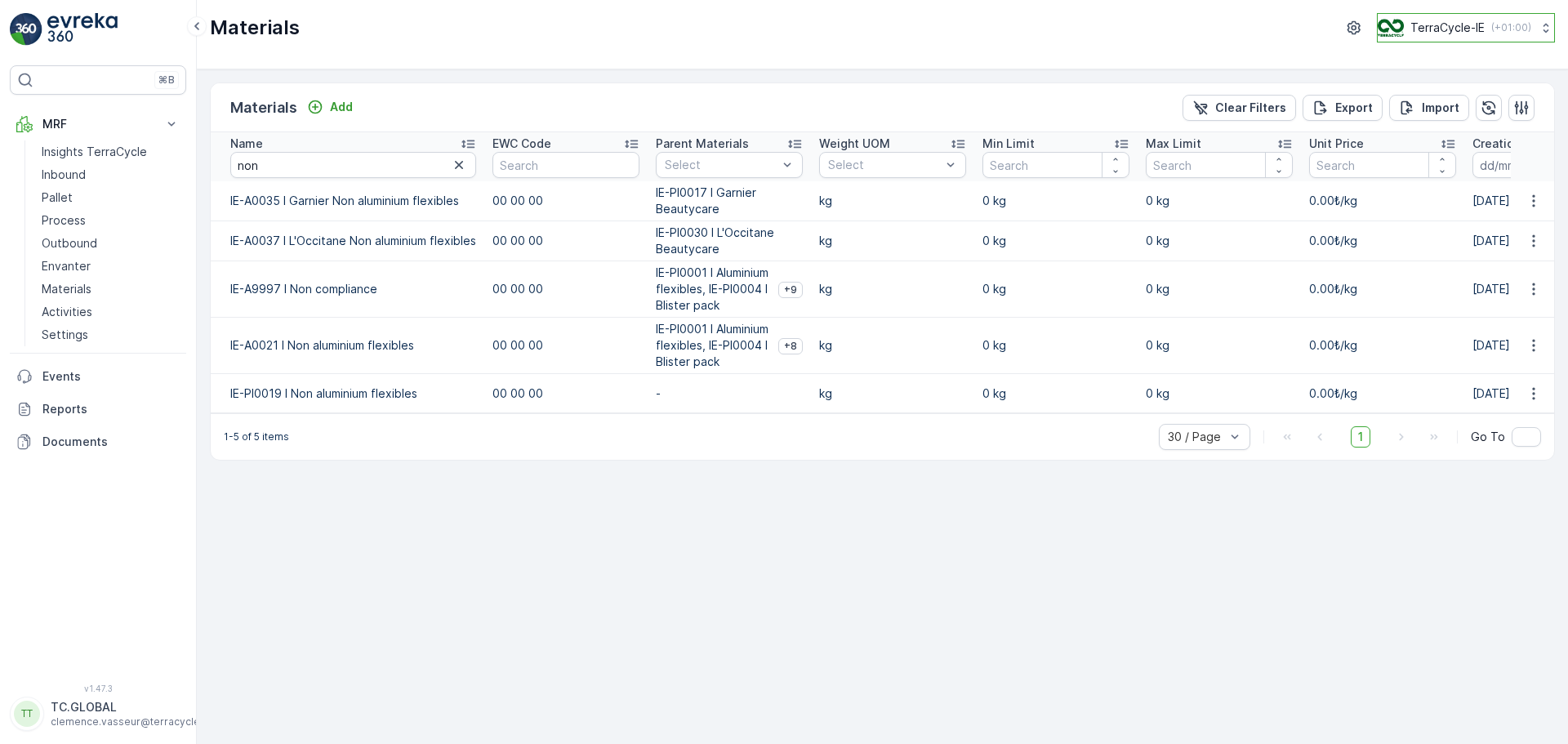 click on "TerraCycle-IE" at bounding box center [1447, 28] 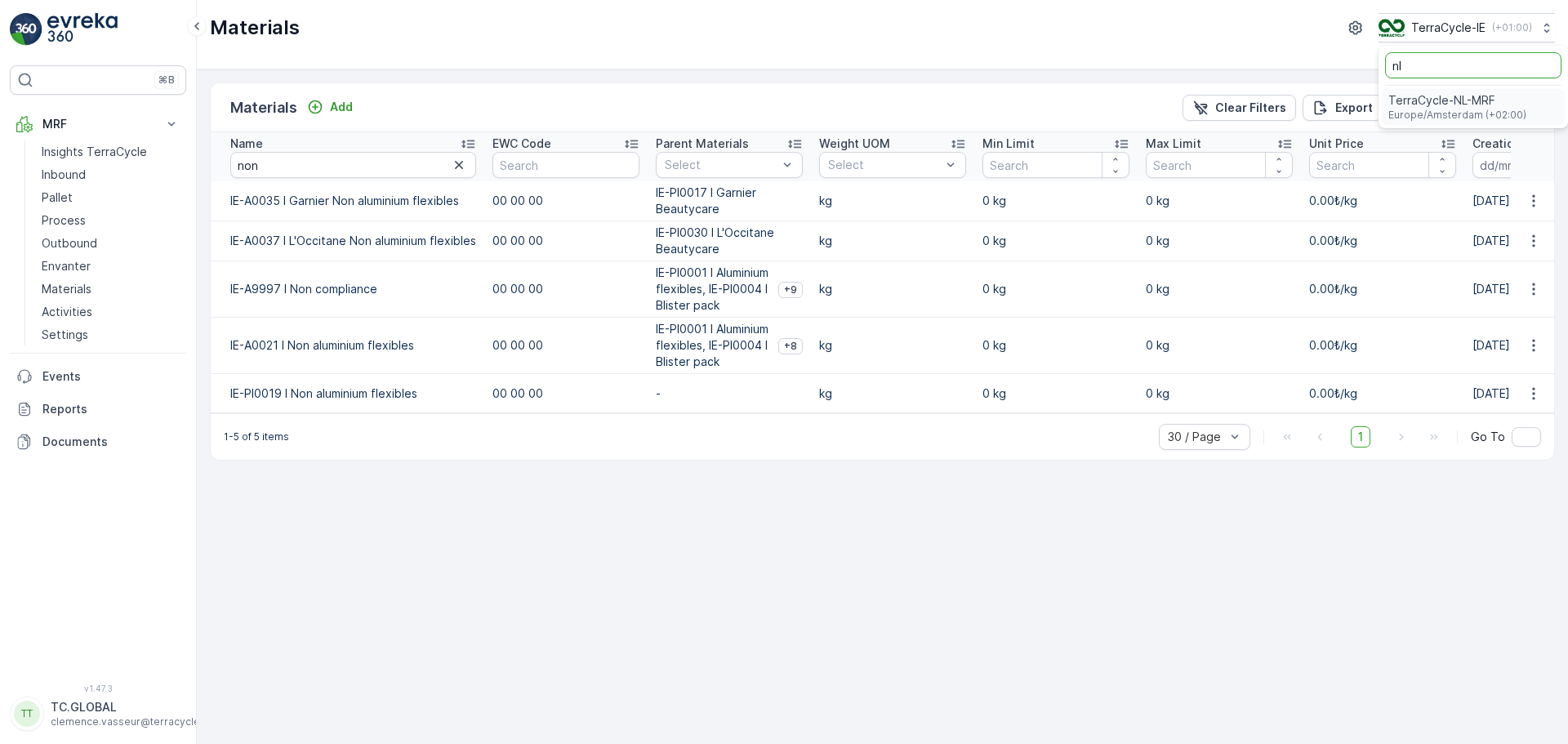 type on "nl" 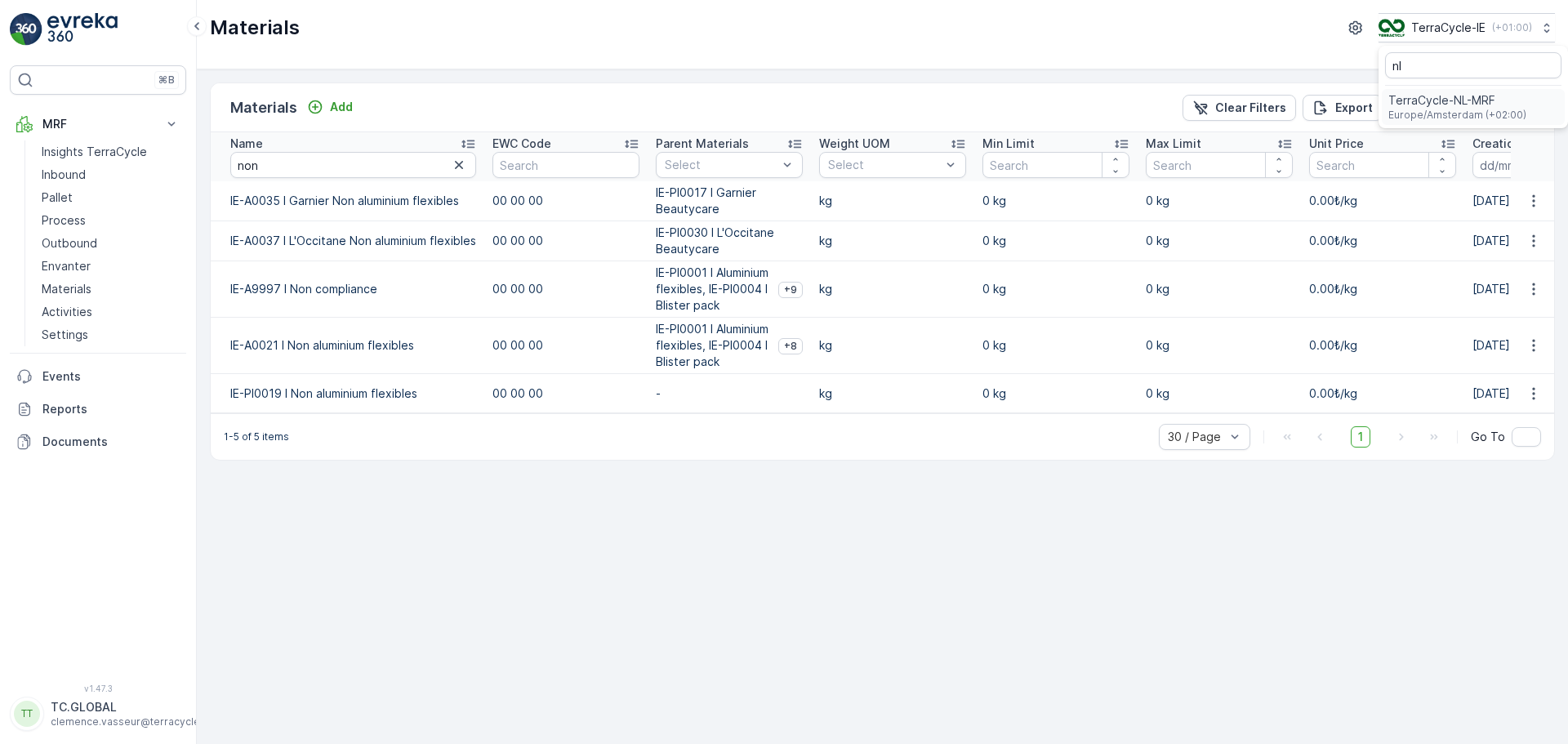 click on "TerraCycle-NL-MRF" at bounding box center (1457, 100) 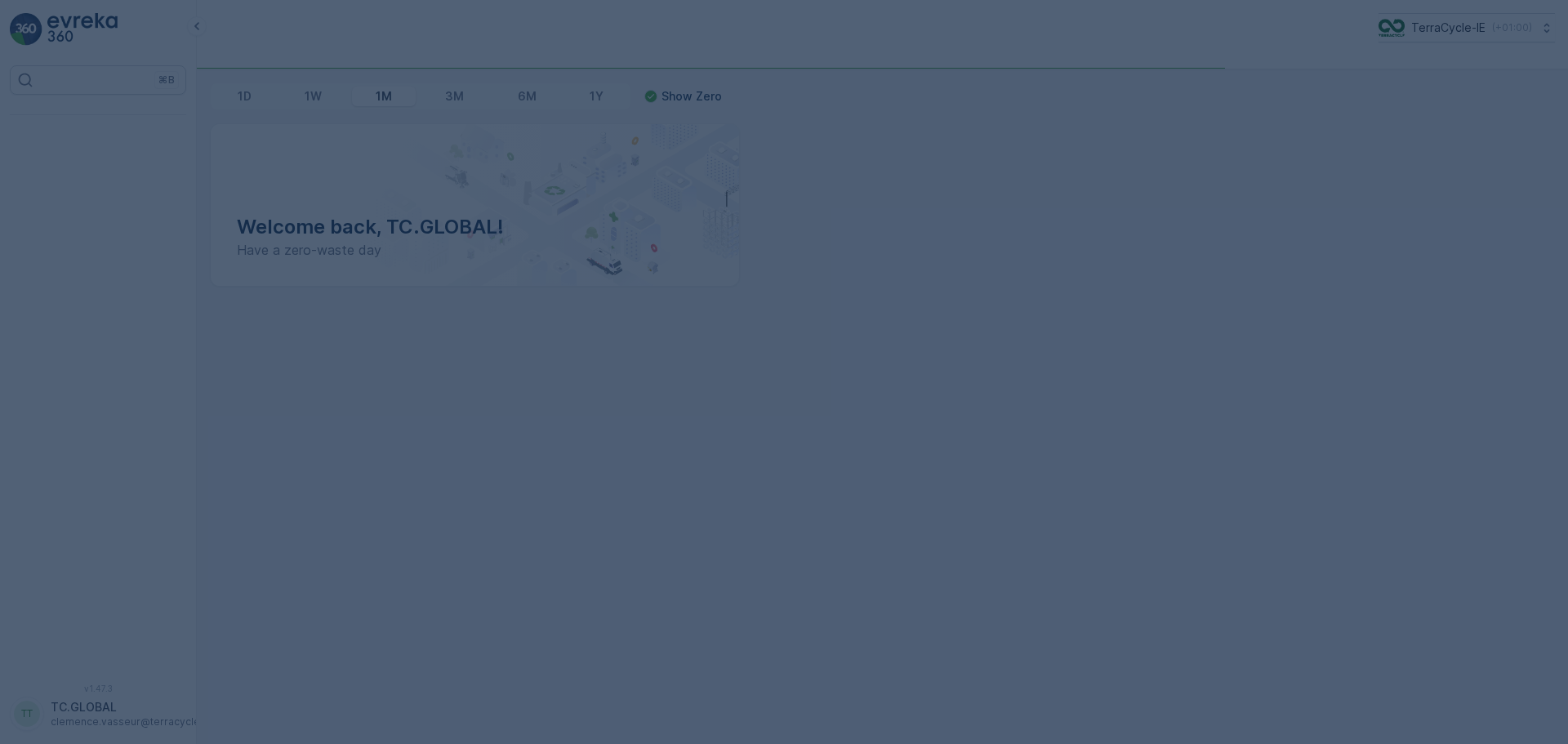 scroll, scrollTop: 0, scrollLeft: 0, axis: both 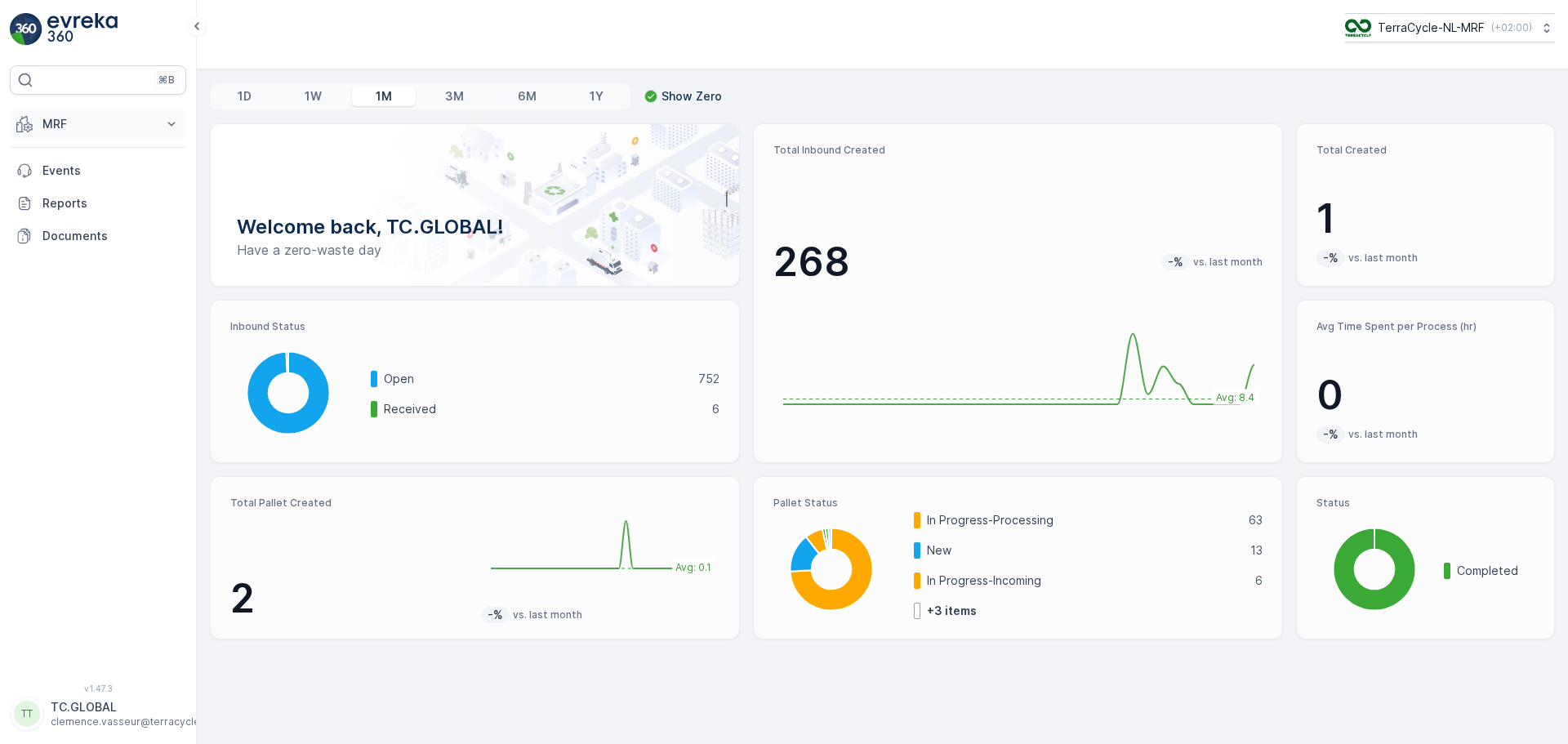 click on "MRF" at bounding box center [98, 124] 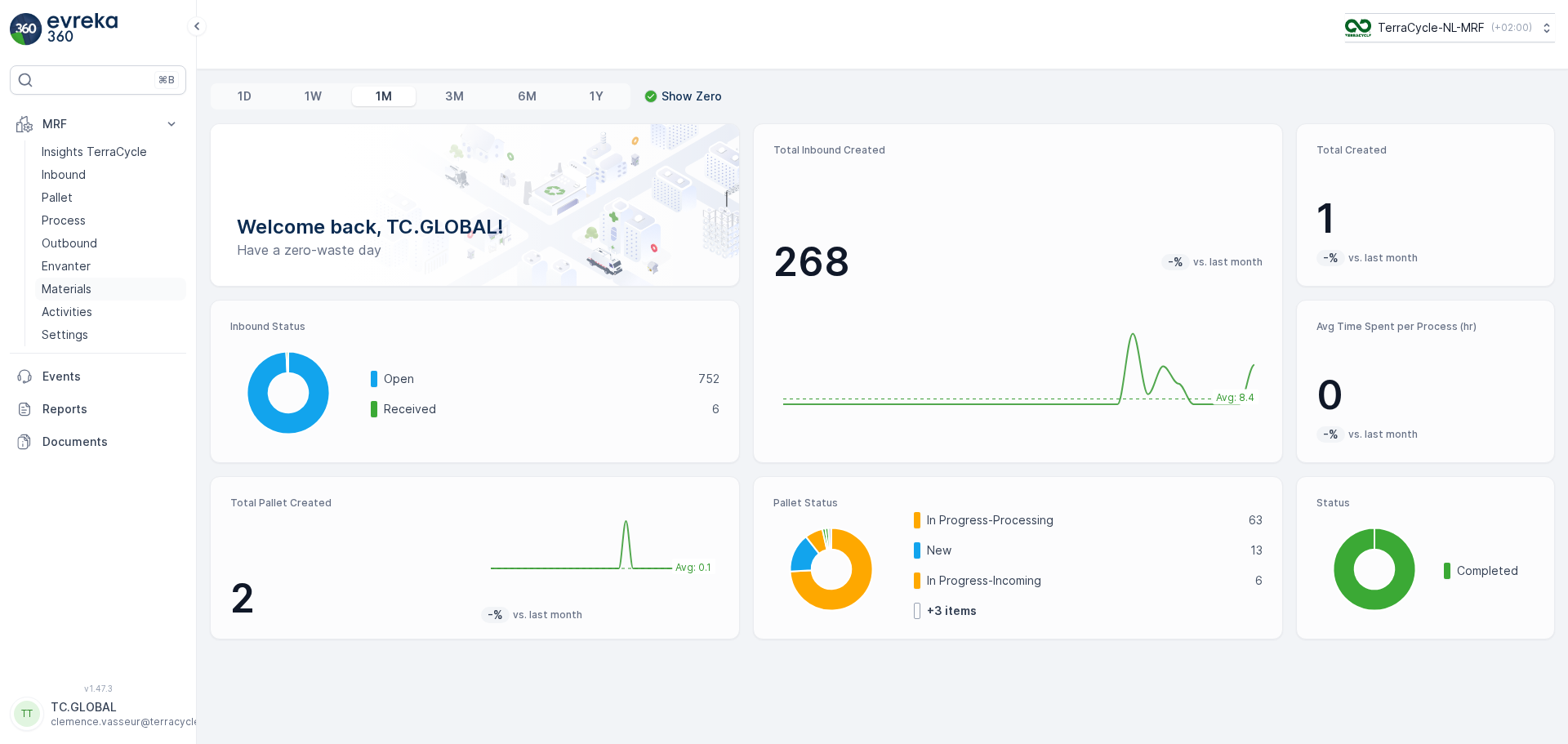 click on "Materials" at bounding box center (66, 289) 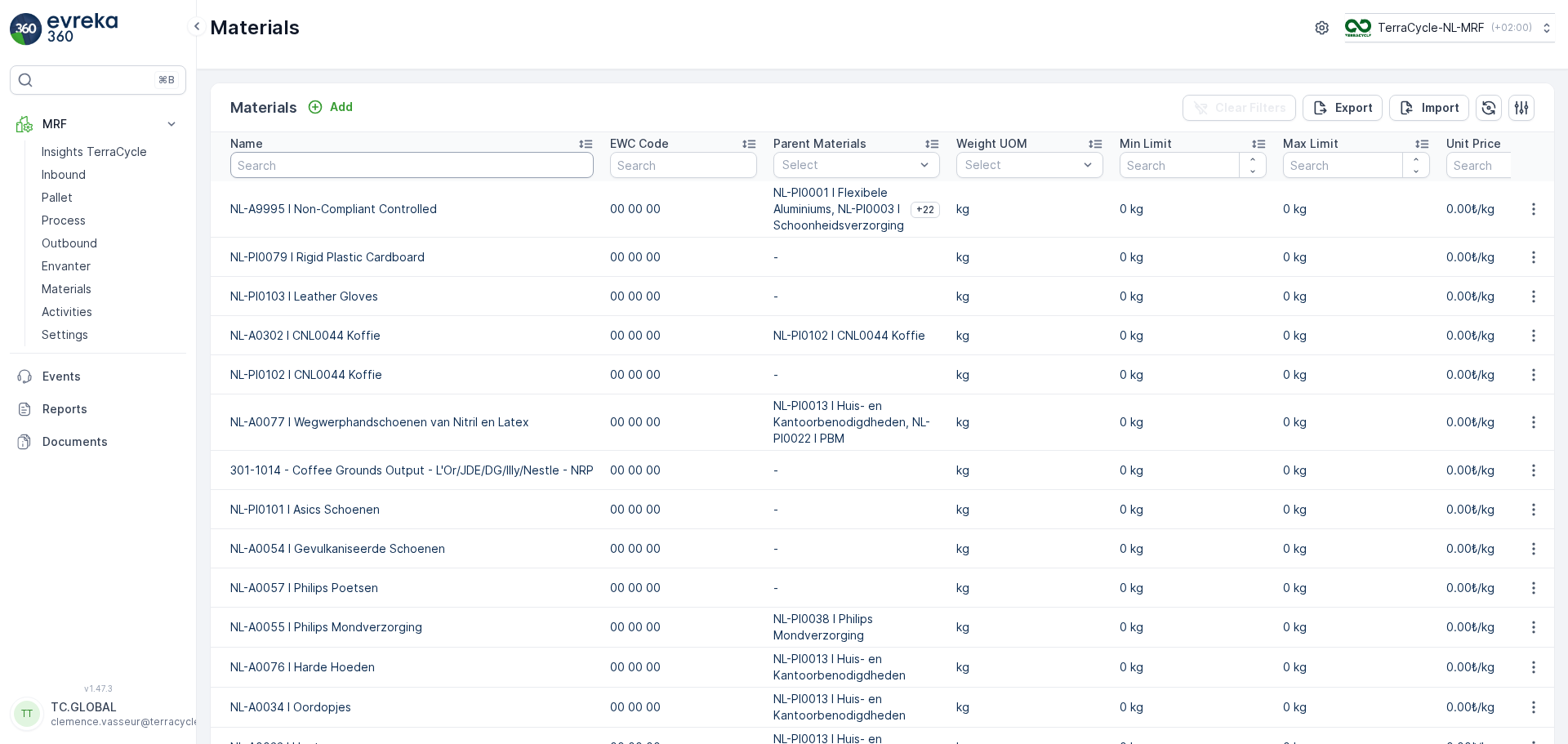 click at bounding box center (412, 165) 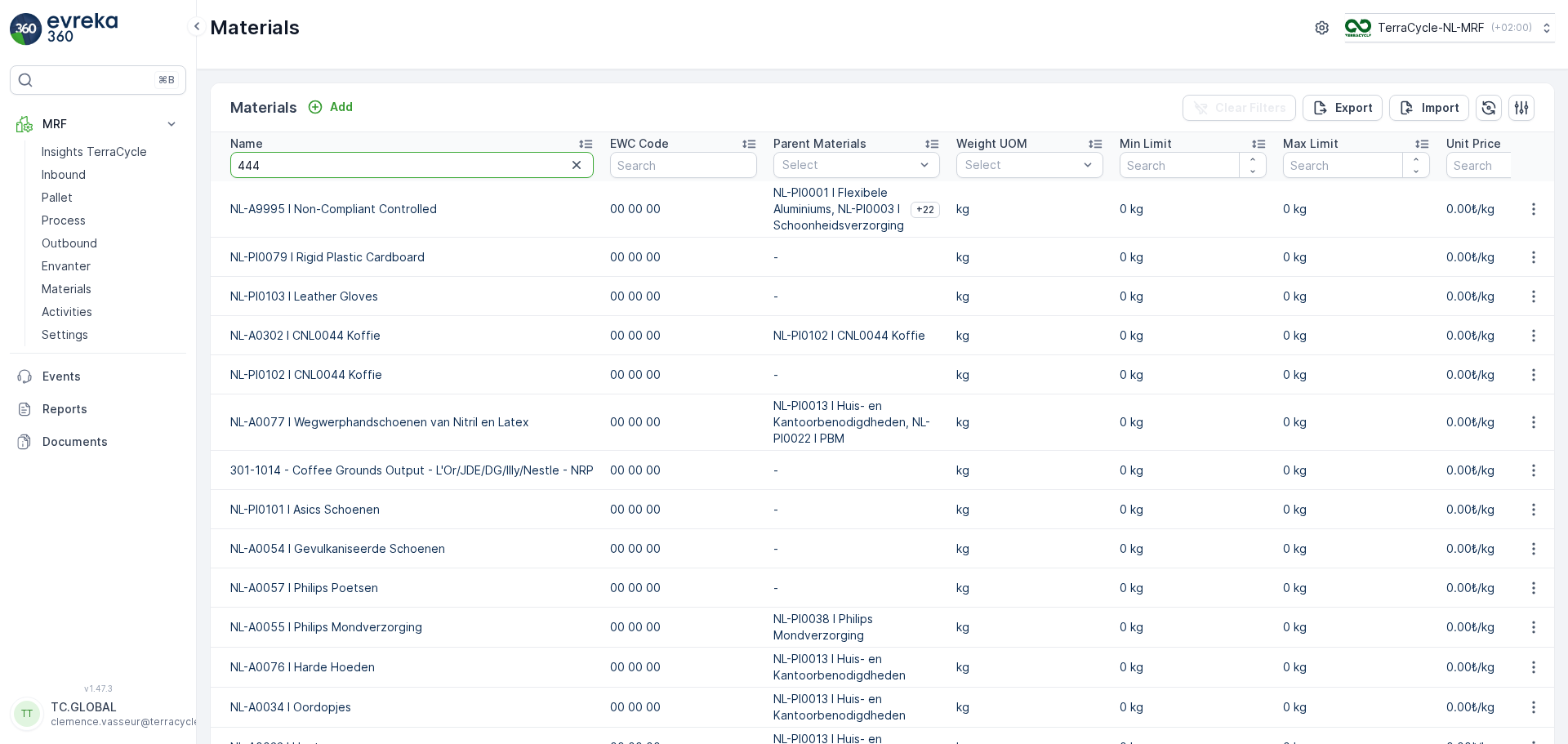 type on "4445" 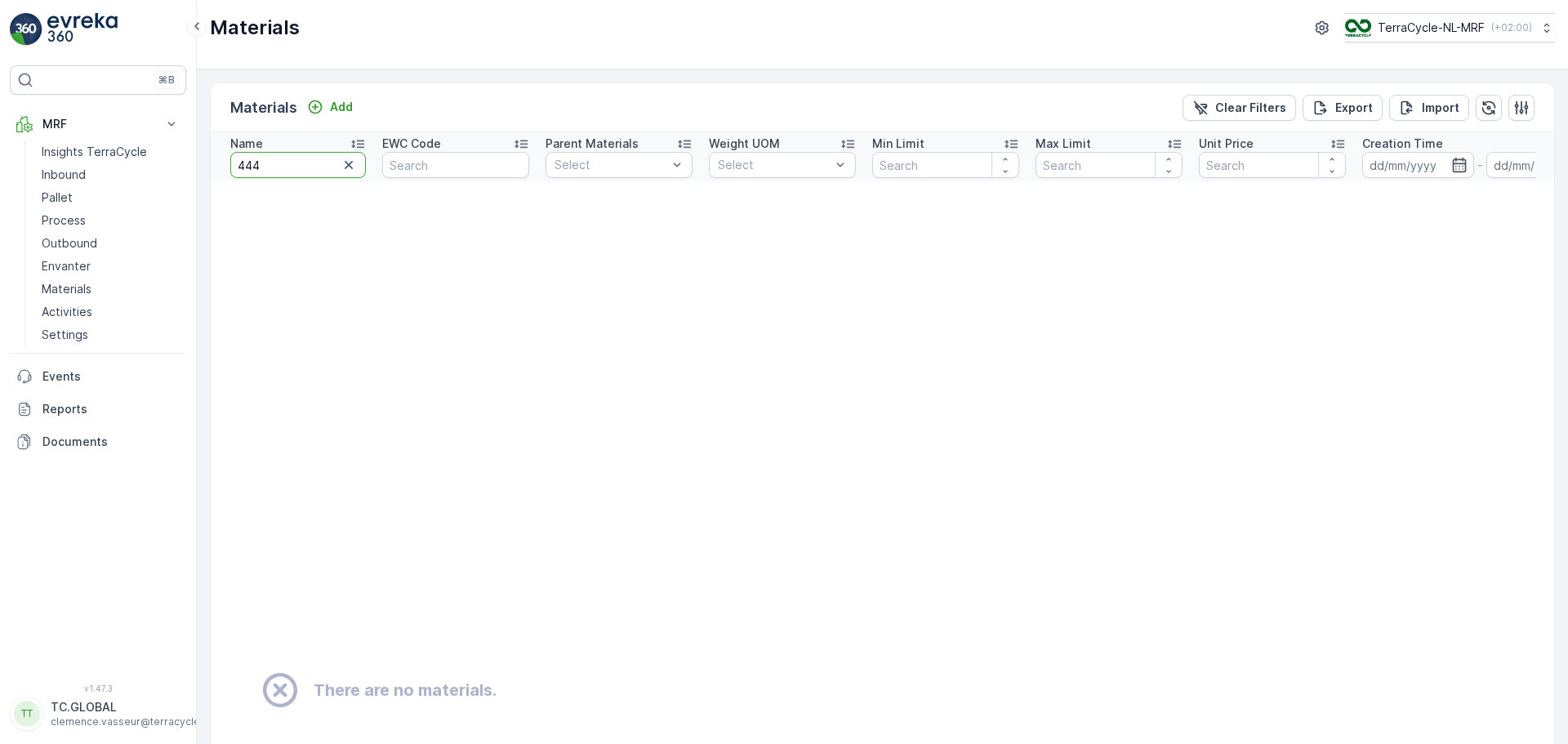 drag, startPoint x: 267, startPoint y: 166, endPoint x: 318, endPoint y: 167, distance: 51.009803 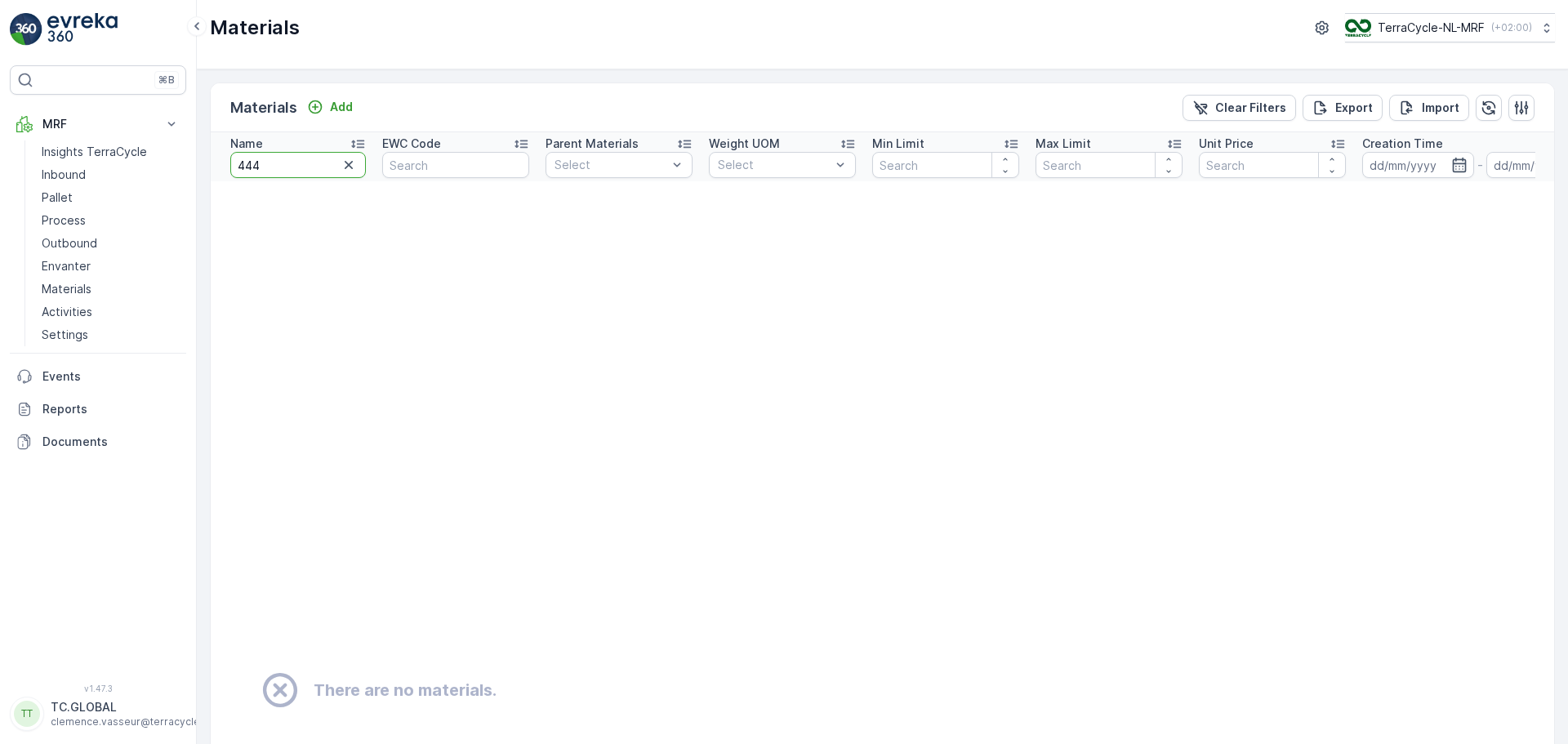 click on "444" at bounding box center (298, 165) 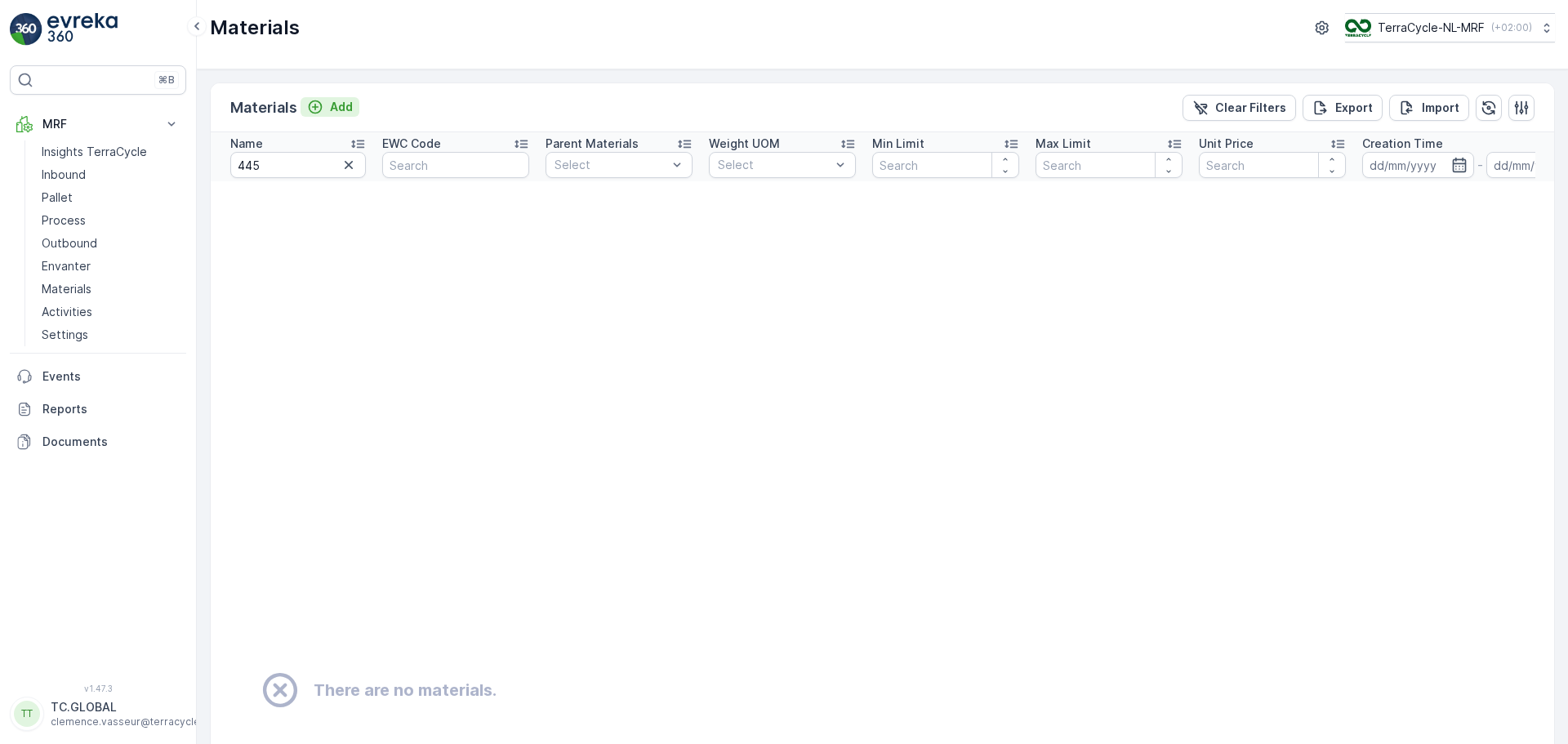click on "Add" at bounding box center (341, 107) 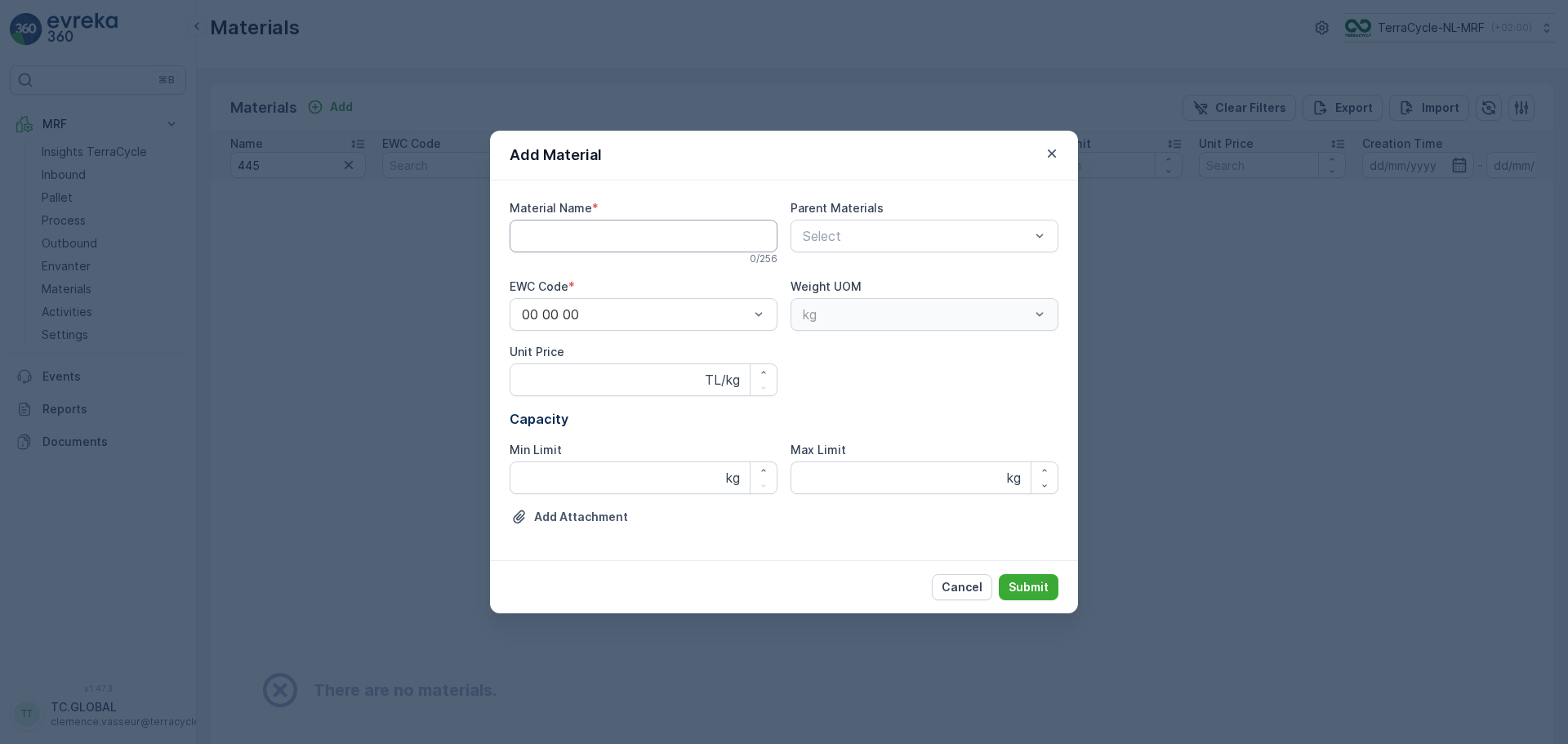 click on "Material Name" at bounding box center (644, 236) 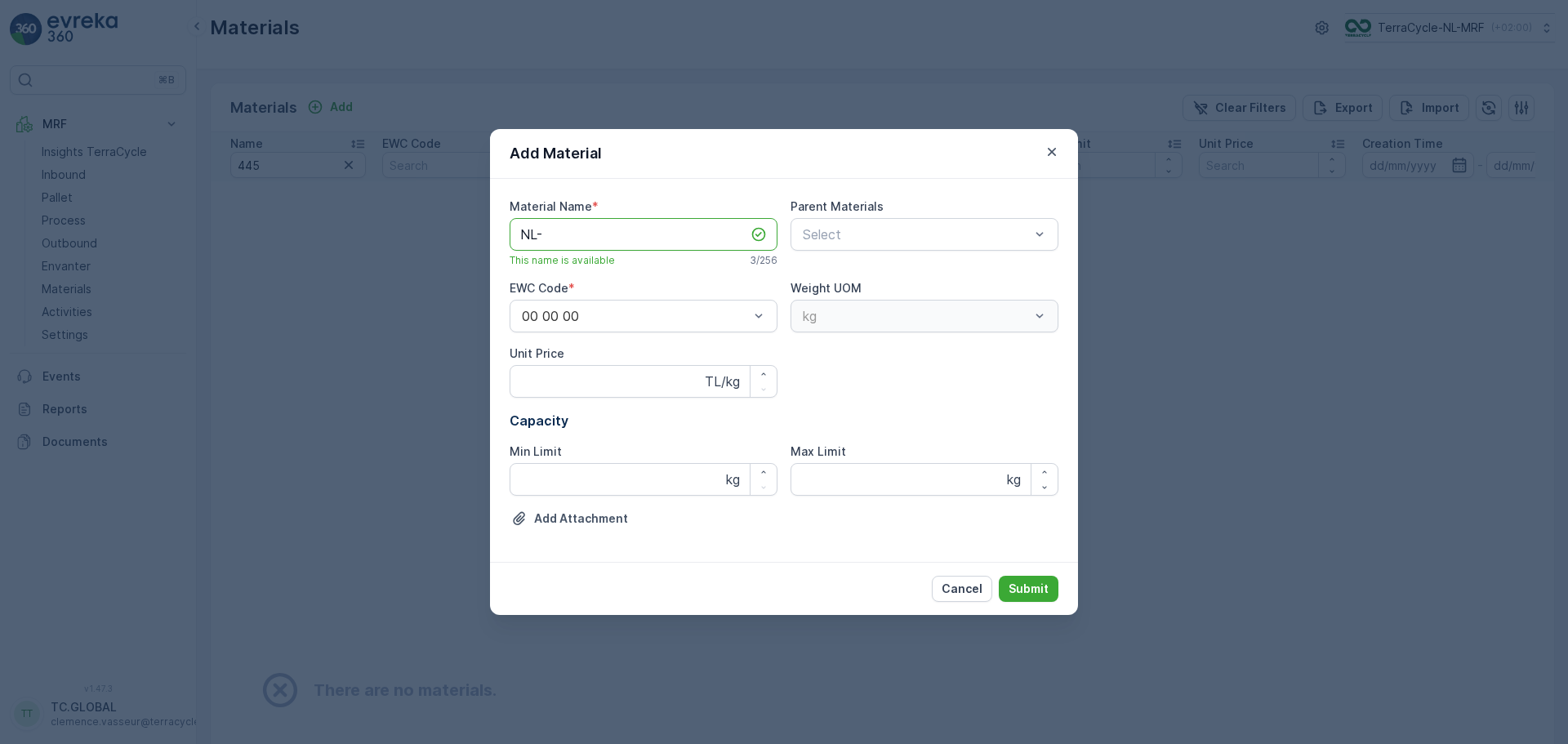 paste on "PI0445 I Potential NC" 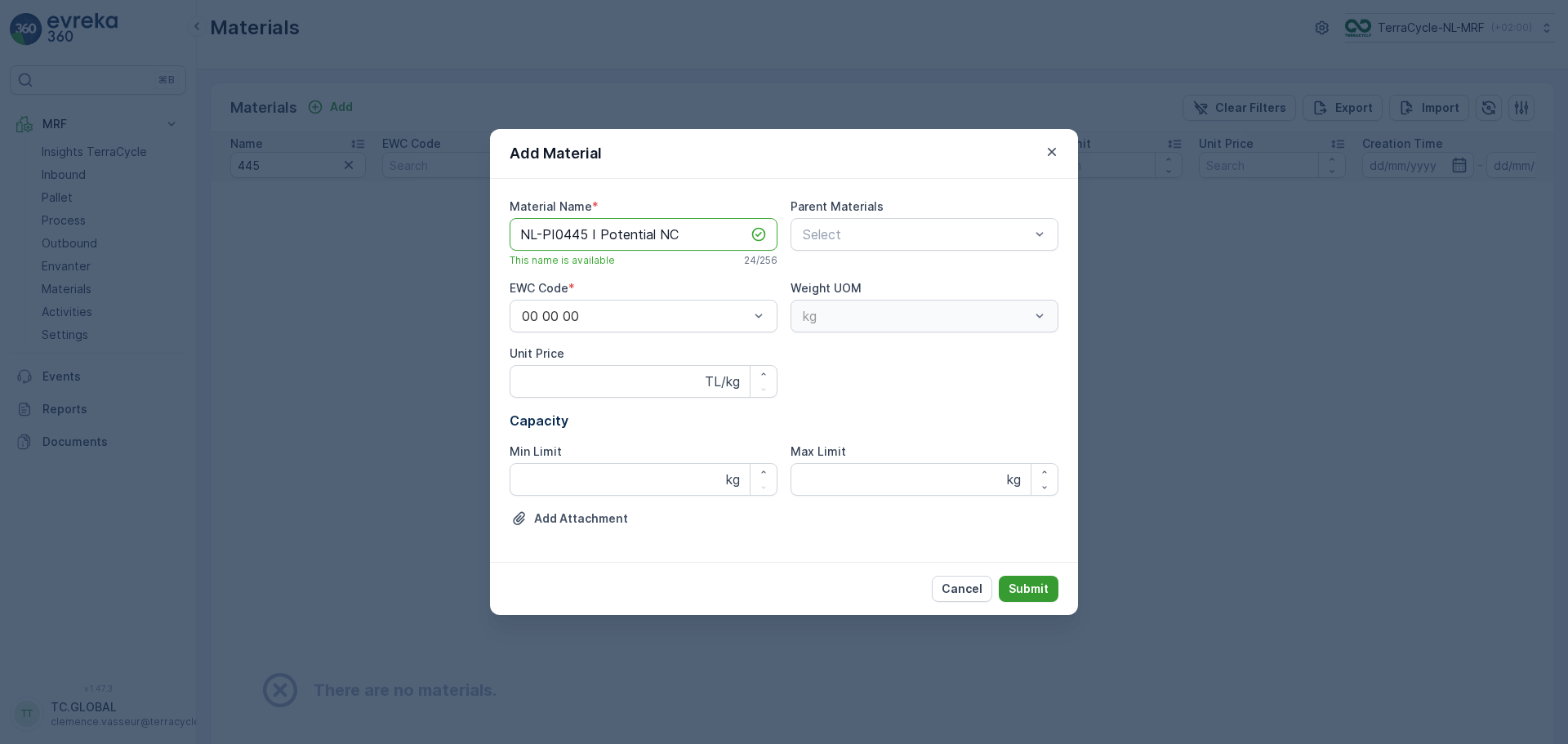 type on "NL-PI0445 I Potential NC" 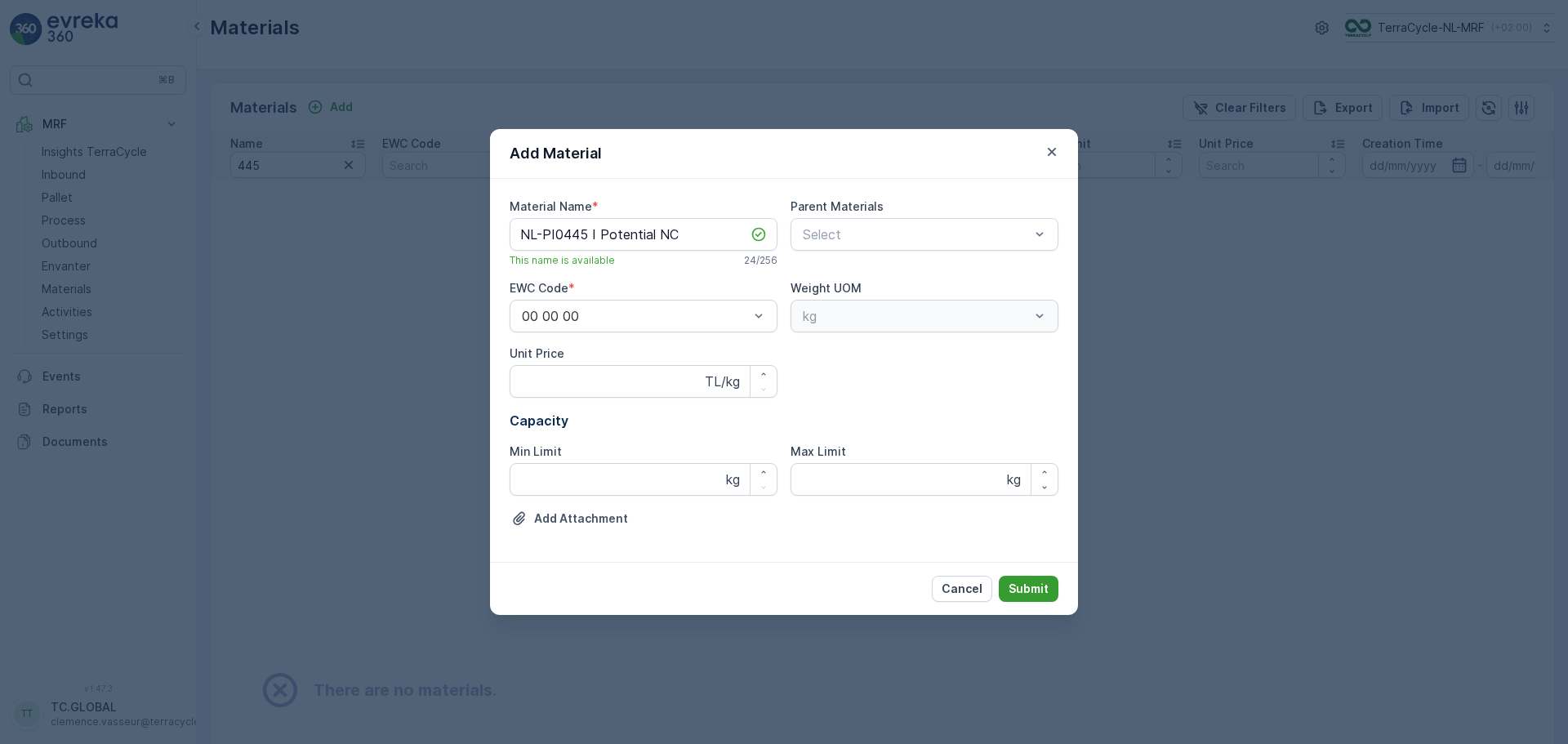 click on "Submit" at bounding box center [1028, 589] 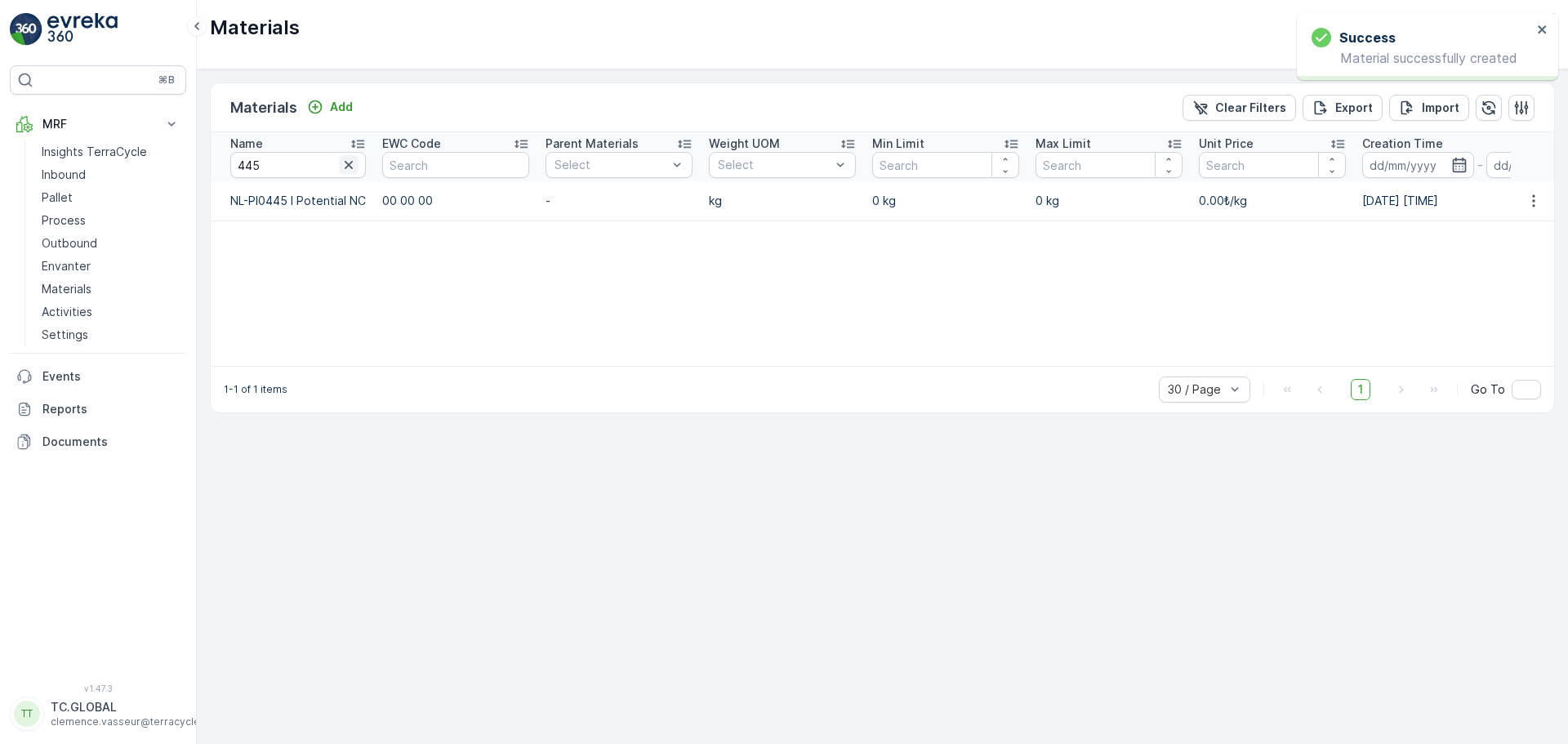 click 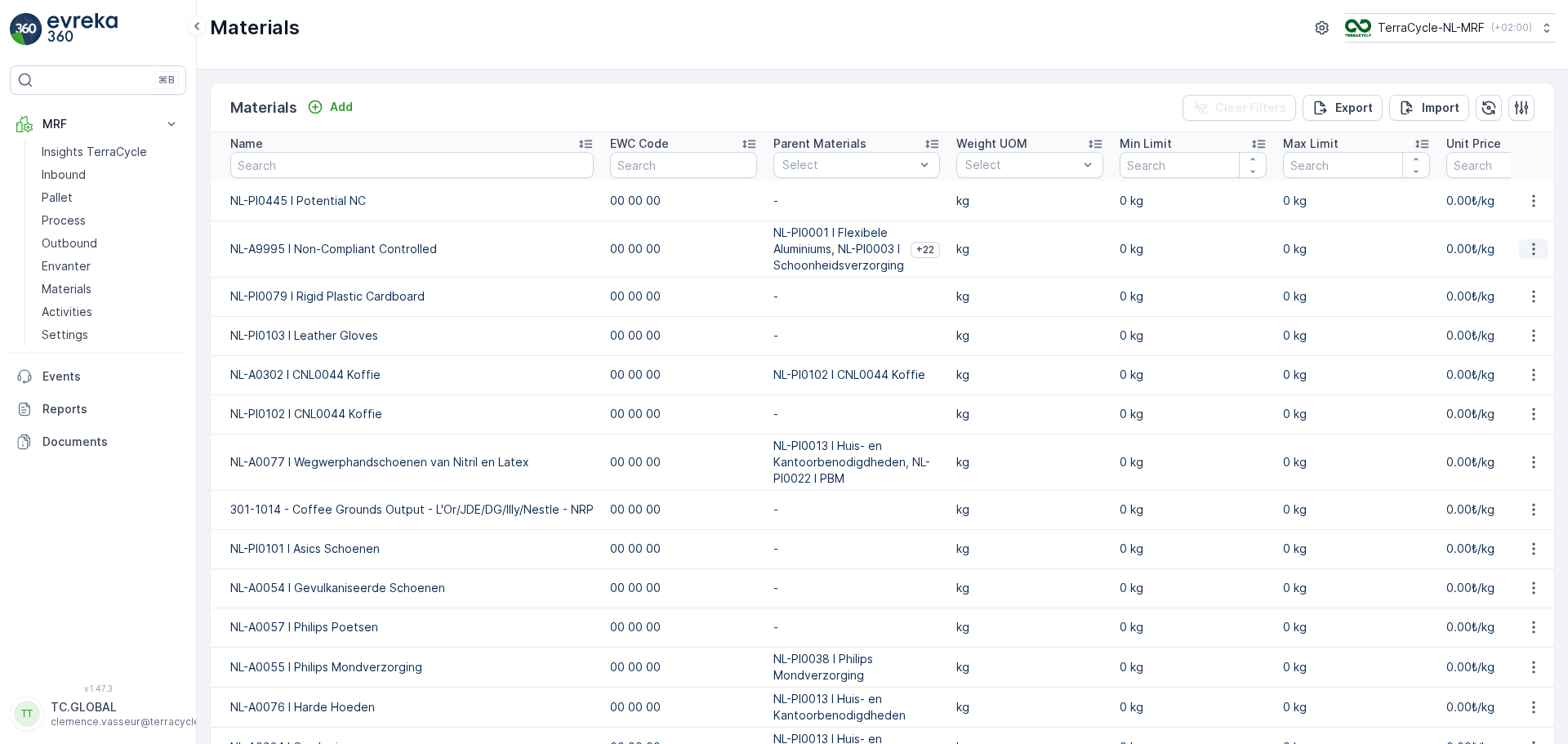 click at bounding box center (1534, 249) 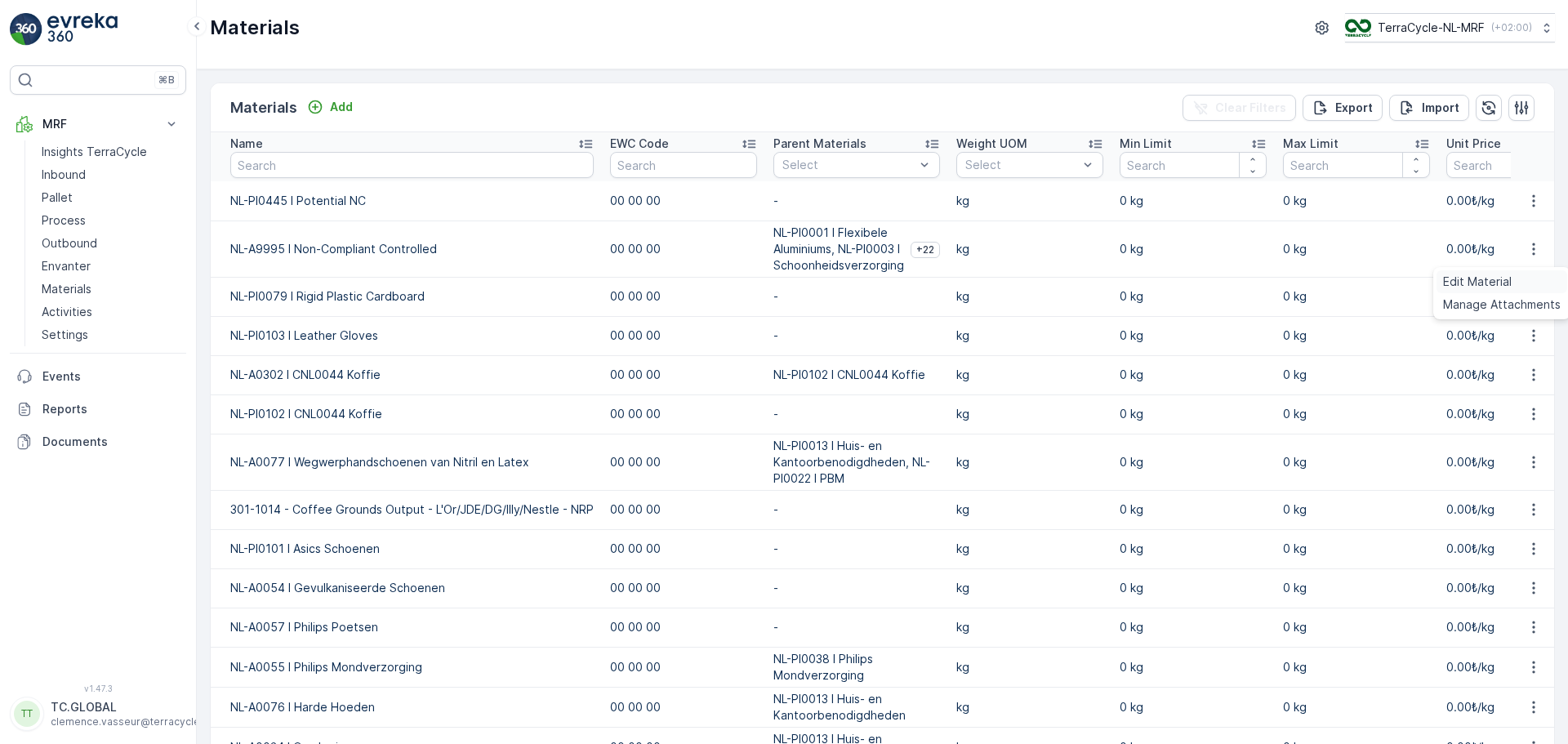click on "Edit Material" at bounding box center (1477, 282) 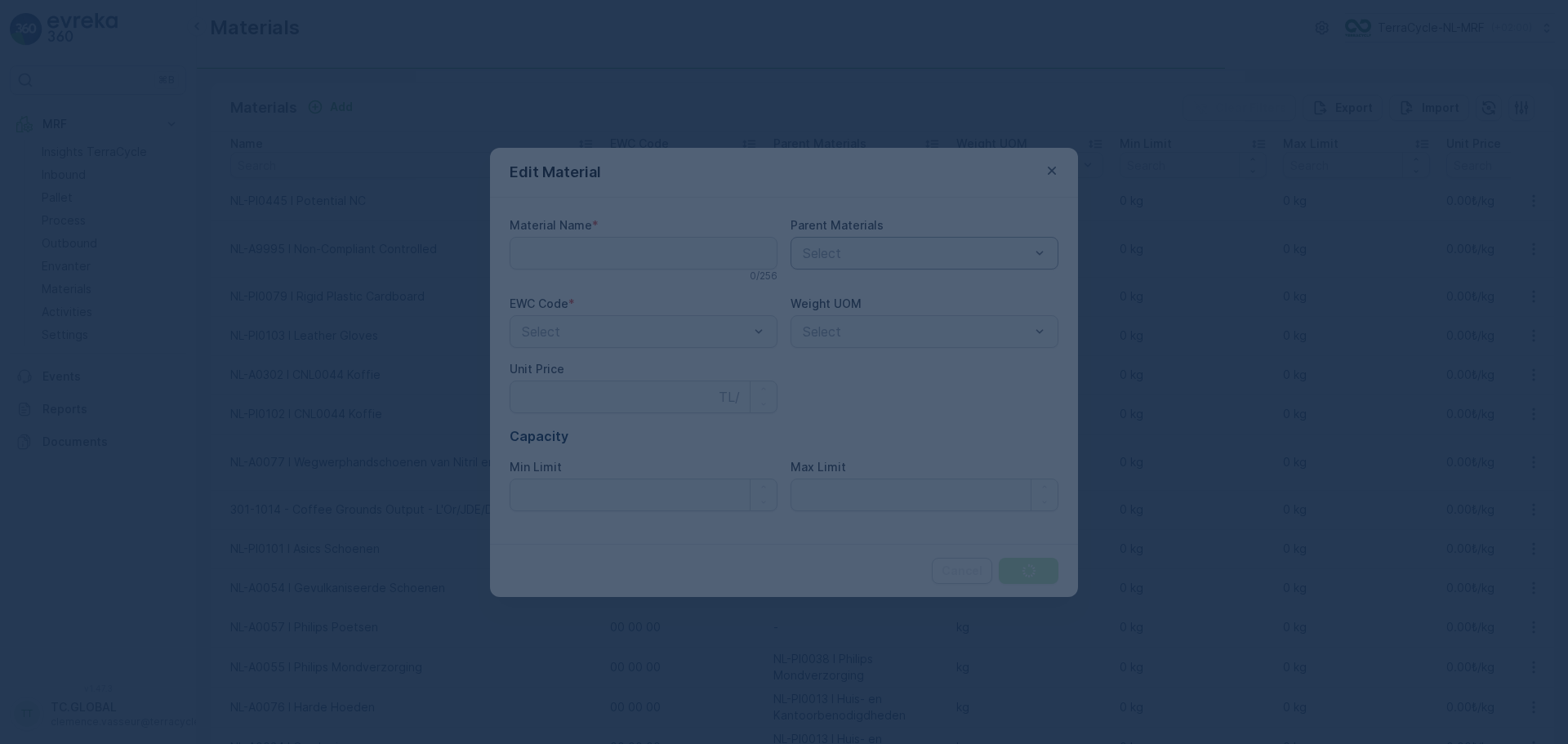type on "NL-A9995 I Non-Compliant Controlled" 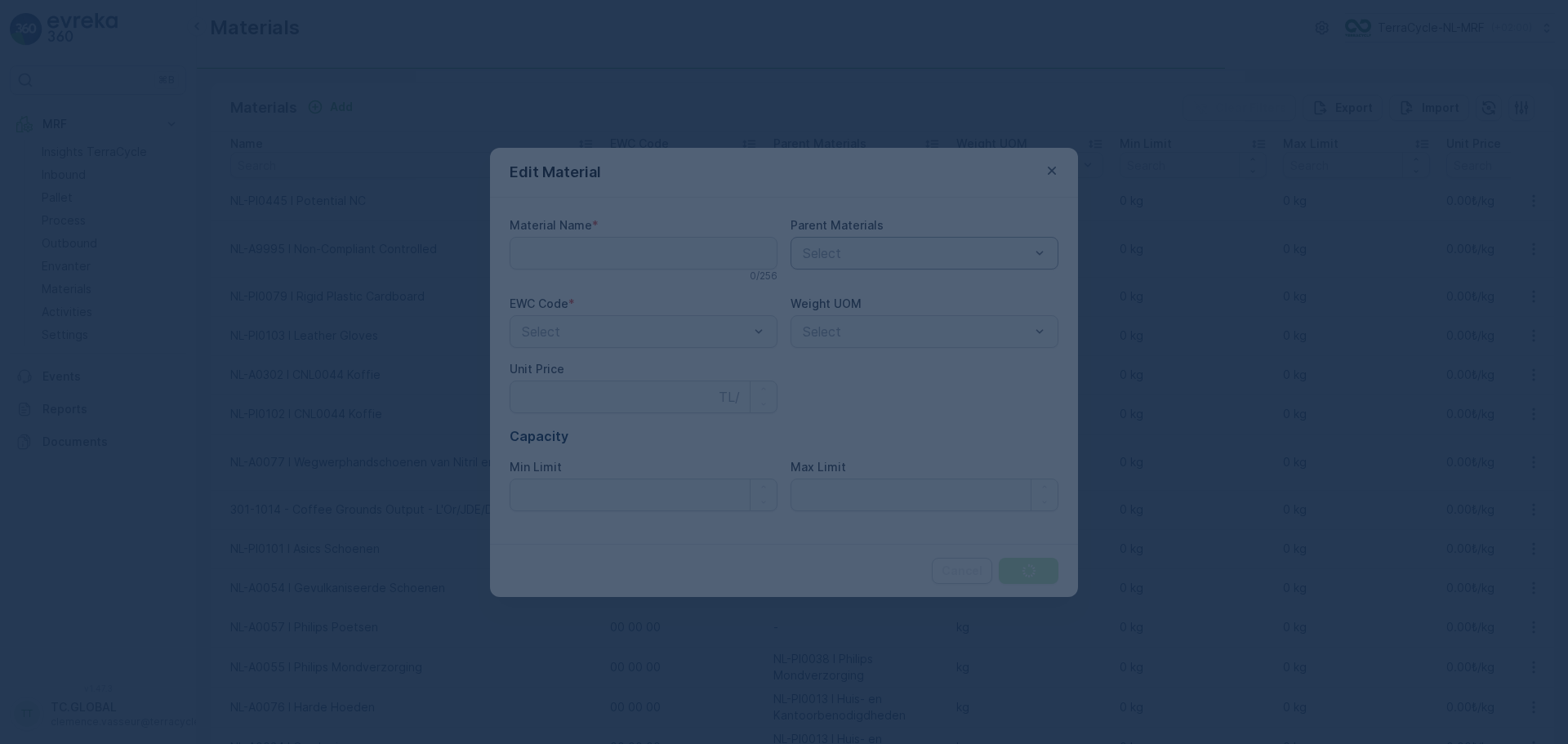 type on "0" 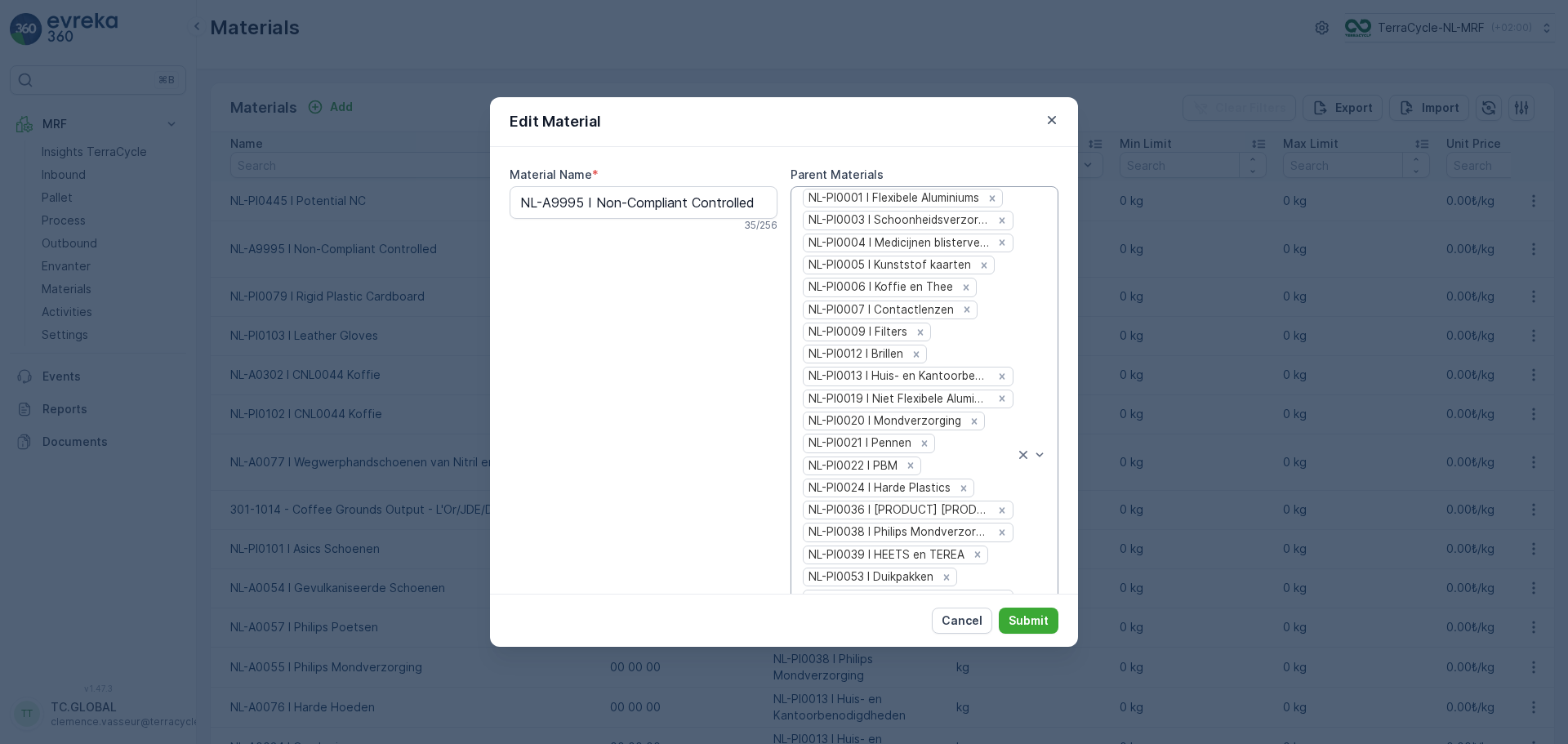 click on "NL-PI0001 I Flexibele Aluminiums NL-PI0003 I Schoonheidsverzorging NL-PI0004 I Medicijnen blisterverpakking NL-PI0005 I Kunststof kaarten NL-PI0006 I Koffie en Thee NL-PI0007 I Contactlenzen NL-PI0009 I Filters NL-PI0012 I Brillen NL-PI0013 I Huis- en Kantoorbenodigdheden NL-PI0019 I Niet Flexibele Aluminiums NL-PI0020 I Mondverzorging NL-PI0021 I Pennen NL-PI0022 I PBM NL-PI0024 I Harde Plastics NL-PI0036 I Gemengd Plastic Speelgoed NL-PI0038 I Philips Mondverzorging NL-PI0039 I HEETS en TEREA NL-PI0053 I Duikpakken NL-PI0079 I Rigid Plastic Cardboard NL-PI0100 I Sanofi Insuline NL-PI0101 I Asics Schoenen NL-PI0102 I CNL0044 Koffie NL-PI0103 I Leather Gloves Nl-PI0030 I l'Occitane Schoonheidsverzorging" at bounding box center [908, 454] 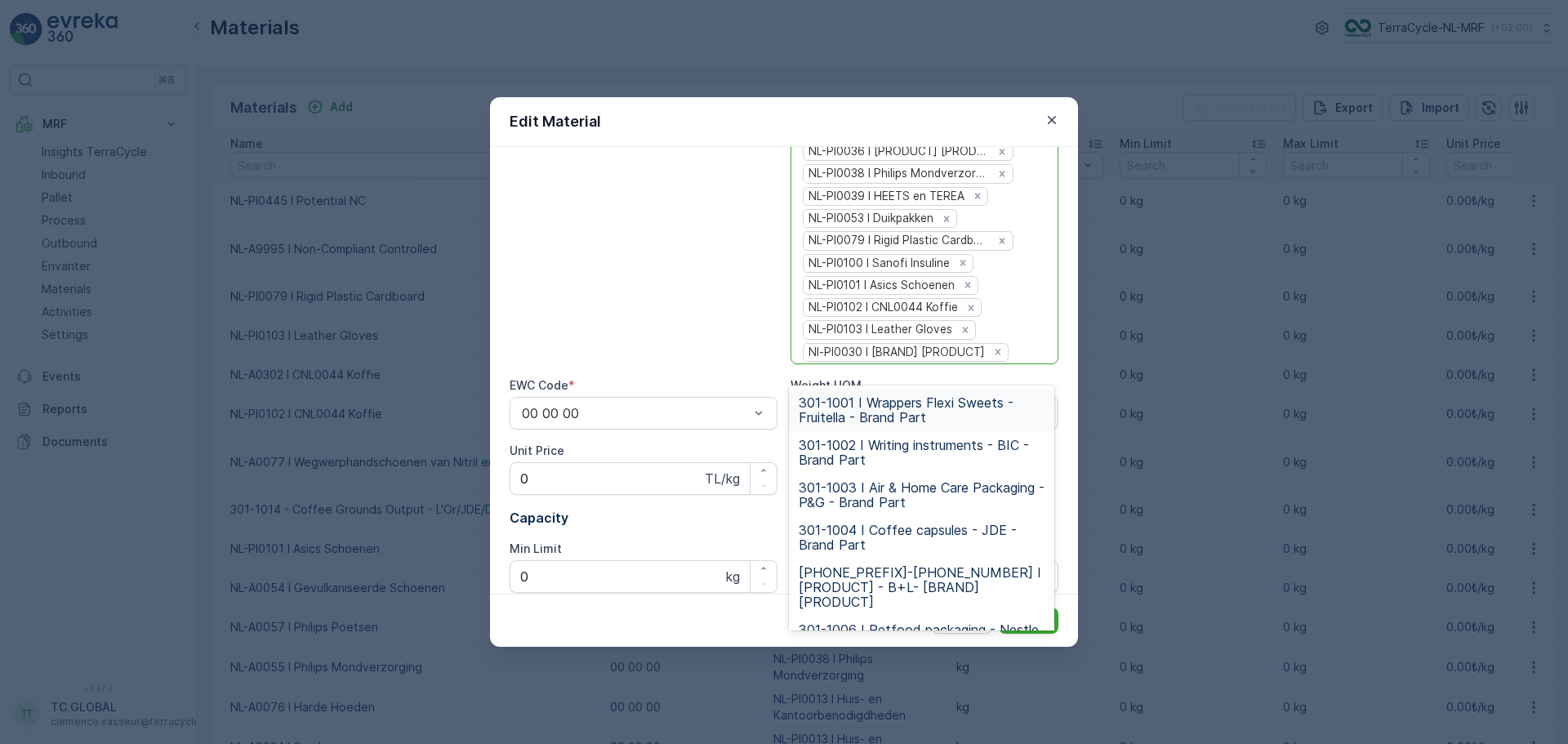 paste on "PI0445 I Potential NC" 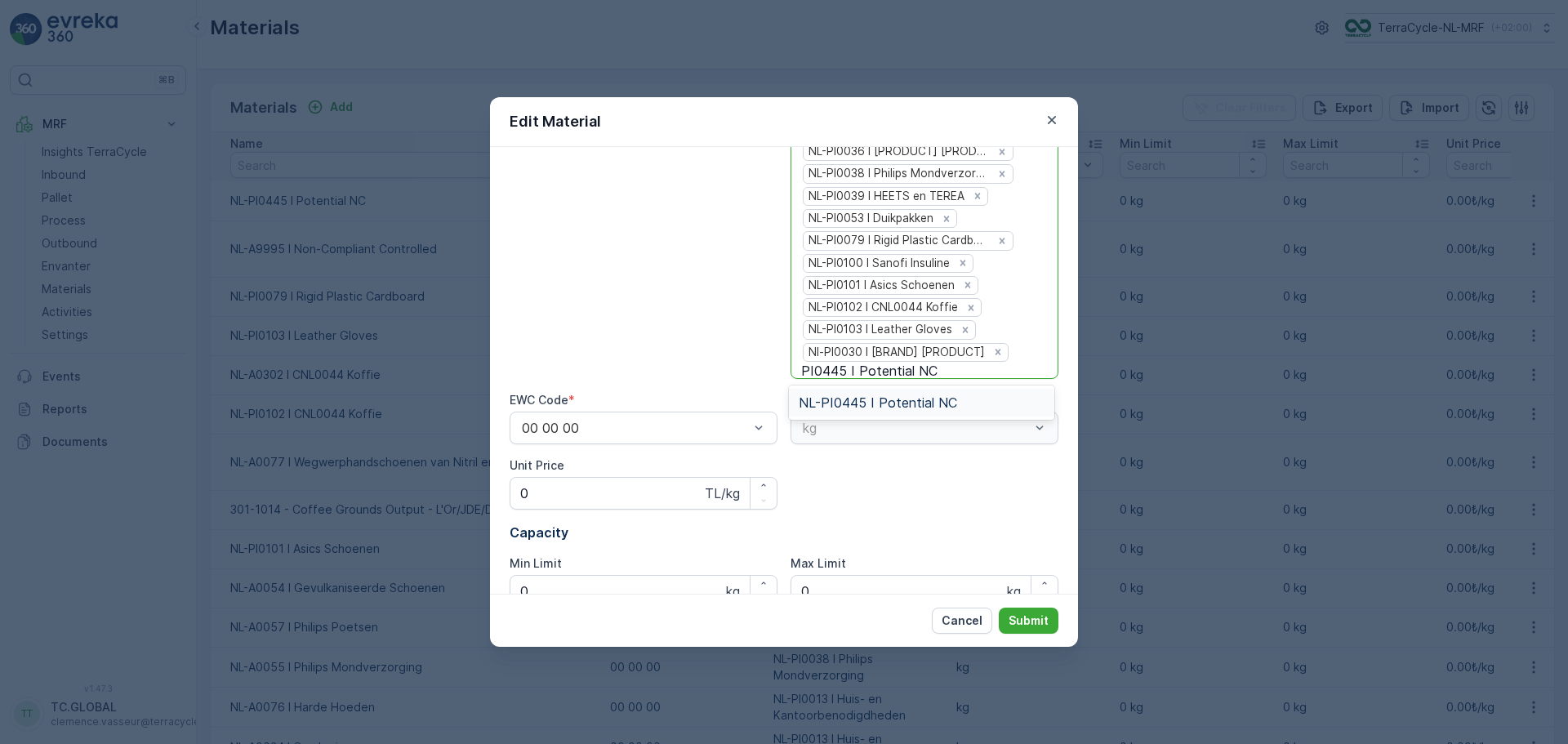 click on "NL-PI0445 I Potential NC" at bounding box center (878, 403) 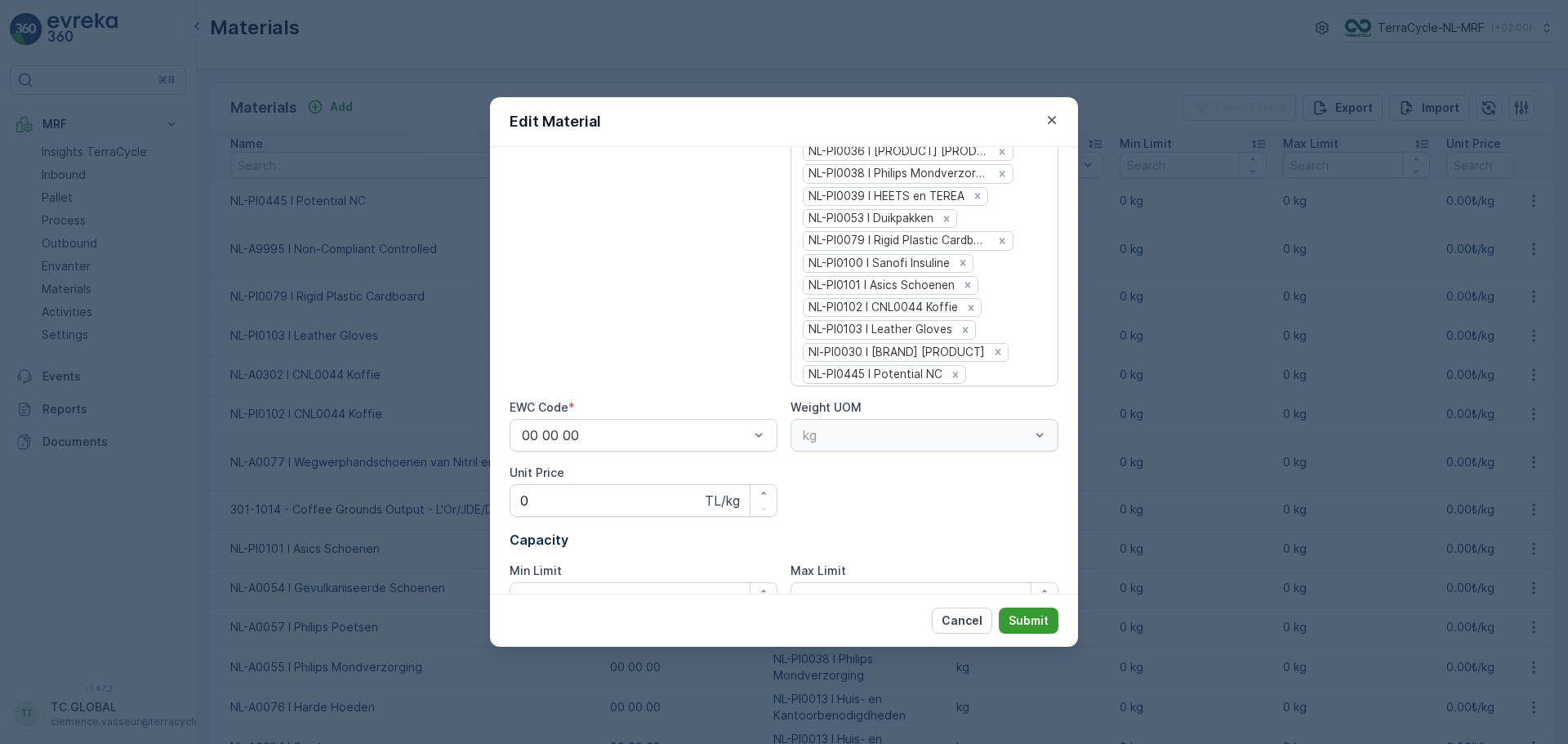 click on "Submit" at bounding box center (1028, 621) 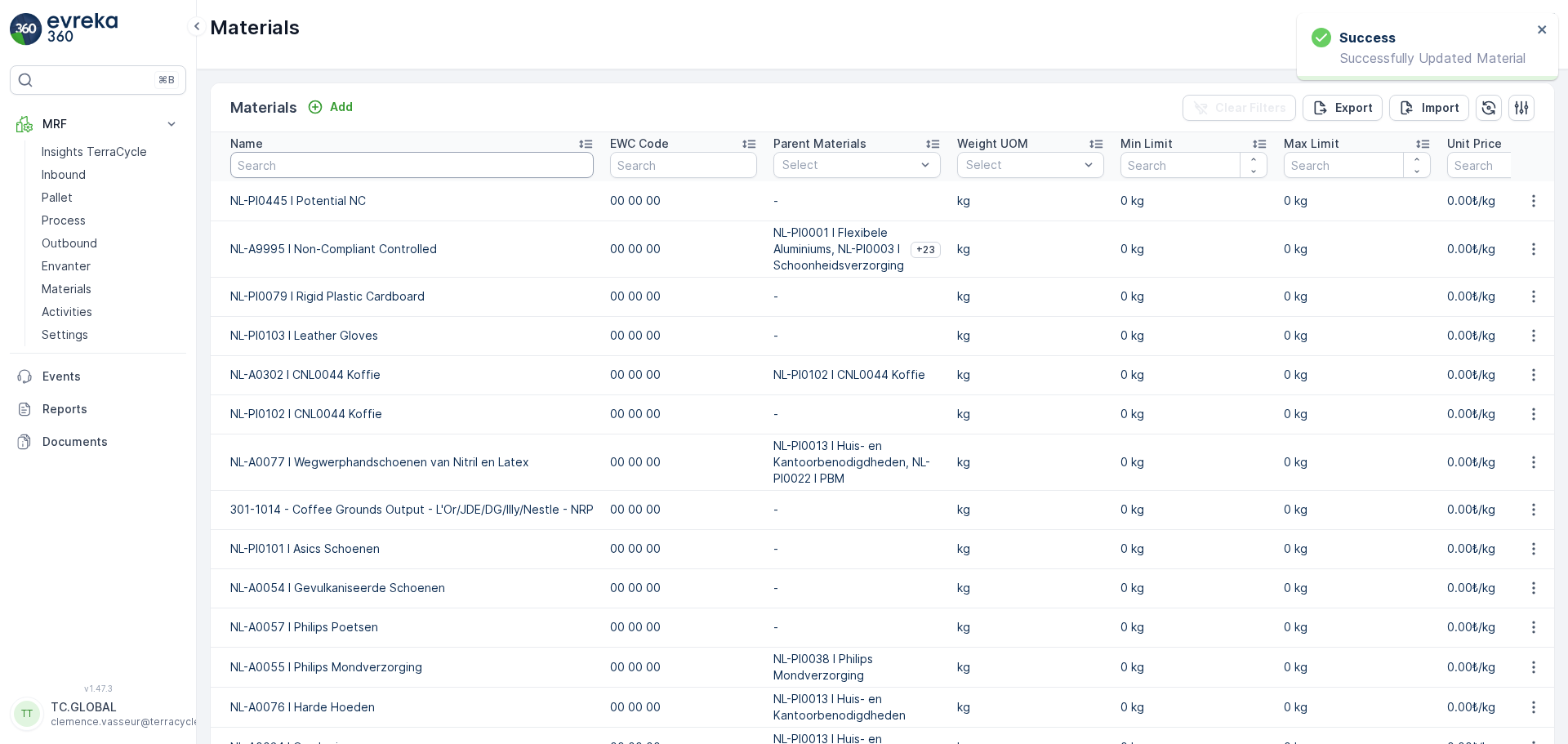 click at bounding box center (412, 165) 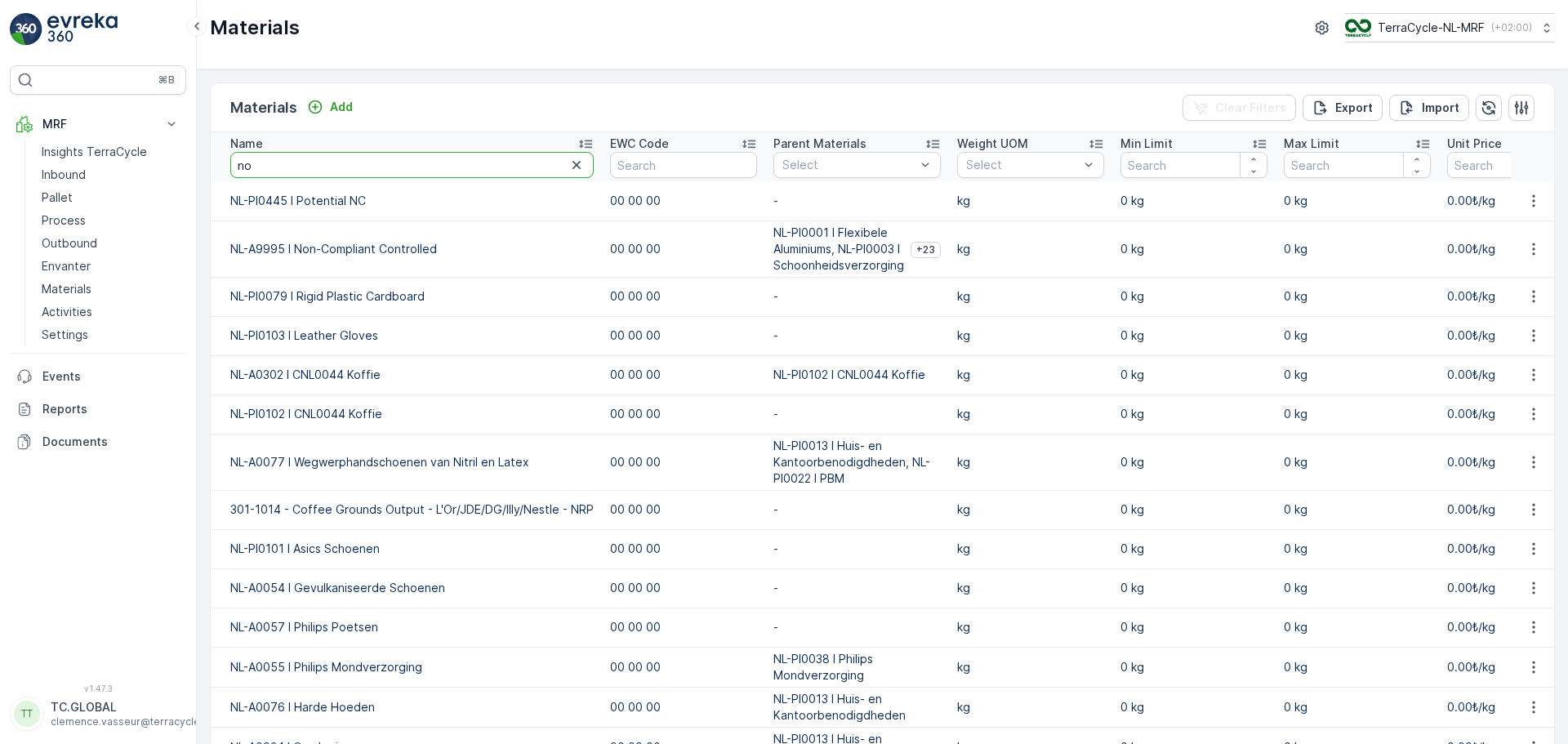 type on "non" 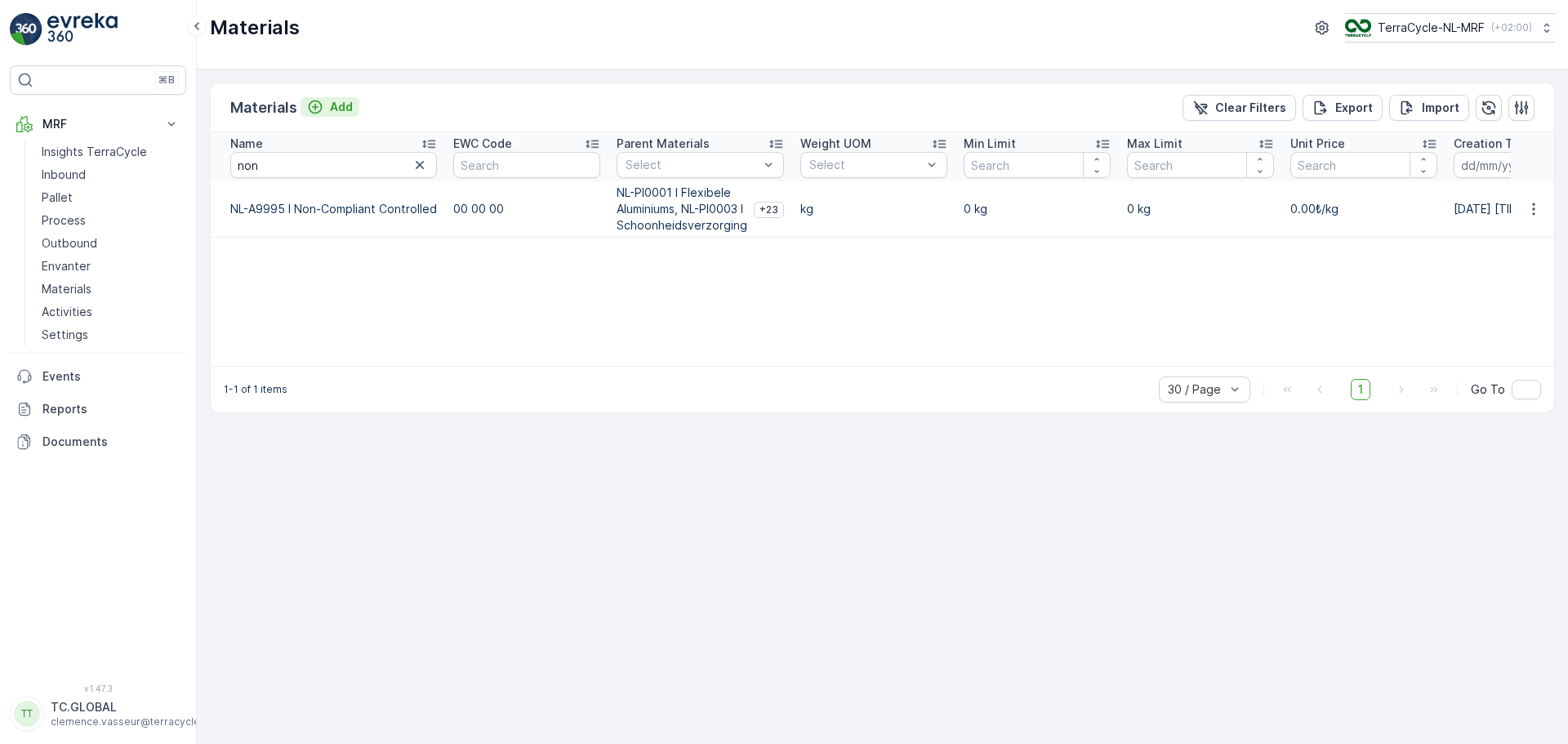 click on "Add" at bounding box center [341, 107] 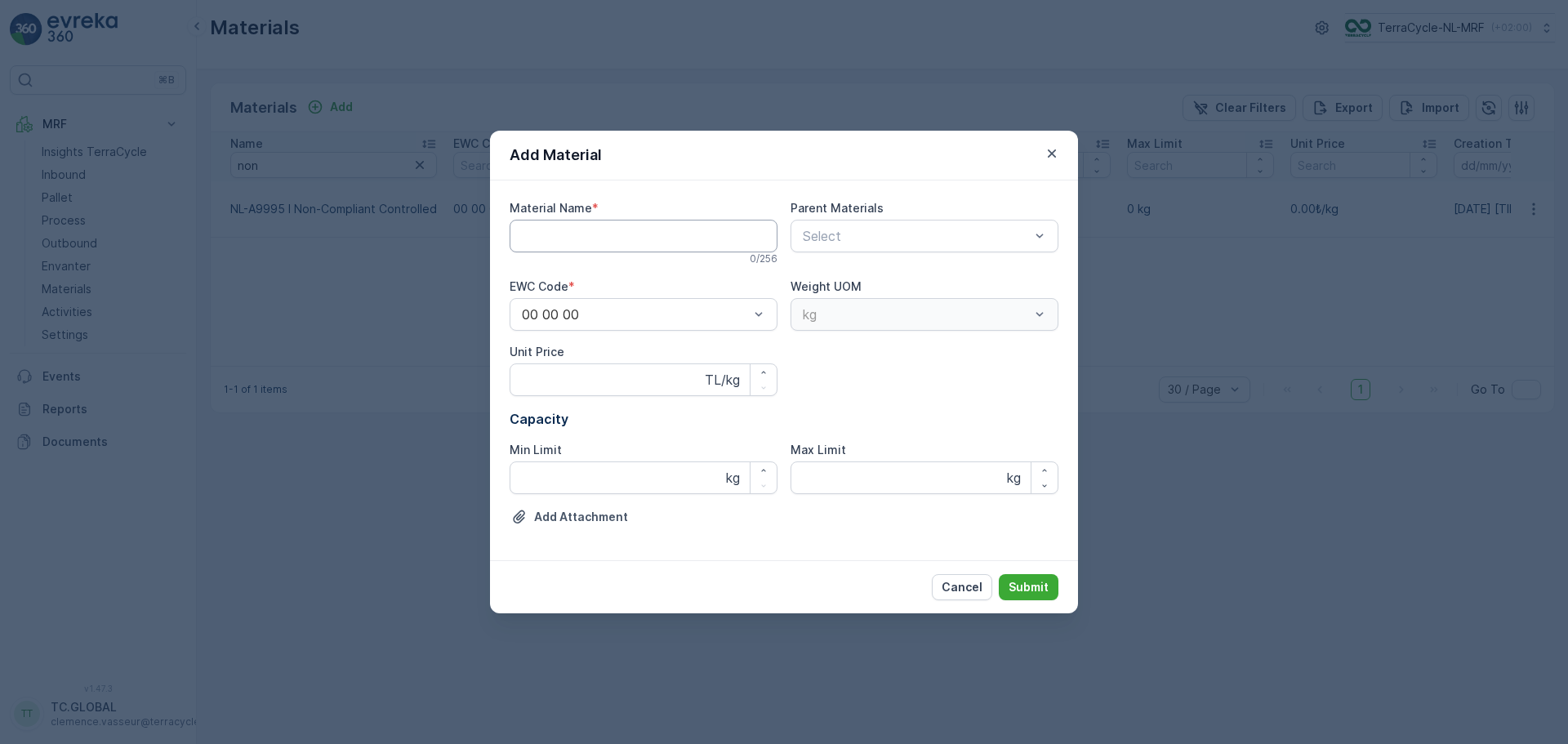 click on "Material Name" at bounding box center (644, 236) 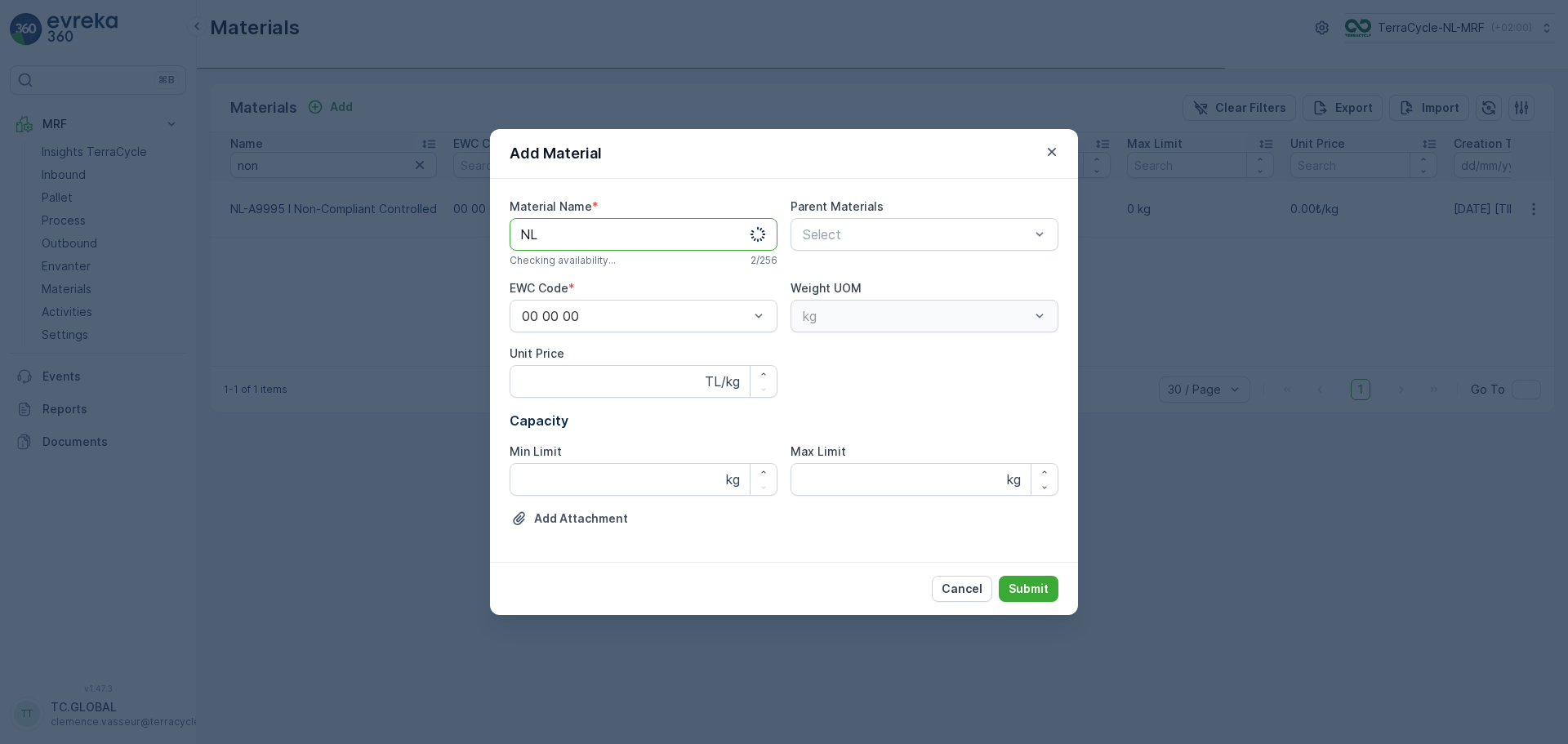 paste on "-A9997 I Non compliance" 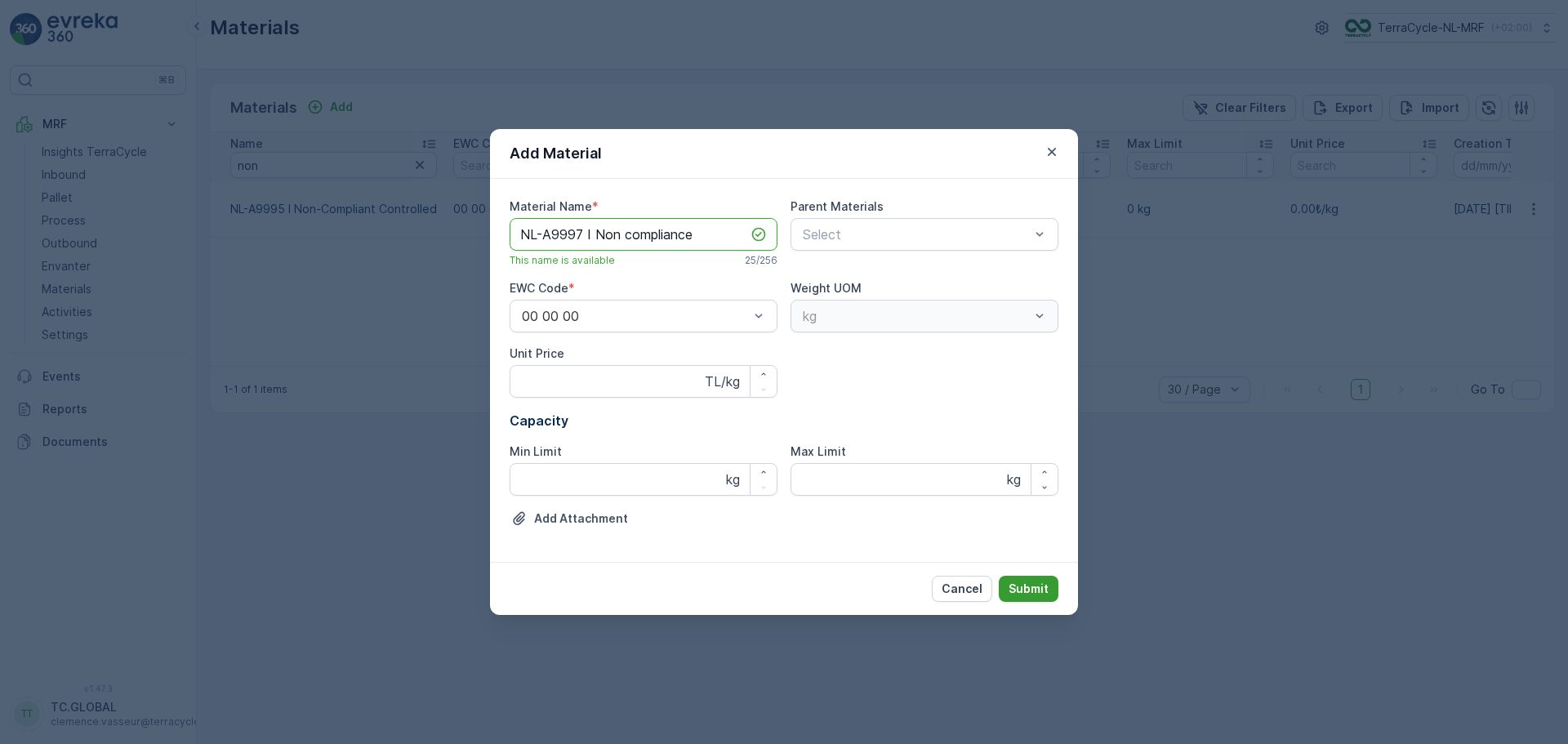 type on "NL-A9997 I Non compliance" 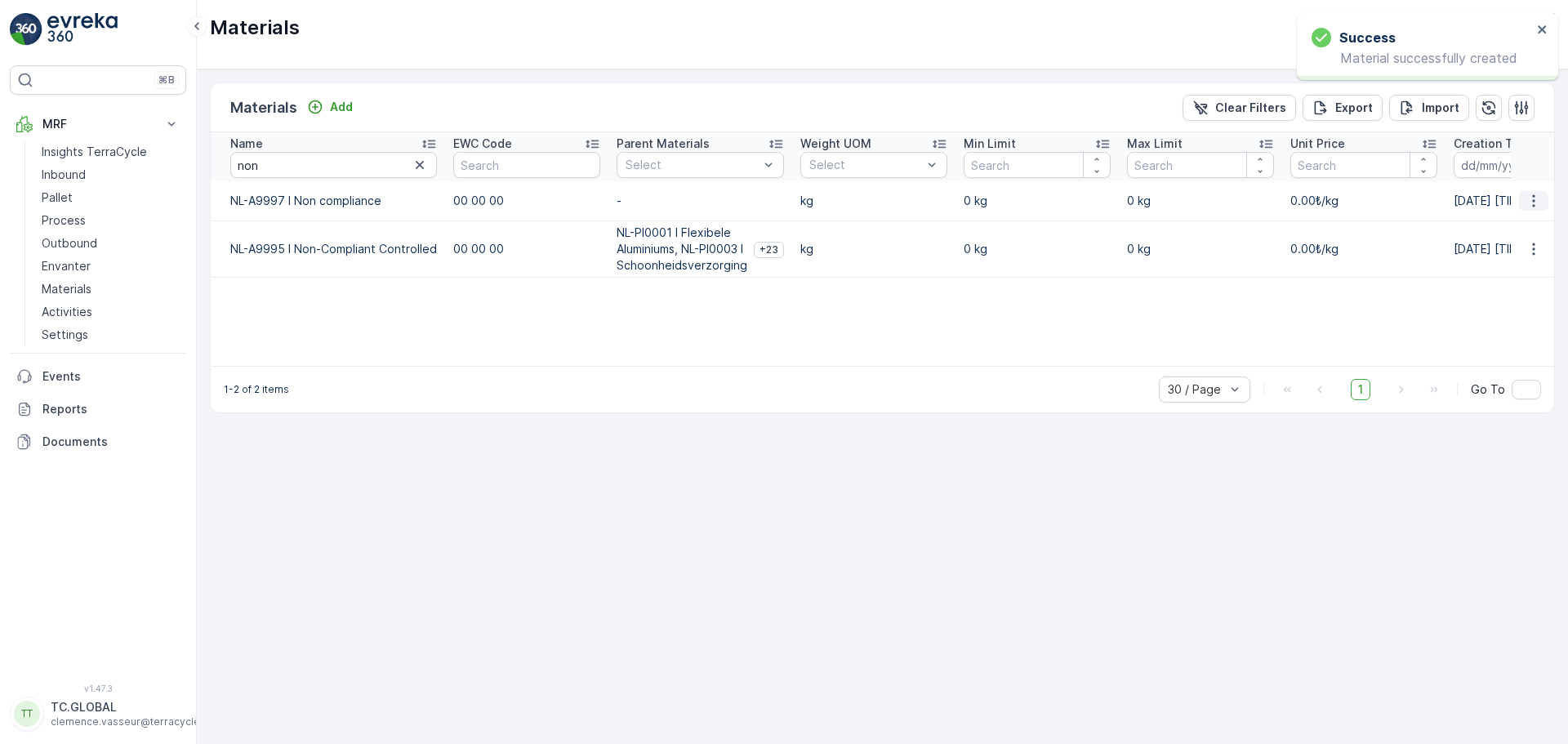 click 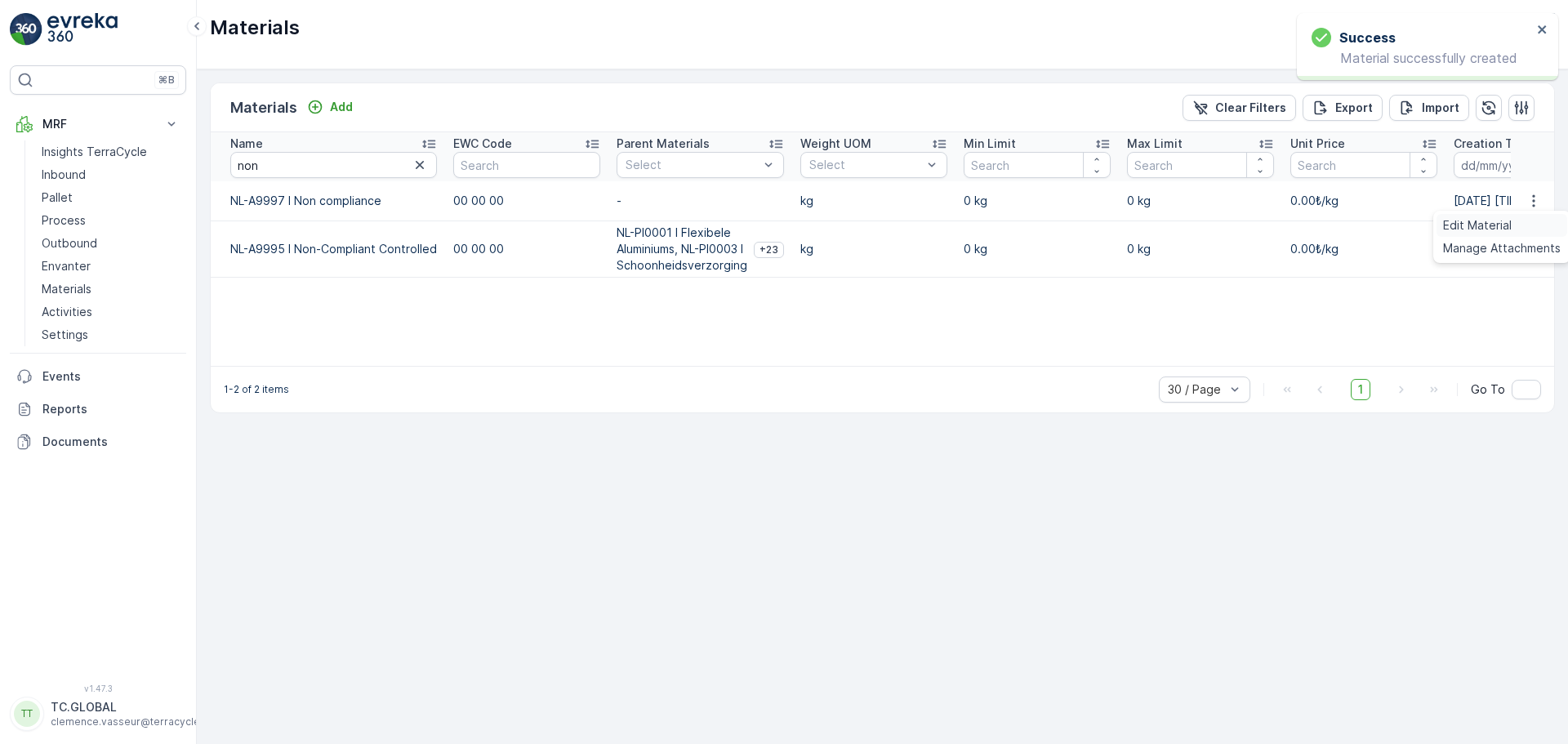 click on "Edit Material" at bounding box center (1477, 225) 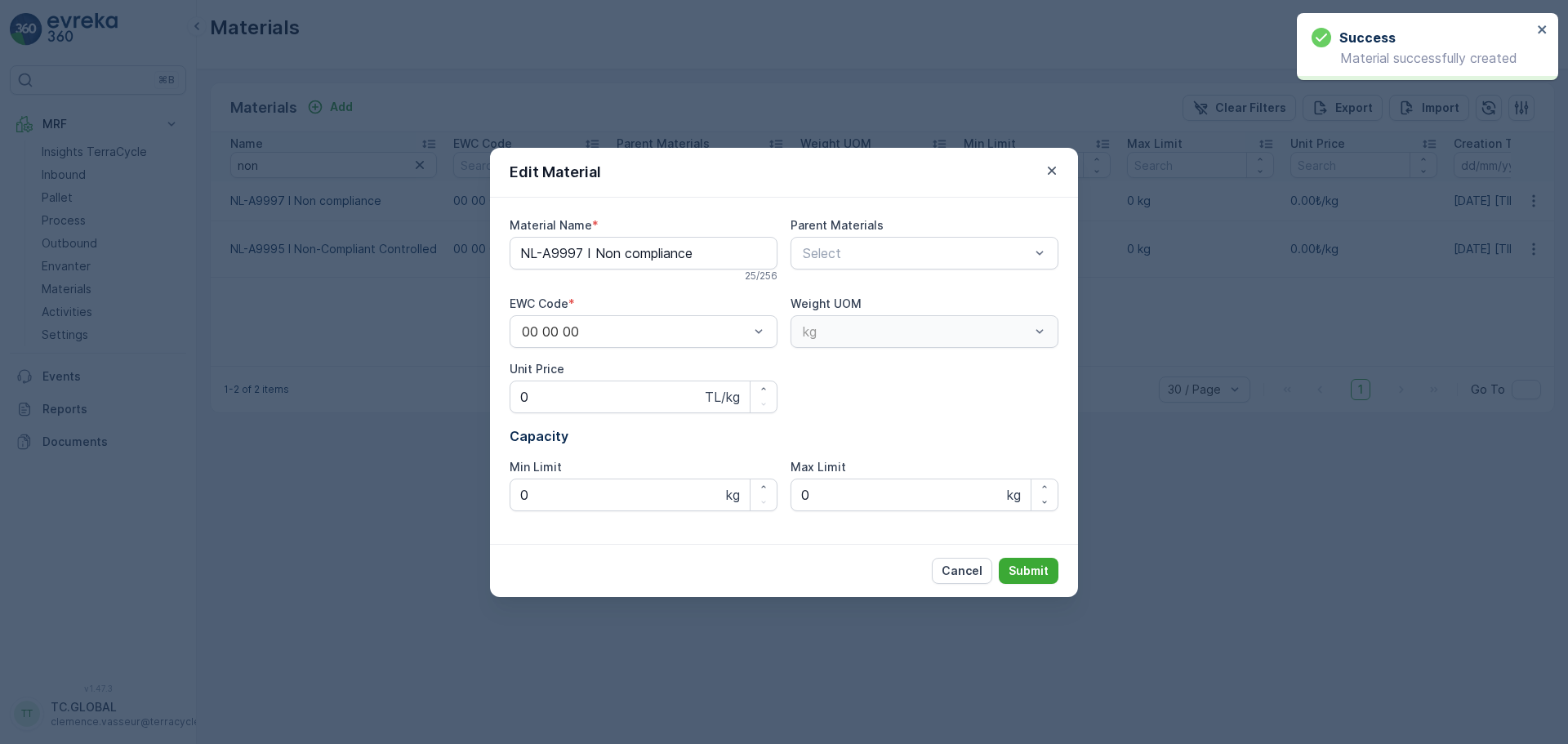 type on "NL-A9997 I Non compliance" 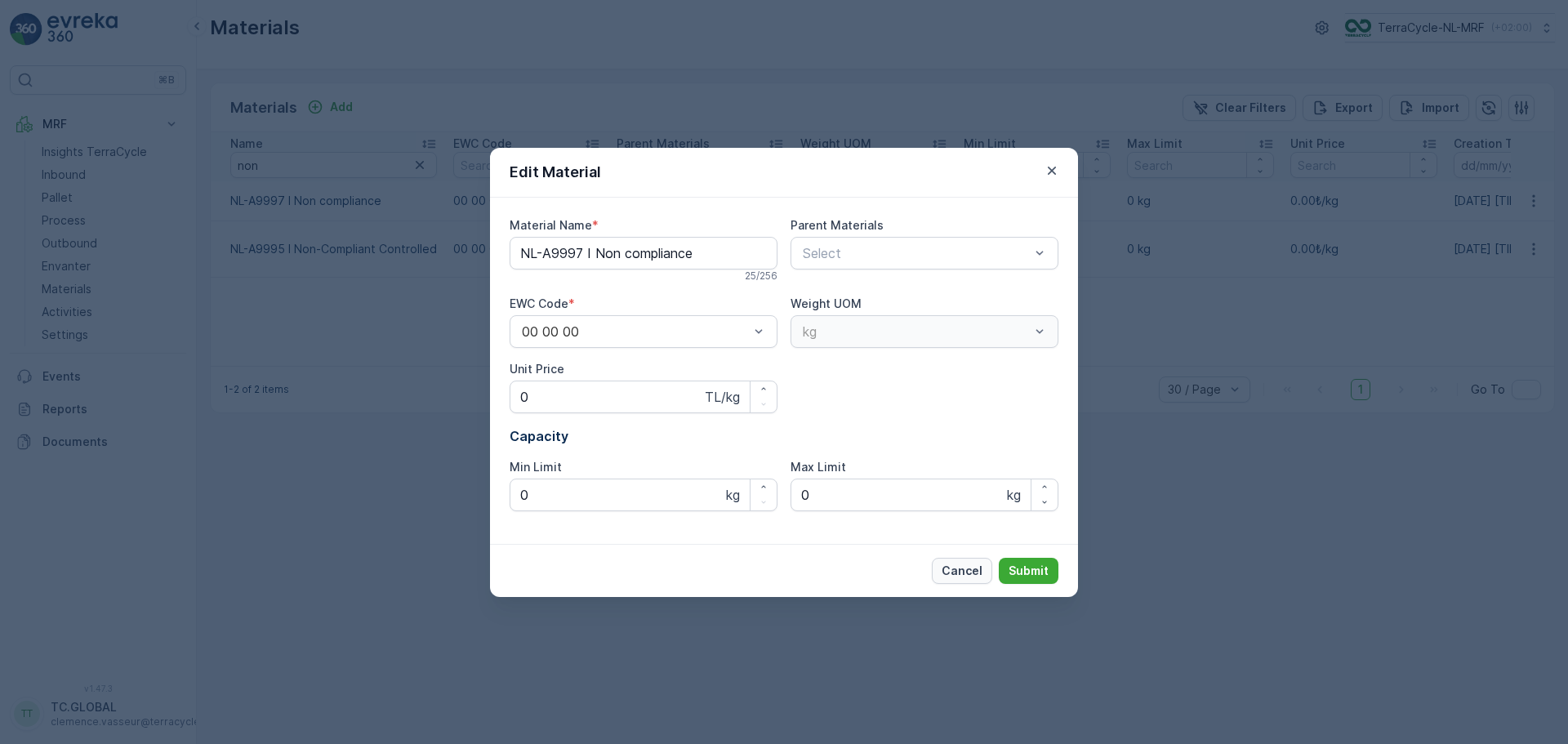 click on "Cancel" at bounding box center [962, 571] 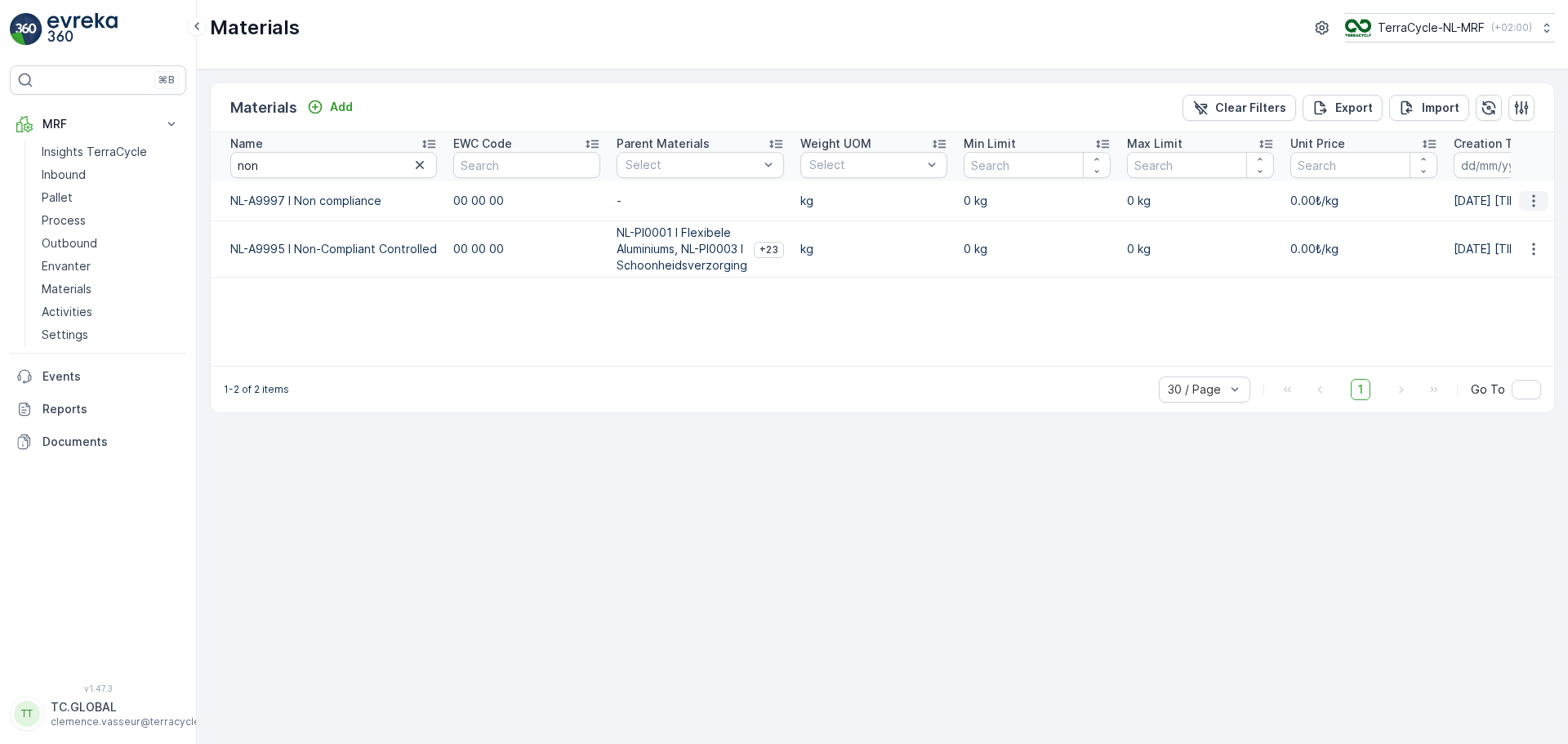 click at bounding box center (1534, 201) 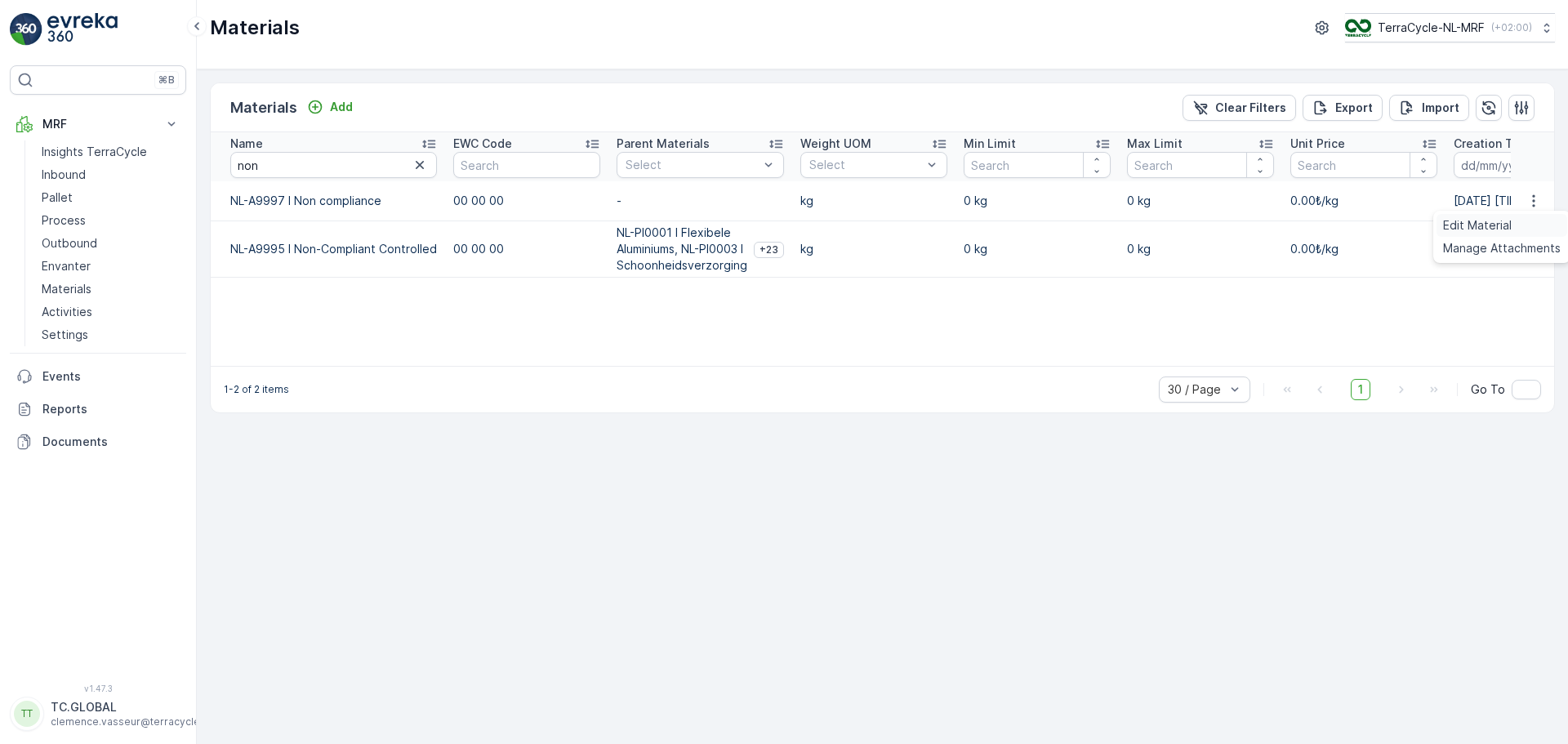 click on "Edit Material" at bounding box center (1477, 225) 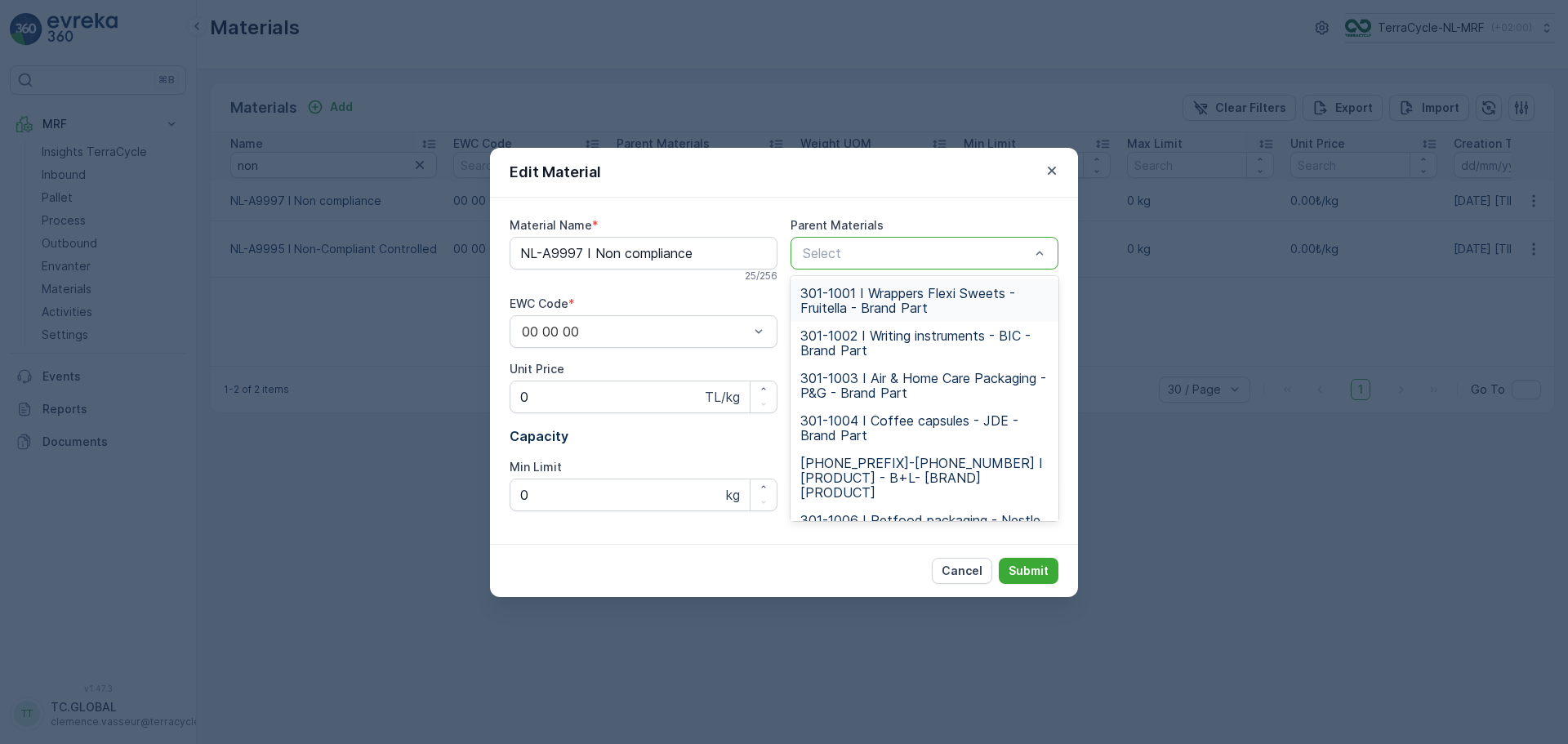 click at bounding box center [916, 253] 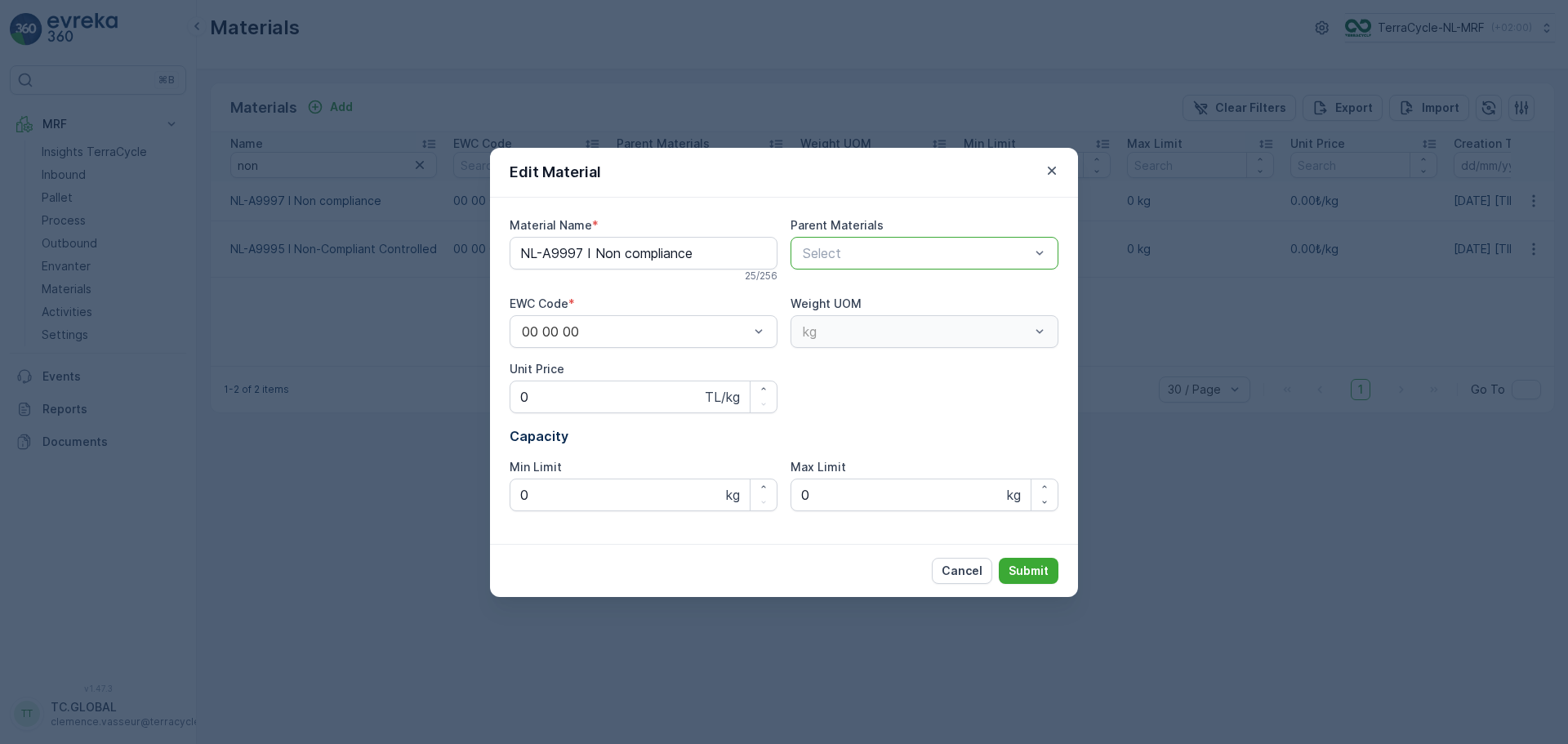 click at bounding box center (916, 253) 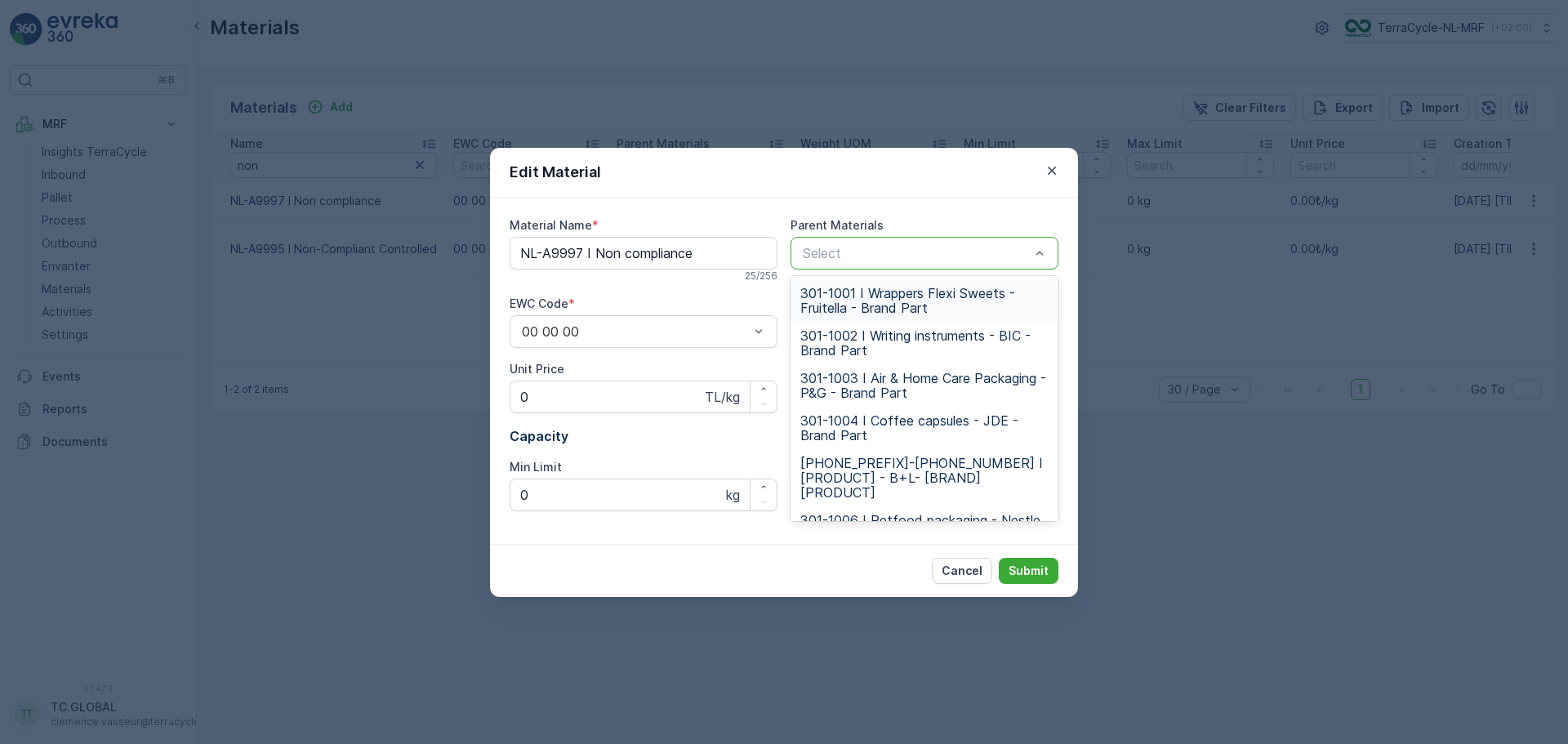paste on "-A9997 I Non compliance" 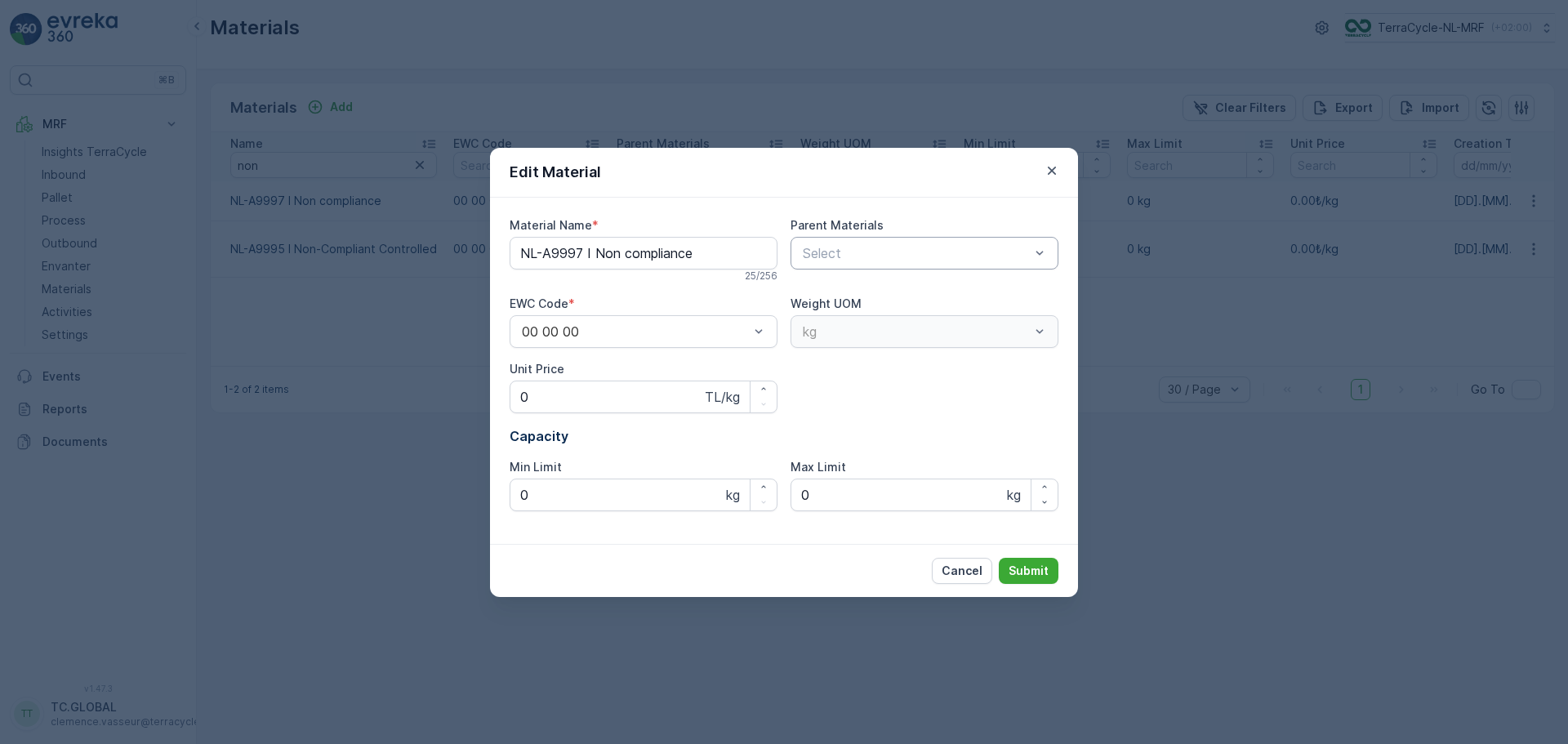 click 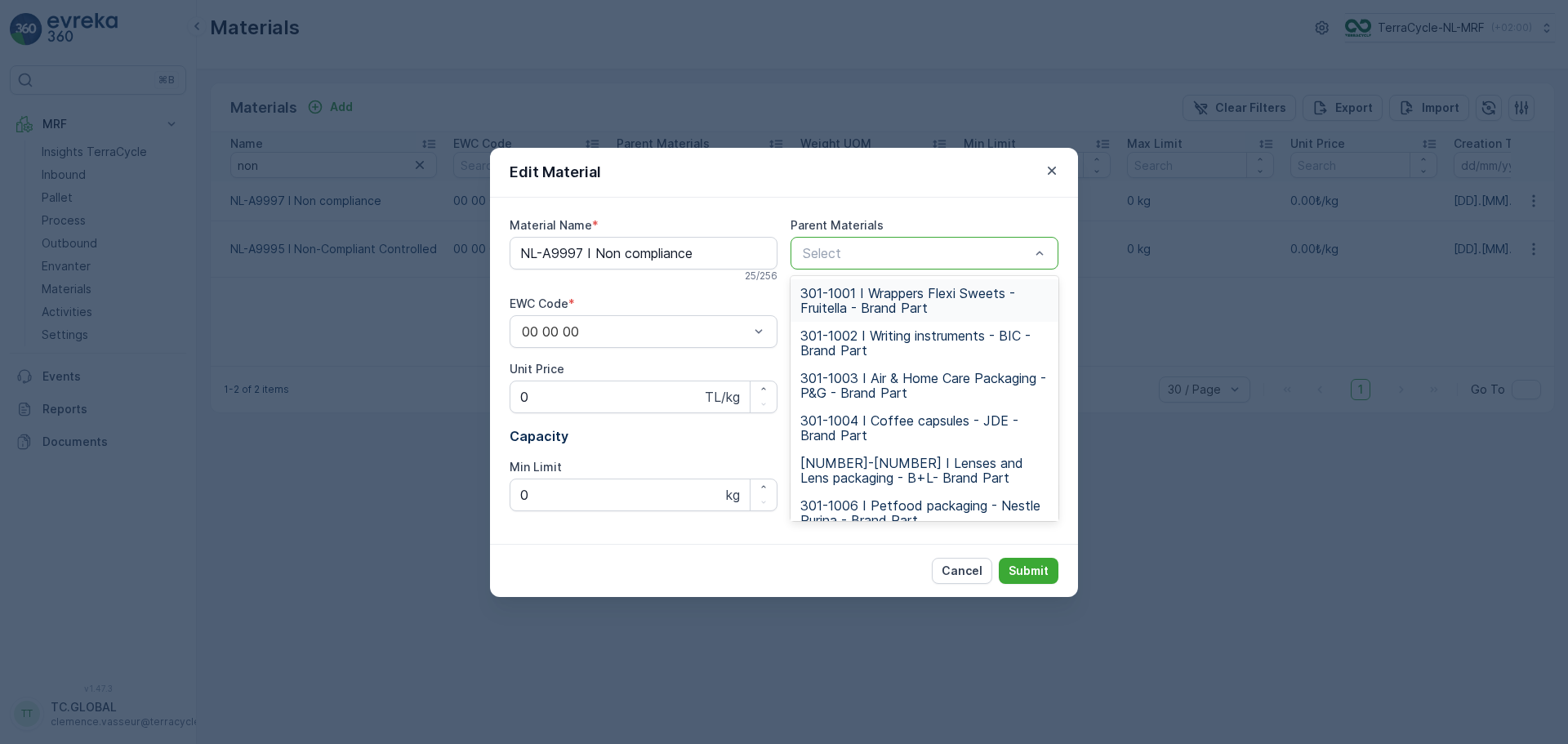 paste on "-PI0445 I Potential NC" 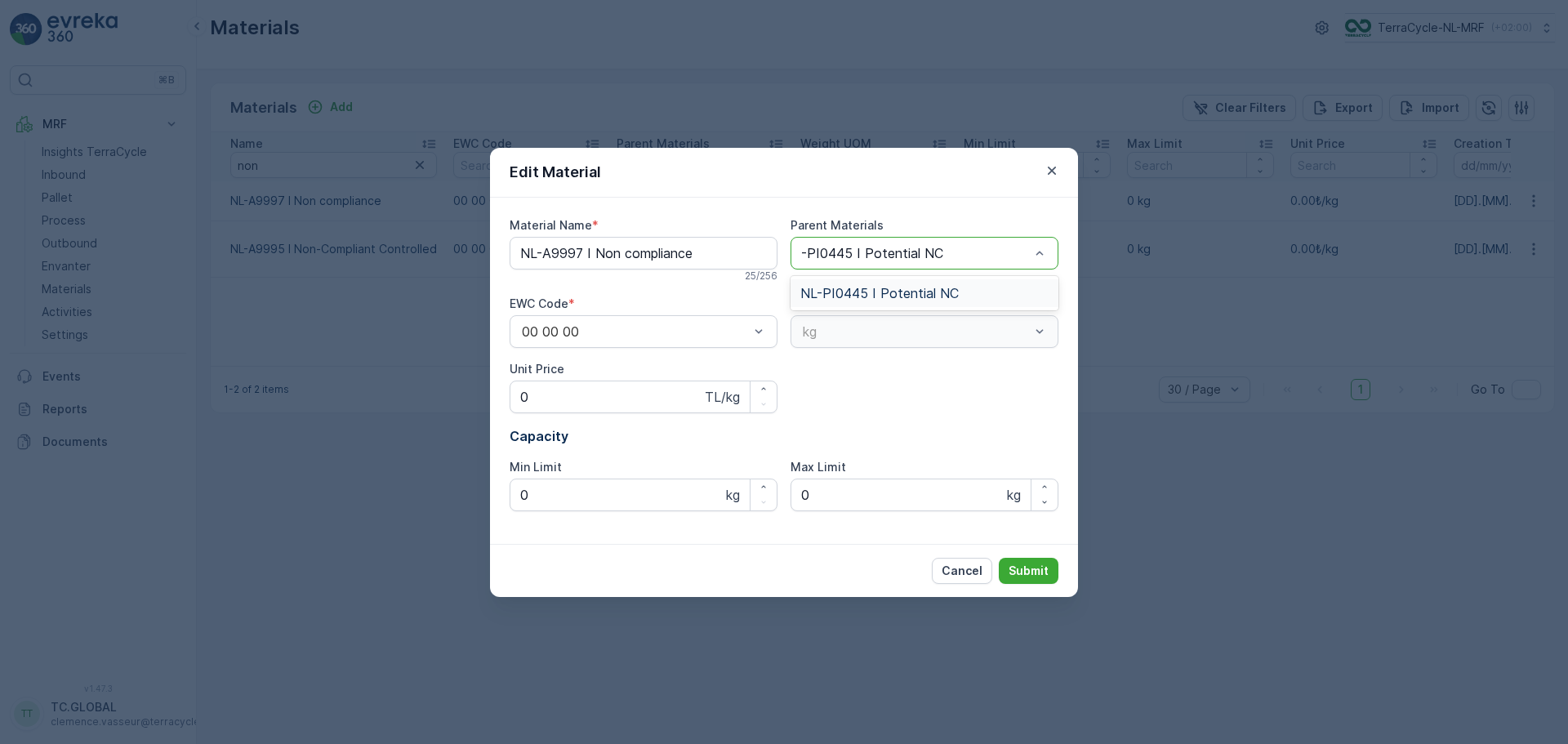 click on "NL-PI0445 I Potential NC" 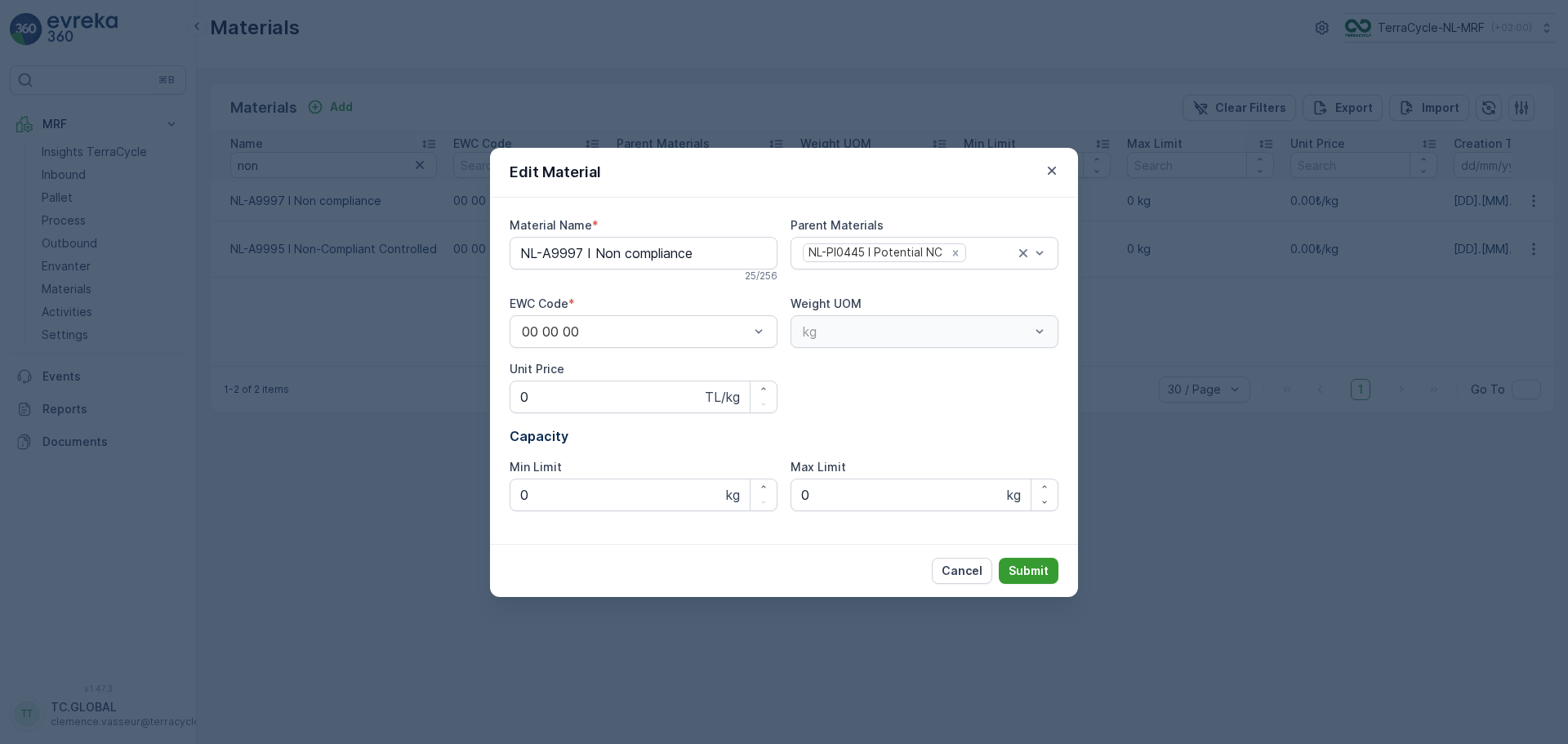 click on "Submit" 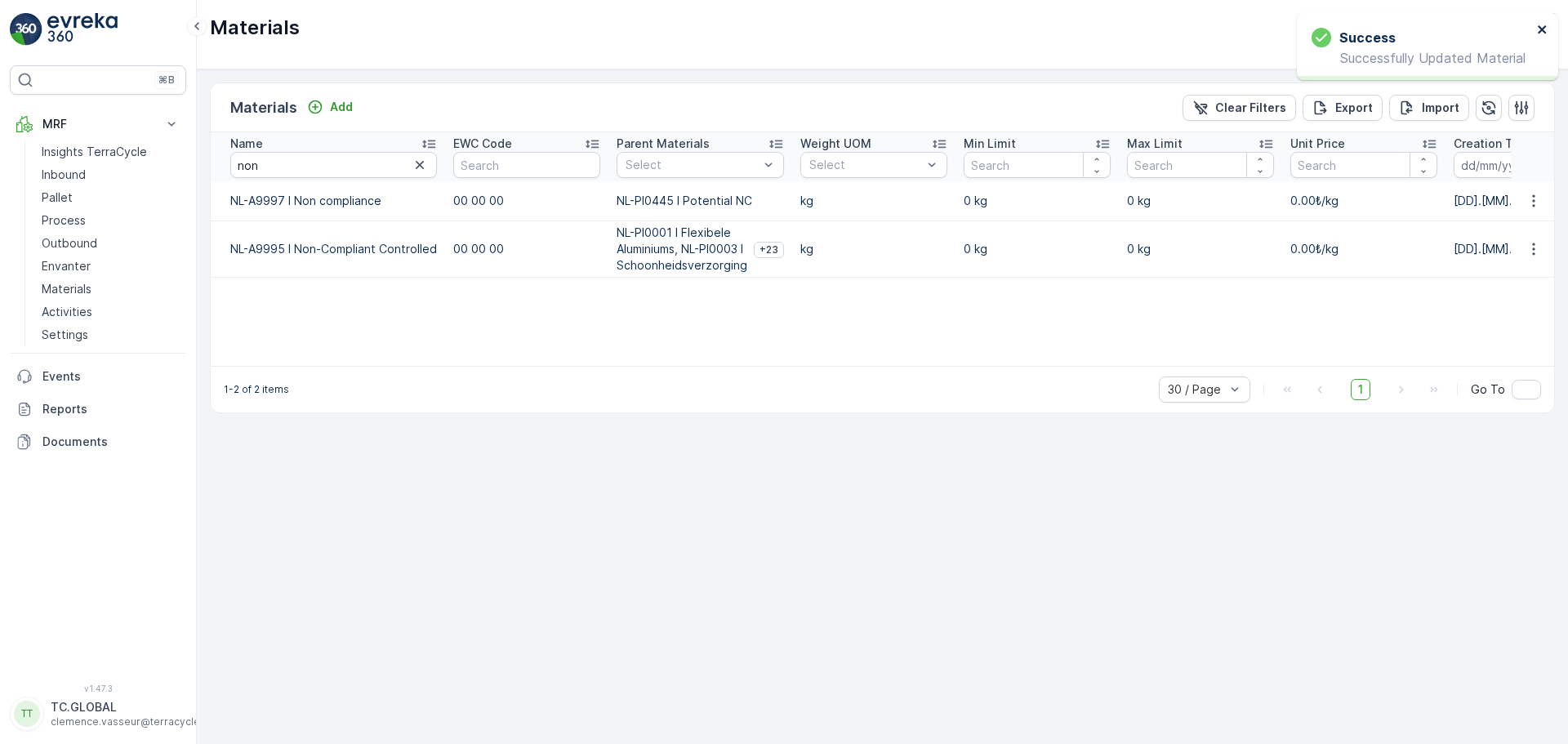 click 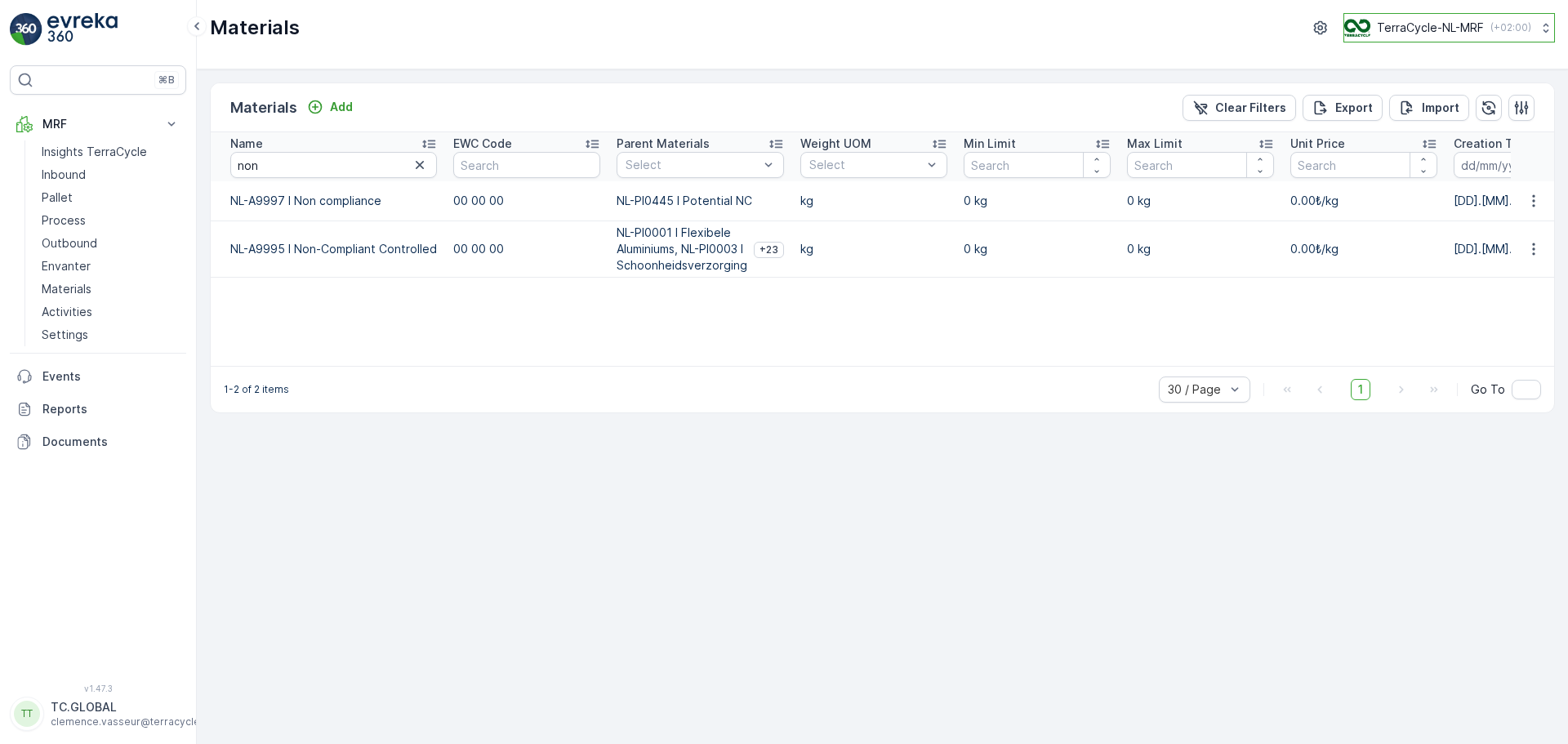 click on "TerraCycle-NL-MRF ( +02:00 )" 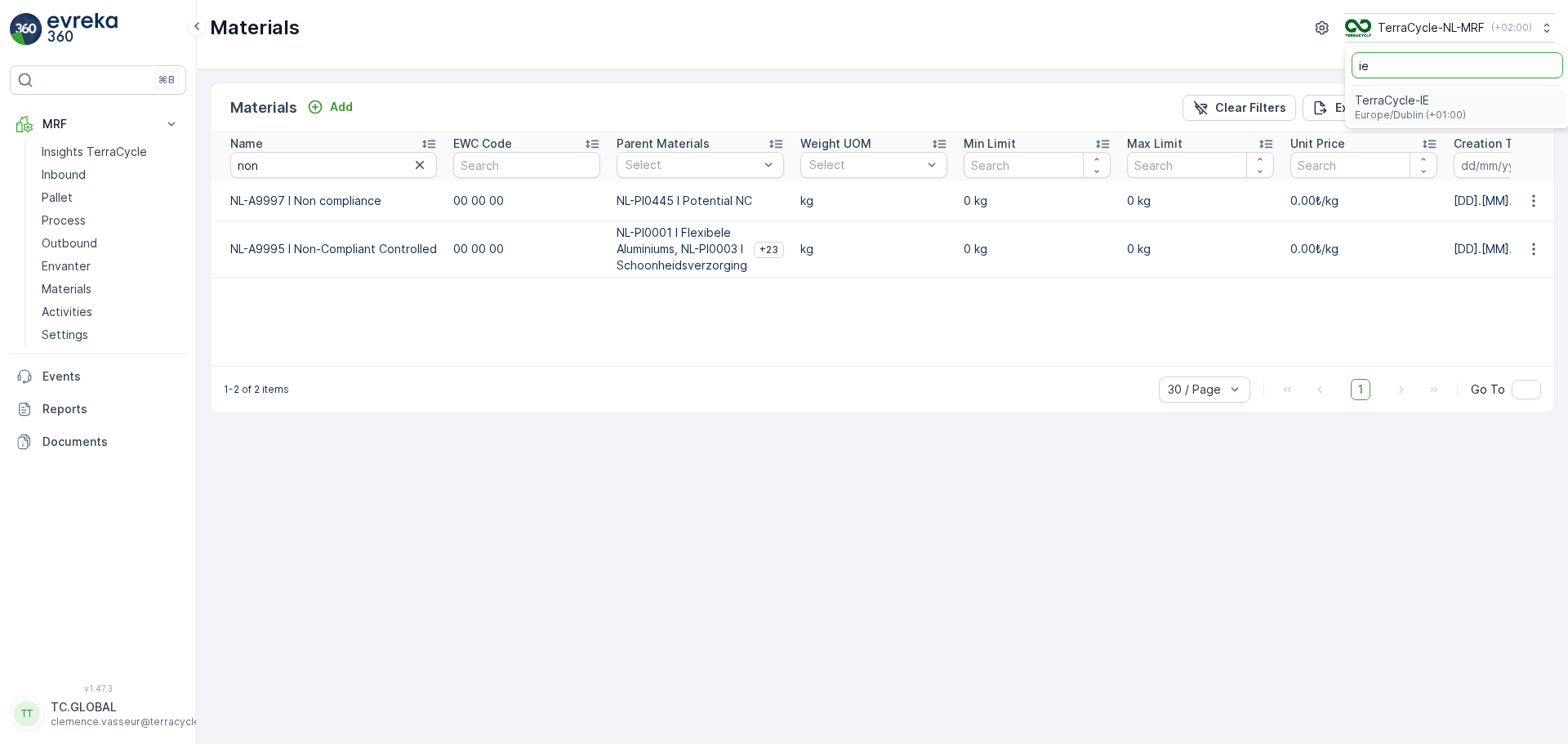 type on "ie" 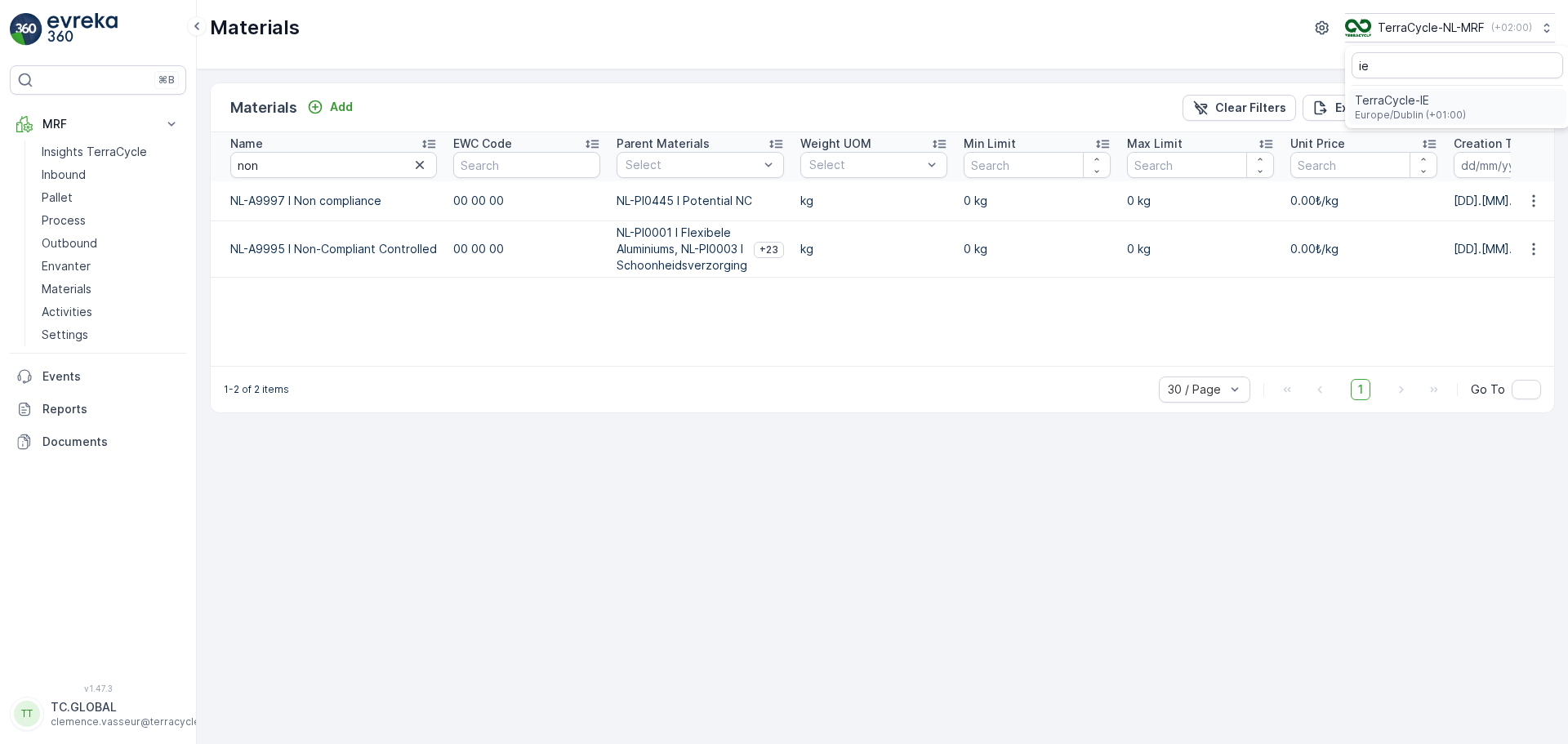 click on "Europe/Dublin (+01:00)" 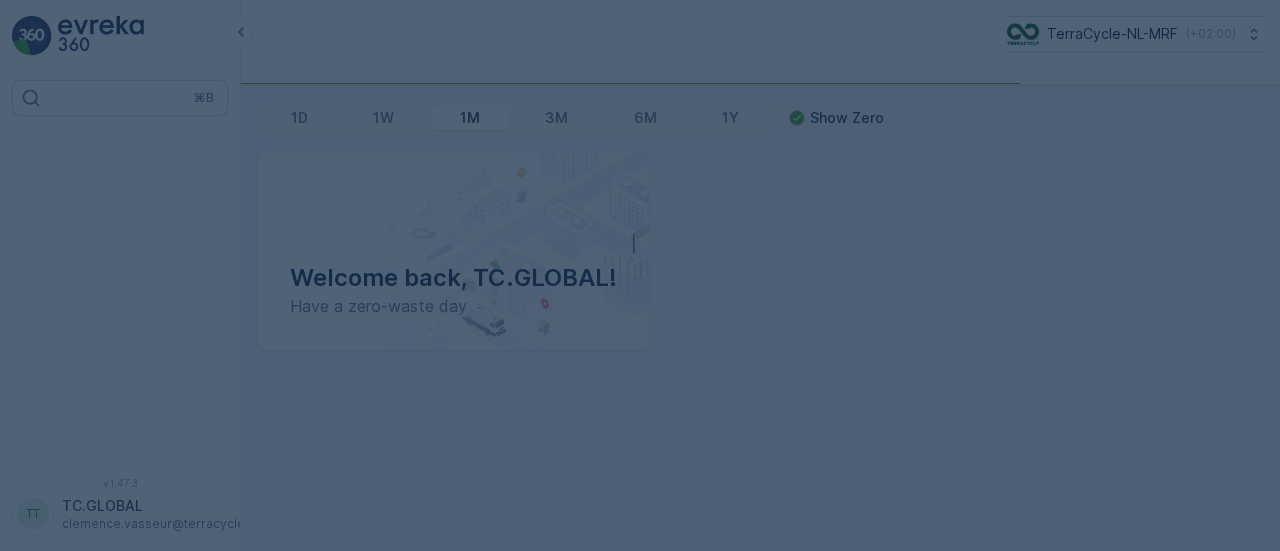scroll, scrollTop: 0, scrollLeft: 0, axis: both 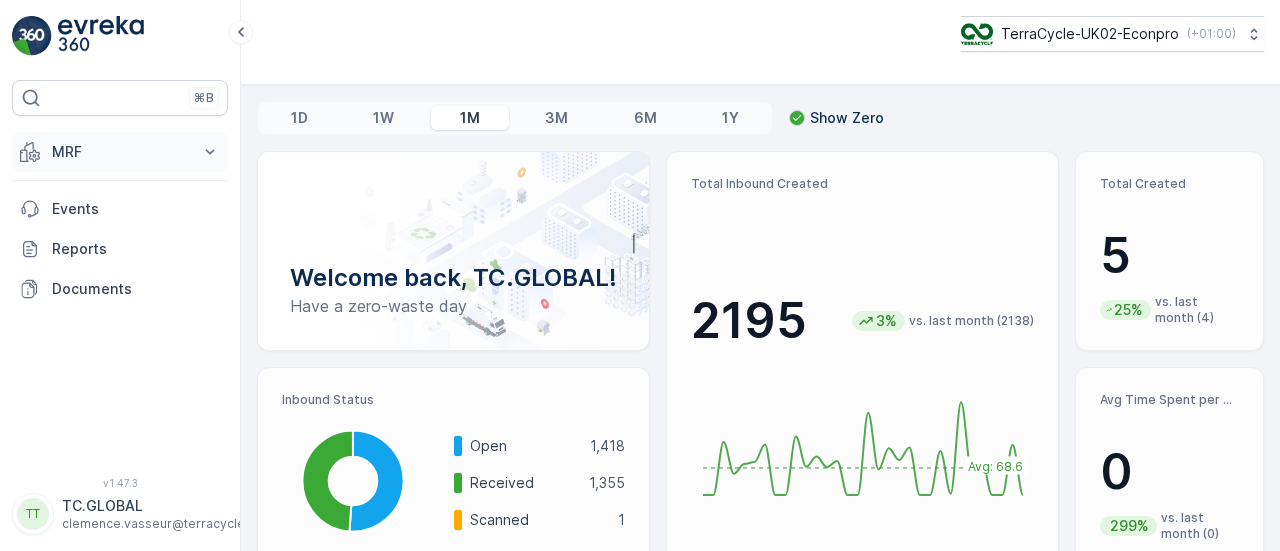 click on "MRF" at bounding box center (120, 152) 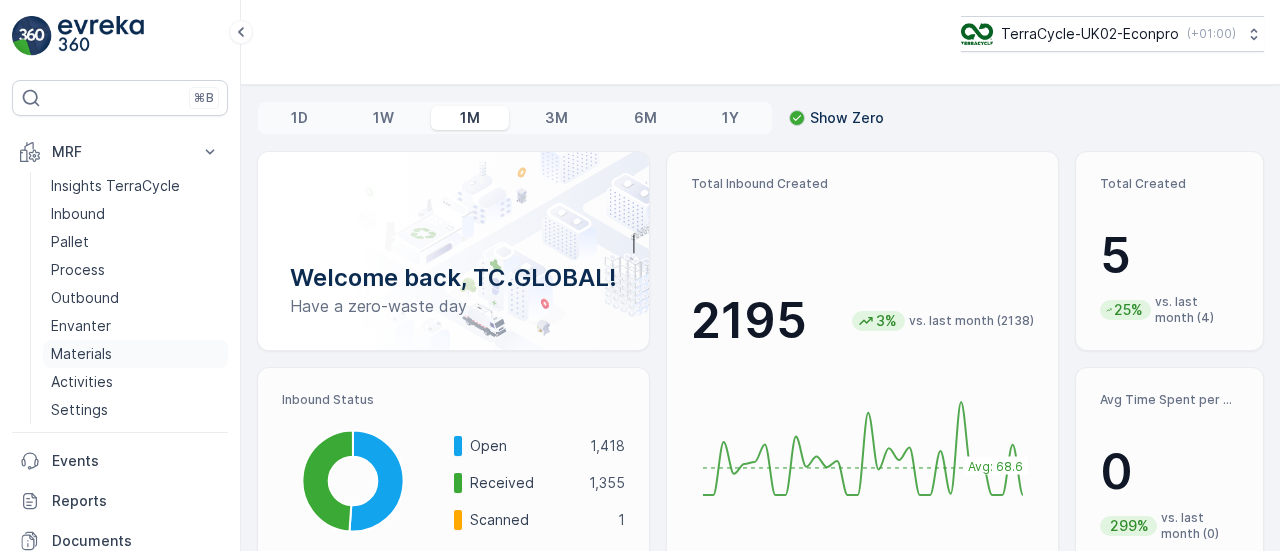 click on "Materials" at bounding box center (81, 354) 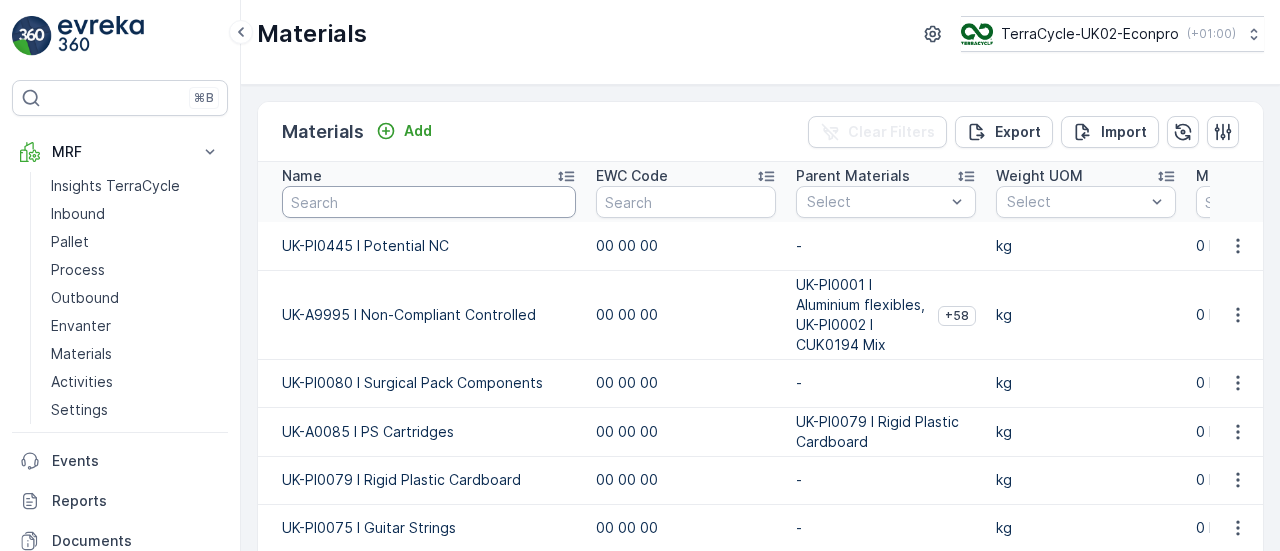 click at bounding box center (429, 202) 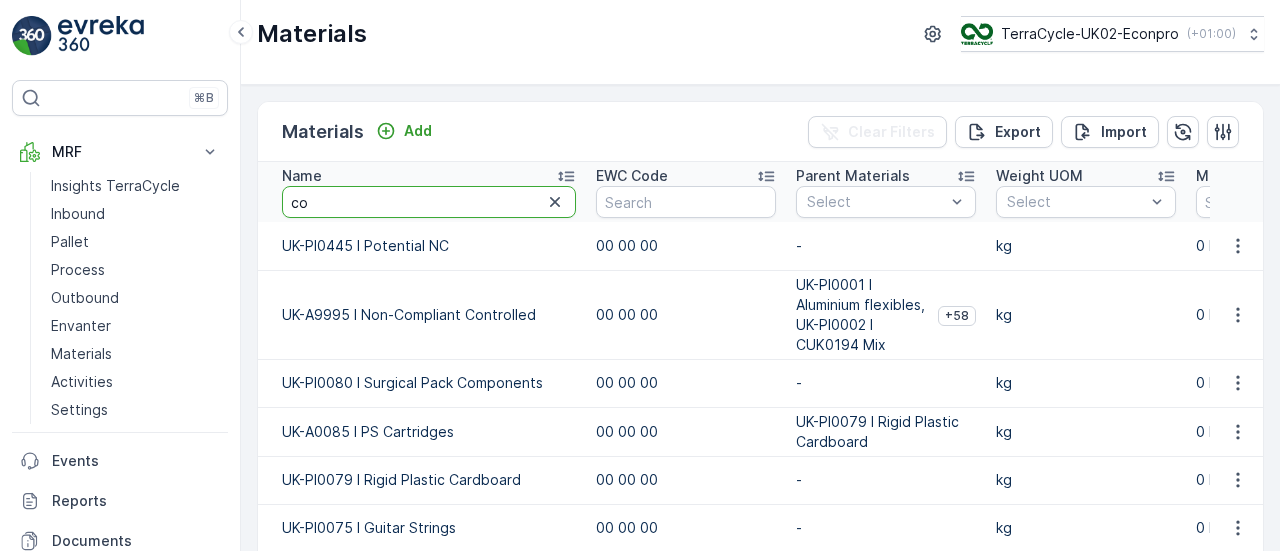 type on "c" 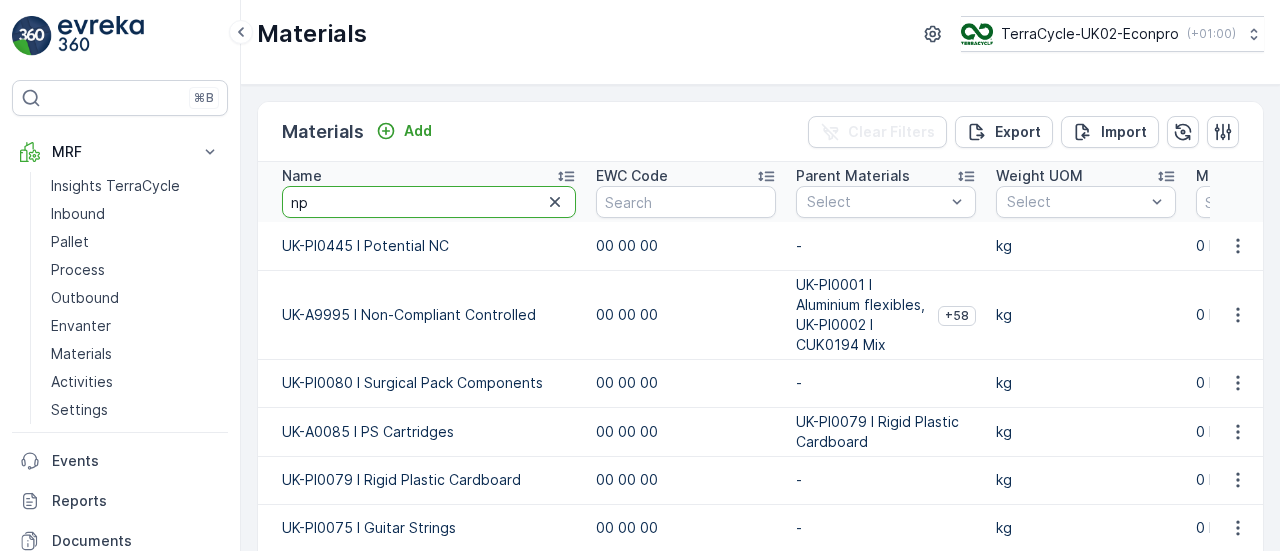 type on "npn" 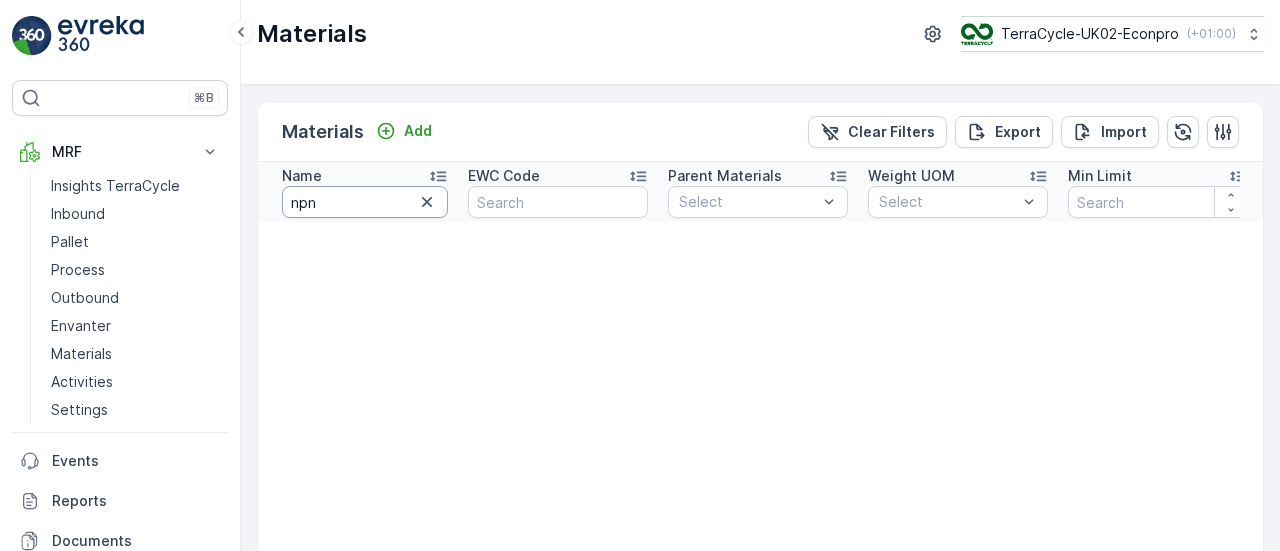 click on "npn" at bounding box center [365, 202] 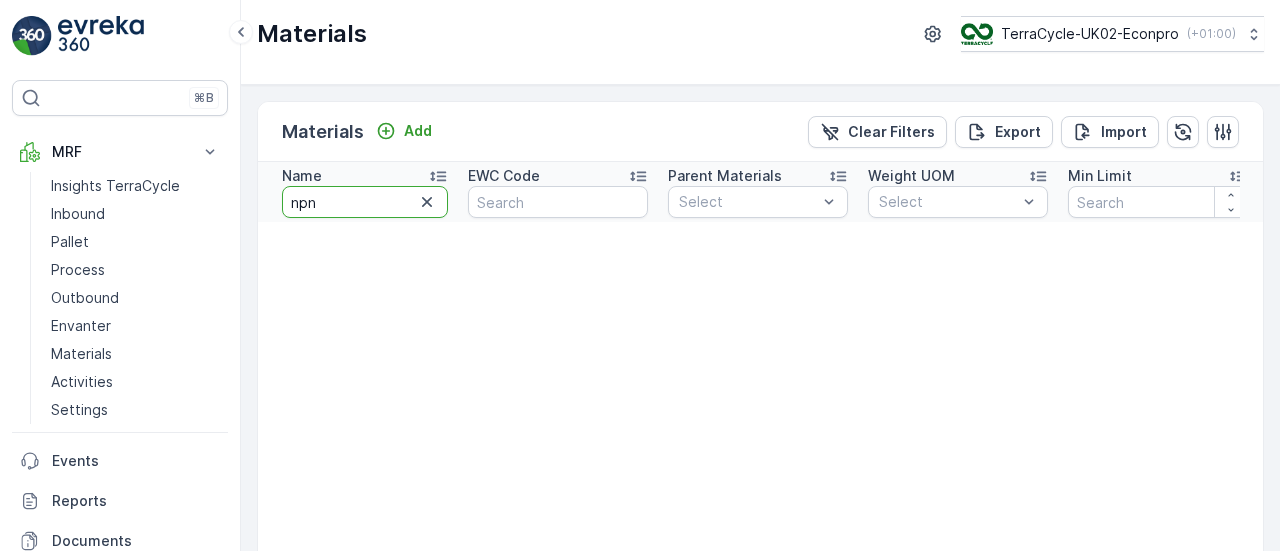 type on "non" 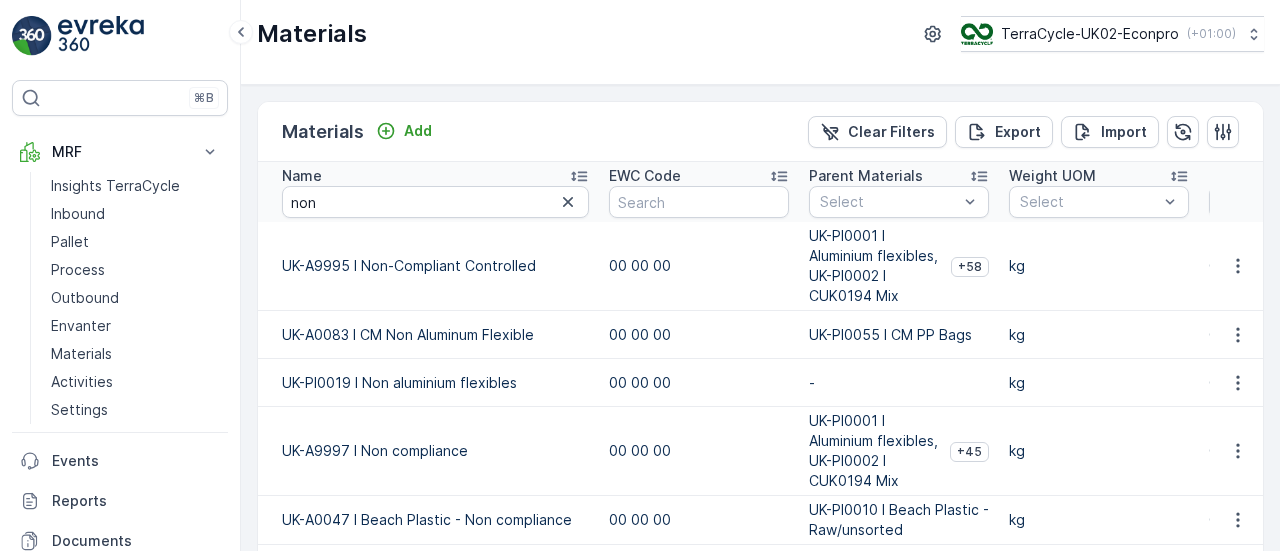 scroll, scrollTop: 100, scrollLeft: 0, axis: vertical 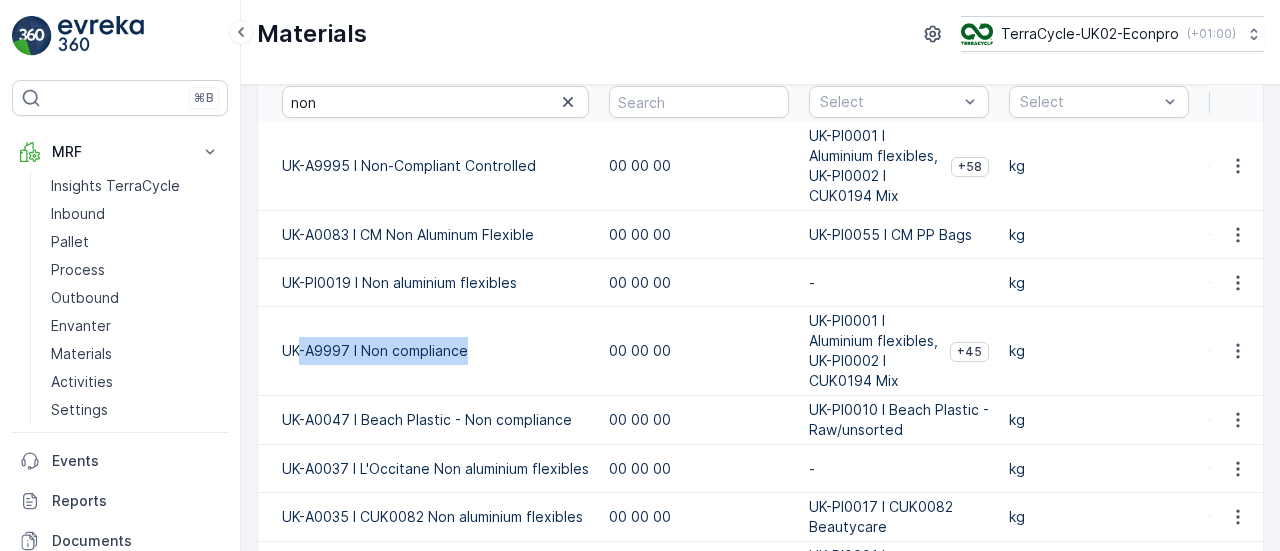 drag, startPoint x: 296, startPoint y: 350, endPoint x: 493, endPoint y: 346, distance: 197.0406 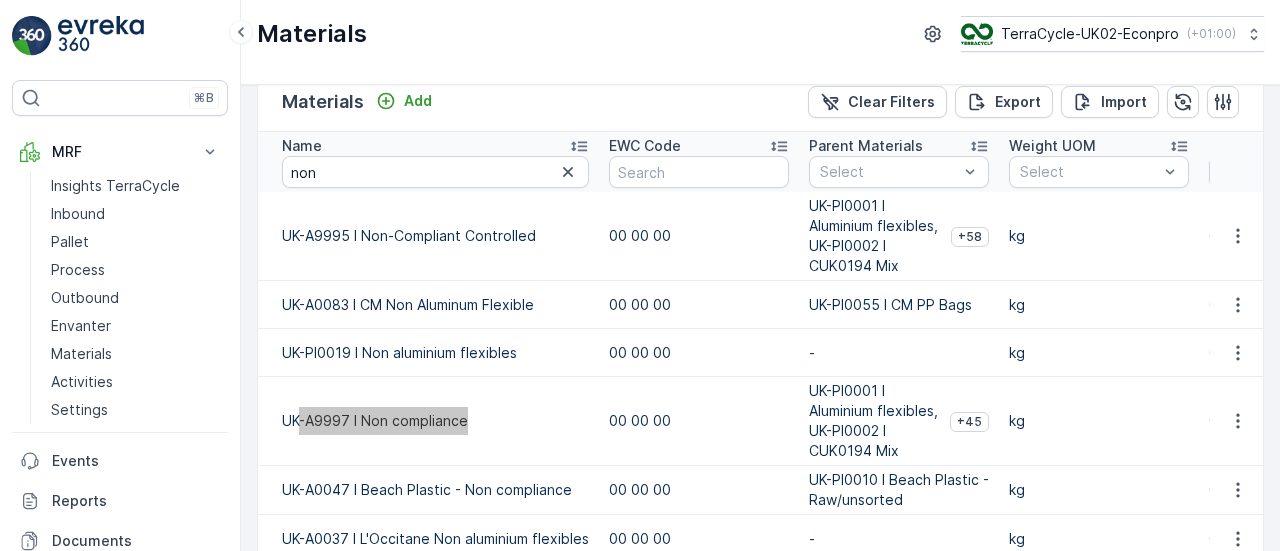 scroll, scrollTop: 0, scrollLeft: 0, axis: both 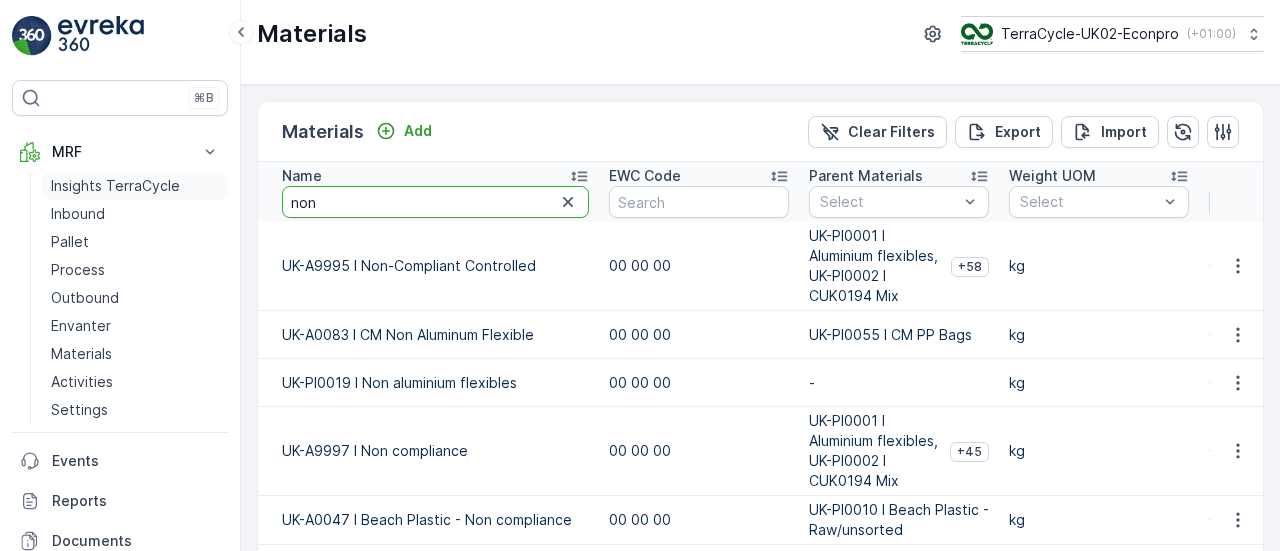 drag, startPoint x: 280, startPoint y: 203, endPoint x: 126, endPoint y: 189, distance: 154.63506 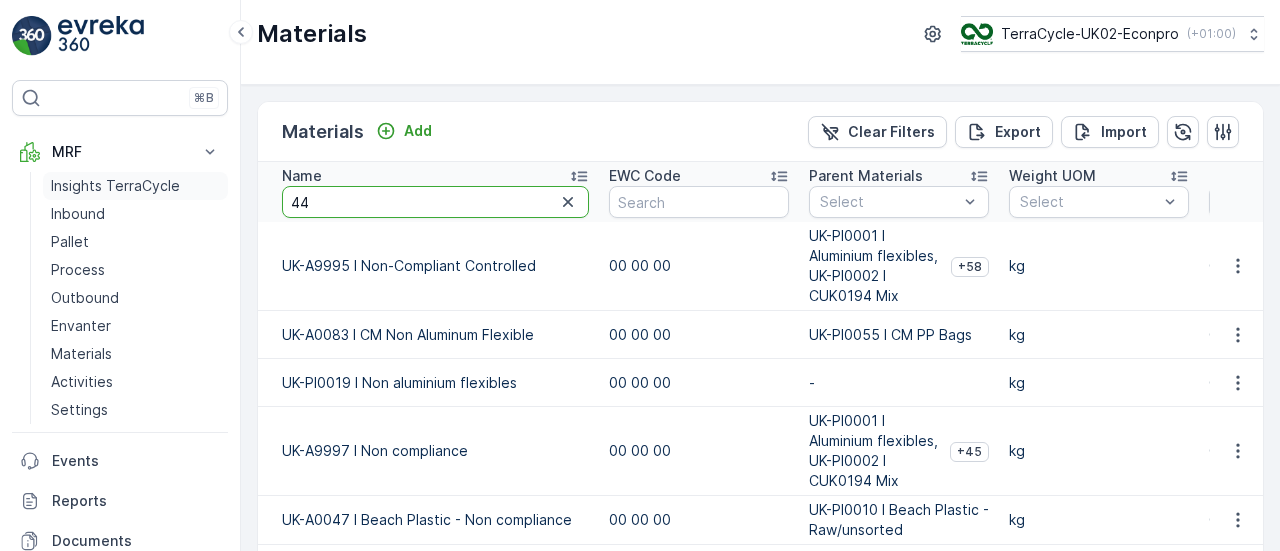 type on "445" 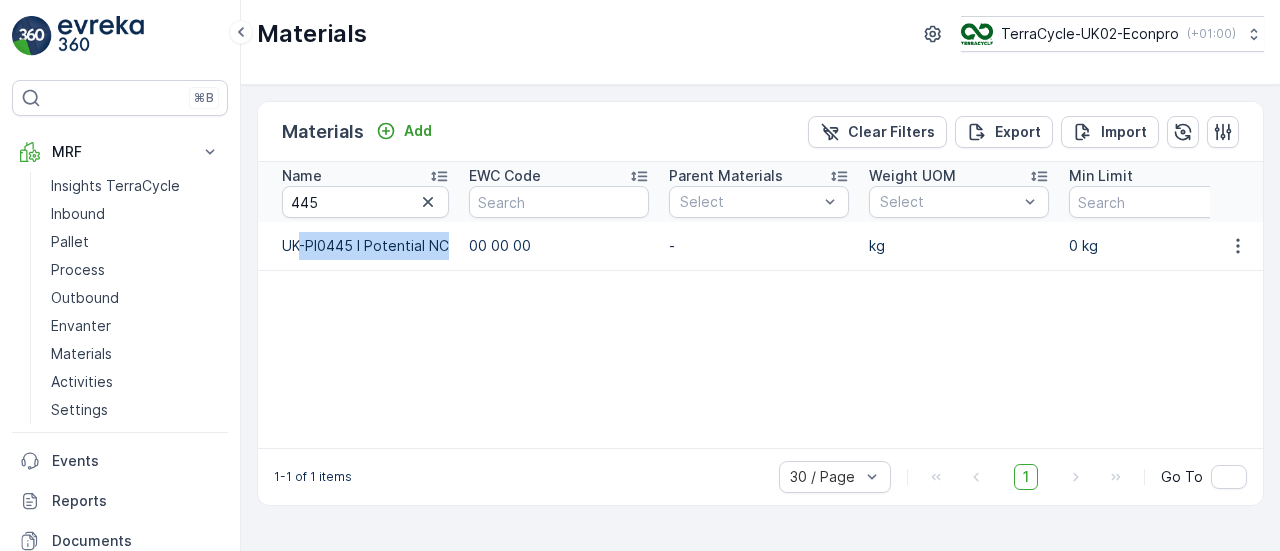 drag, startPoint x: 300, startPoint y: 245, endPoint x: 453, endPoint y: 247, distance: 153.01308 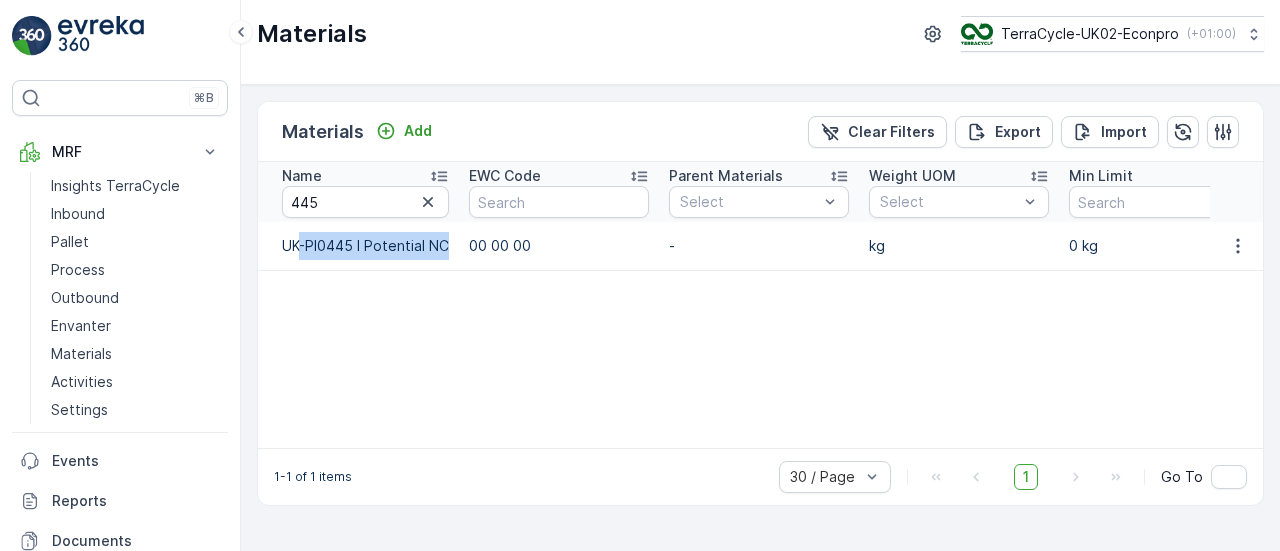 click on "UK-PI0445 I Potential NC" at bounding box center [358, 246] 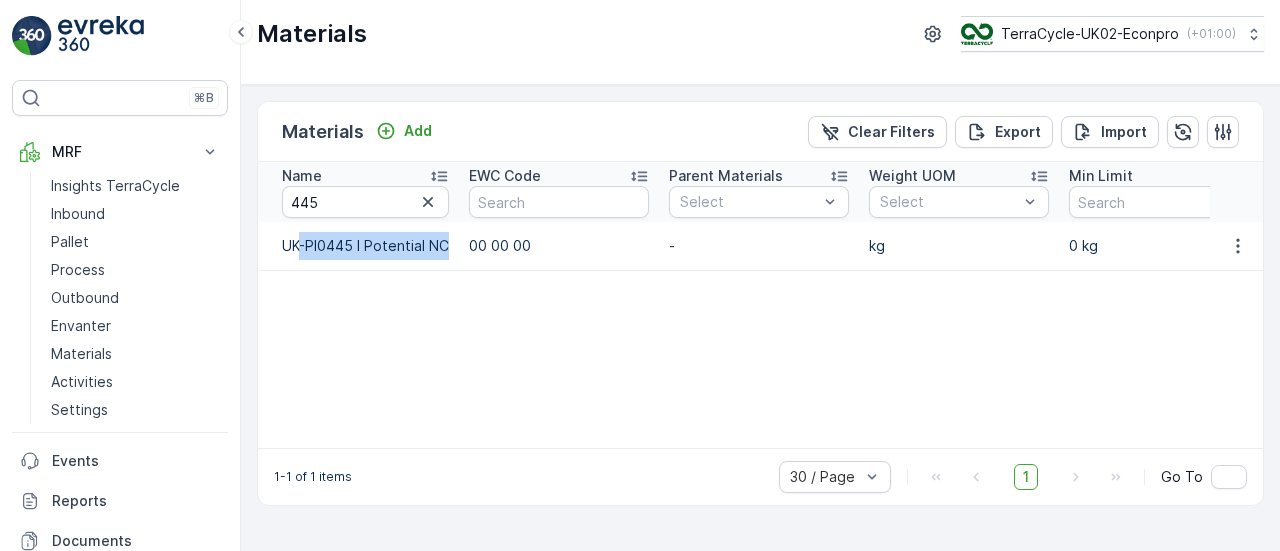 copy on "-PI0445 I Potential NC" 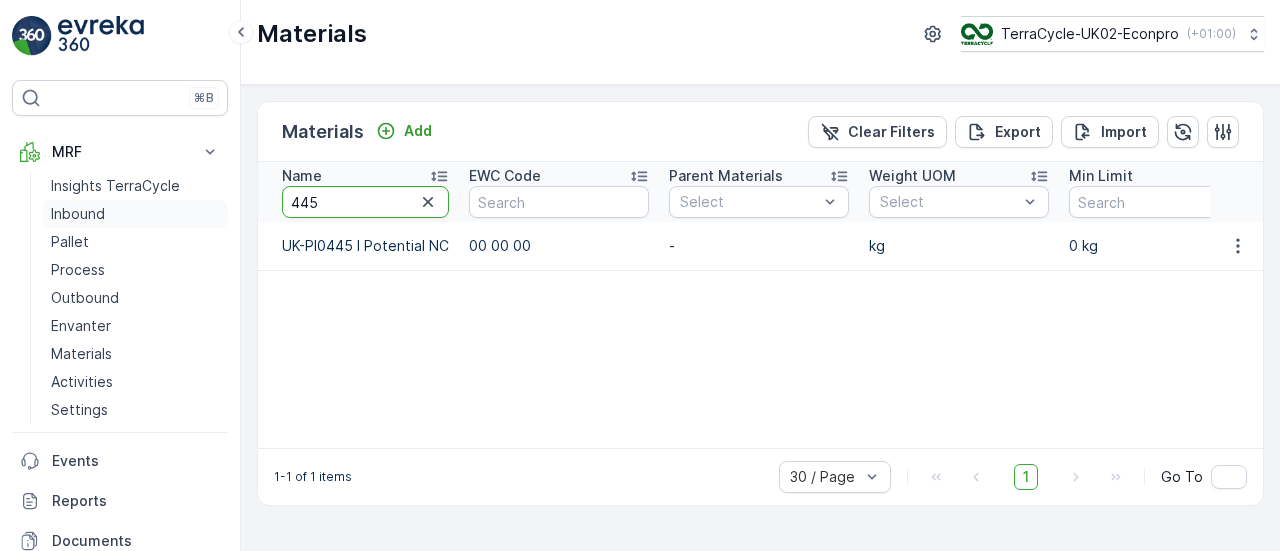 drag, startPoint x: 332, startPoint y: 205, endPoint x: 180, endPoint y: 206, distance: 152.0033 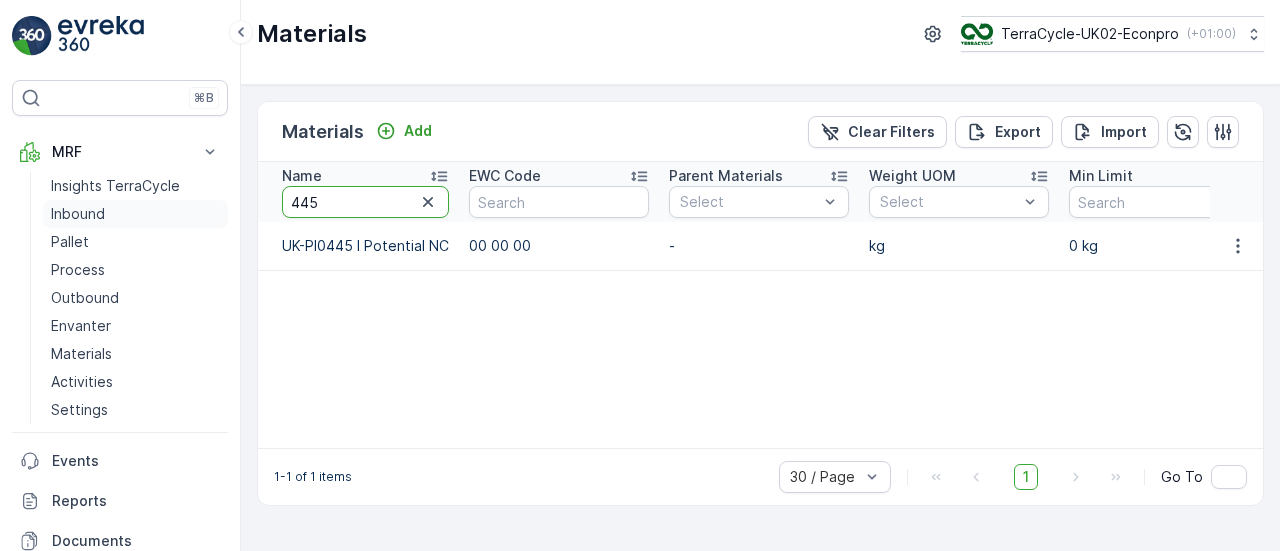 click on "⌘B MRF Insights TerraCycle Inbound Pallet Process Outbound Envanter Materials Activities Settings Events Reports Documents v 1.47.3 TT TC.GLOBAL [EMAIL] Materials TerraCycle-UK02-Econpro ( +01:00 ) Materials Add Clear Filters Export Import Name 445 EWC Code Parent Materials Select Weight UOM Select Min Limit Max Limit Unit Price Creation Time - Last Update Time - [POSTCODE] I Potential NC 00 00 00 - kg 0   kg 0   kg €0,00/kg [DATE] [TIME] [DATE] [TIME] 1-1 of 1 items 30 / Page 1 Go To" at bounding box center [640, 275] 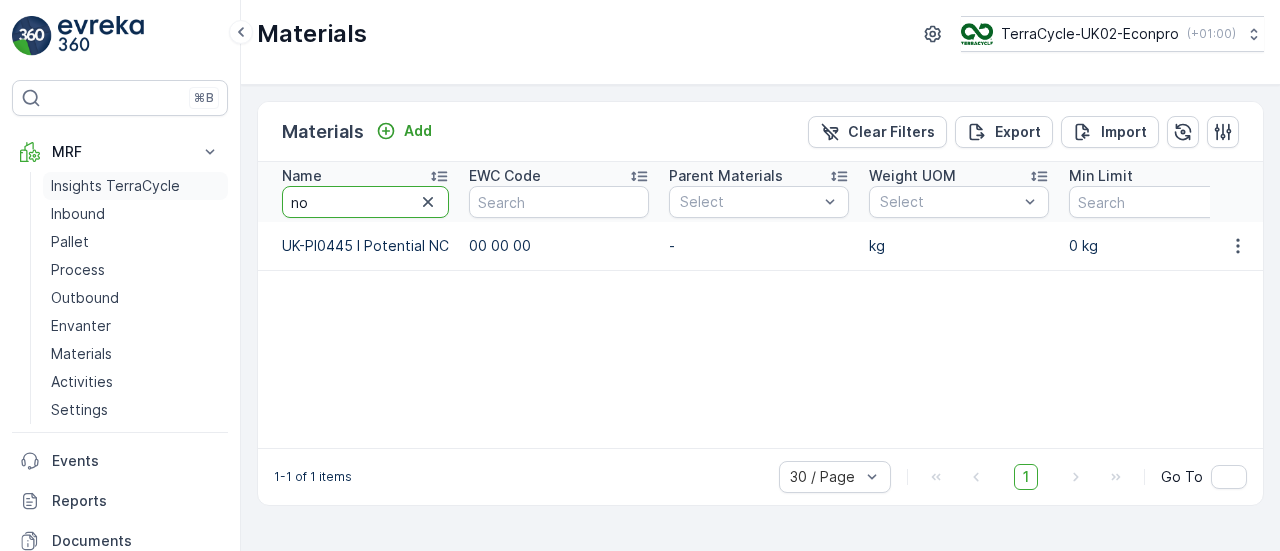 type on "non" 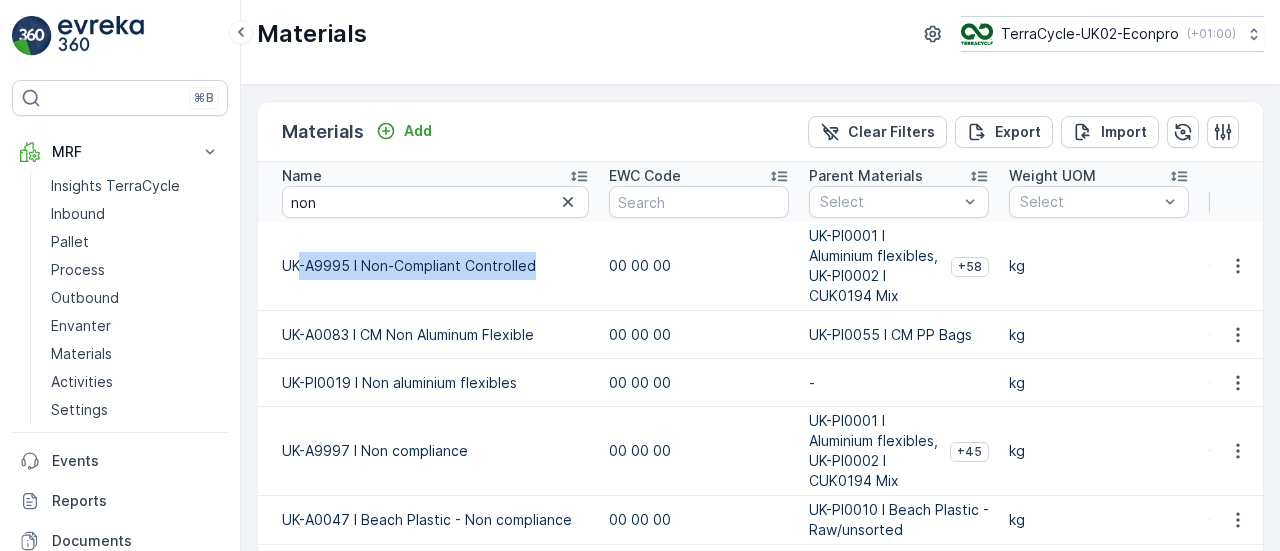 drag, startPoint x: 300, startPoint y: 266, endPoint x: 544, endPoint y: 261, distance: 244.05122 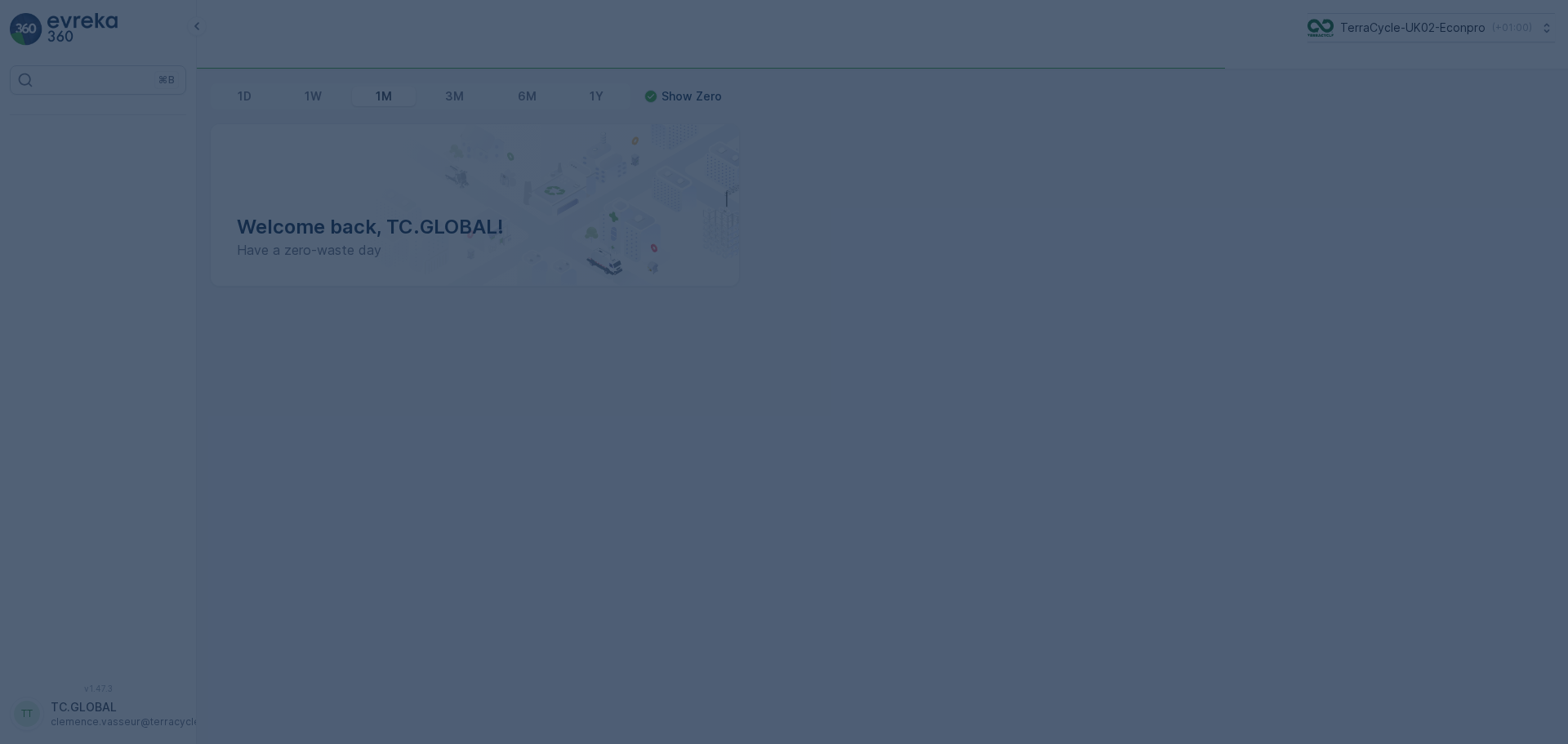 scroll, scrollTop: 0, scrollLeft: 0, axis: both 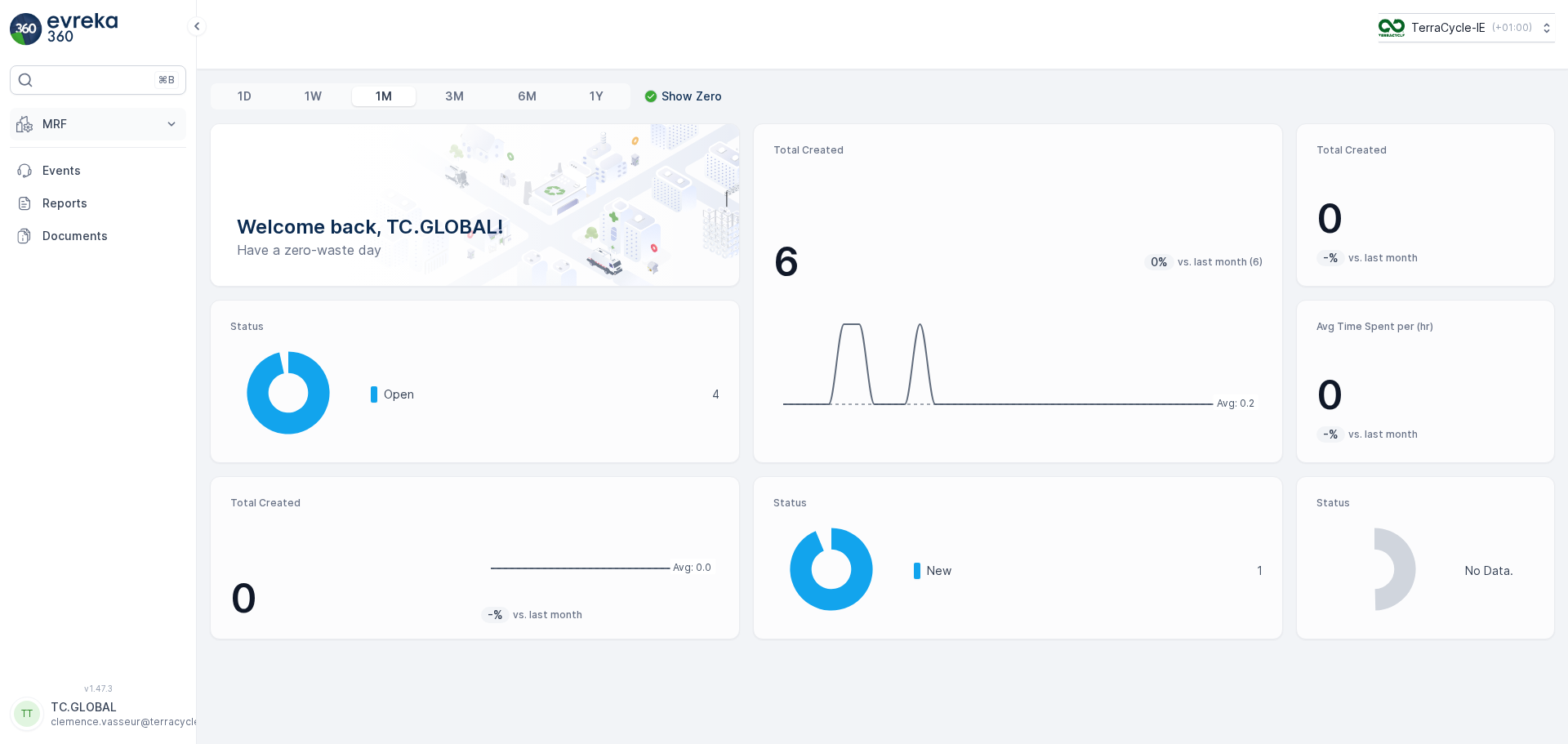click on "MRF" at bounding box center (98, 124) 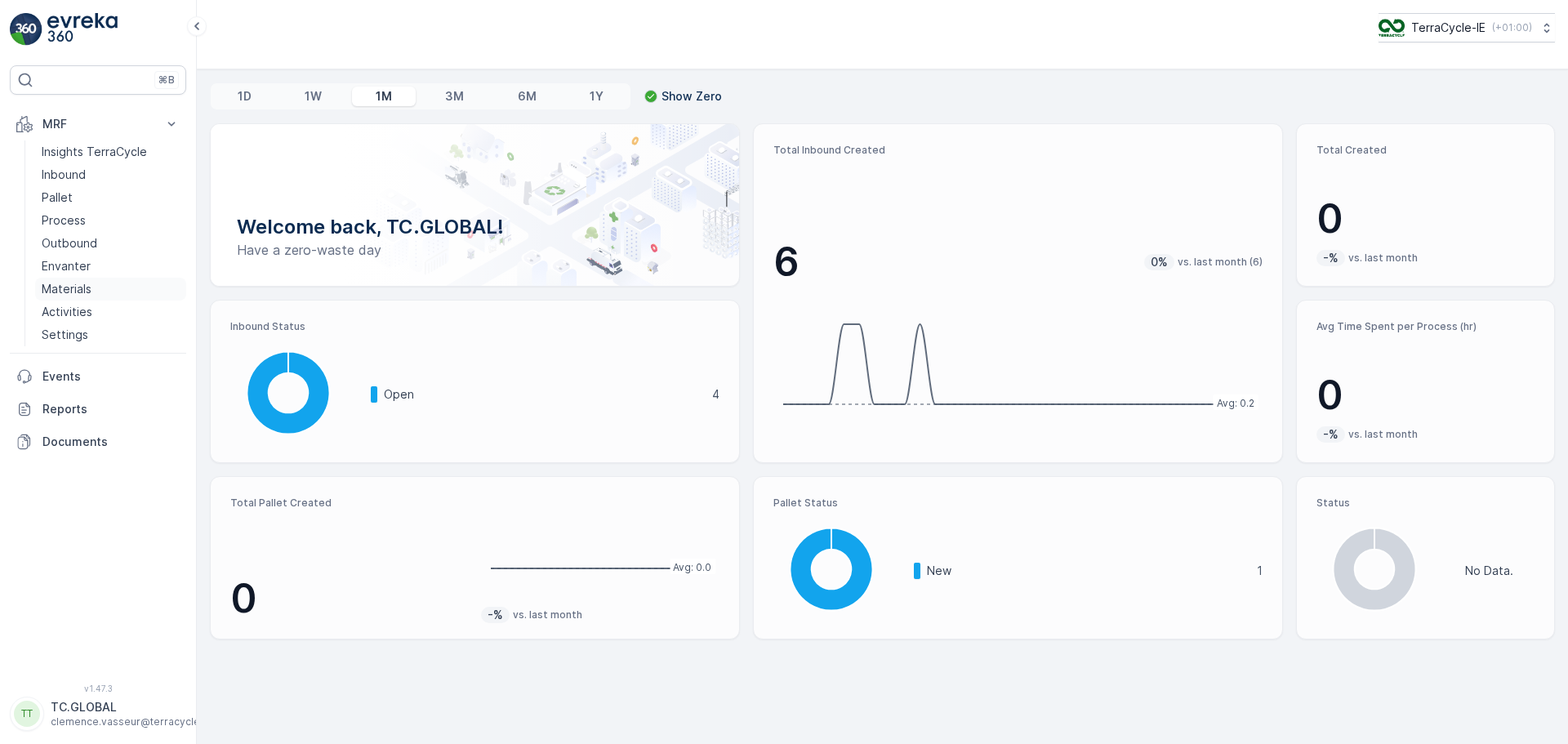 click on "Materials" at bounding box center (66, 289) 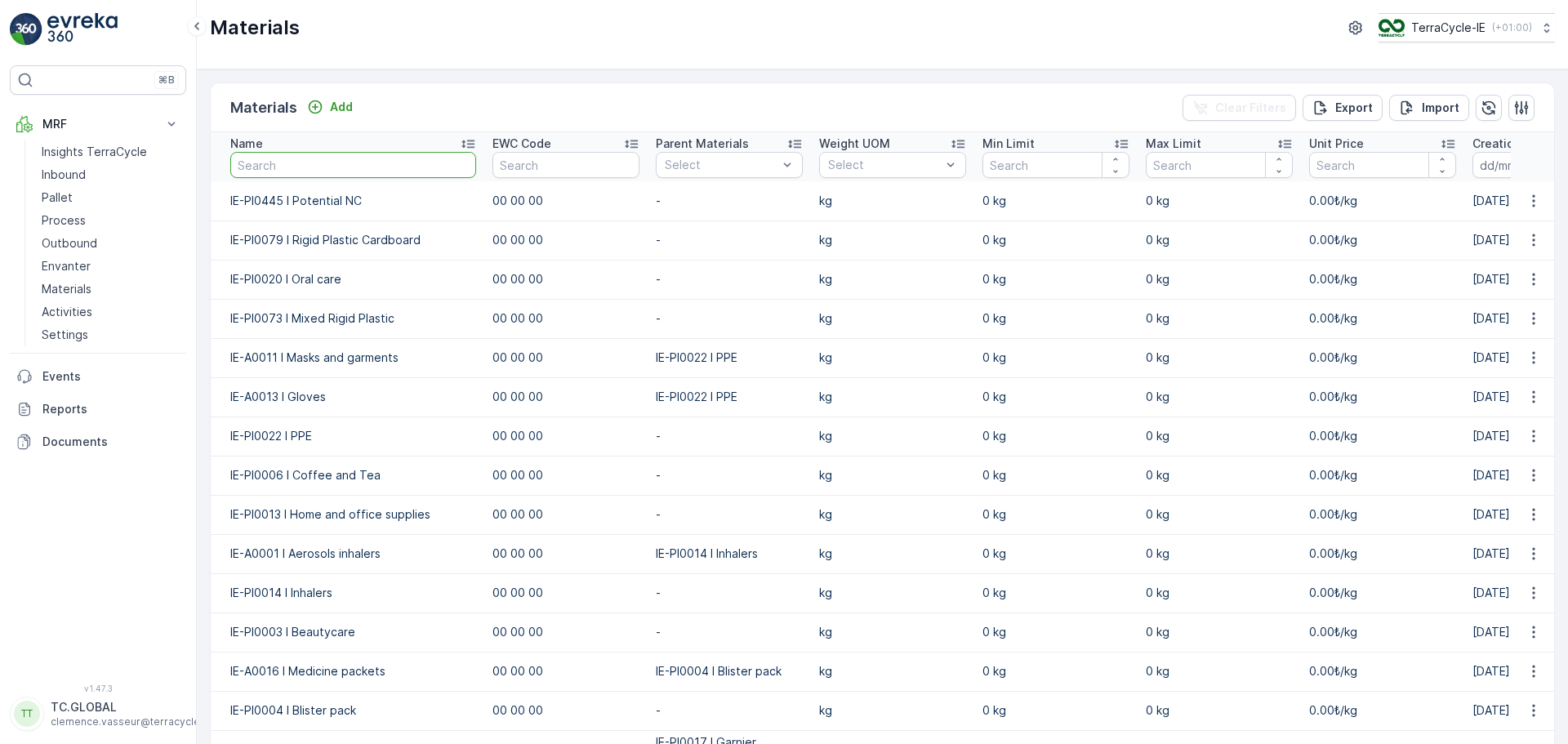 click at bounding box center [353, 165] 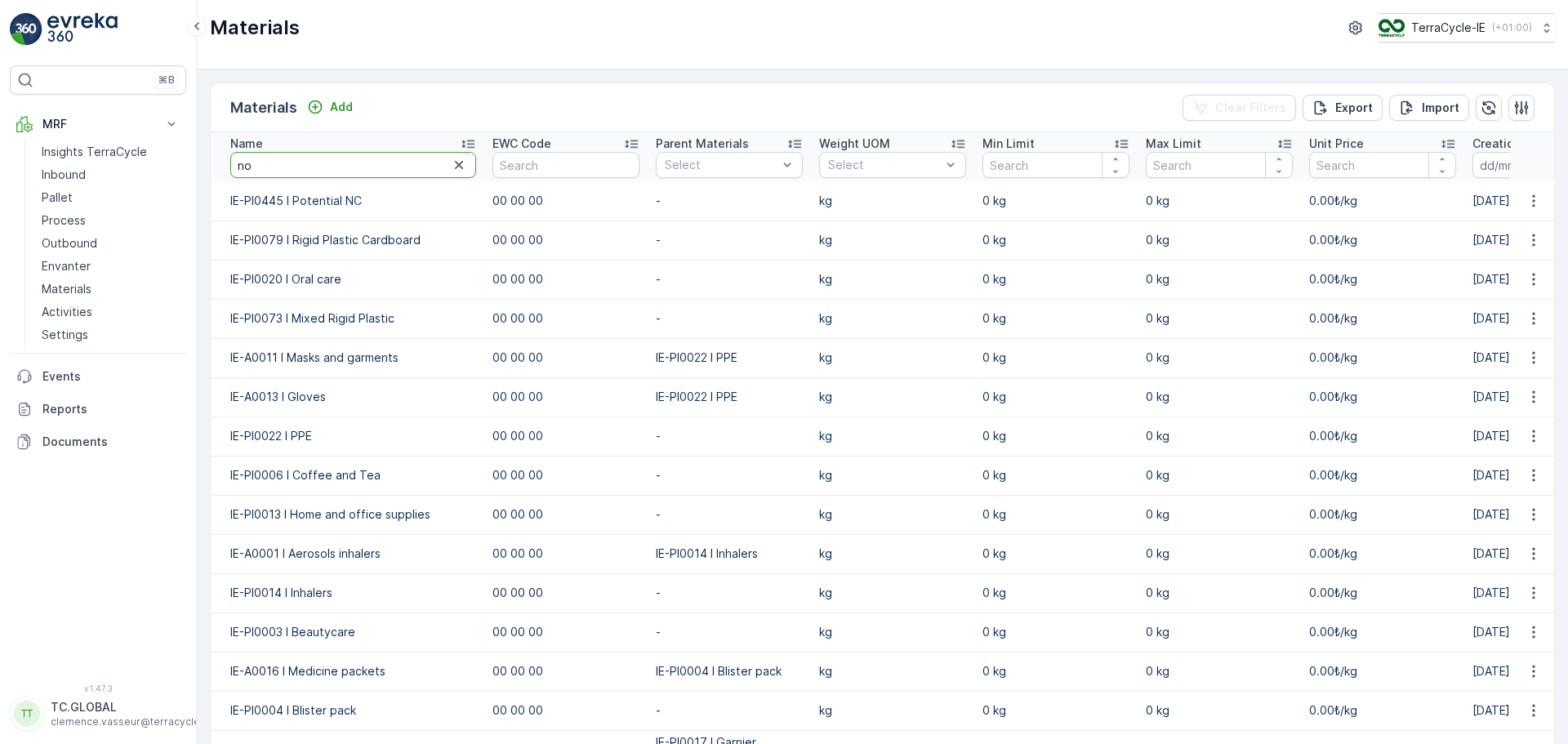 type on "non" 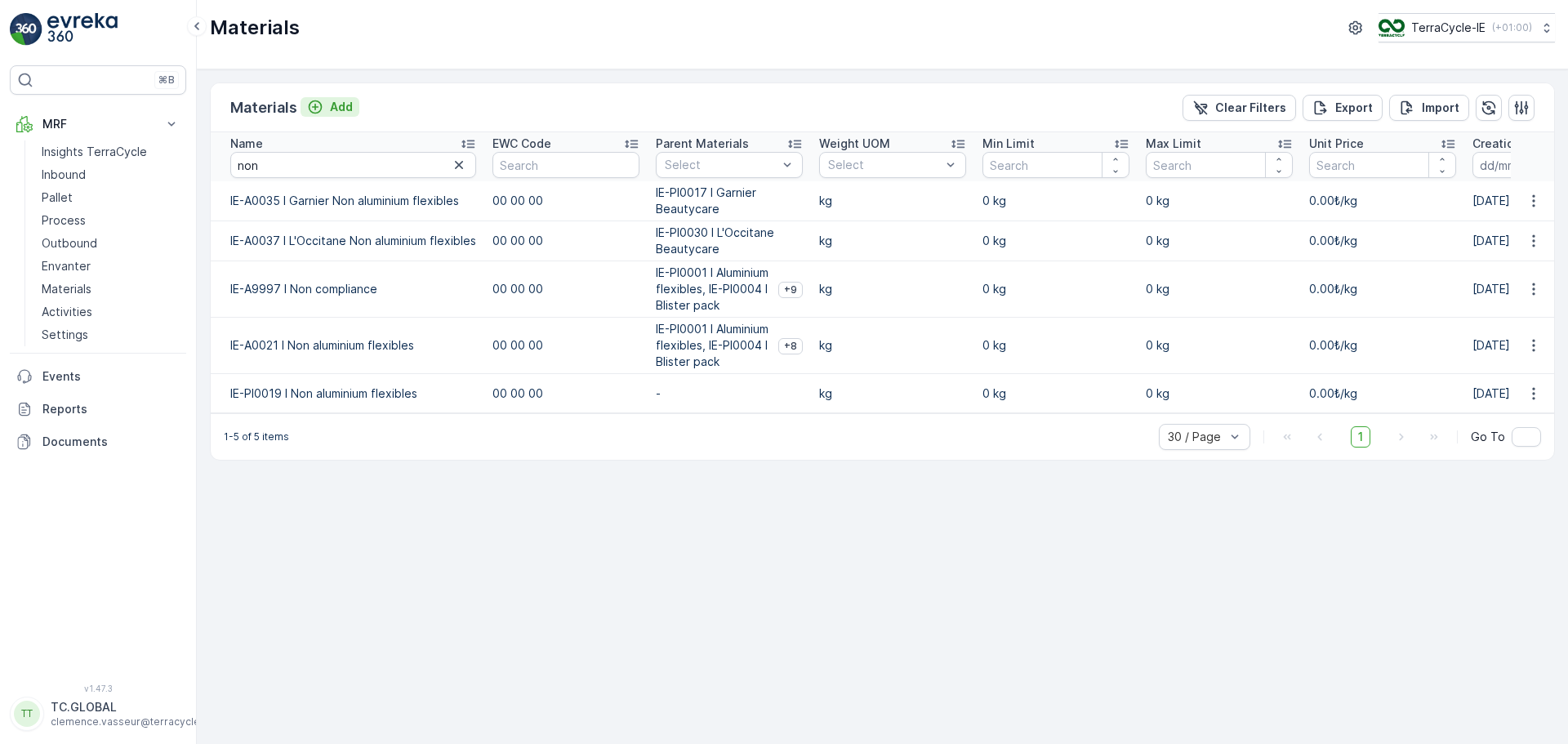 click on "Add" at bounding box center [341, 107] 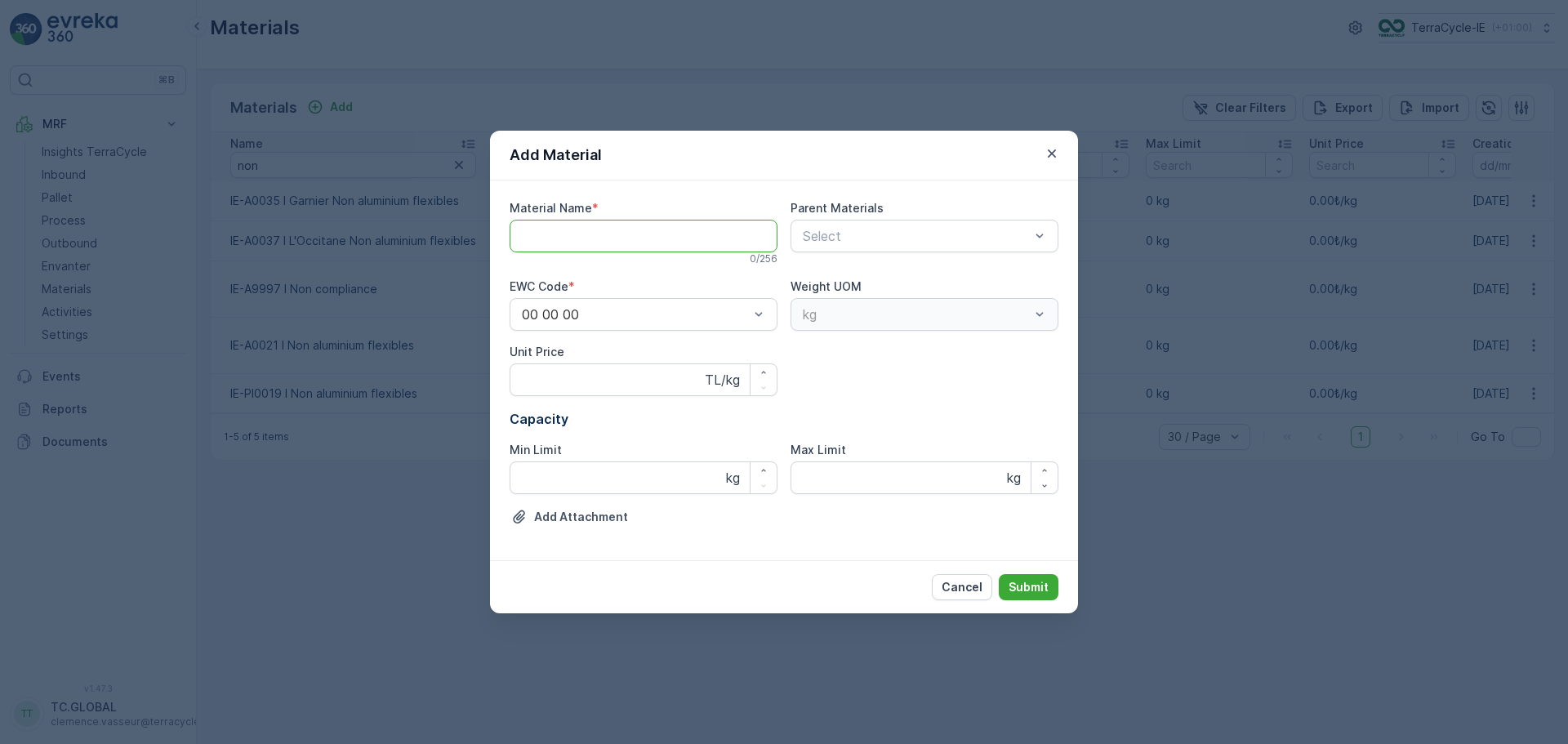 click on "Material Name" at bounding box center [644, 236] 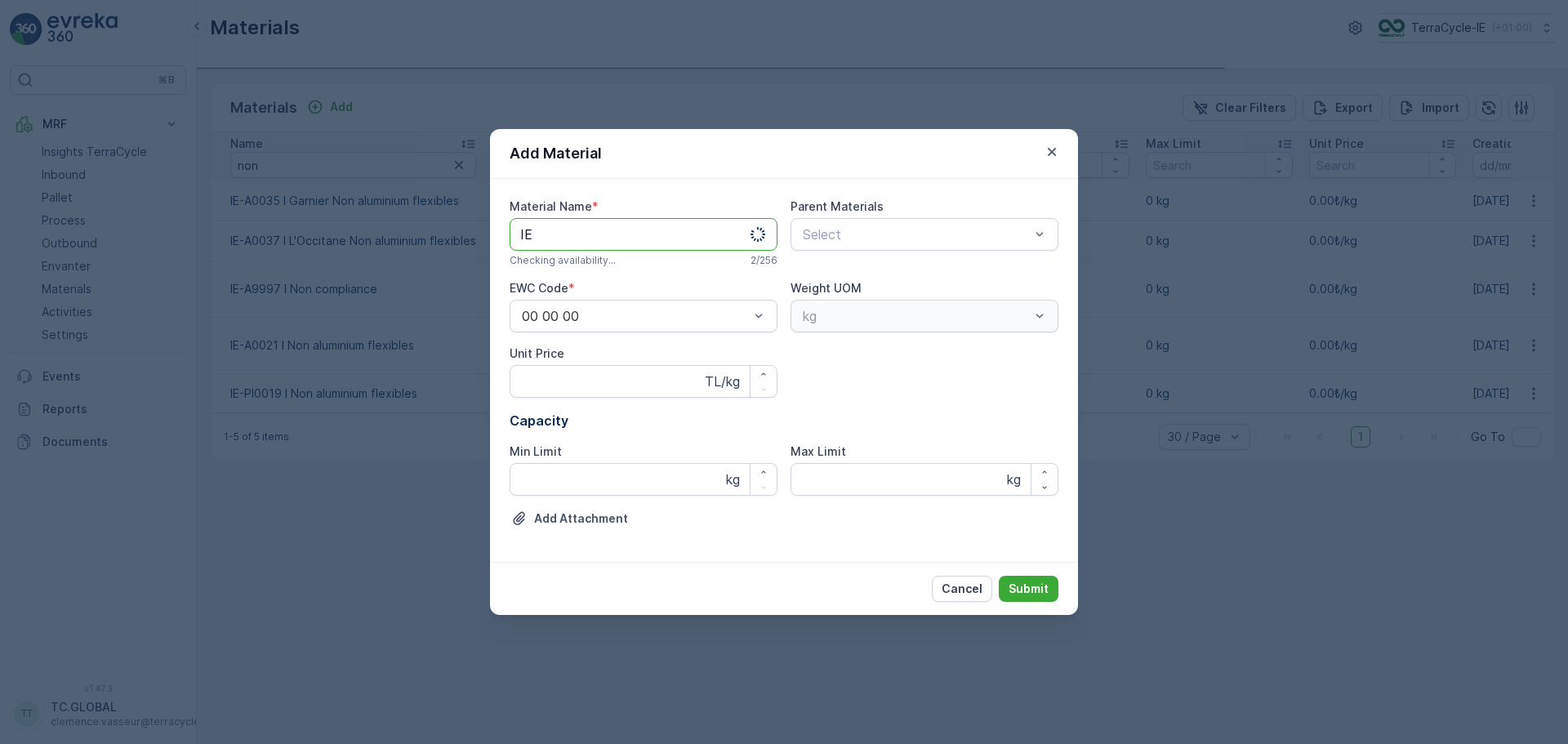 paste on "-A9995 I Non-Compliant Controlled" 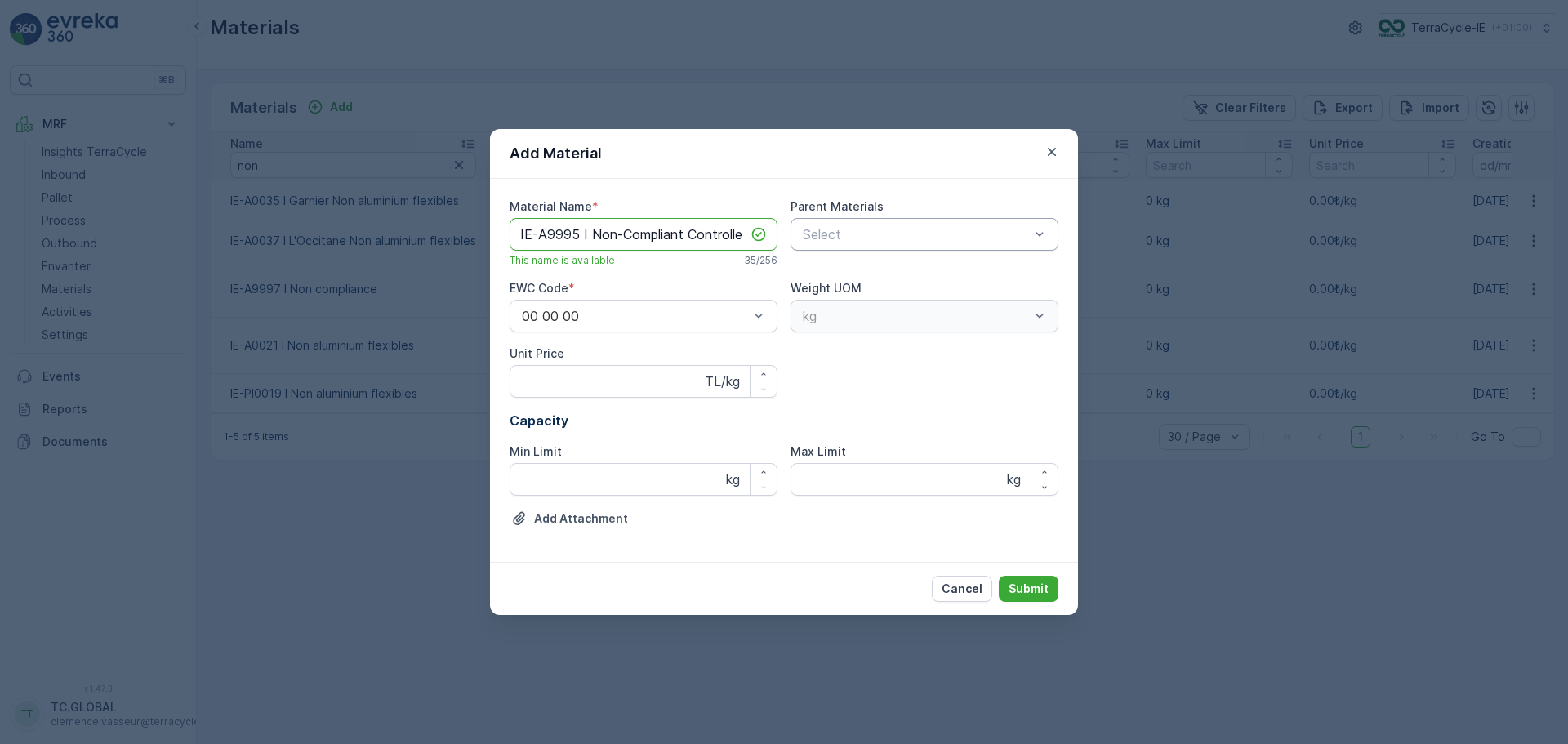 type on "IE-A9995 I Non-Compliant Controlled" 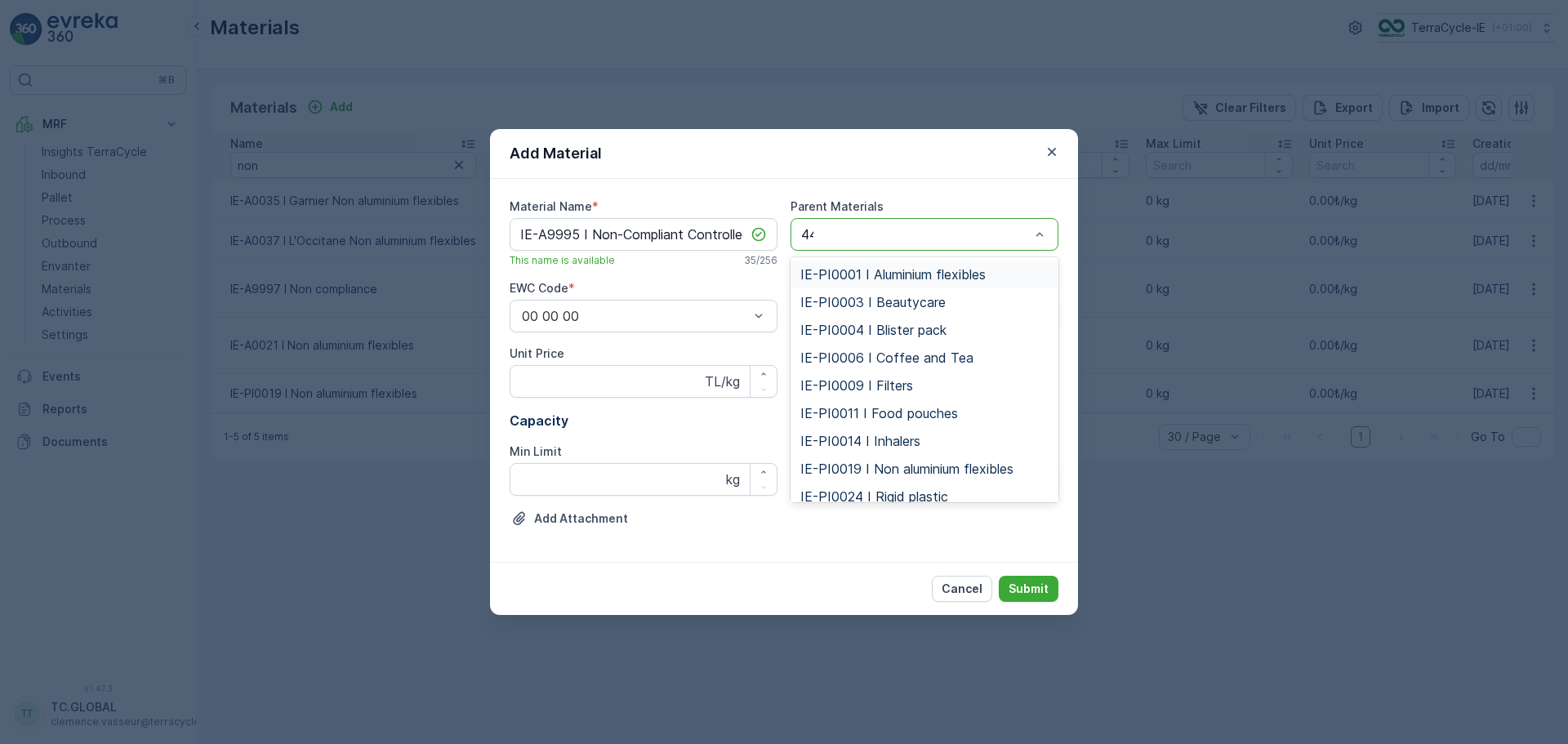 type on "445" 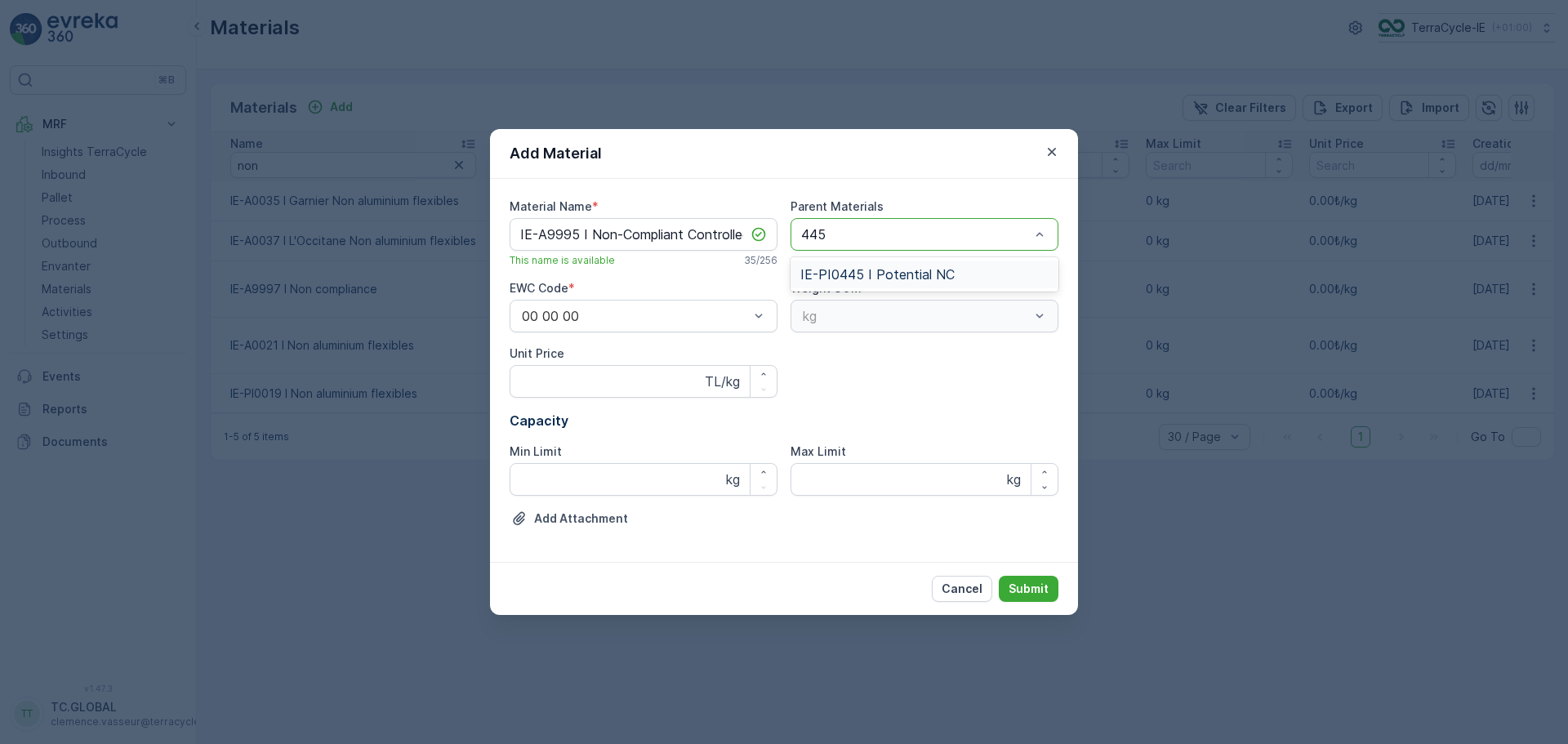 click on "IE-PI0445 I Potential NC" 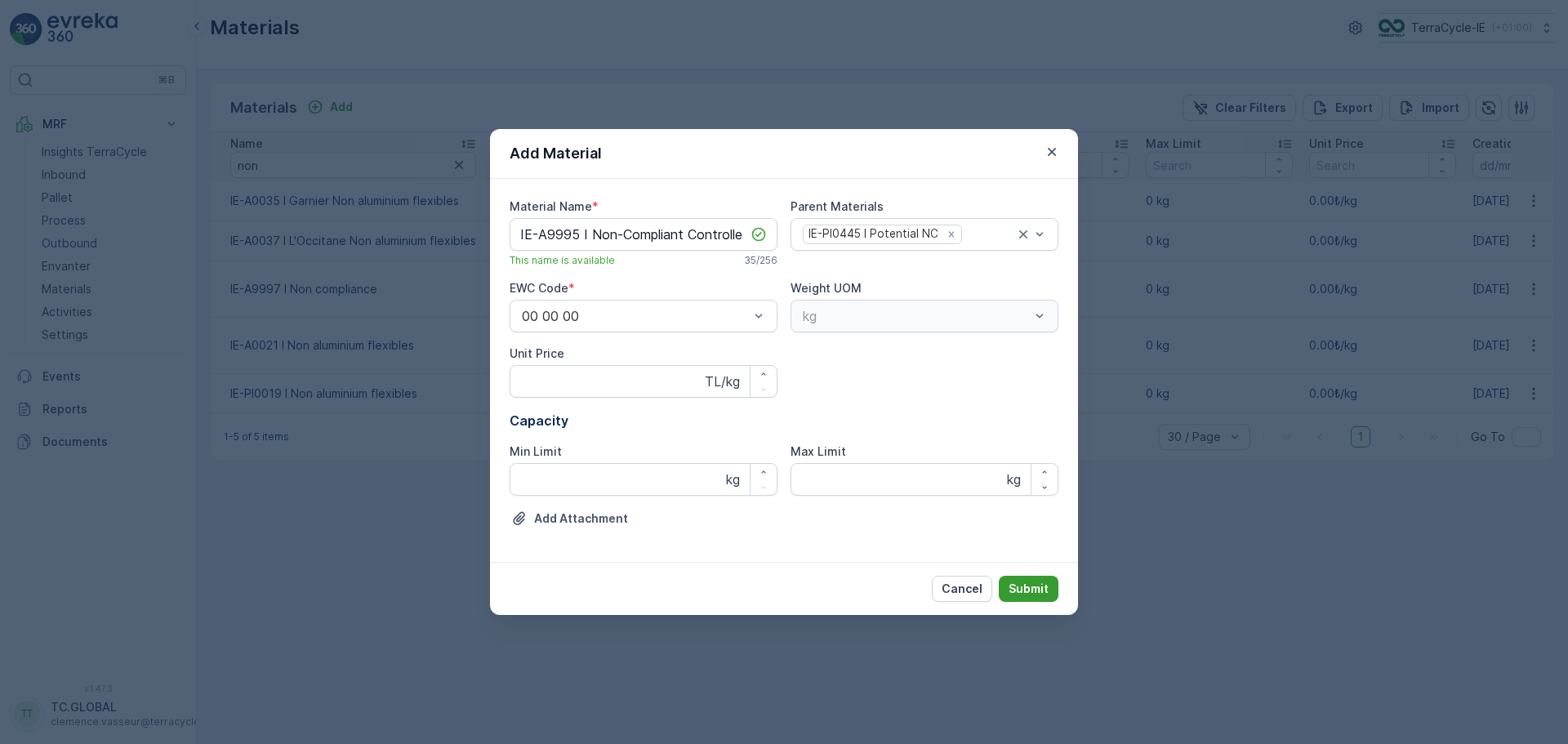 click on "Submit" 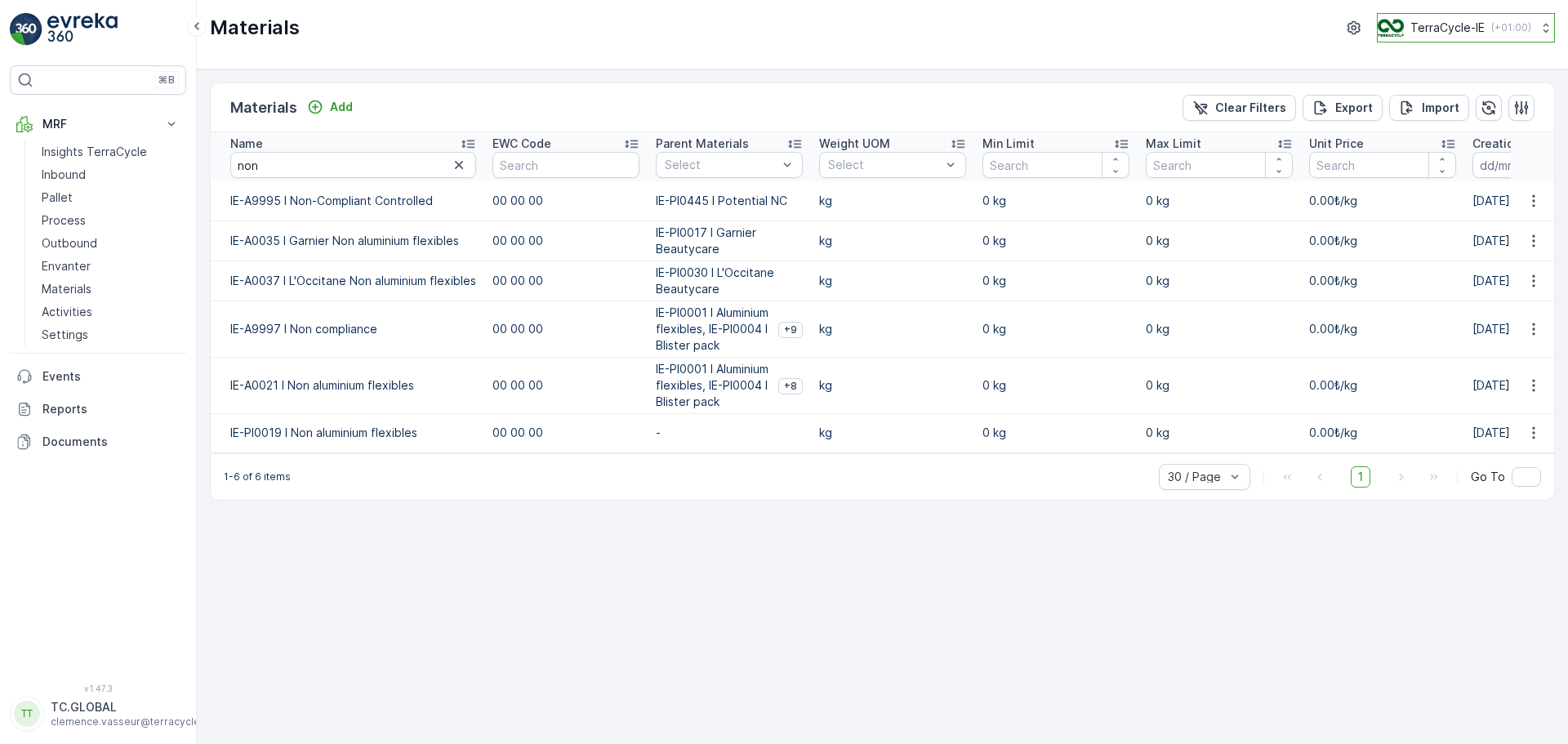 click on "TerraCycle-IE" 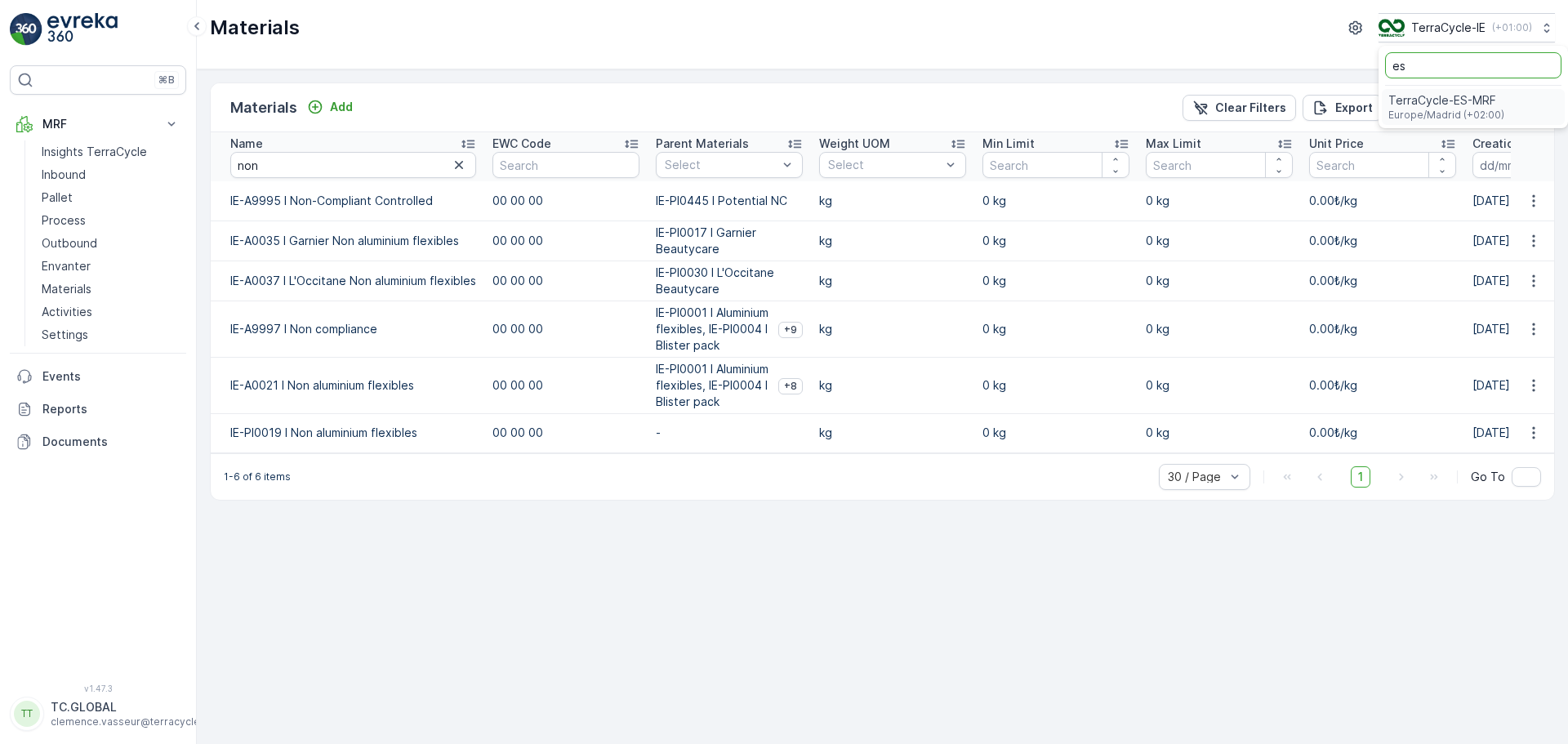 type on "es" 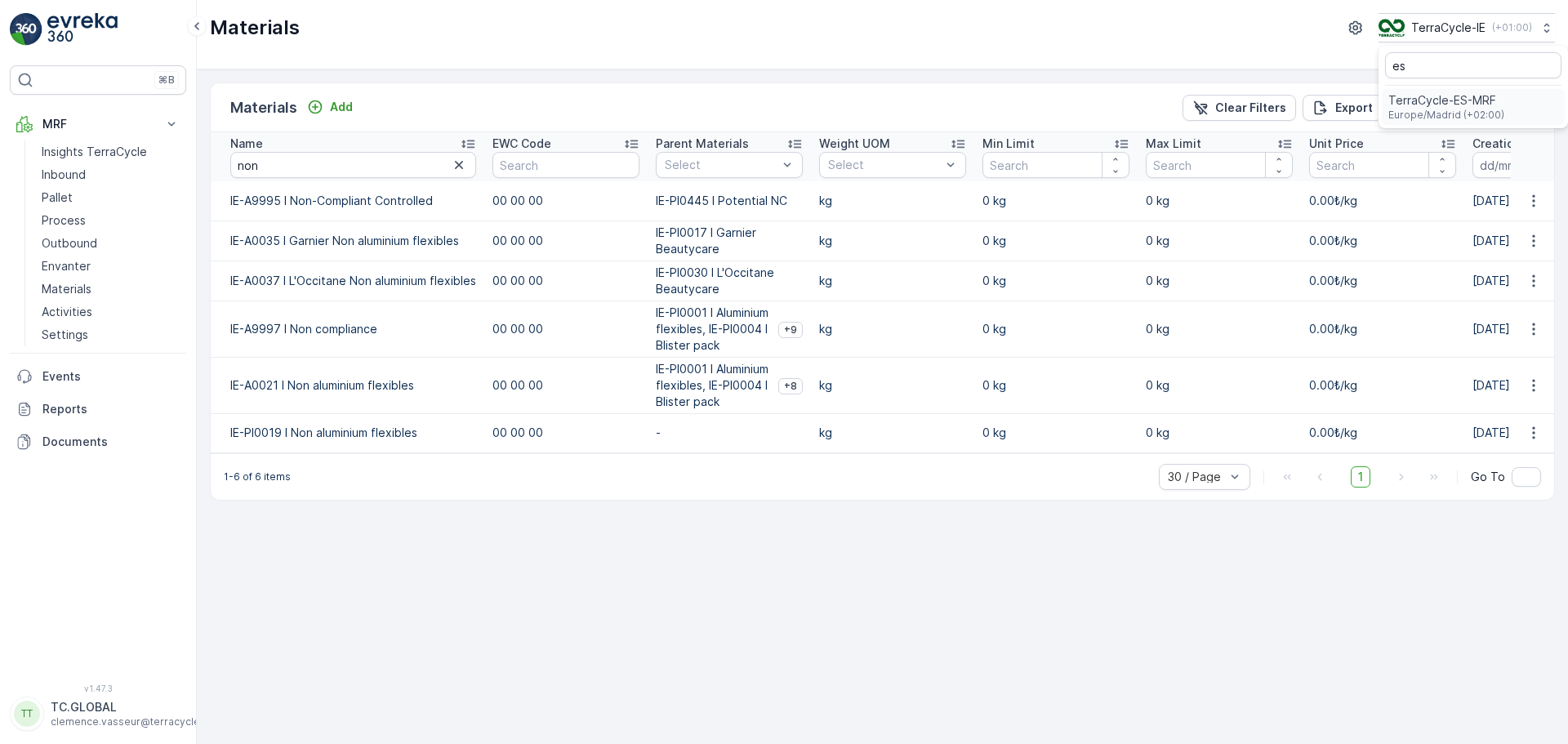 click on "Europe/Madrid (+02:00)" 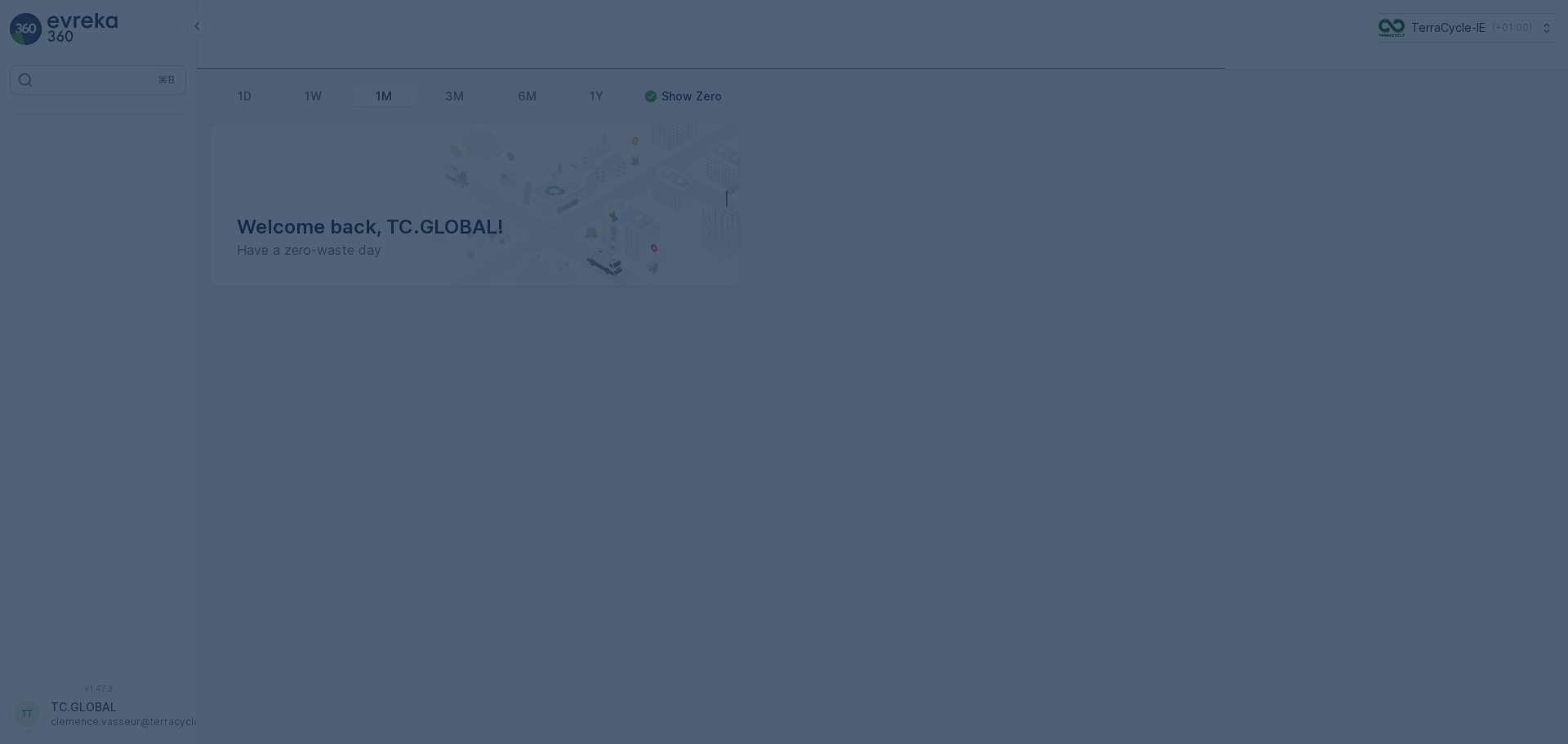 scroll, scrollTop: 0, scrollLeft: 0, axis: both 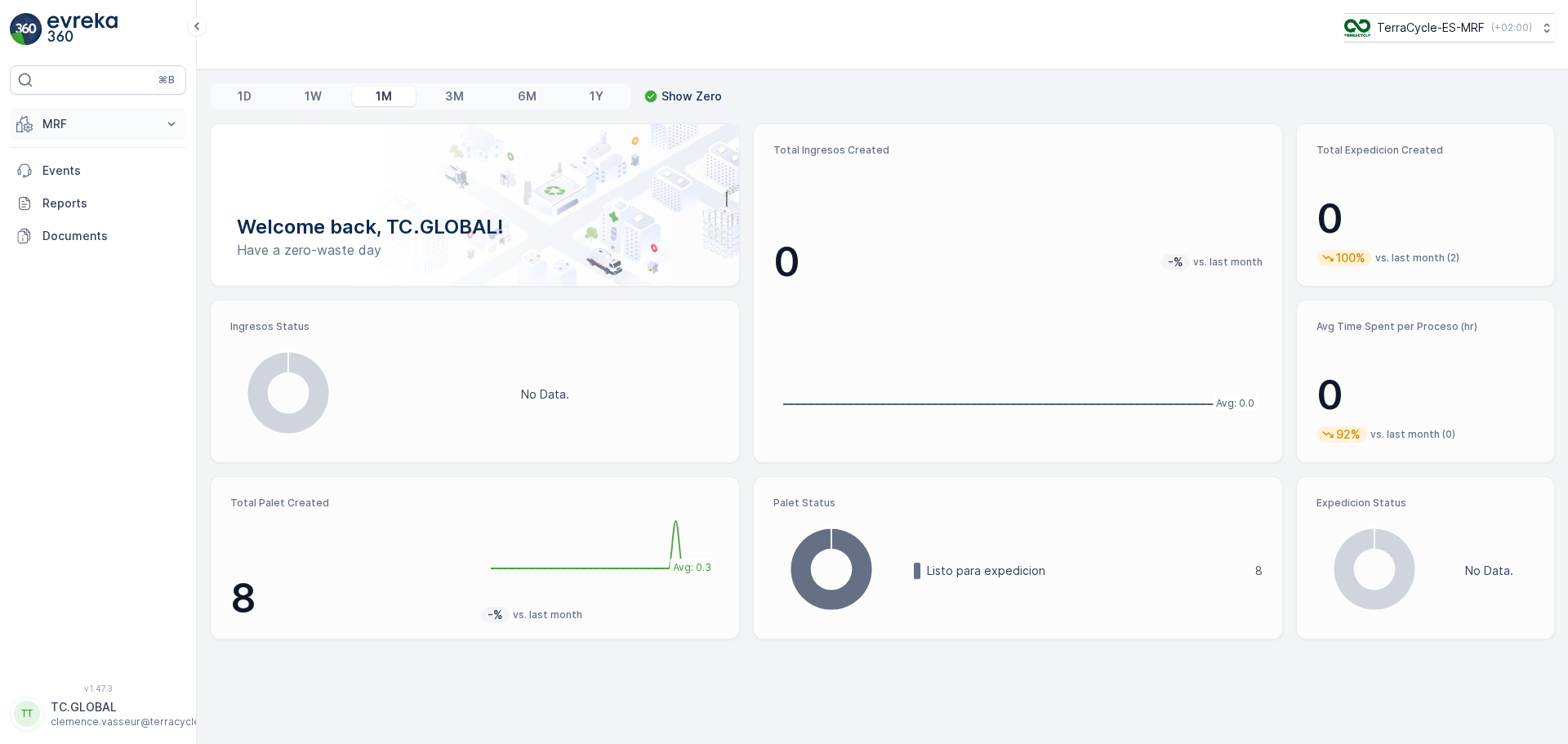 click on "MRF" at bounding box center [98, 124] 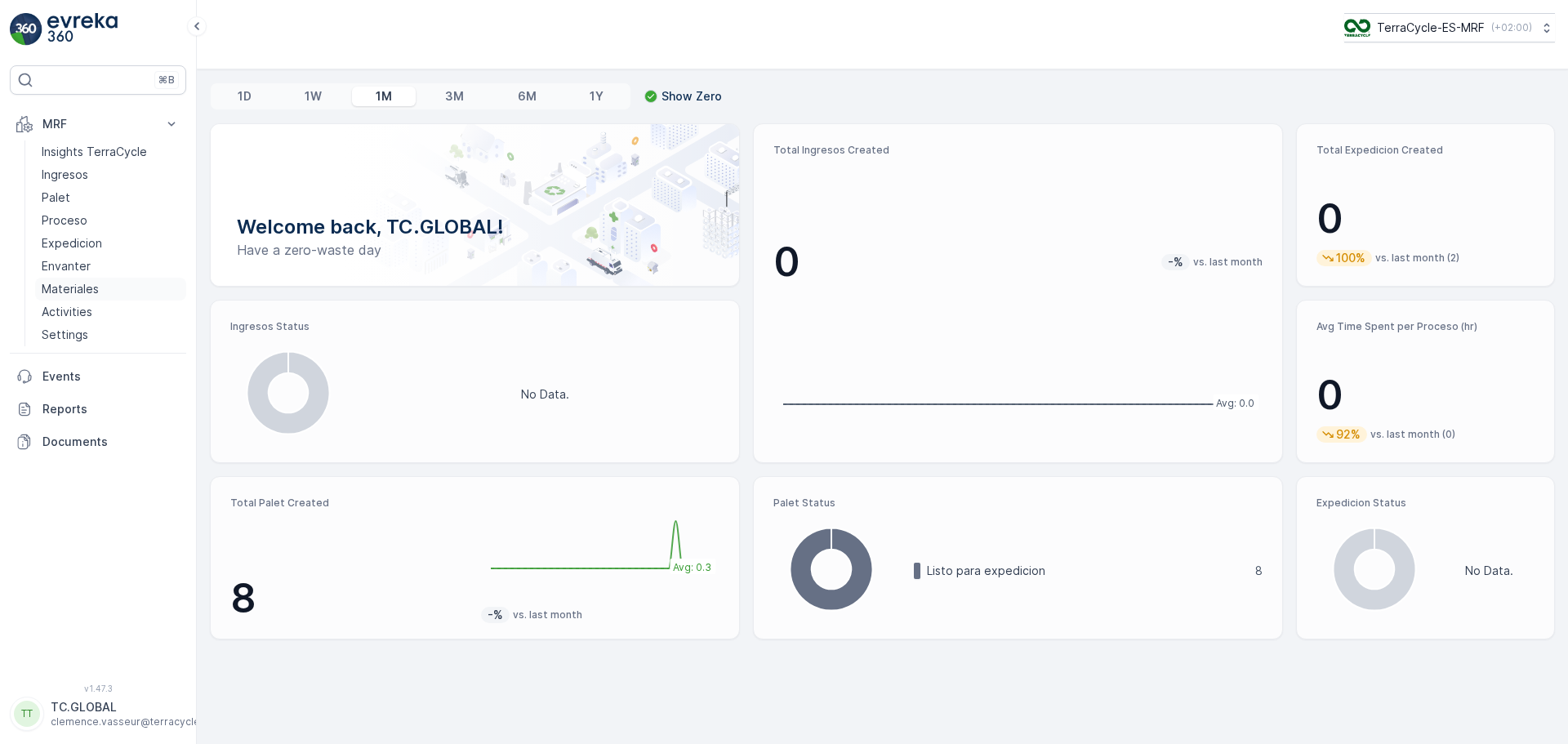 click on "Materiales" at bounding box center (110, 289) 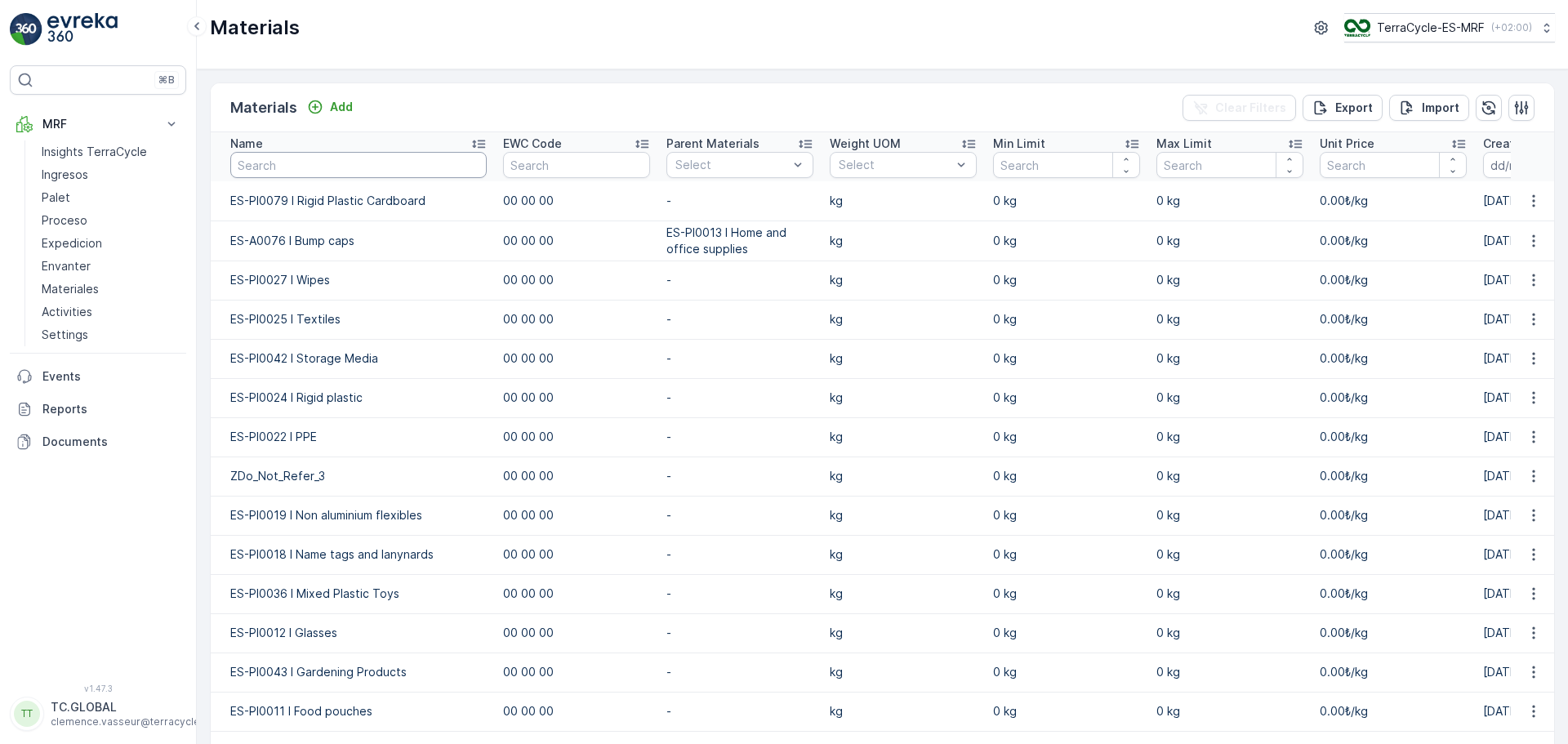 drag, startPoint x: 355, startPoint y: 164, endPoint x: 348, endPoint y: 160, distance: 8.06226 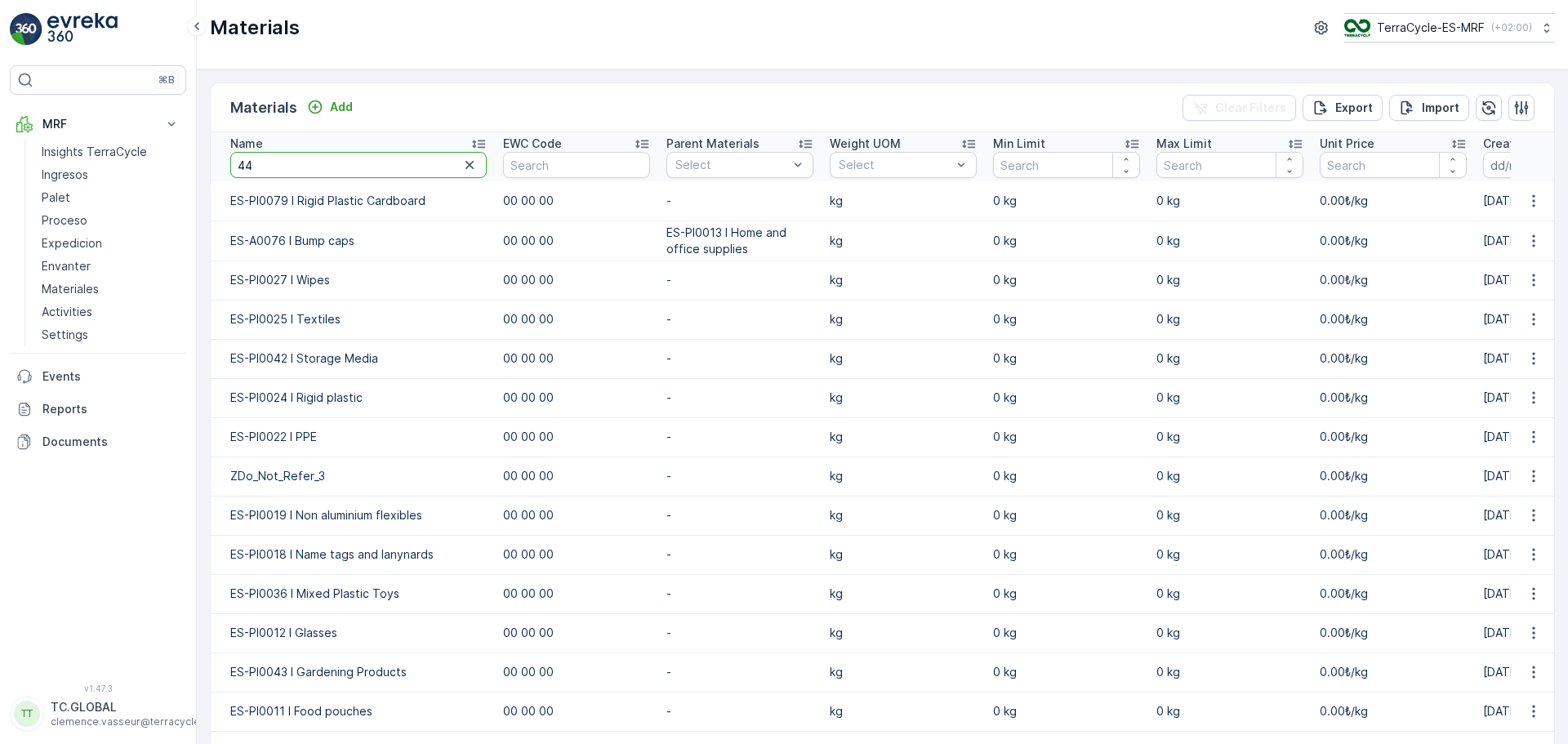 type on "445" 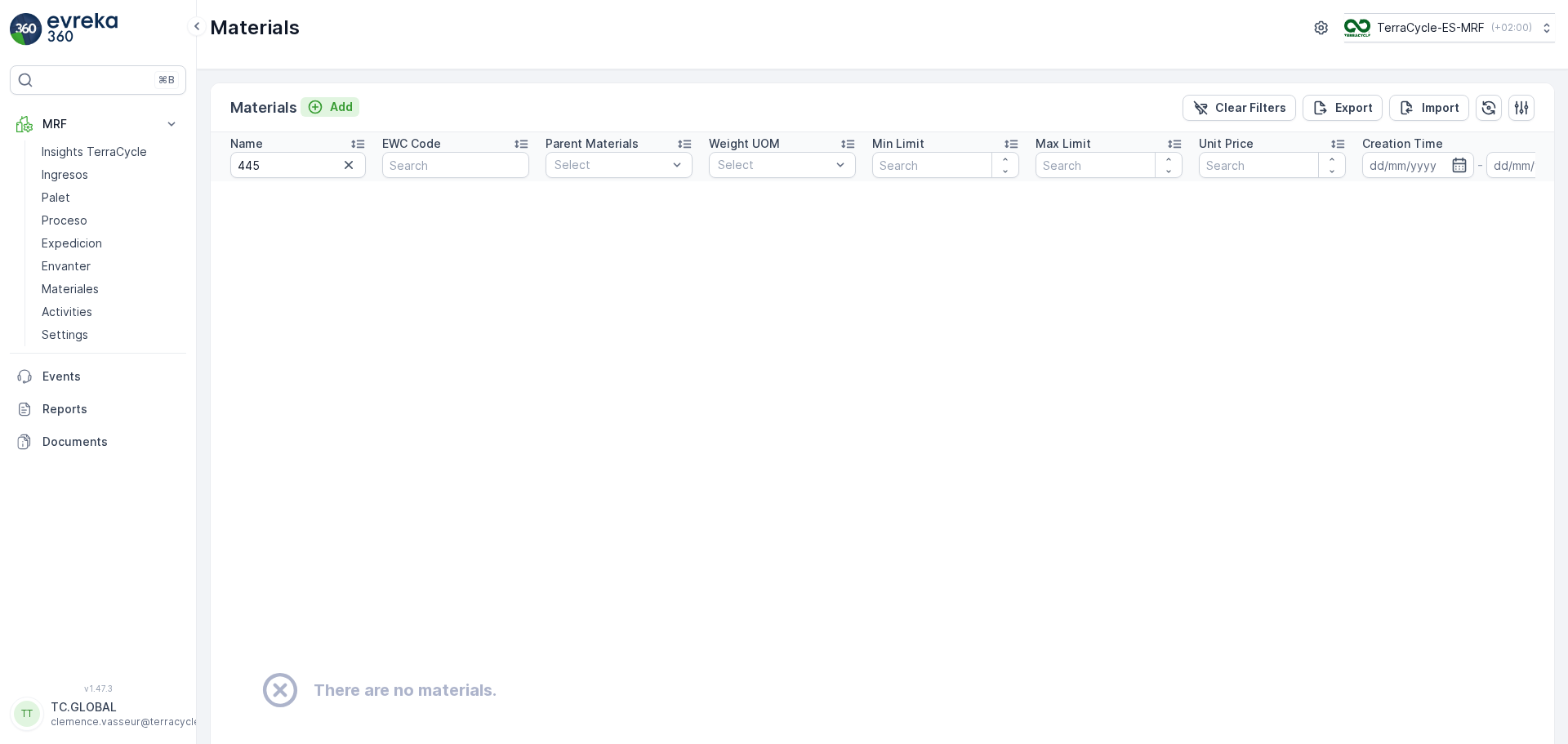 click on "Add" at bounding box center (341, 107) 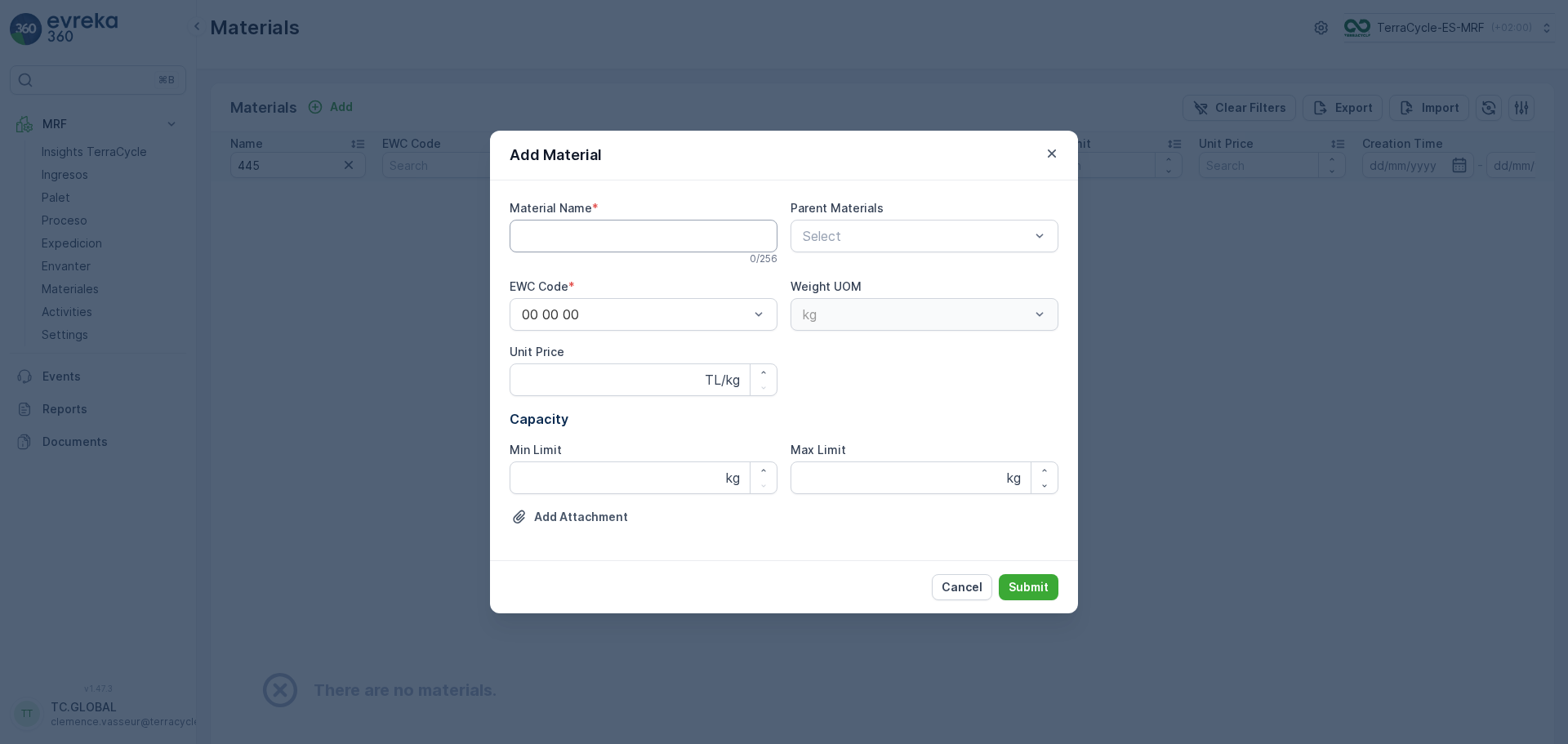 click on "Material Name" at bounding box center (644, 236) 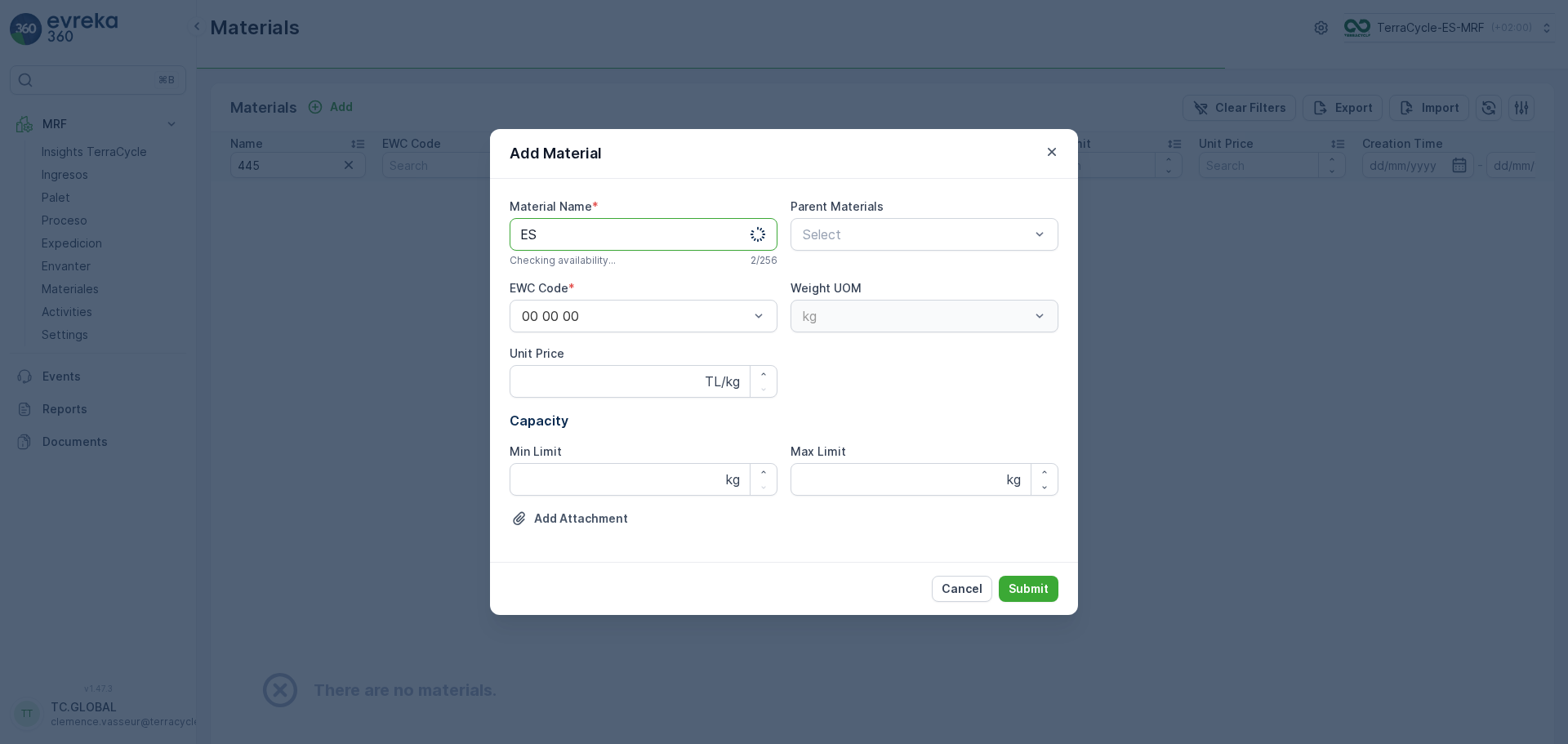 paste on "-A9995 I Non-Compliant Controlled" 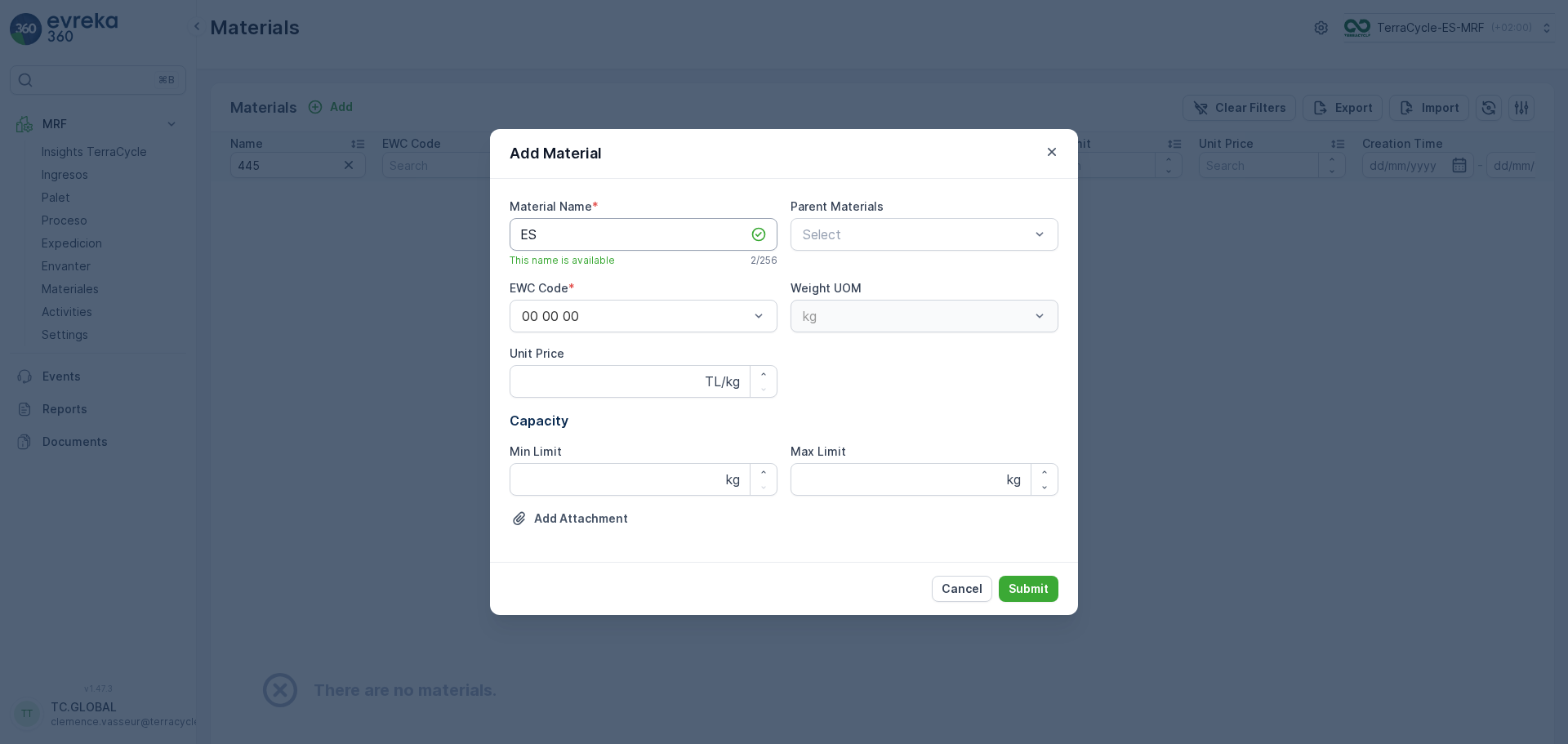 click on "ES" at bounding box center (644, 234) 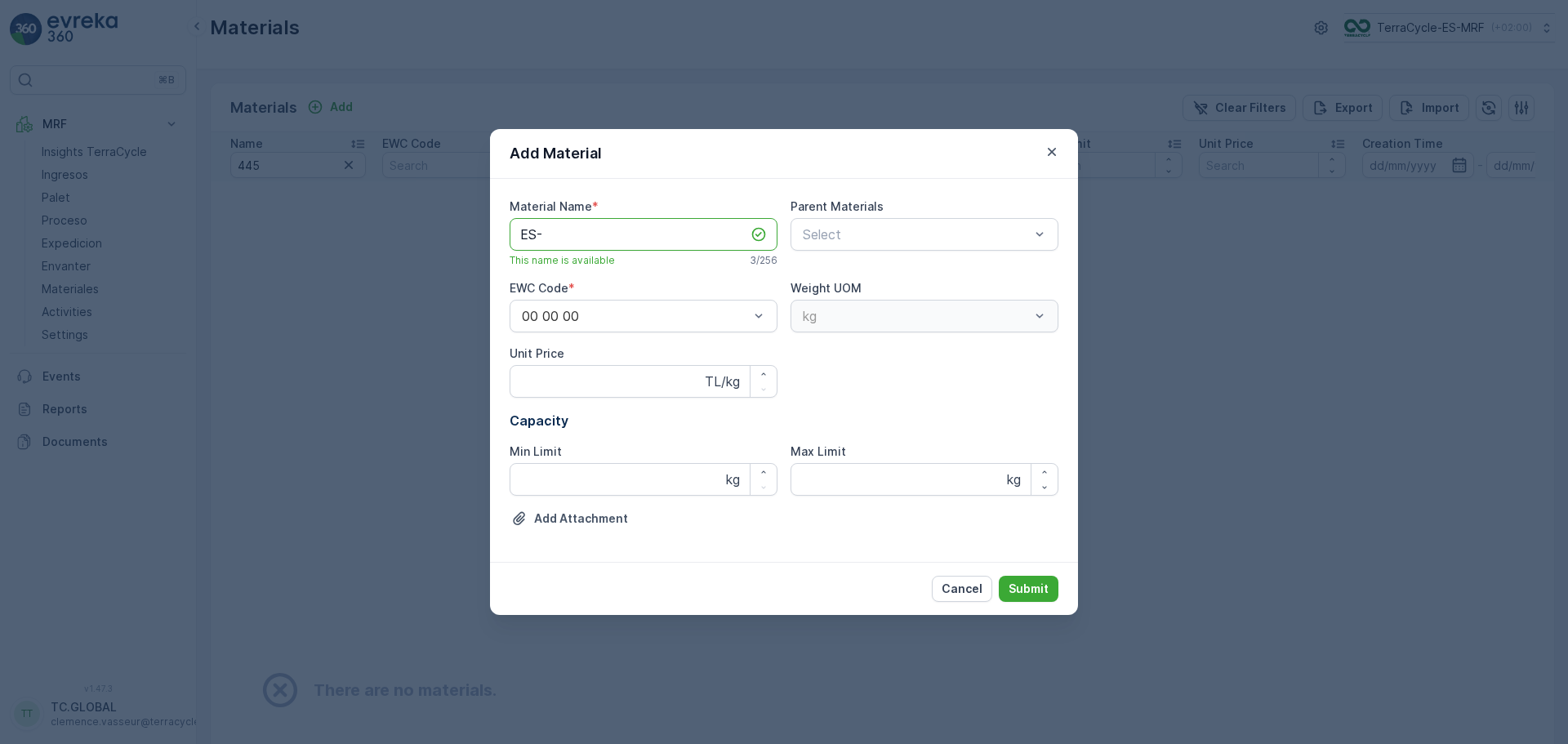 paste on "PI0445 I Potential NC" 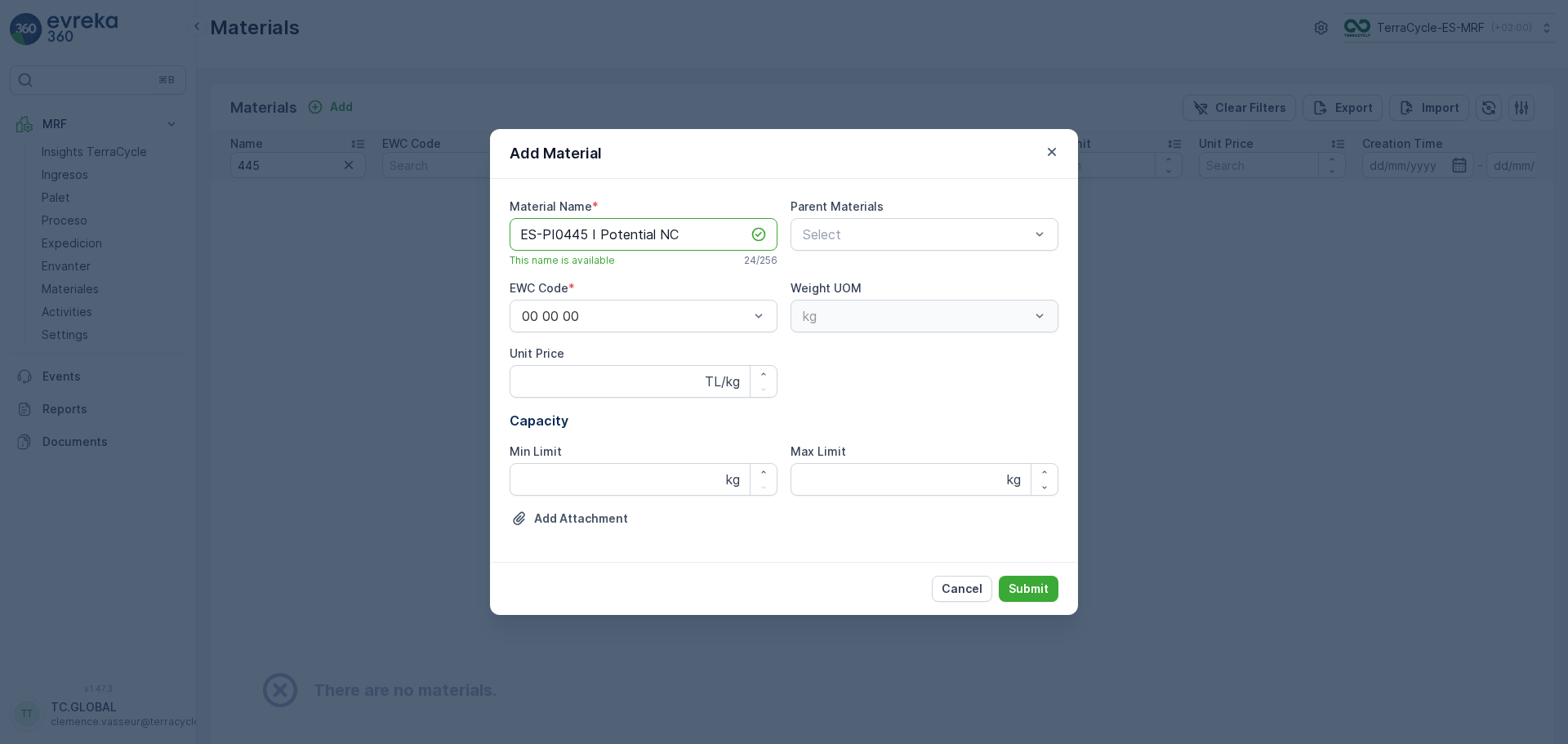 drag, startPoint x: 688, startPoint y: 227, endPoint x: 535, endPoint y: 225, distance: 153.0131 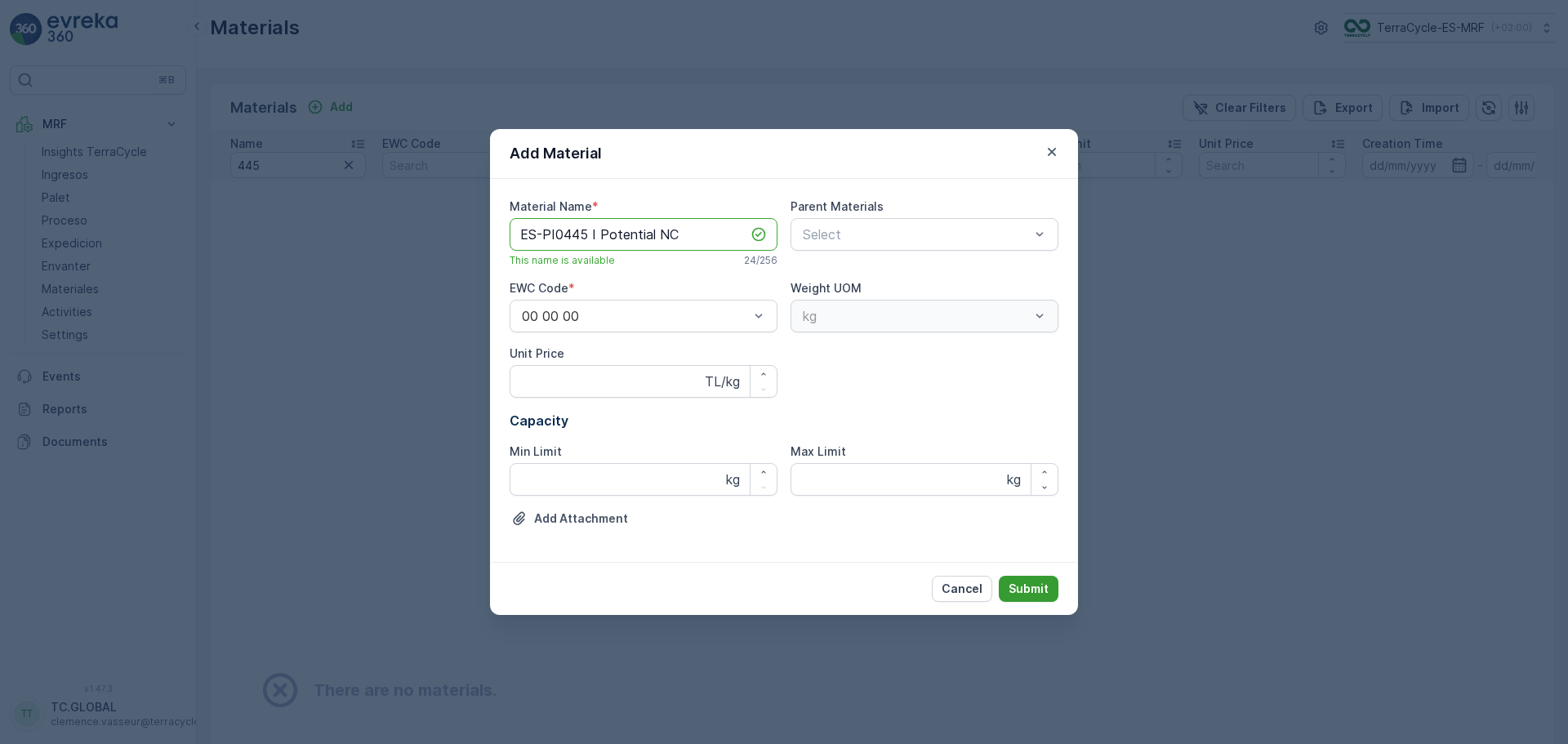 type on "ES-PI0445 I Potential NC" 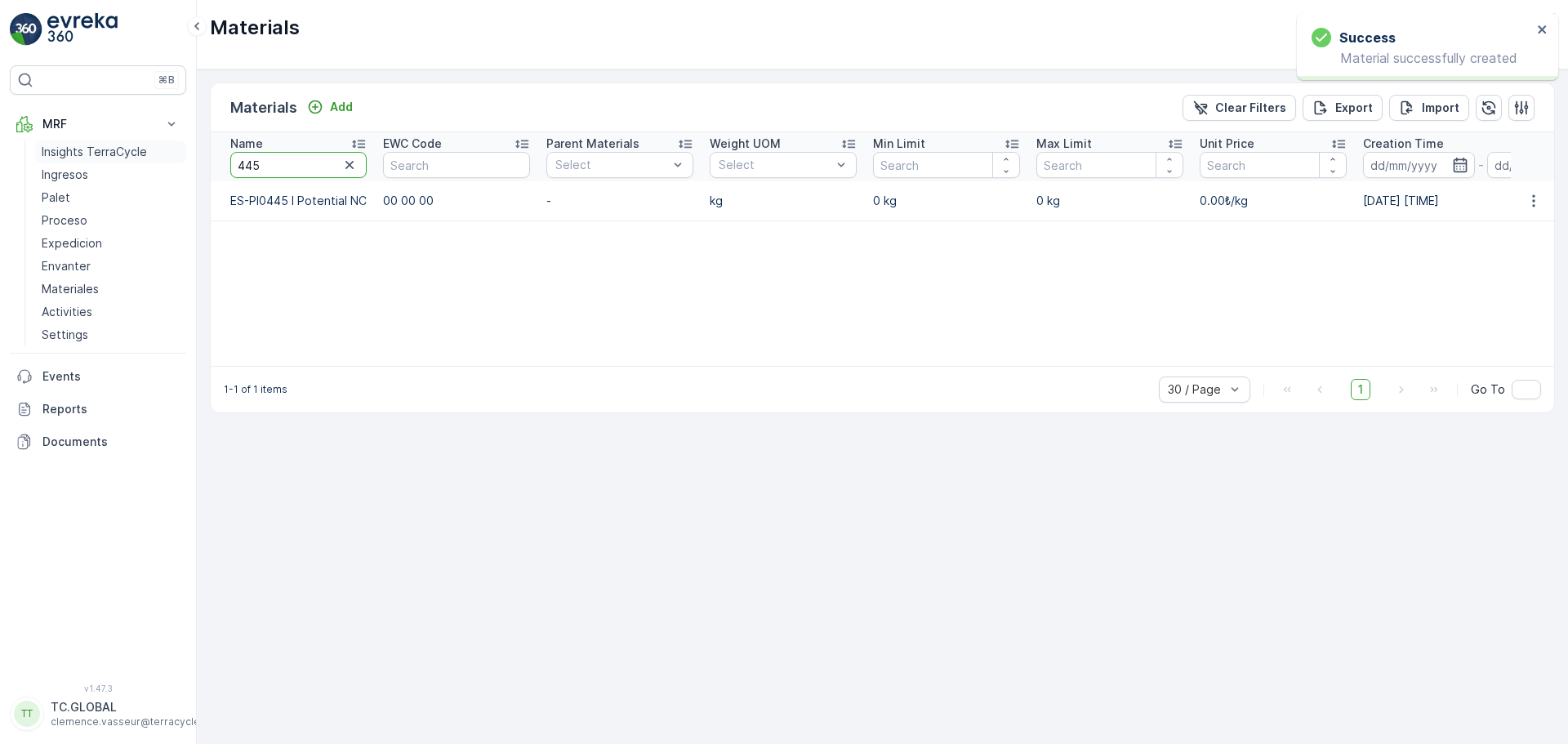 drag, startPoint x: 193, startPoint y: 158, endPoint x: 179, endPoint y: 159, distance: 14.035669 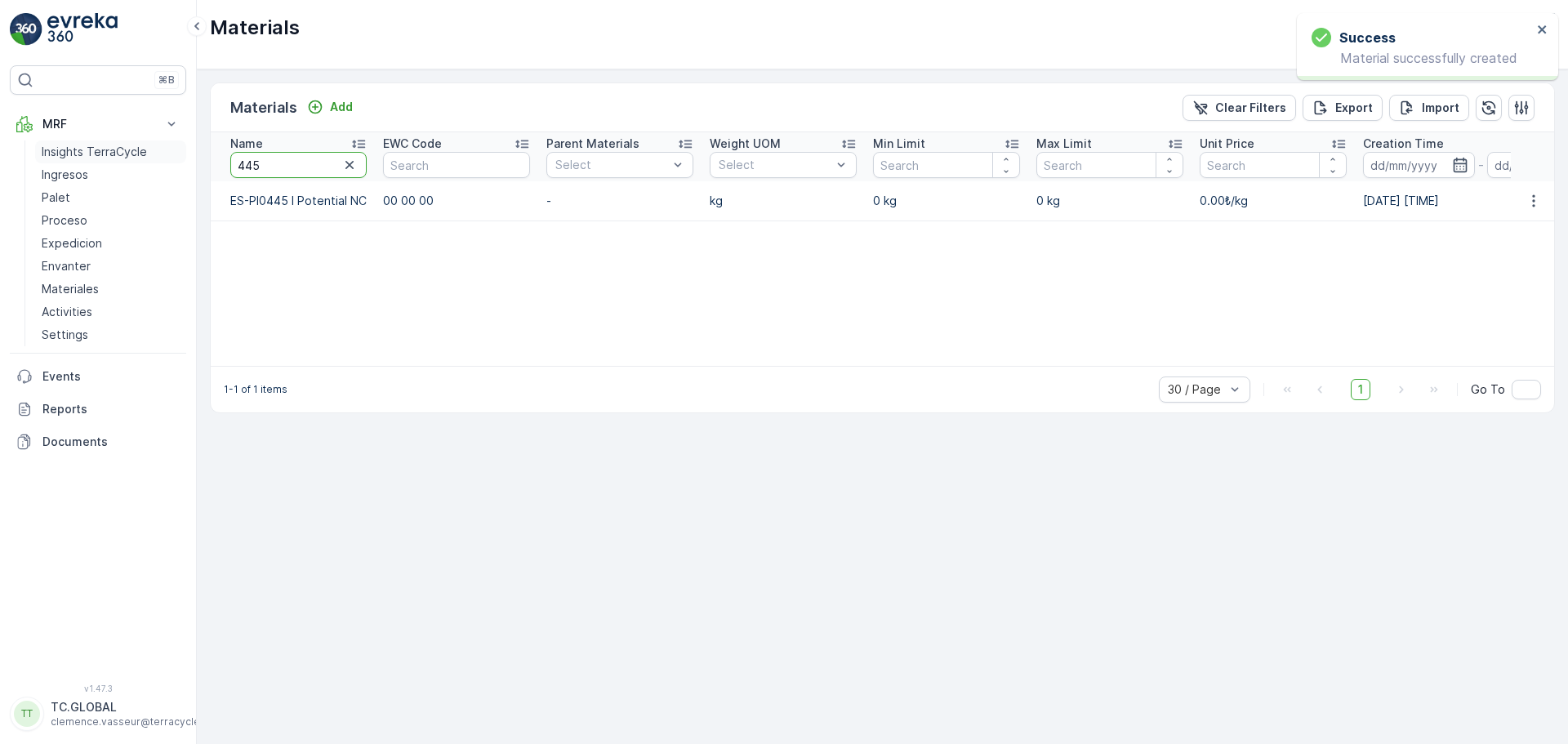 click on "⌘B MRF Insights TerraCycle Ingresos Palet Proceso Expedicion Envanter Materiales Activities Settings Events Reports Documents v 1.47.3 TT TC.GLOBAL clemence.vasseur@terracycle.com Materials TerraCycle-ES-MRF ( +02:00 ) Materials Add Clear Filters Export Import Name 445 EWC Code Parent Materials Select Weight UOM Select Min Limit Max Limit Unit Price Creation Time - Last Update Time - ES-PI0445 I Potential NC 00 00 00 - kg 0   kg 0   kg 0.00₺/kg 05.08.2025 15:51 05.08.2025 15:51 1-1 of 1 items 30 / Page 1 Go To" at bounding box center (784, 372) 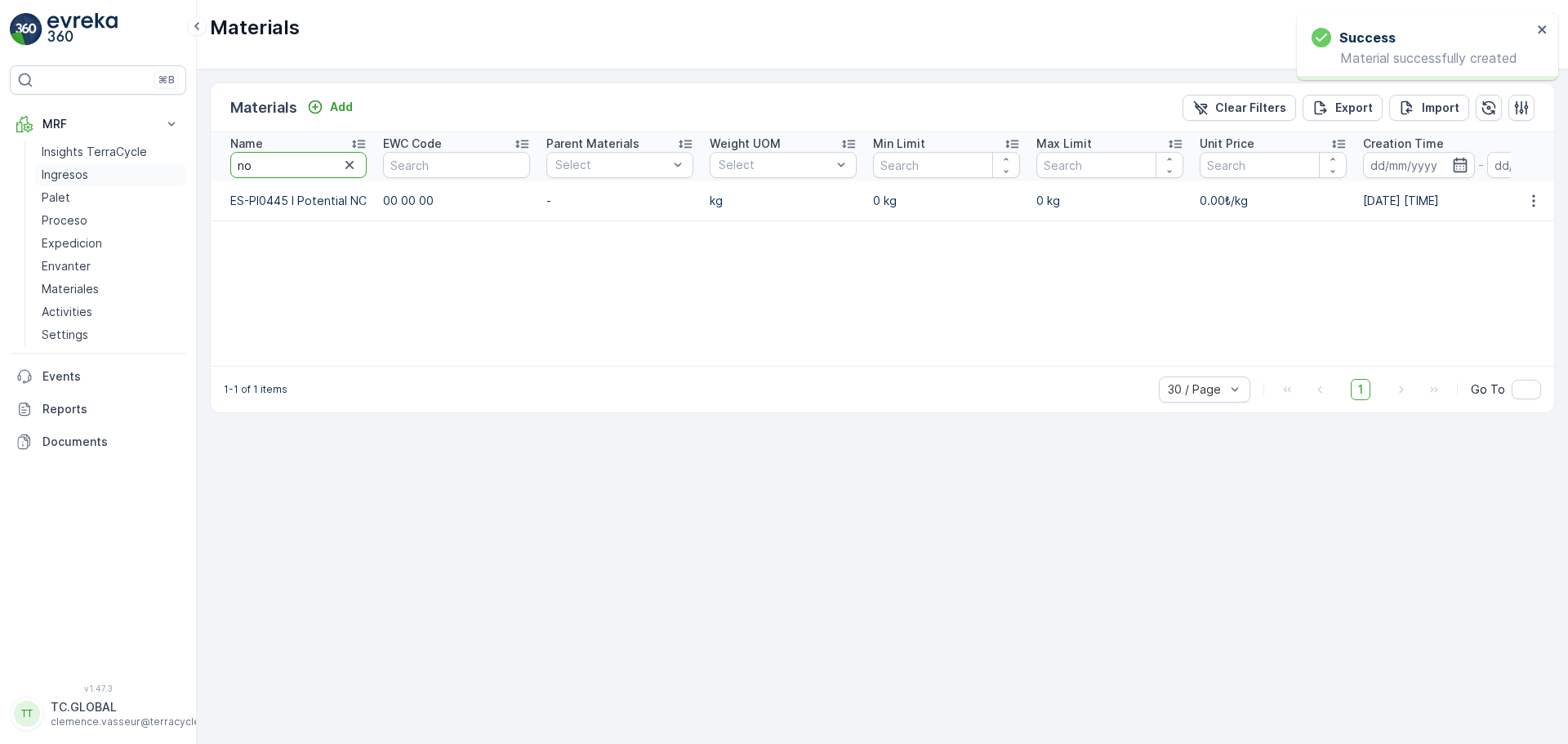 type on "non" 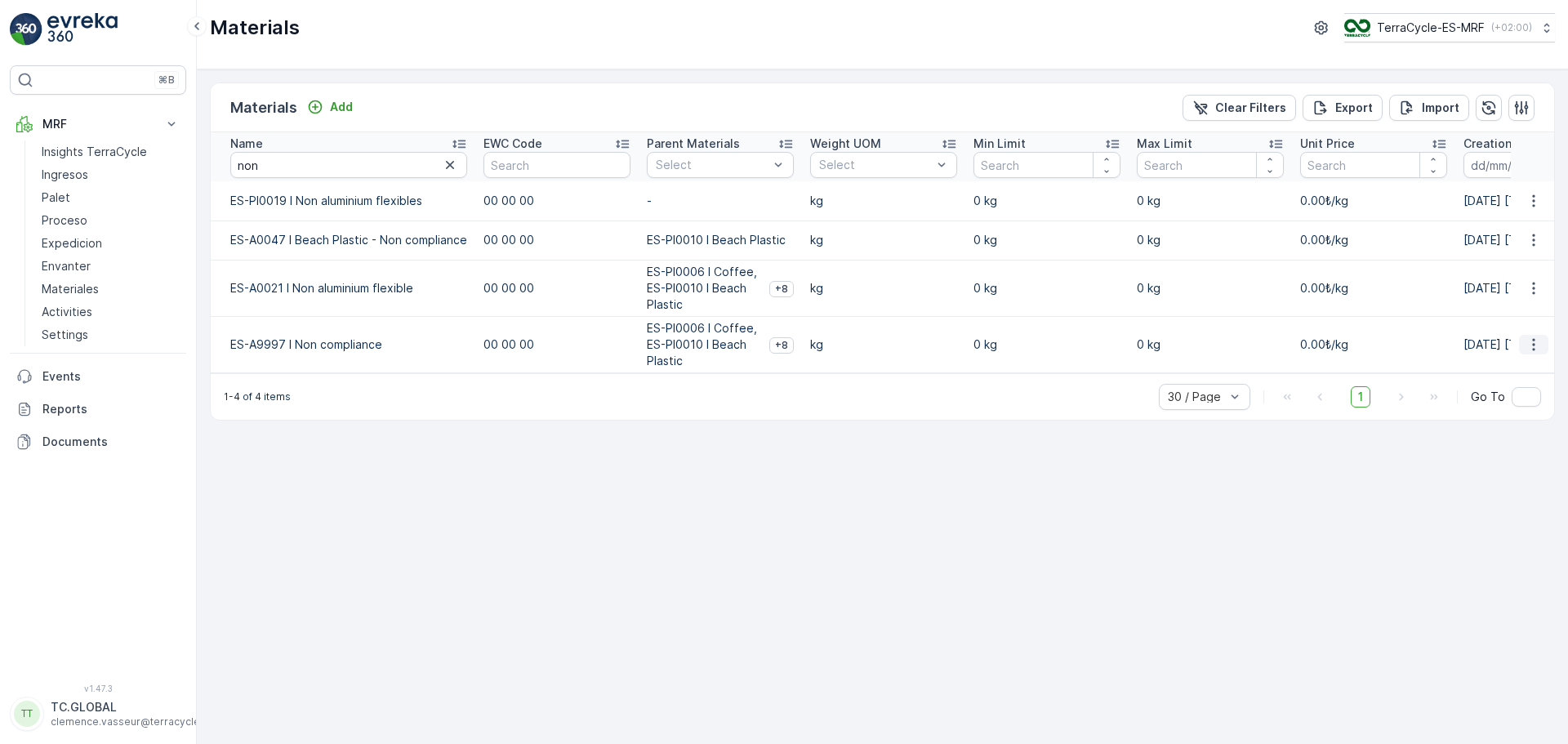 click 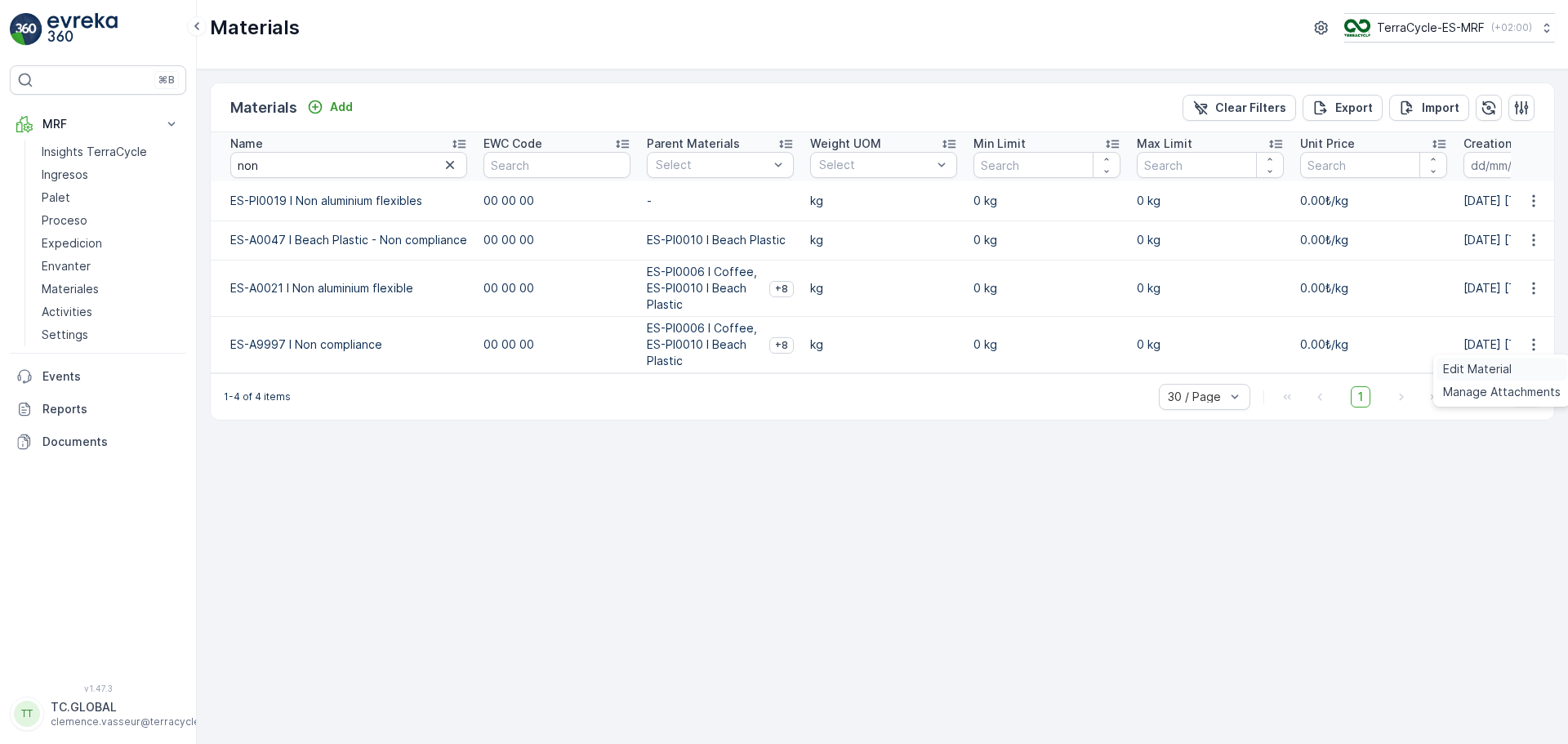 click on "Edit Material" at bounding box center [1477, 369] 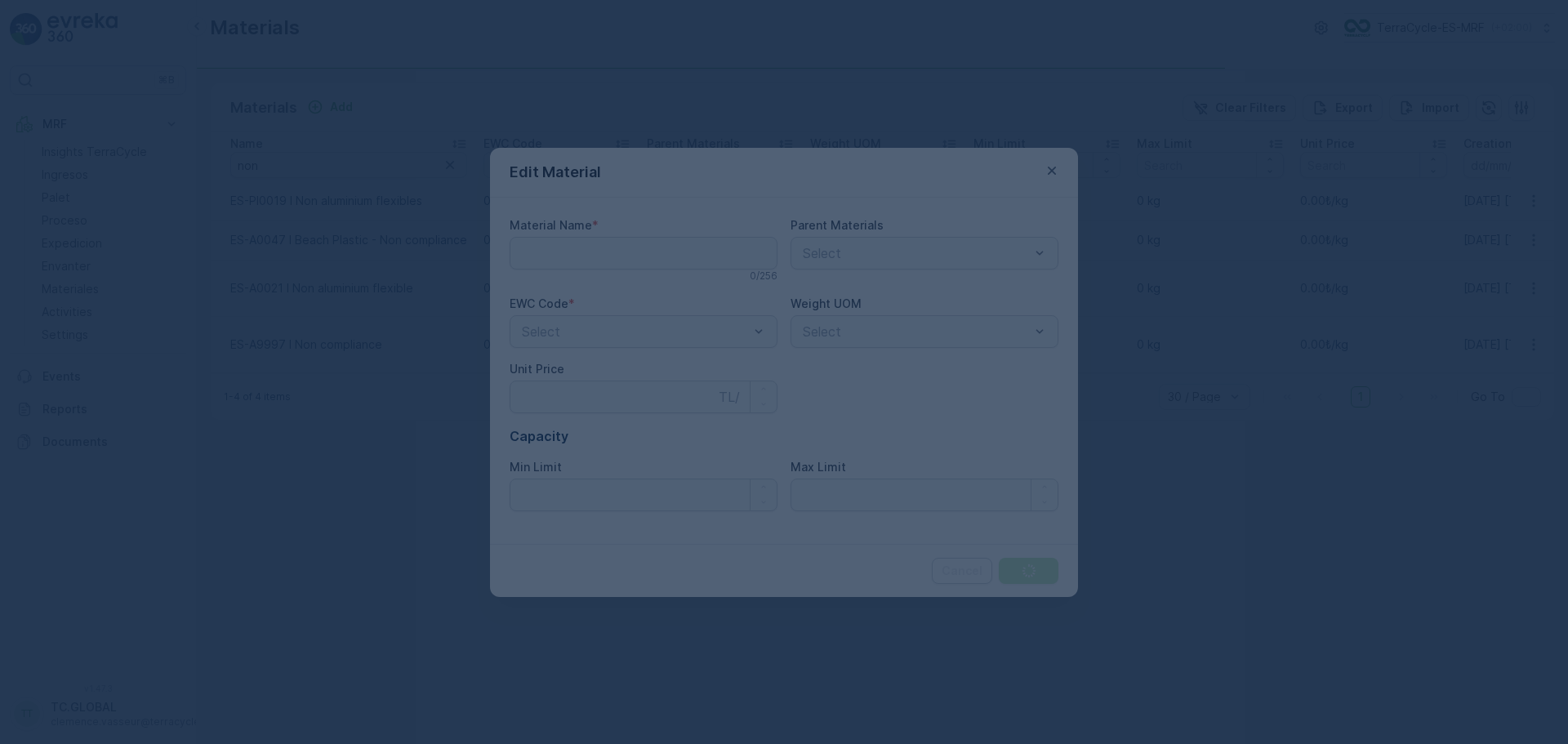 type on "ES-A9997 I Non compliance" 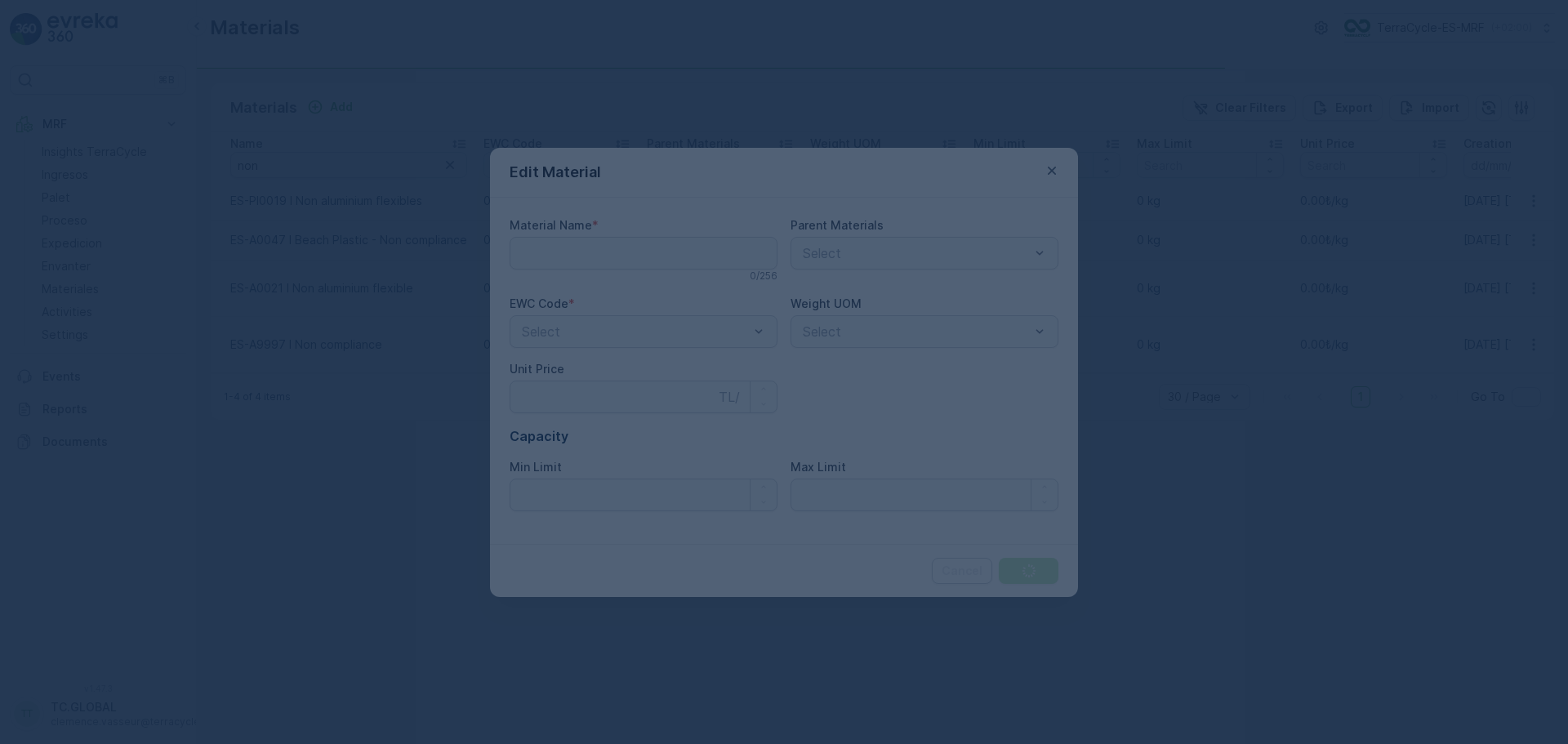 type on "0" 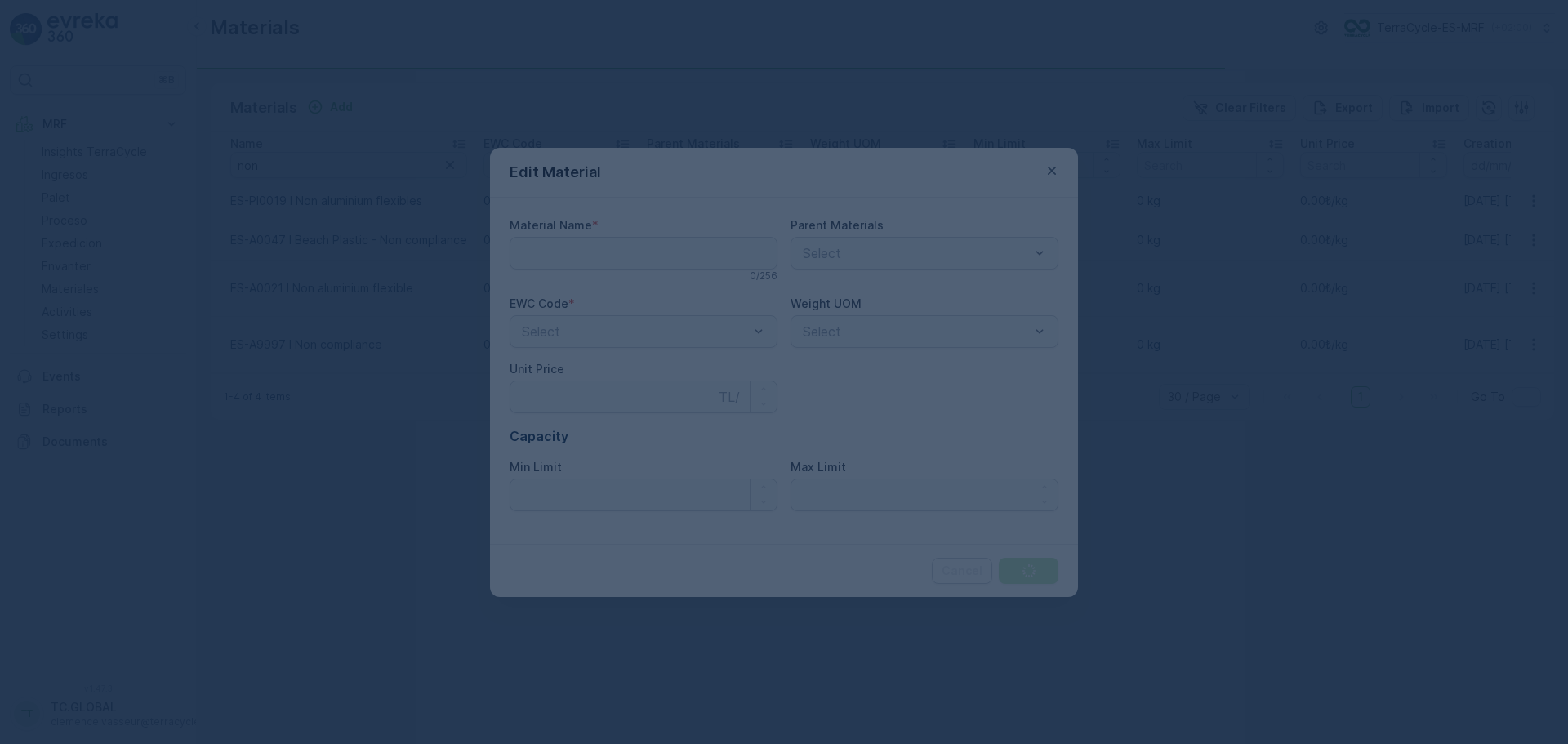 type on "0" 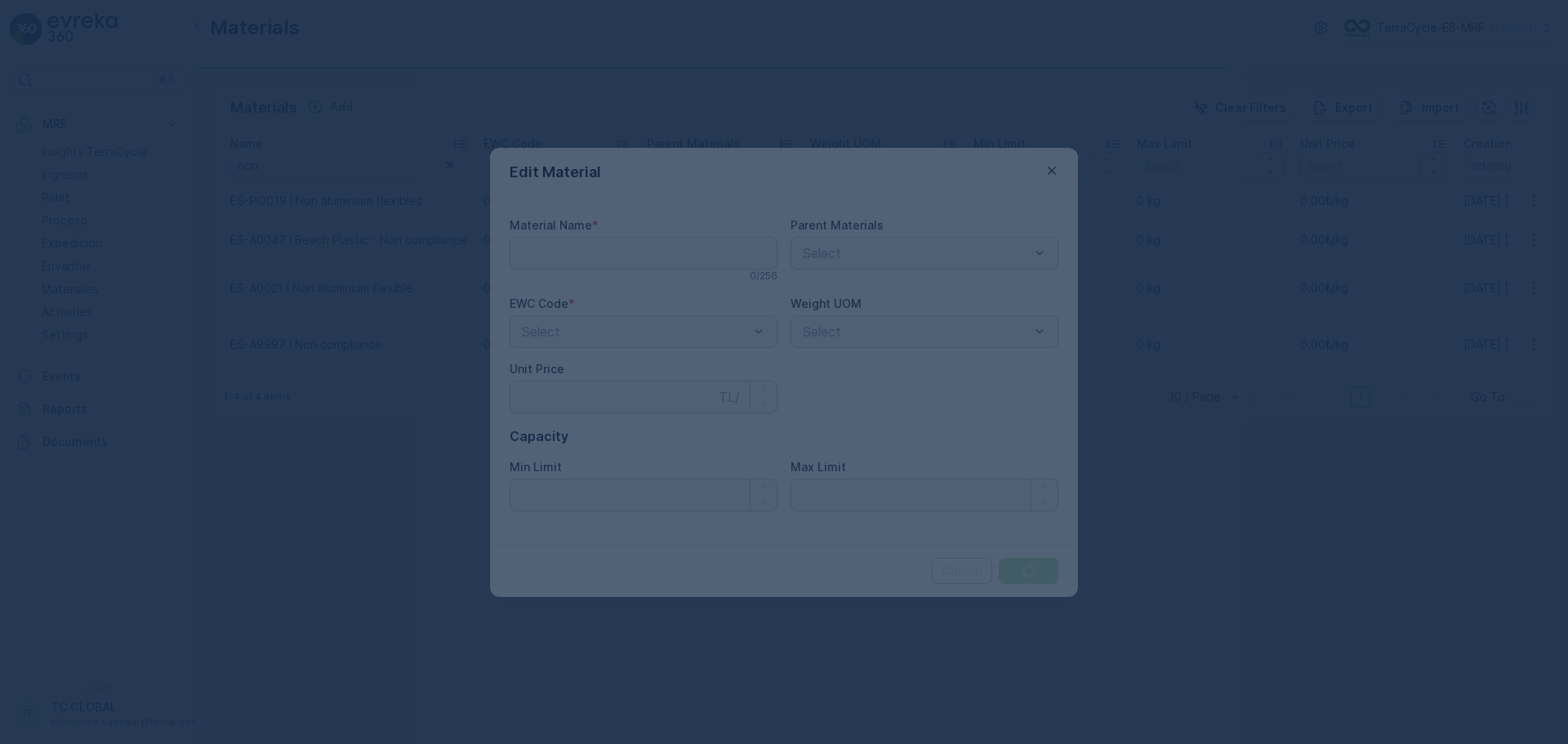 type on "0" 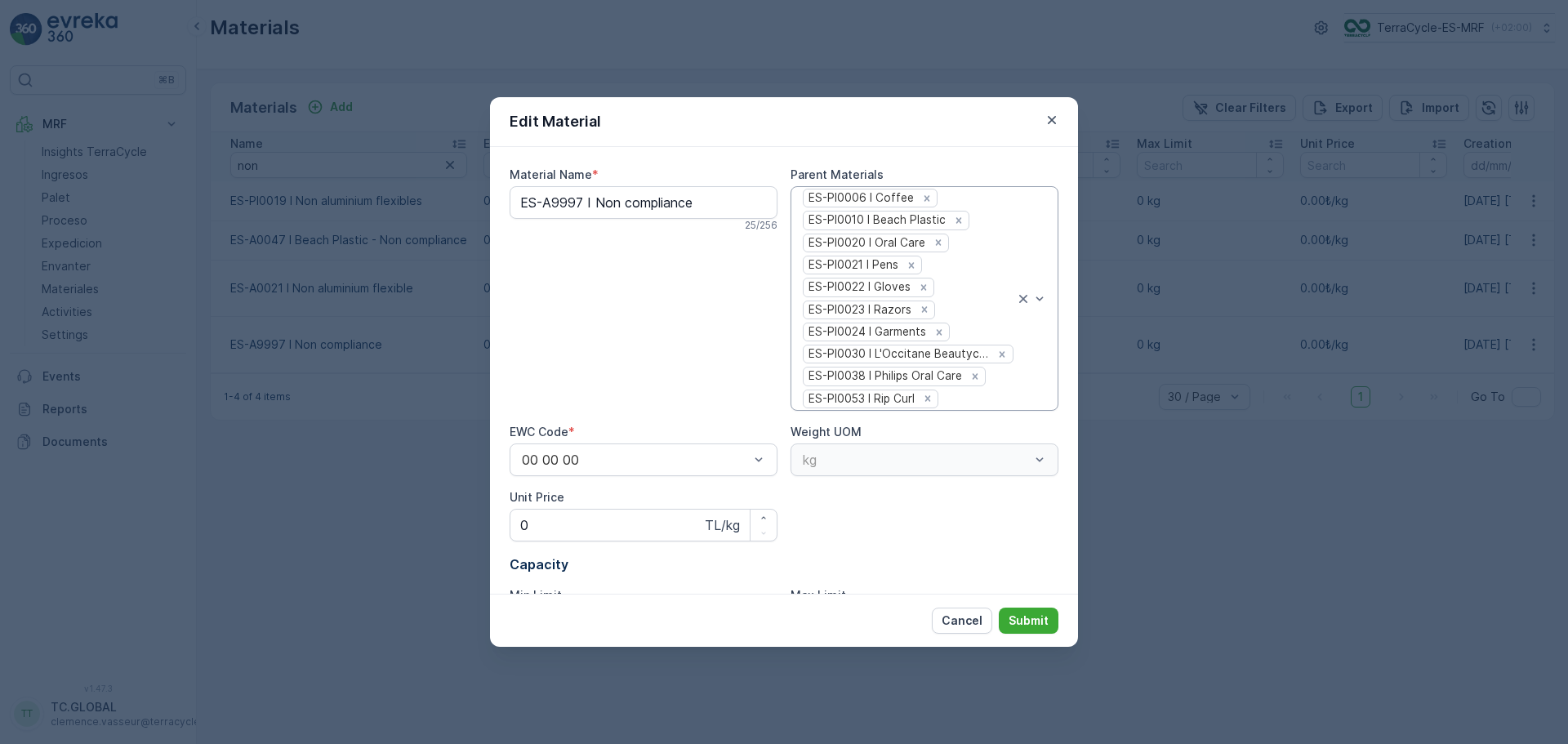 click at bounding box center (978, 399) 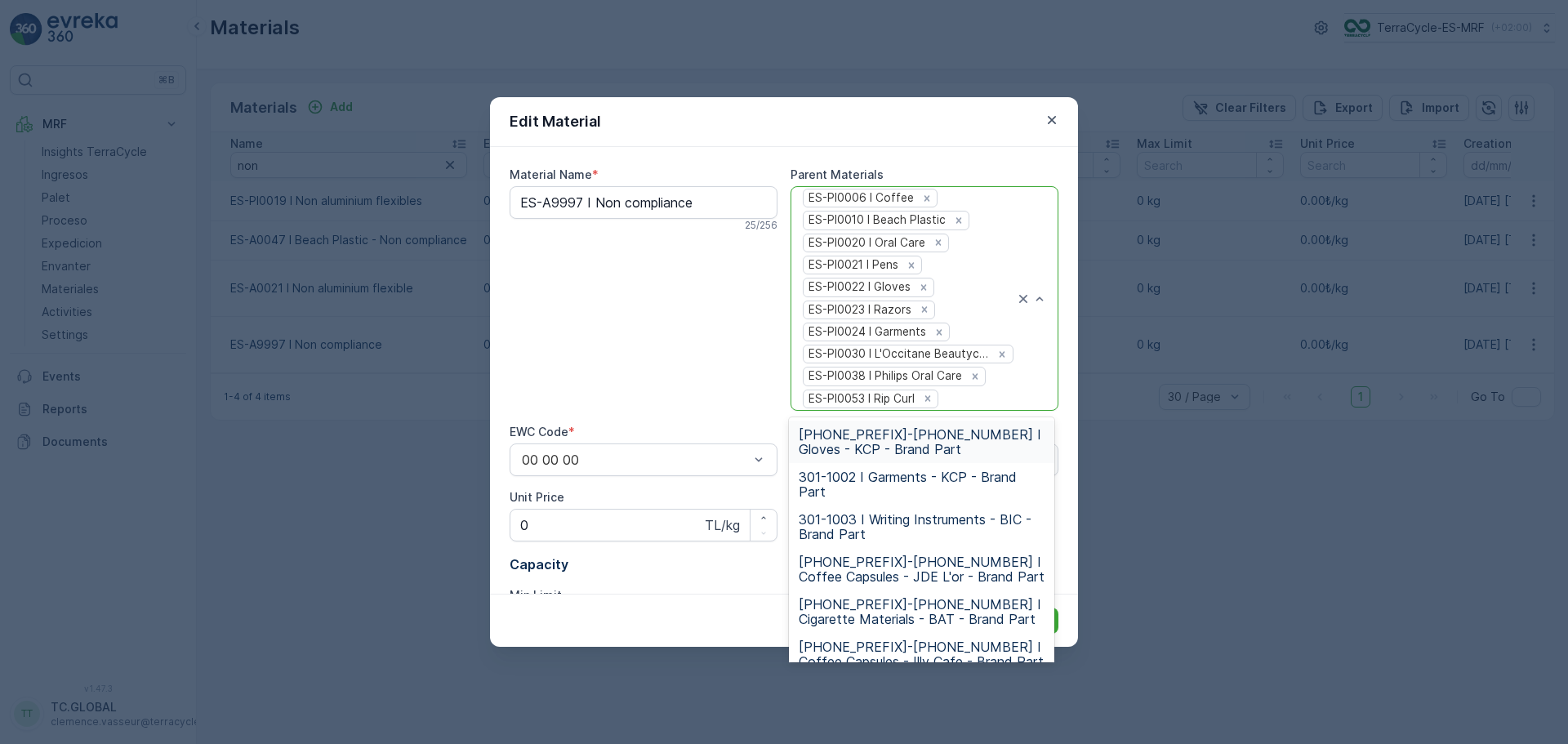 paste on "-PI0445 I Potential NC" 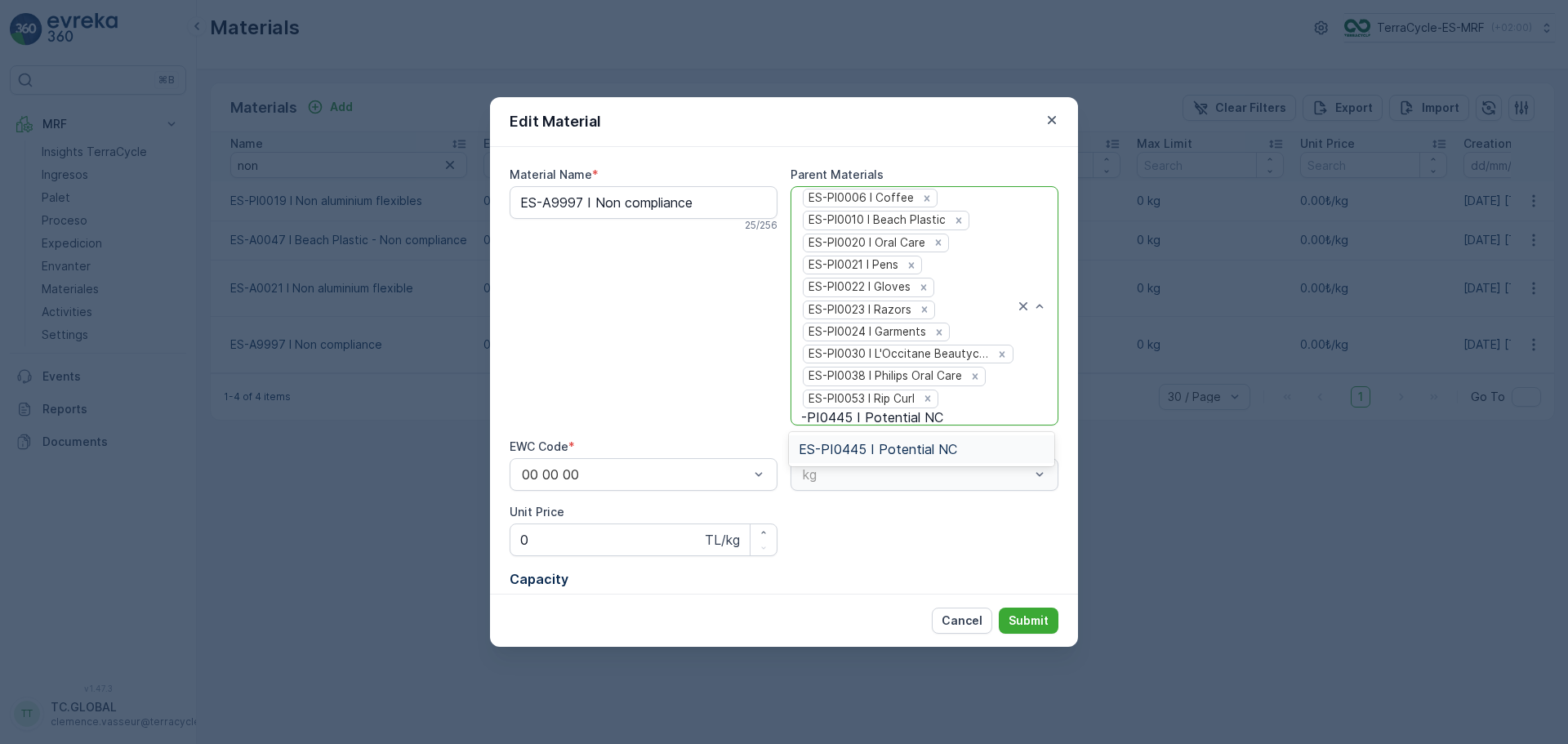 click on "ES-PI0445 I Potential NC" at bounding box center [878, 449] 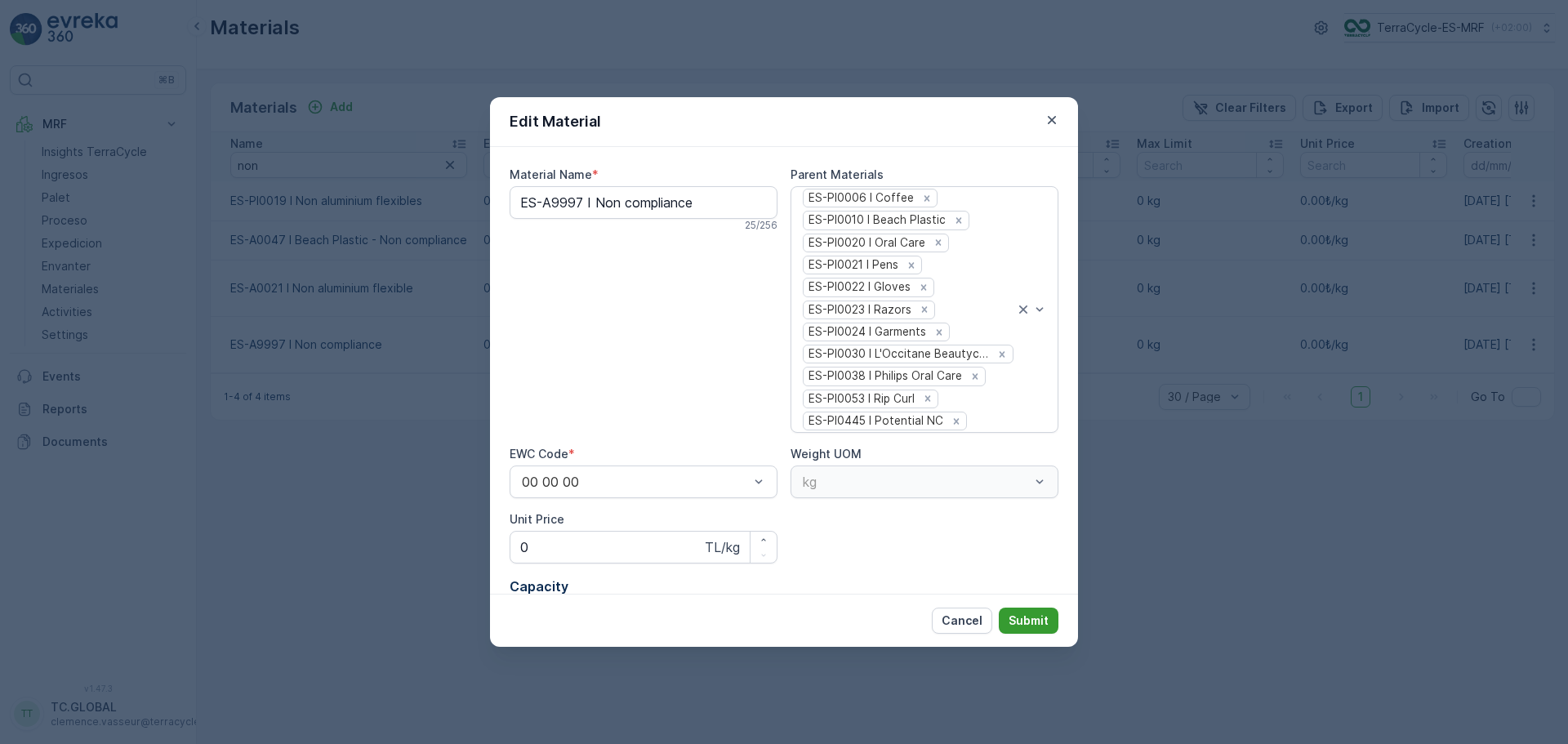 click on "Submit" at bounding box center [1028, 621] 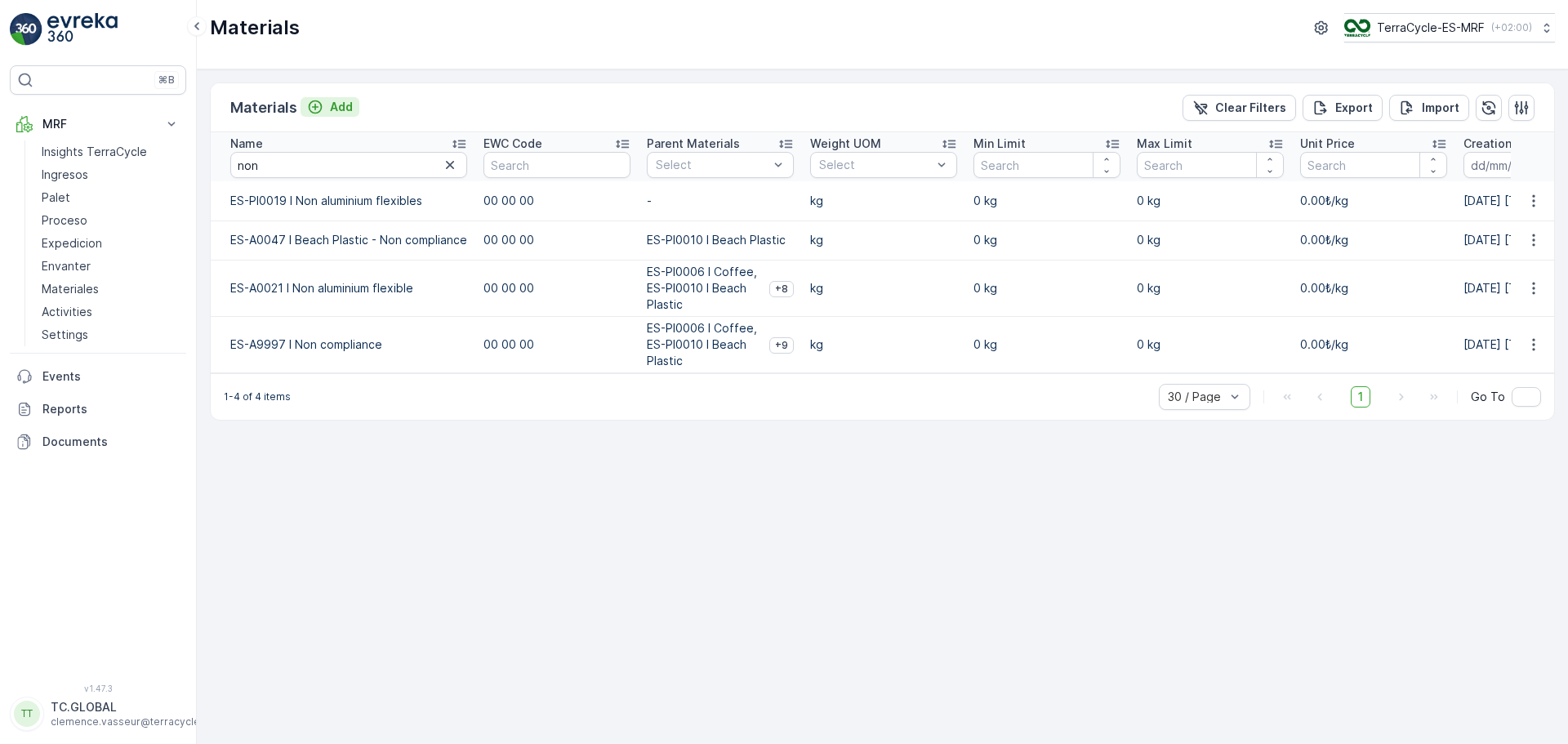 click on "Add" at bounding box center [341, 107] 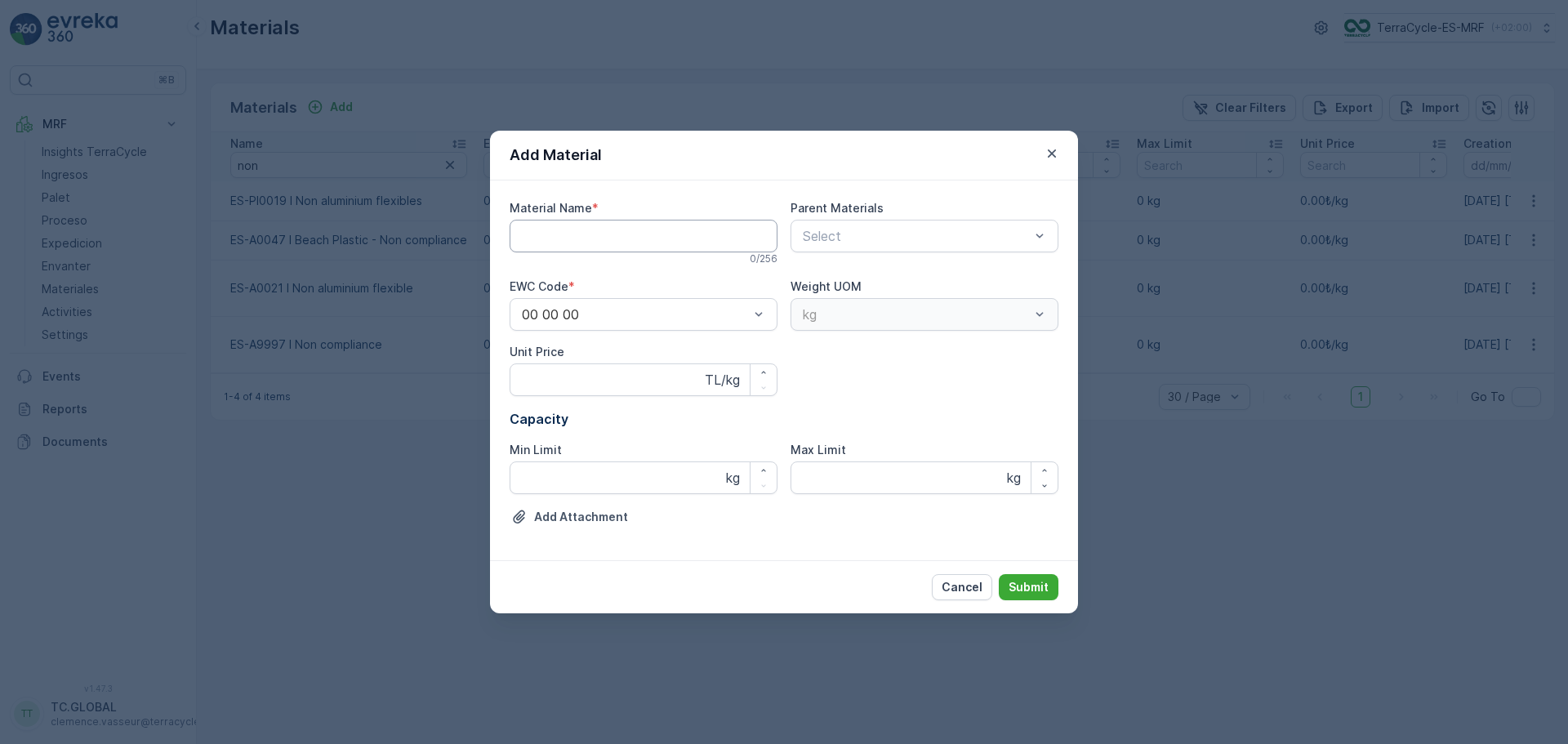 drag, startPoint x: 559, startPoint y: 230, endPoint x: 545, endPoint y: 236, distance: 15.231546 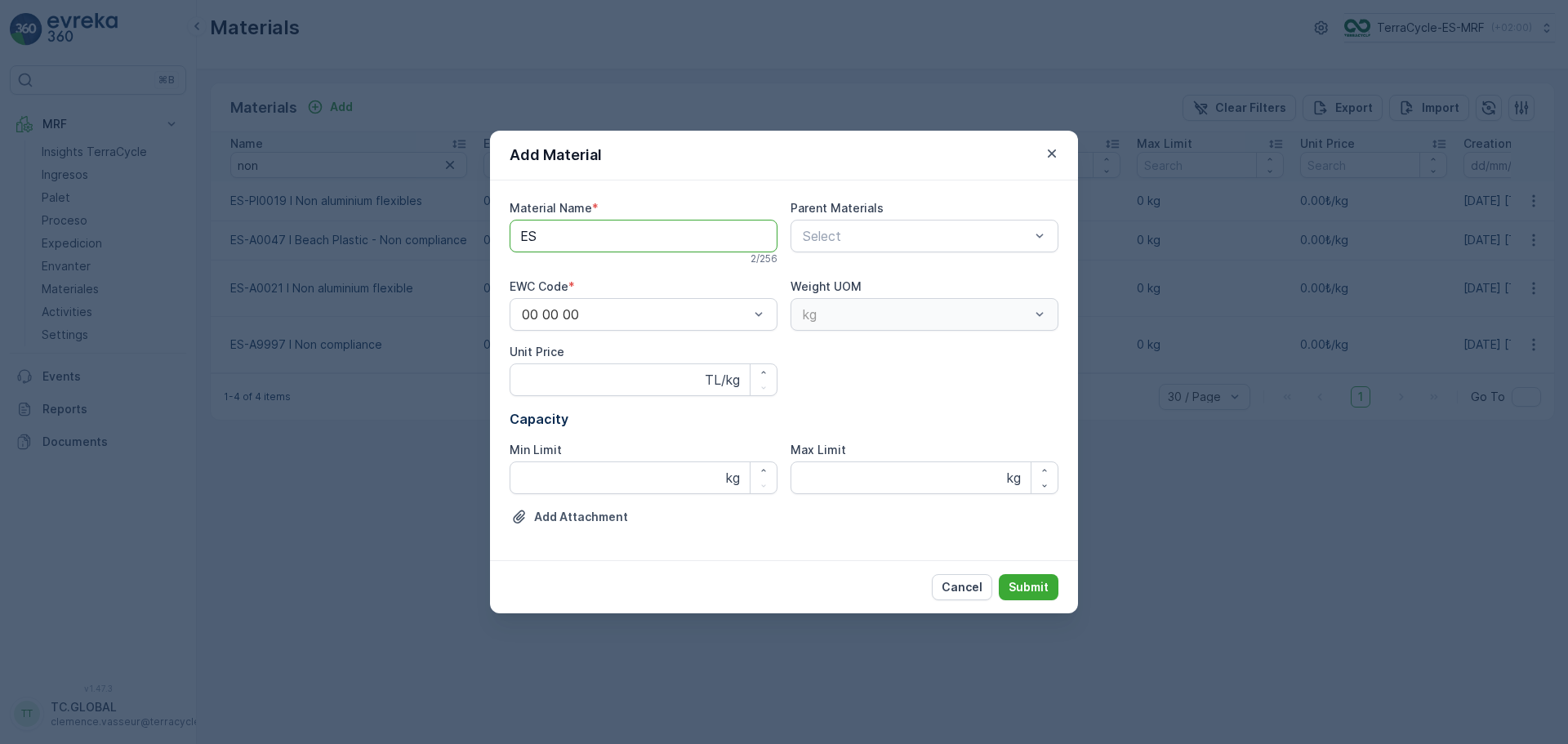 paste on "-A9995 I Non-Compliant Controlled" 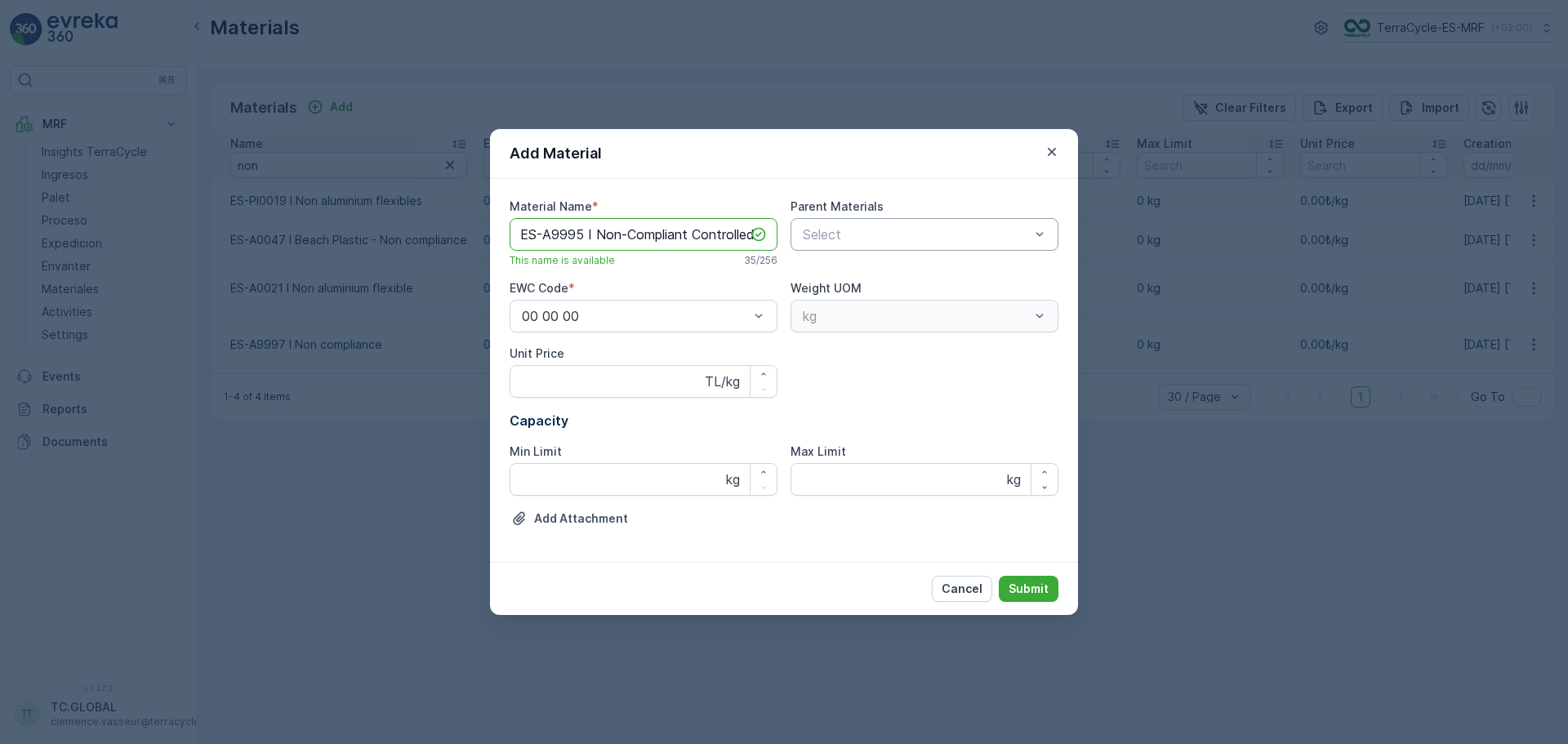 type on "ES-A9995 I Non-Compliant Controlled" 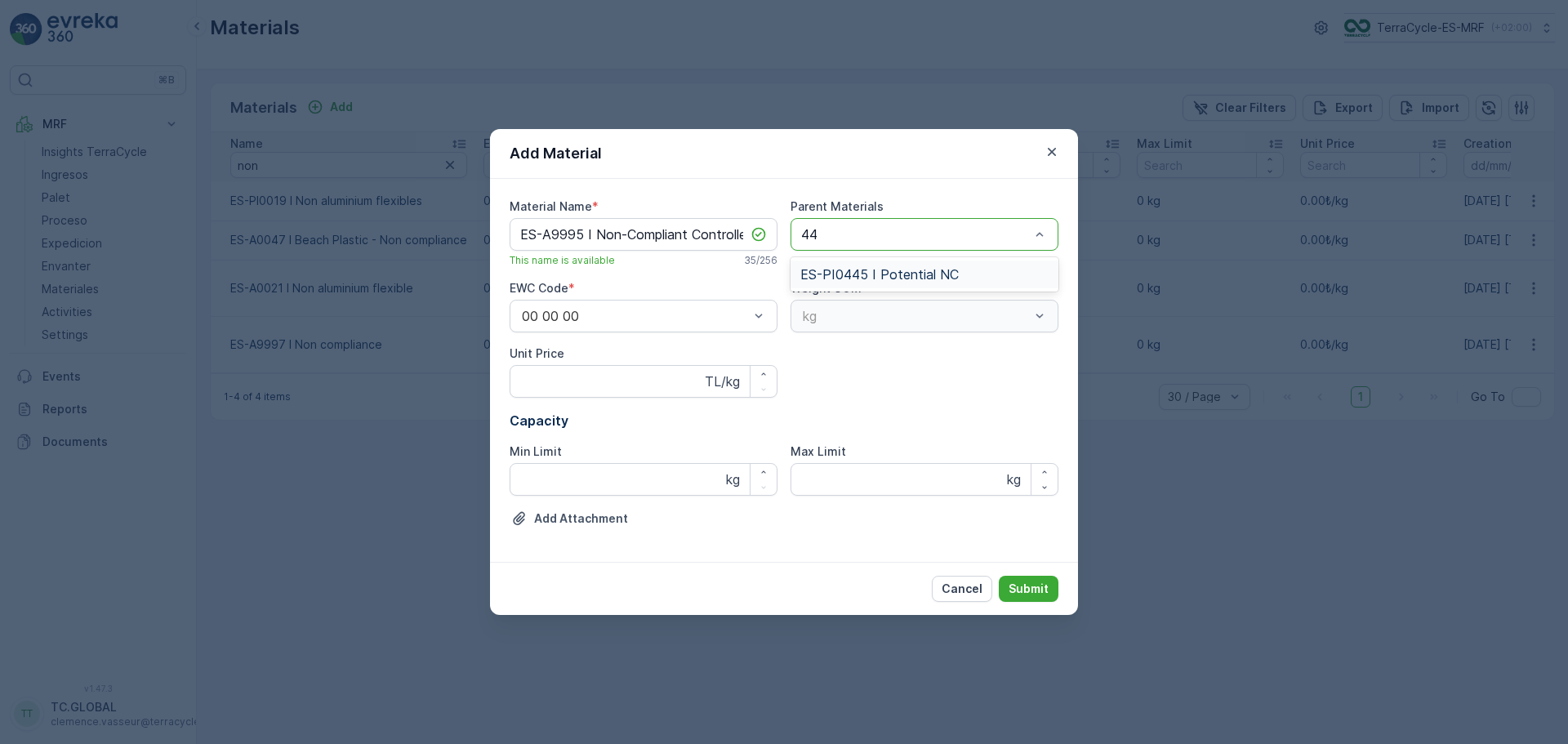 type on "445" 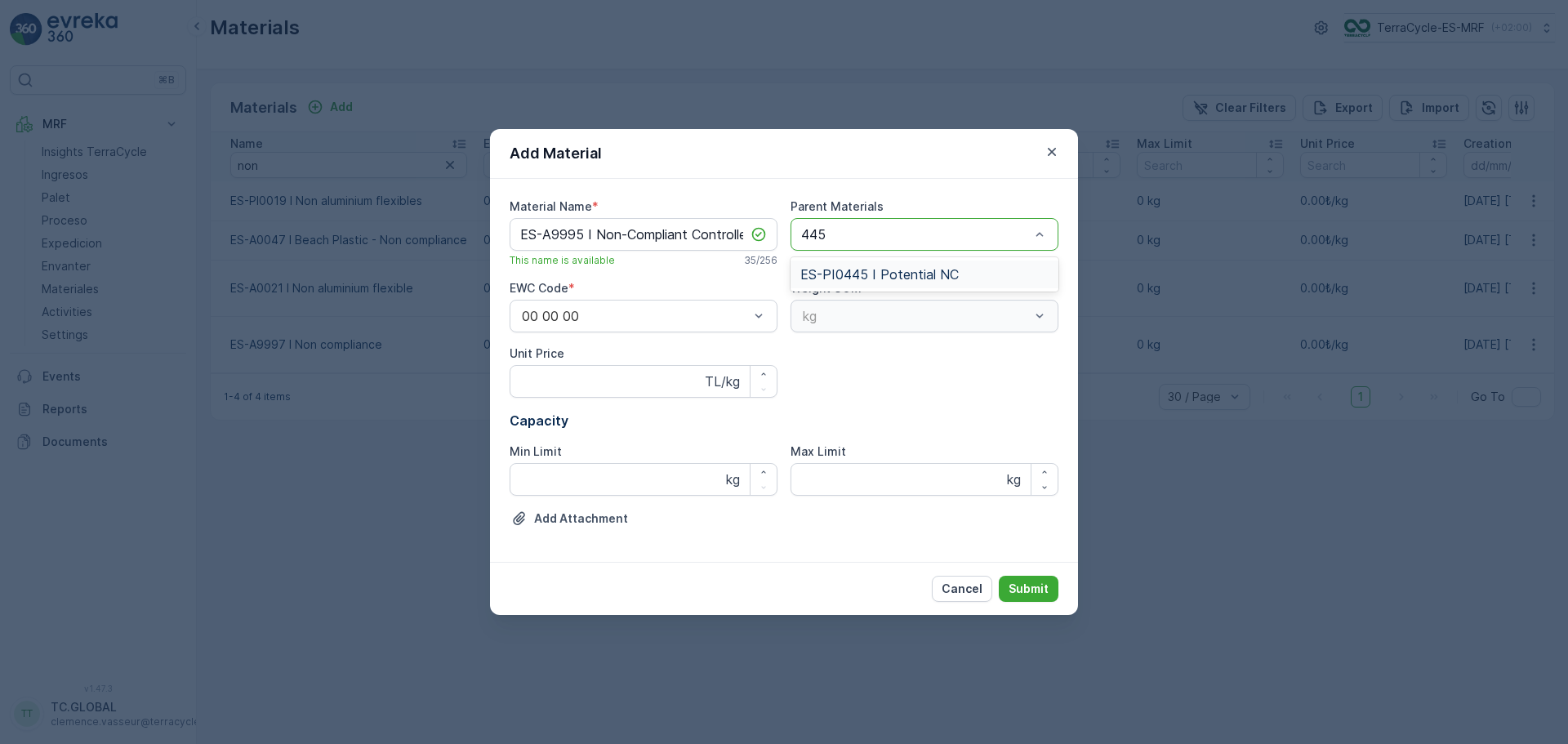 click on "ES-PI0445 I Potential NC" at bounding box center [880, 274] 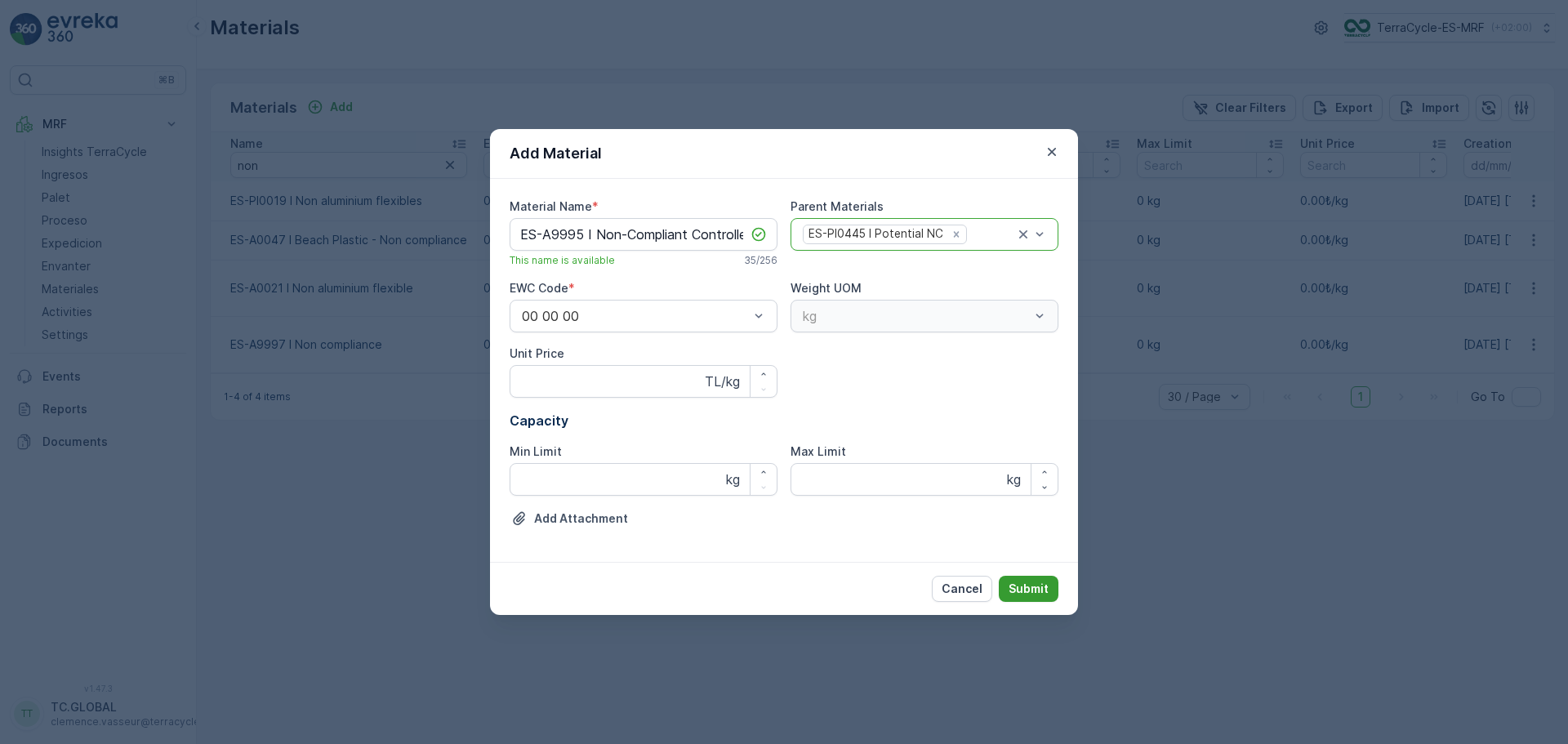 click on "Submit" at bounding box center [1028, 589] 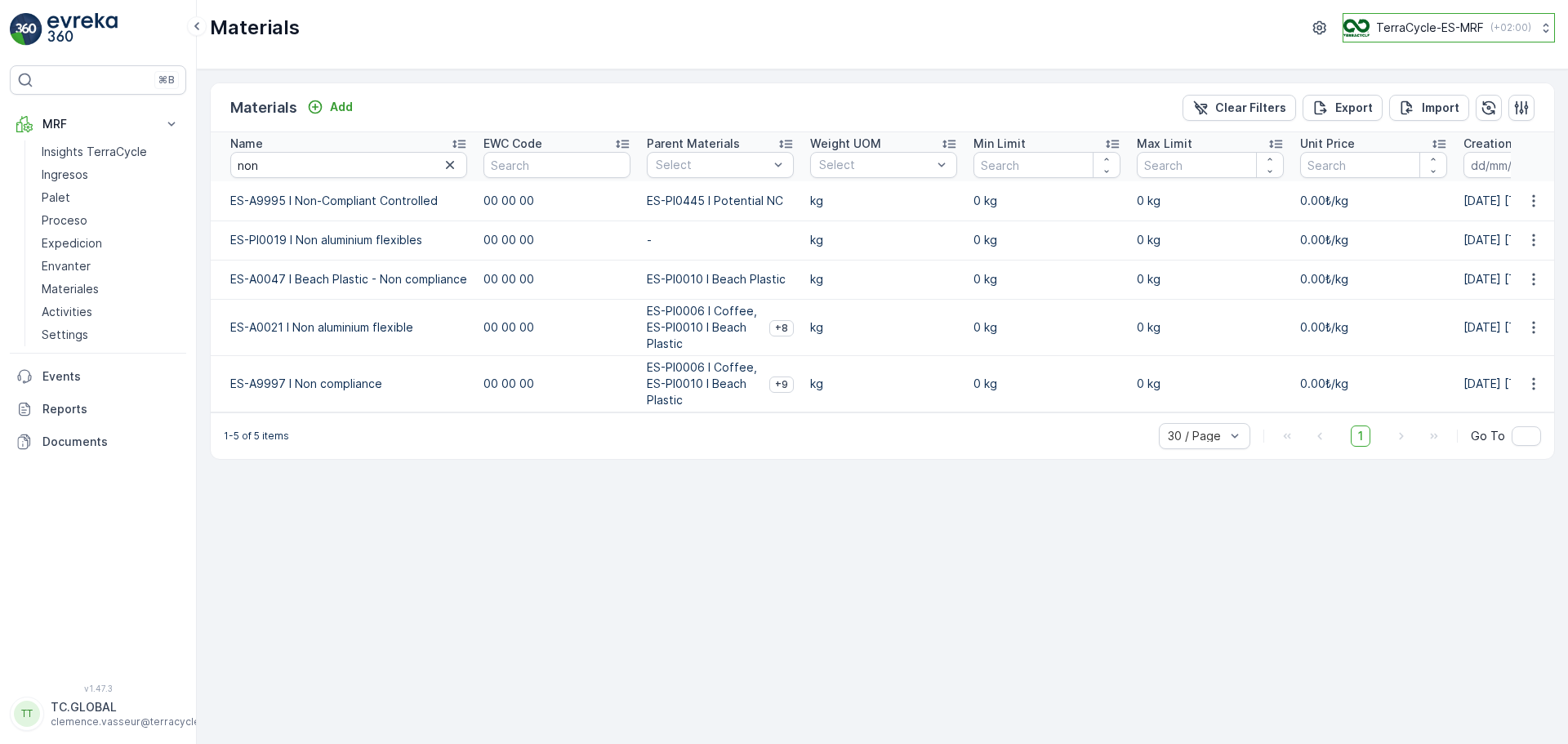 click on "TerraCycle-ES-MRF" at bounding box center [1430, 28] 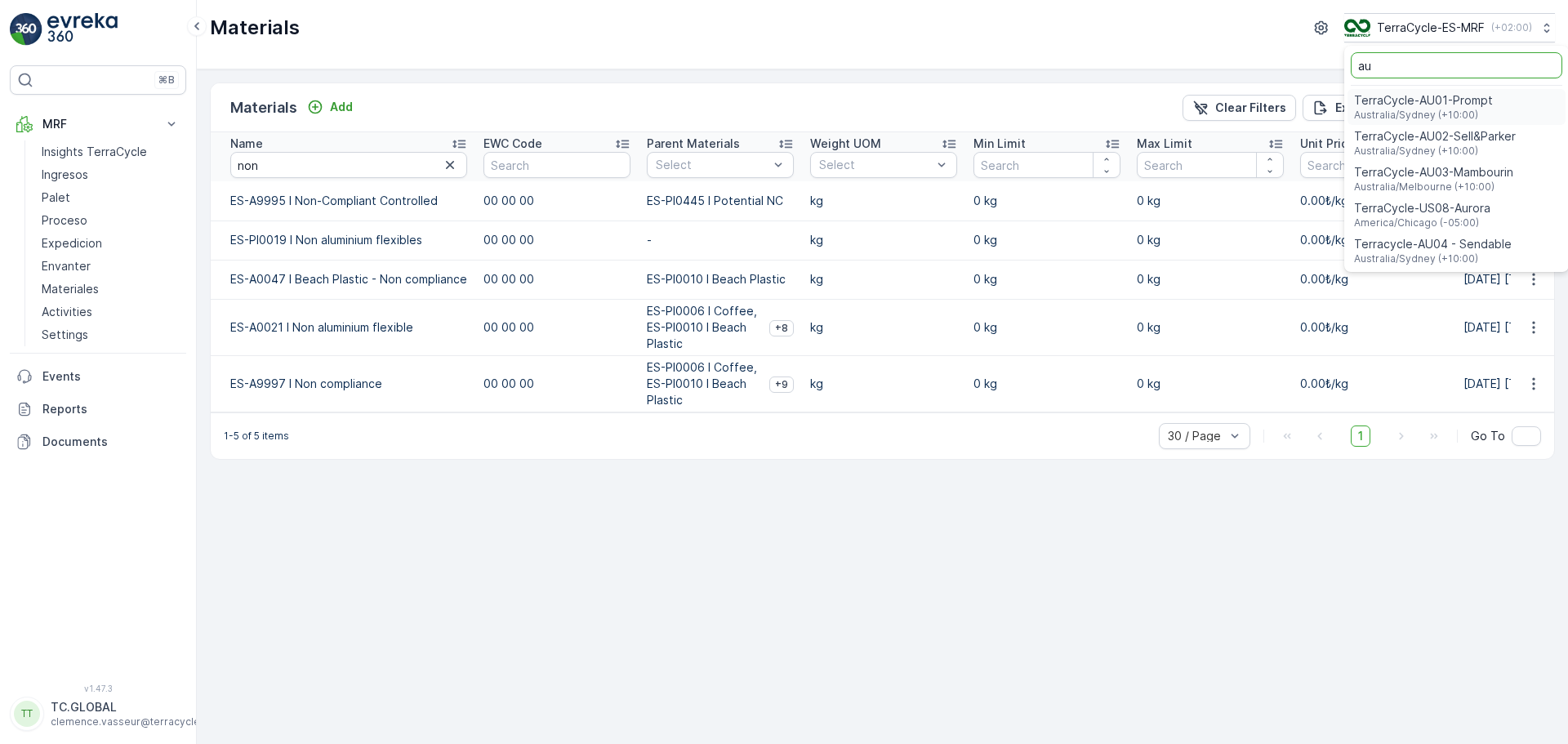 type on "au" 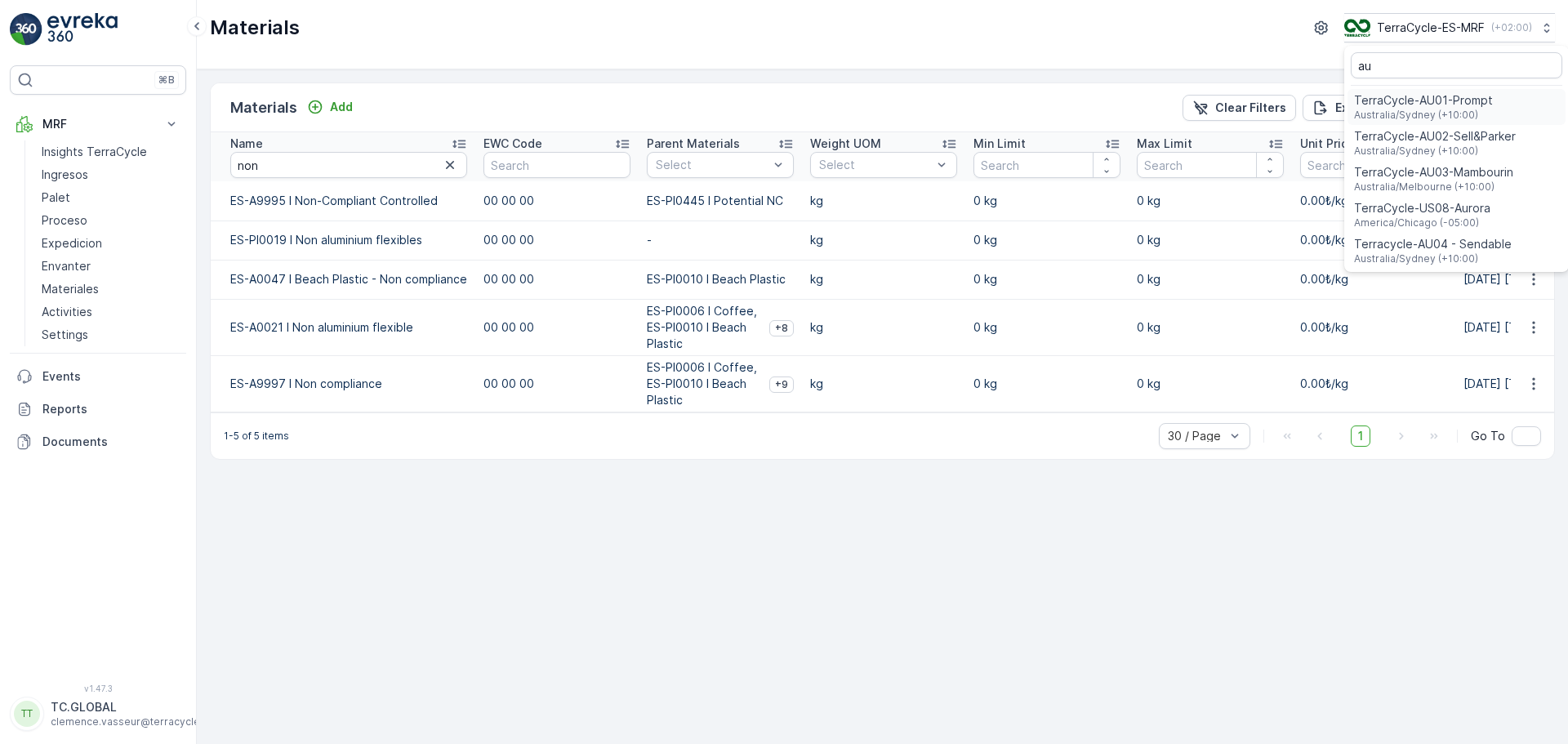 click on "TerraCycle-AU01-Prompt" at bounding box center [1423, 100] 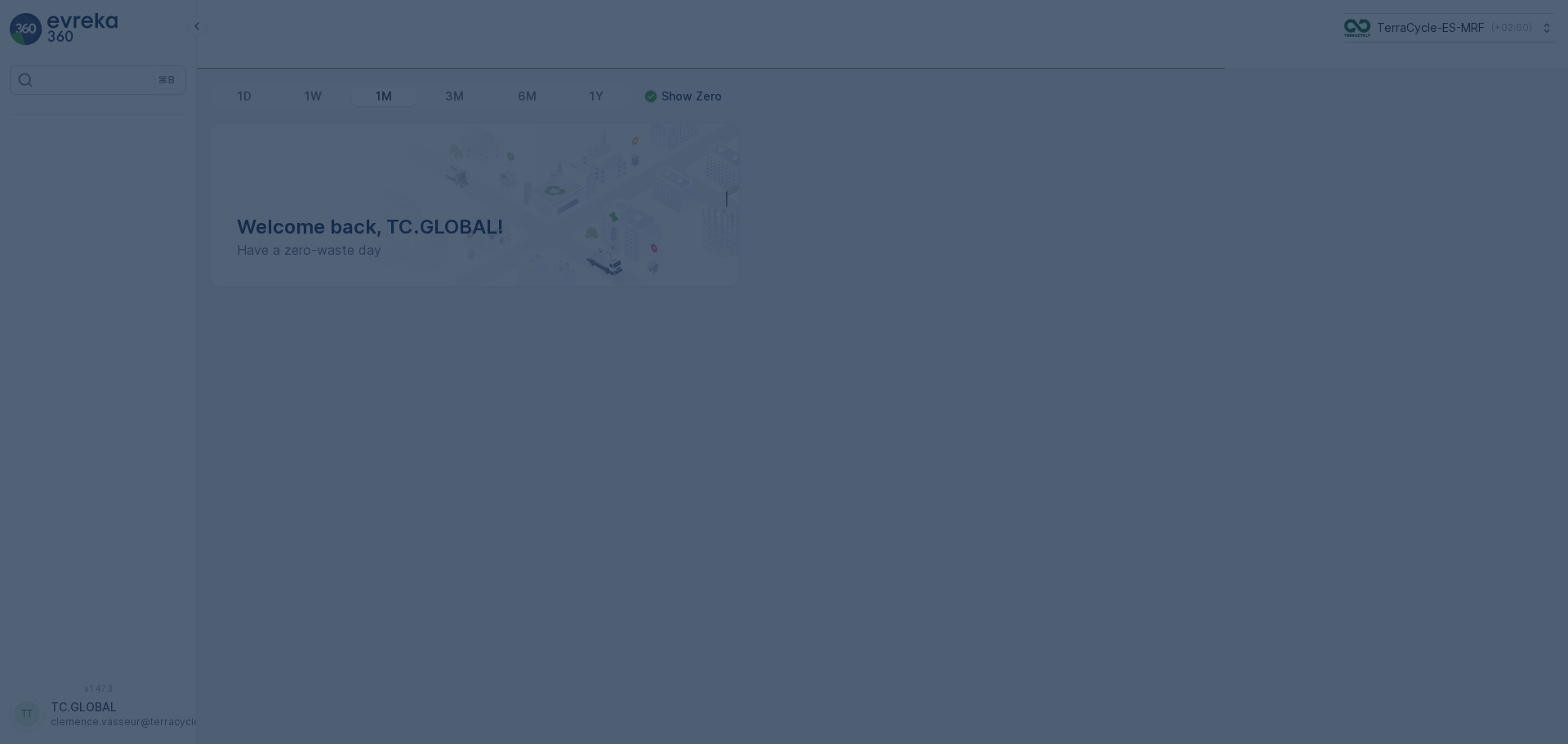 scroll, scrollTop: 0, scrollLeft: 0, axis: both 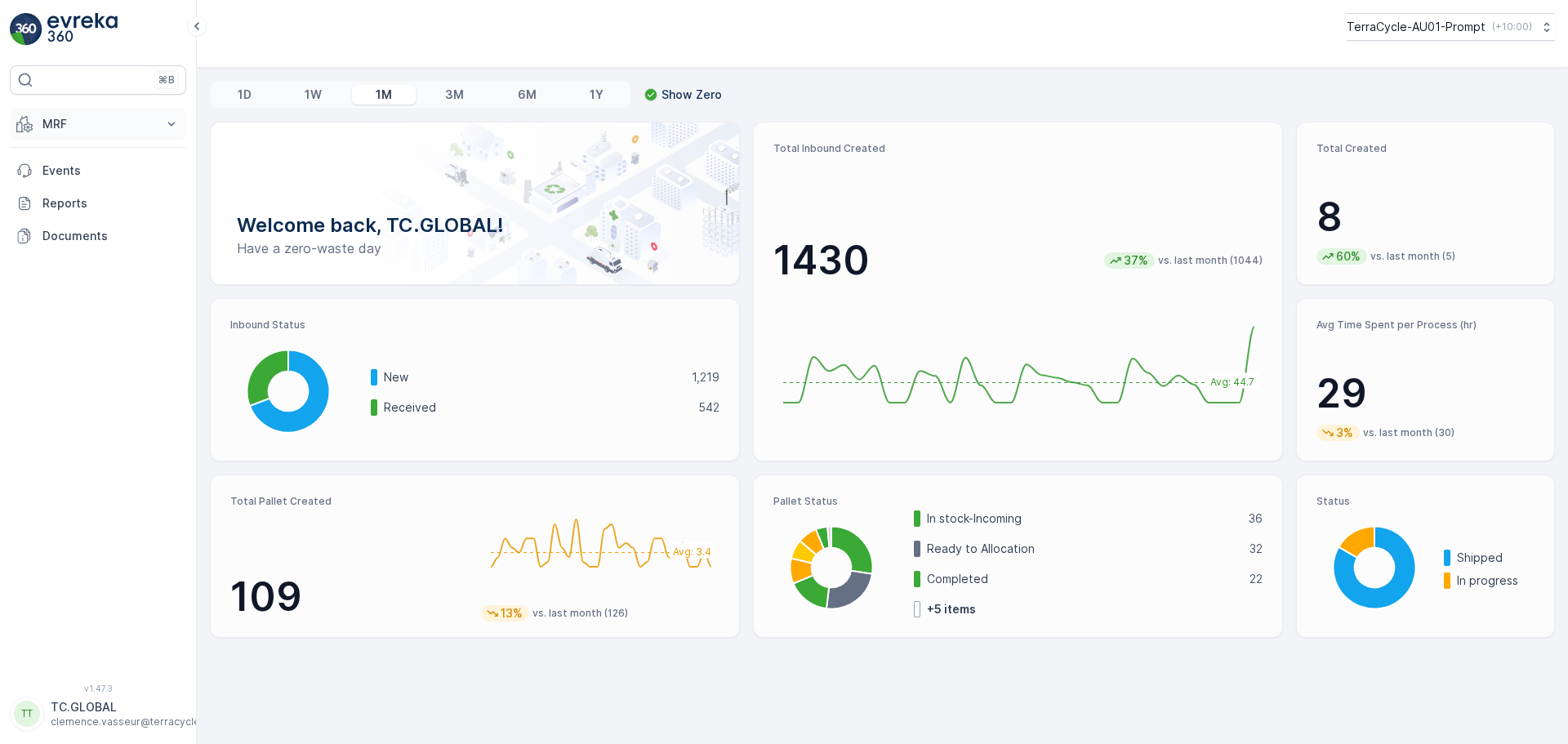 click on "MRF" at bounding box center [98, 124] 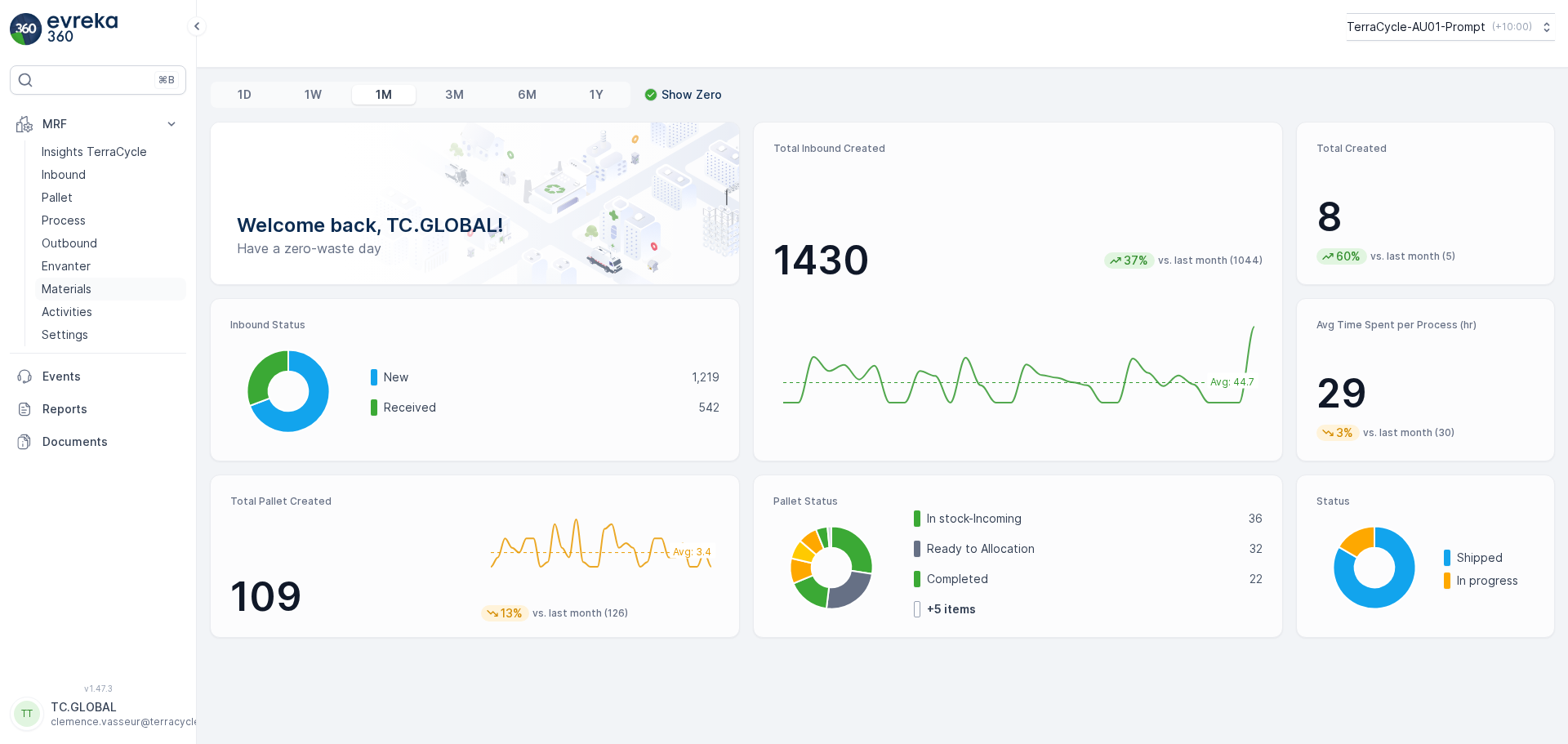 click on "Materials" at bounding box center [110, 289] 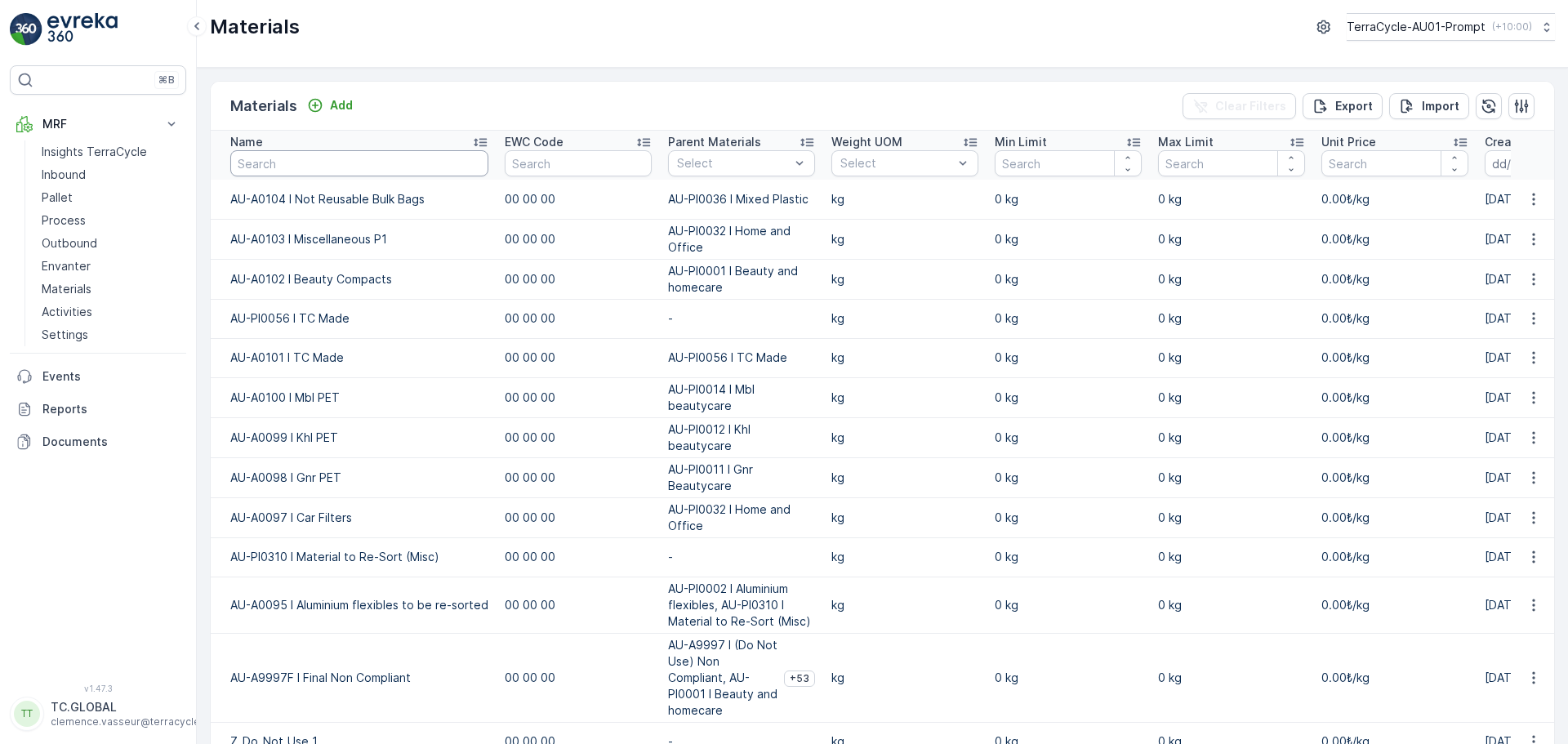 click at bounding box center (359, 163) 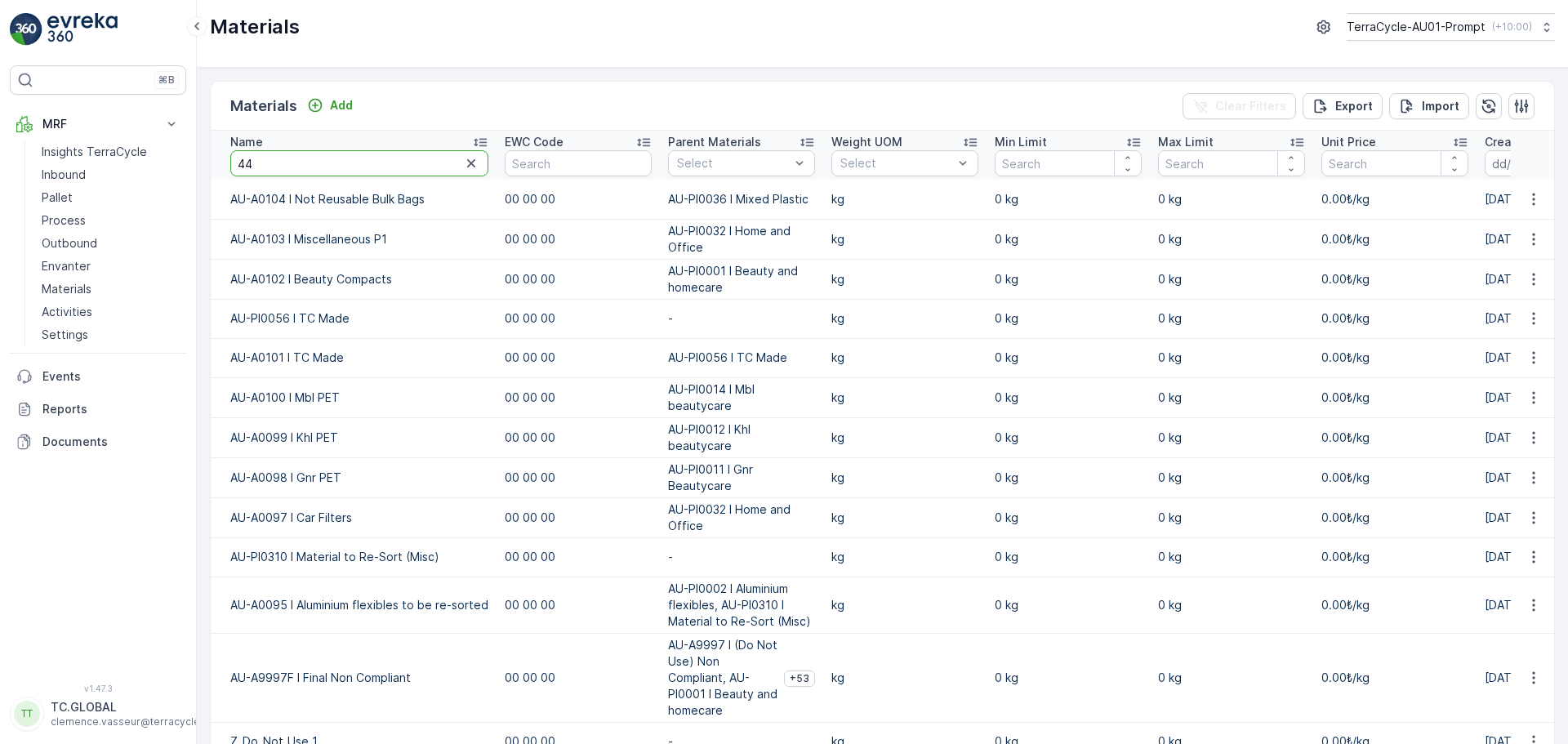 type on "445" 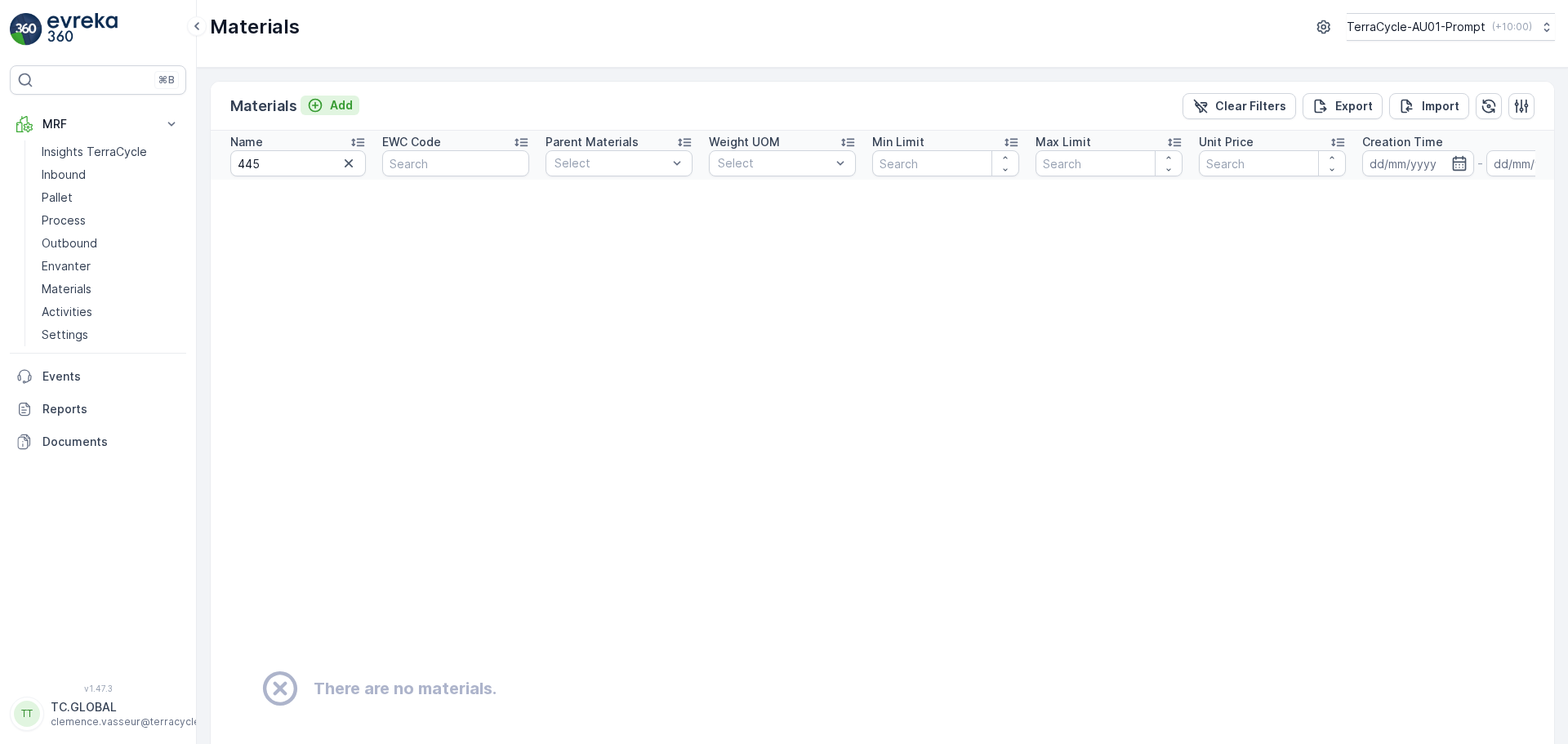 click on "Add" at bounding box center (341, 105) 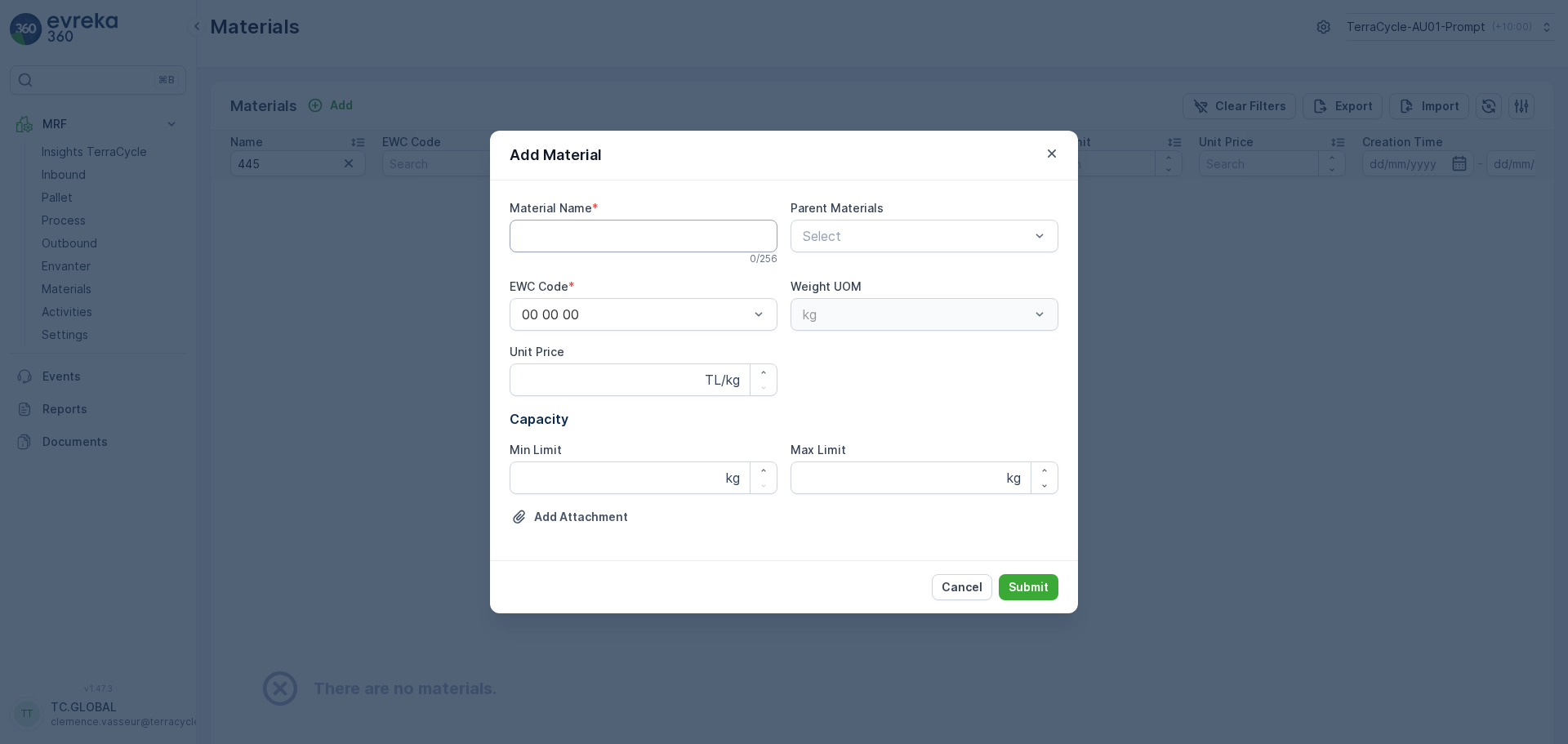 click on "Material Name" at bounding box center [644, 236] 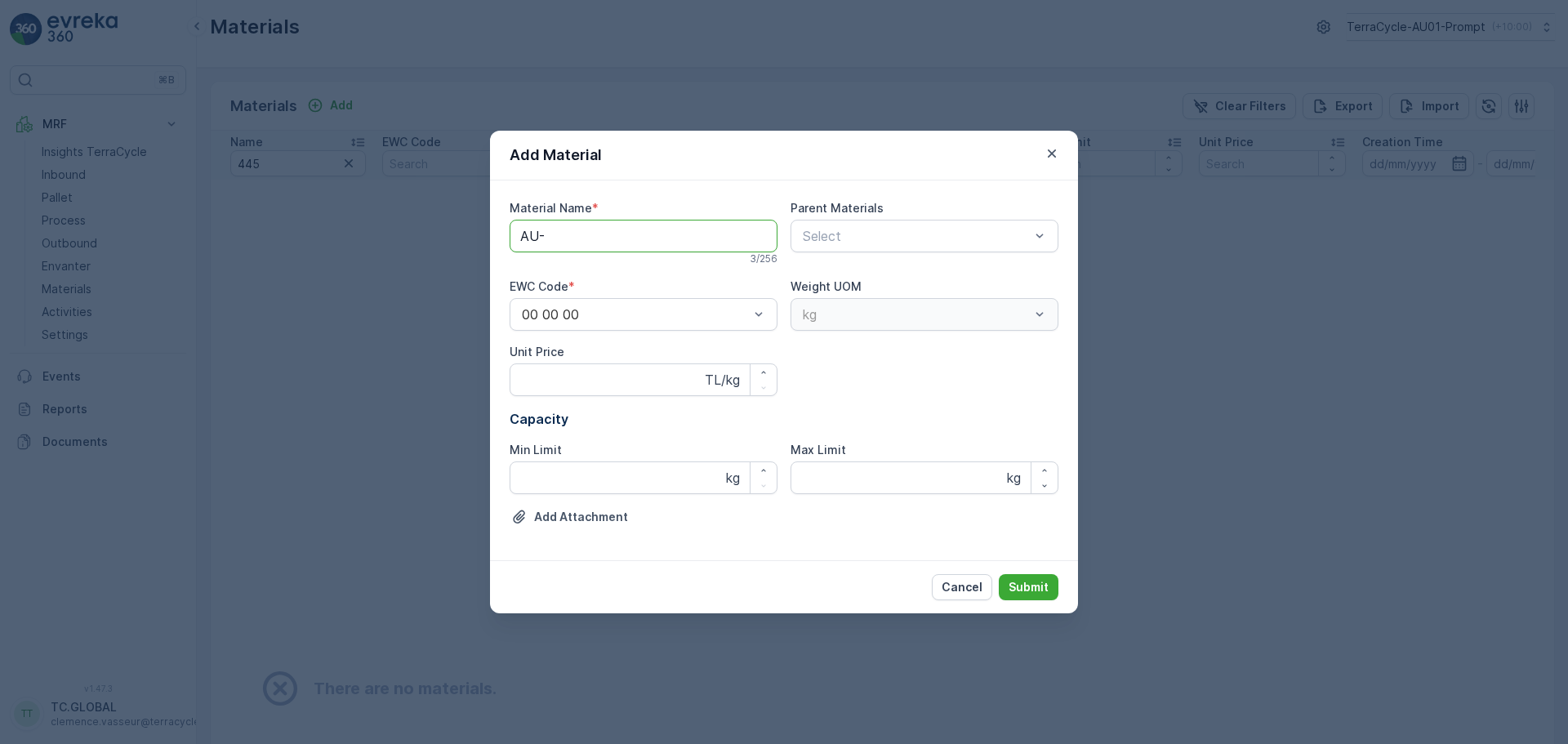 paste on "PI0445 I Potential NC" 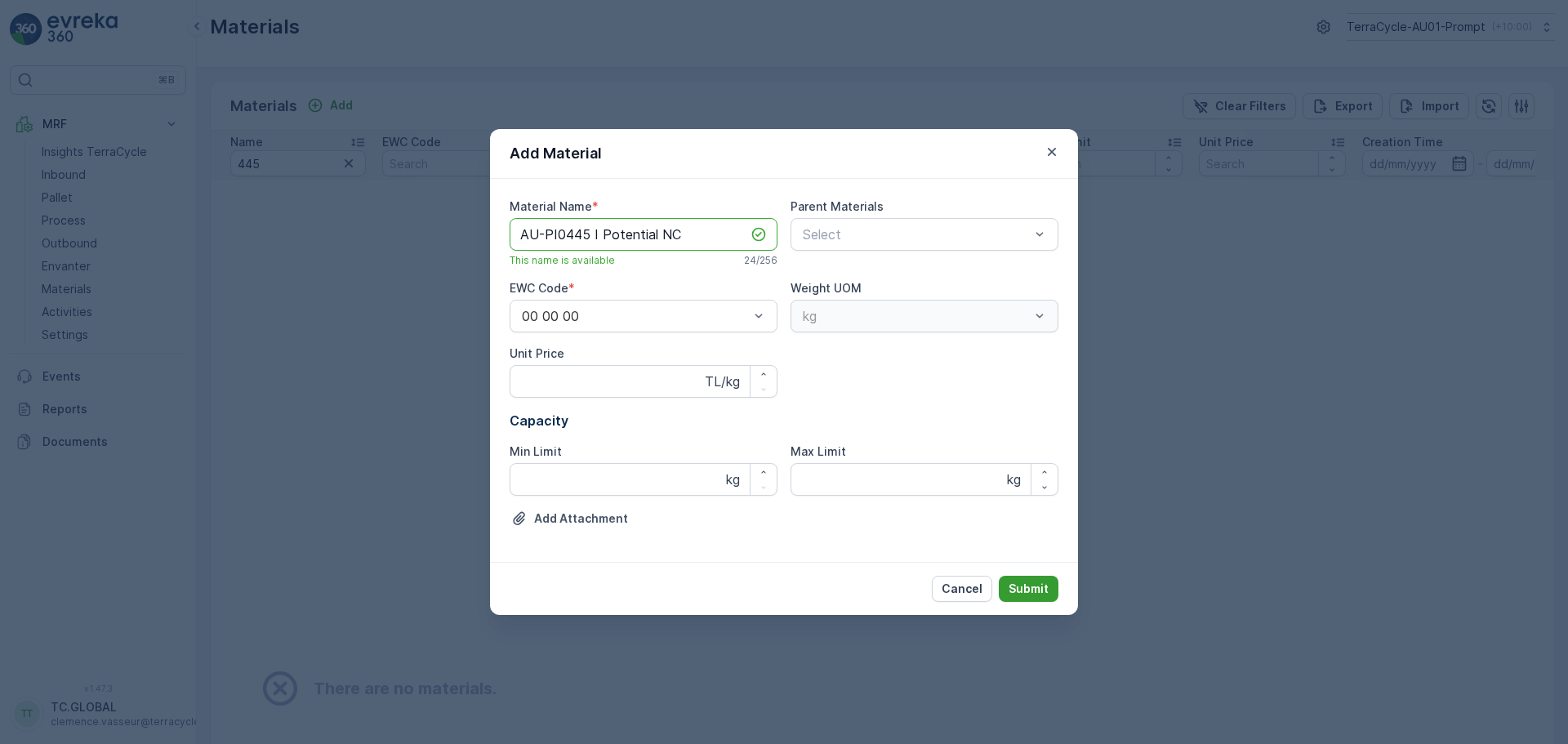 type on "AU-PI0445 I Potential NC" 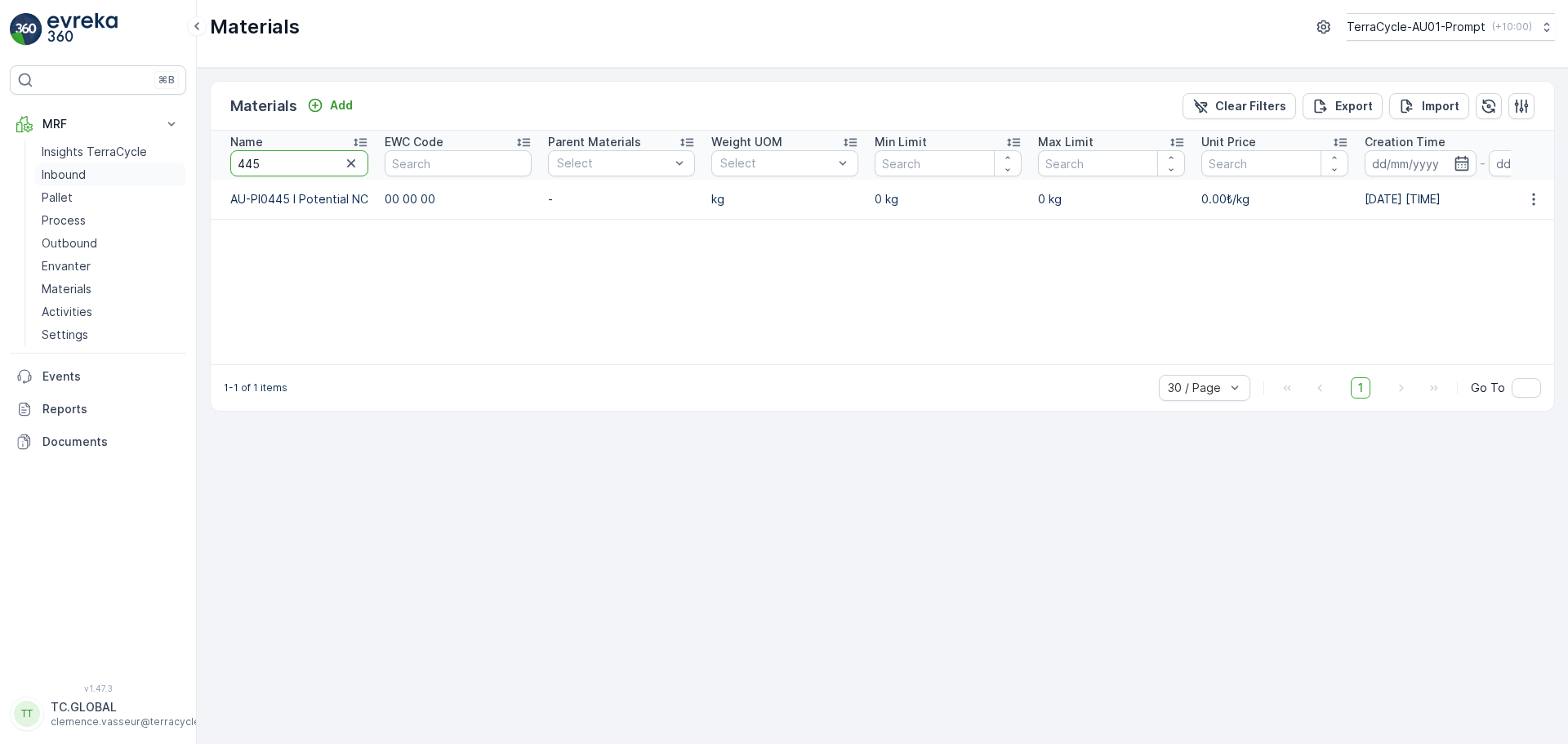 drag, startPoint x: 222, startPoint y: 159, endPoint x: 175, endPoint y: 168, distance: 47.85394 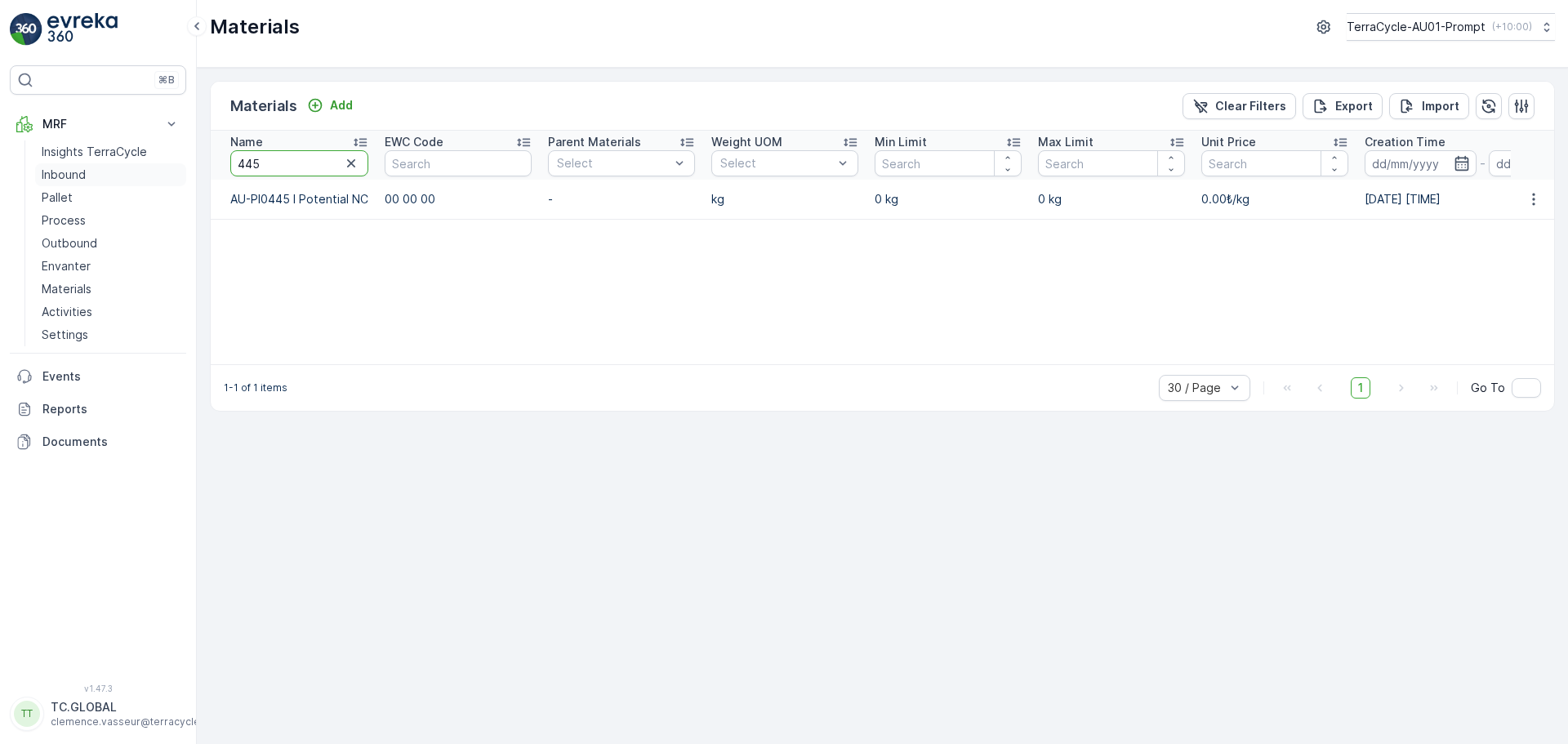 click on "⌘B MRF Insights TerraCycle Inbound Pallet Process Outbound Envanter Materials Activities Settings Events Reports Documents v 1.47.3 TT TC.GLOBAL clemence.vasseur@terracycle.com Materials TerraCycle-AU01-Prompt ( +10:00 ) Materials Add Clear Filters Export Import Name 445 EWC Code Parent Materials Select Weight UOM Select Min Limit Max Limit Unit Price Creation Time - Last Update Time - AU-PI0445 I Potential NC 00 00 00 - kg 0   kg 0   kg 0.00₺/kg 05.08.2025 15:52 05.08.2025 15:52 1-1 of 1 items 30 / Page 1 Go To" at bounding box center [784, 372] 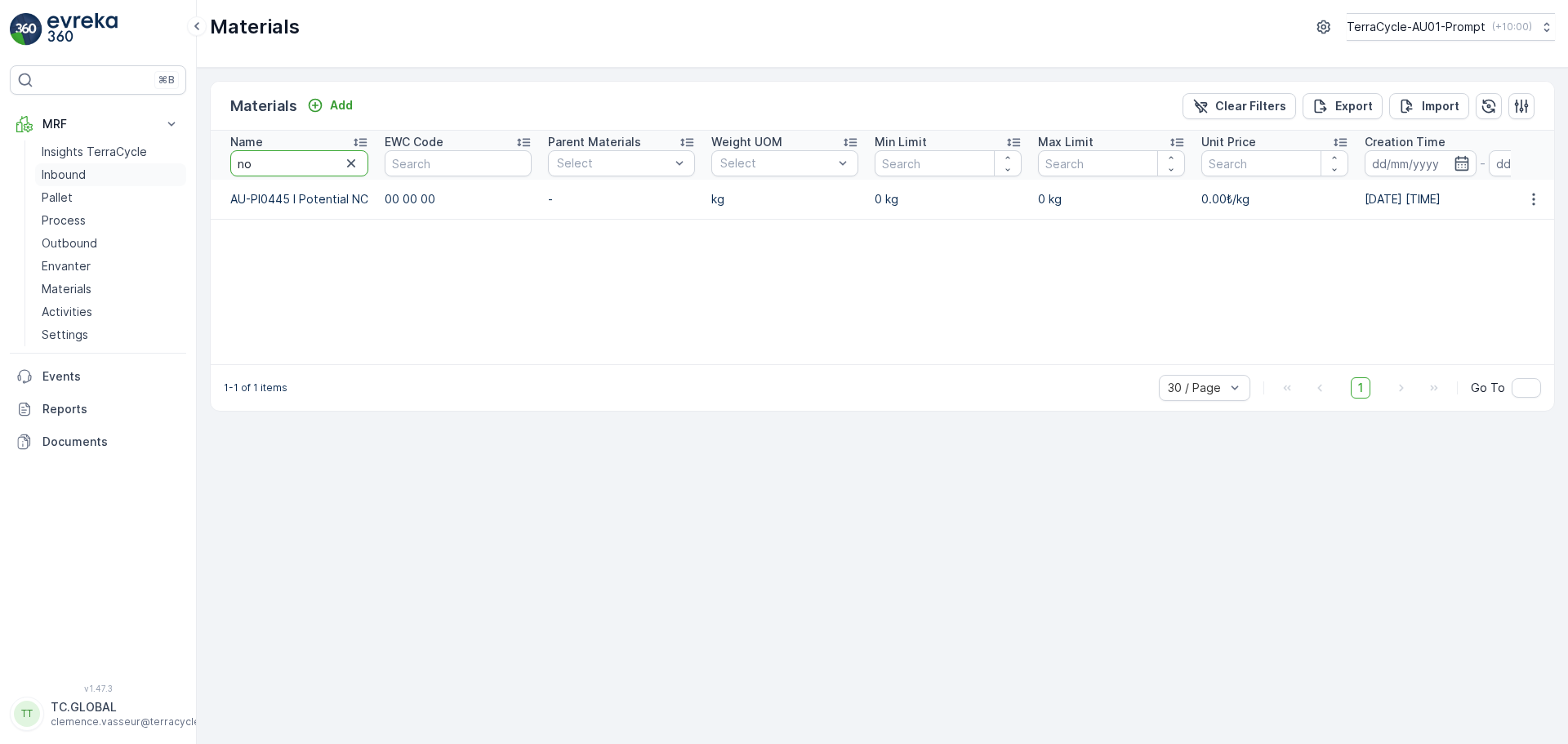 type on "non" 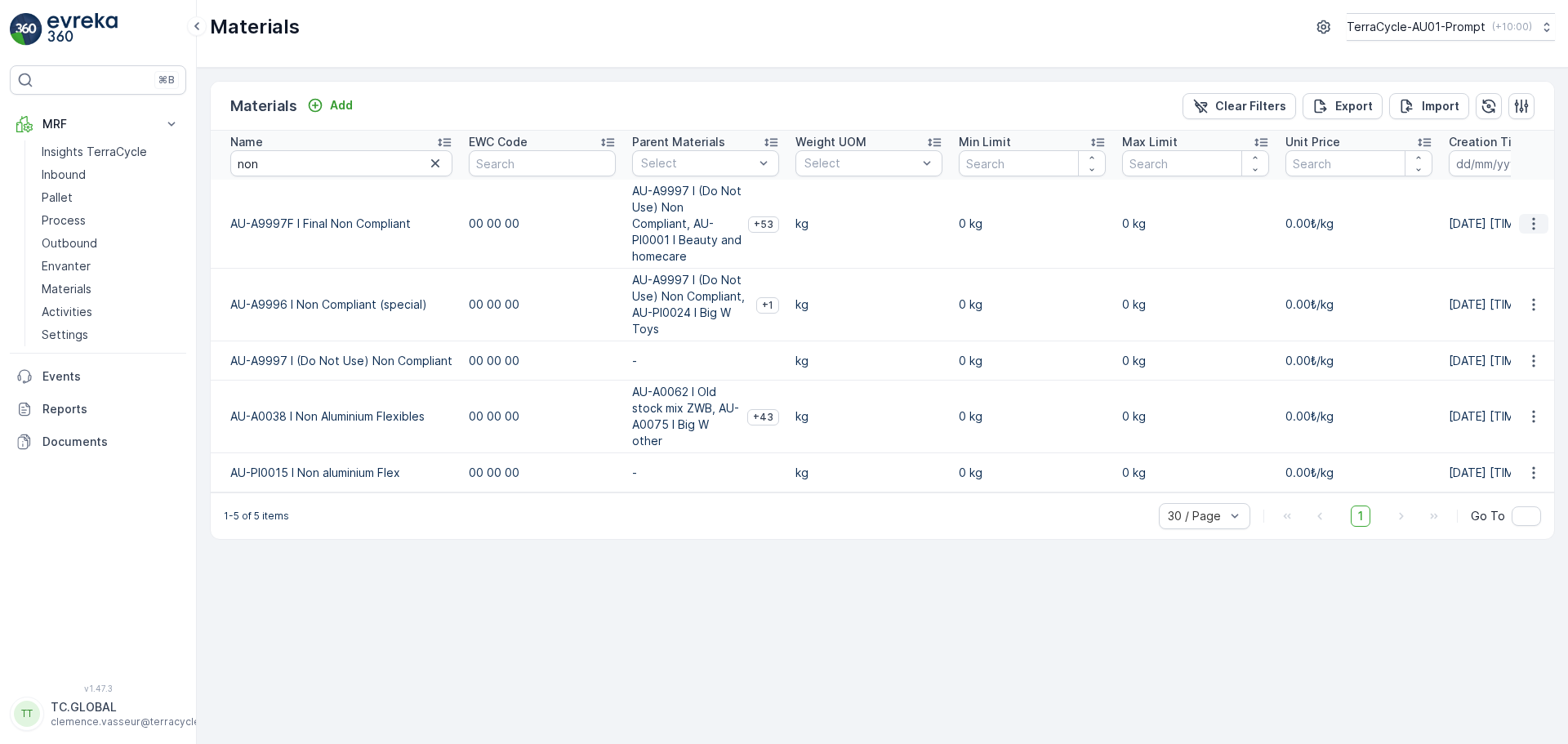 click 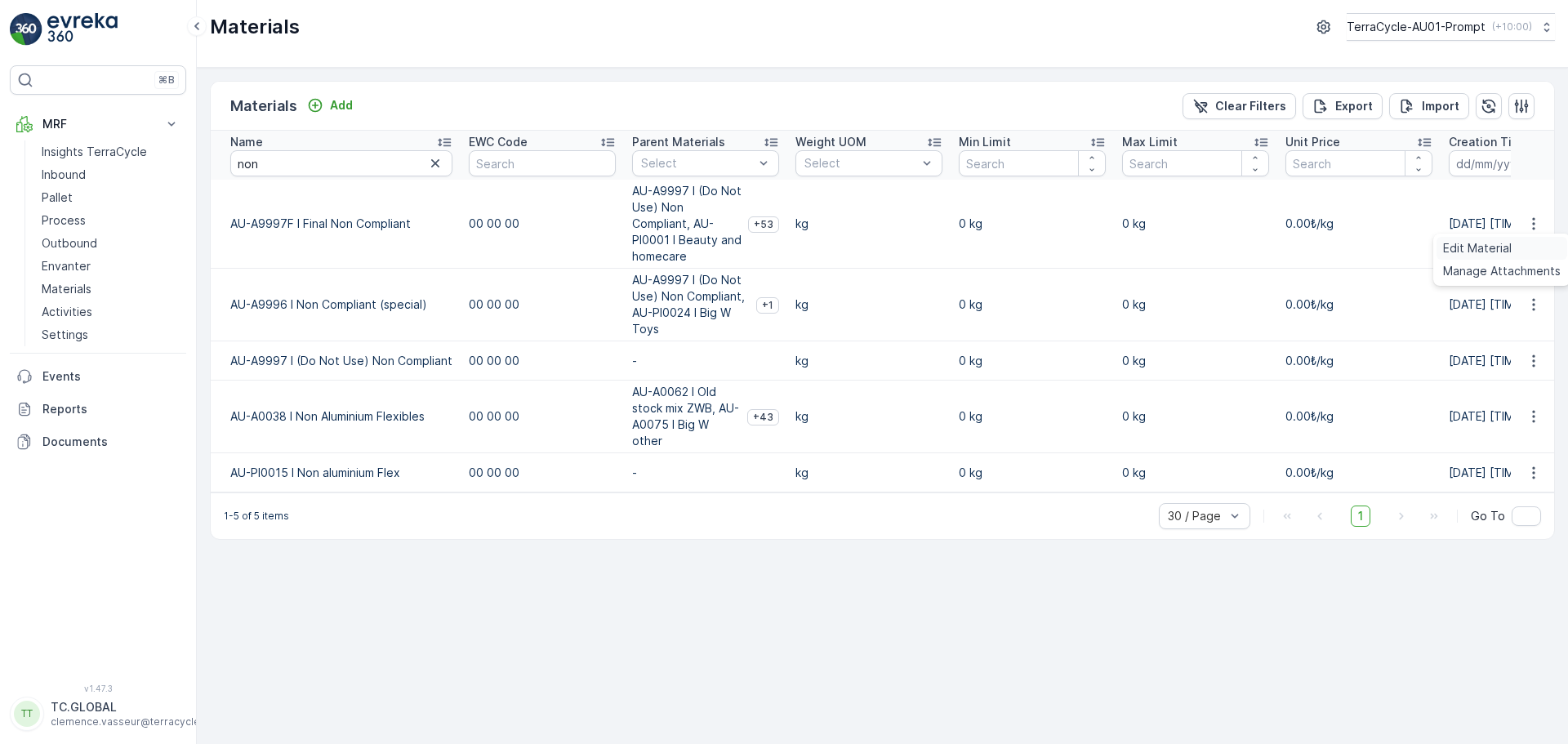 click on "Edit Material" at bounding box center (1477, 248) 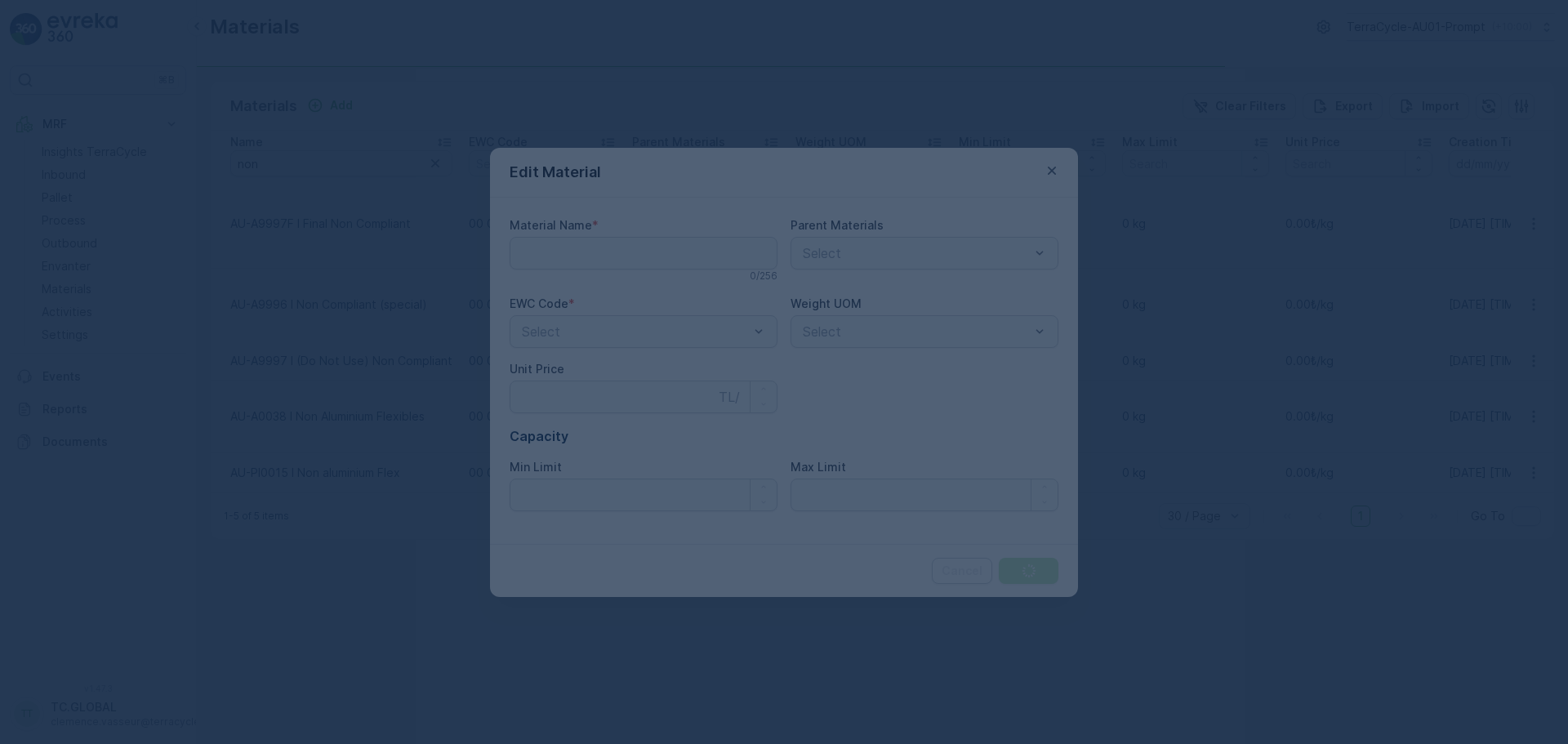 type on "AU-A9997F I Final Non Compliant" 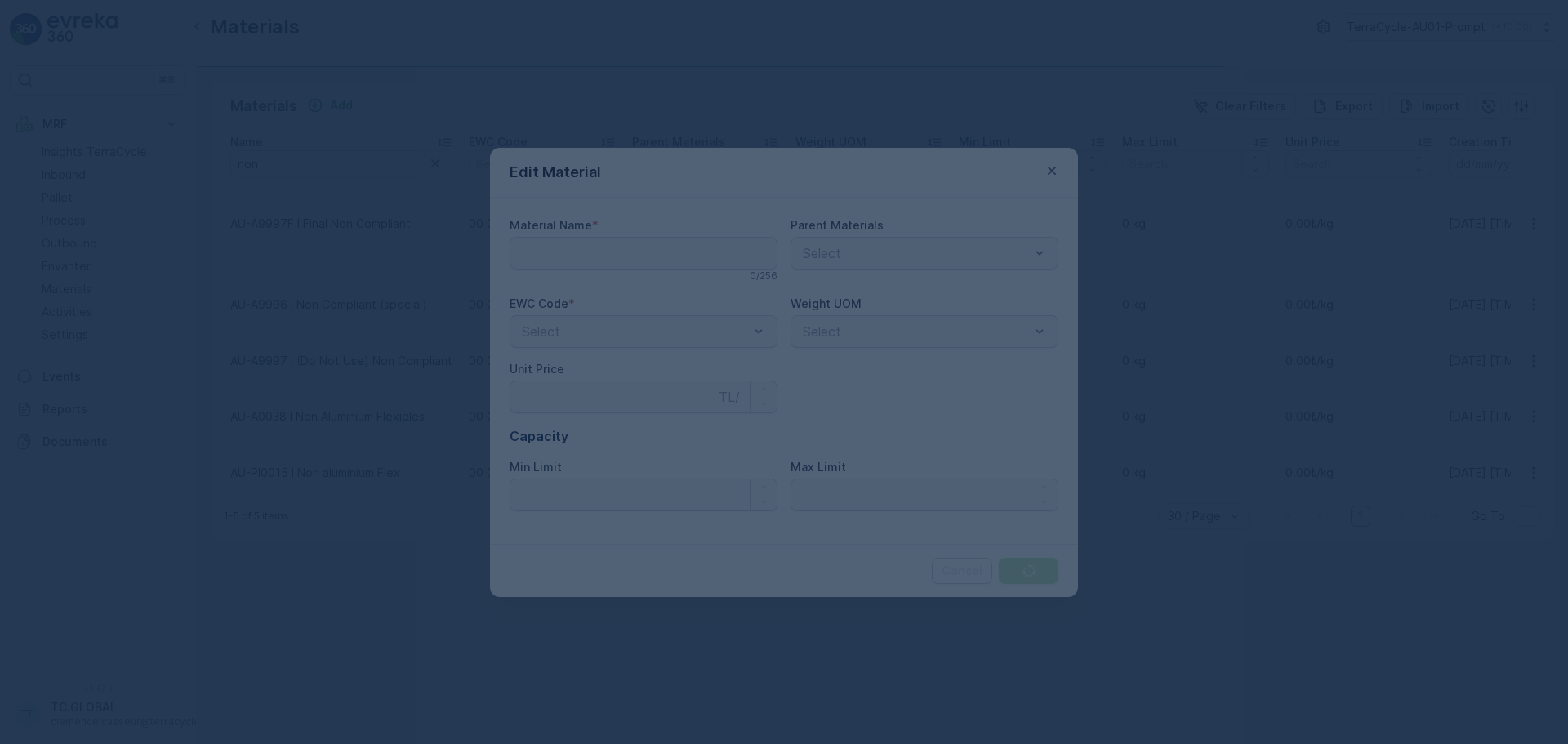 type on "0" 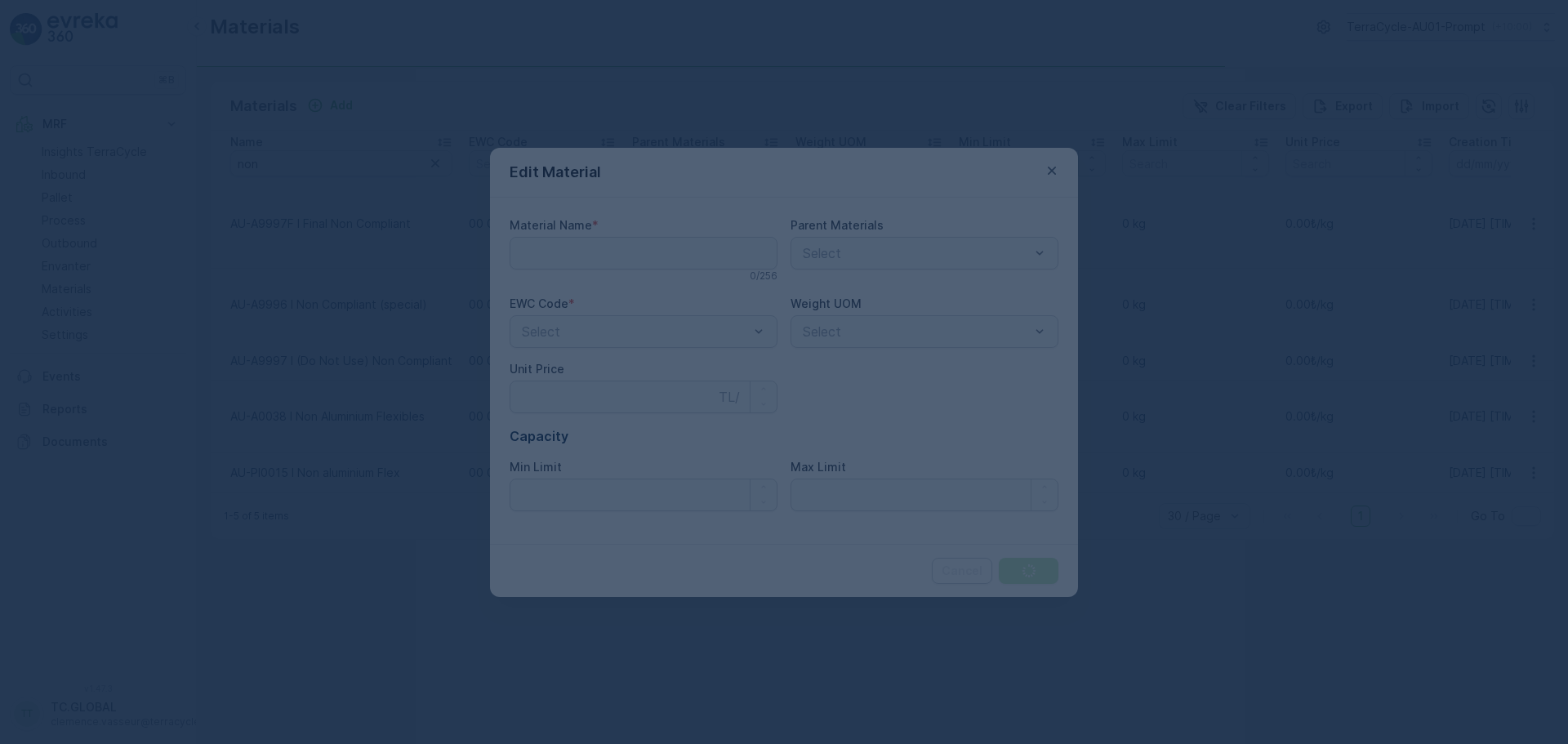 type on "0" 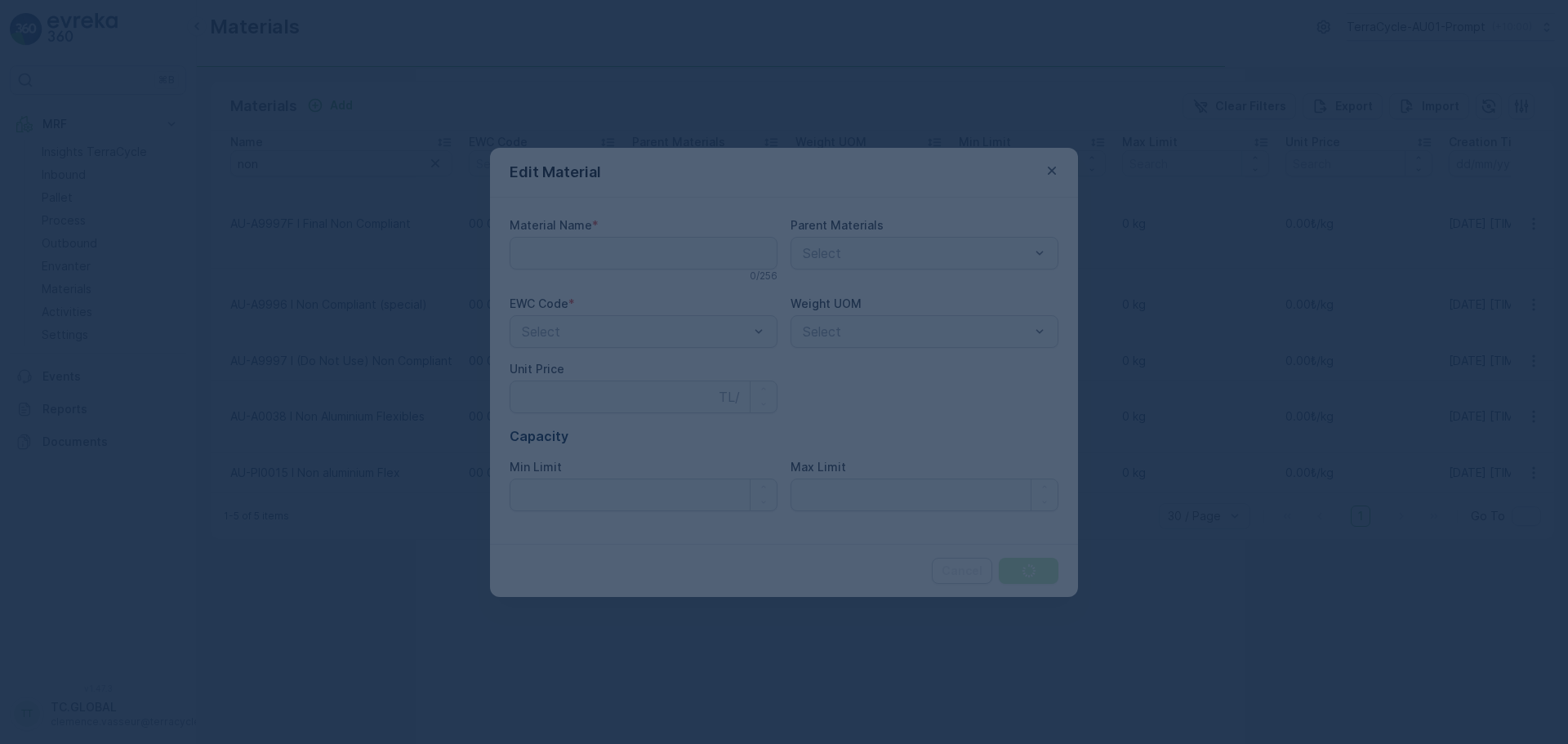 type on "0" 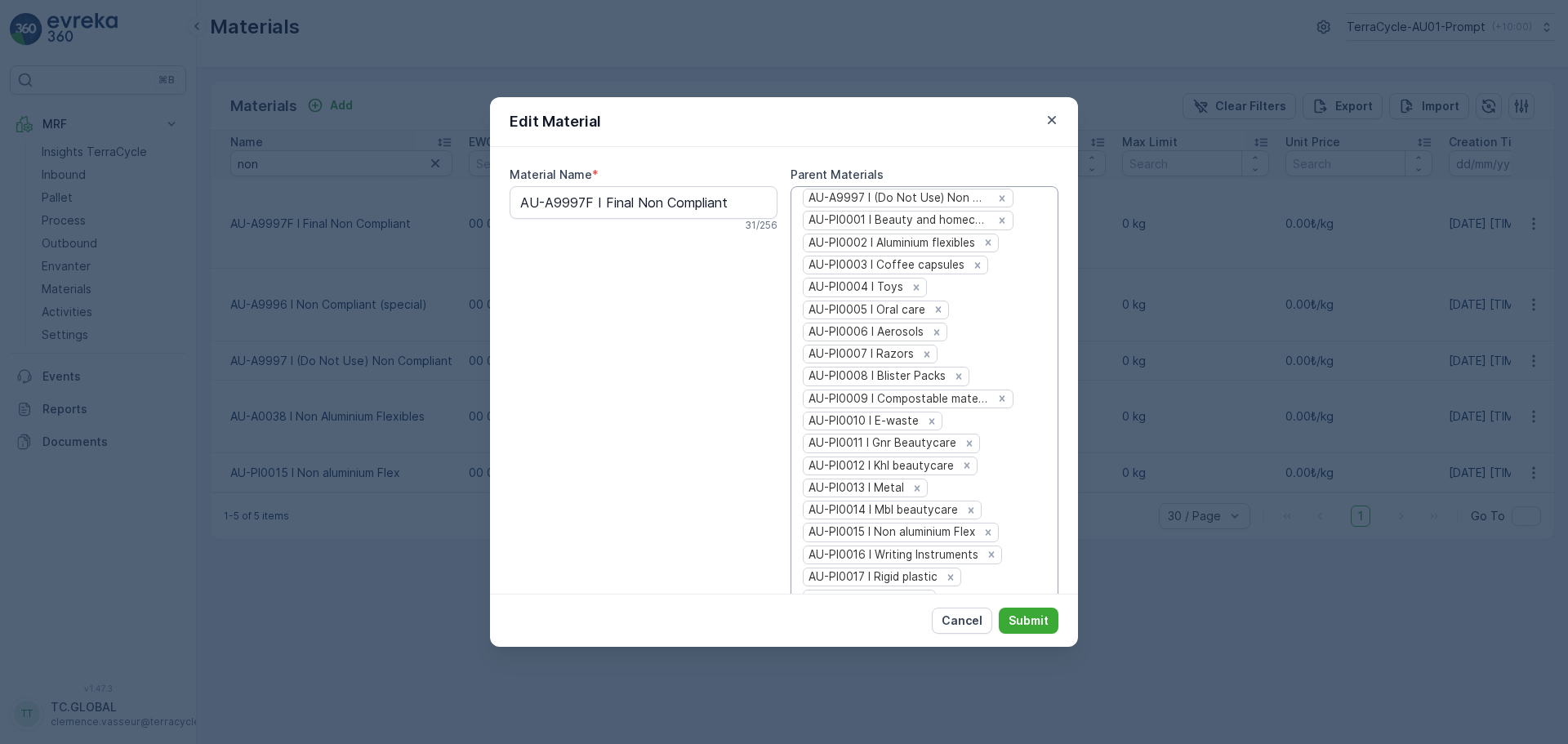 click on "AU-A9997 I (Do Not Use) Non Compliant AU-PI0001 I Beauty and homecare AU-PI0002 I Aluminium flexibles AU-PI0003 I Coffee capsules AU-PI0004 I Toys AU-PI0005 I Oral care AU-PI0006 I Aerosols AU-PI0007 I Razors AU-PI0008 I Blister Packs AU-PI0009 I Compostable material AU-PI0010 I E-waste AU-PI0011 I Gnr Beautycare AU-PI0012 I Khl beautycare AU-PI0013 I Metal AU-PI0014 I Mbl beautycare AU-PI0015 I Non aluminium Flex AU-PI0016 I Writing Instruments AU-PI0017 I Rigid plastic AU-PI0018 I Rubber AU-PI0019 I Toy bricks AU-PI0020 I Water filters AU-PI0021 I Wetsuits AU-PI0022 I Yeast Bags AU-PI0023 I Masks AU-PI0024 I Big W Toys AU-PI0025 I Binders AU-PI0026 I Cigarette Waste AU-PI0027 I Contact Lenses AU-PI0028 I Corks AU-PI0029 I Eyewear AU-PI0030 I Flipflops AU-PI0031 I Gloves AU-PI0032 I Home and Office AU-PI0033 I Ink Cartridges AU-PI0034 I Laminated Packaging AU-PI0035 I Storage Media AU-PI0036 I Mixed Plastic AU-PI0037 I Pouches AU-PI0038 I PPE AU-PI0039 I Straws AU-PI0040 I Styrofoam AU-PI0043 I Vapes" at bounding box center [908, 807] 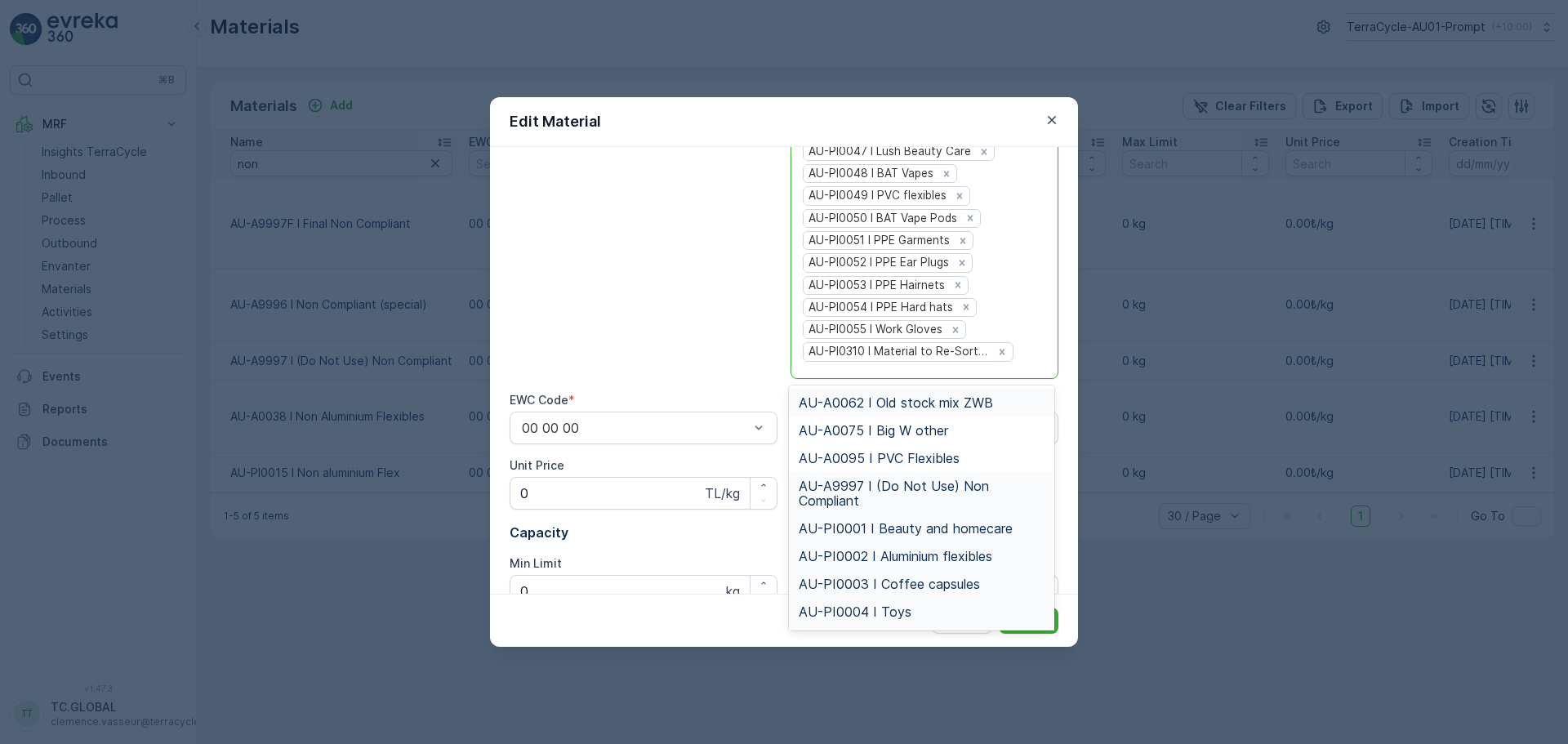 paste on "PI0445 I Potential NC" 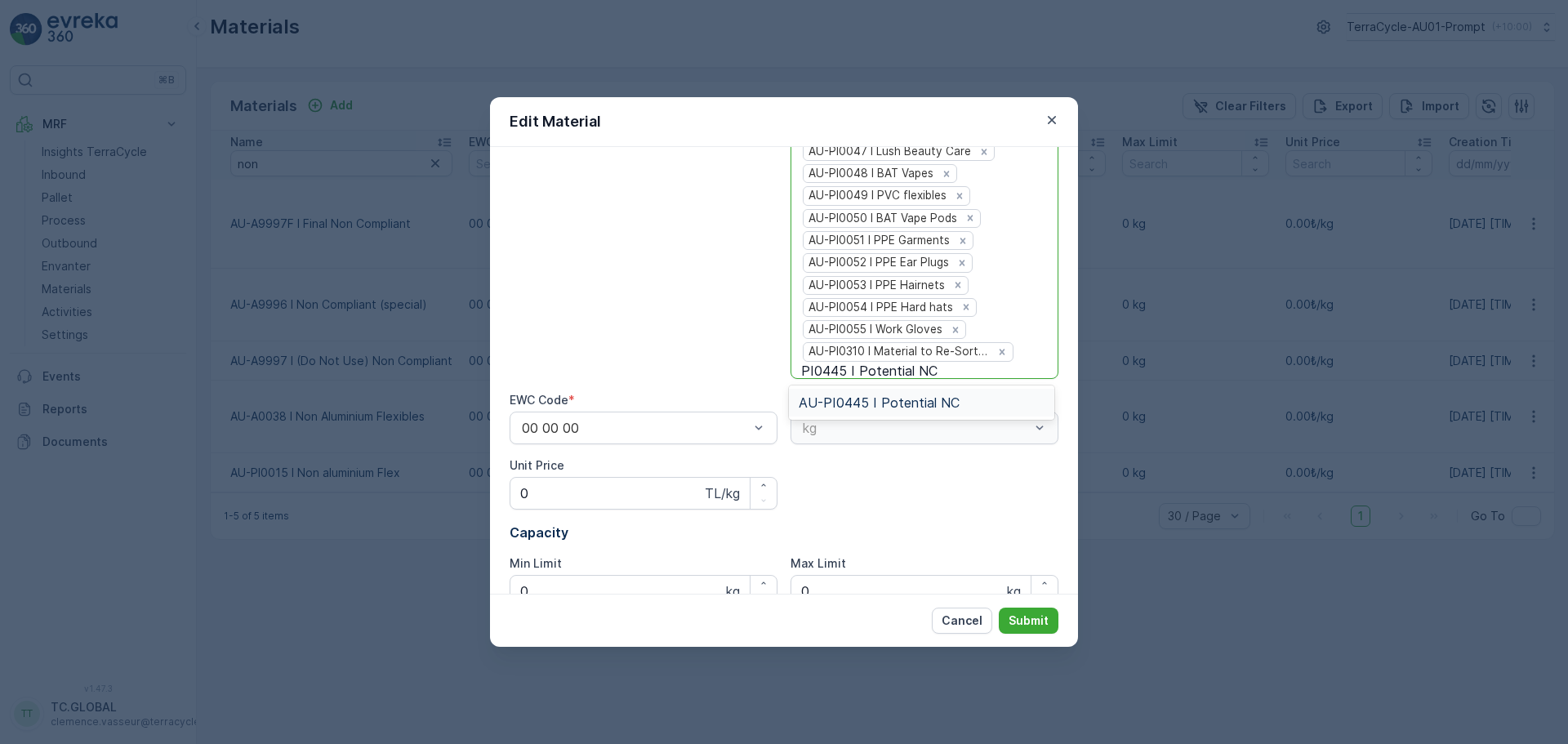 click on "AU-PI0445 I Potential NC" at bounding box center (879, 403) 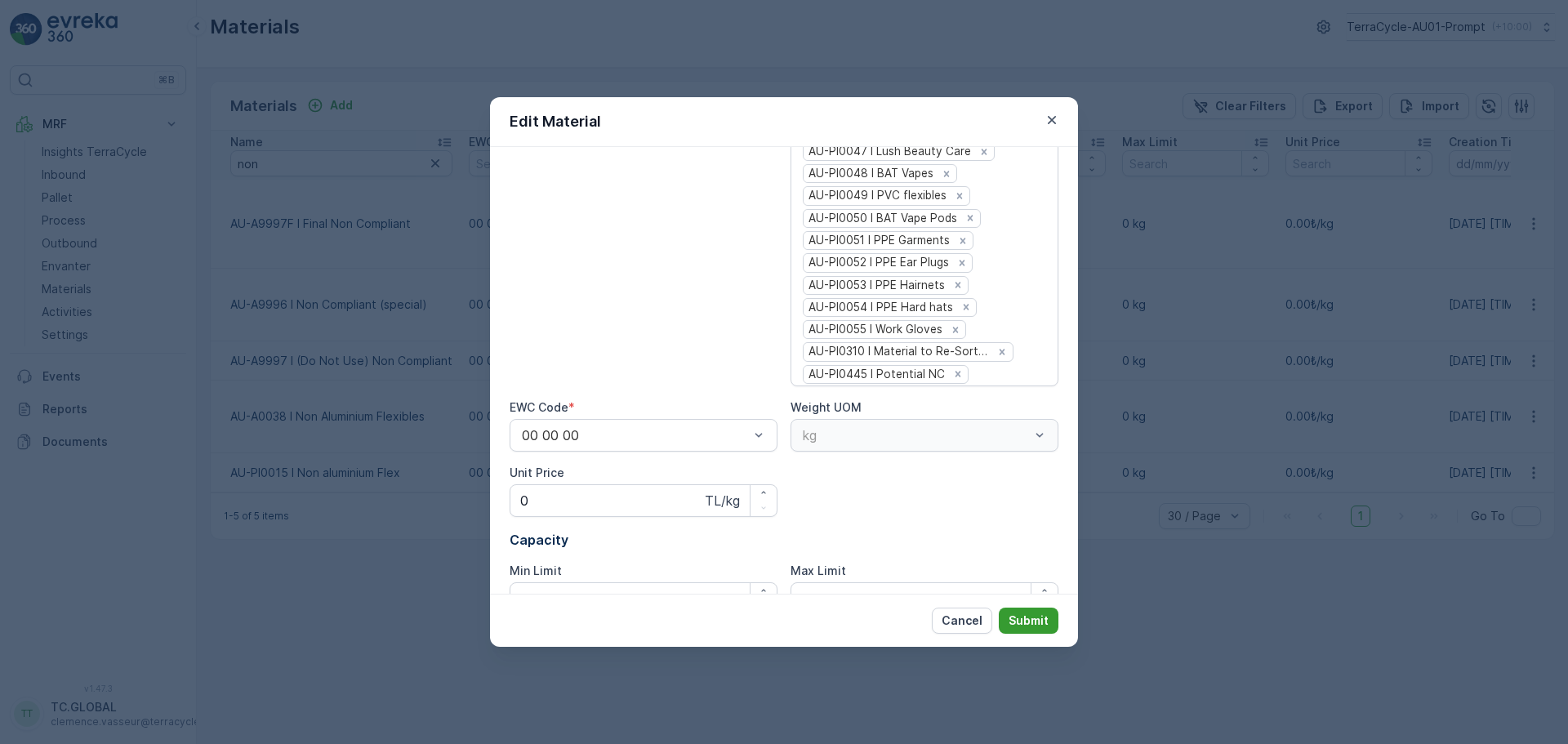 click on "Submit" at bounding box center (1028, 621) 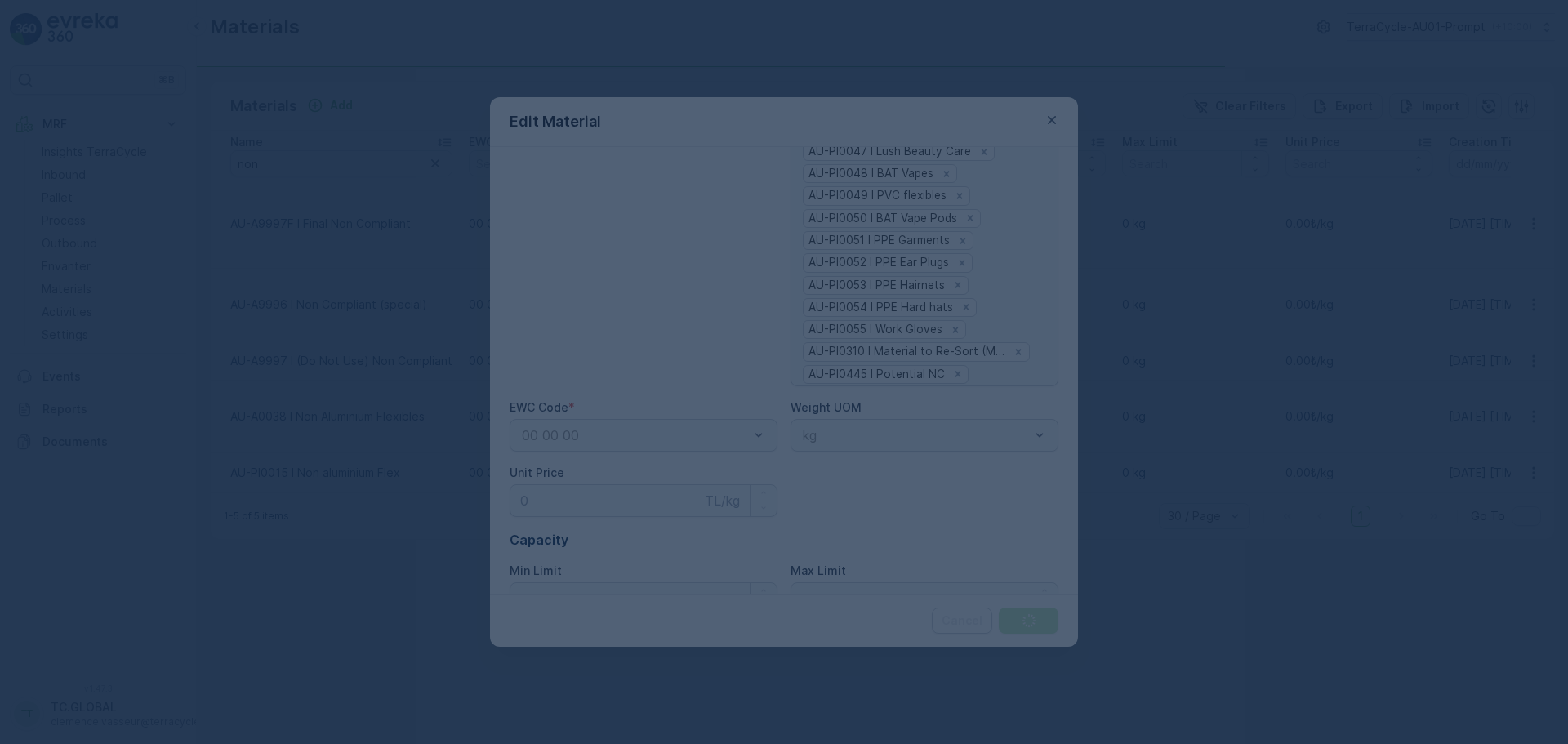 scroll, scrollTop: 0, scrollLeft: 0, axis: both 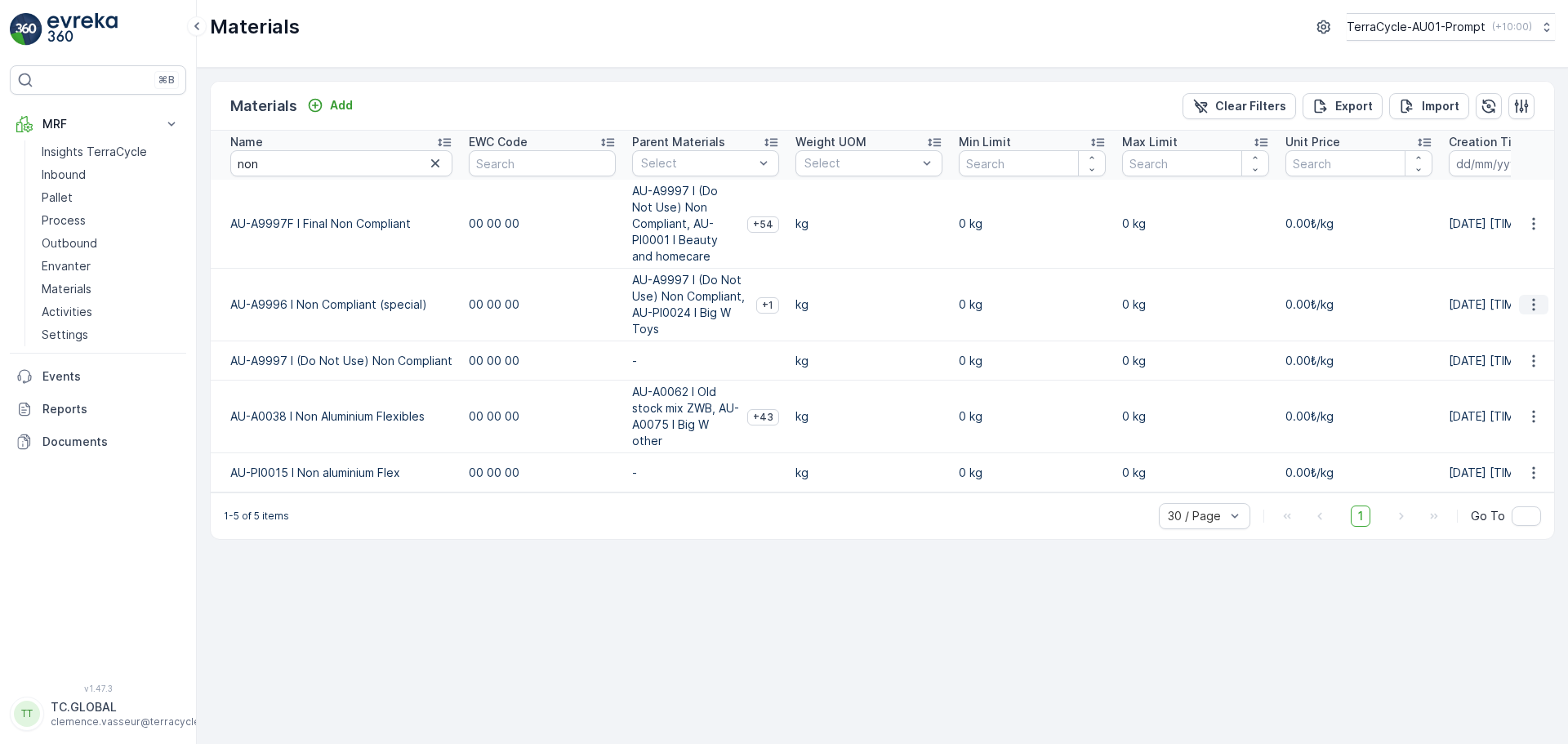 click 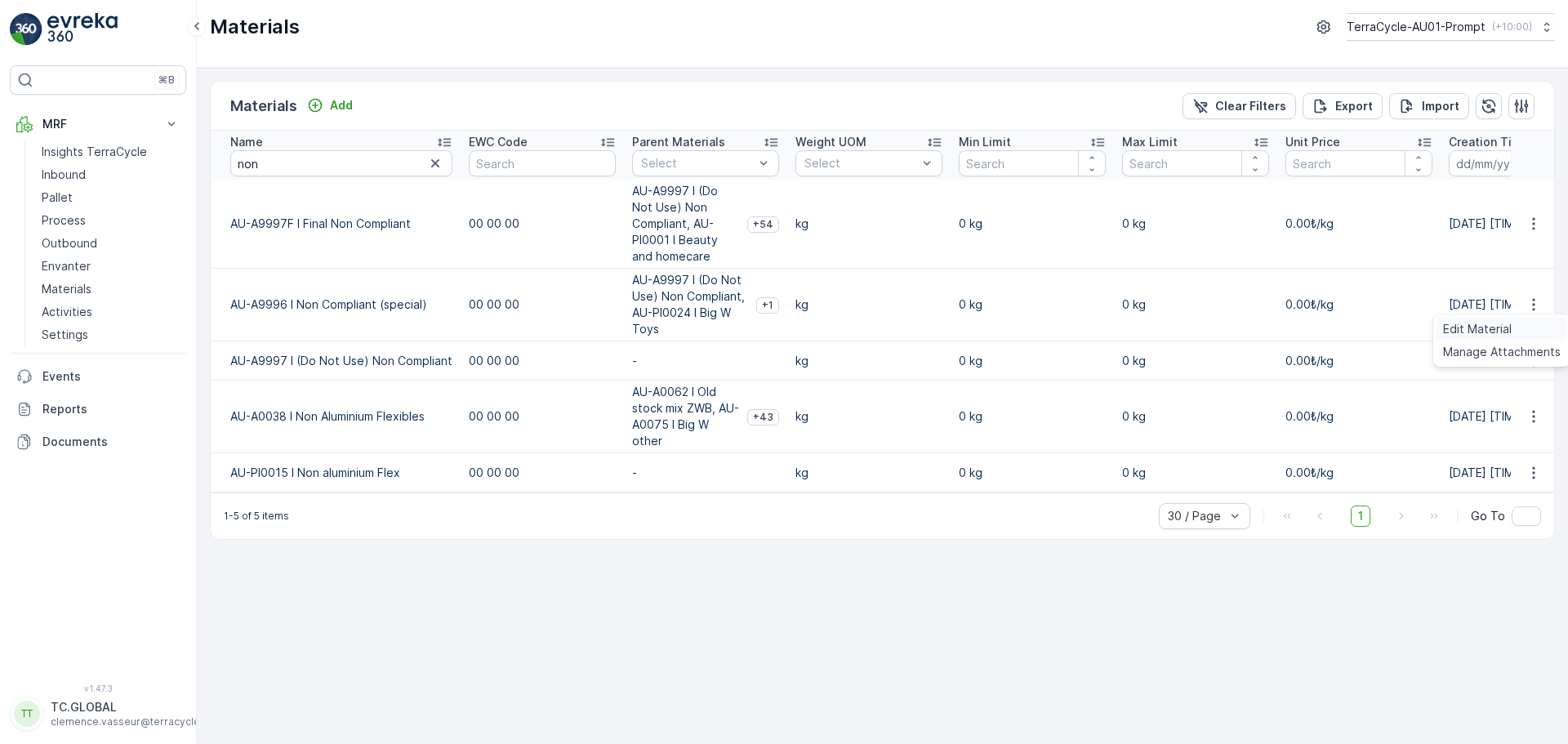 click on "Edit Material" at bounding box center [1477, 329] 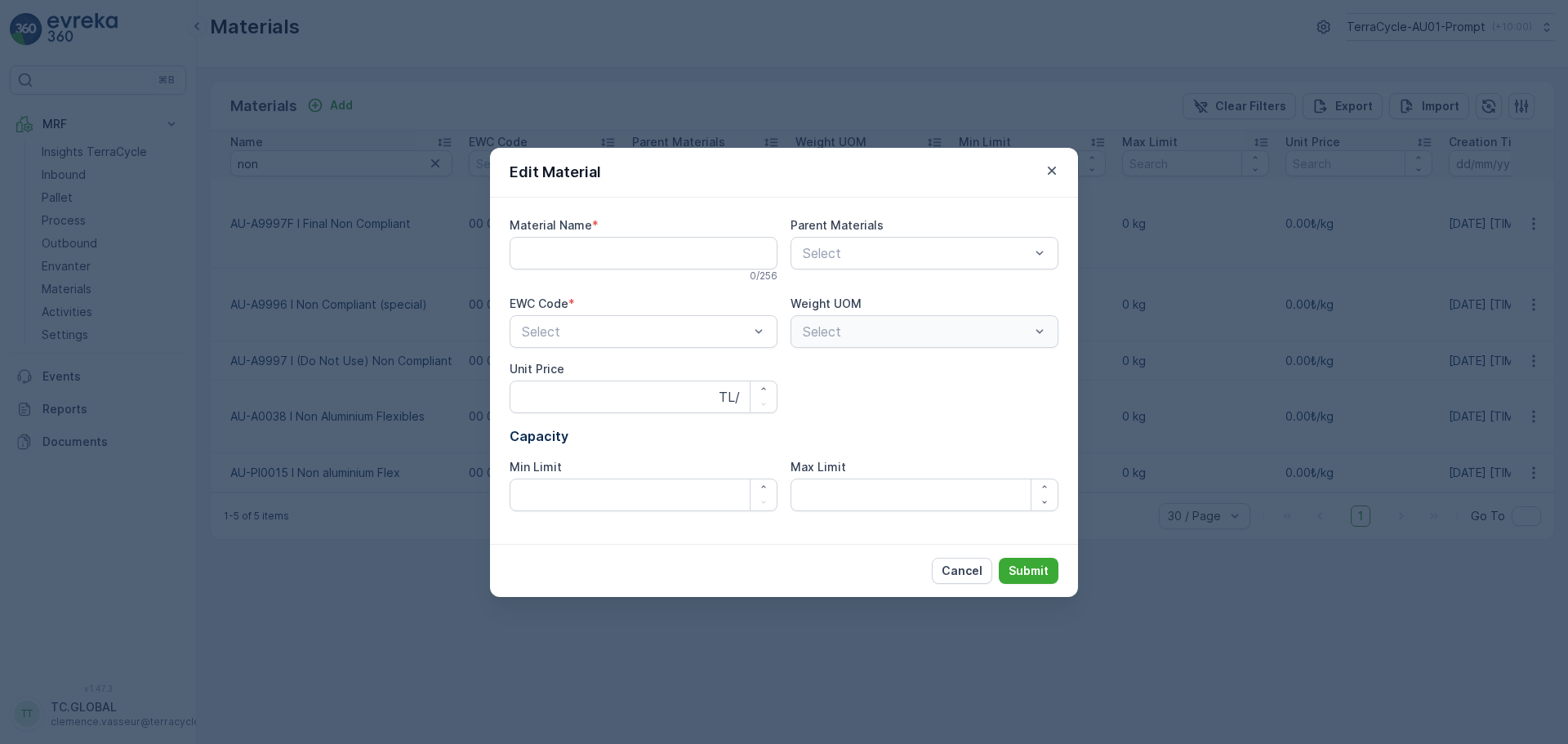type on "AU-A9996 I Non Compliant (special)" 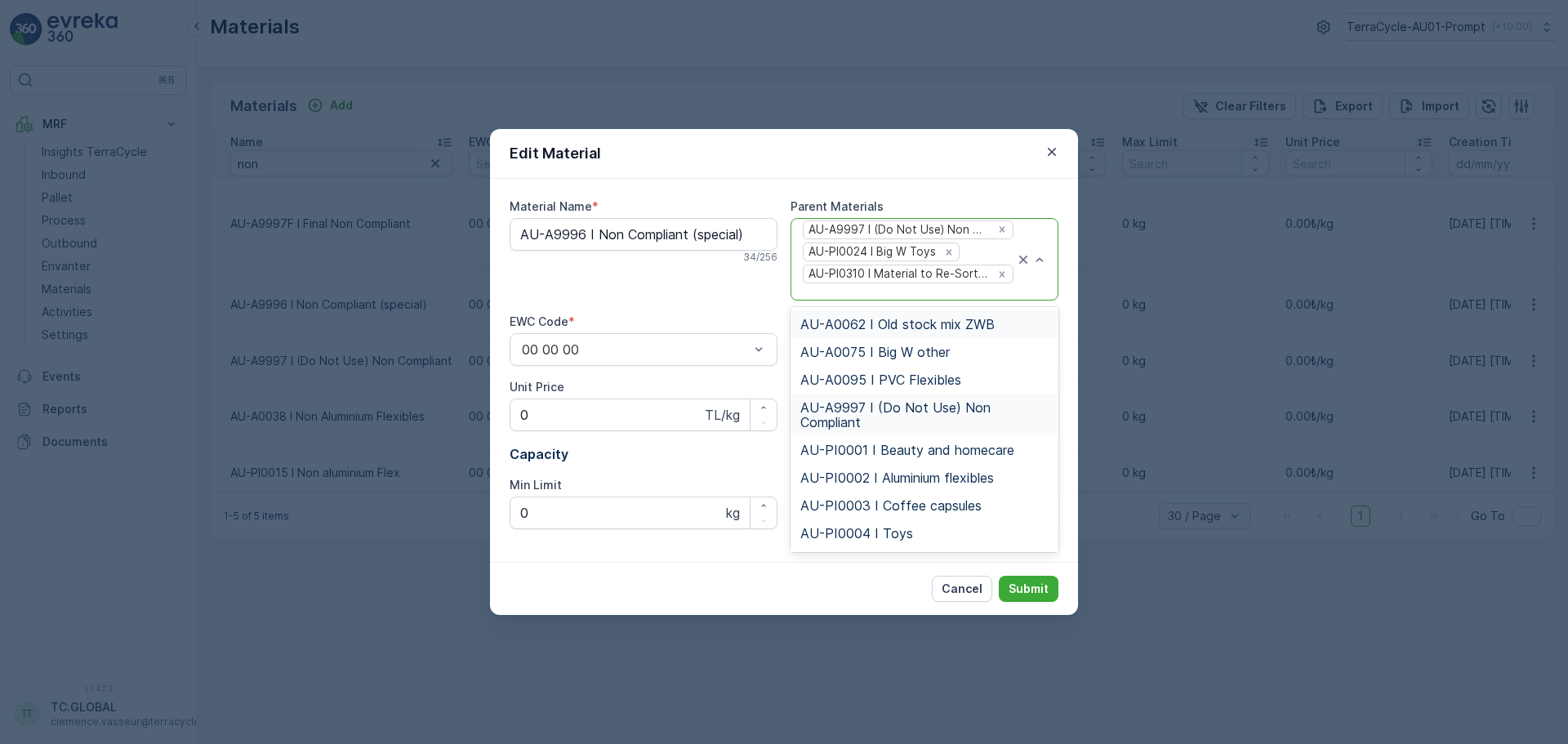 click at bounding box center [908, 292] 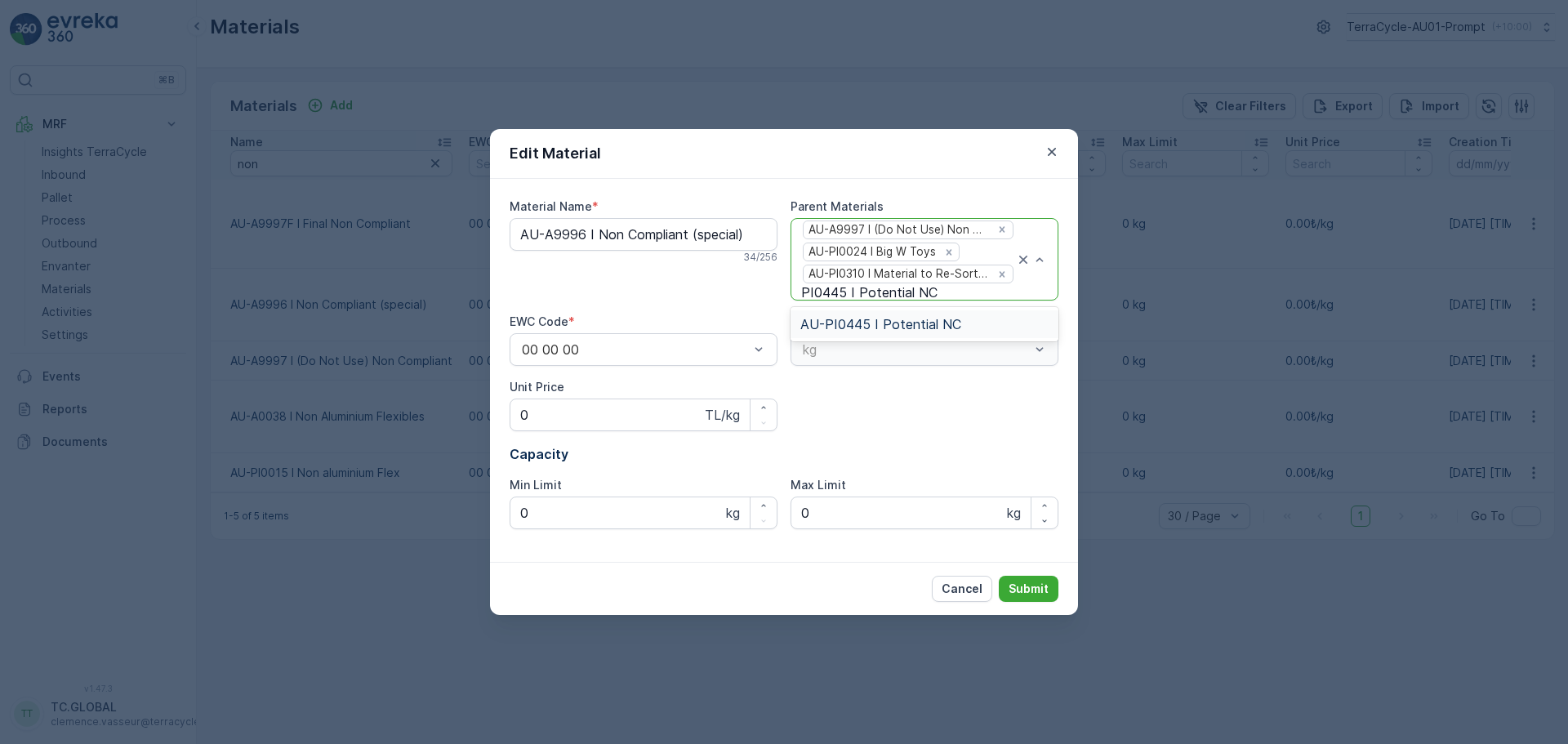 click on "AU-PI0445 I Potential NC" at bounding box center (880, 324) 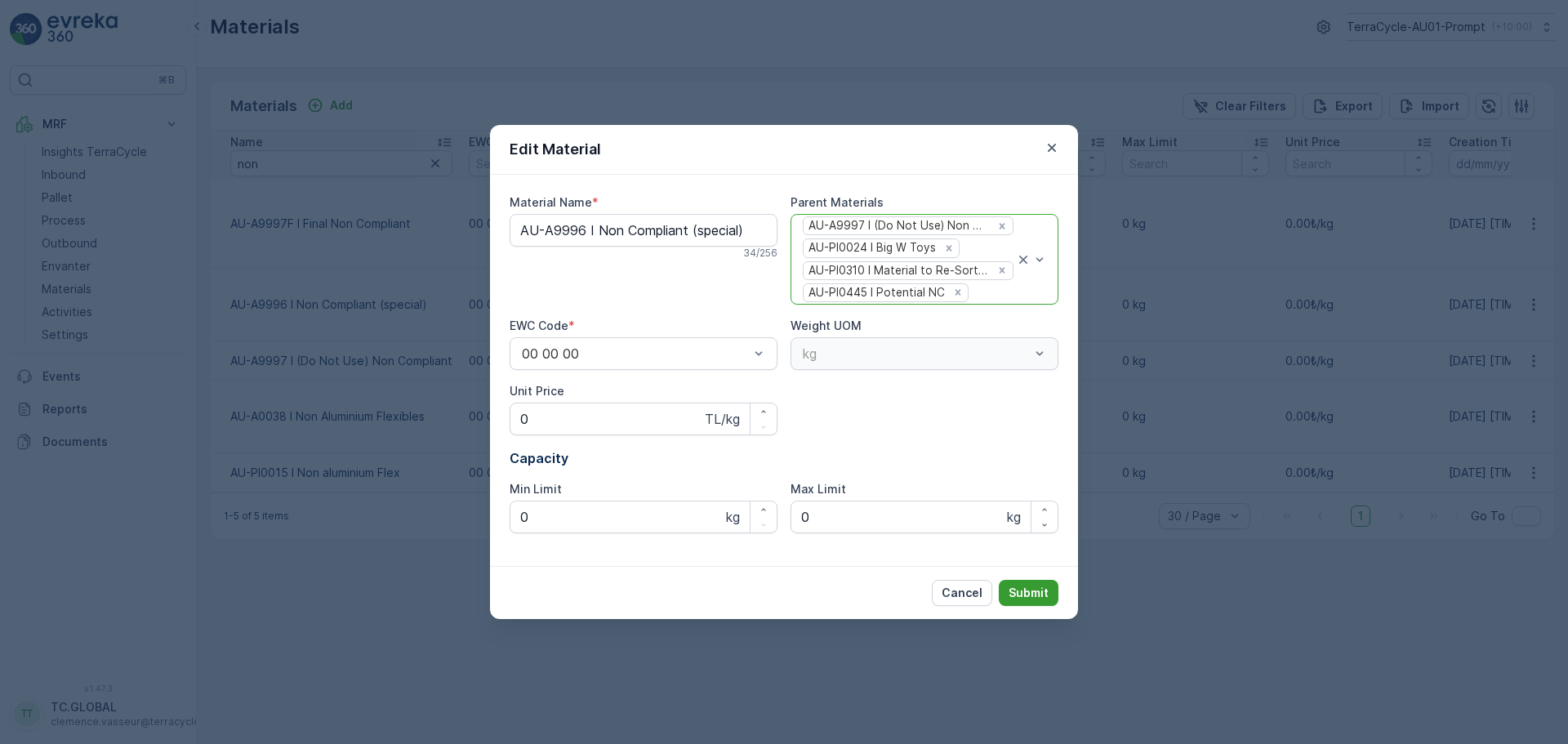 click on "Submit" at bounding box center [1028, 593] 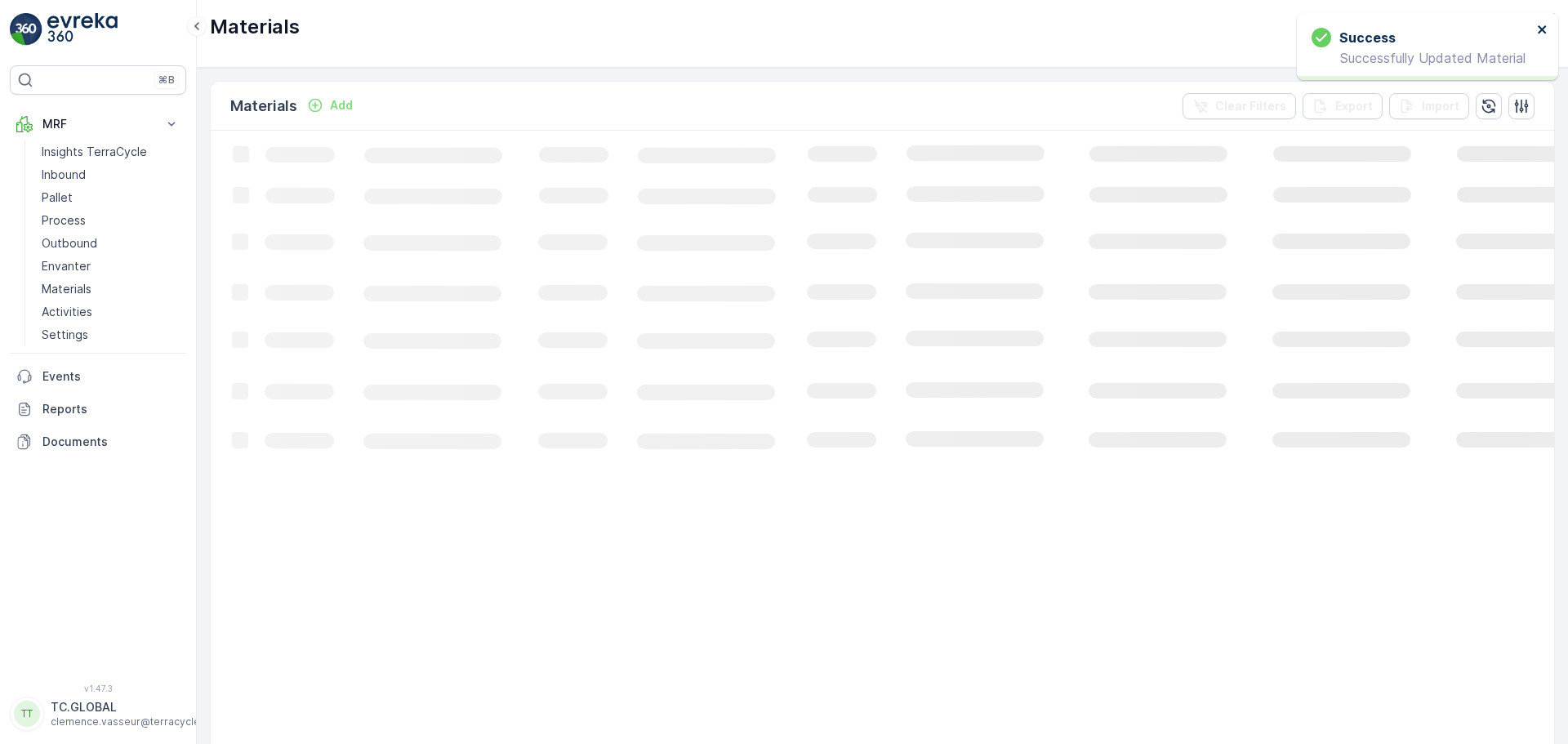 click 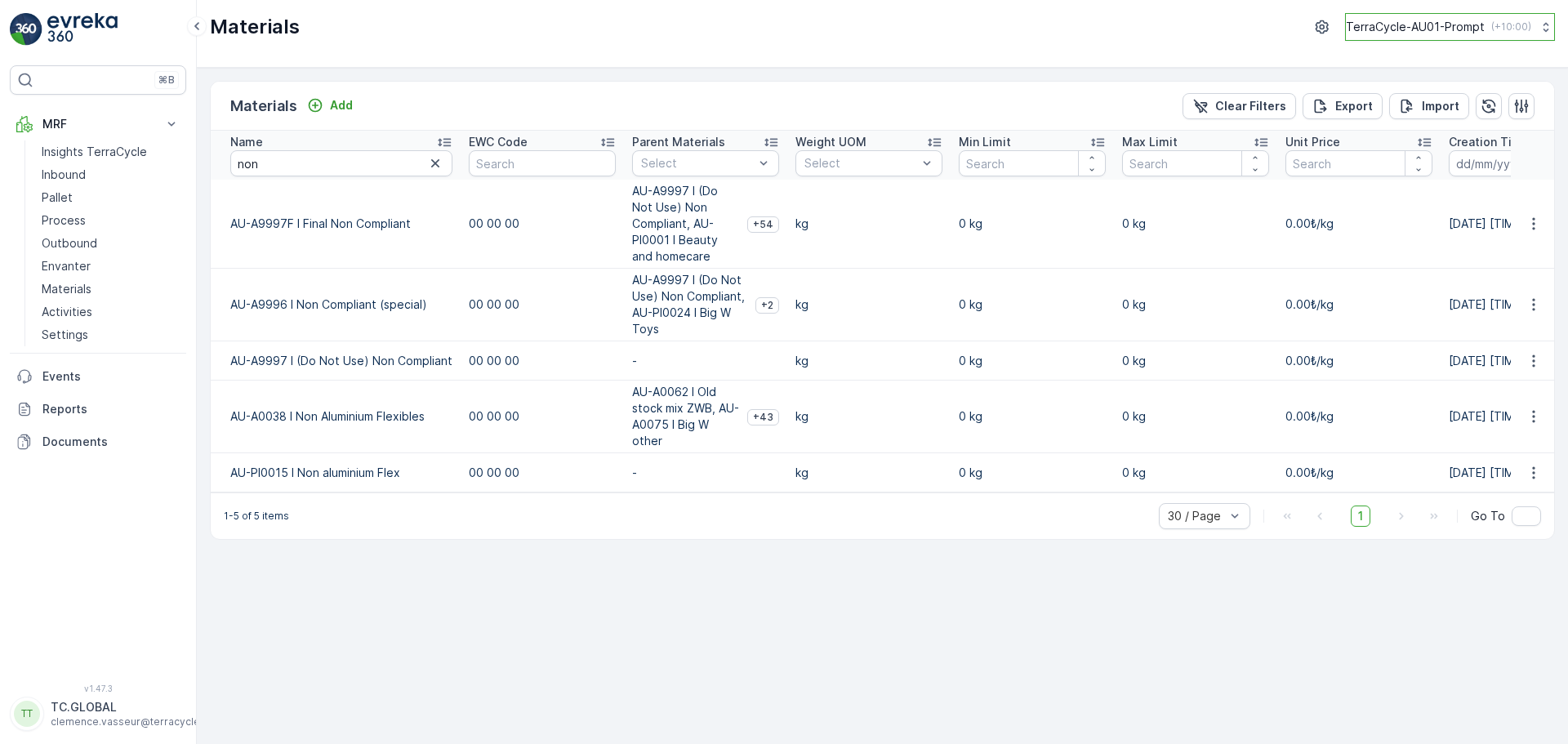 click on "TerraCycle-AU01-Prompt" at bounding box center [1415, 27] 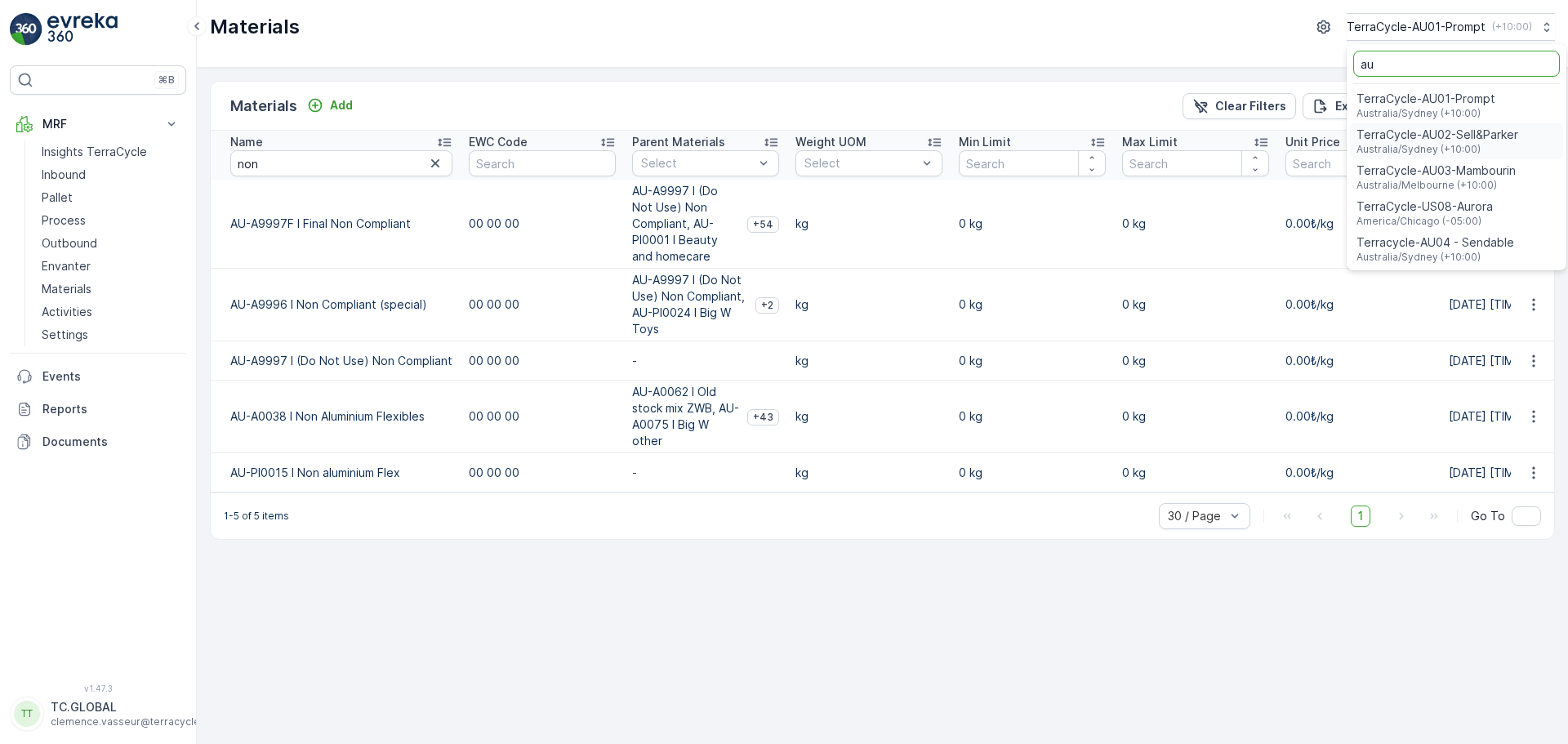 type on "au" 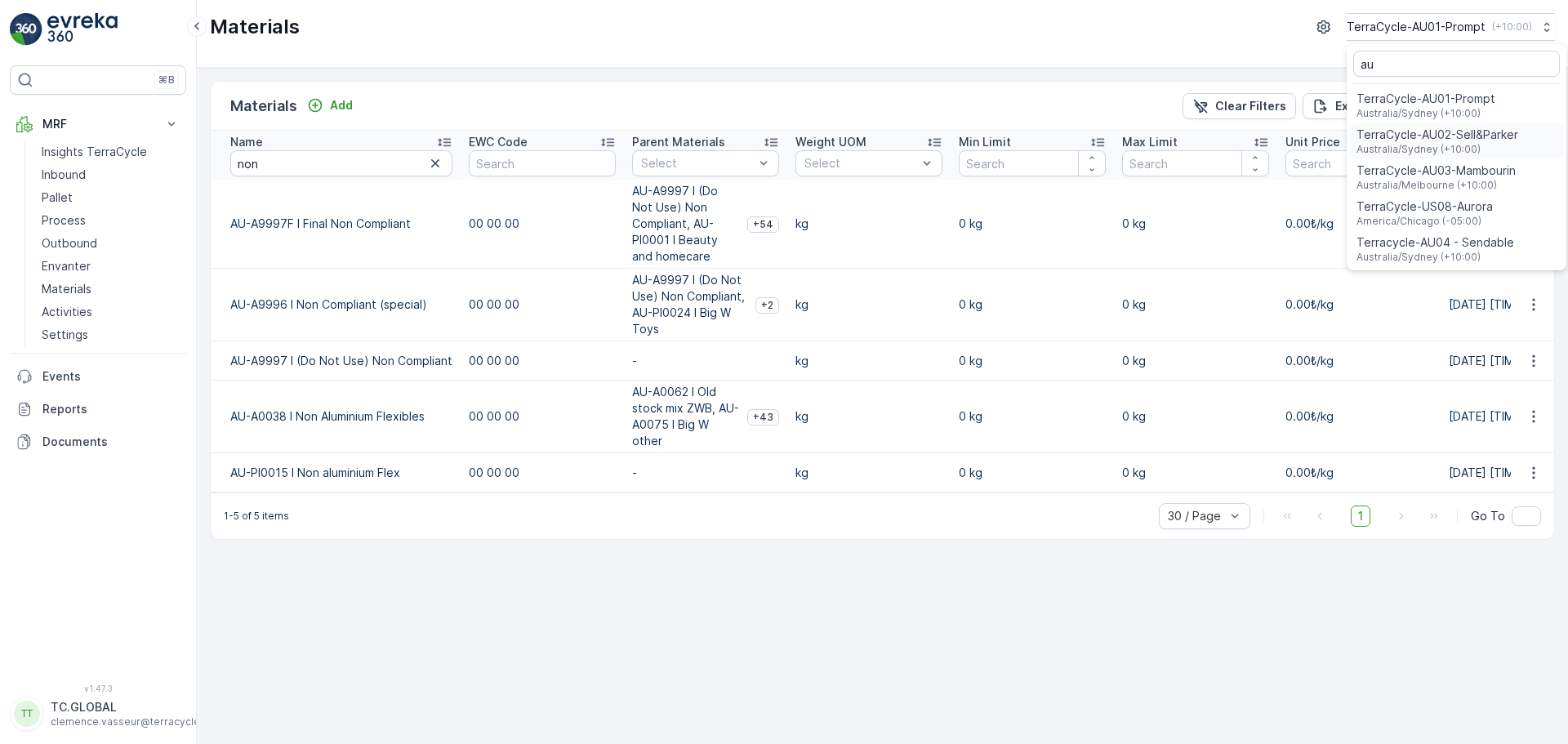 click on "TerraCycle-AU02-Sell&Parker" at bounding box center [1437, 135] 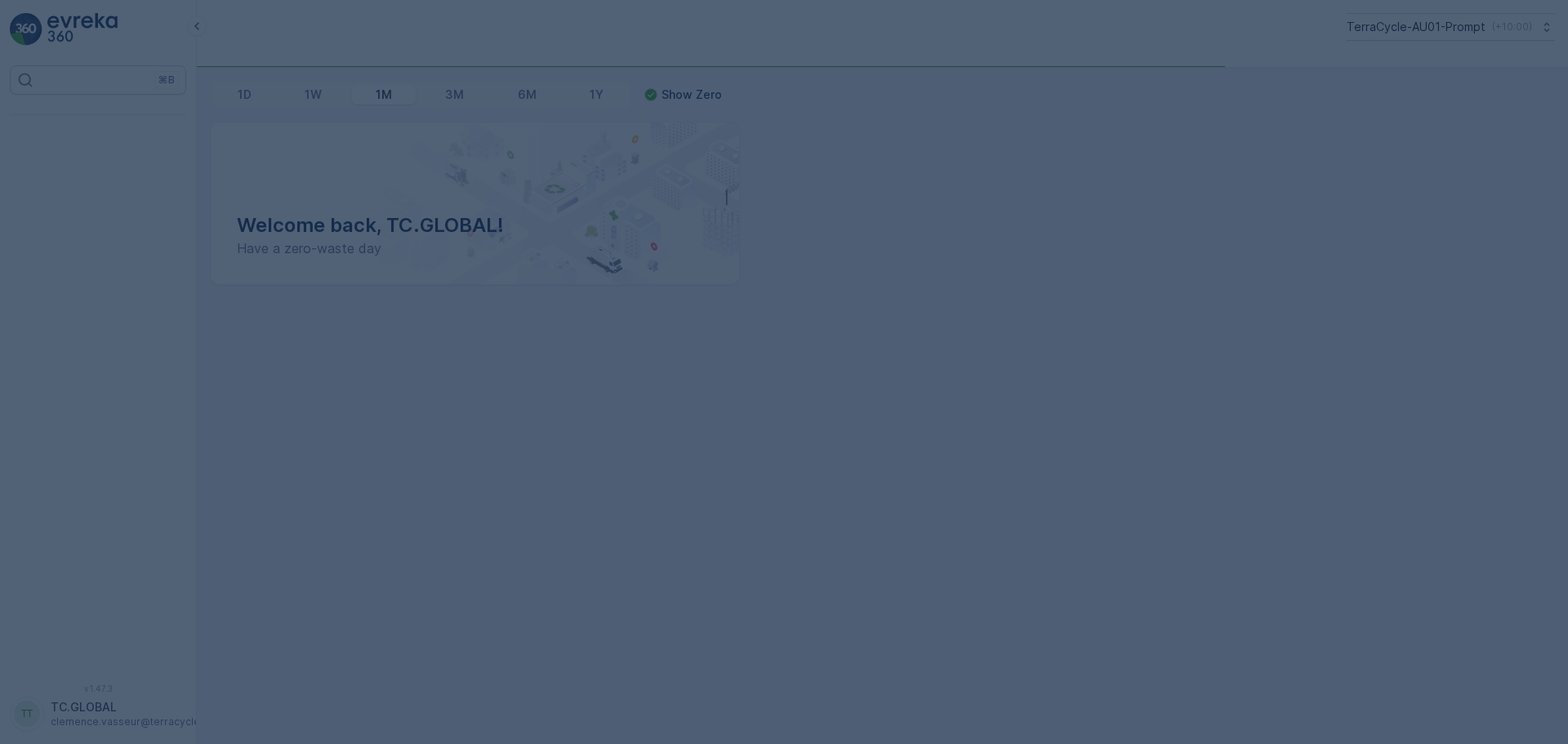 scroll, scrollTop: 0, scrollLeft: 0, axis: both 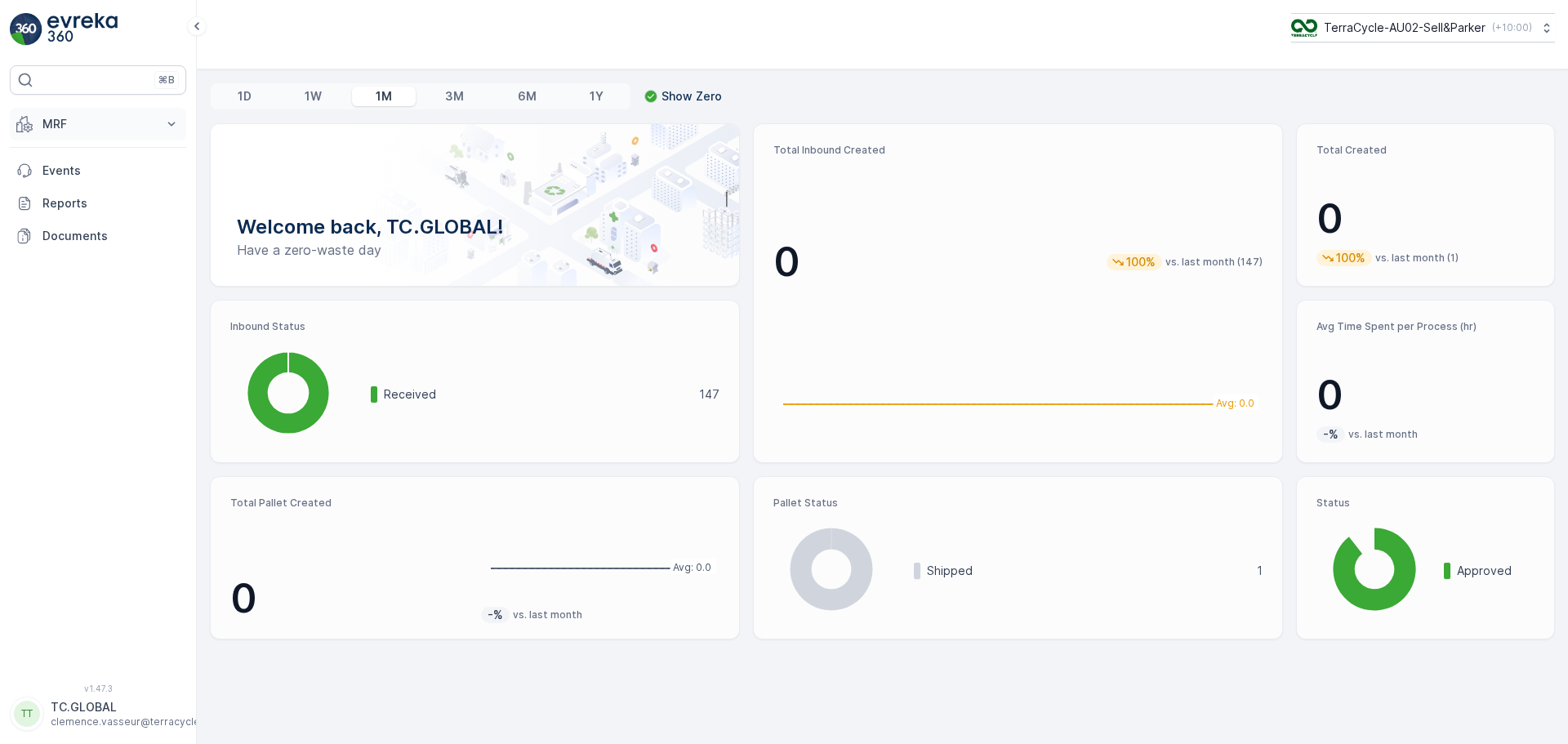 click on "MRF" at bounding box center (98, 124) 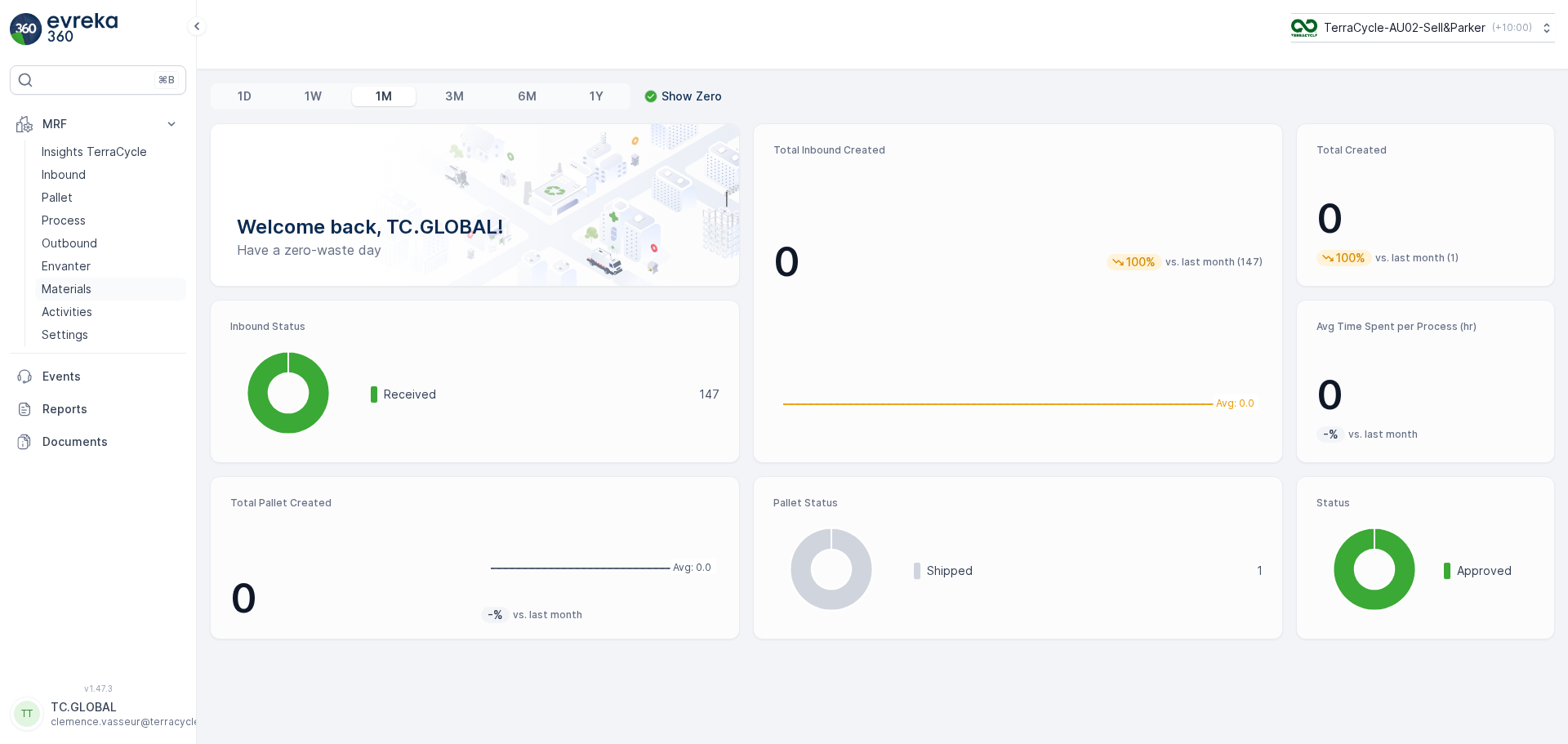 click on "Materials" at bounding box center (66, 289) 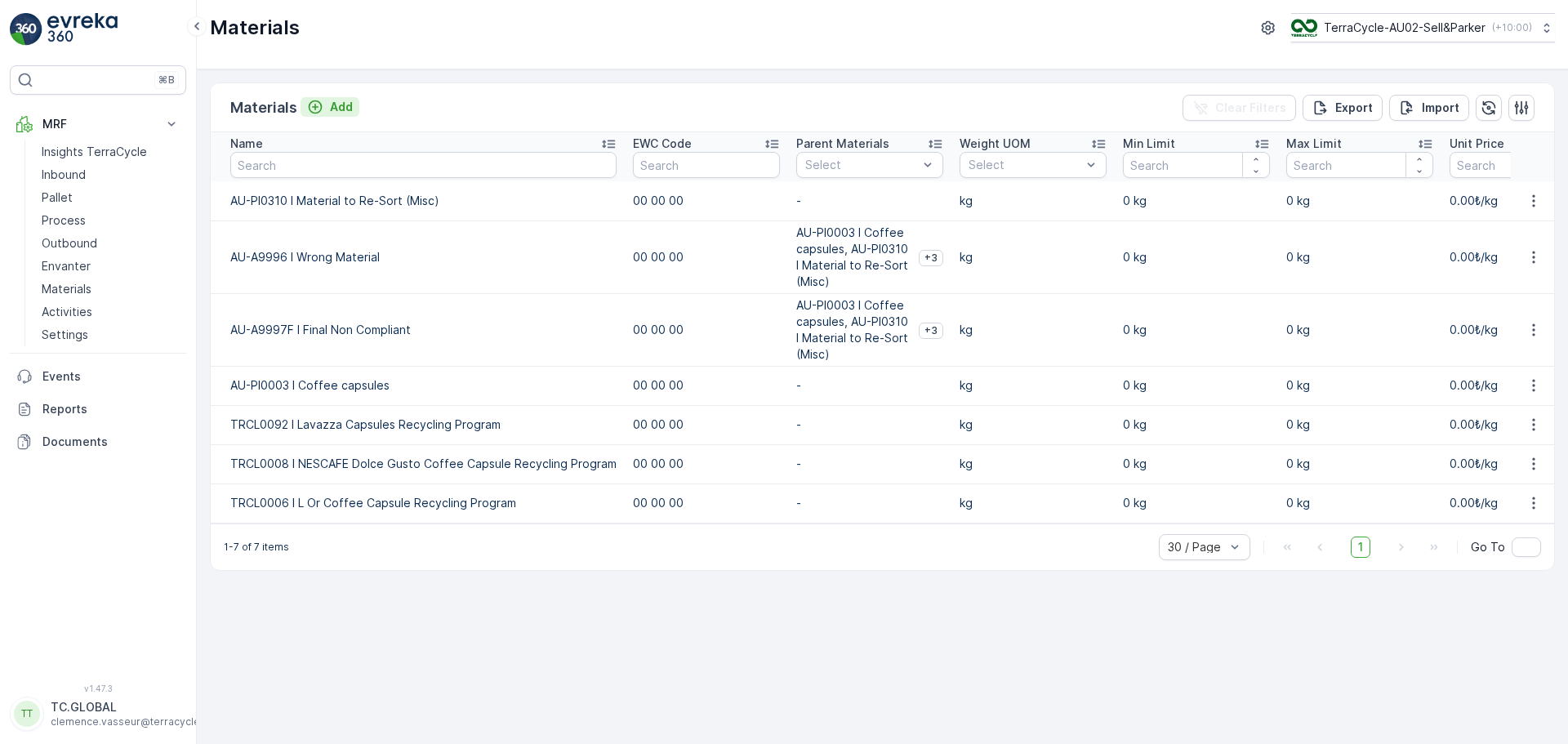 click on "Add" at bounding box center [341, 107] 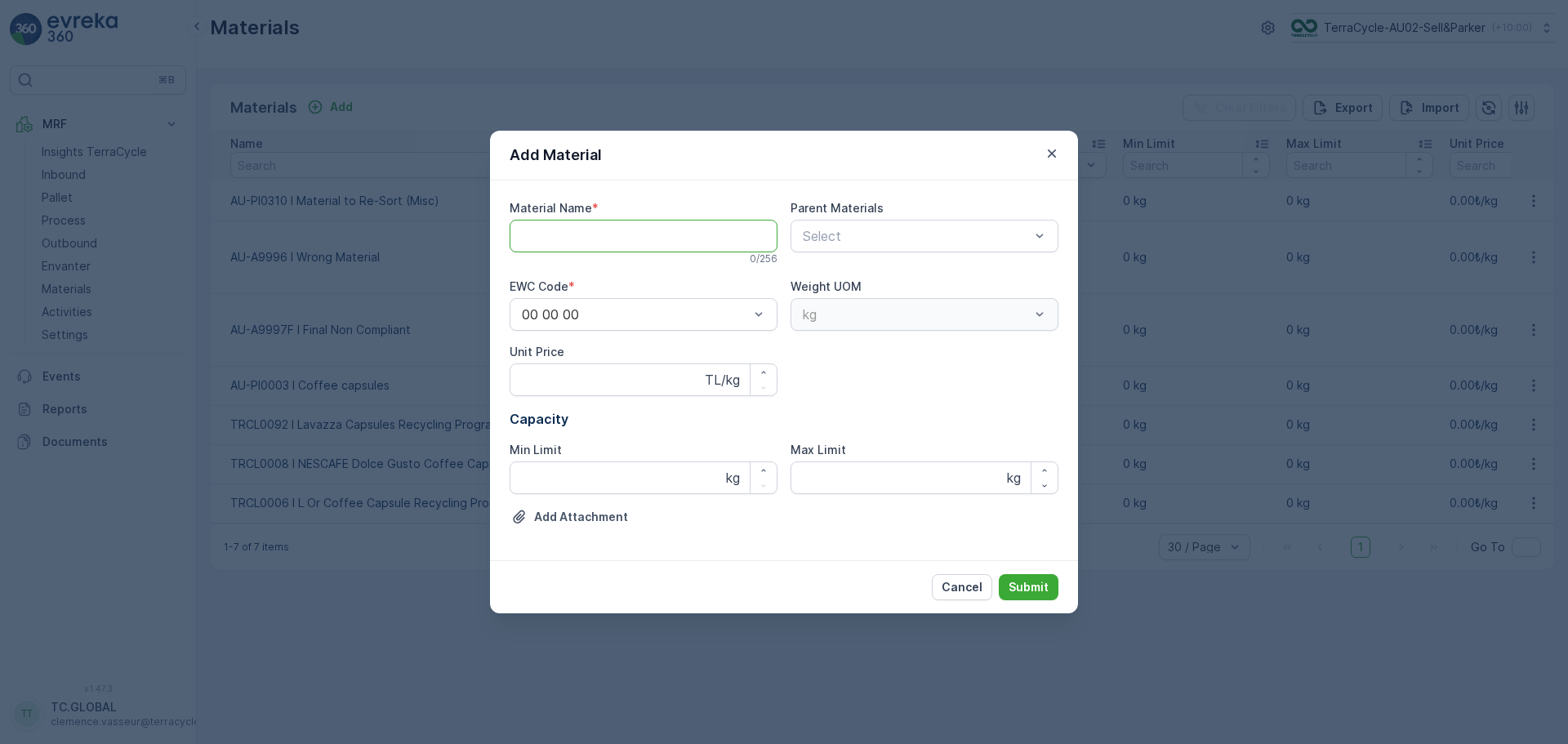 click on "Material Name" at bounding box center [644, 236] 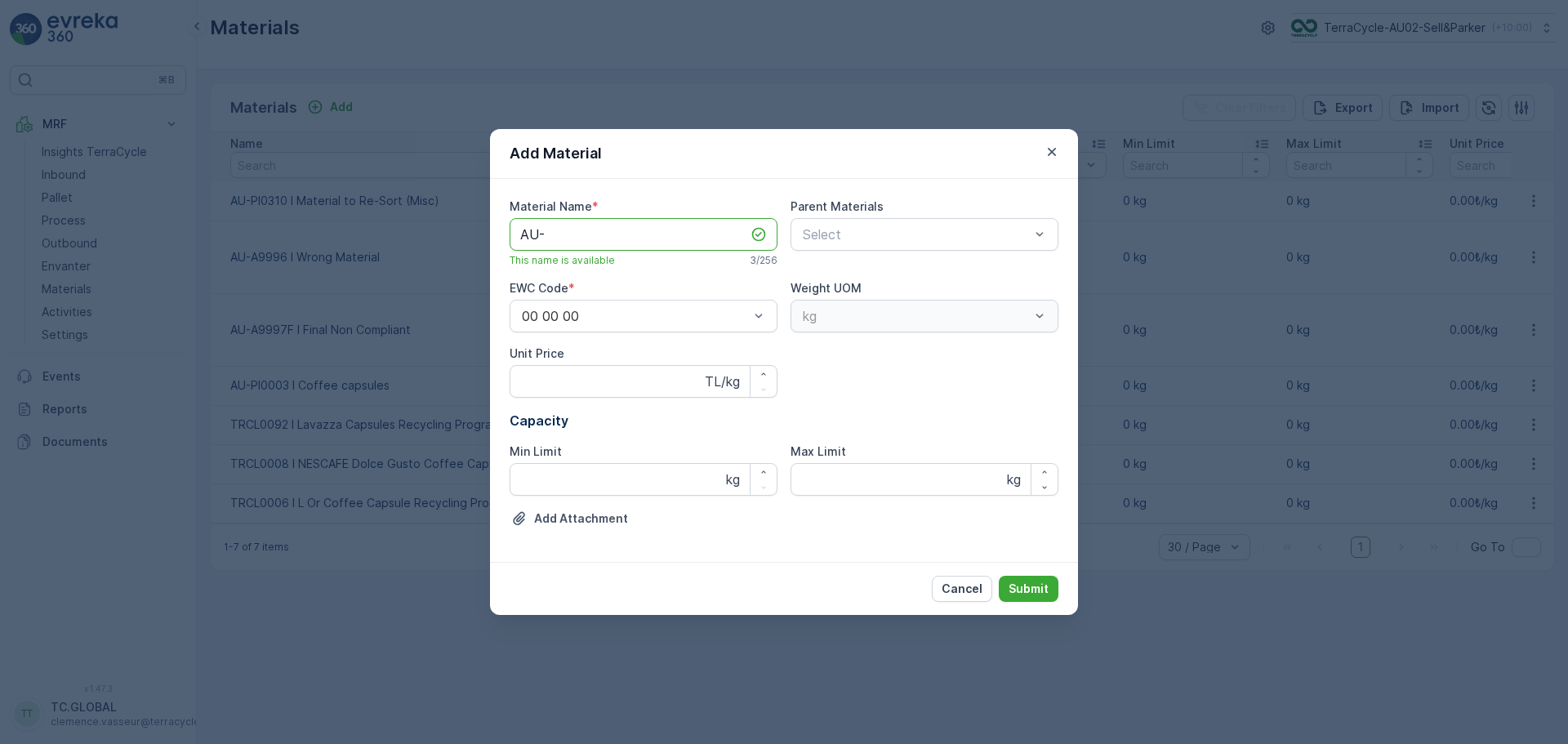 paste on "PI0445 I Potential NC" 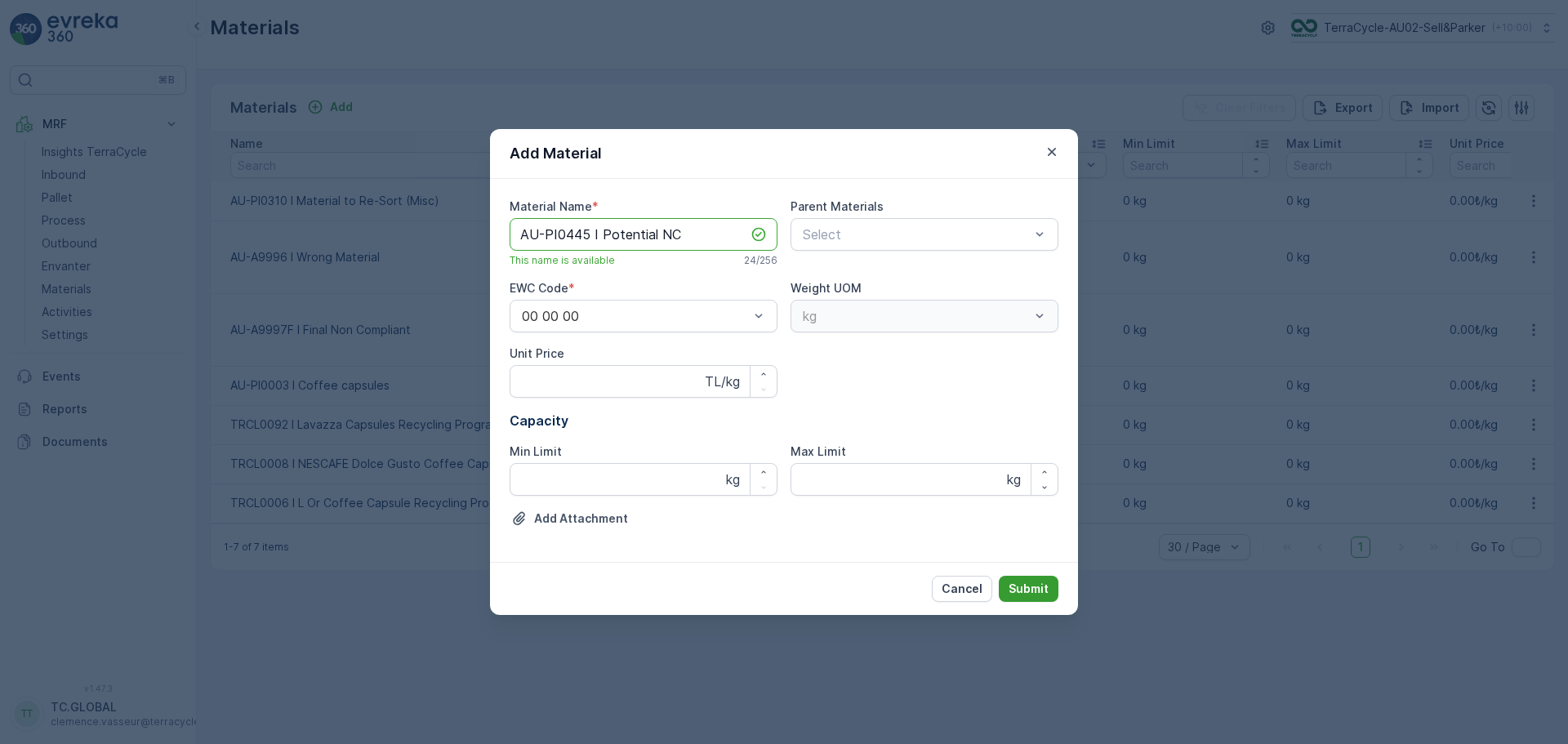 type on "AU-PI0445 I Potential NC" 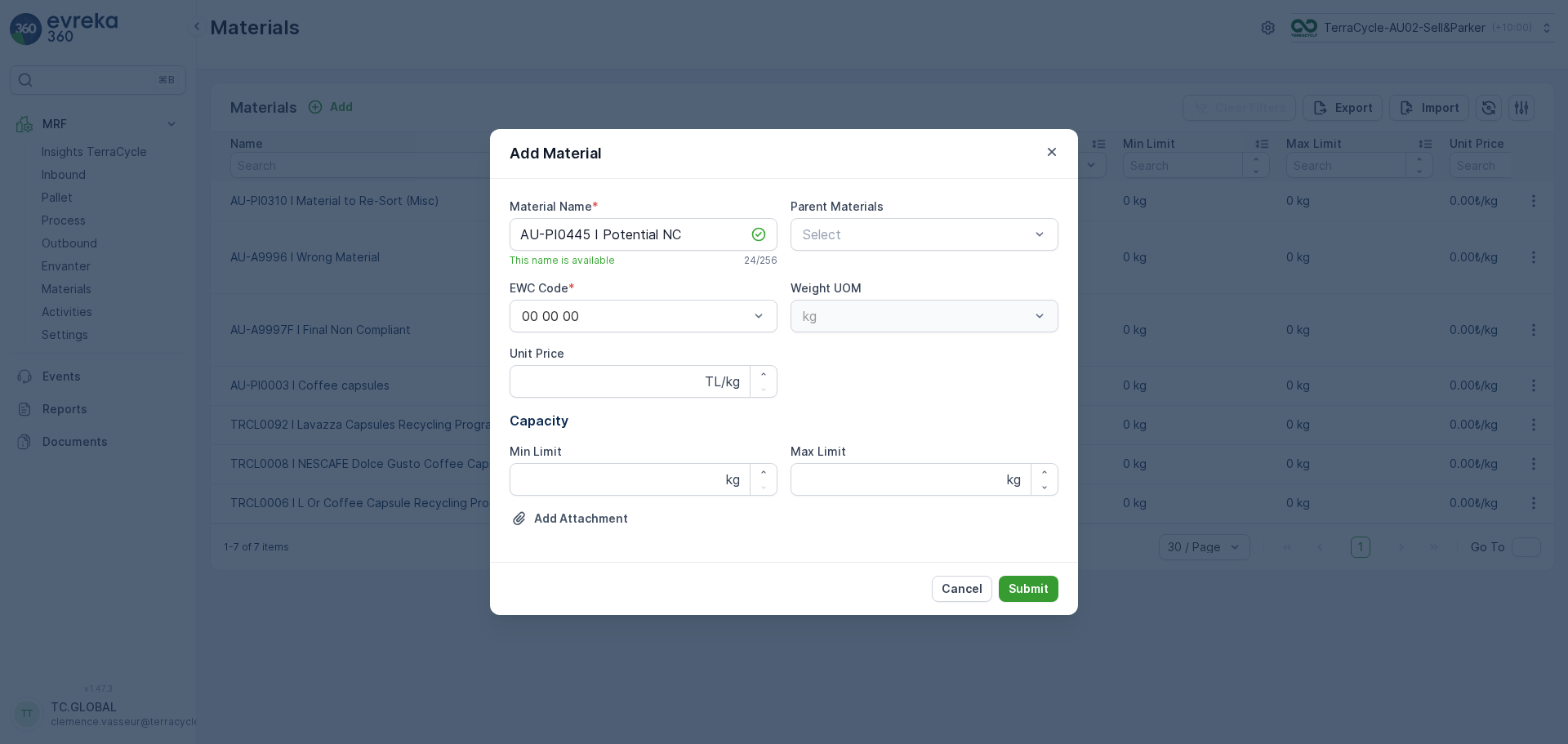 click on "Submit" at bounding box center (1028, 589) 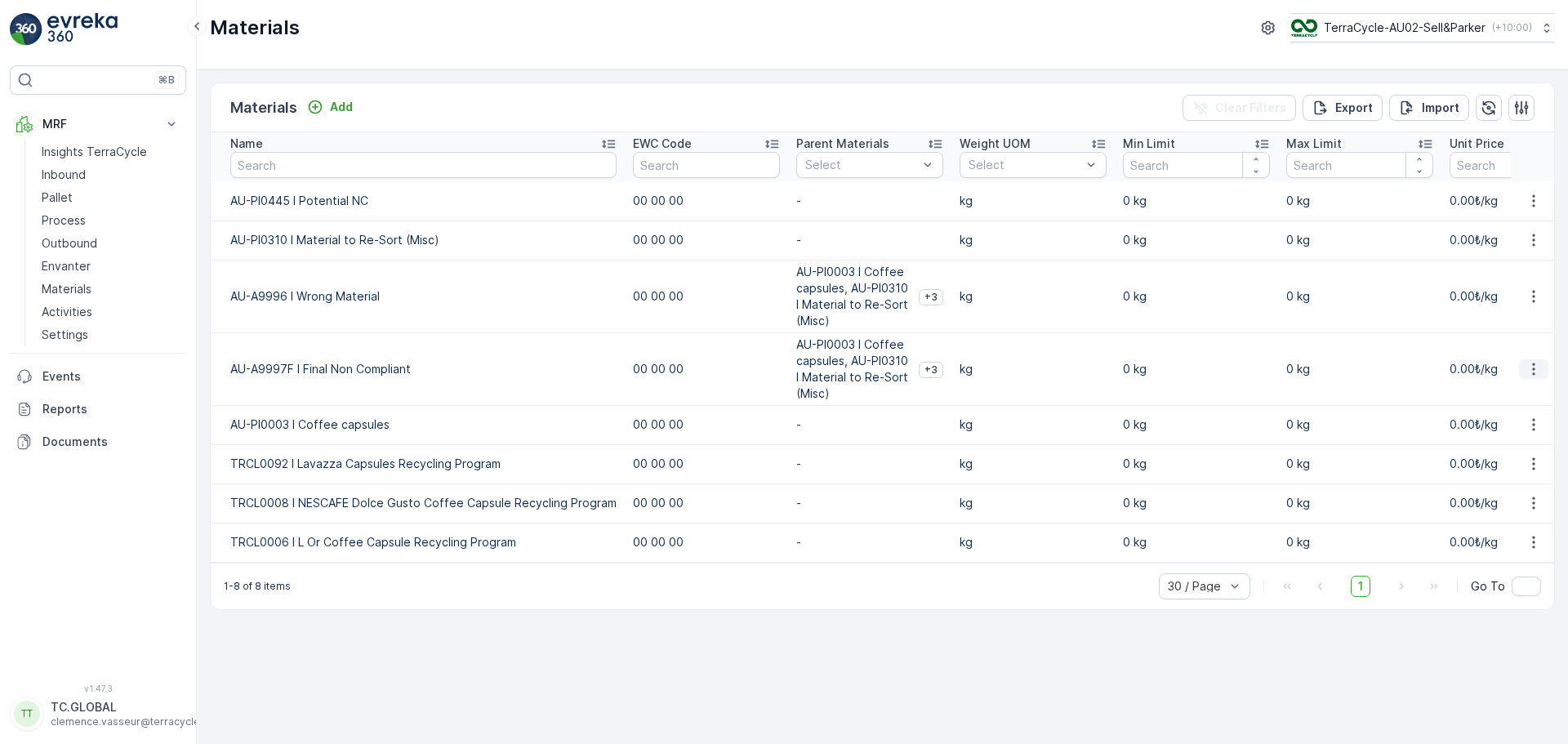 click 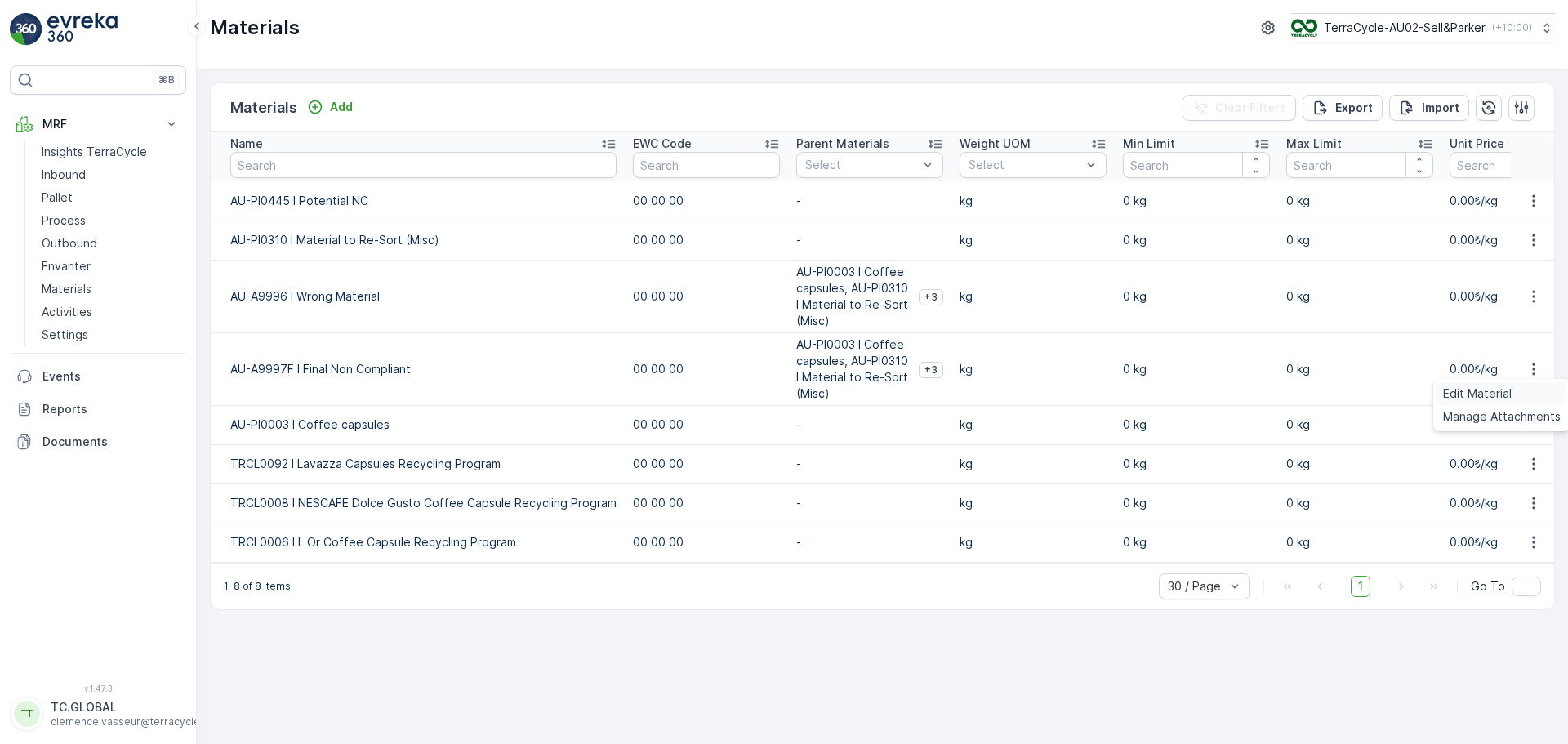 click on "Edit Material" at bounding box center (1477, 394) 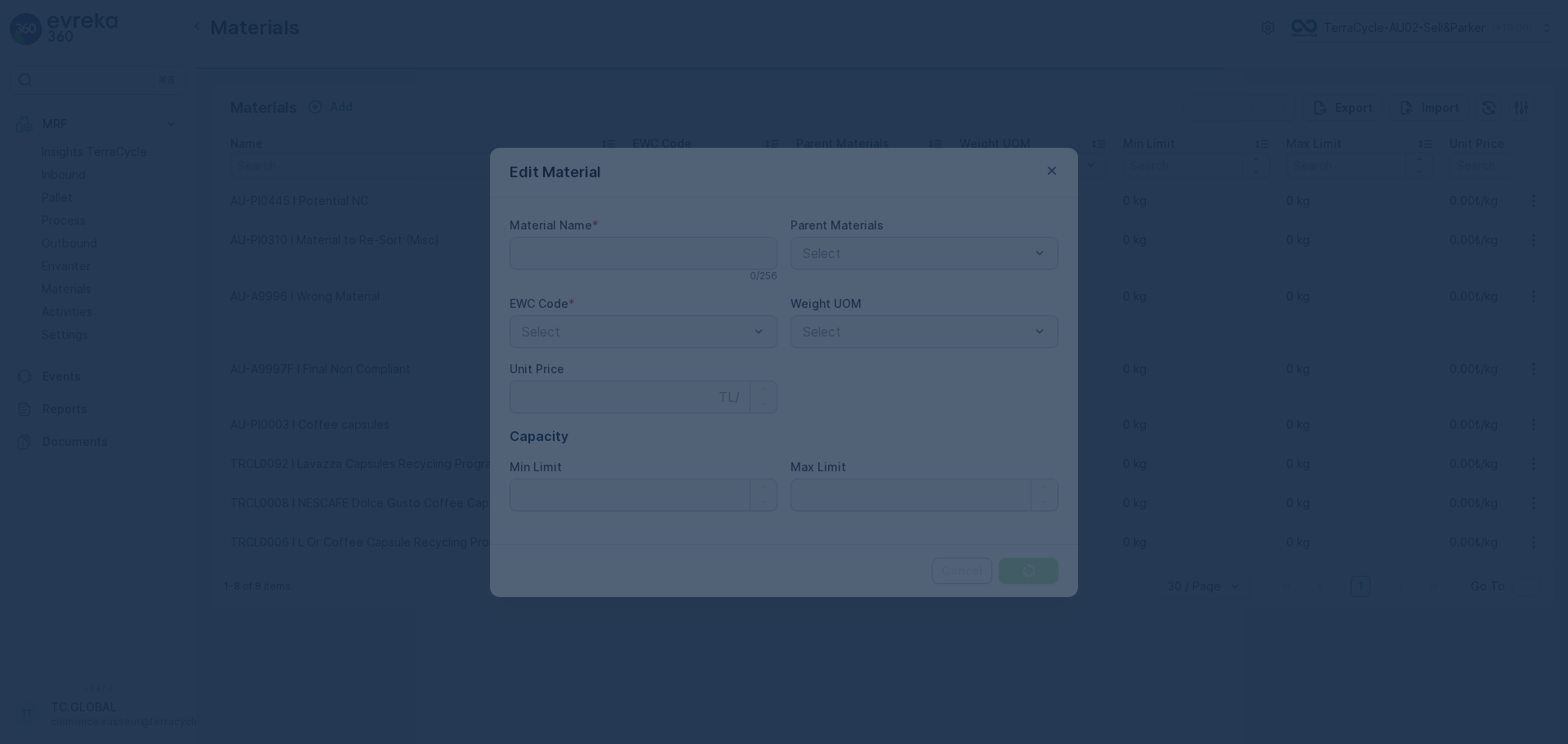 type on "AU-A9997F I Final Non Compliant" 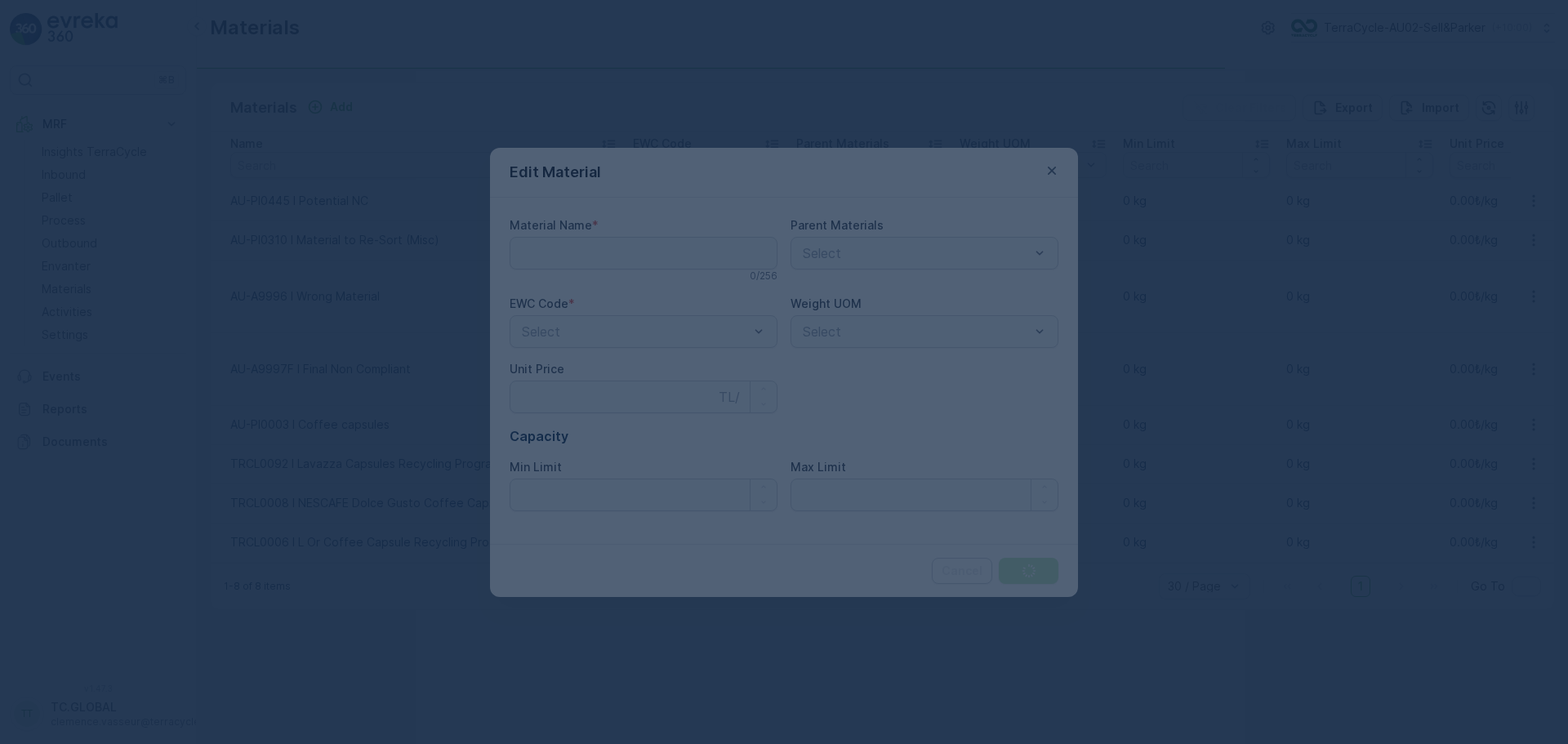 type on "0" 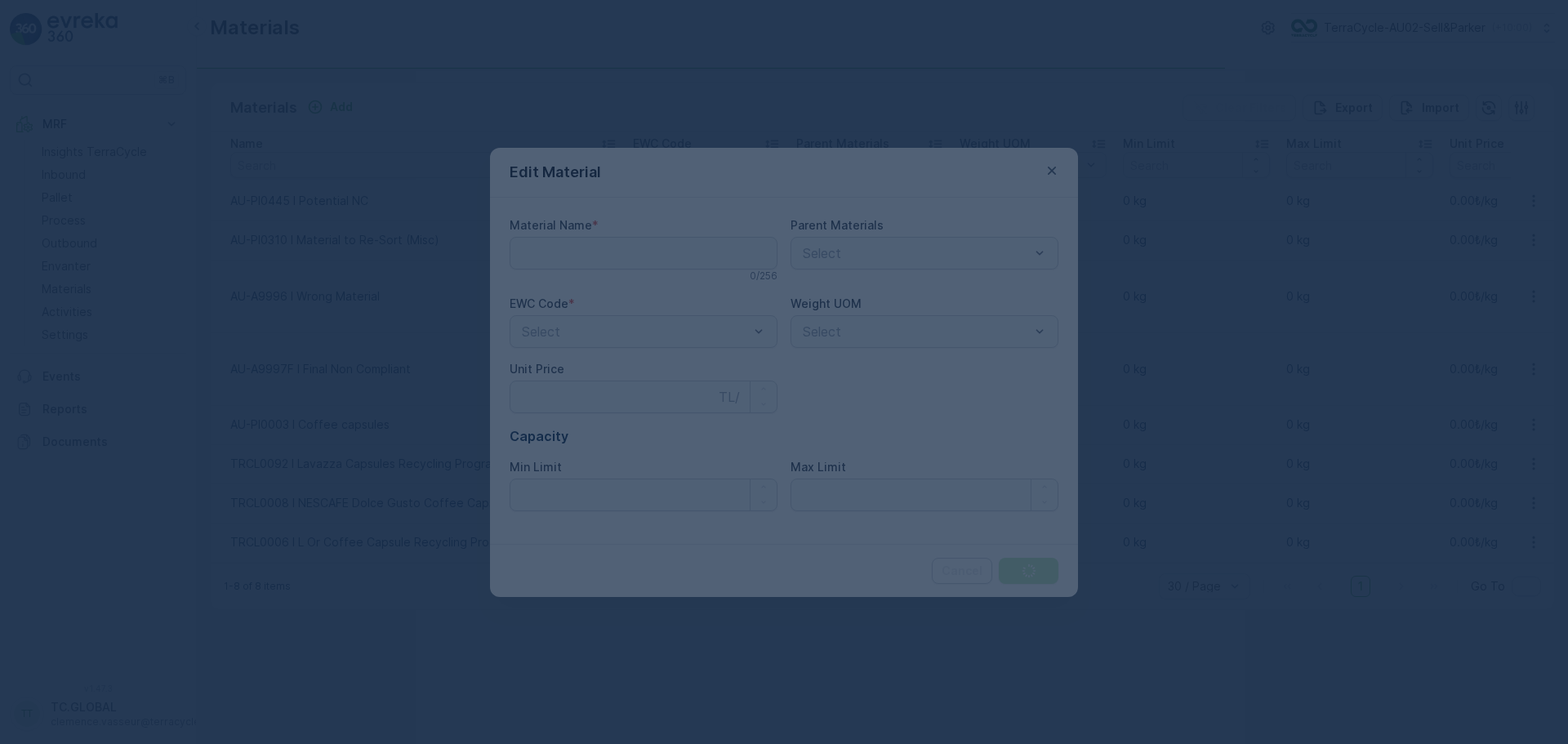 type on "0" 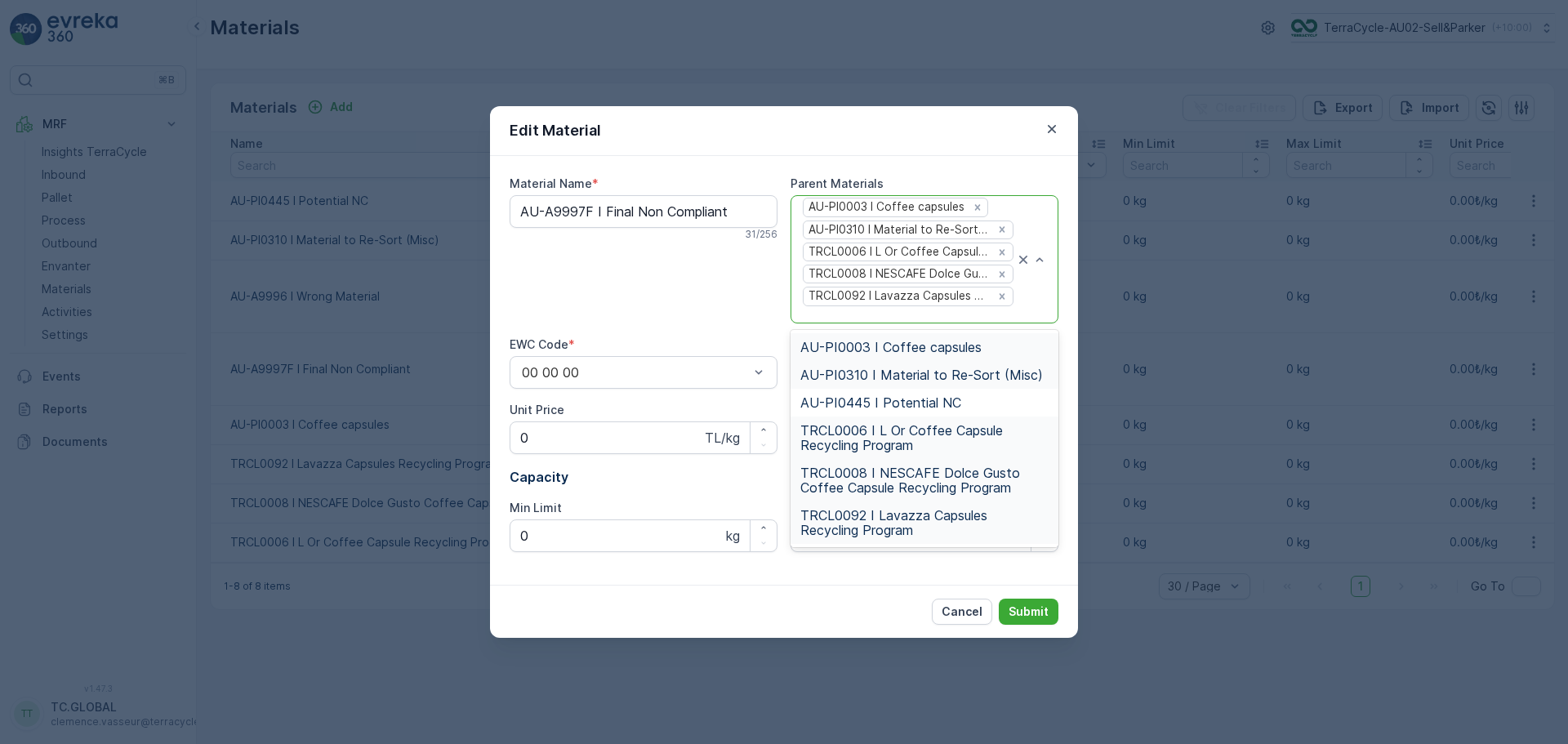 click at bounding box center [908, 315] 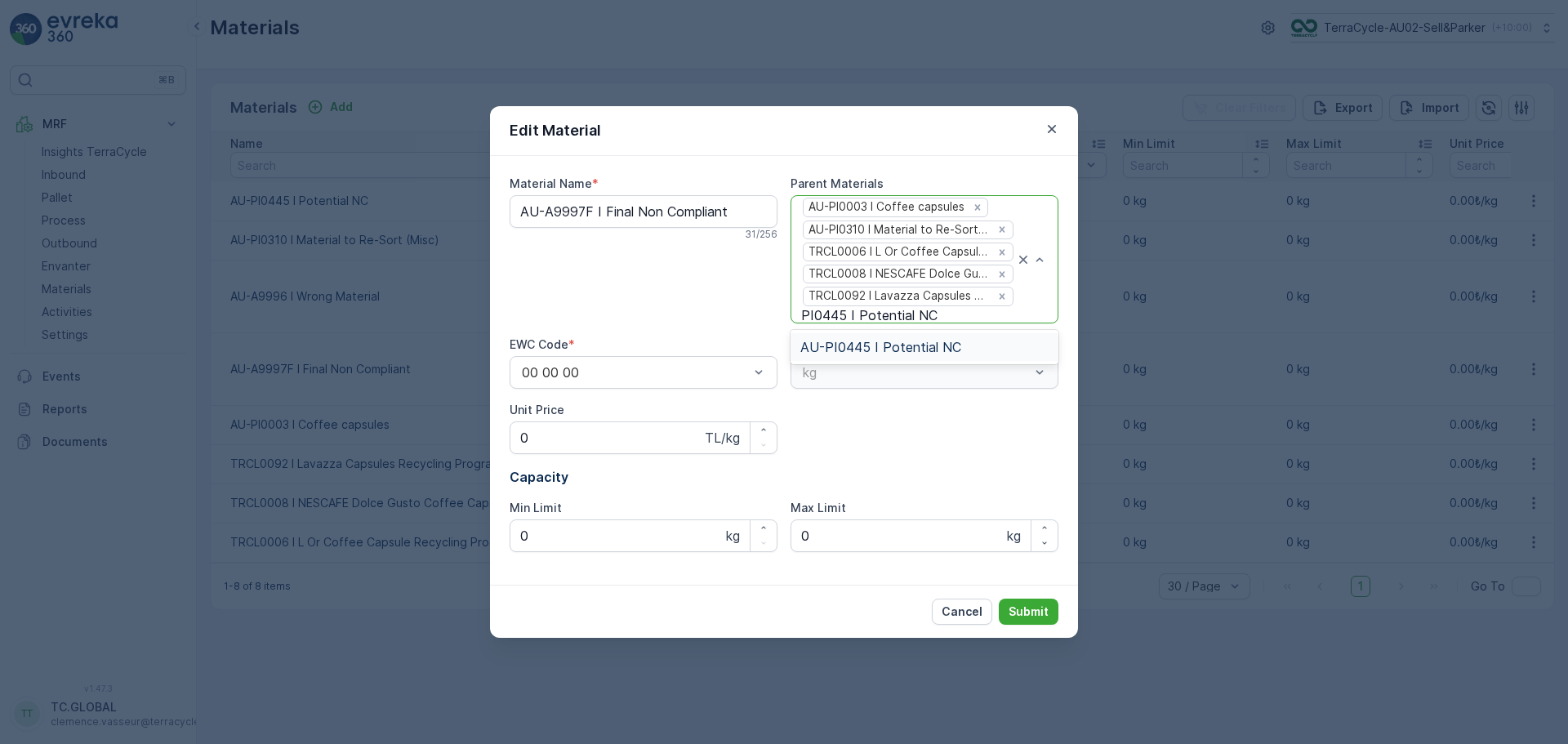 click on "AU-PI0445 I Potential NC" at bounding box center [880, 347] 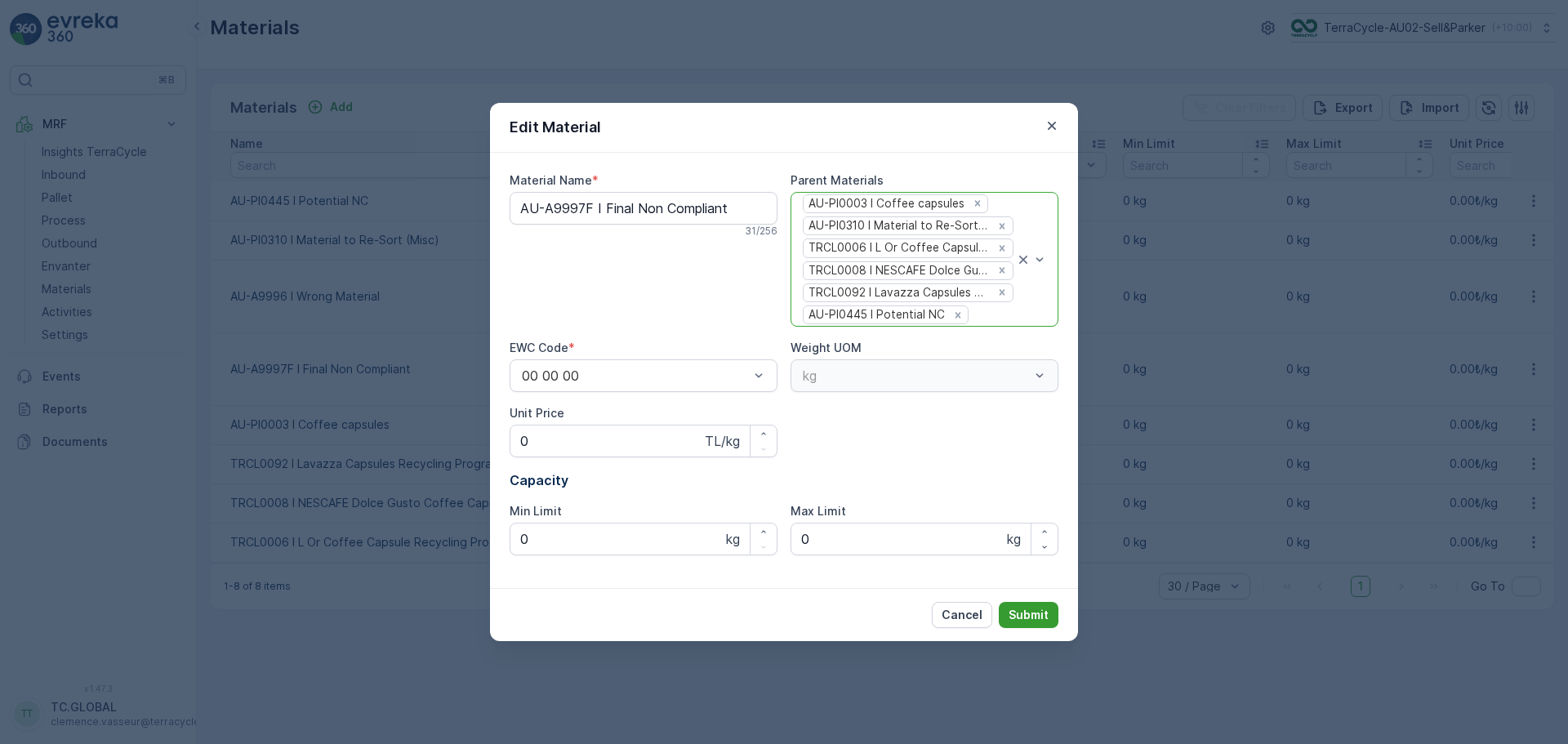 click on "Submit" at bounding box center [1028, 615] 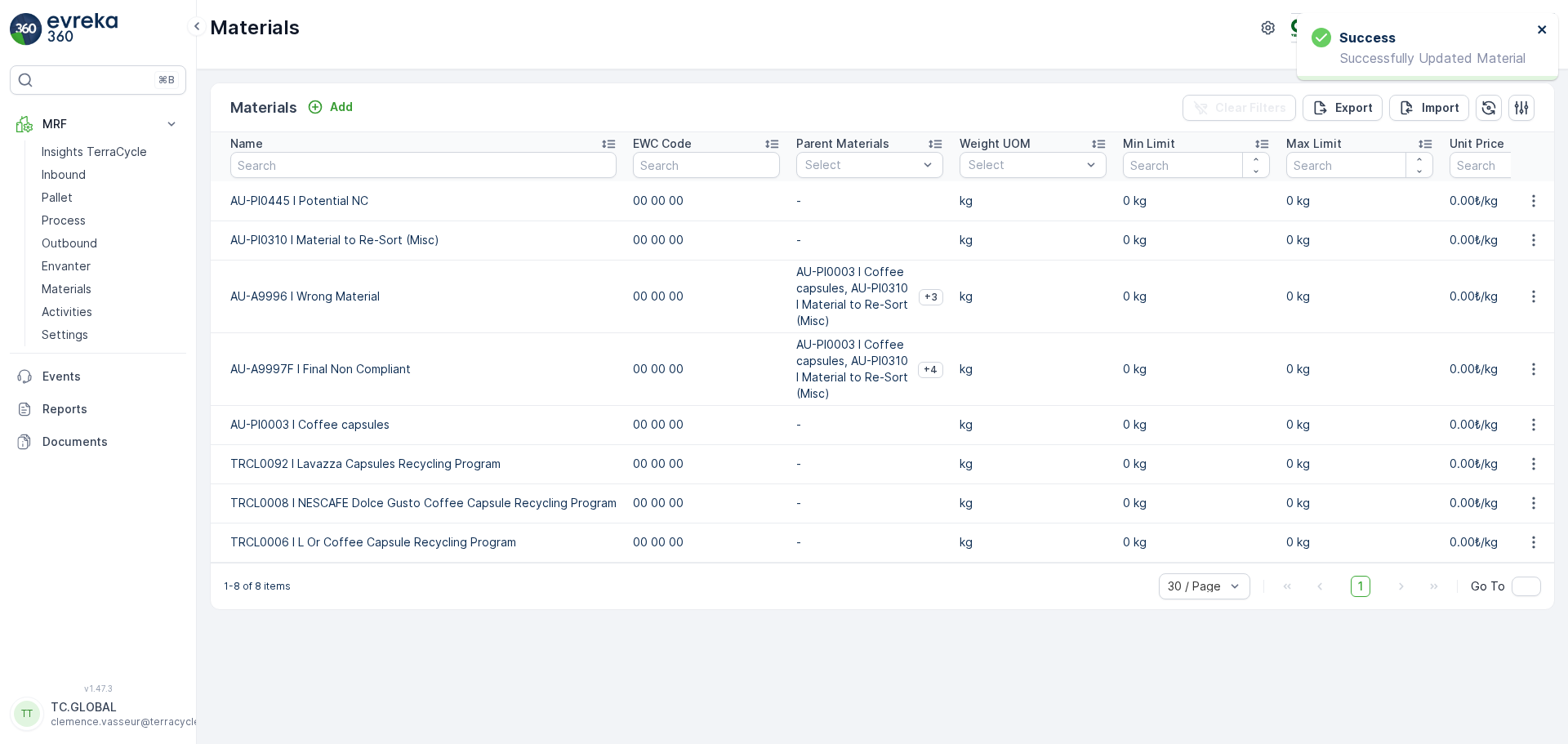 click 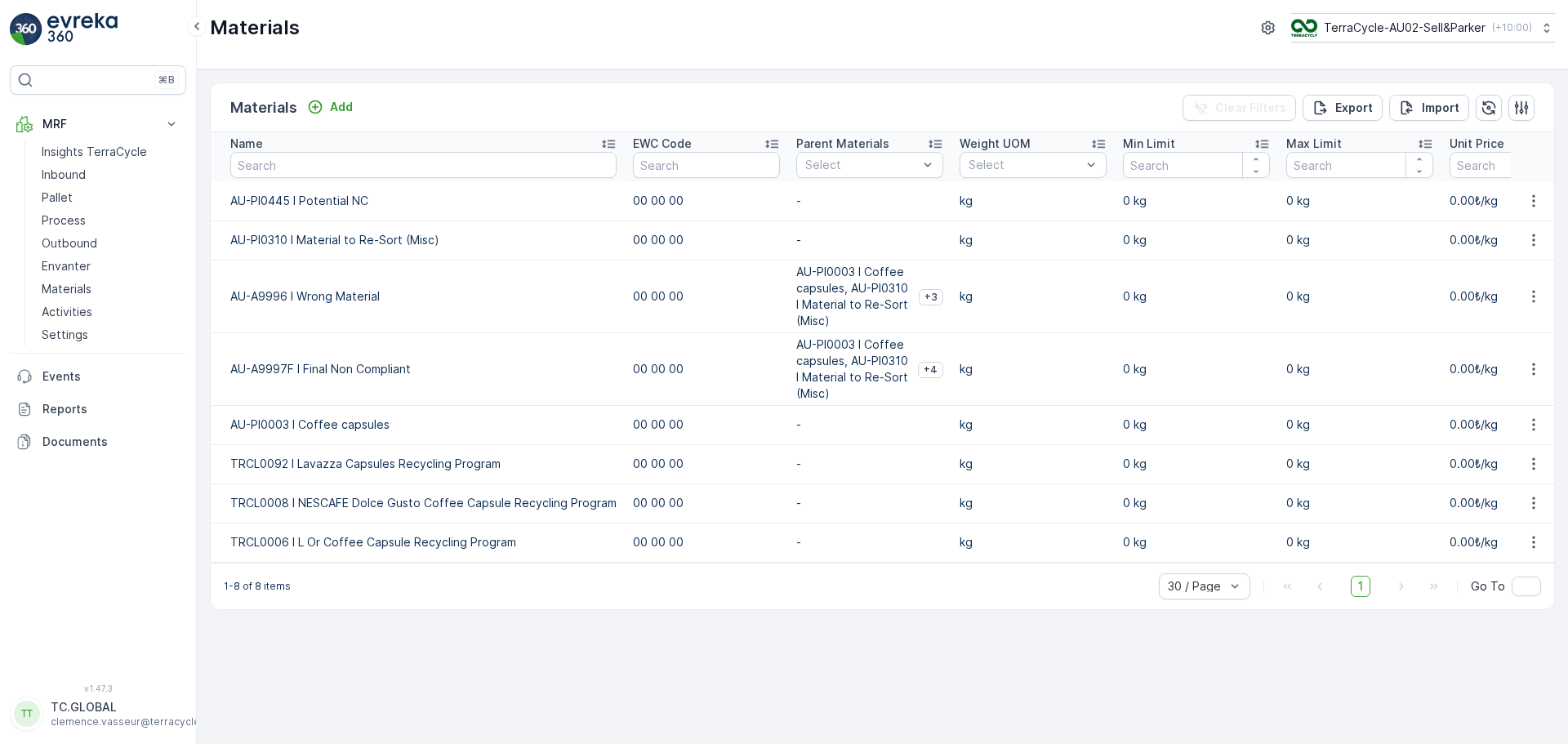 click on "TerraCycle-AU02-Sell&Parker ( +10:00 )" at bounding box center (1411, 28) 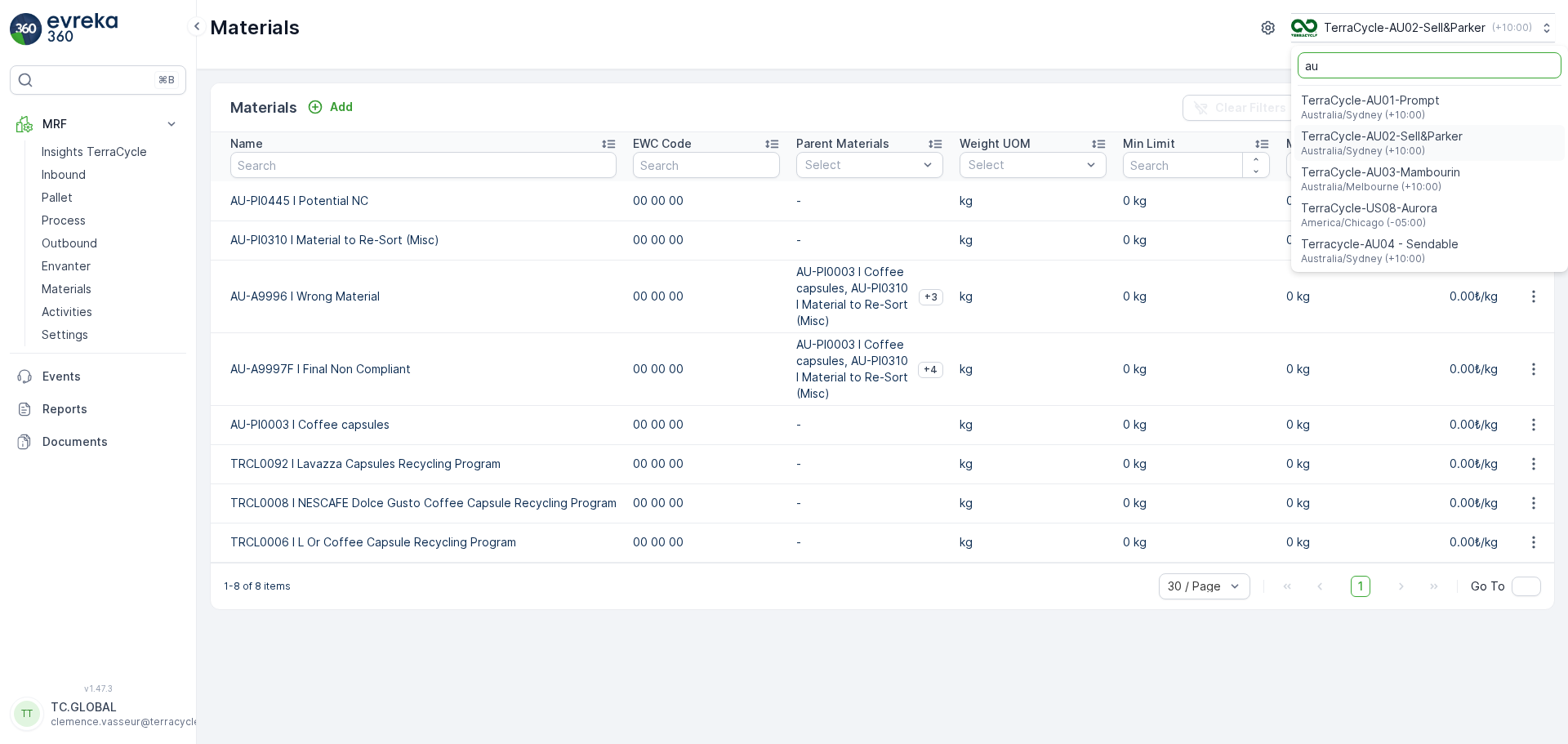 type on "au" 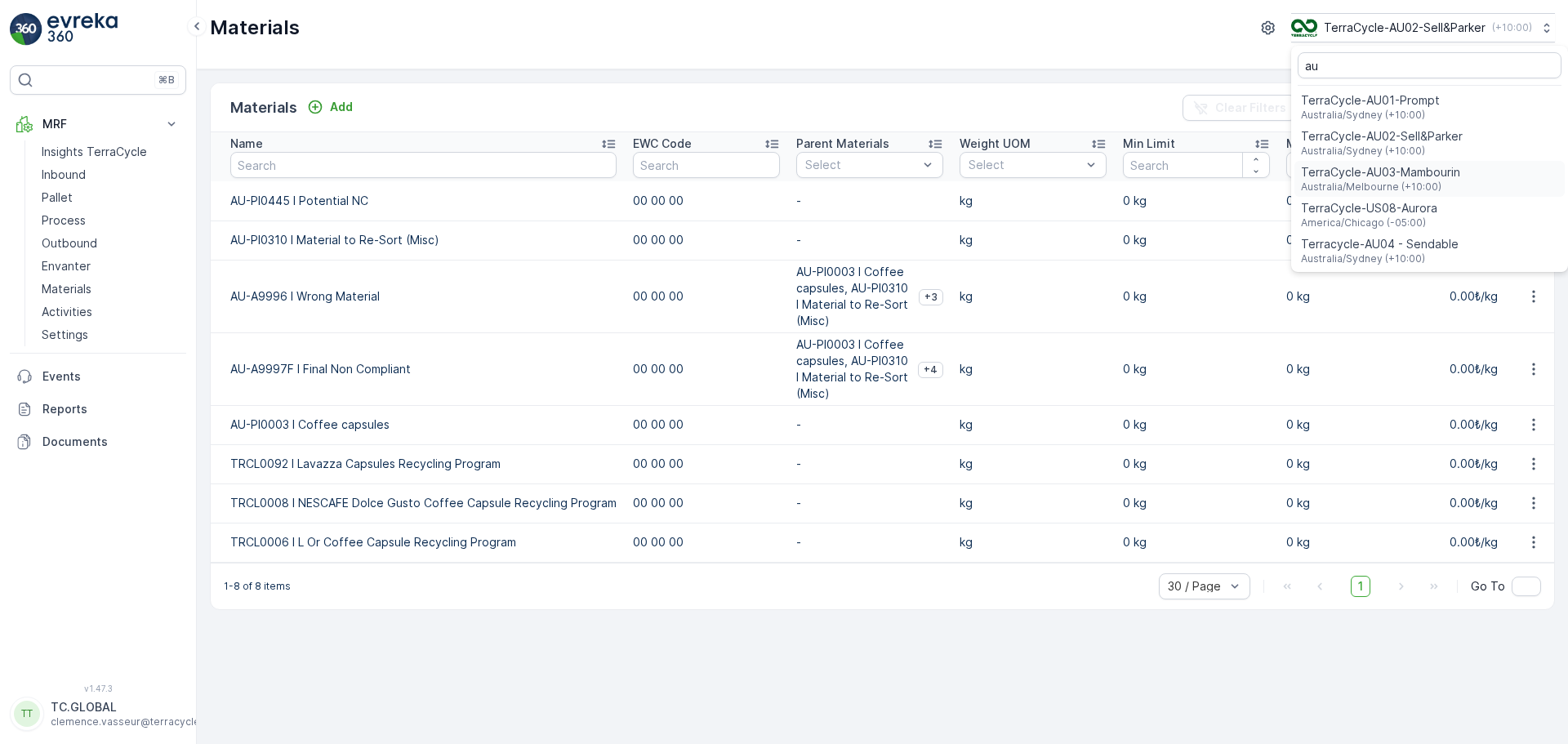 click on "TerraCycle-AU03-Mambourin" at bounding box center [1380, 172] 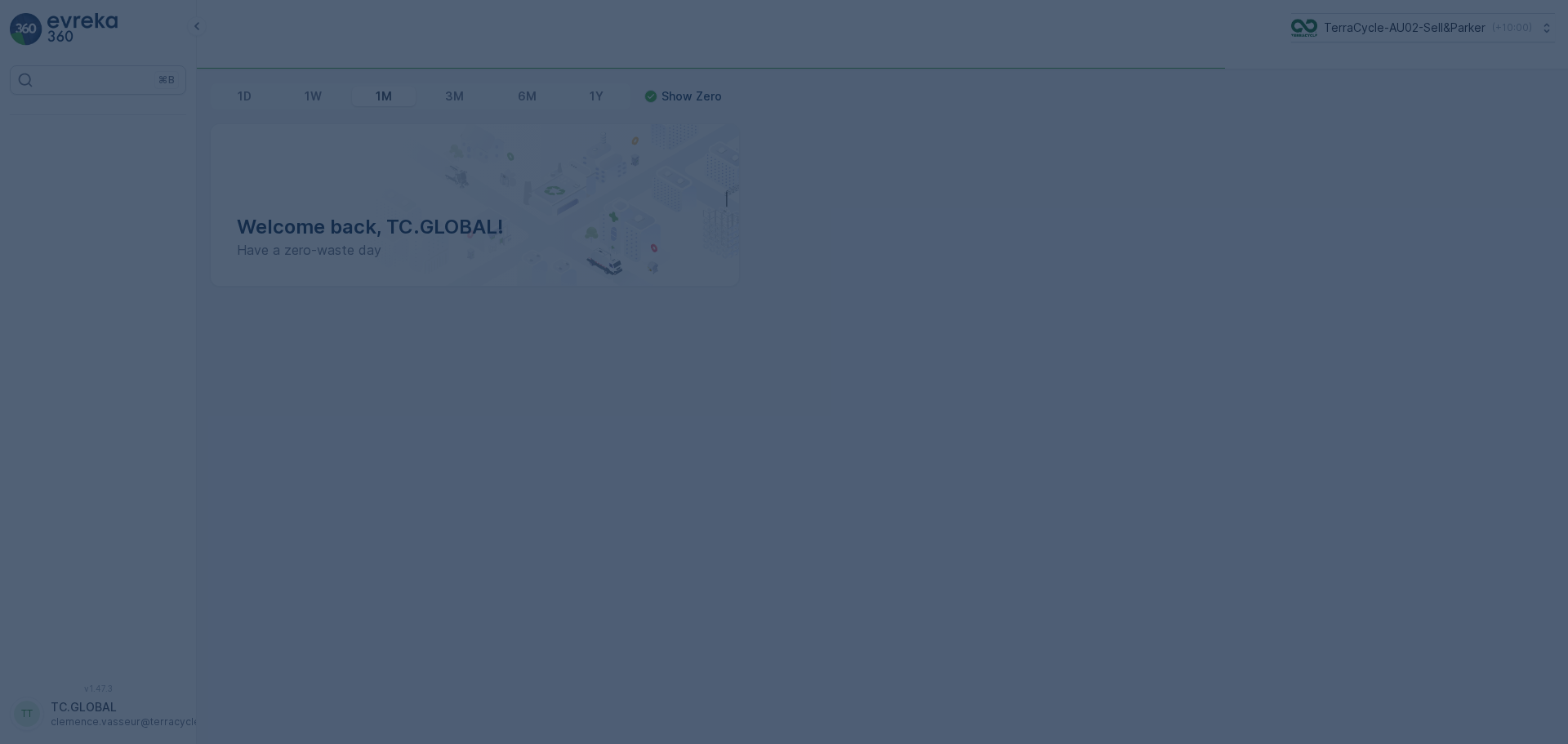 scroll, scrollTop: 0, scrollLeft: 0, axis: both 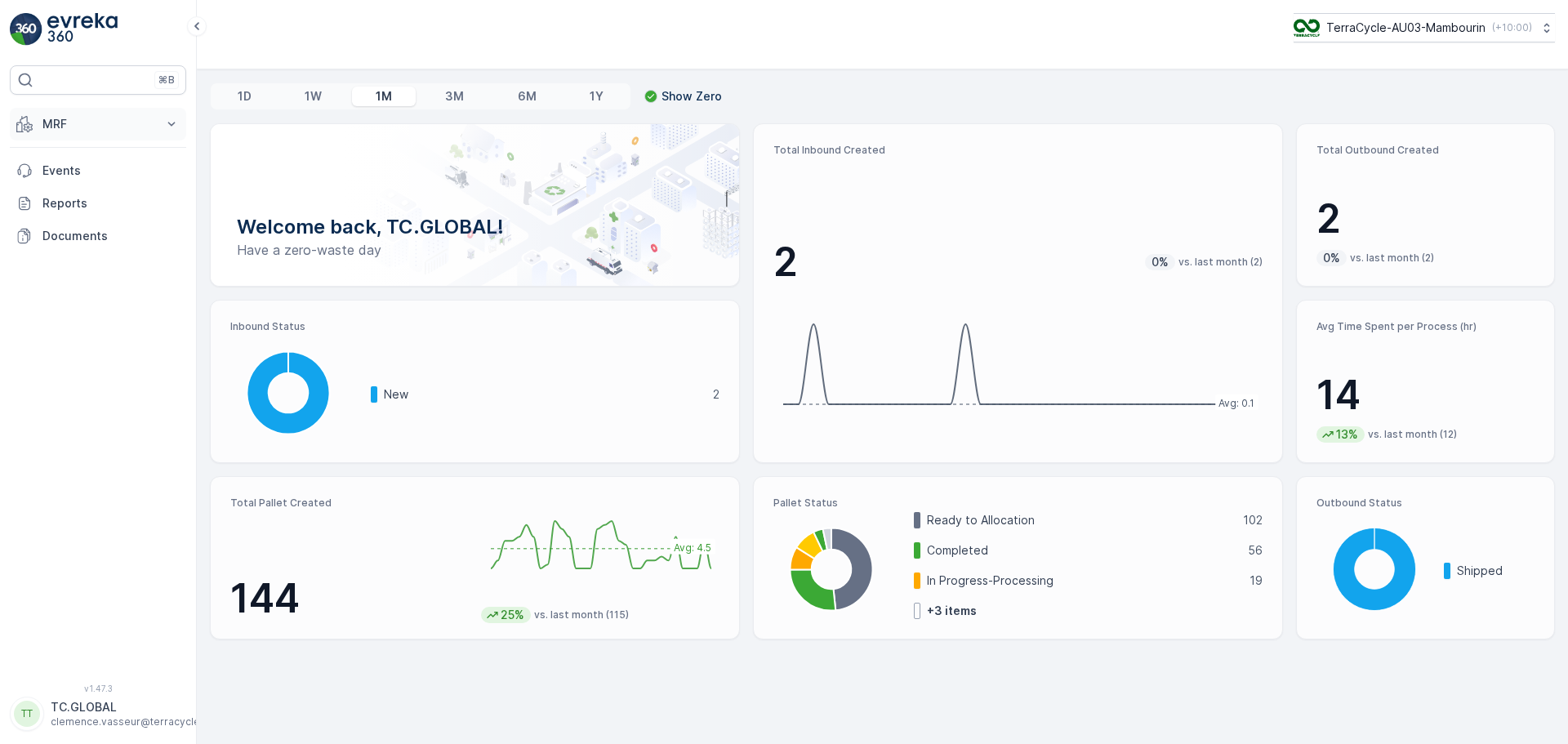 click on "MRF" at bounding box center (98, 124) 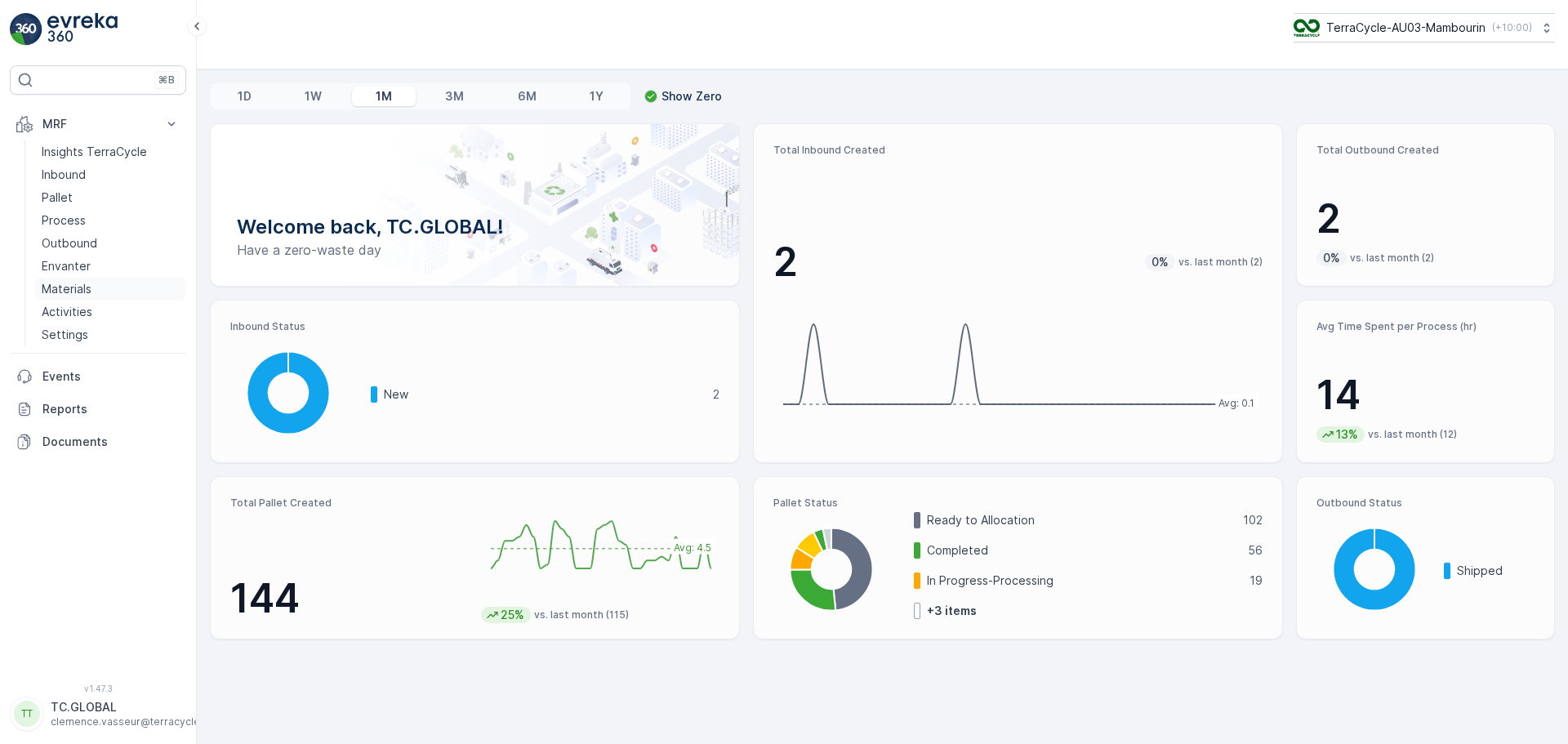 click on "Materials" at bounding box center (66, 289) 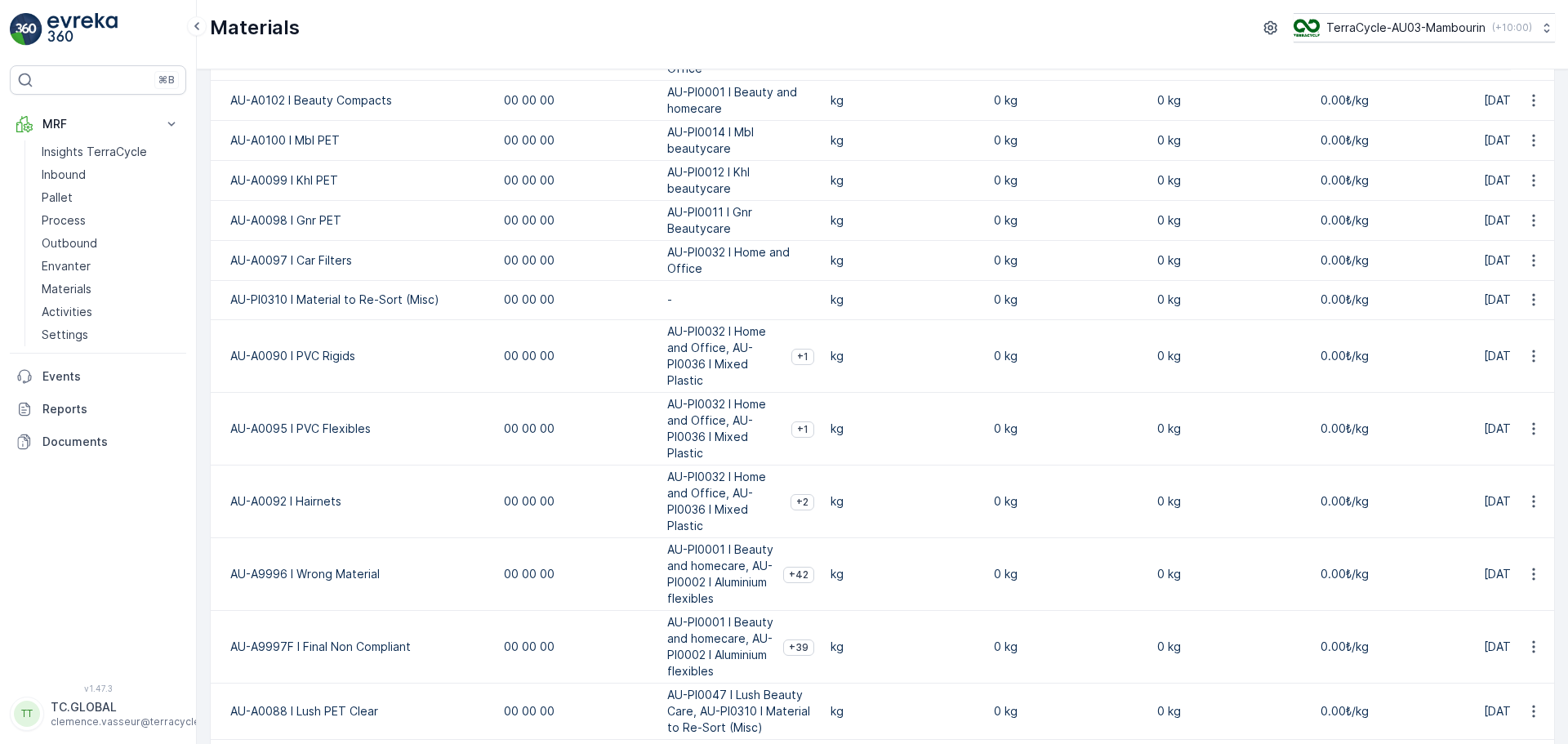 scroll, scrollTop: 0, scrollLeft: 0, axis: both 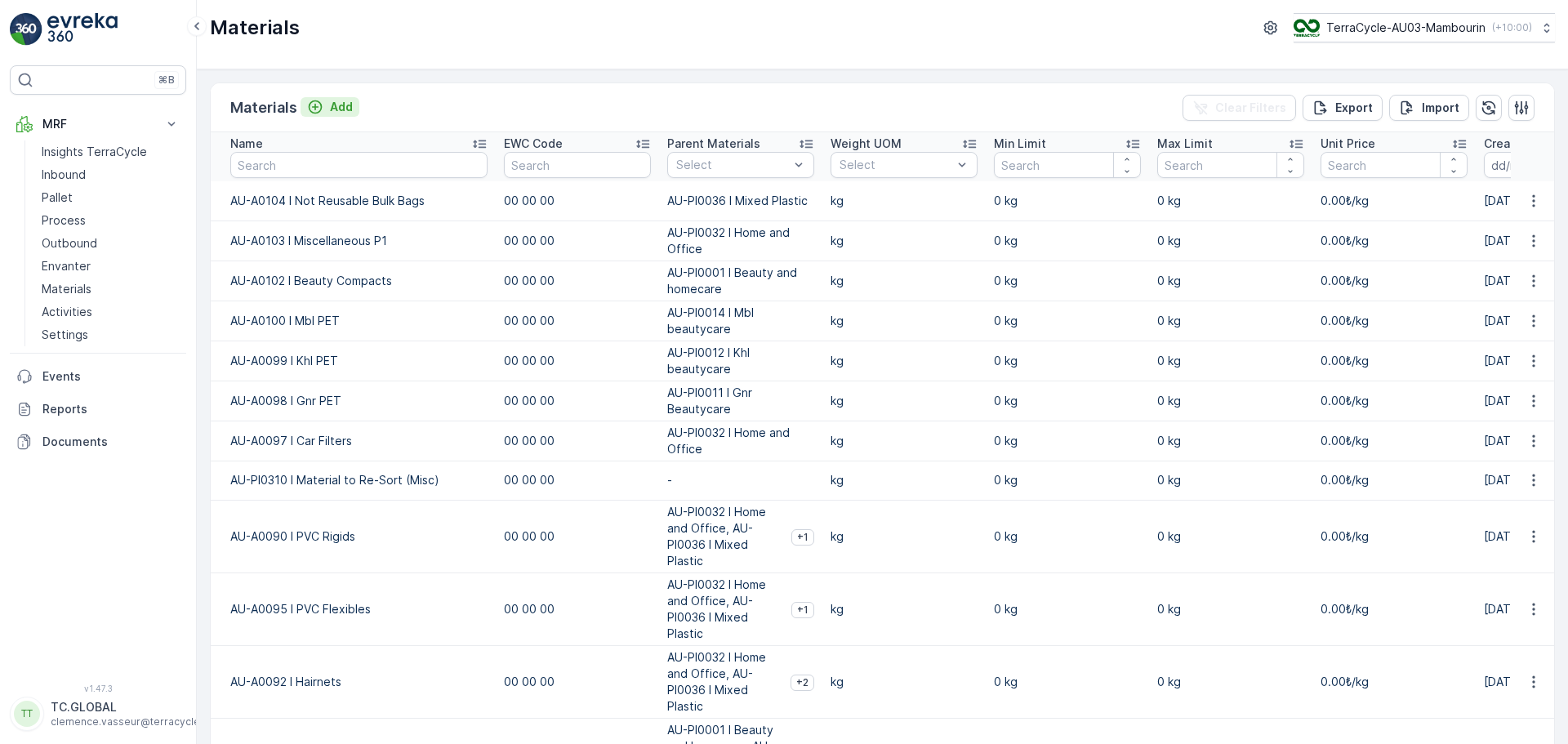 click on "Add" at bounding box center (341, 107) 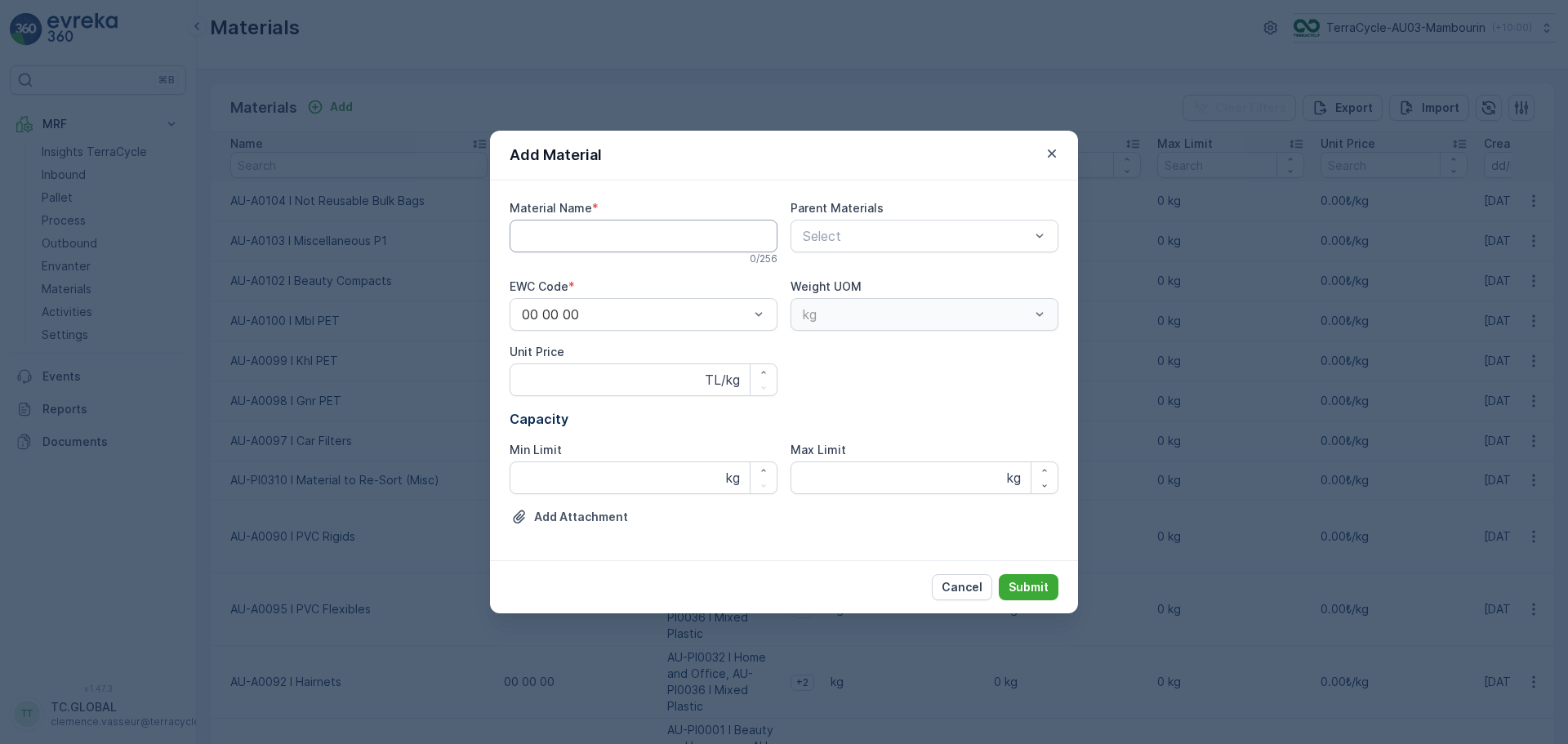 click on "Material Name" at bounding box center (644, 236) 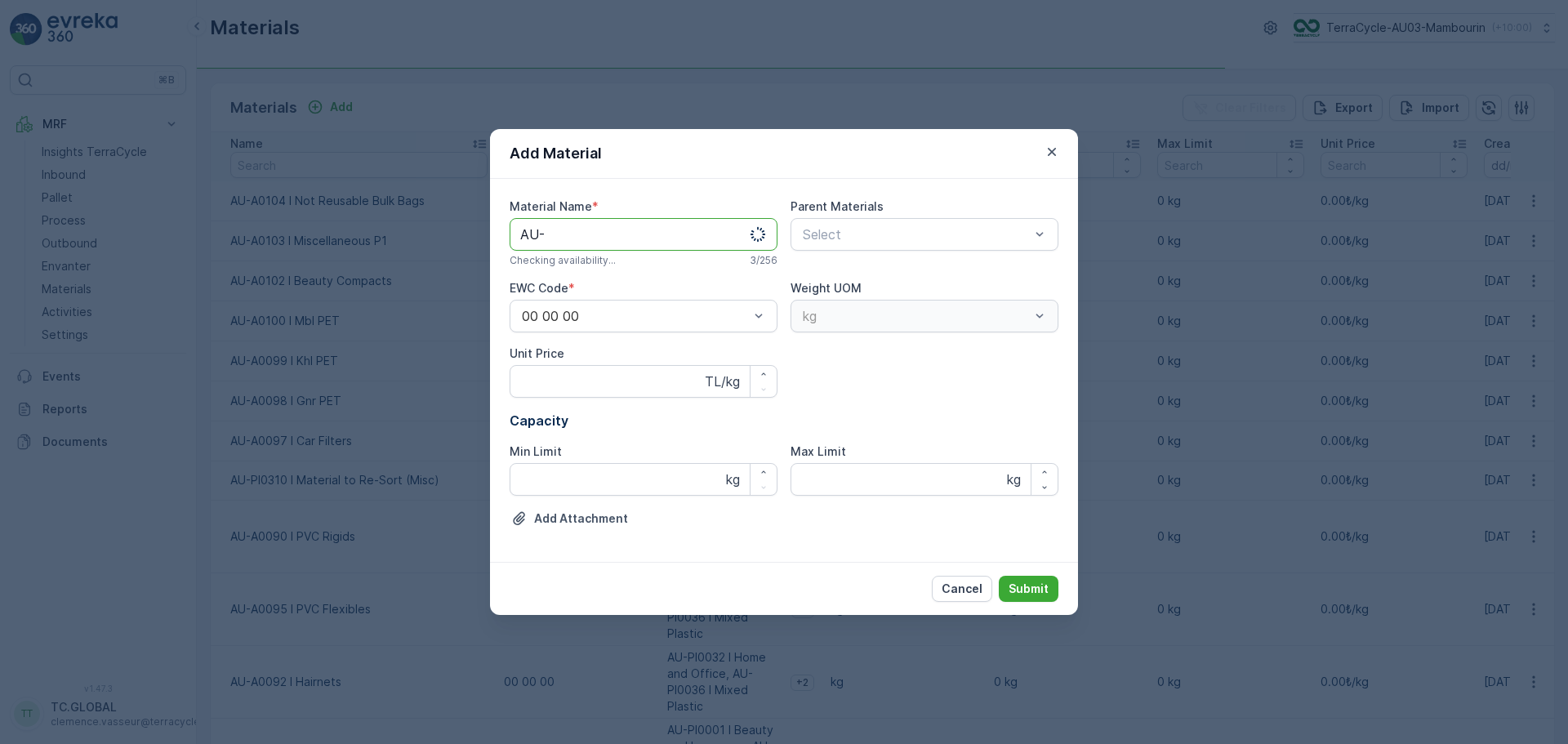 paste on "PI0445 I Potential NC" 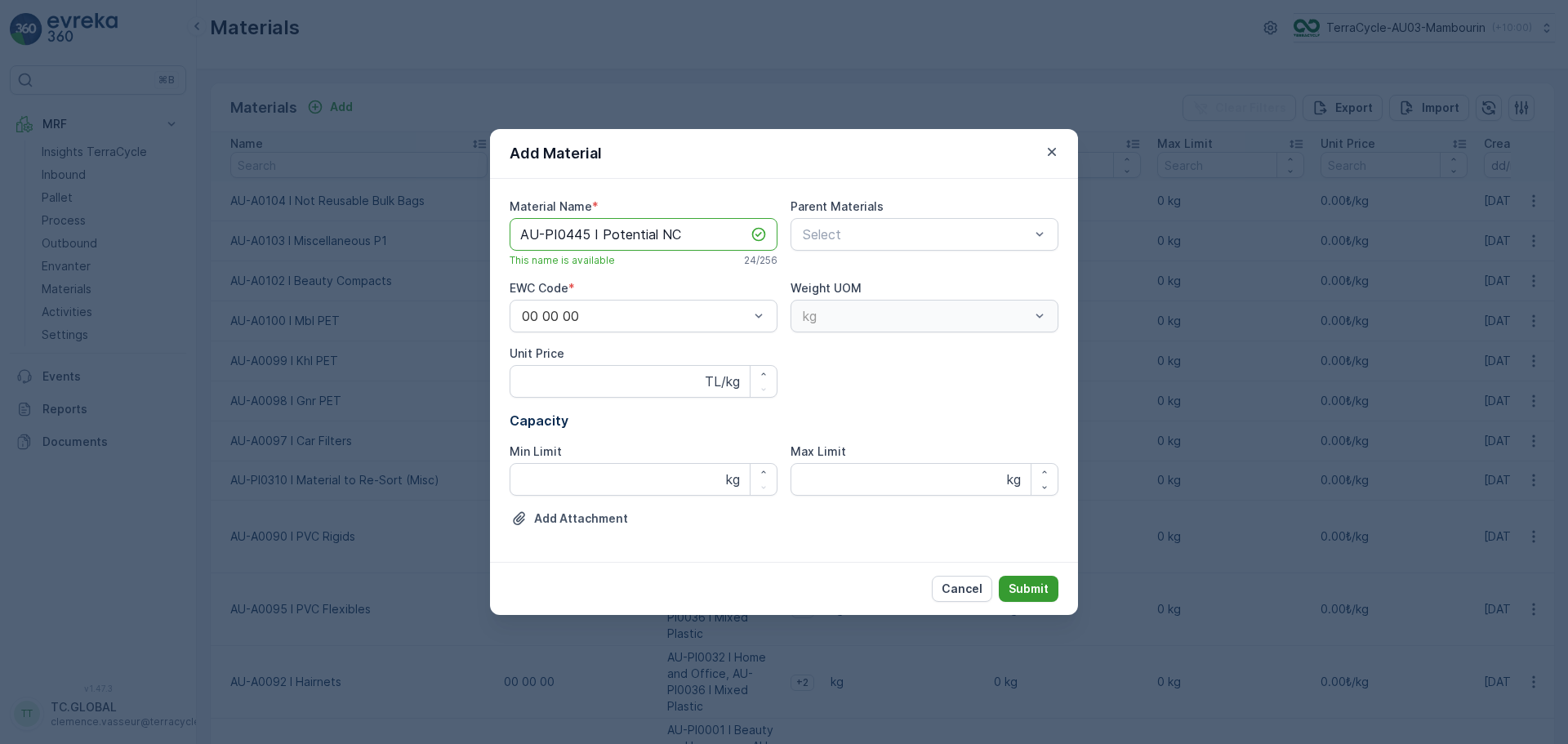 type on "AU-PI0445 I Potential NC" 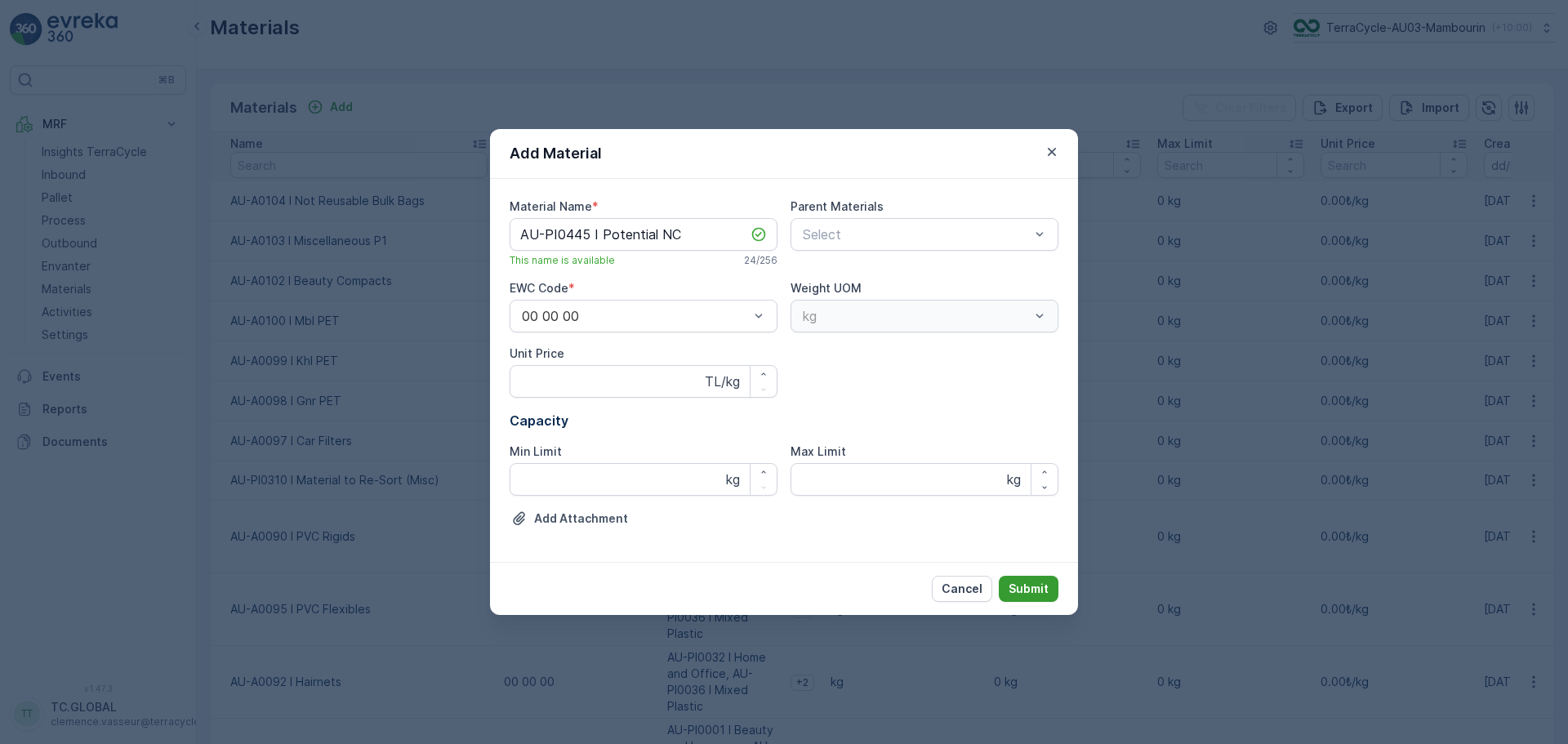click on "Submit" at bounding box center [1028, 589] 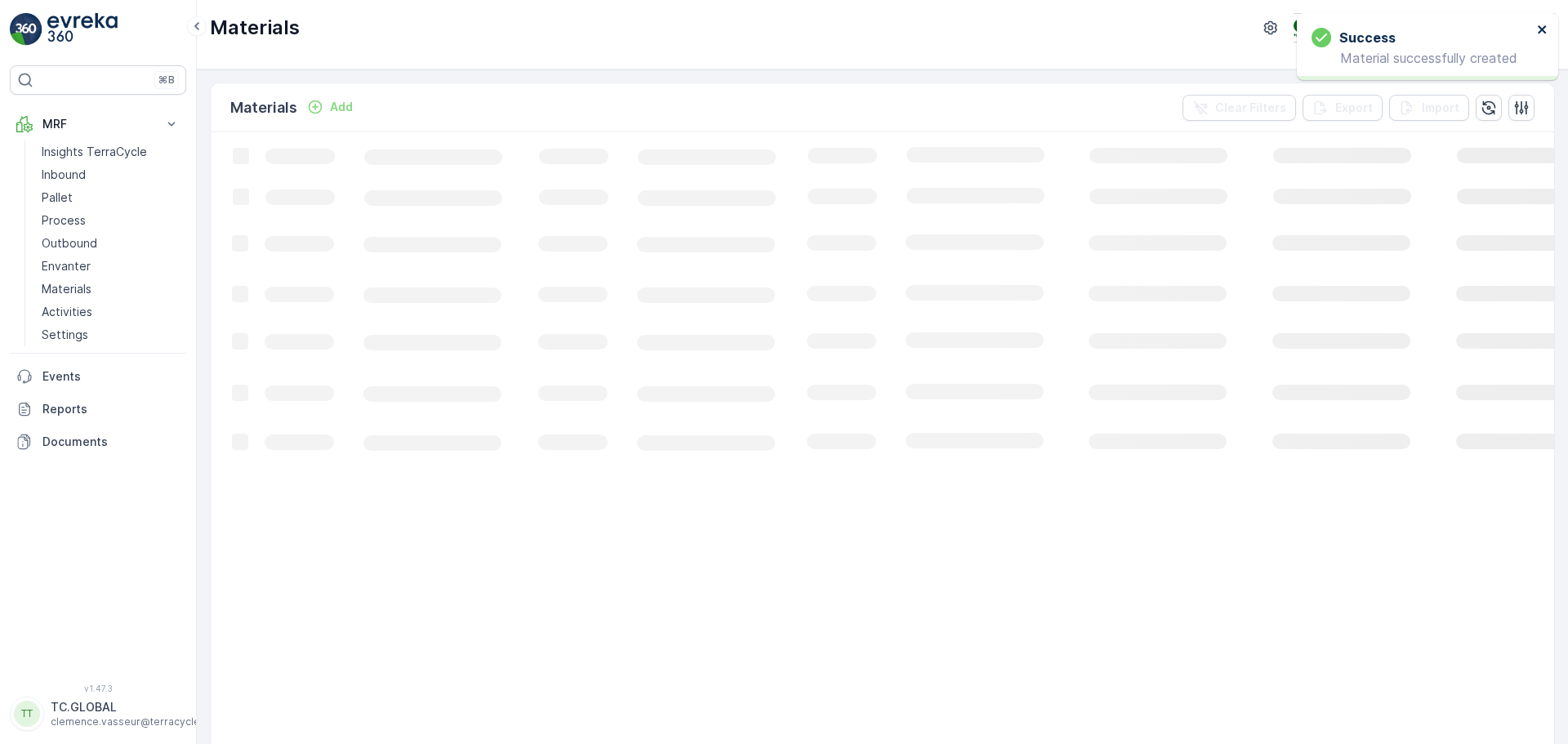 click 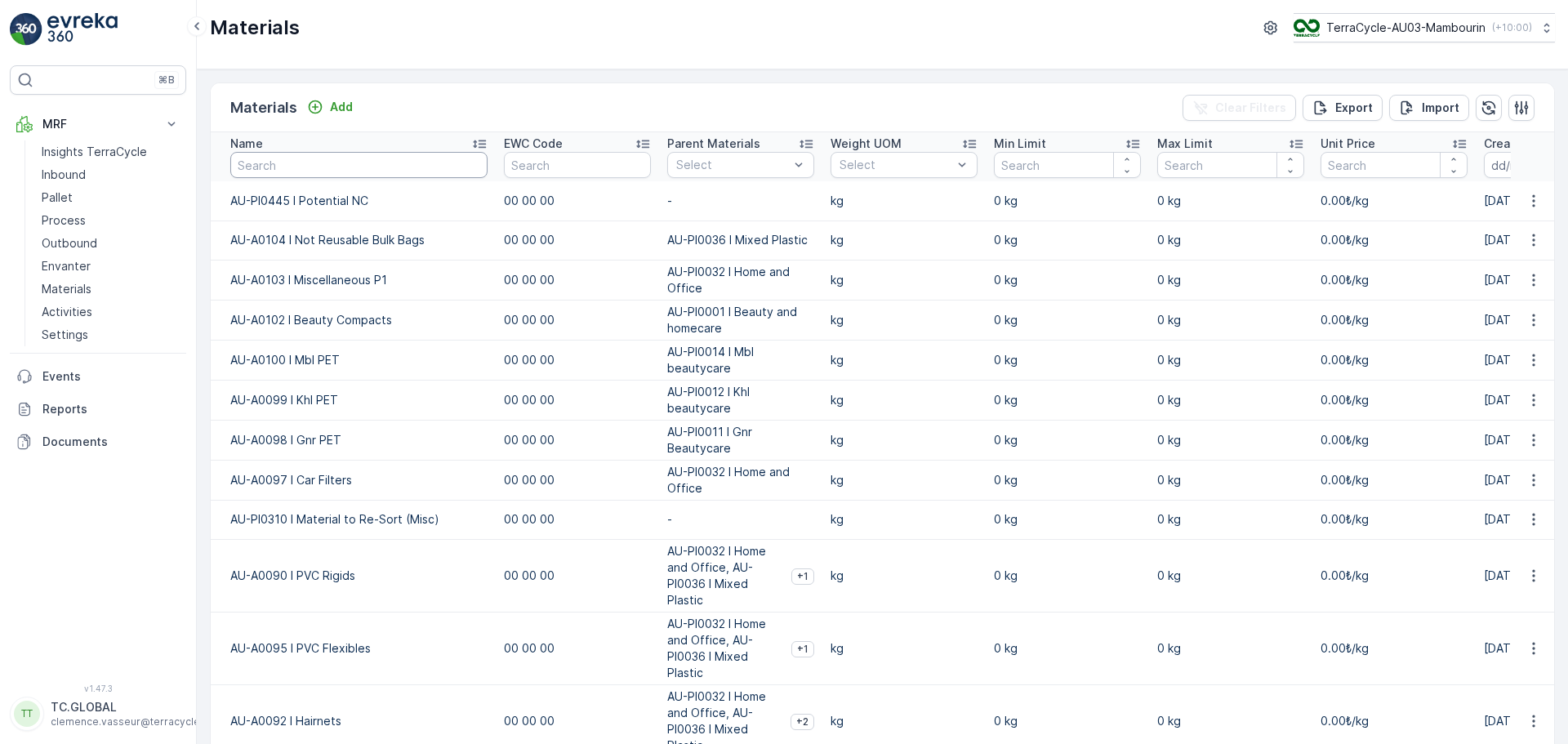 click at bounding box center (359, 165) 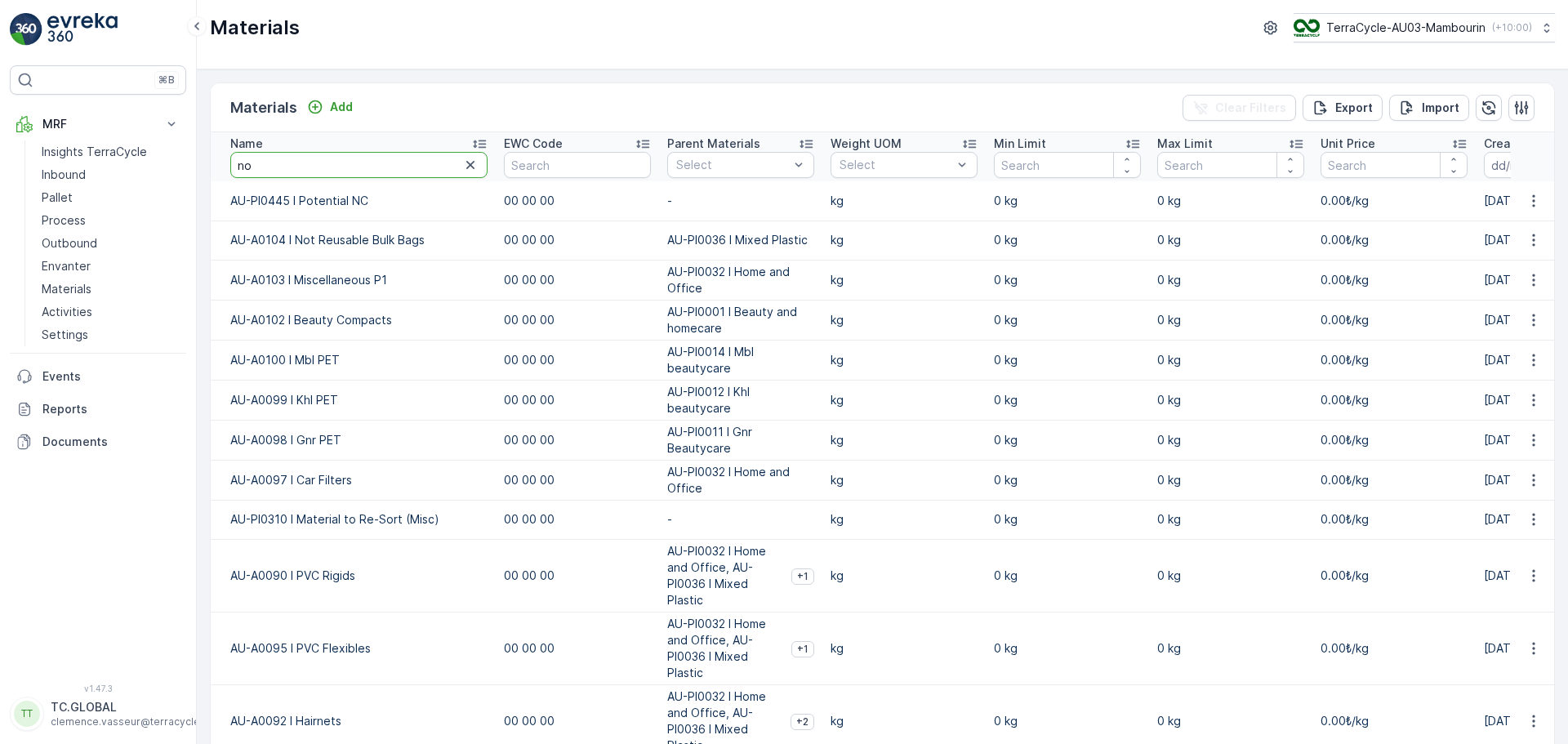 type on "non" 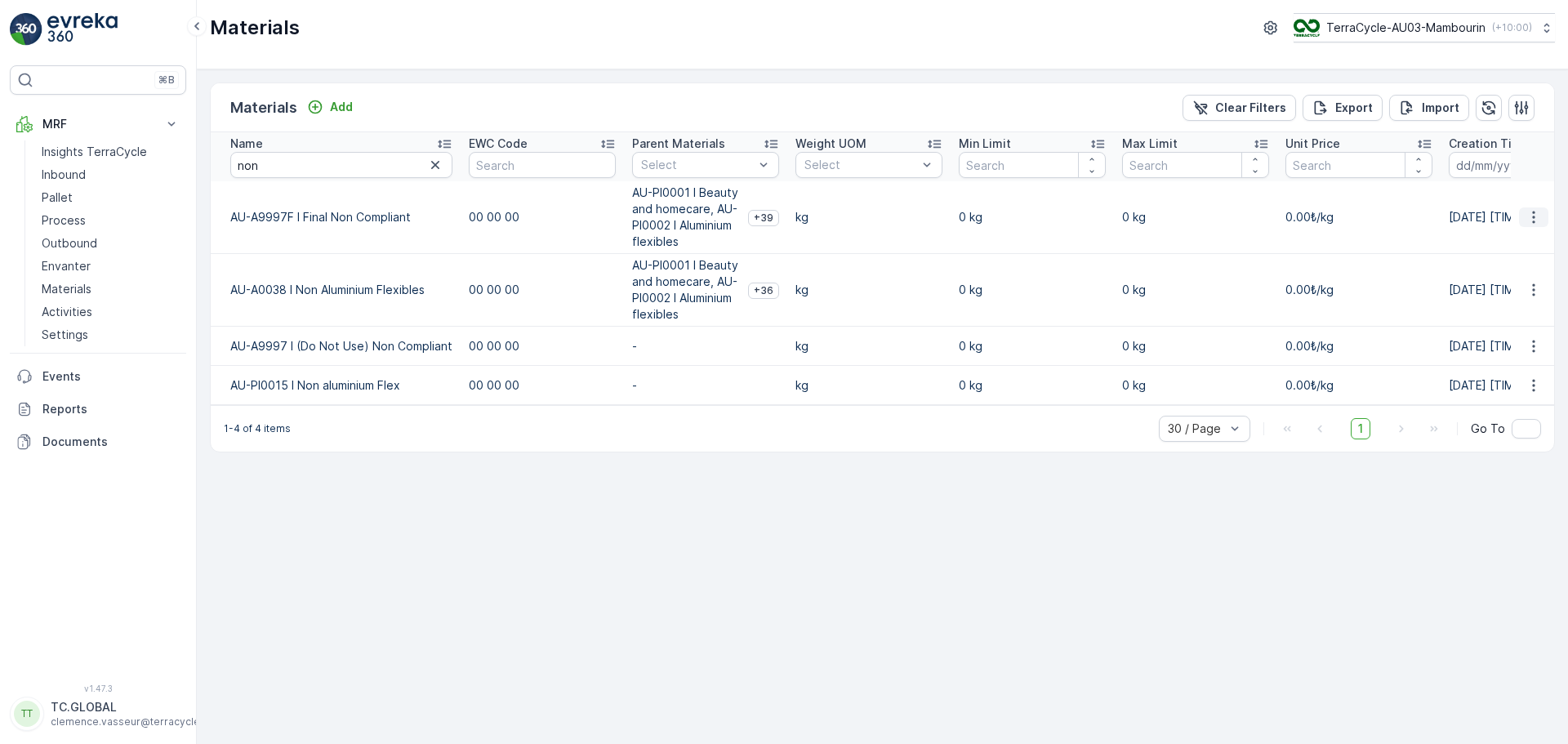 click 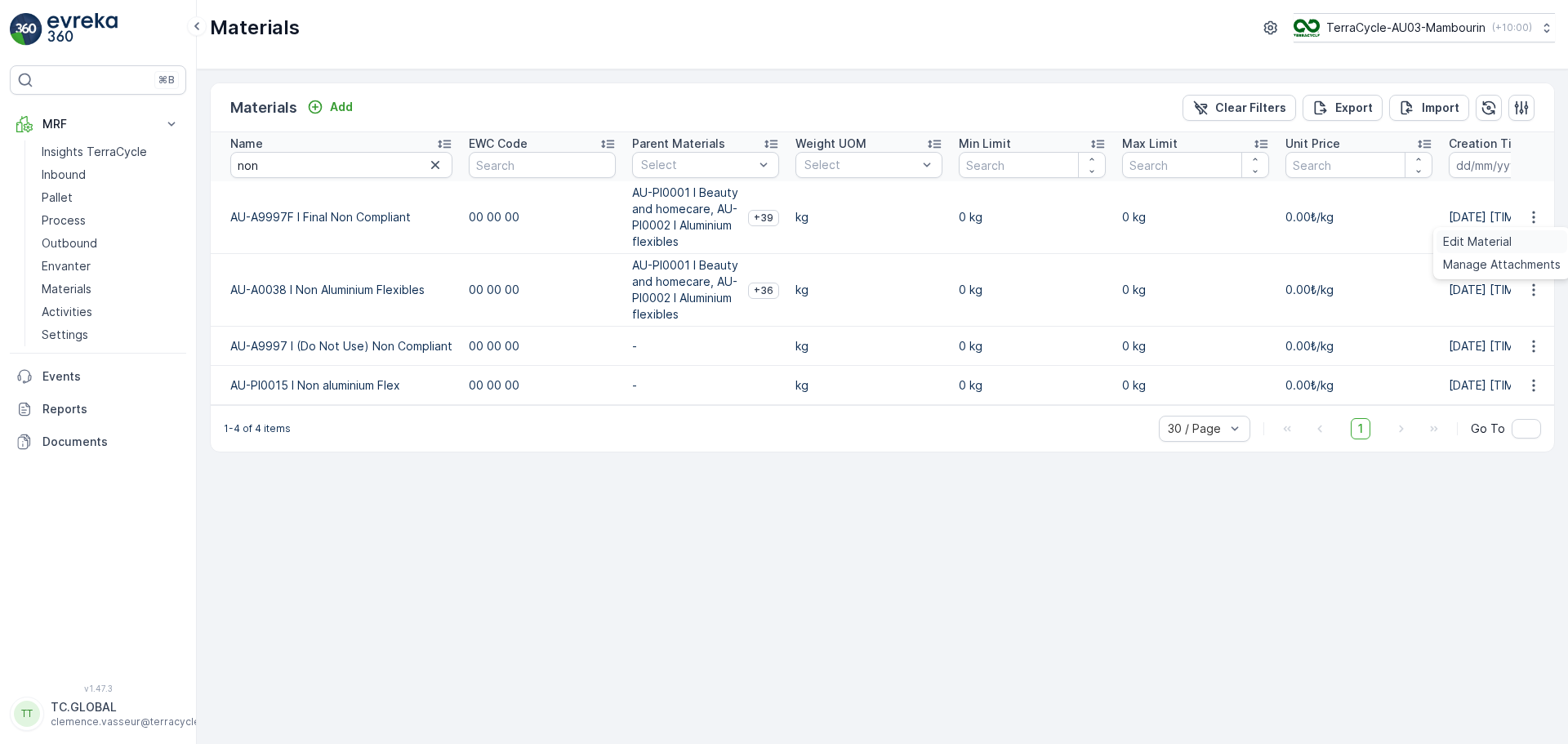 click on "Edit Material" at bounding box center (1477, 242) 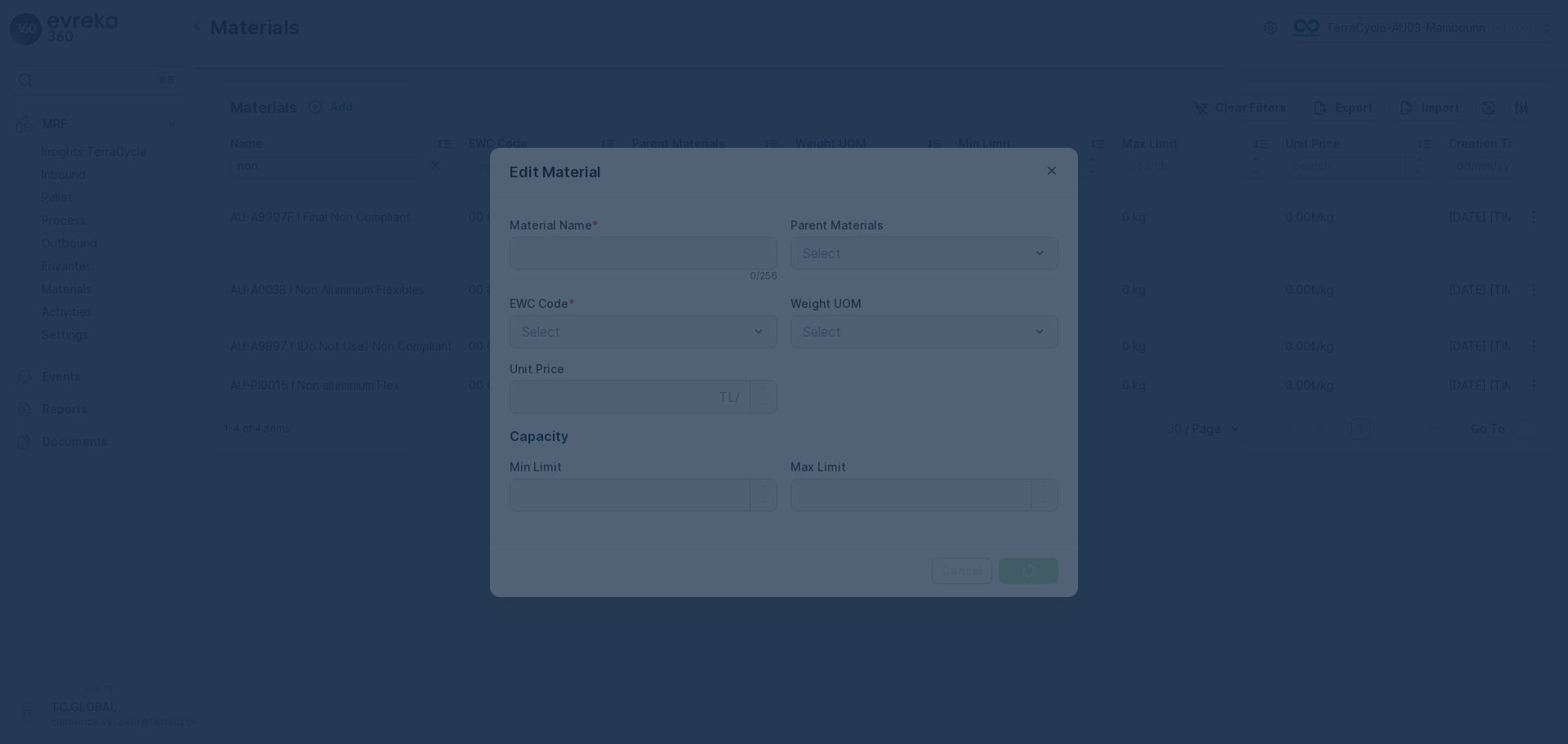 type on "AU-A9997F I Final Non Compliant" 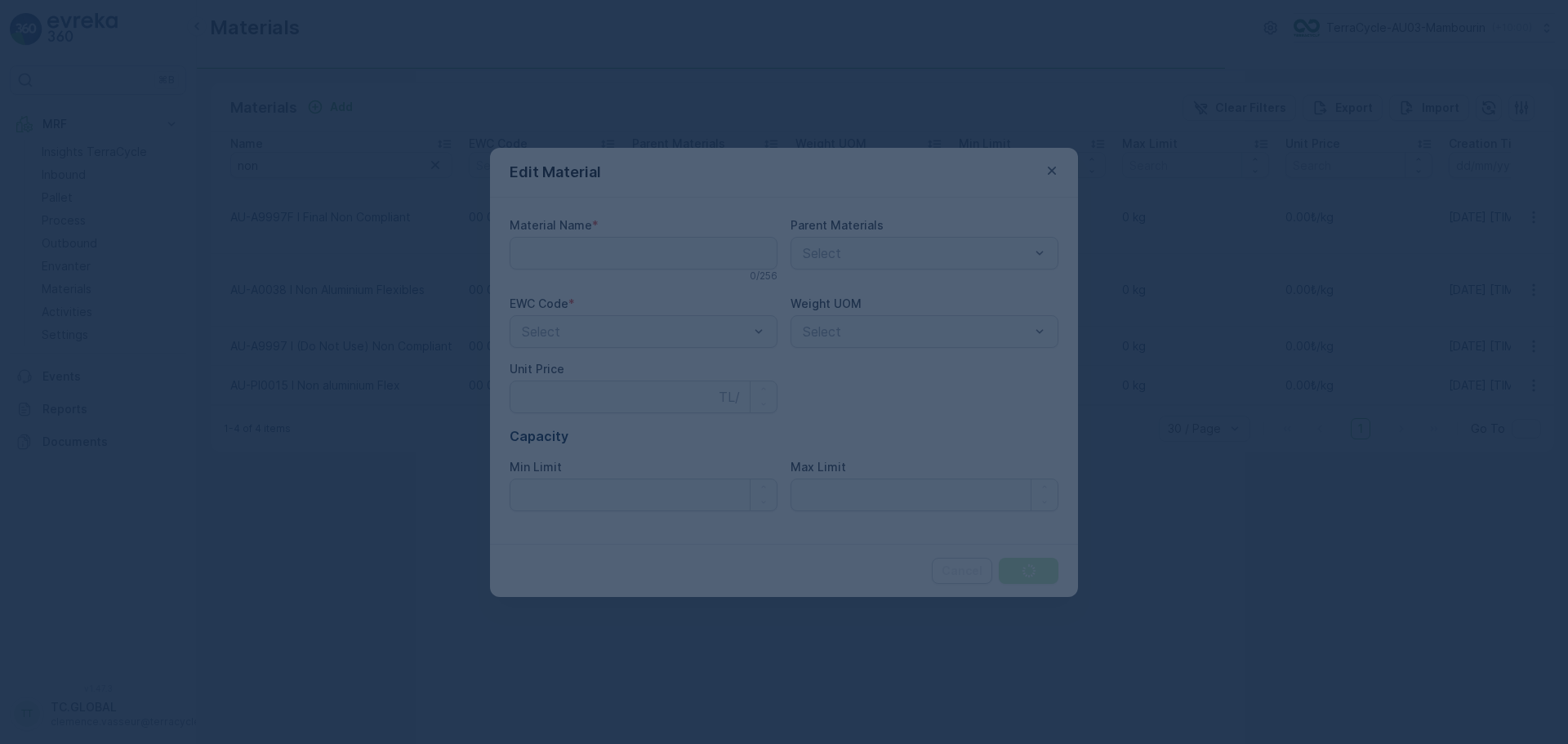 type on "0" 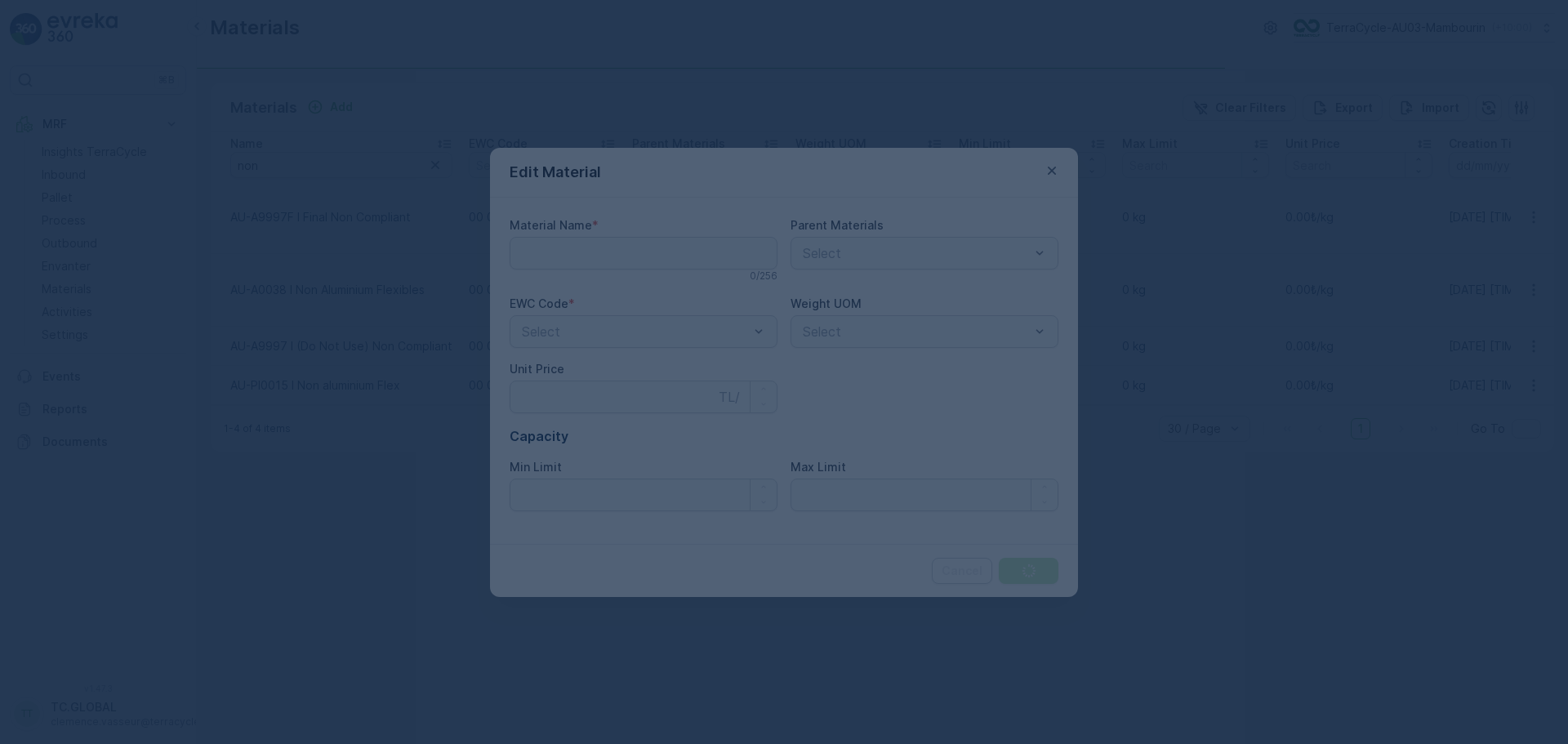 type on "0" 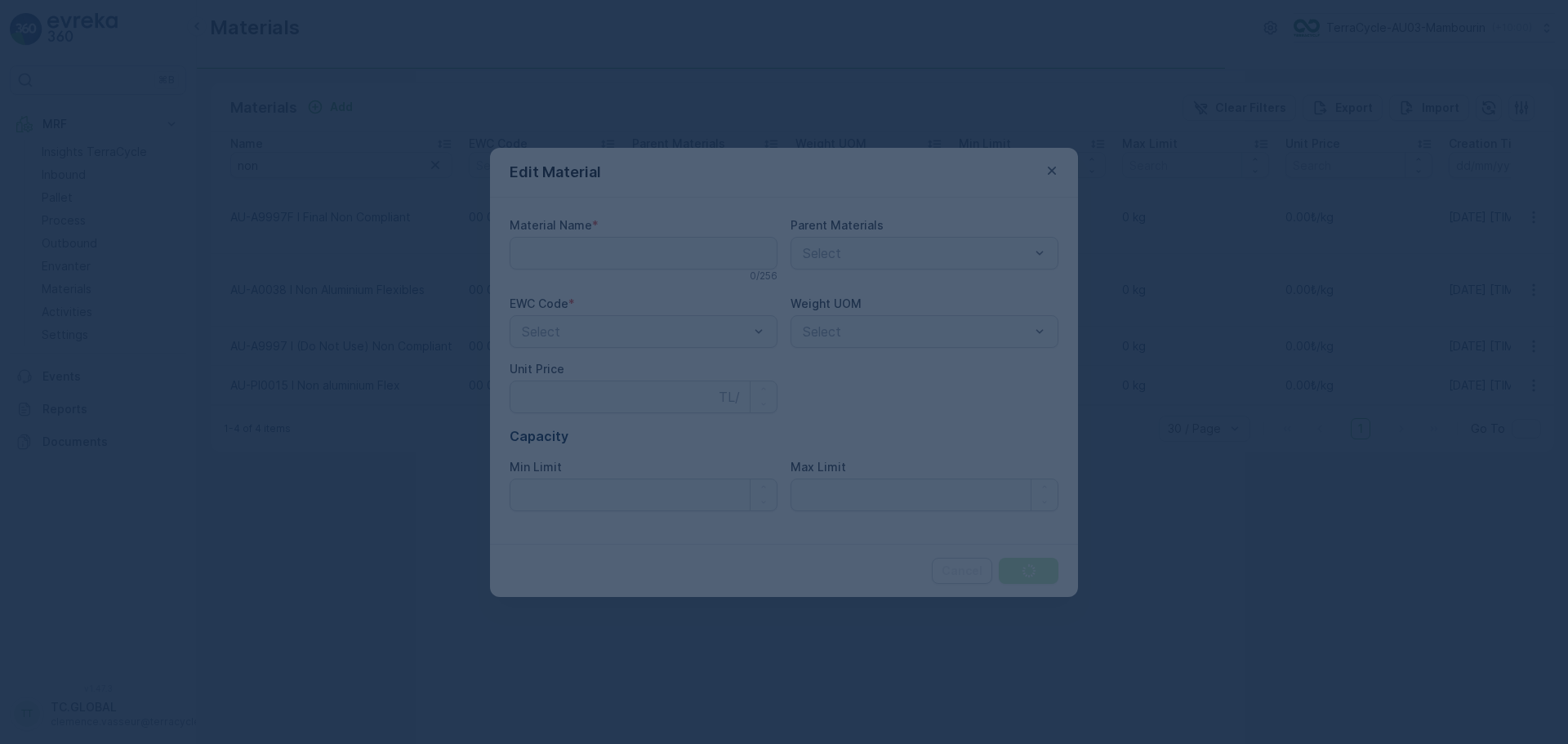 type on "0" 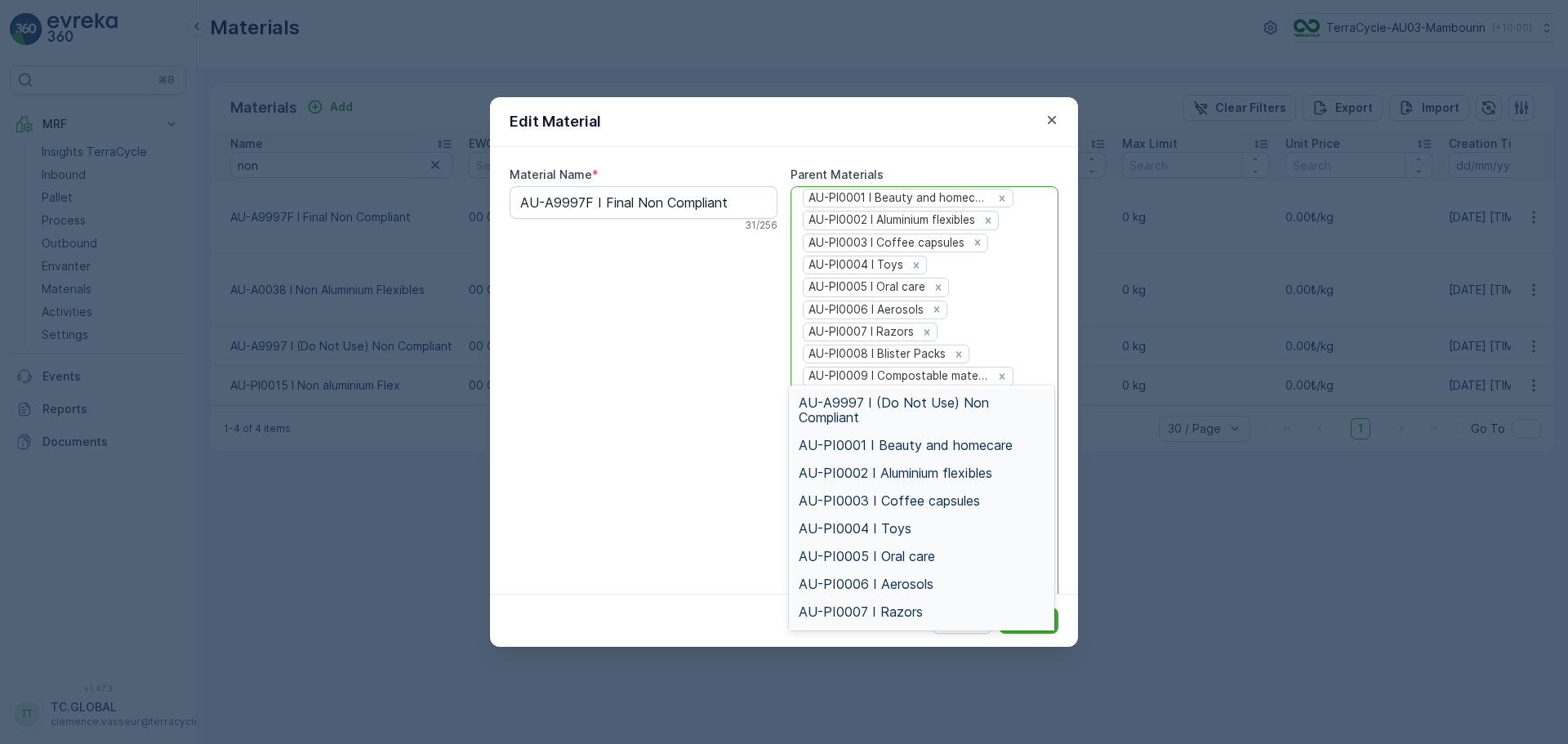 scroll, scrollTop: 737, scrollLeft: 0, axis: vertical 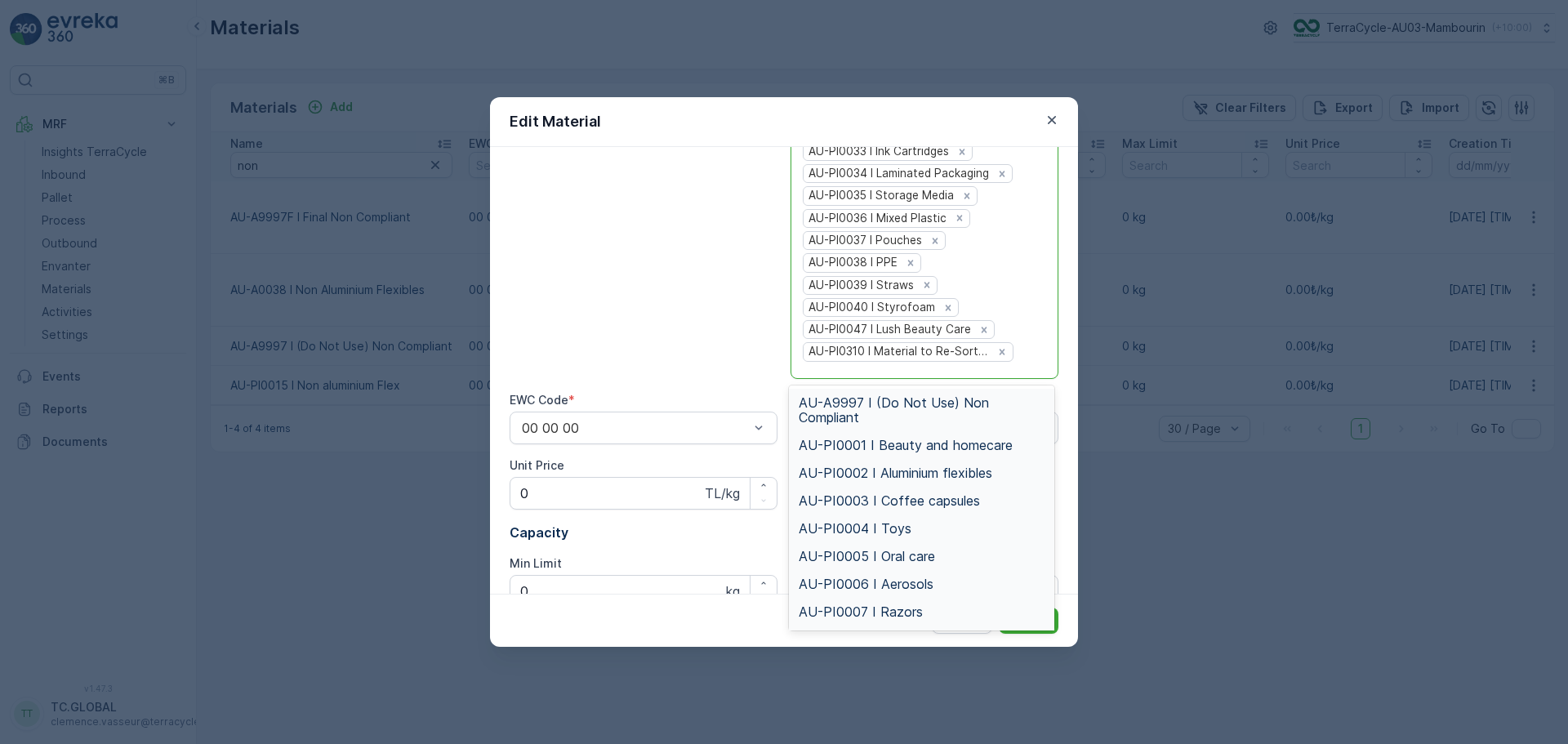 click on "AU-PI0001 I Beauty and homecare AU-PI0002 I Aluminium flexibles AU-PI0003 I Coffee capsules AU-PI0004 I Toys AU-PI0005 I Oral care AU-PI0006 I Aerosols AU-PI0007 I Razors AU-PI0008 I Blister Packs AU-PI0009 I Compostable material AU-PI0010 I E-waste AU-PI0011 I Gnr Beautycare AU-PI0012 I Khl beautycare AU-PI0013 I Metal AU-PI0014 I Mbl beautycare AU-PI0015 I Non aluminium Flex AU-PI0016 I Writing Instruments AU-PI0017 I Rigid plastic AU-PI0018 I Rubber AU-PI0019 I Toy bricks AU-PI0020 I Water filters AU-PI0021 I Wetsuits AU-PI0022 I Yeast Bags AU-PI0024 I Big W Toys AU-PI0025 I Binders AU-PI0026 I Cigarette Waste AU-PI0027 I Contact Lenses AU-PI0028 I Corks AU-PI0029 I Eyewear AU-PI0030 I Flipflops AU-PI0031 I Gloves AU-PI0032 I Home and Office AU-PI0033 I Ink Cartridges AU-PI0034 I Laminated Packaging AU-PI0035 I Storage Media AU-PI0036 I Mixed Plastic AU-PI0037 I Pouches AU-PI0038 I PPE AU-PI0039 I Straws AU-PI0040 I Styrofoam AU-PI0047 I Lush Beauty Care AU-PI0310 I Material to Re-Sort (Misc)" at bounding box center (908, -87) 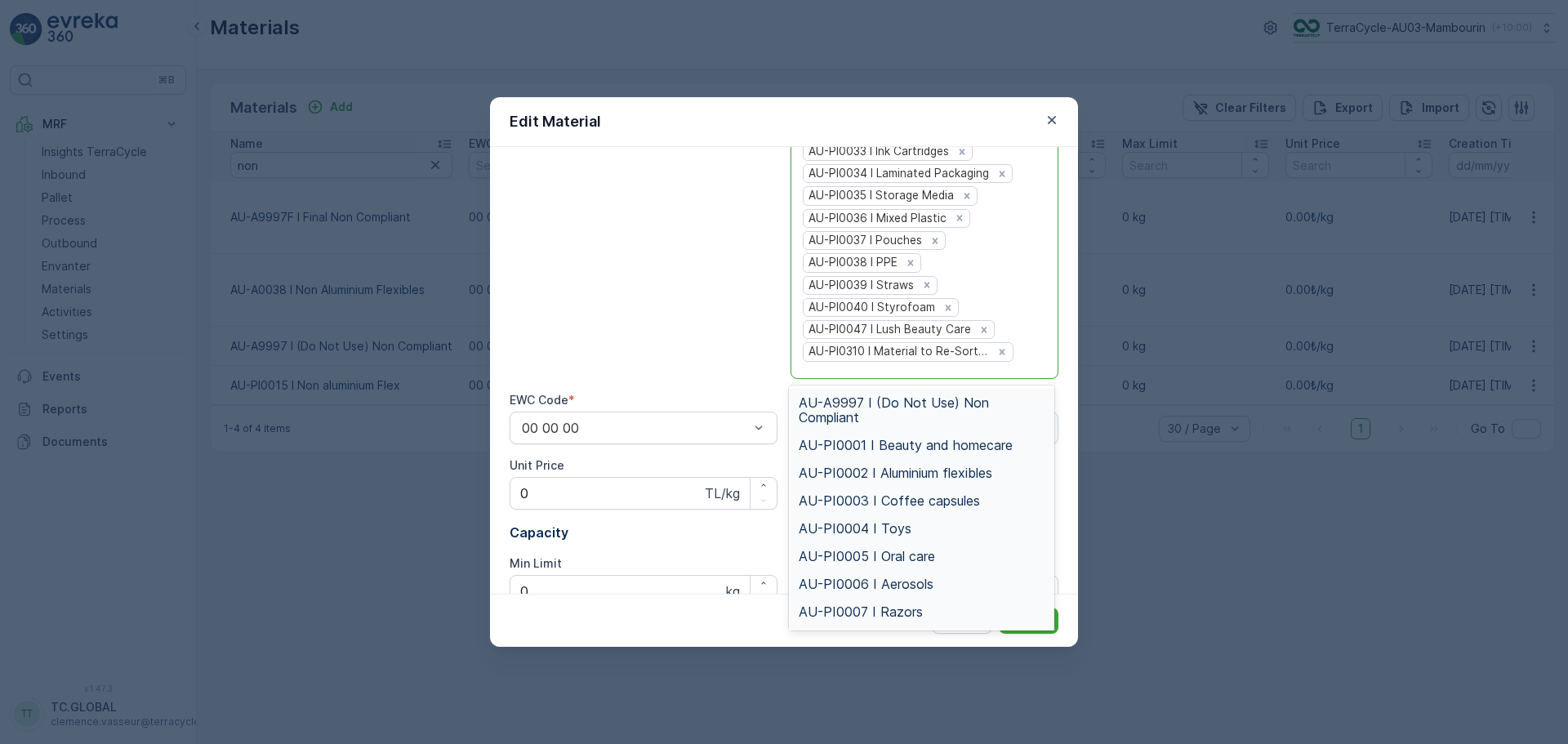 paste on "PI0445 I Potential NC" 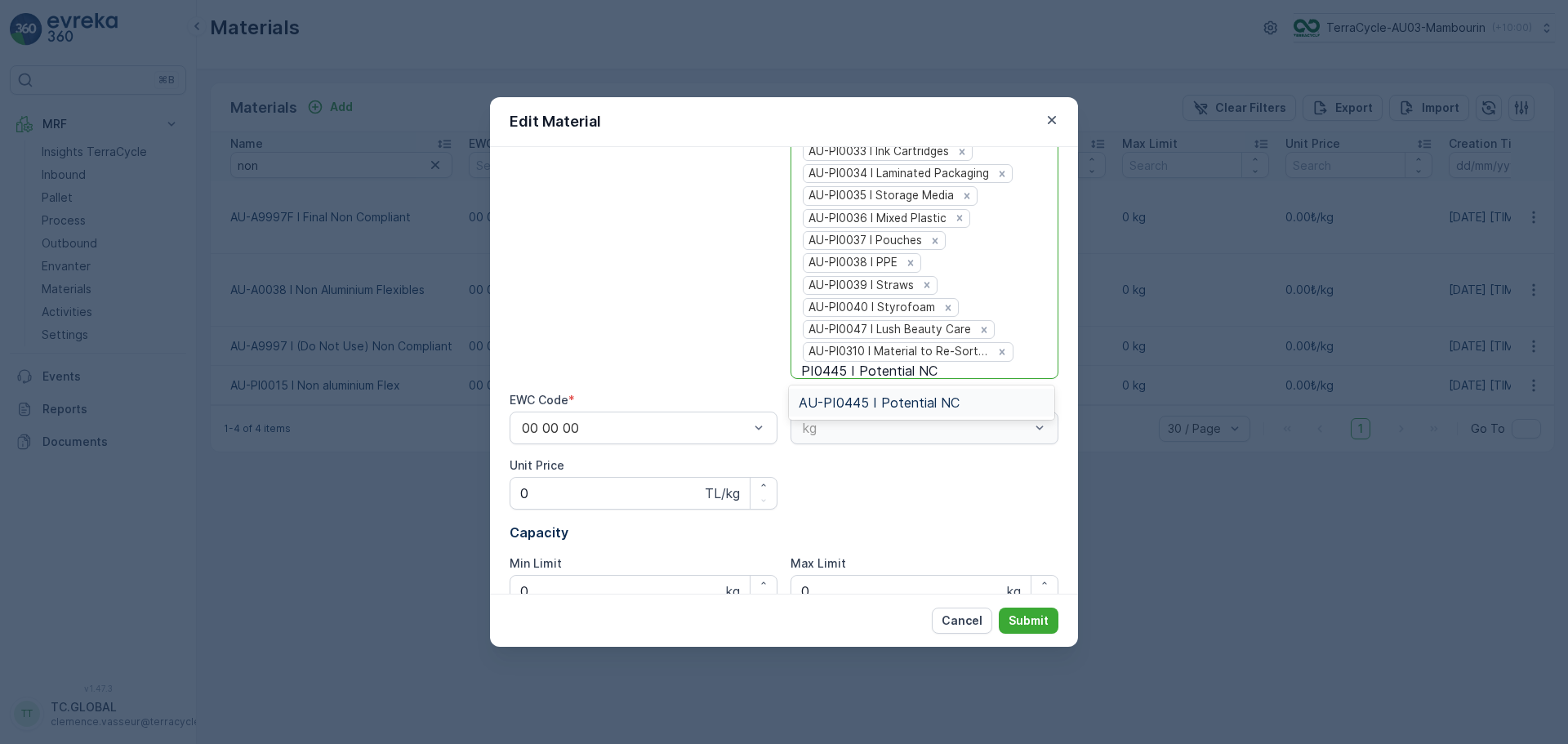 click on "AU-PI0445 I Potential NC" at bounding box center [879, 403] 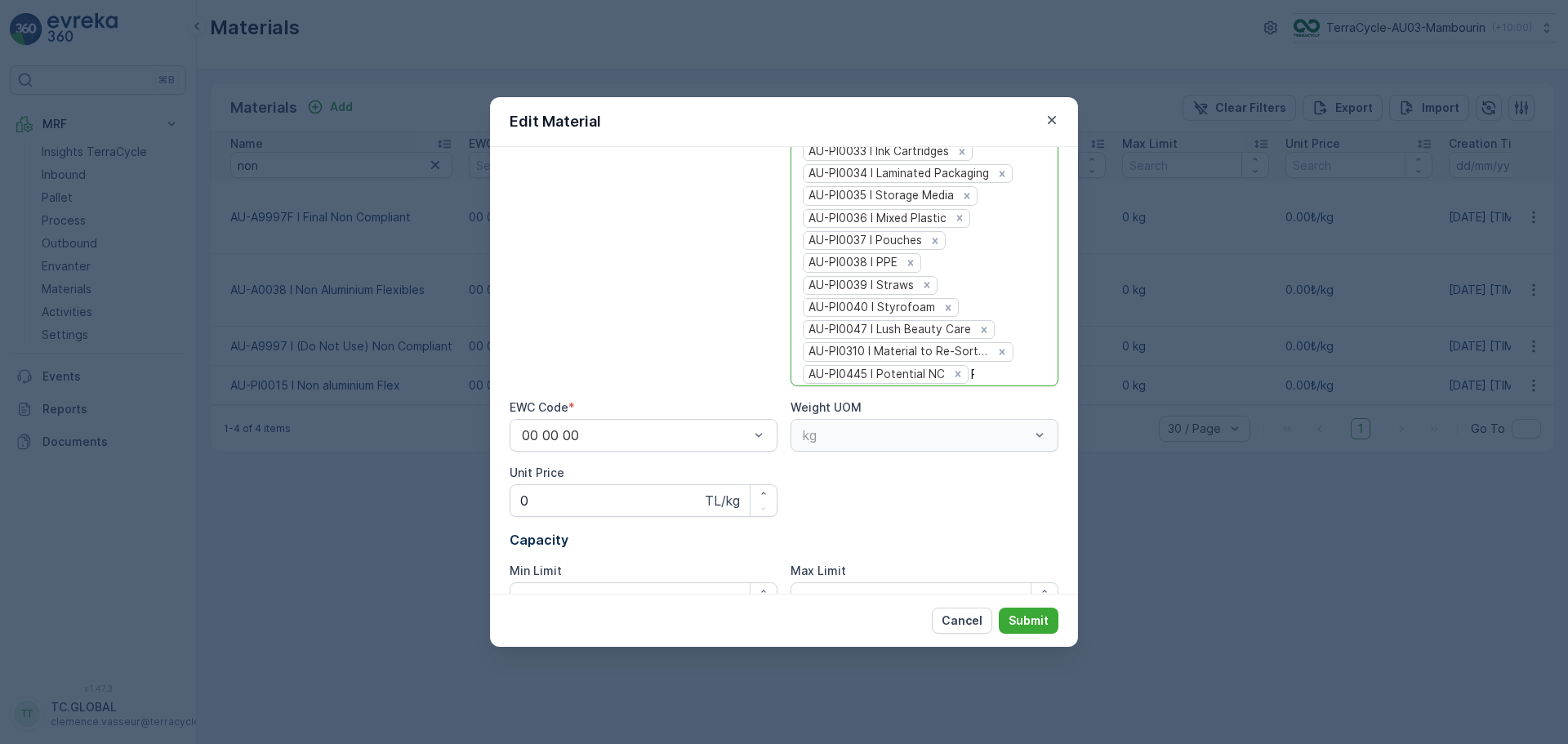 type 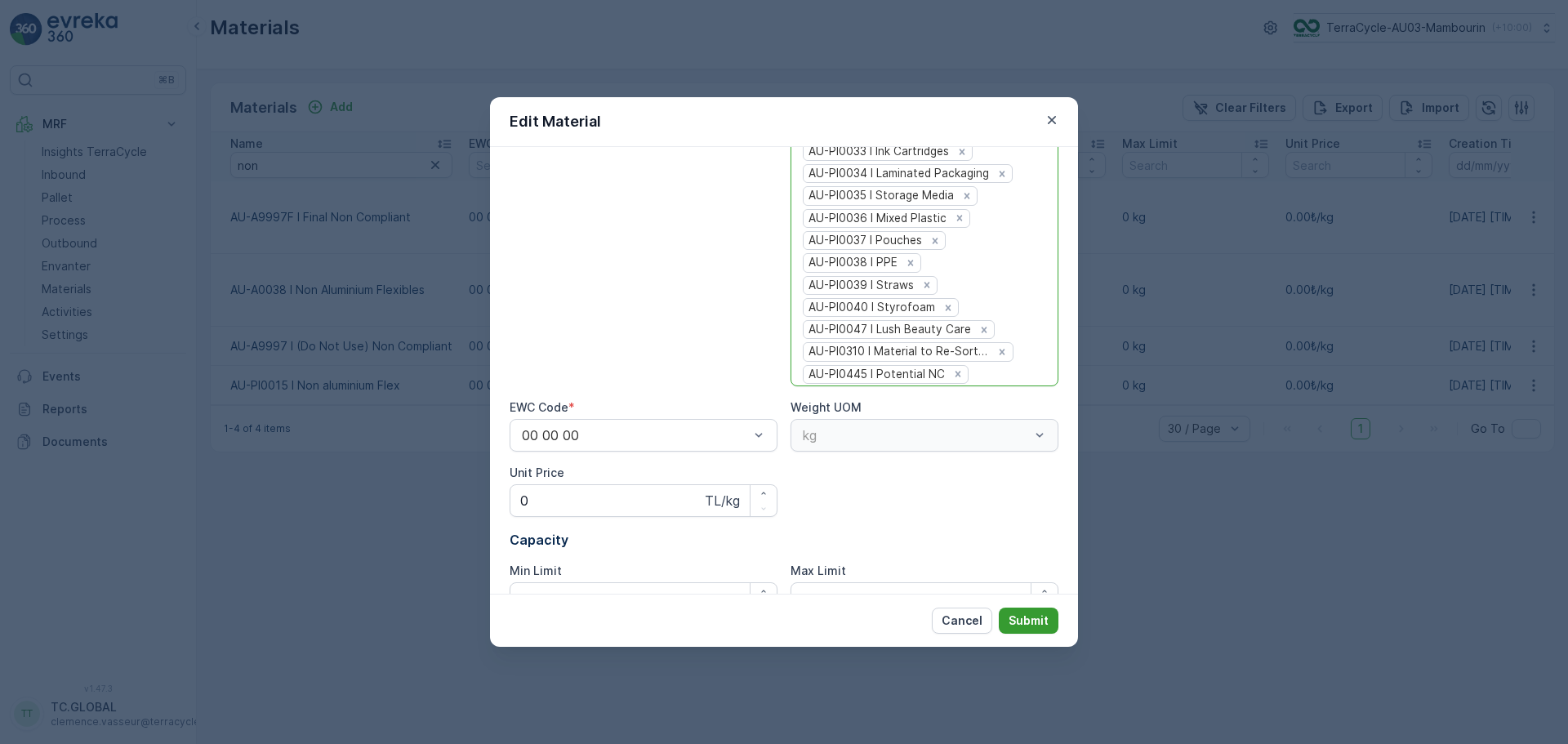 click on "Submit" at bounding box center [1028, 621] 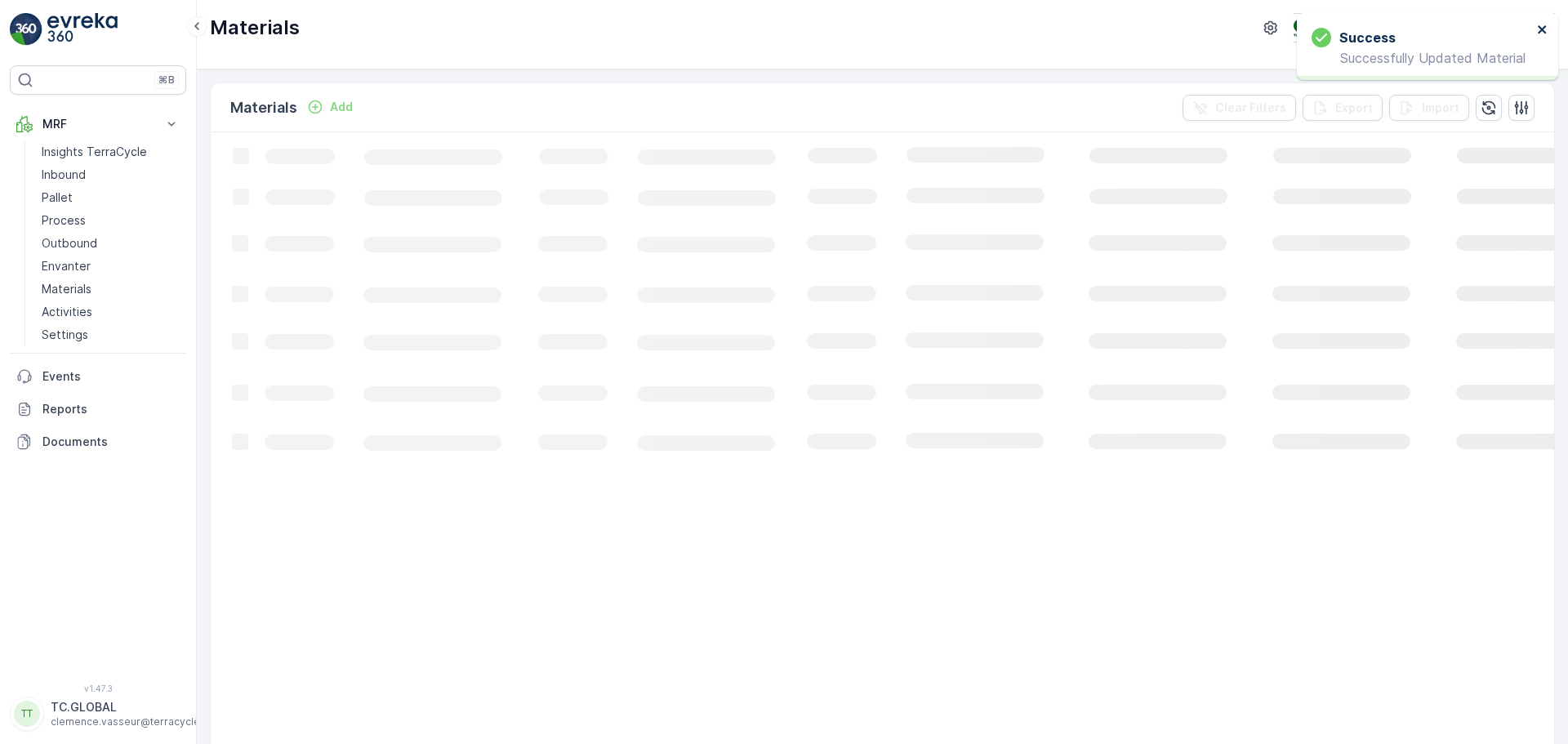 click 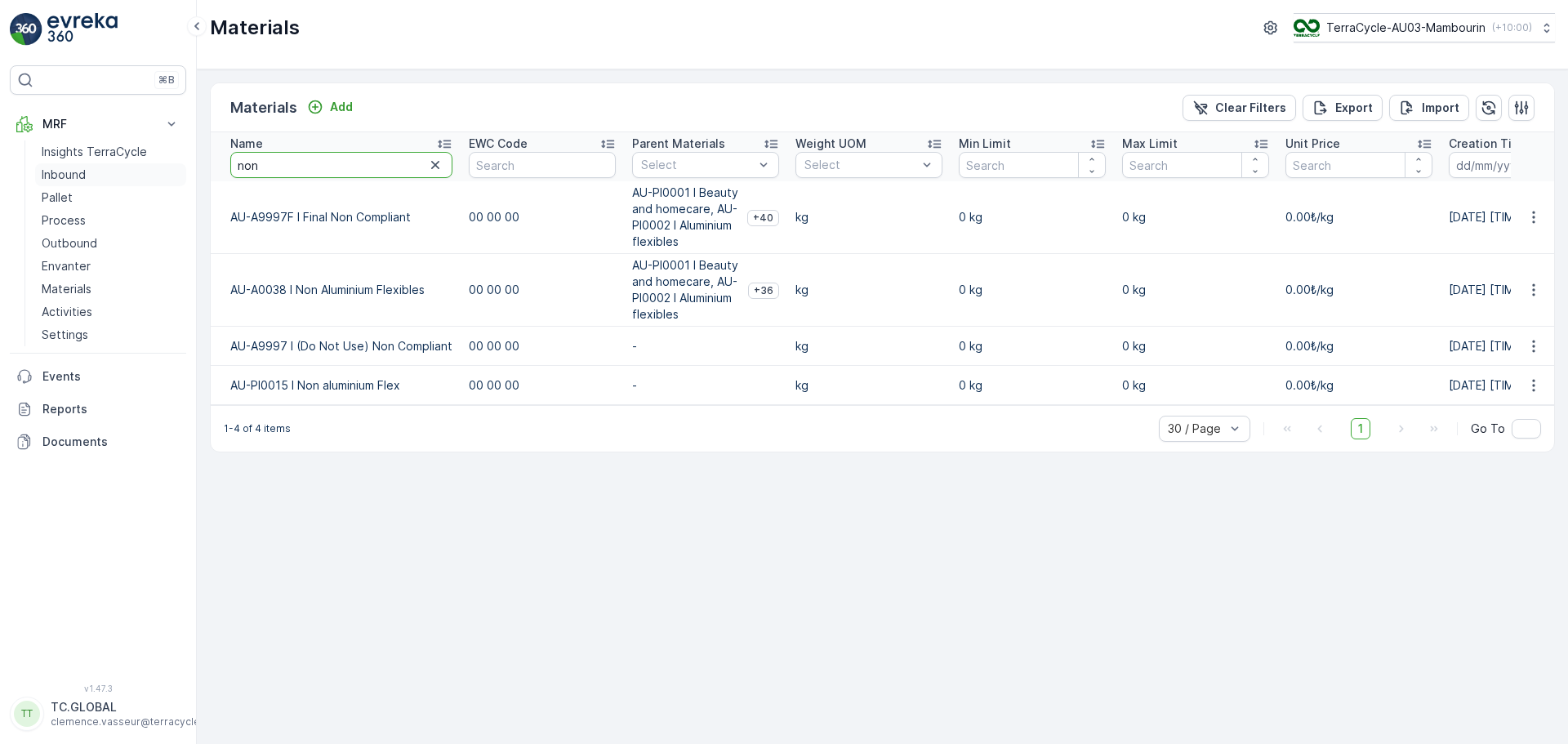 drag, startPoint x: 271, startPoint y: 163, endPoint x: 179, endPoint y: 164, distance: 92.0054 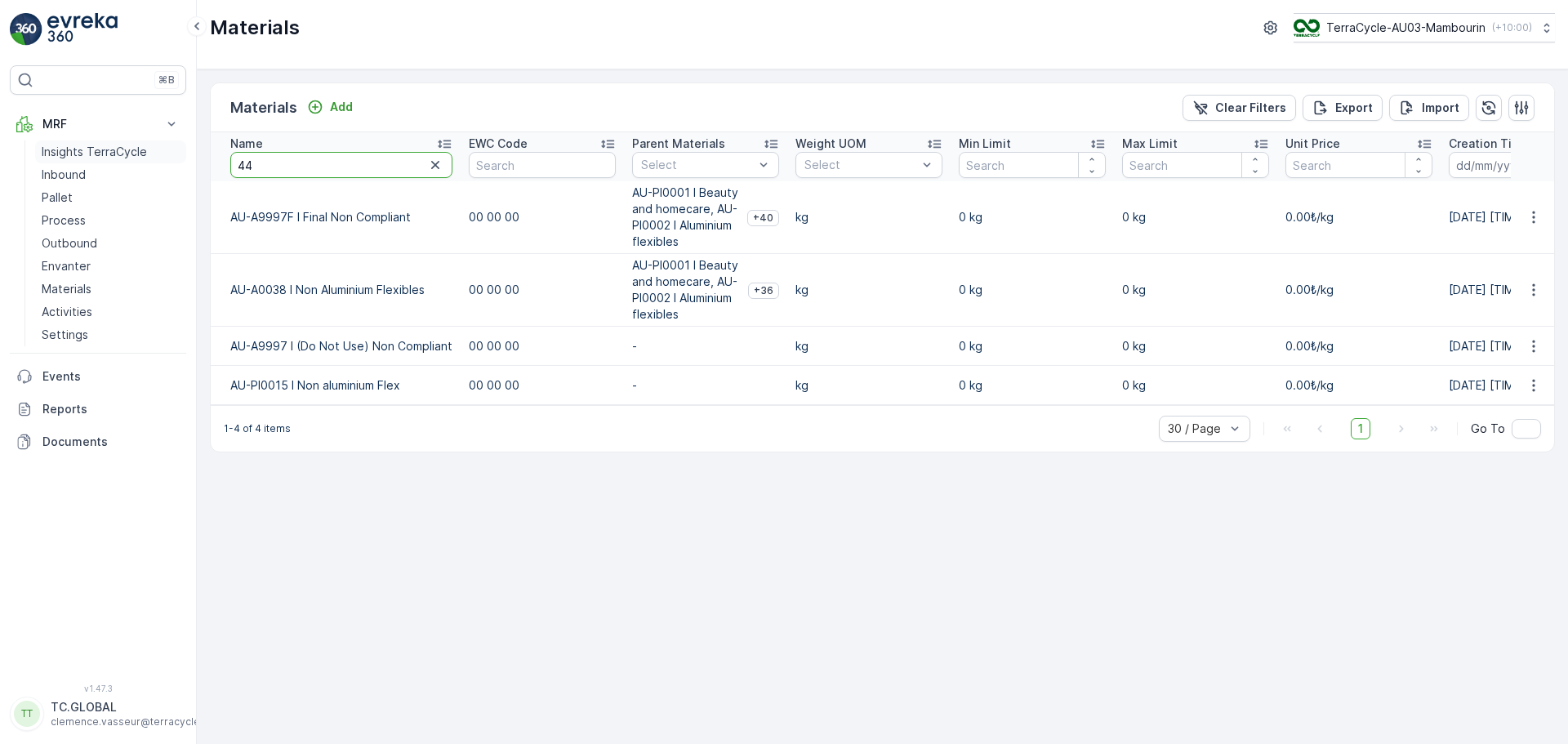 type on "445" 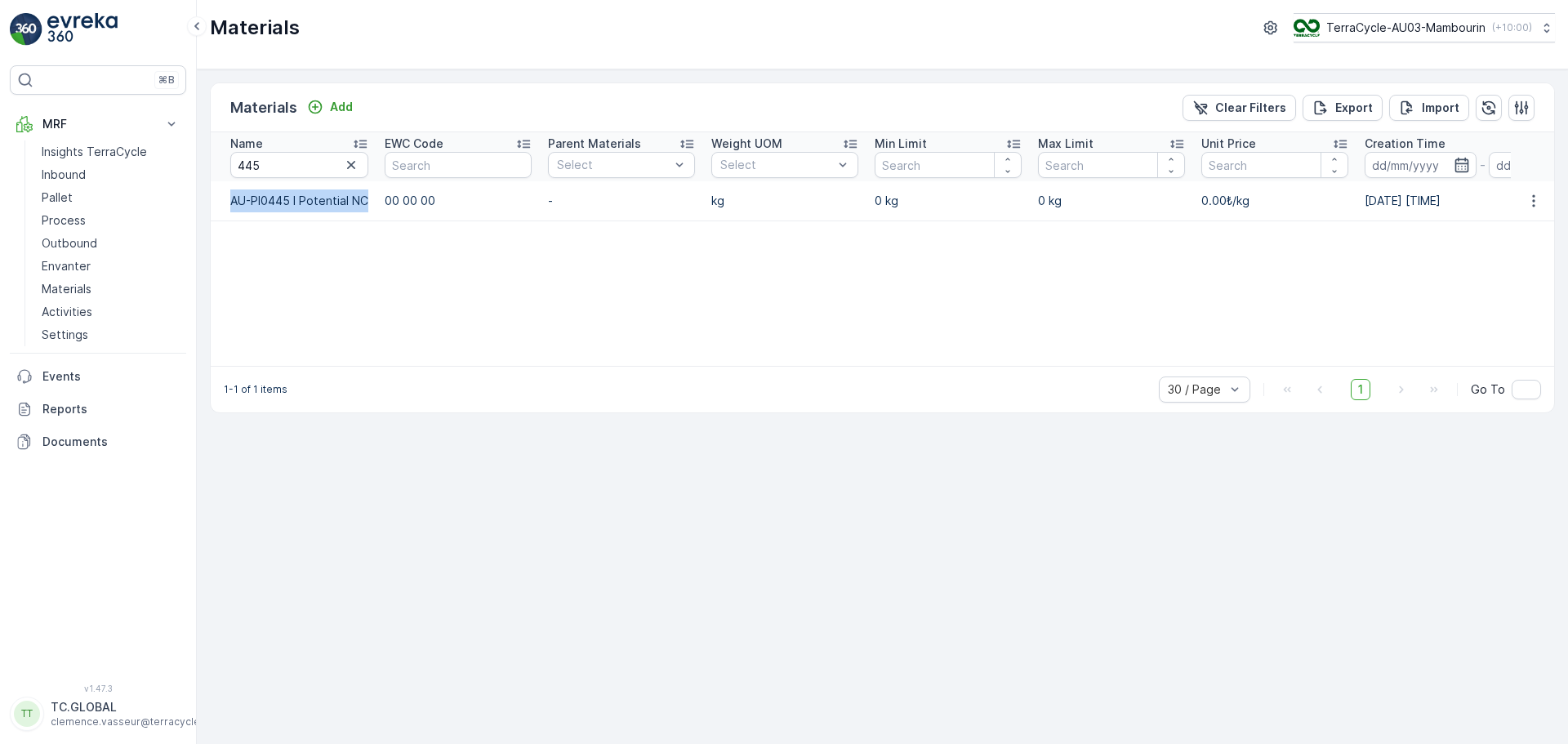 drag, startPoint x: 229, startPoint y: 201, endPoint x: 365, endPoint y: 203, distance: 136.01471 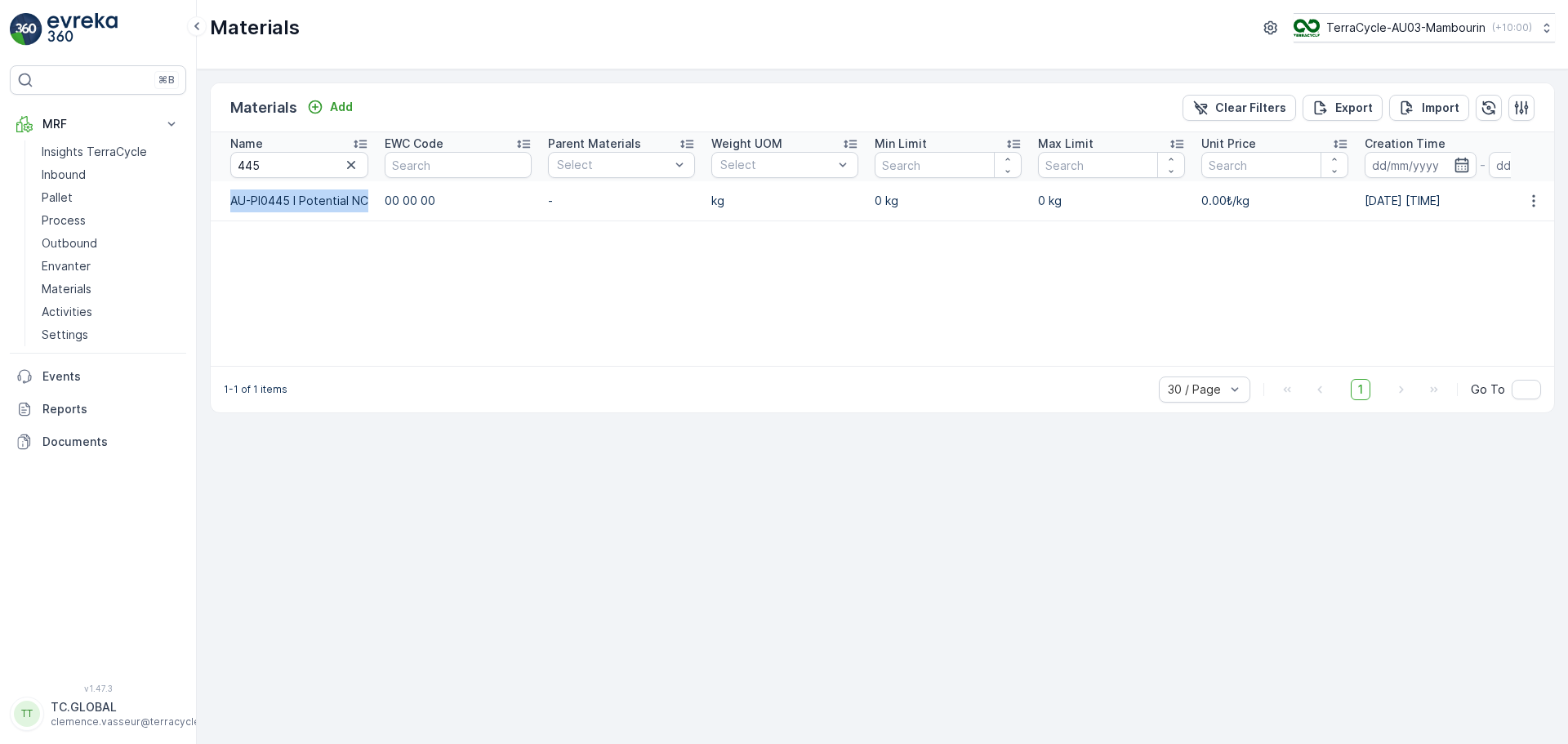 click on "AU-PI0445 I Potential NC" at bounding box center (293, 201) 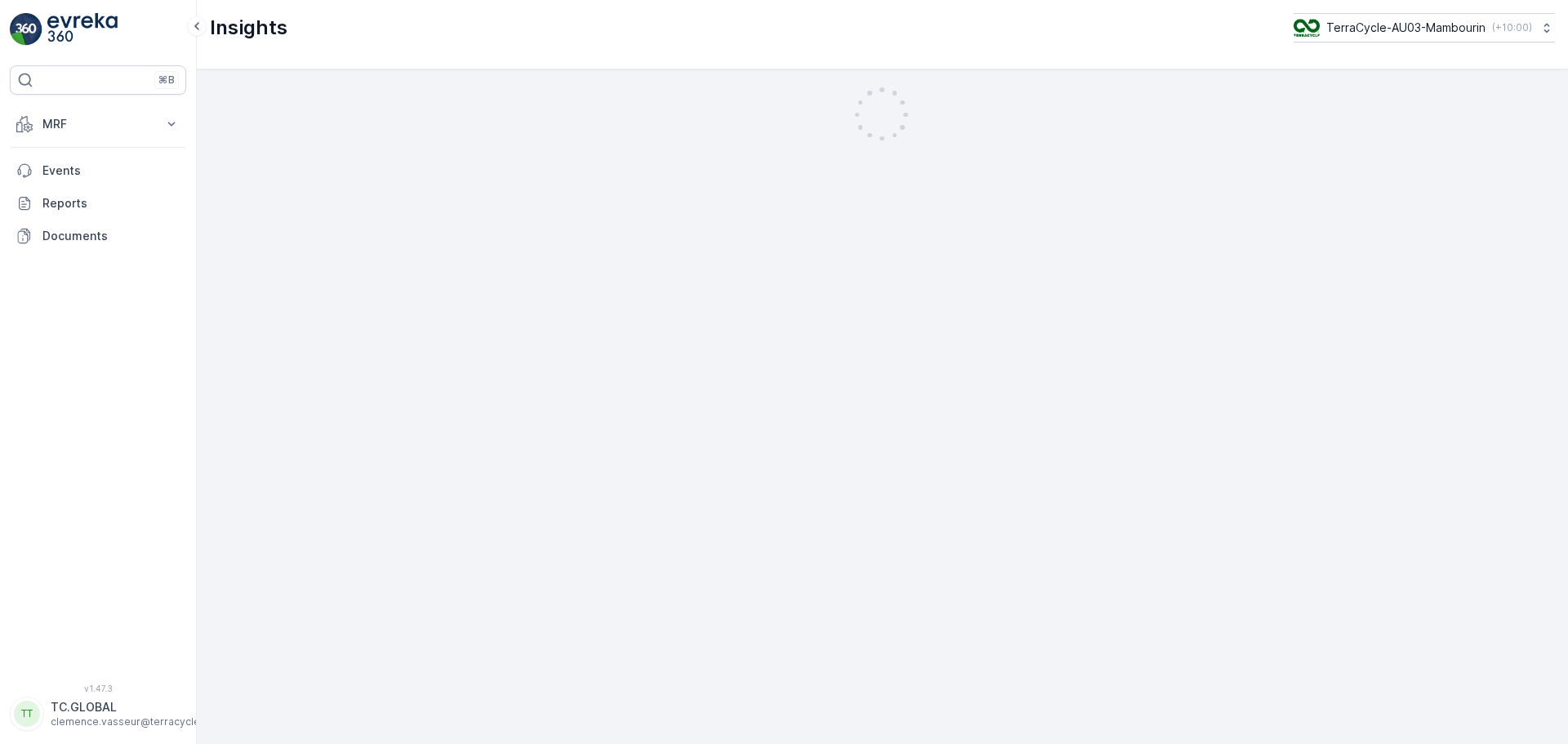 scroll, scrollTop: 0, scrollLeft: 0, axis: both 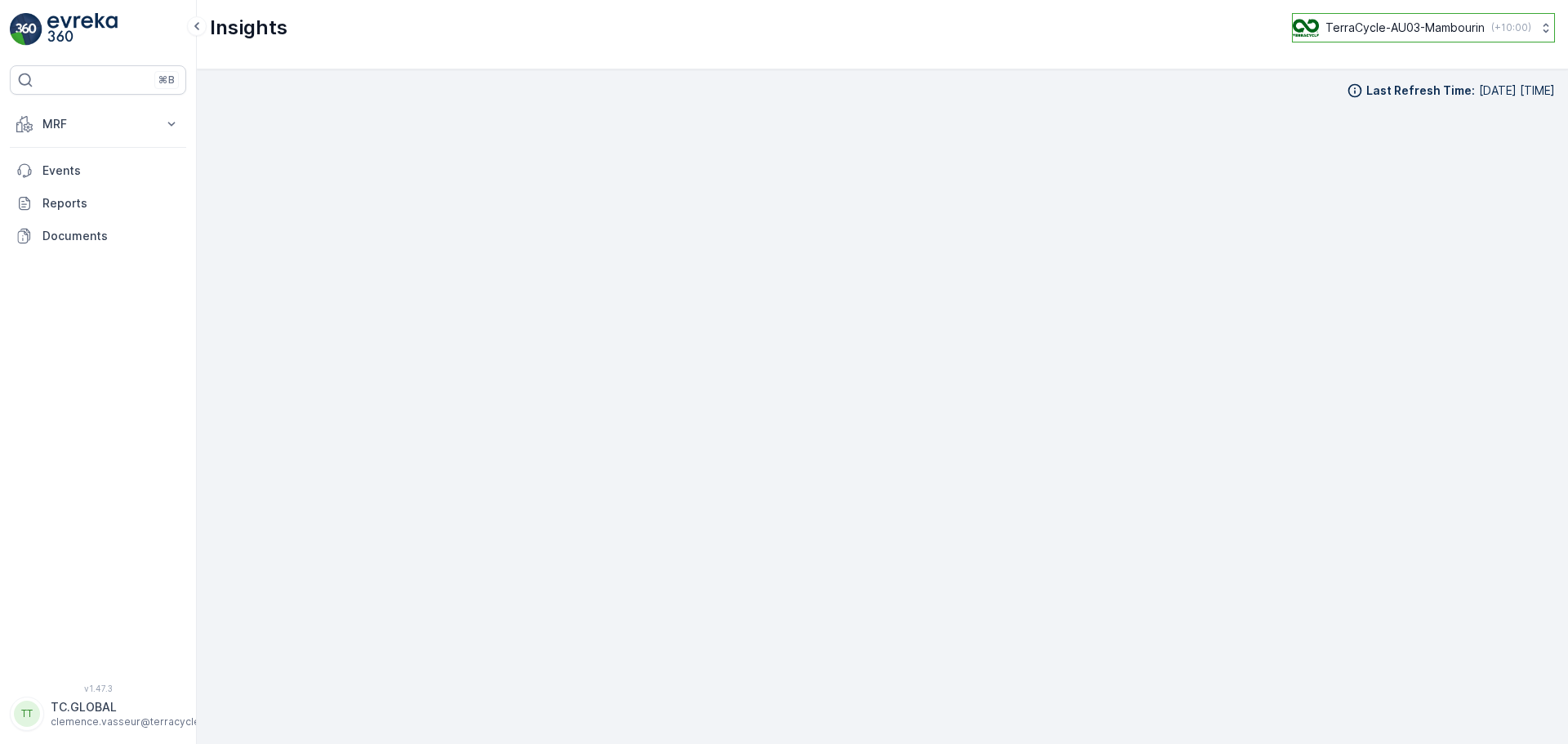 click on "TerraCycle-AU03-Mambourin" at bounding box center [1405, 28] 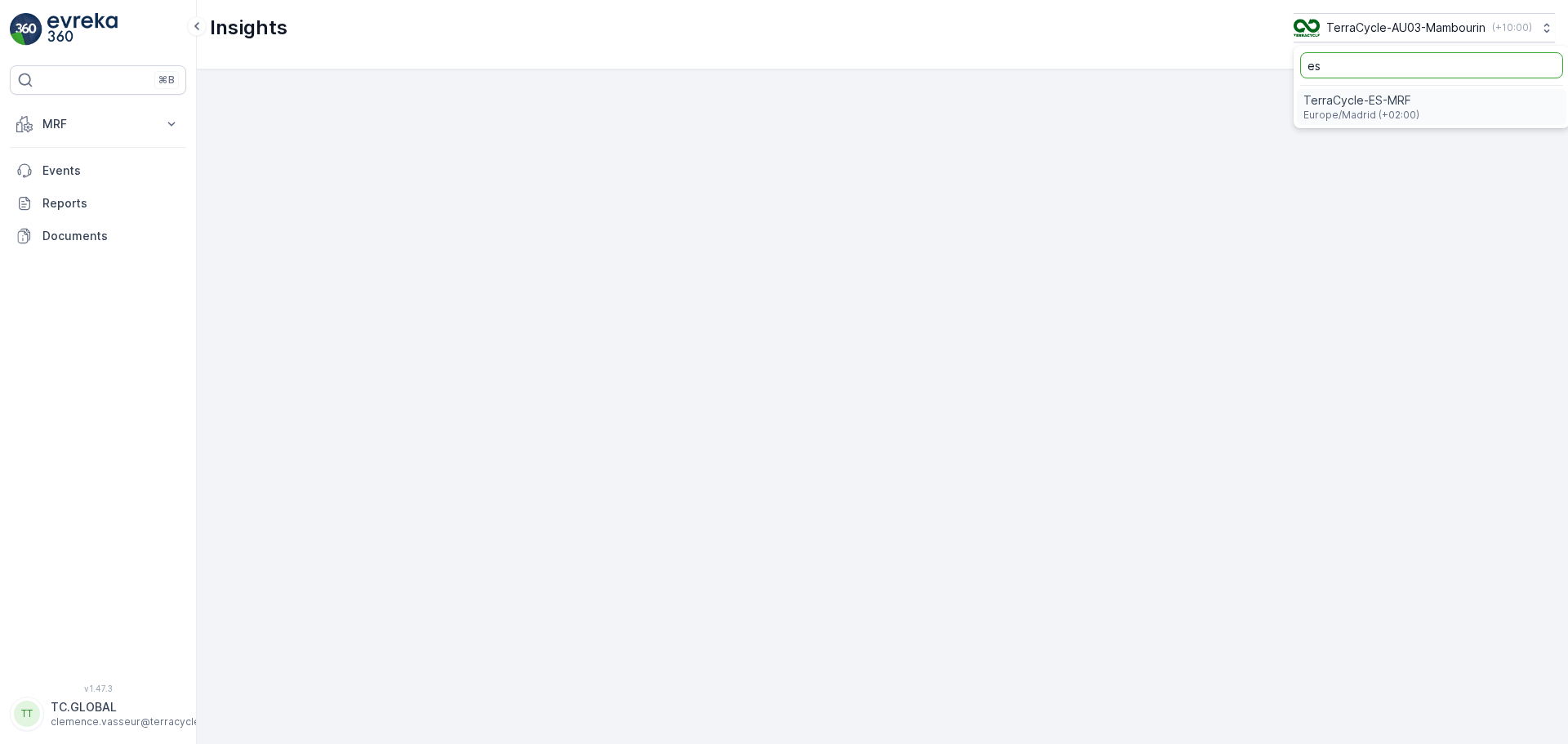 type on "es" 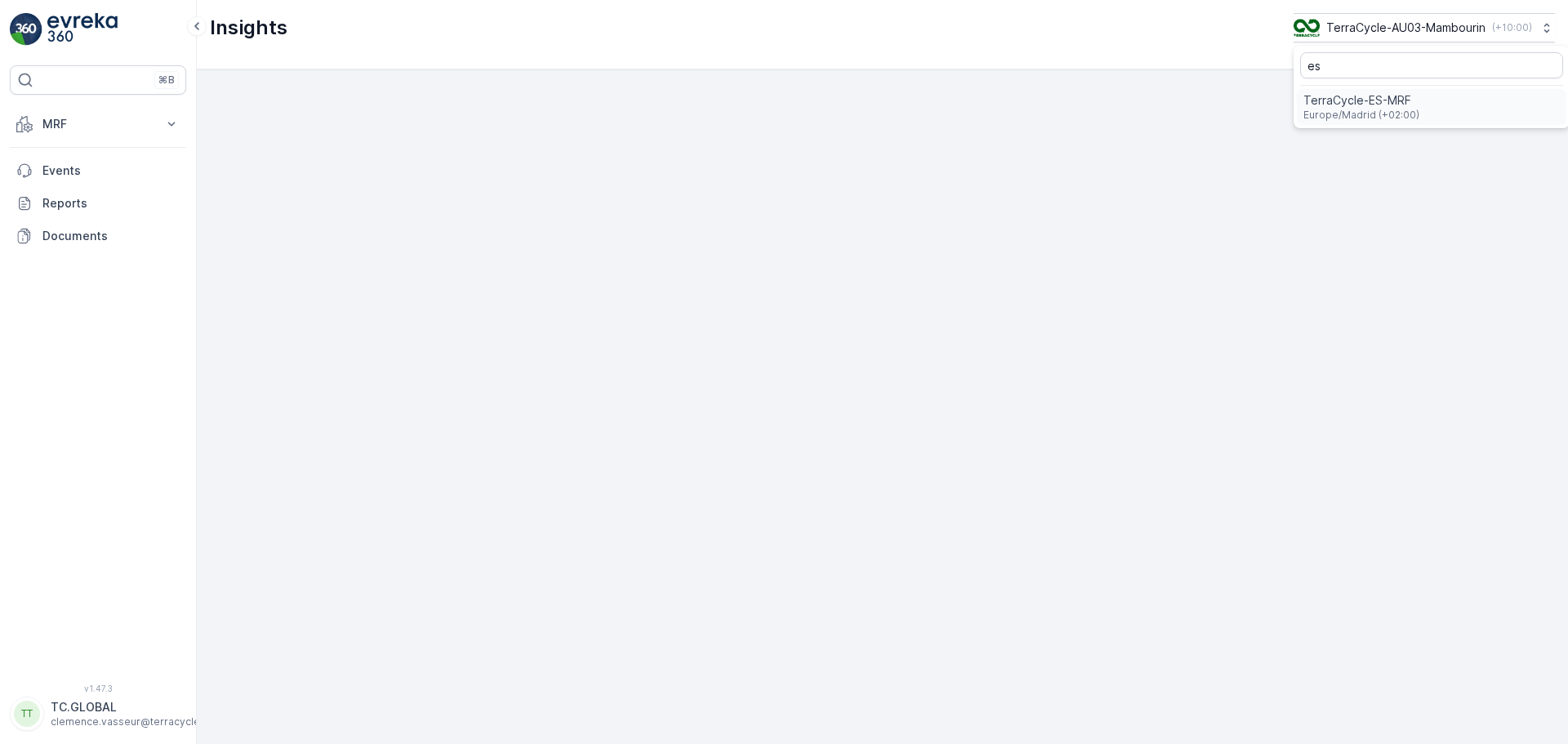 click on "TerraCycle-ES-MRF" at bounding box center [1361, 100] 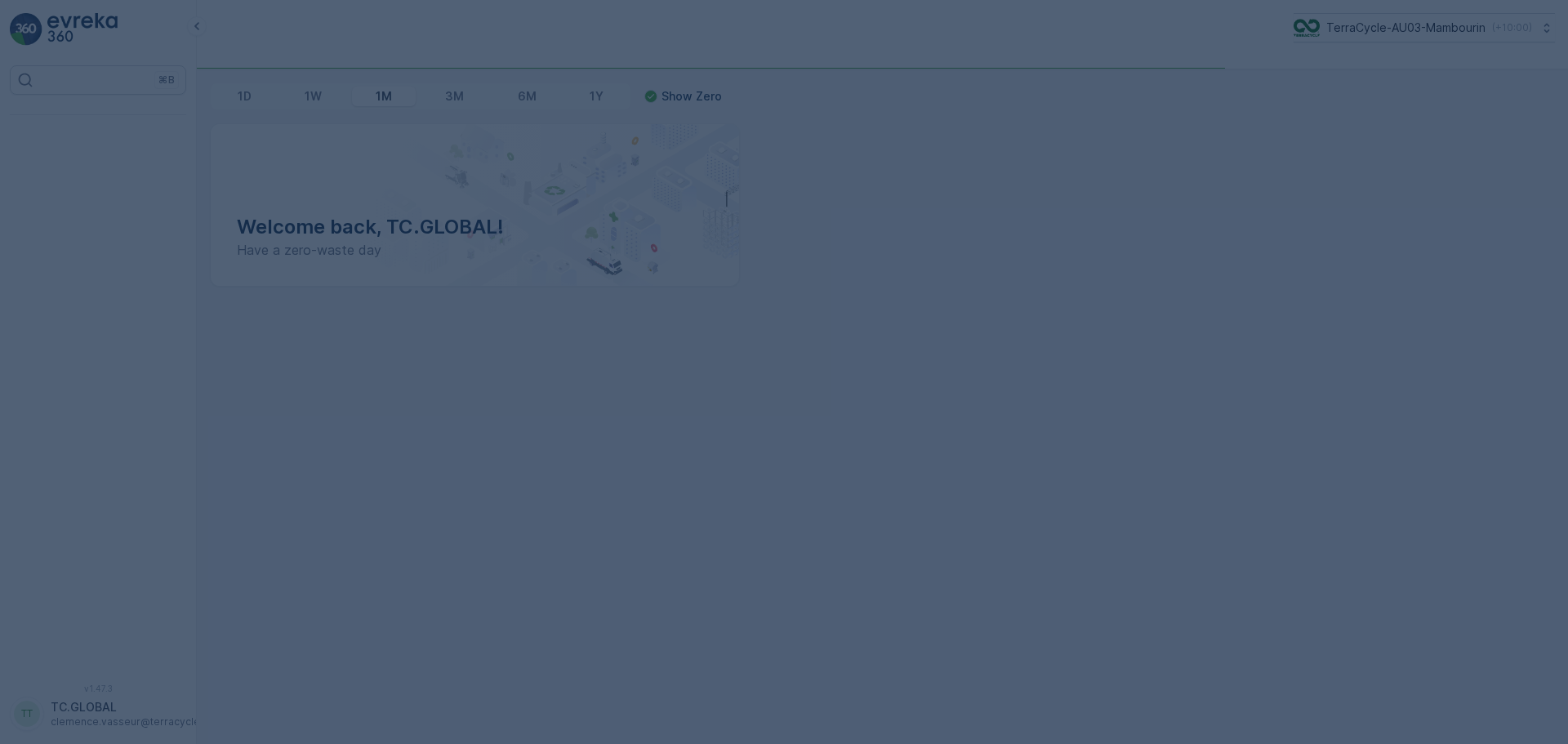 scroll, scrollTop: 0, scrollLeft: 0, axis: both 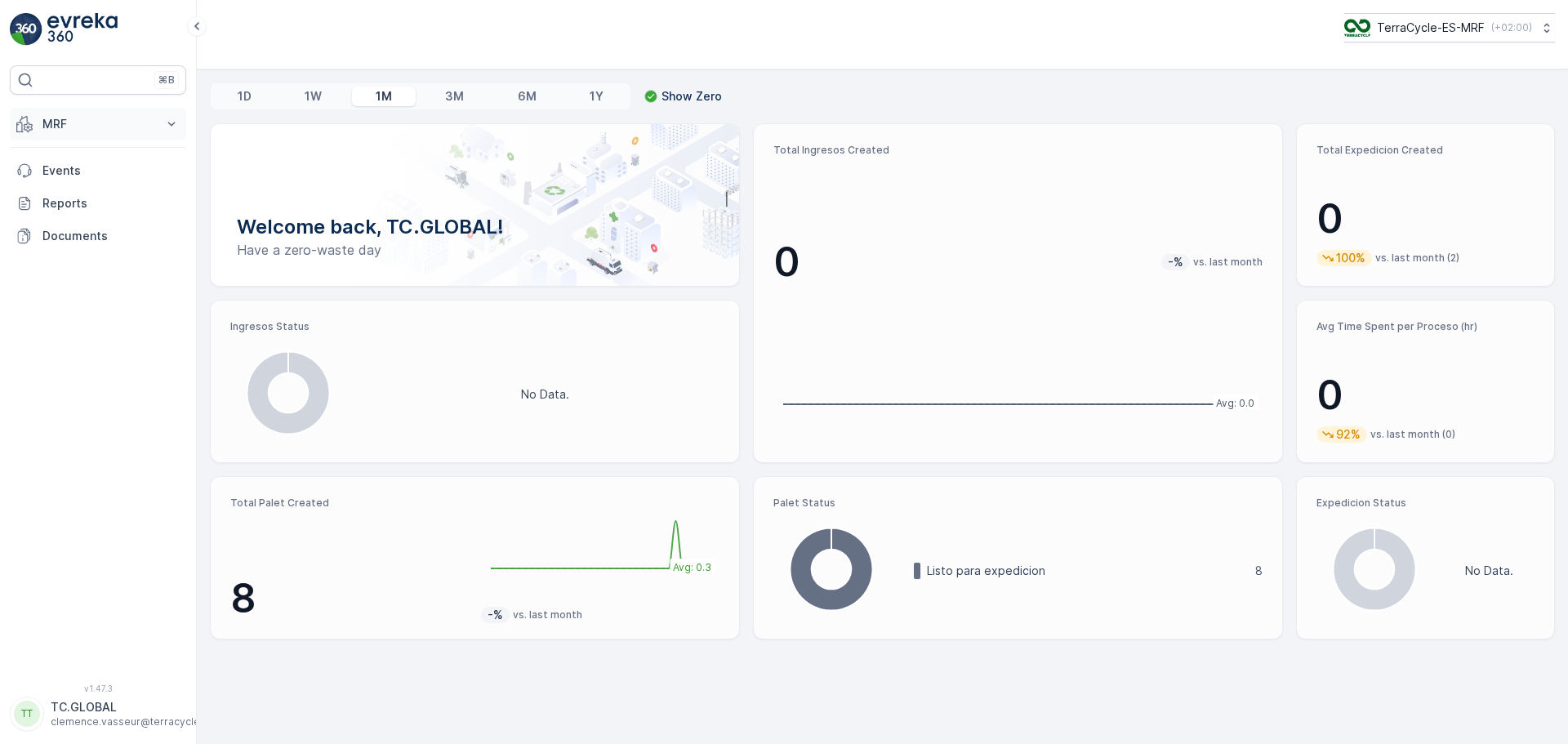 click on "MRF" at bounding box center [98, 124] 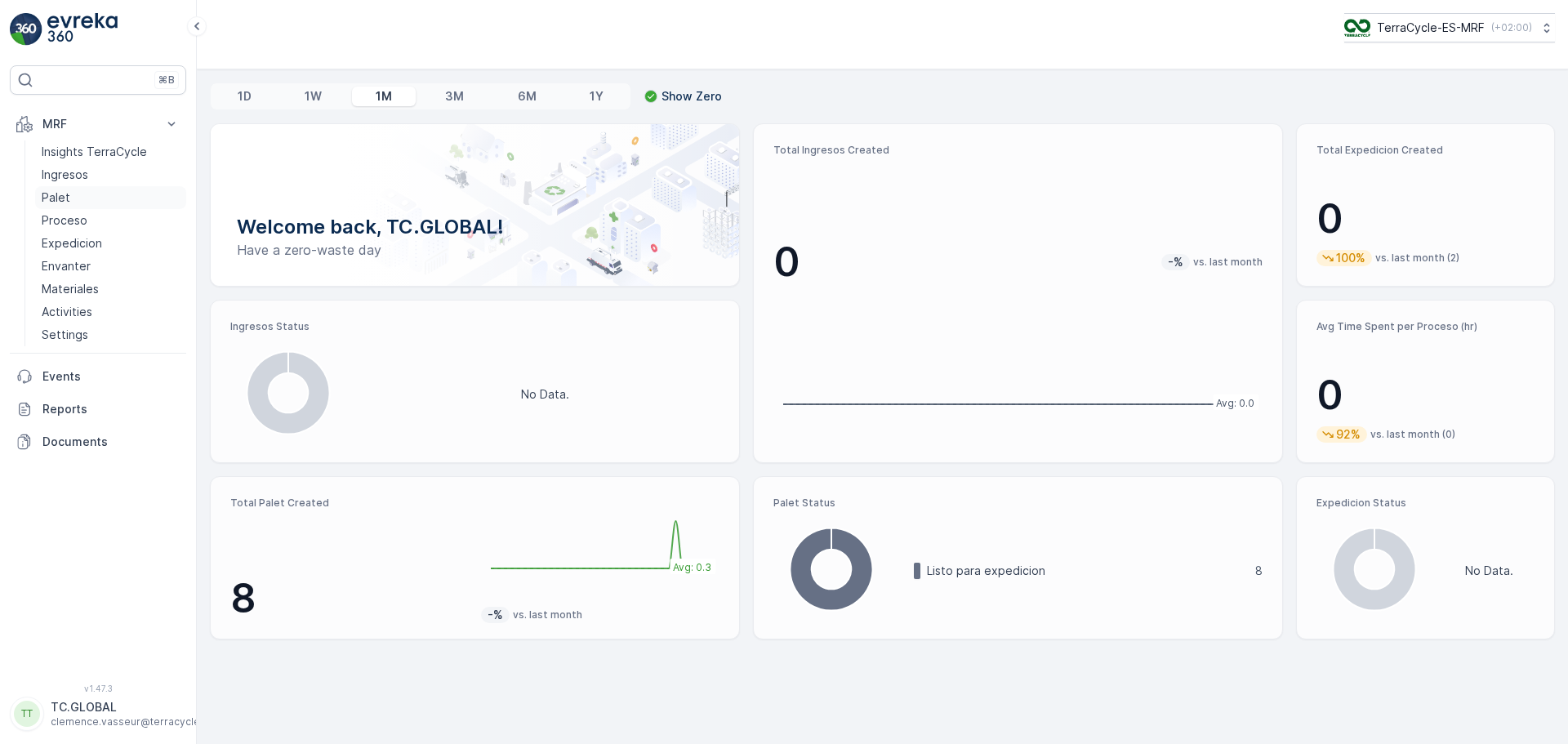 click on "Palet" at bounding box center [110, 198] 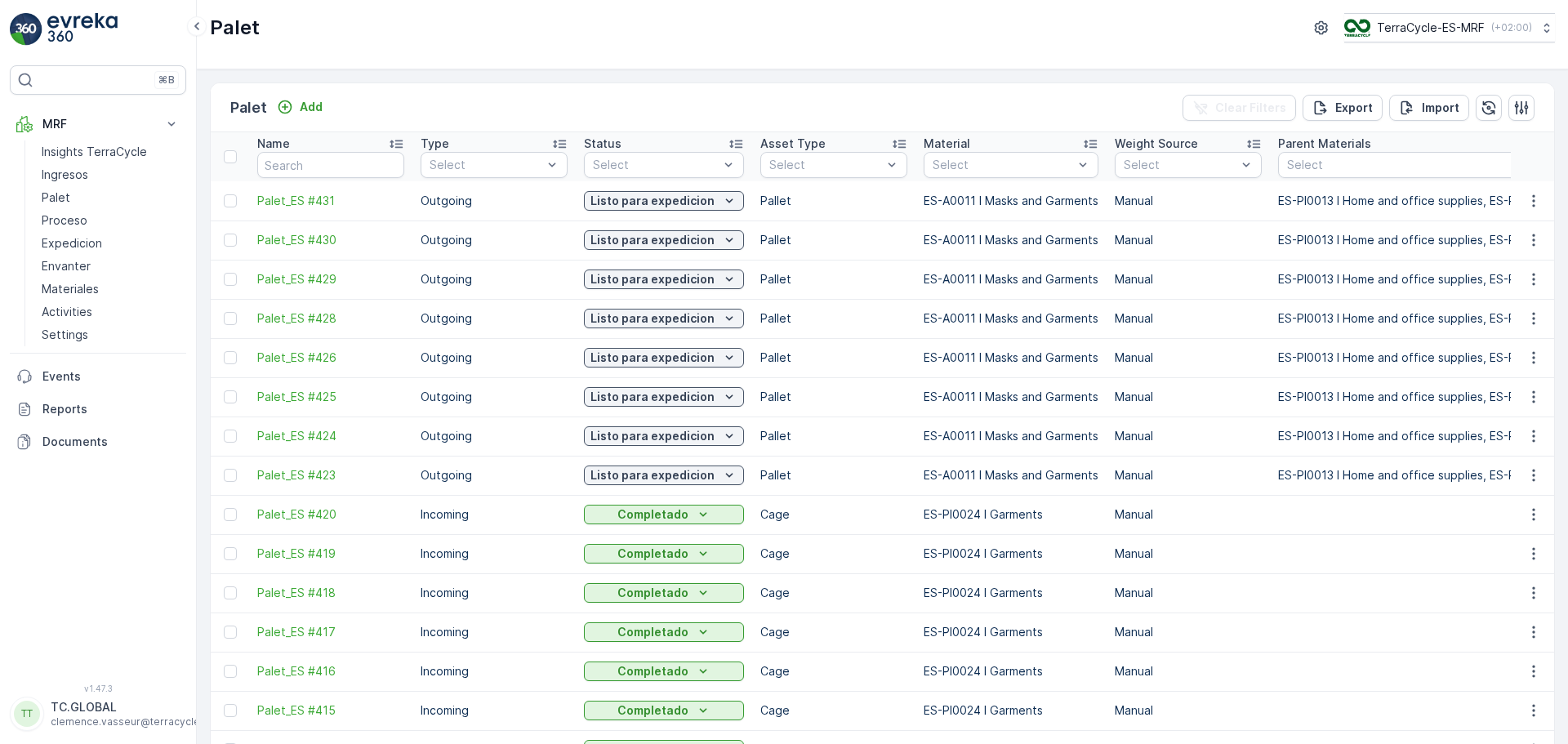 click on "ES-A0011 I Masks and Garments" at bounding box center (1011, 358) 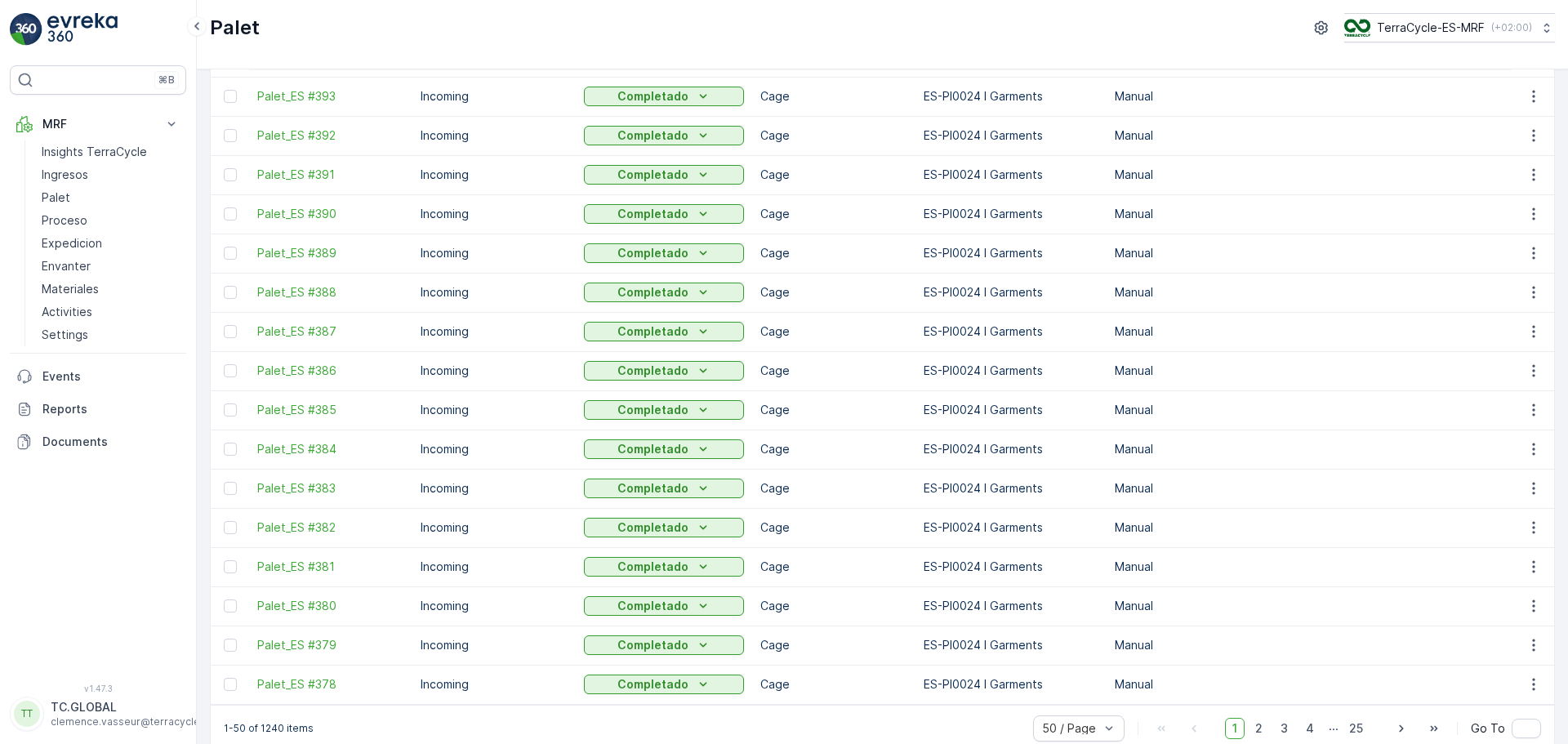 scroll, scrollTop: 1467, scrollLeft: 0, axis: vertical 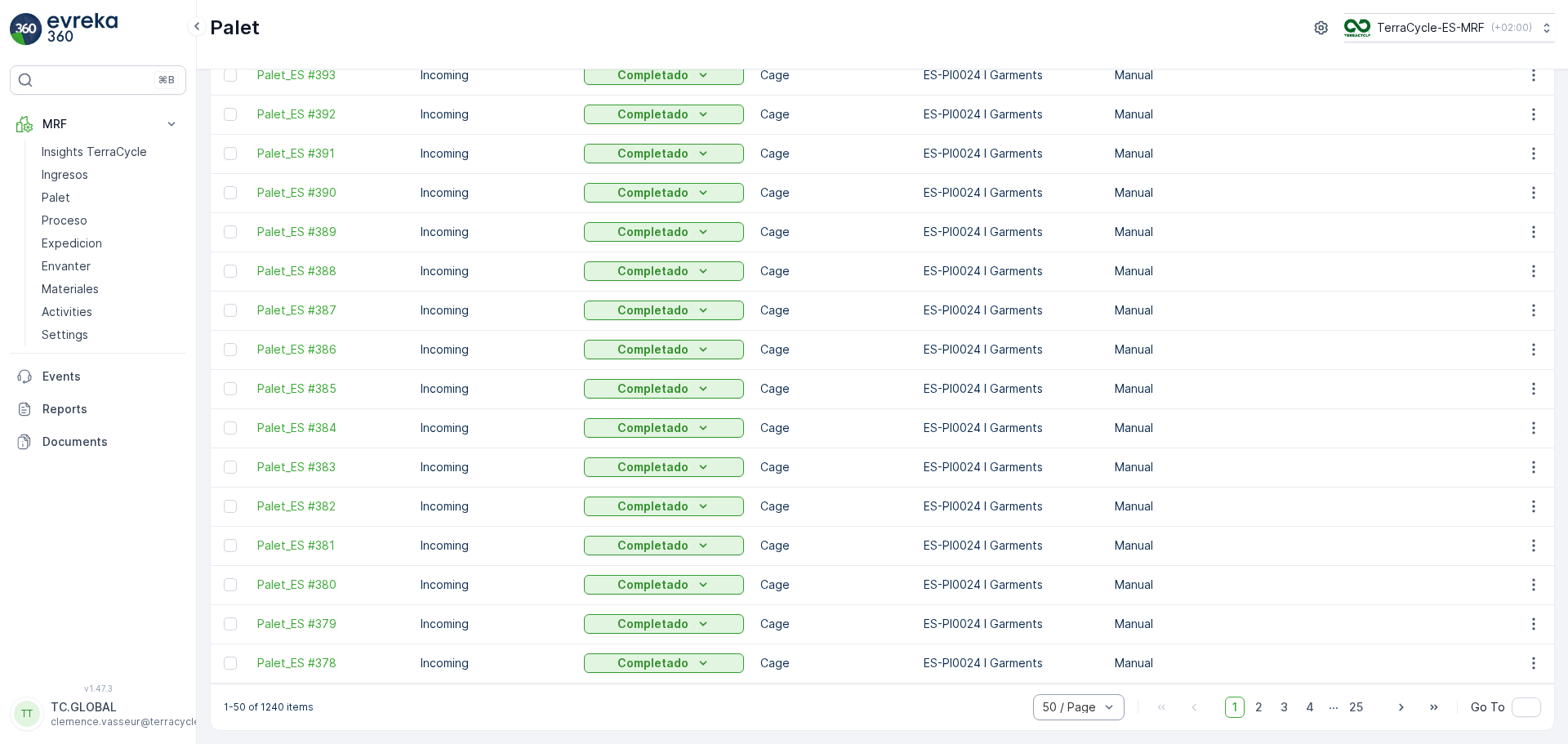 click on "50 / Page" at bounding box center [1079, 707] 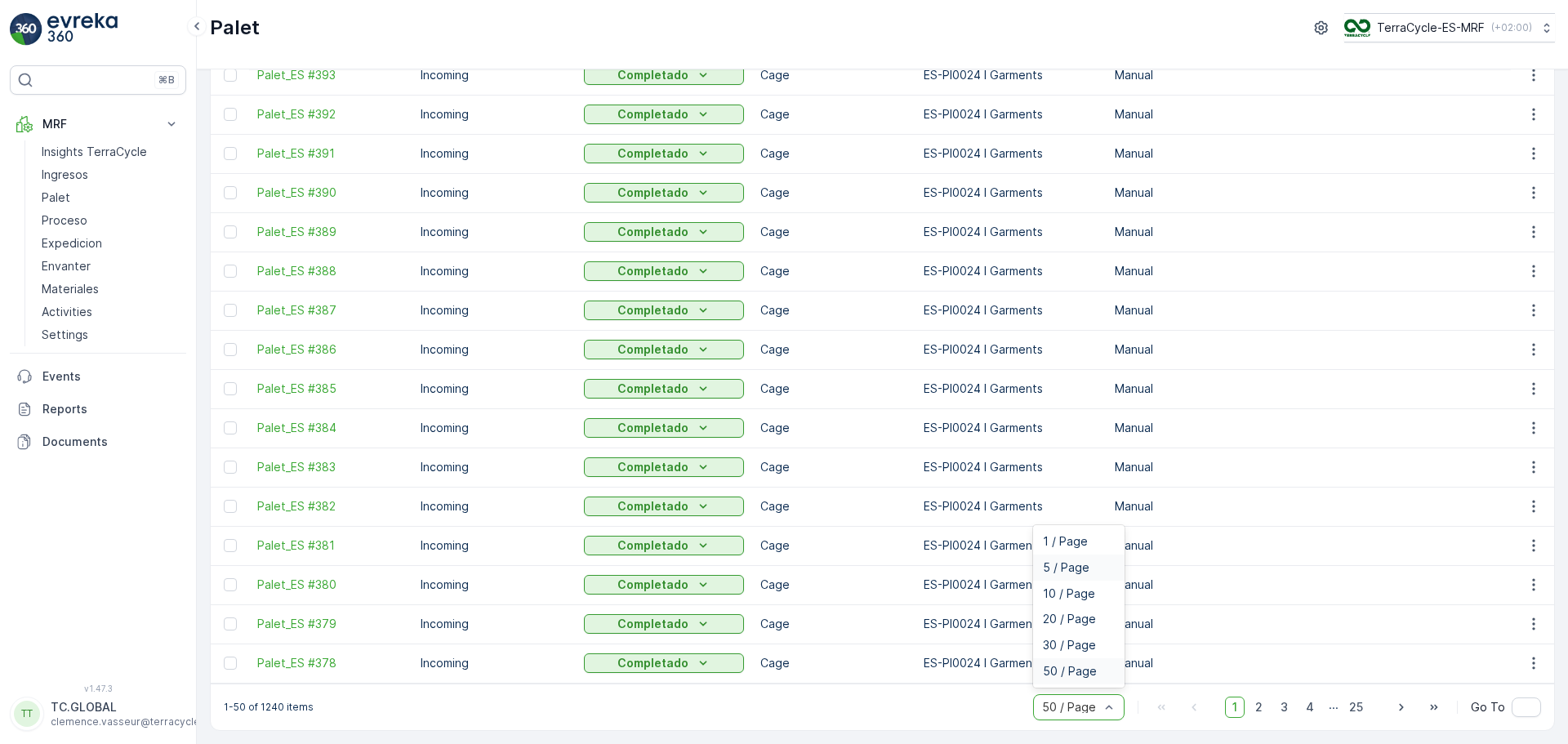 click on "5 / Page" at bounding box center (1066, 568) 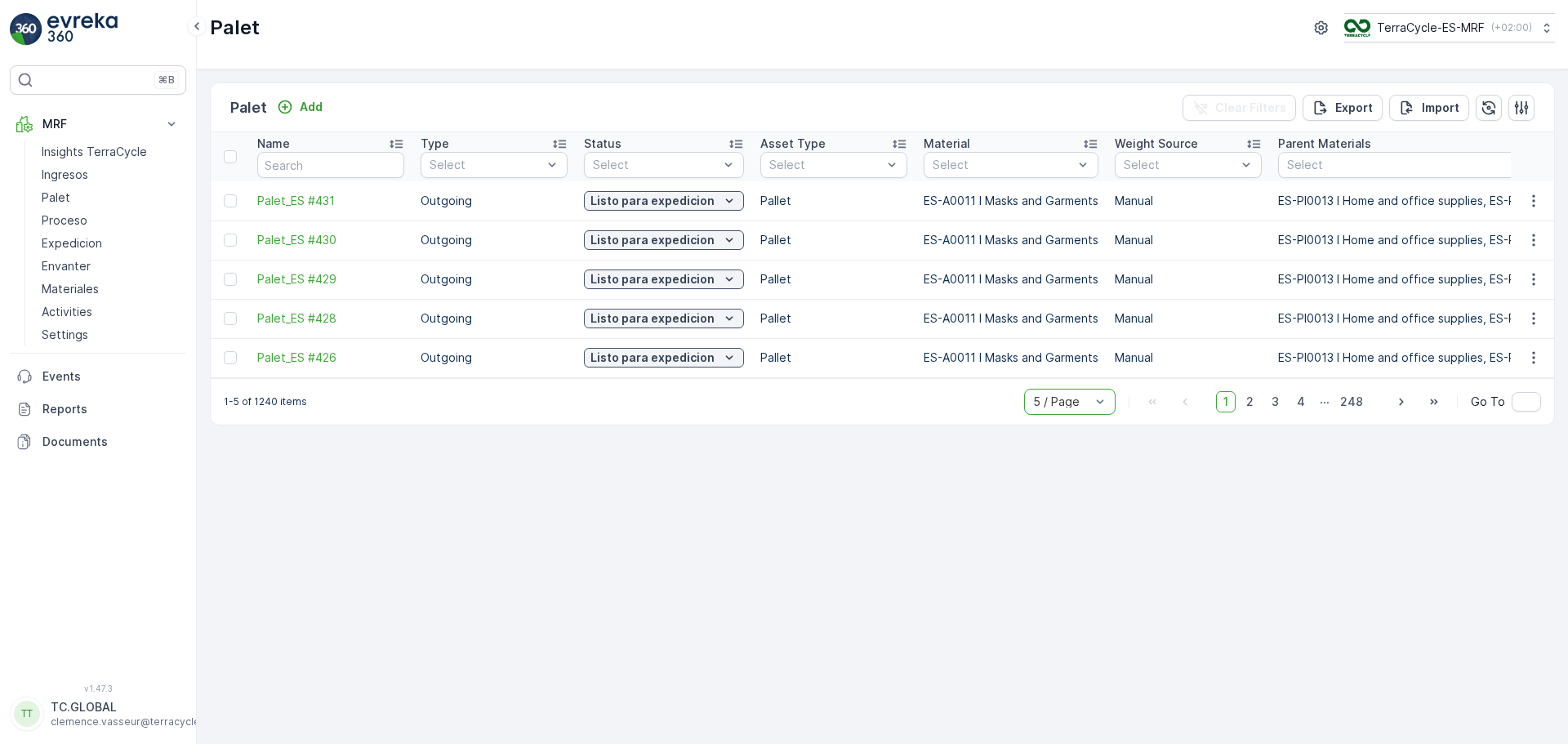 scroll, scrollTop: 0, scrollLeft: 0, axis: both 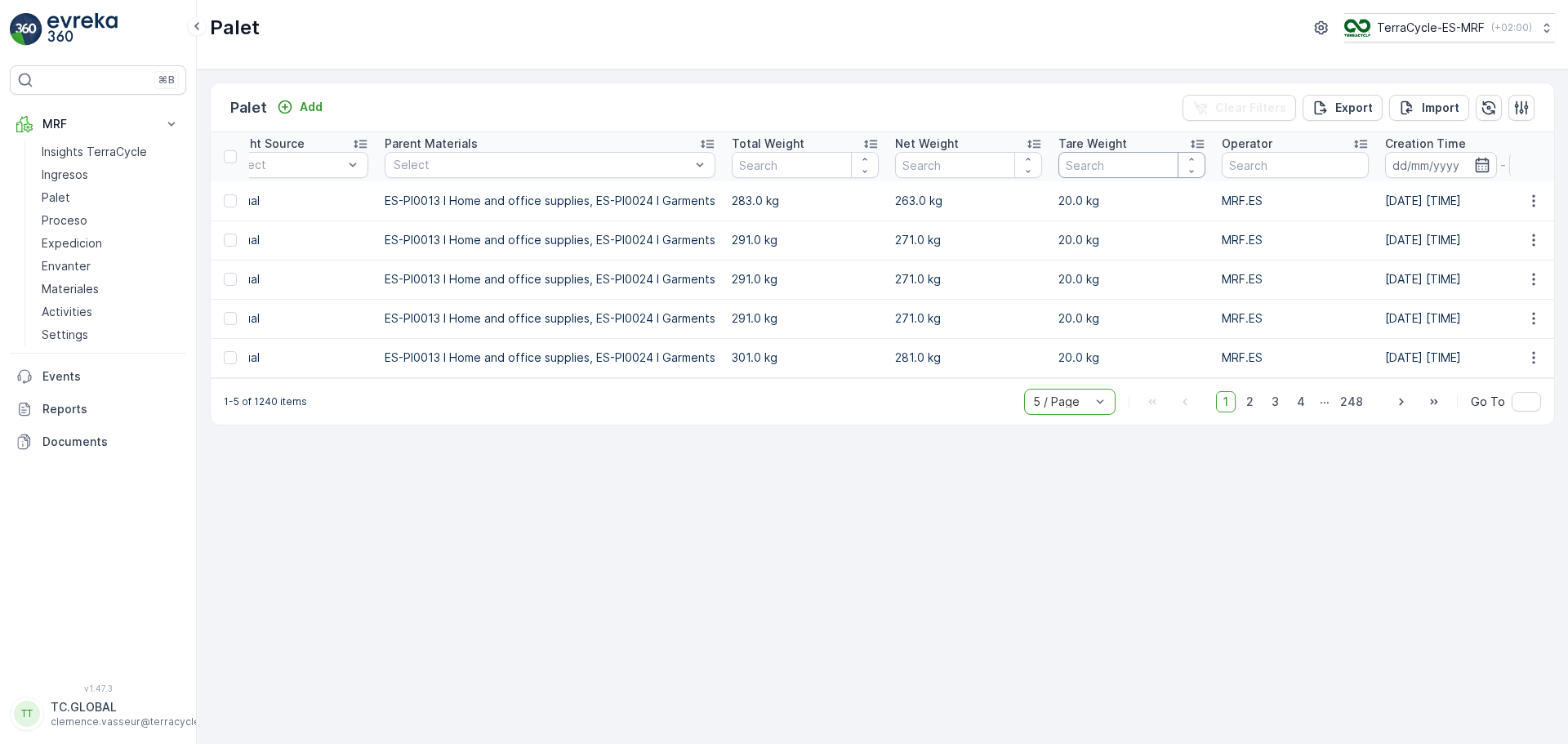 click at bounding box center [1132, 165] 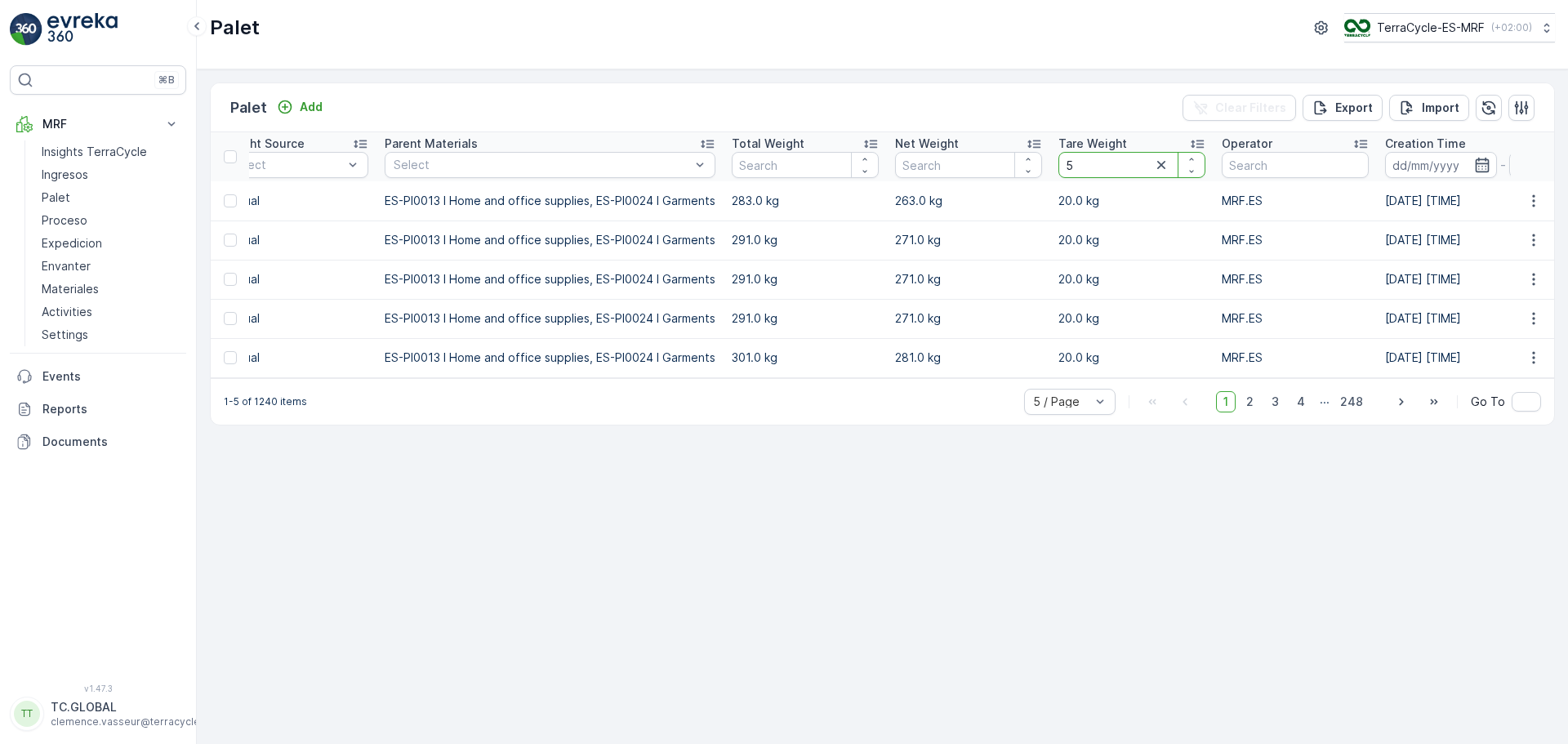 type on "55" 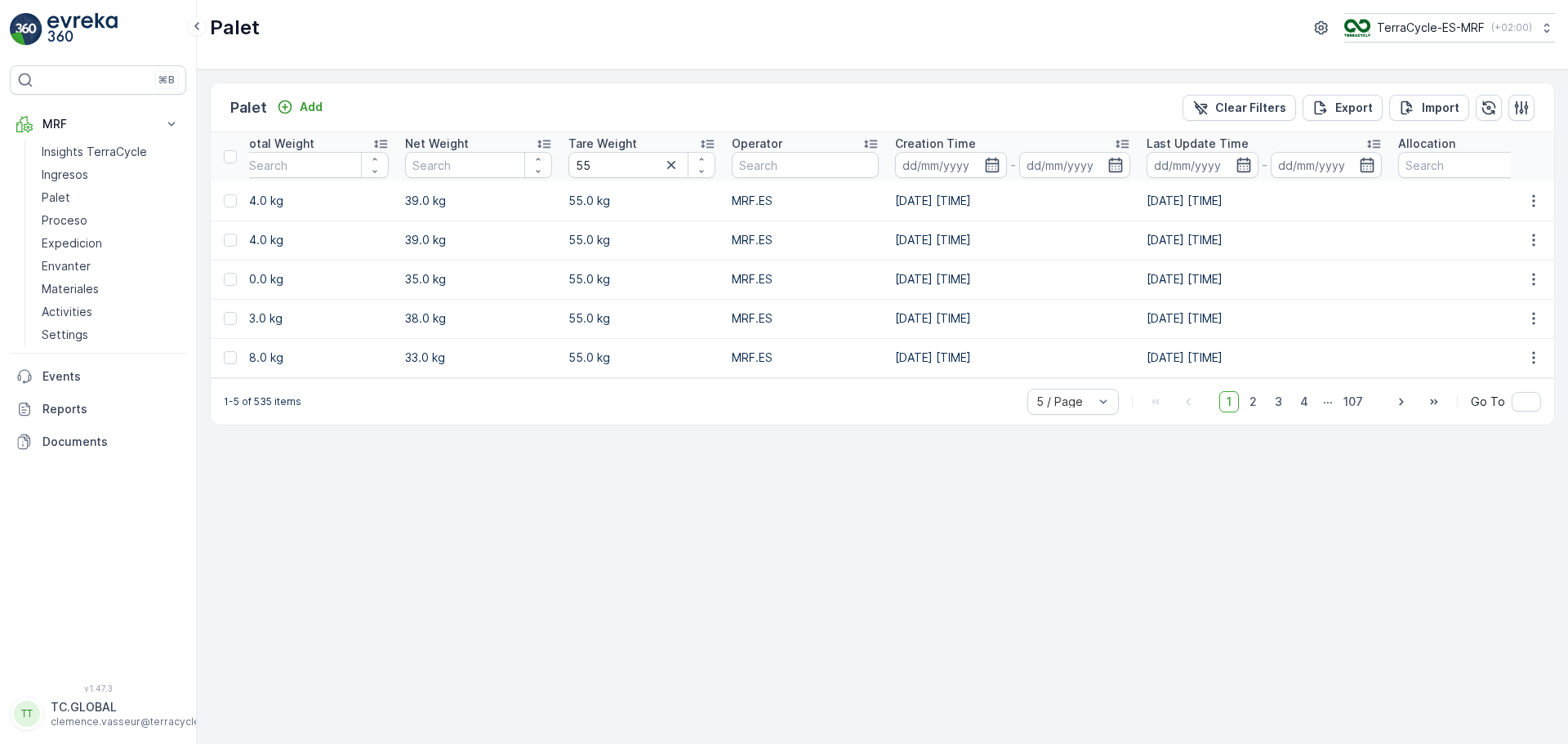 scroll, scrollTop: 0, scrollLeft: 1199, axis: horizontal 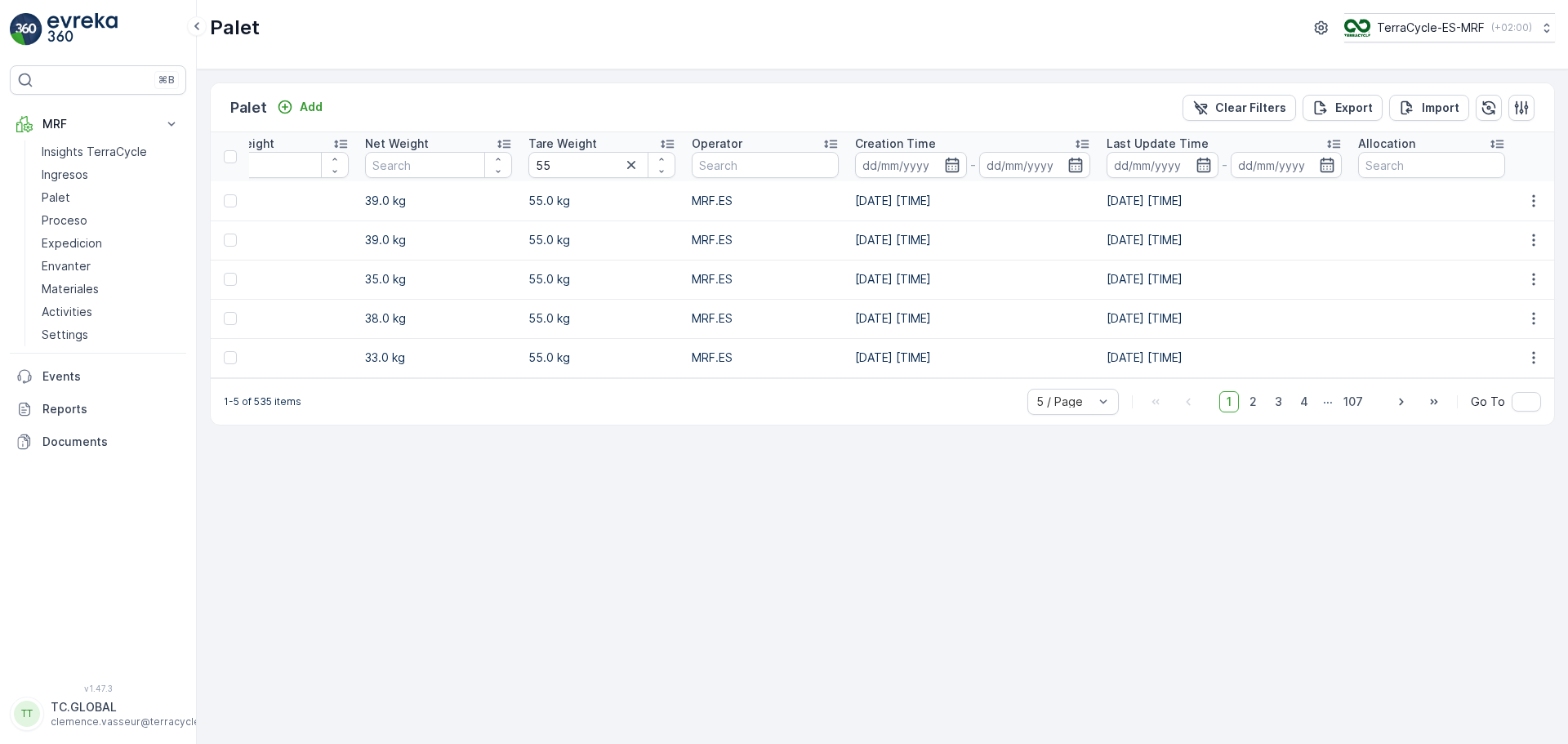 click 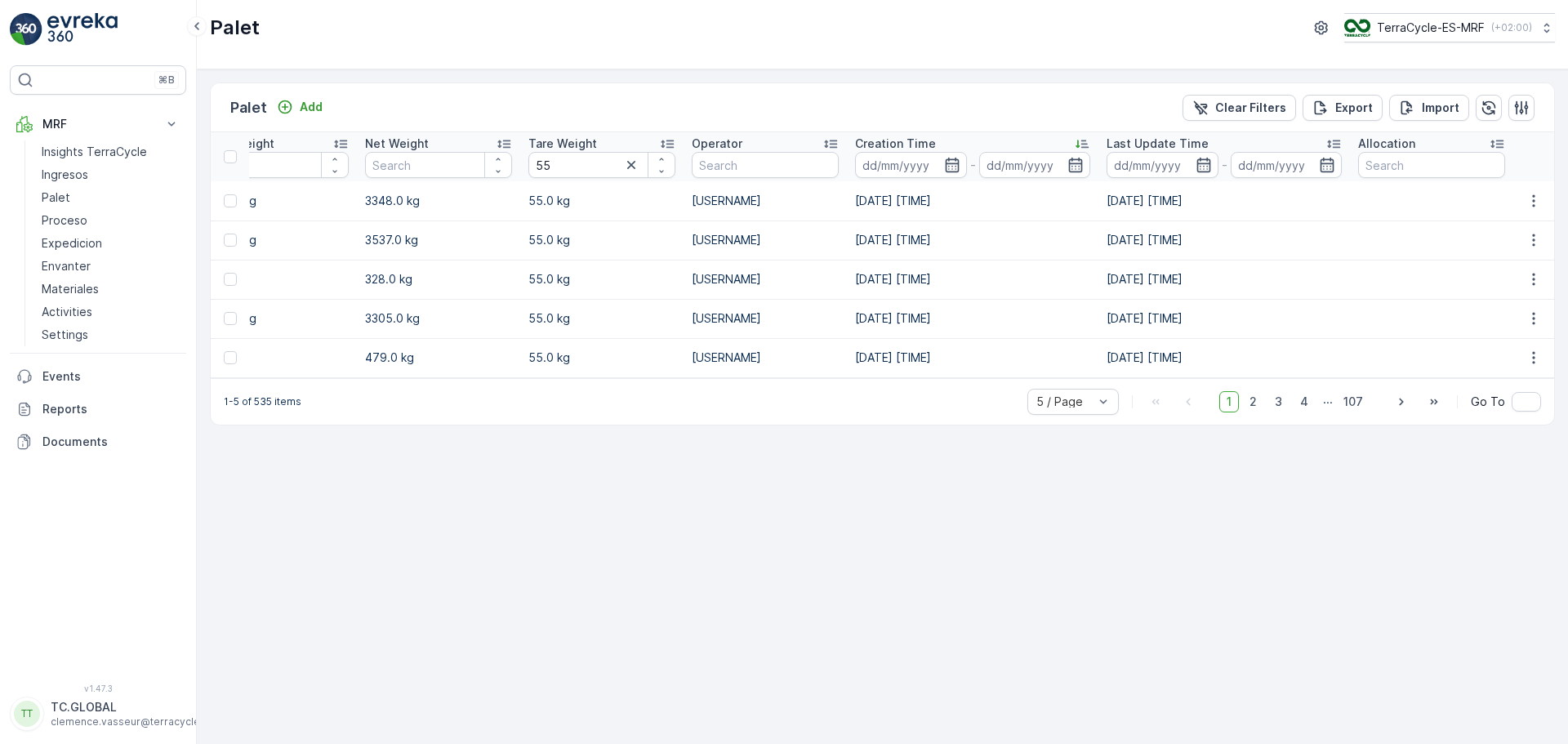 click 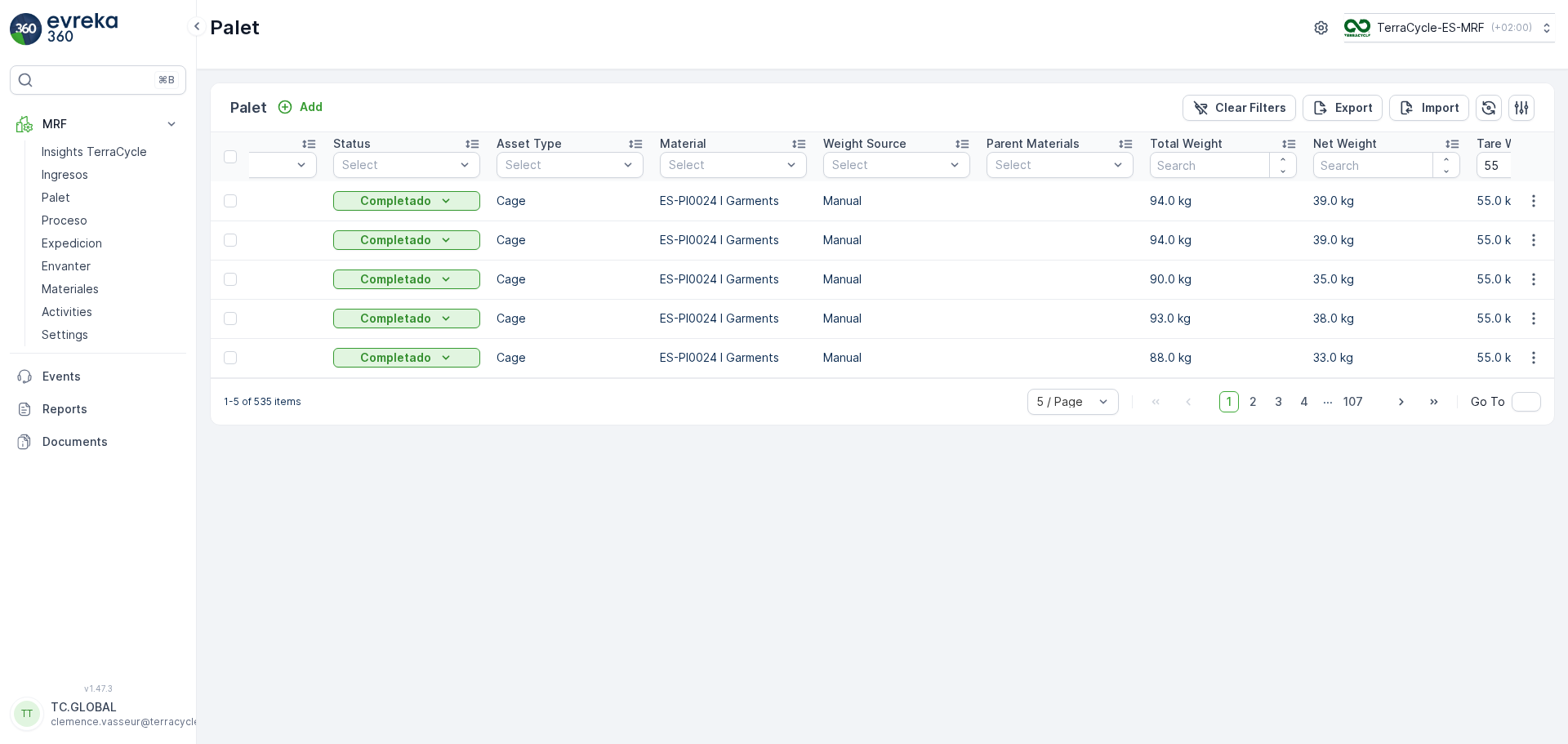 scroll, scrollTop: 0, scrollLeft: 0, axis: both 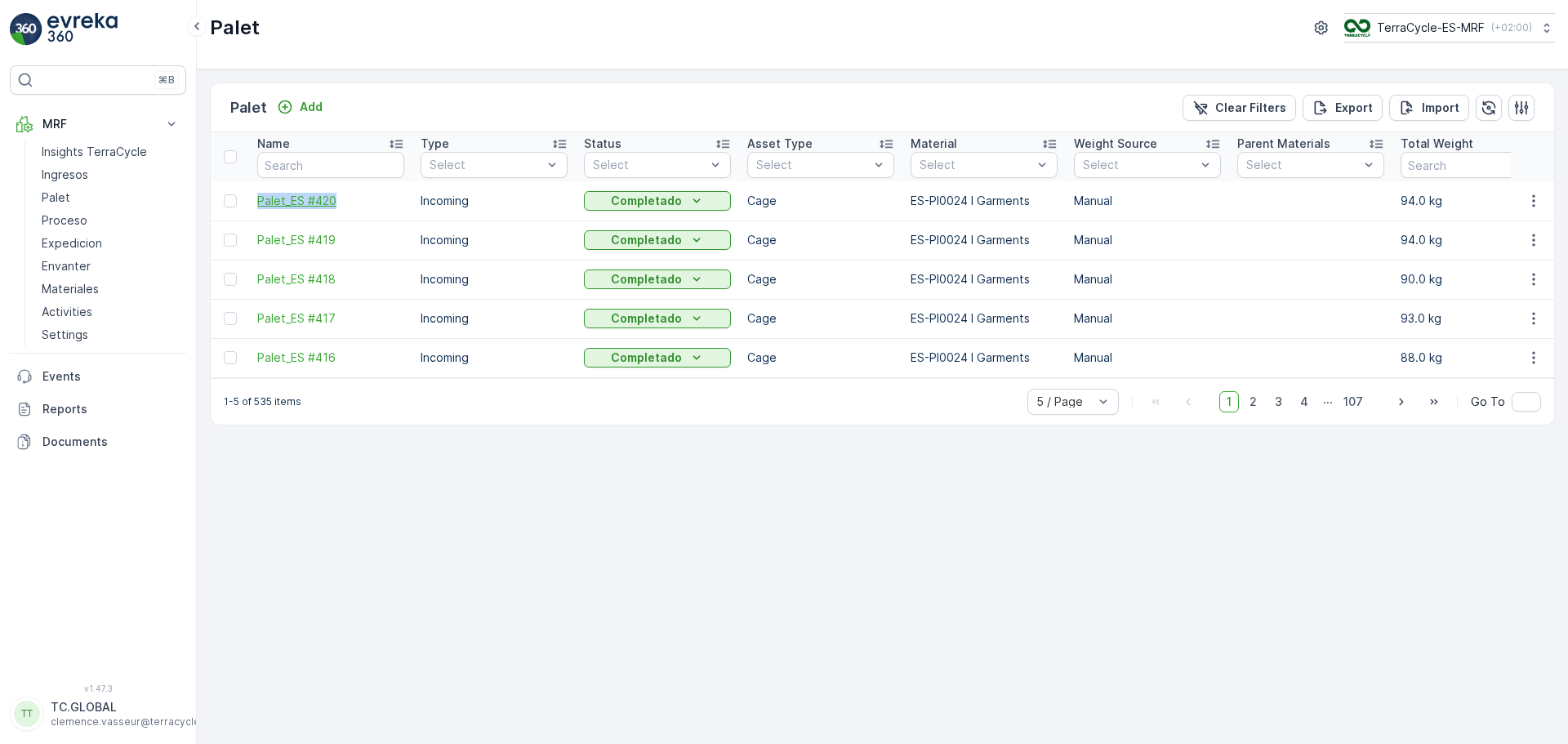 drag, startPoint x: 255, startPoint y: 203, endPoint x: 337, endPoint y: 204, distance: 82.0061 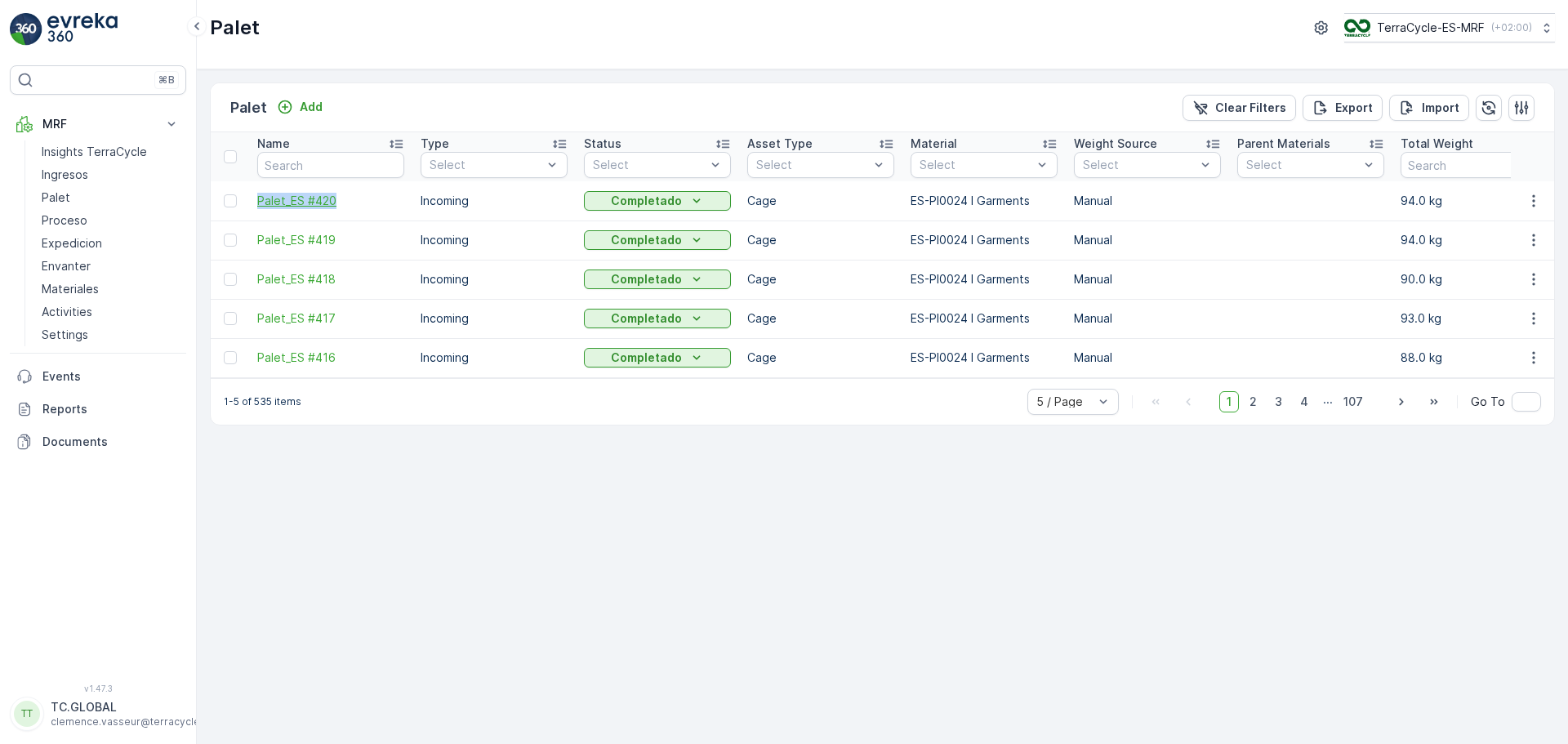 copy on "Palet_ES #420" 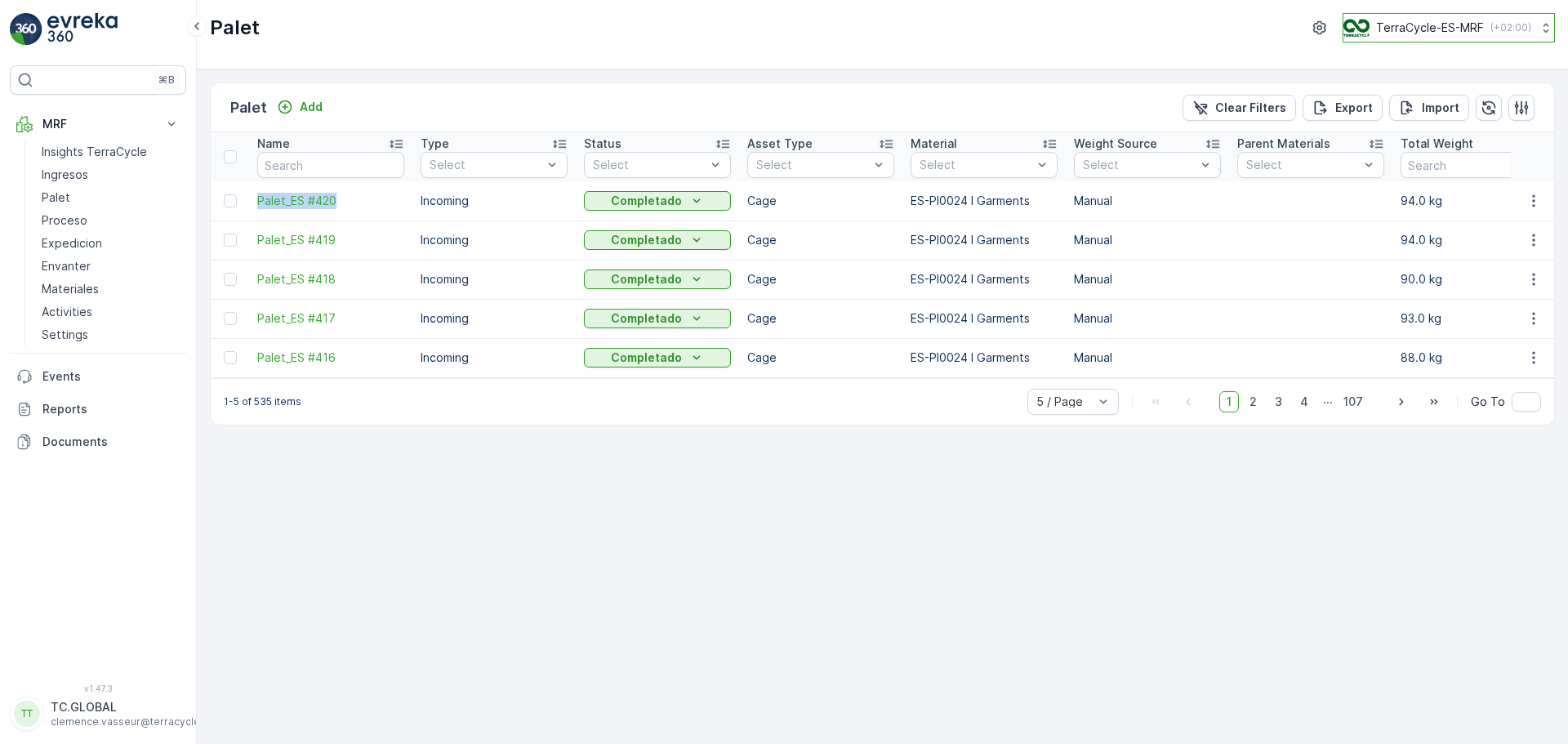 click on "TerraCycle-ES-MRF" at bounding box center (1430, 28) 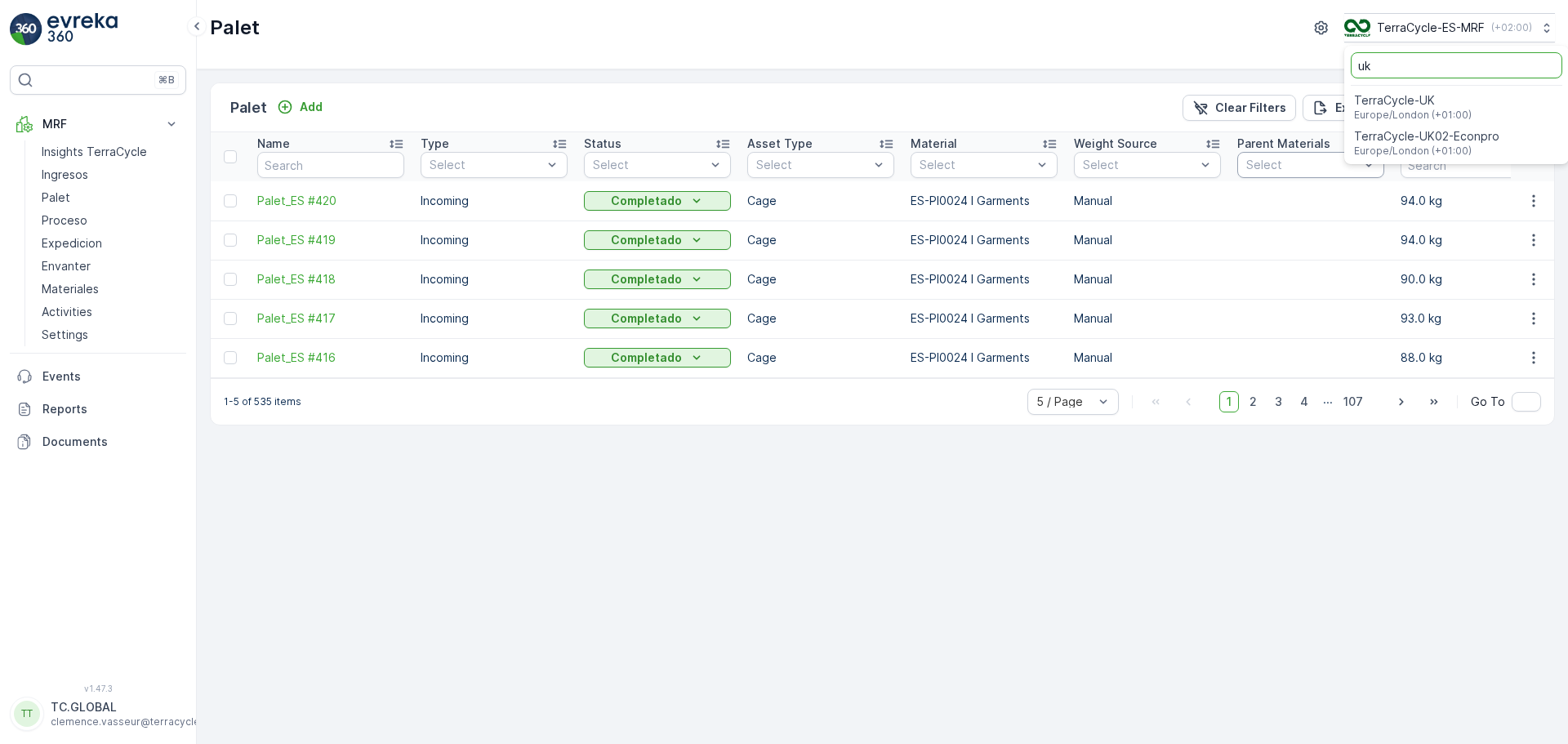 type on "uk" 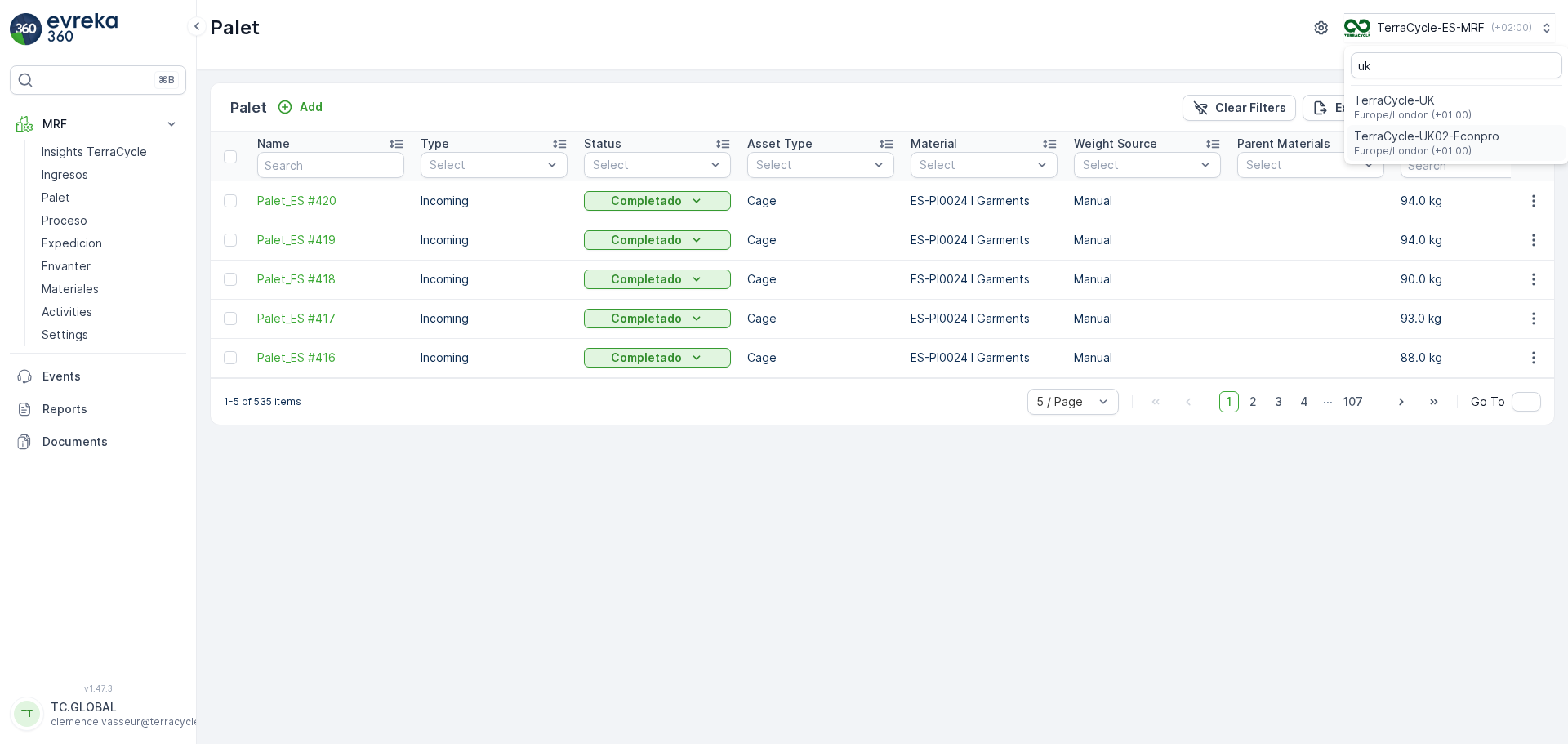 click on "TerraCycle-UK02-Econpro" at bounding box center [1427, 136] 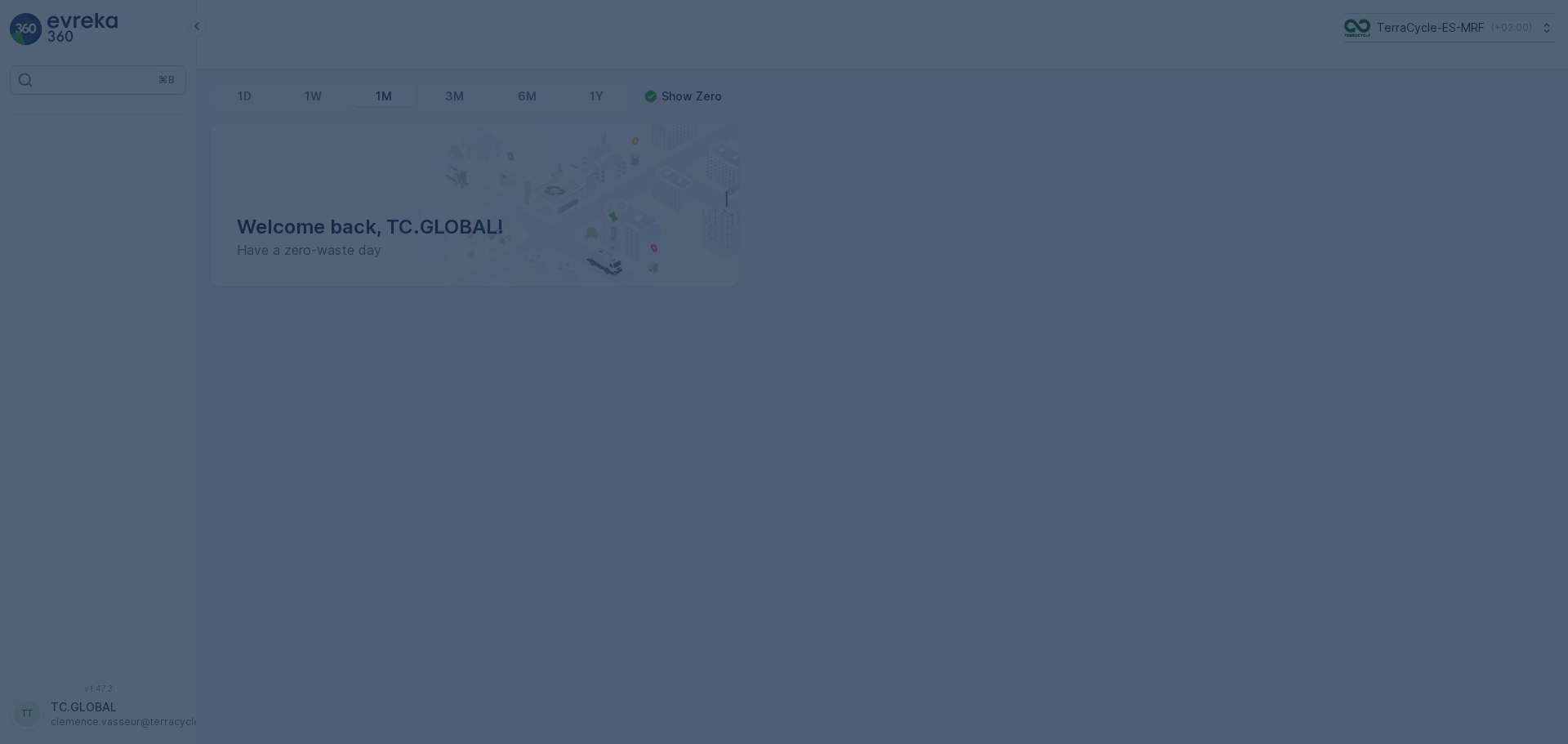 scroll, scrollTop: 0, scrollLeft: 0, axis: both 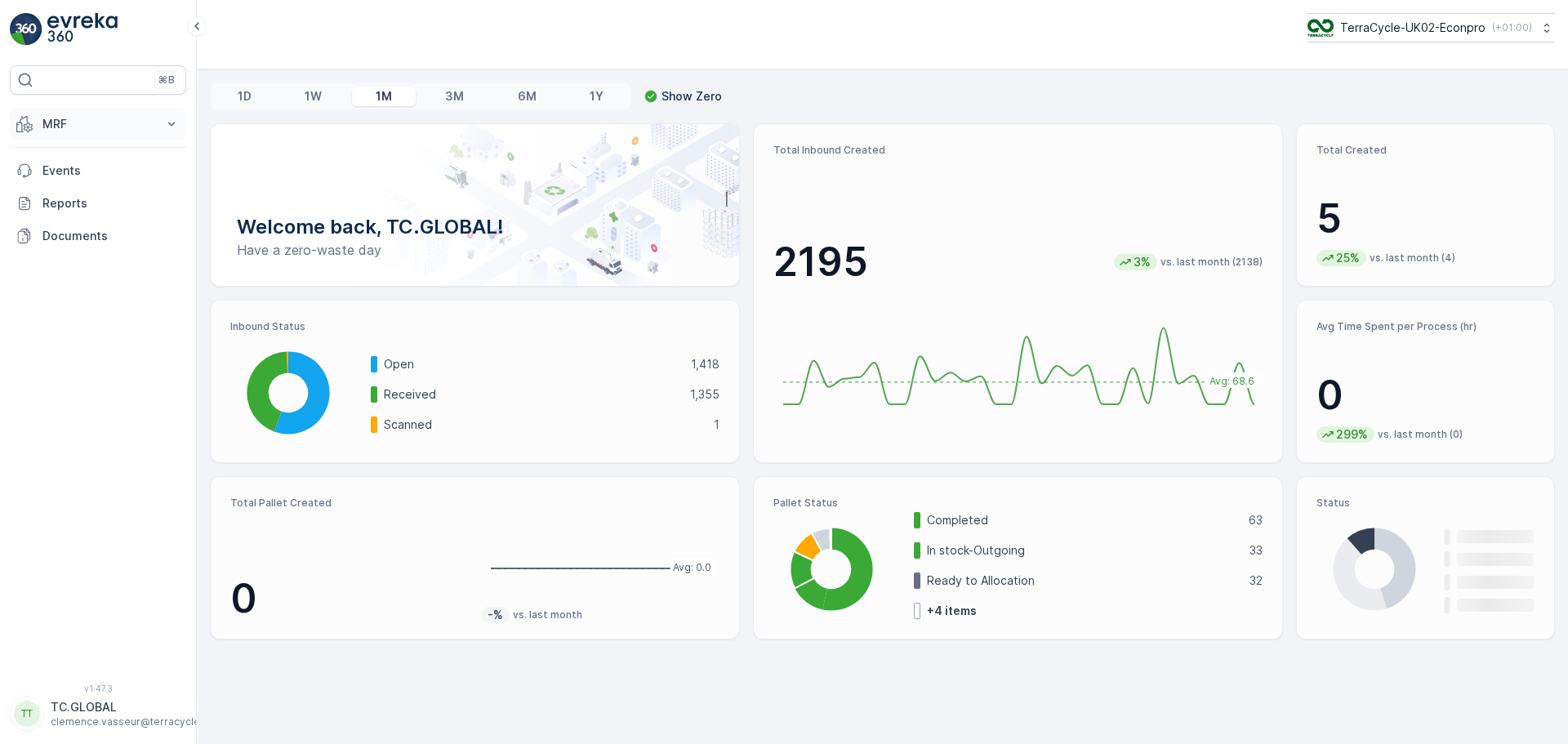 click 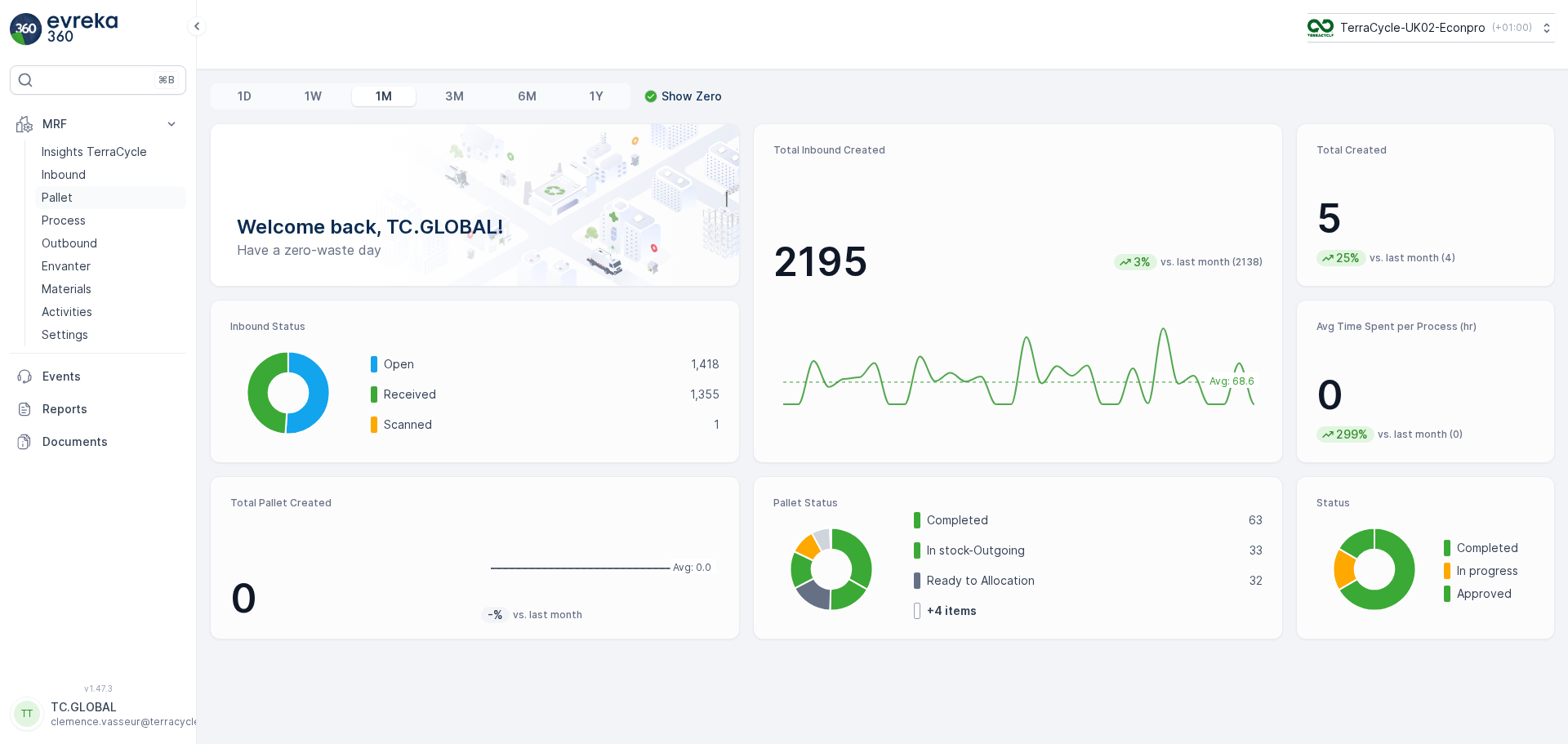 click on "Pallet" at bounding box center (110, 198) 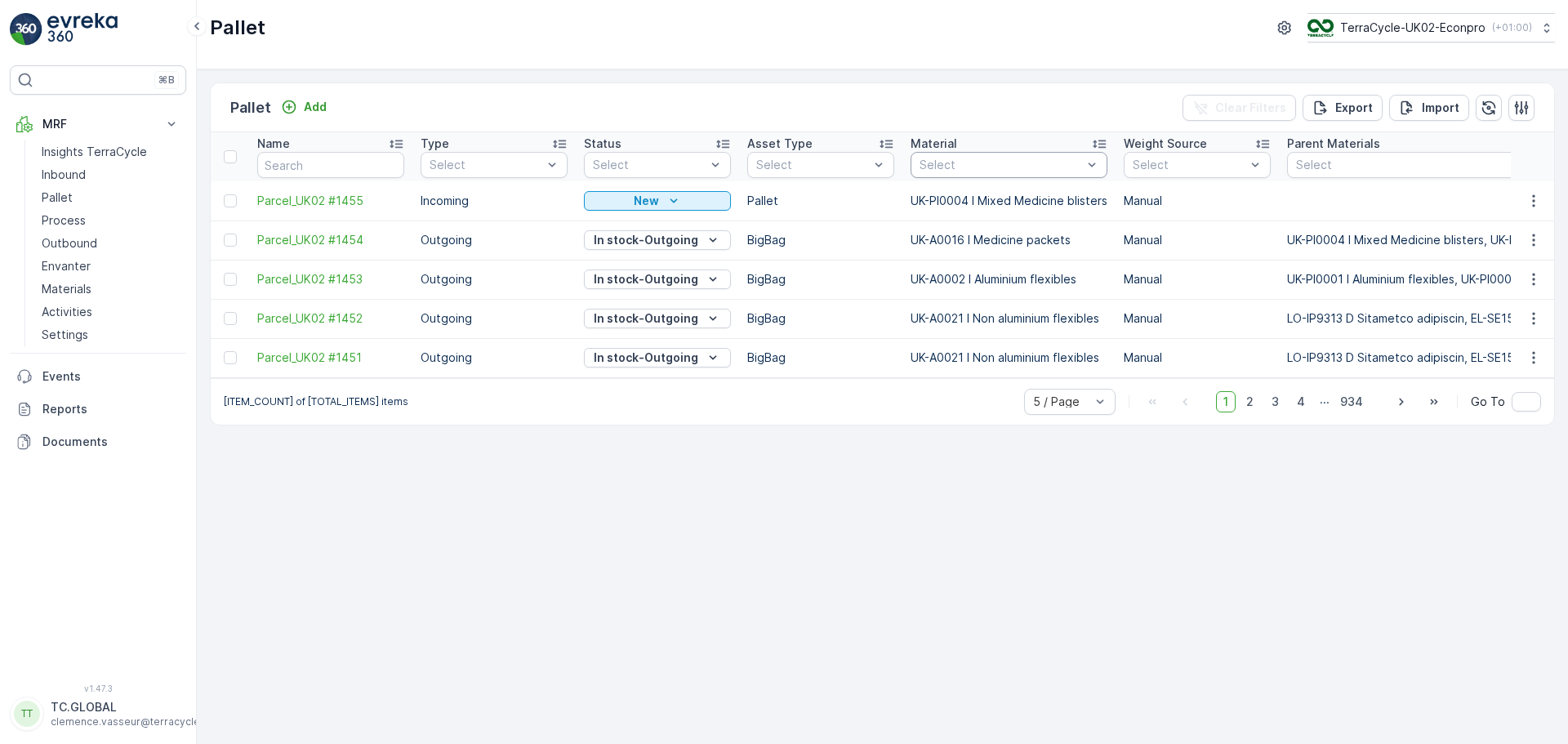 click at bounding box center [1000, 165] 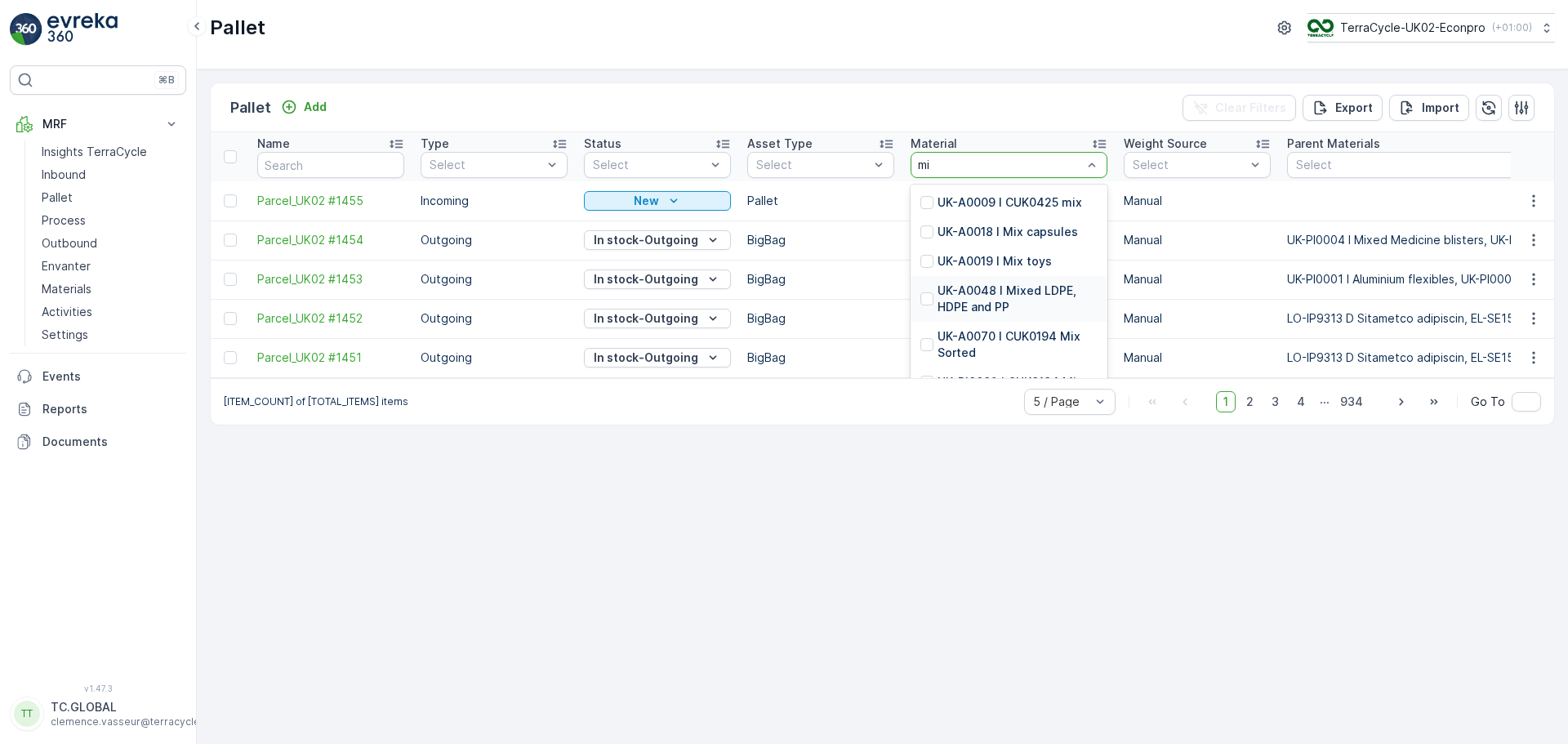 type on "m" 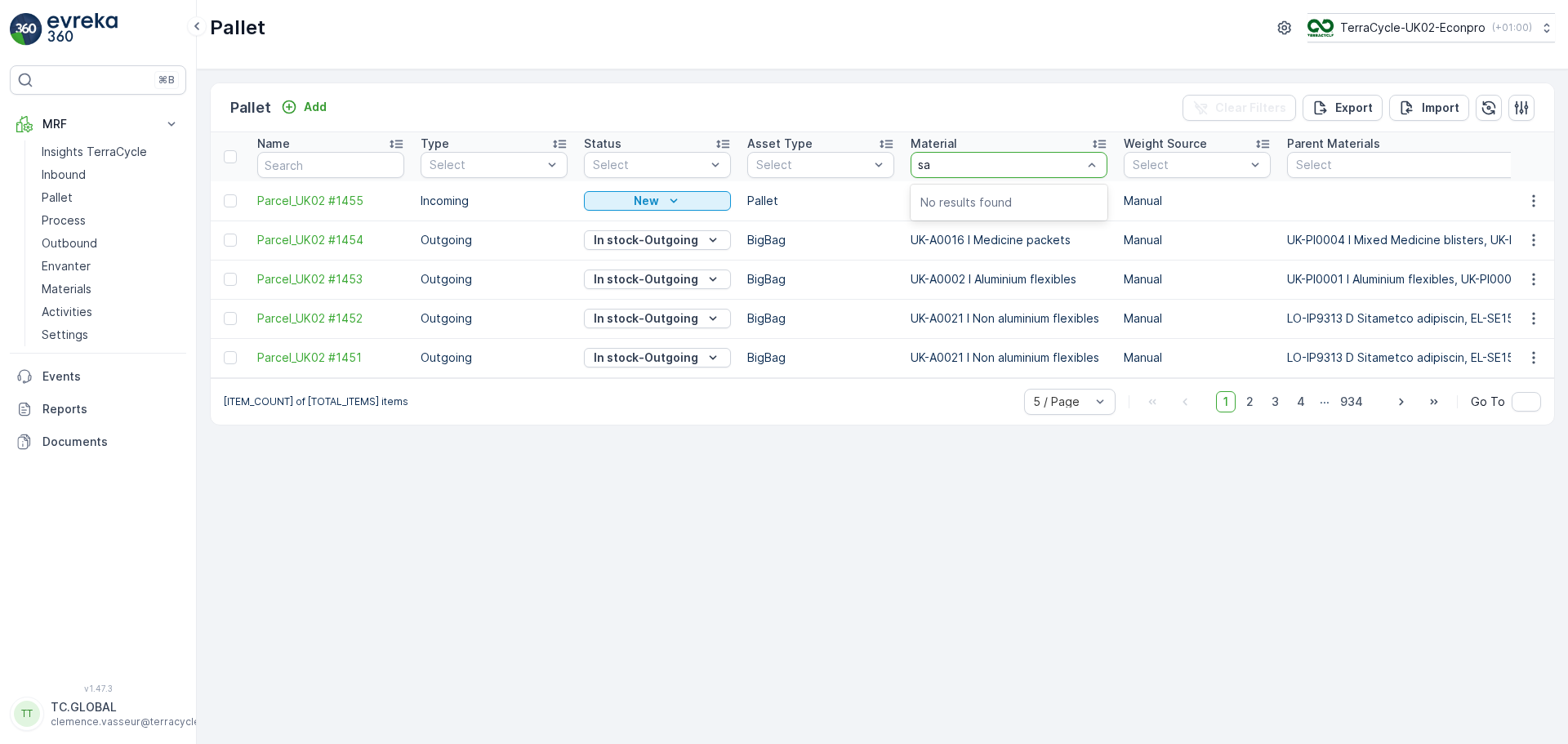 type on "s" 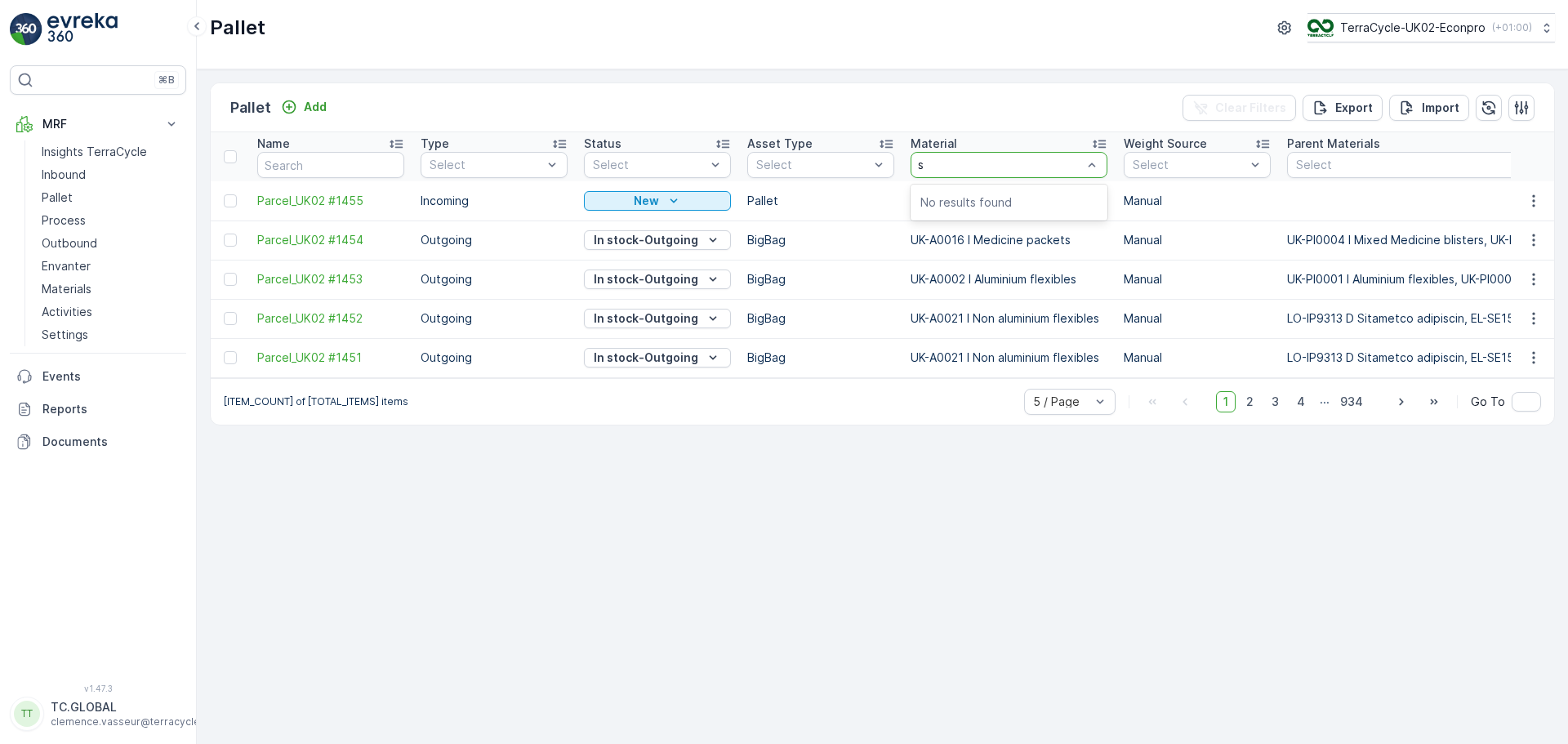 type 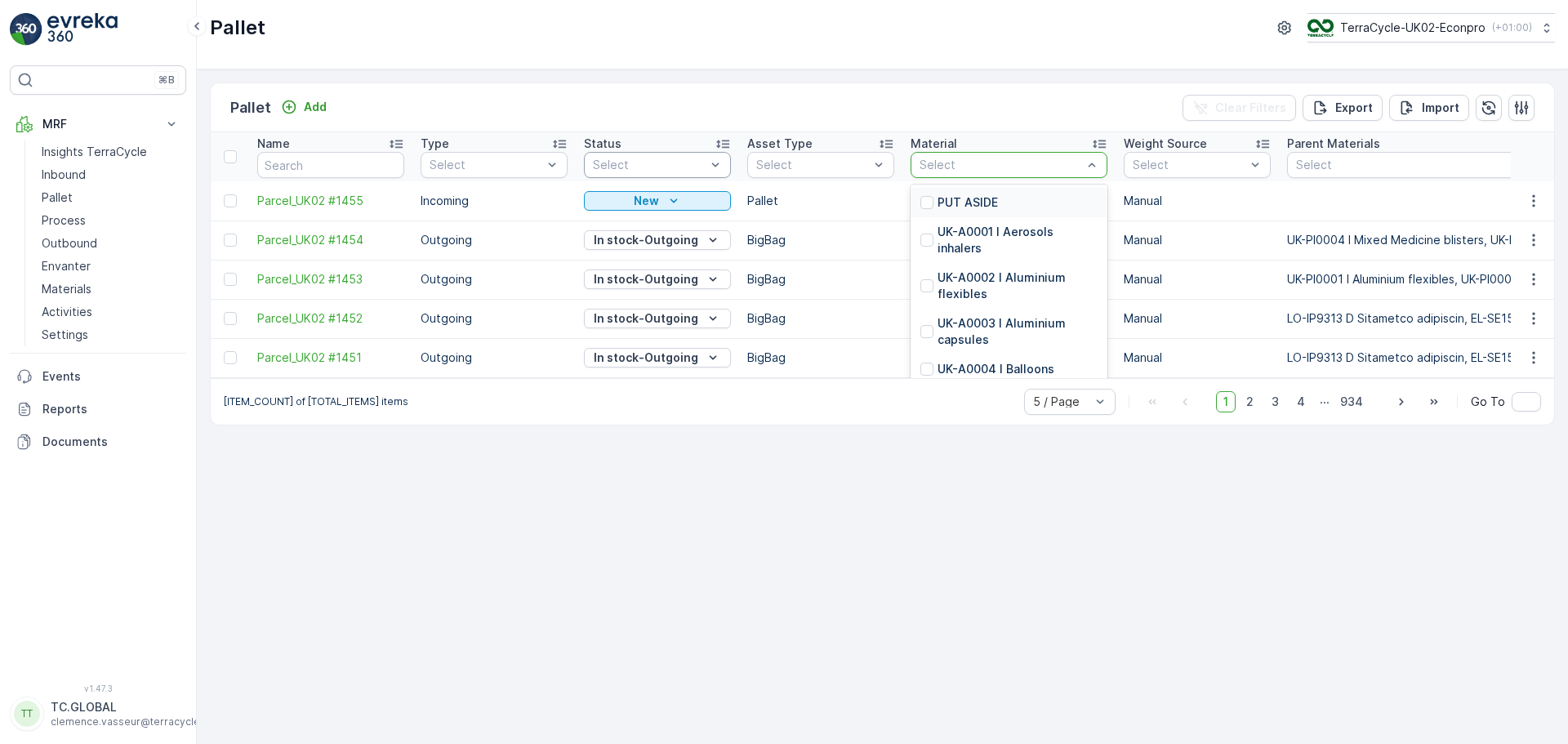 click on "Select" at bounding box center [657, 165] 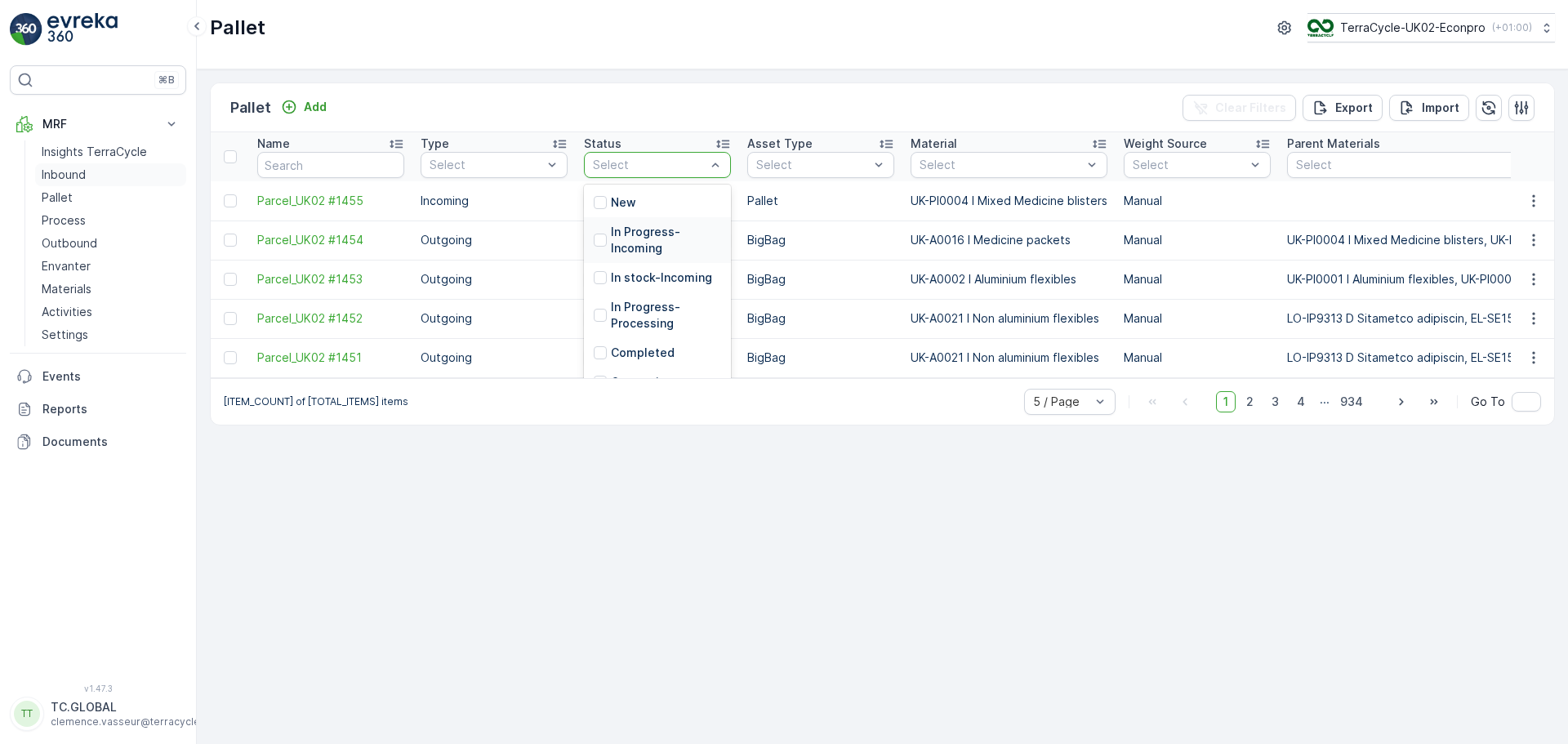 click on "Inbound" at bounding box center (64, 175) 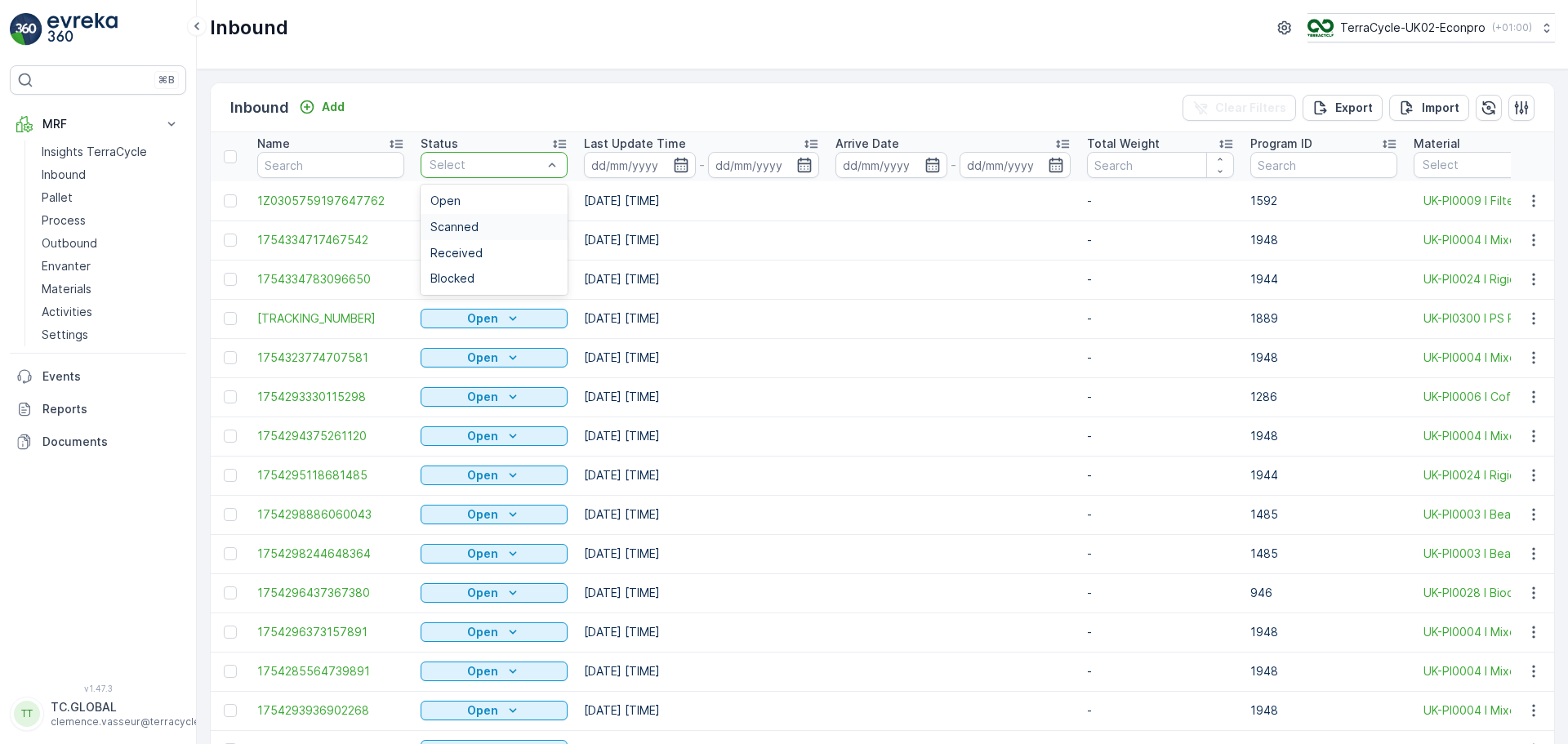 click on "Scanned" at bounding box center [494, 227] 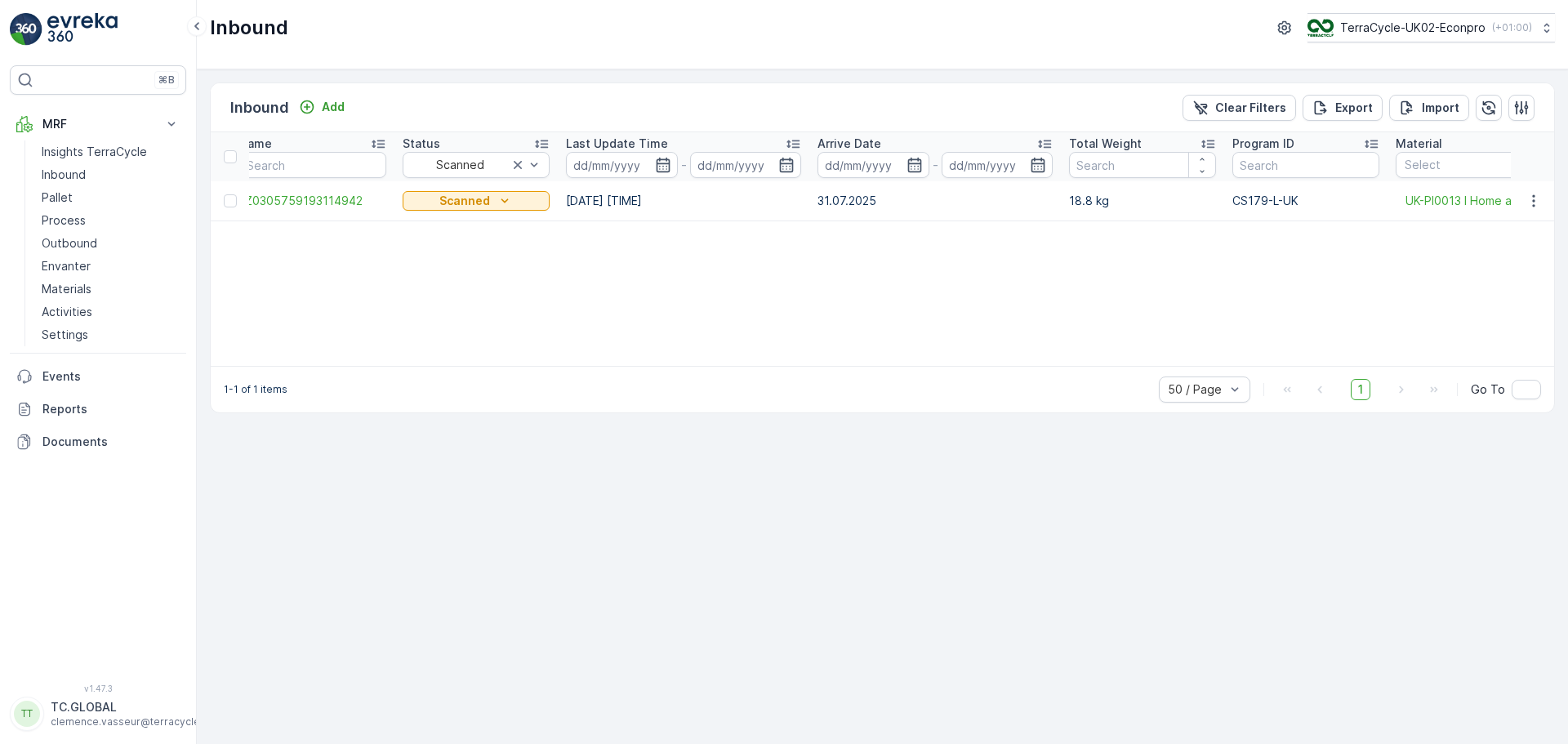 scroll, scrollTop: 0, scrollLeft: 0, axis: both 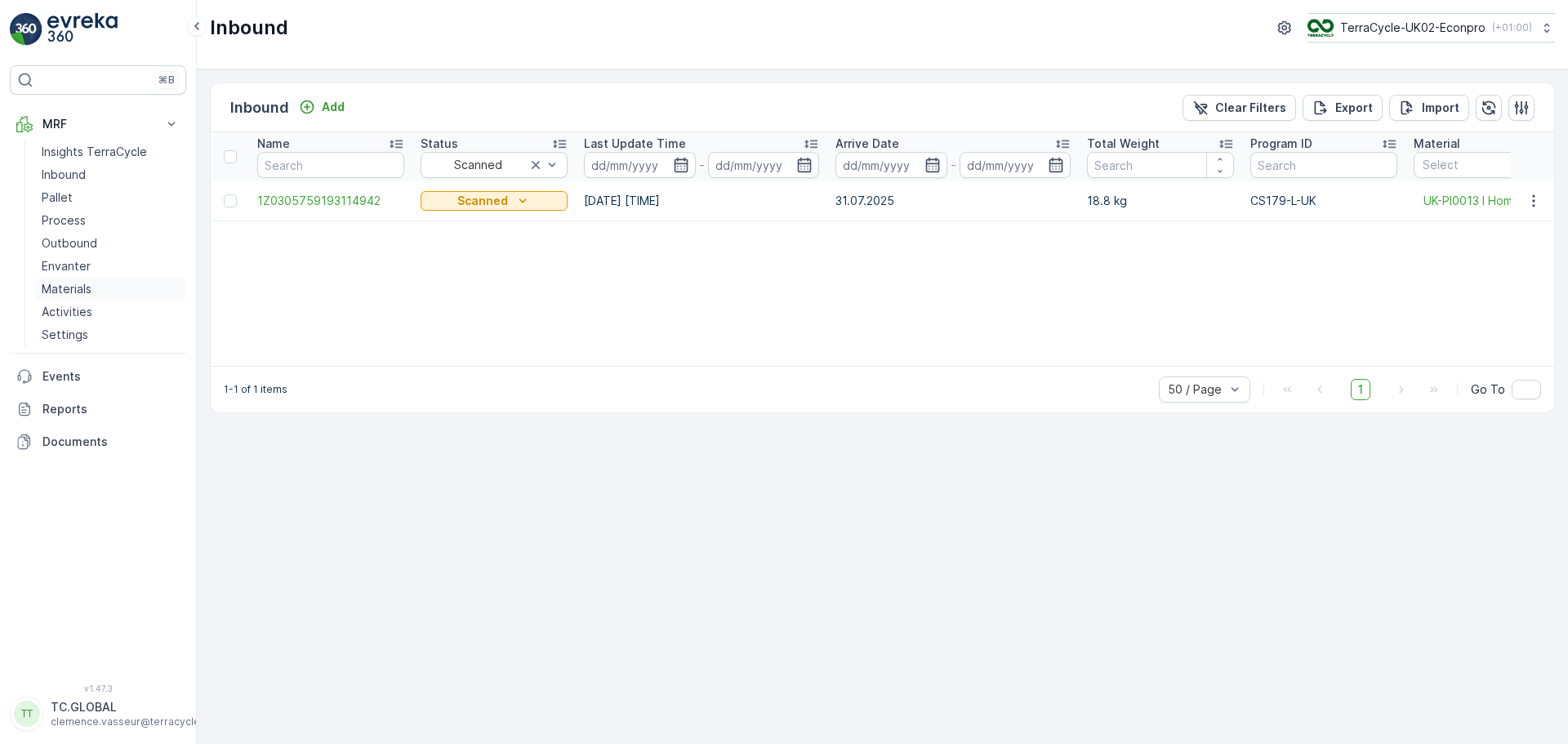 click on "Materials" at bounding box center [66, 289] 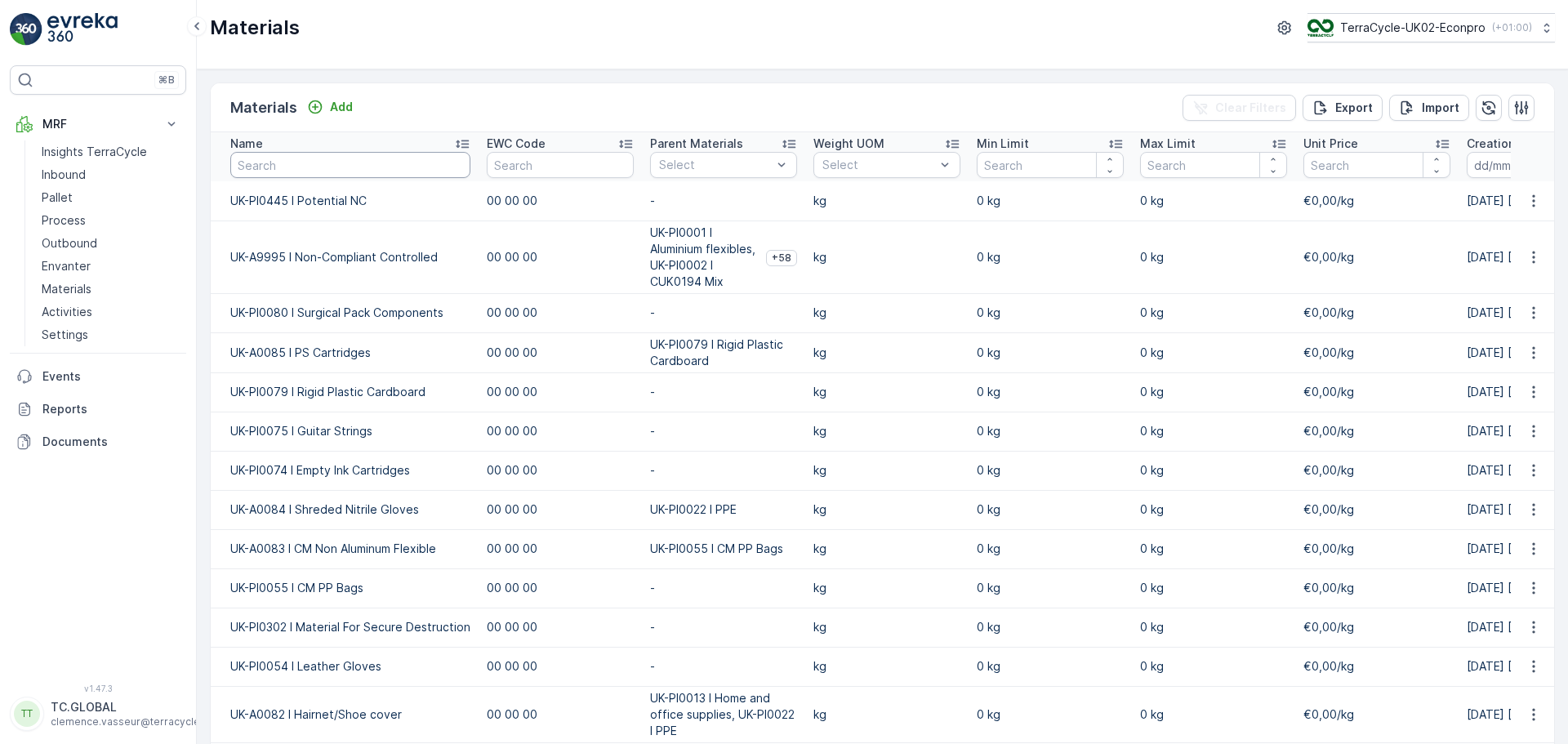 click at bounding box center (350, 165) 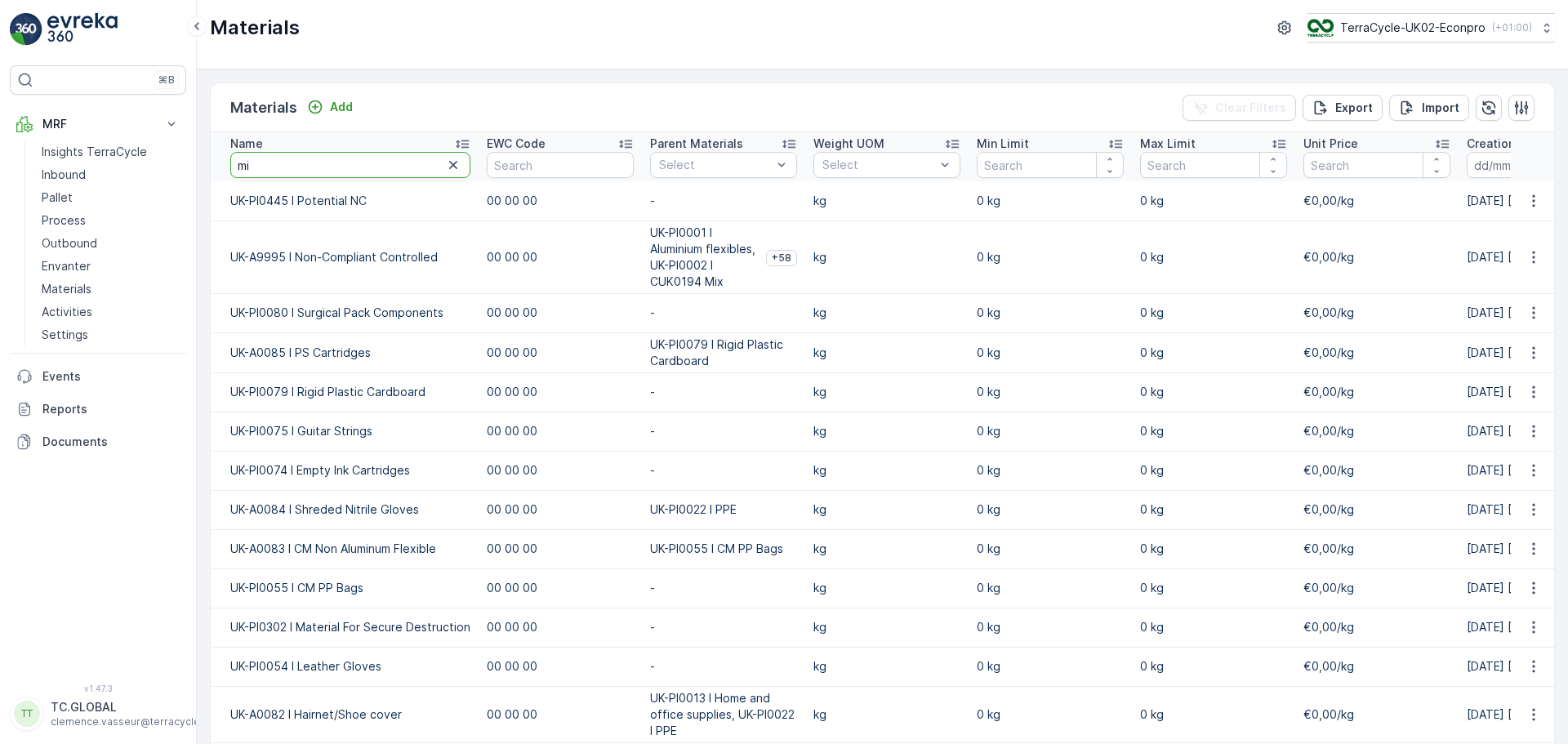 type on "mix" 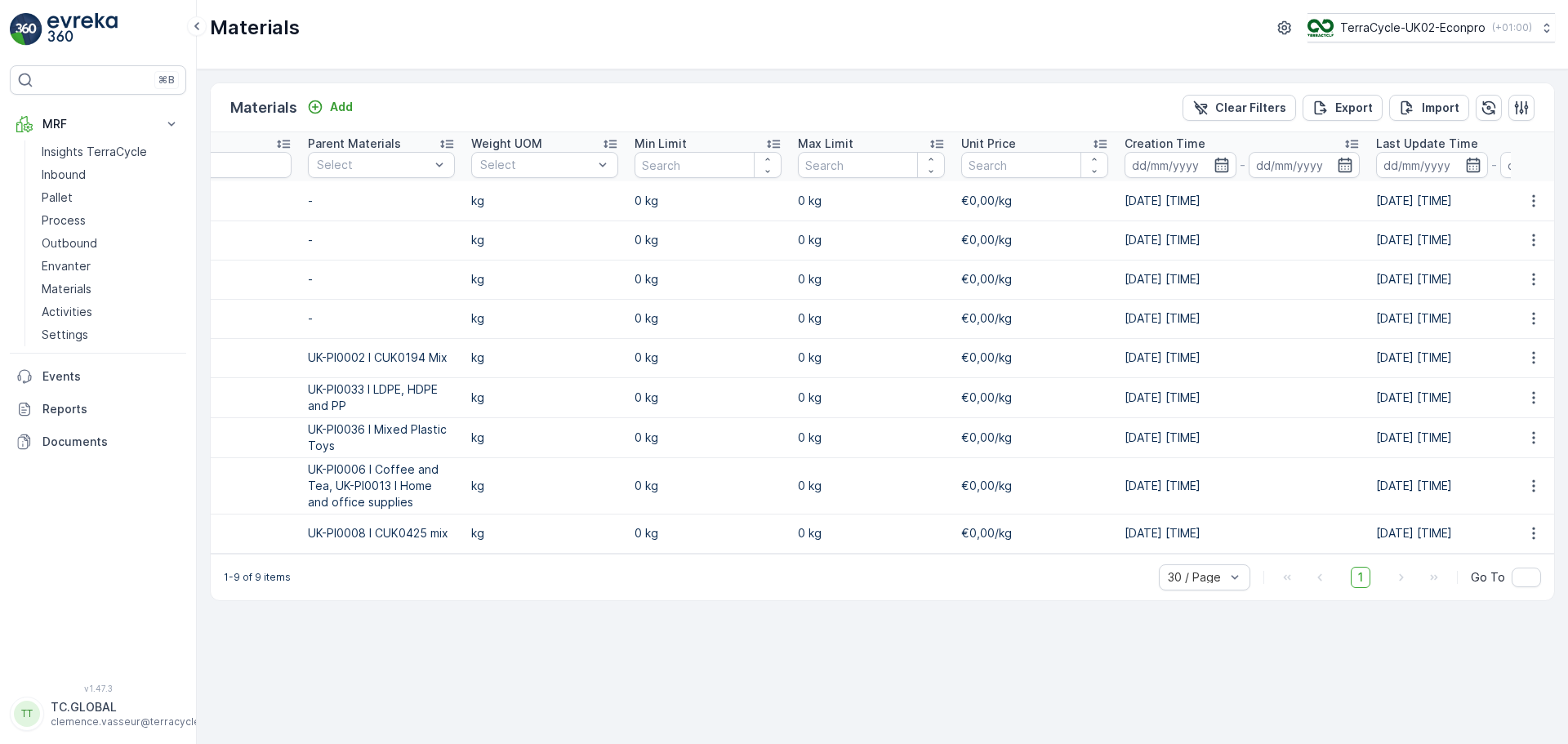 scroll, scrollTop: 0, scrollLeft: 421, axis: horizontal 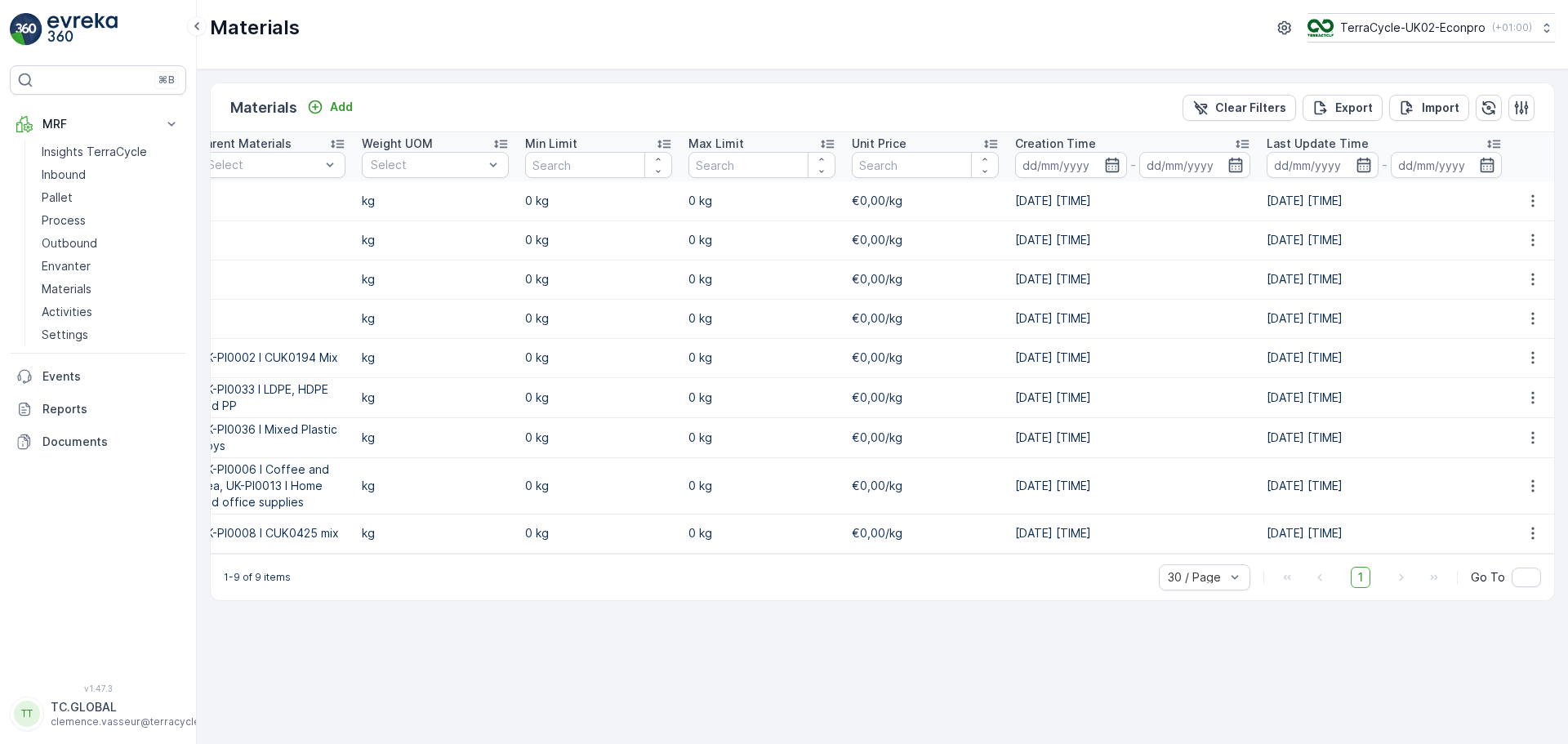 click on "Creation Time -" at bounding box center (1133, 157) 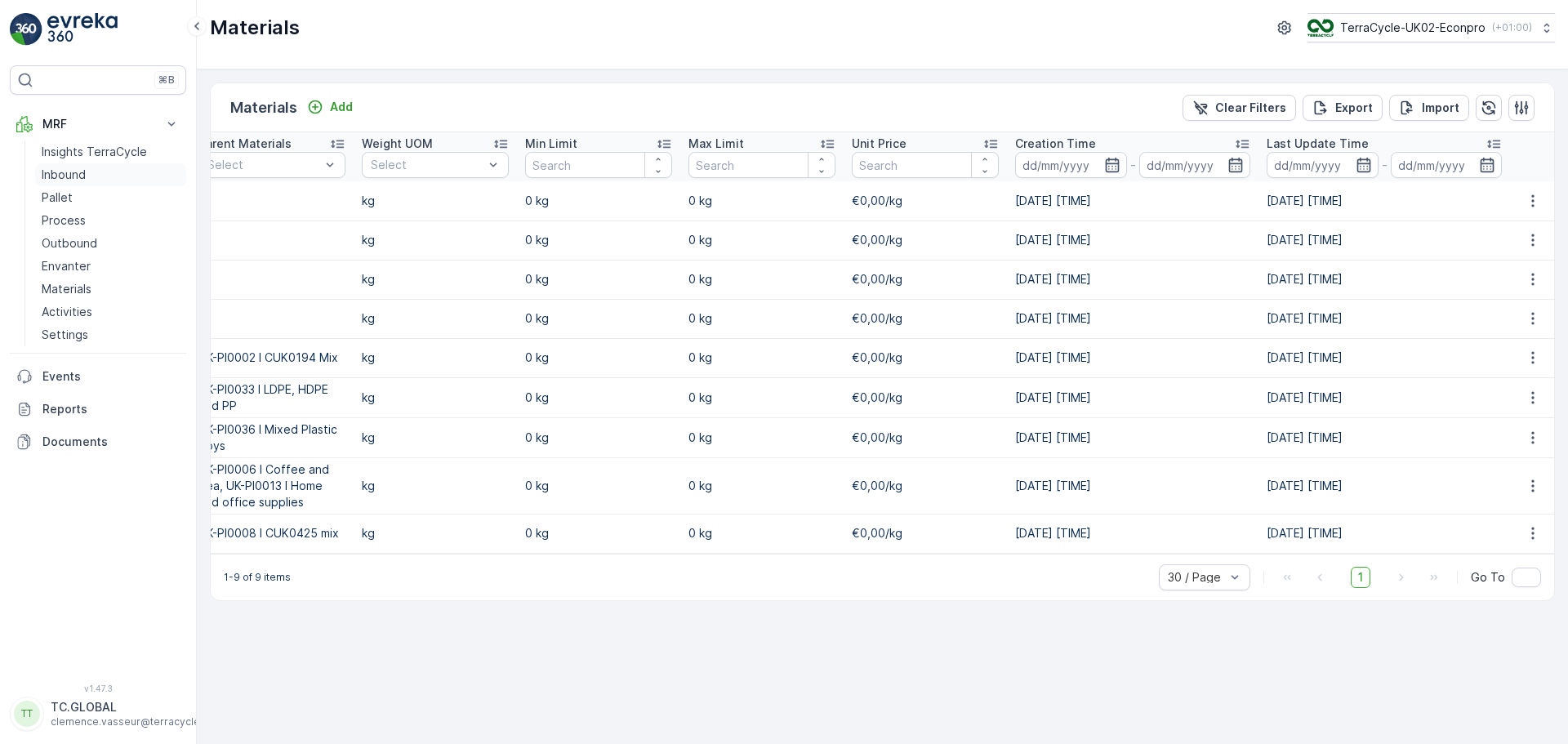 click on "Inbound" at bounding box center [64, 175] 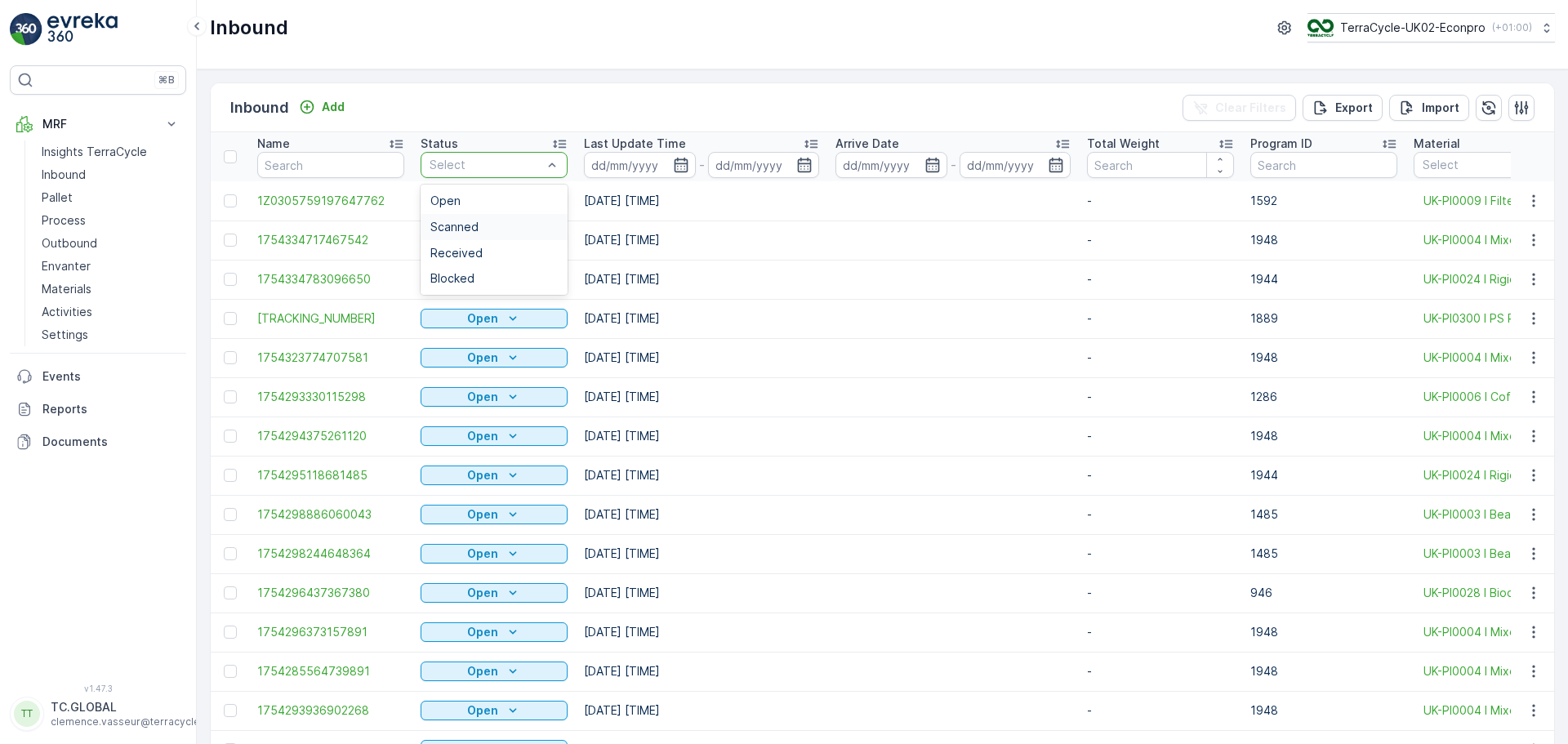 click on "Scanned" at bounding box center [494, 227] 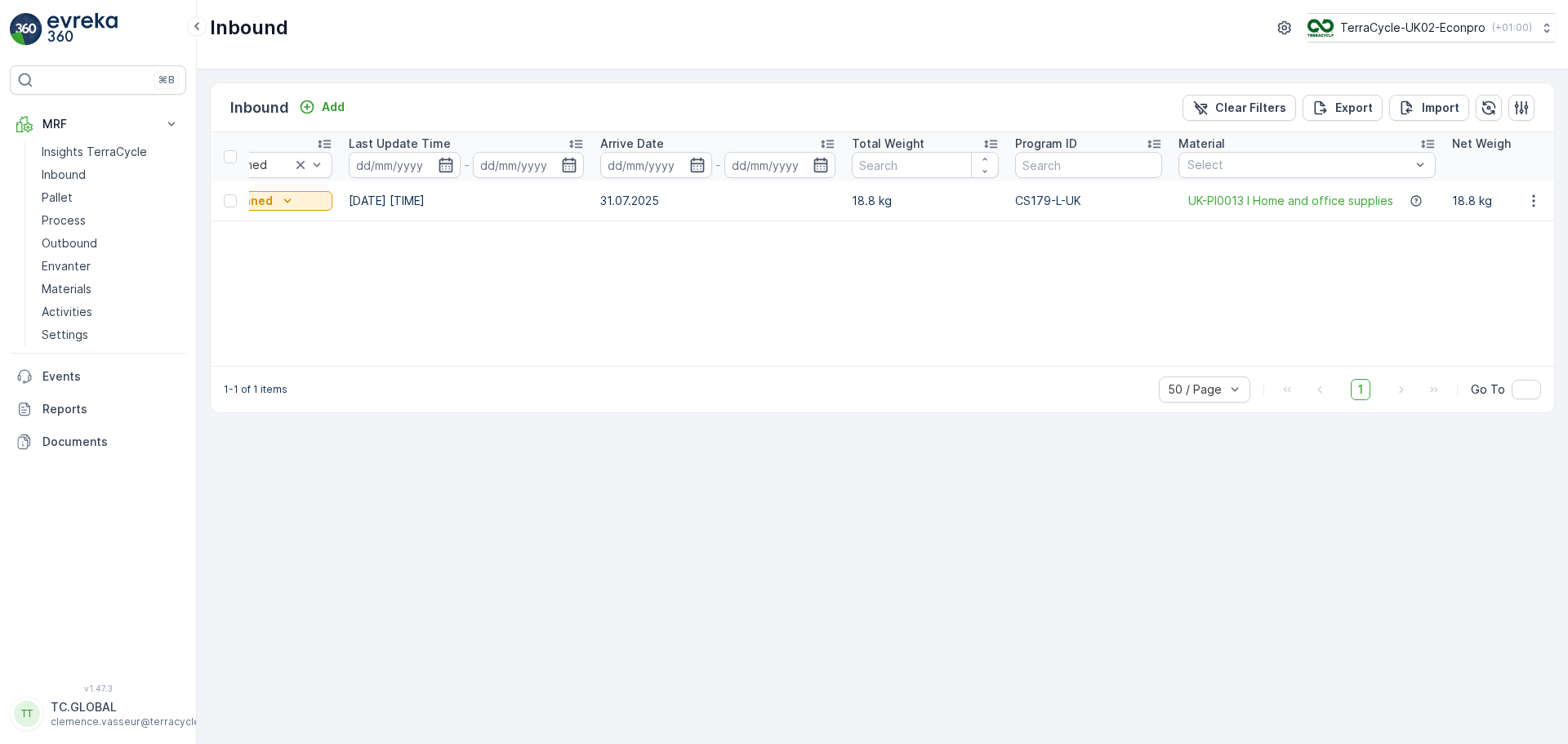 scroll, scrollTop: 0, scrollLeft: 237, axis: horizontal 